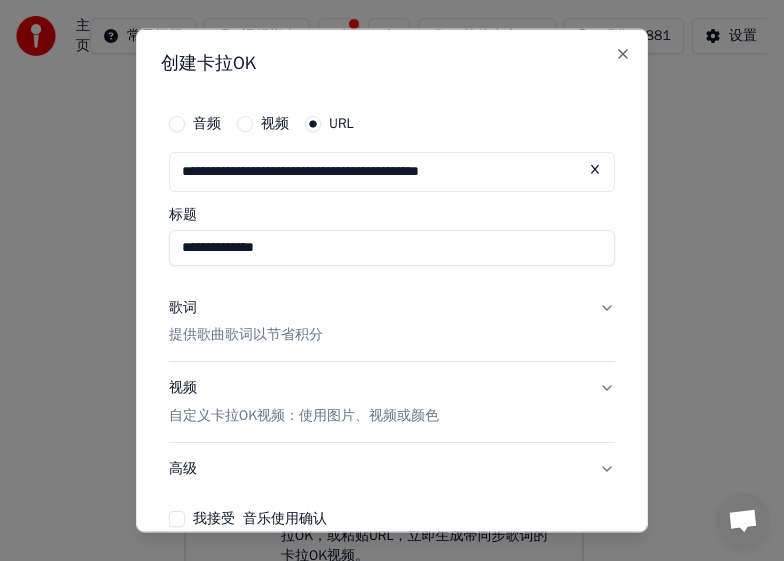 scroll, scrollTop: 0, scrollLeft: 0, axis: both 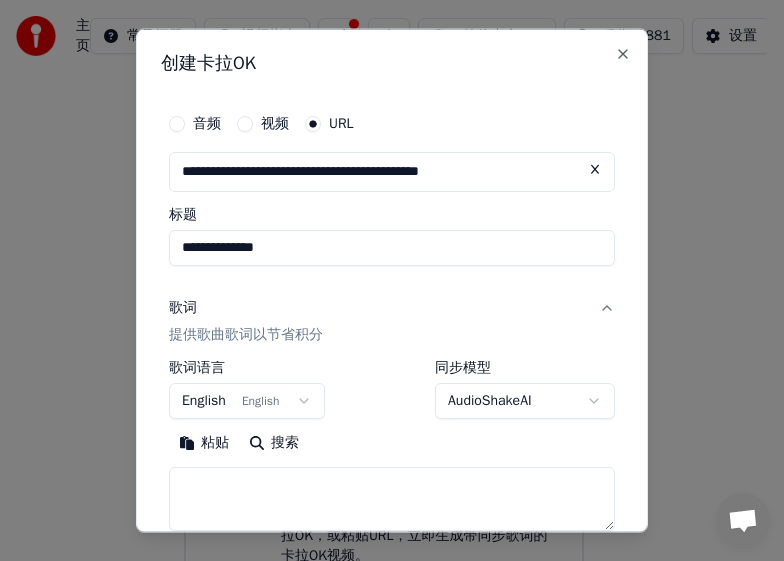 click on "English English" at bounding box center (247, 401) 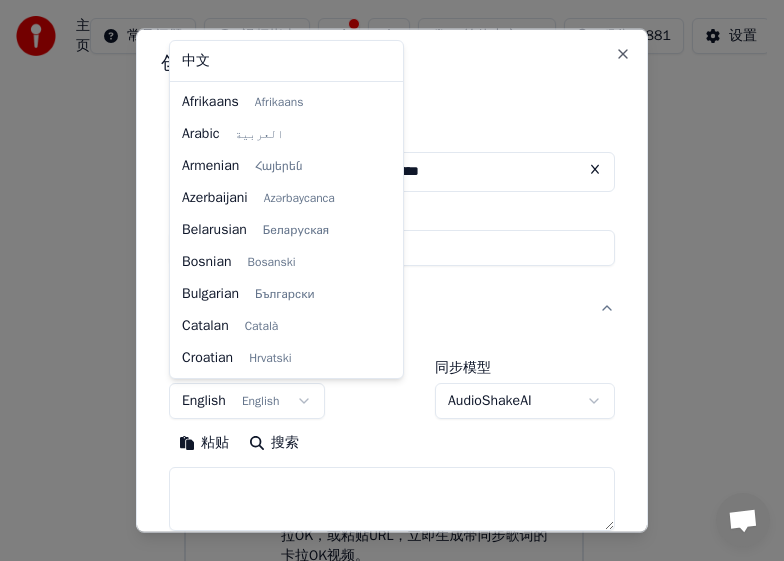 scroll, scrollTop: 128, scrollLeft: 0, axis: vertical 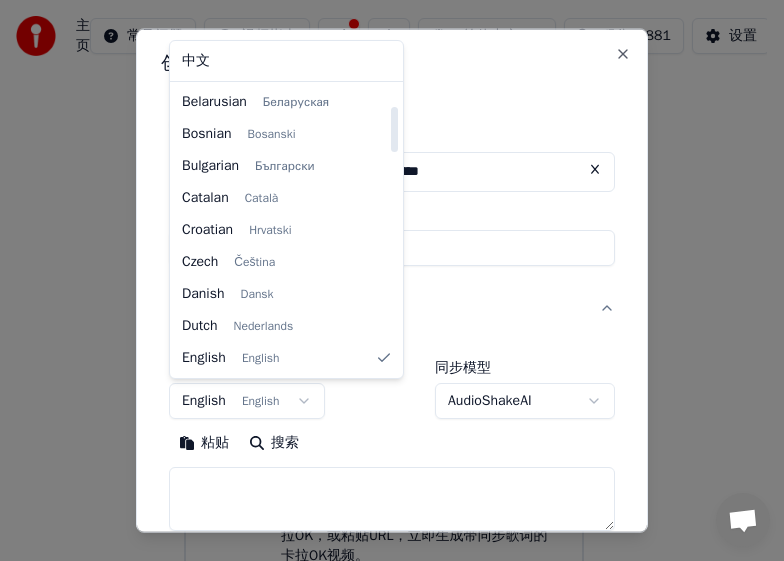 select on "**" 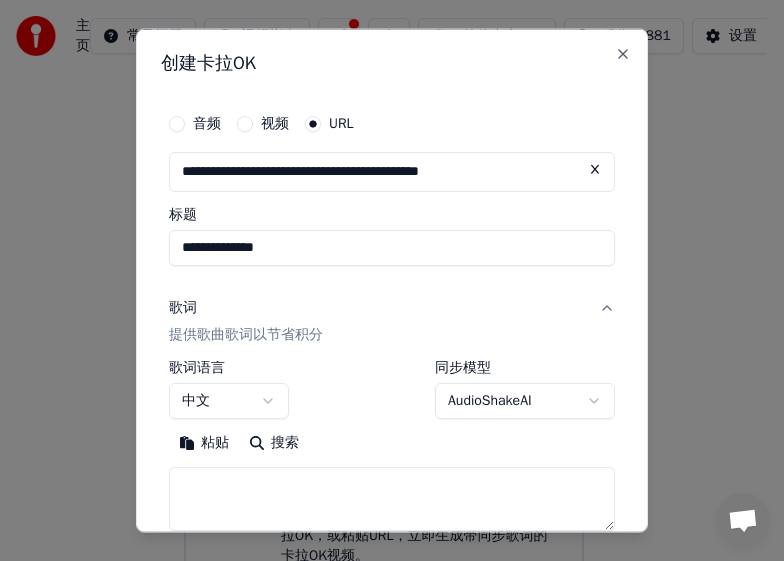click at bounding box center [392, 499] 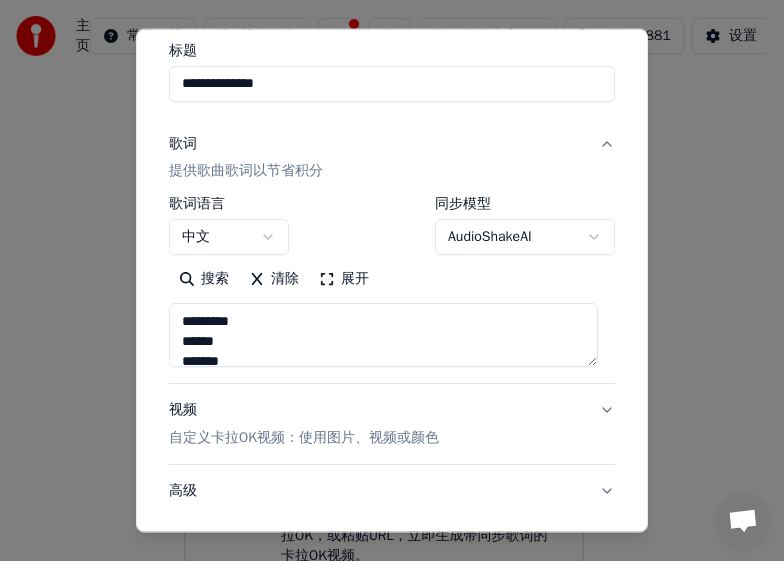 type on "**********" 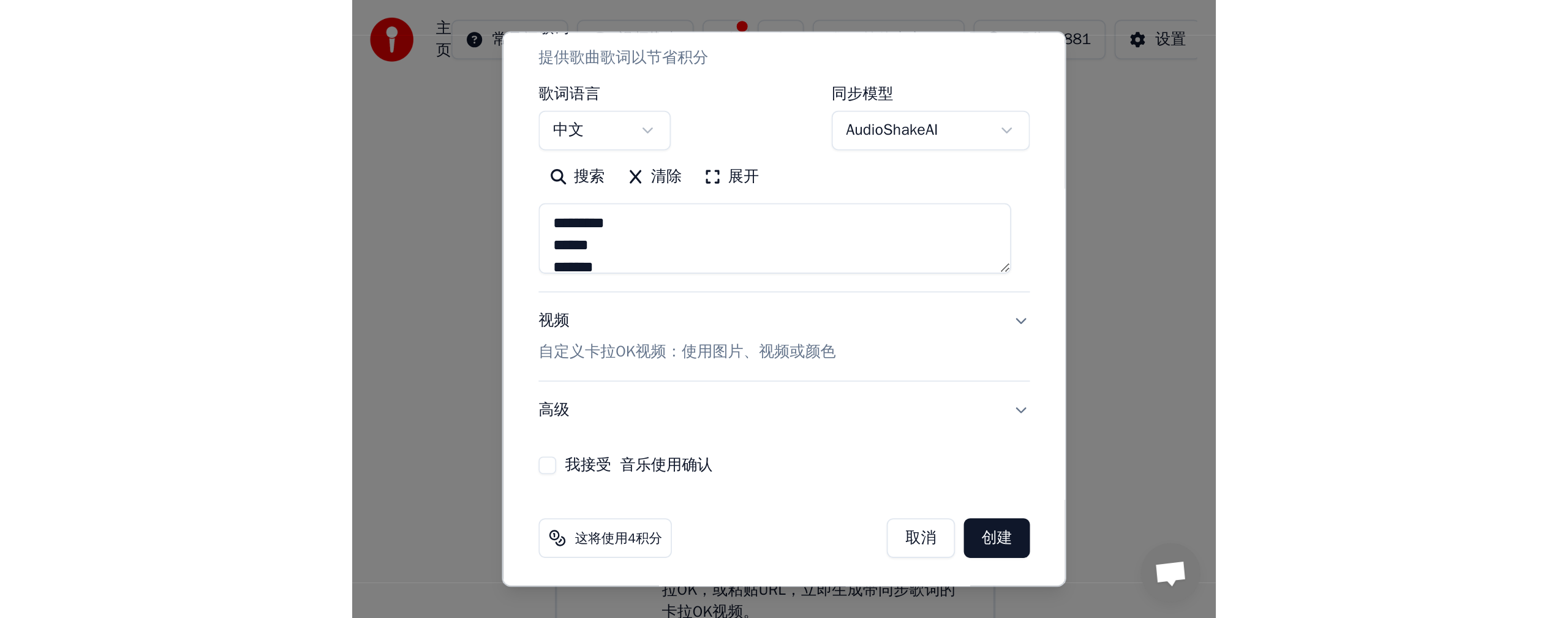 scroll, scrollTop: 177, scrollLeft: 0, axis: vertical 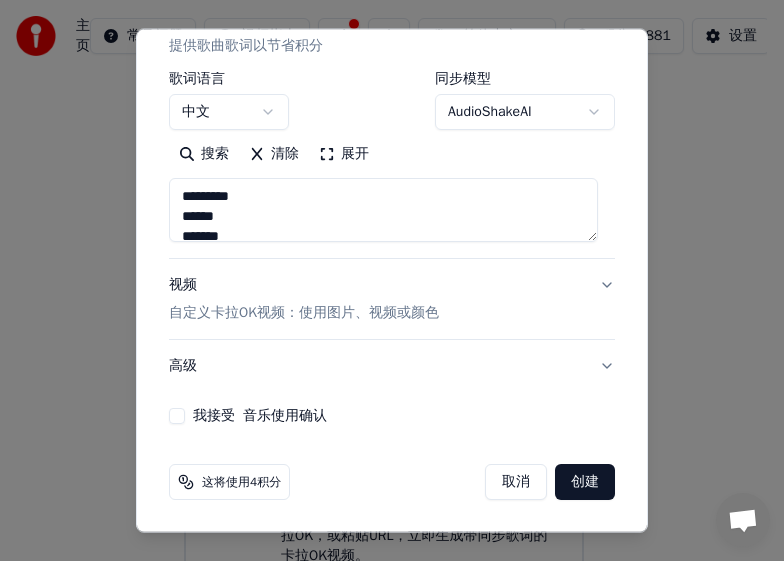 click on "创建" at bounding box center (585, 482) 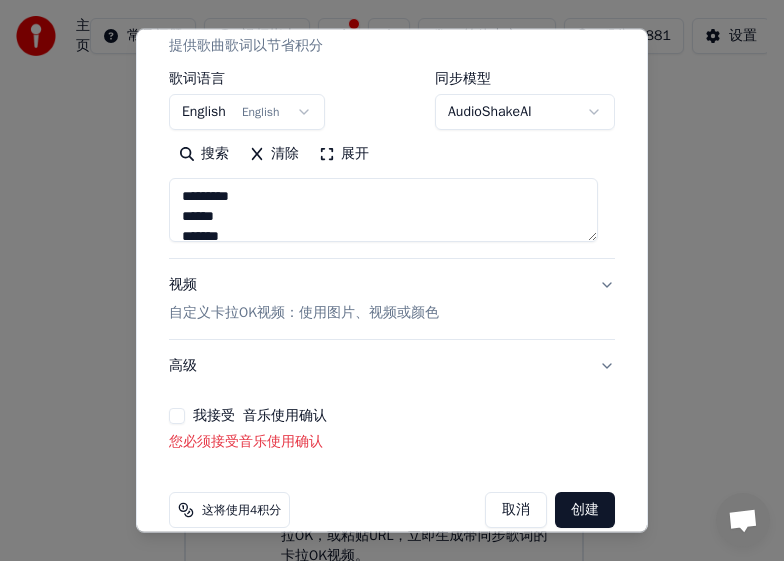 click on "我接受   音乐使用确认" at bounding box center [177, 416] 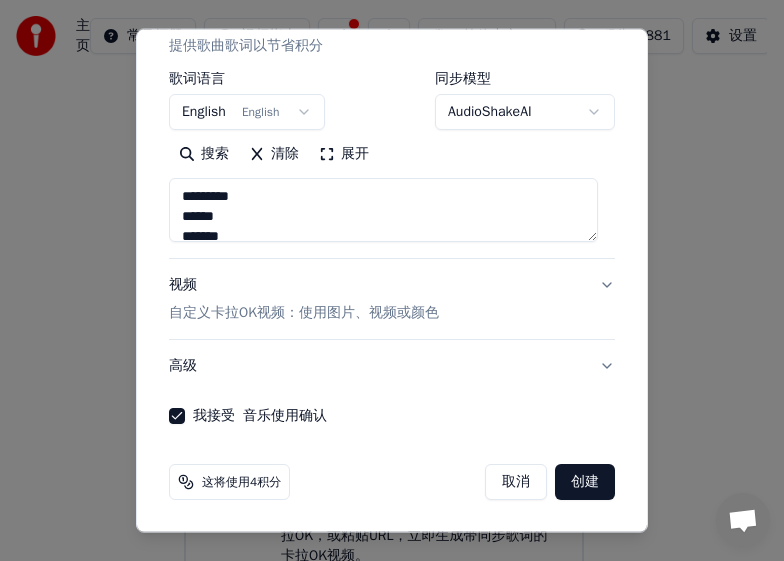 click on "创建" at bounding box center (585, 482) 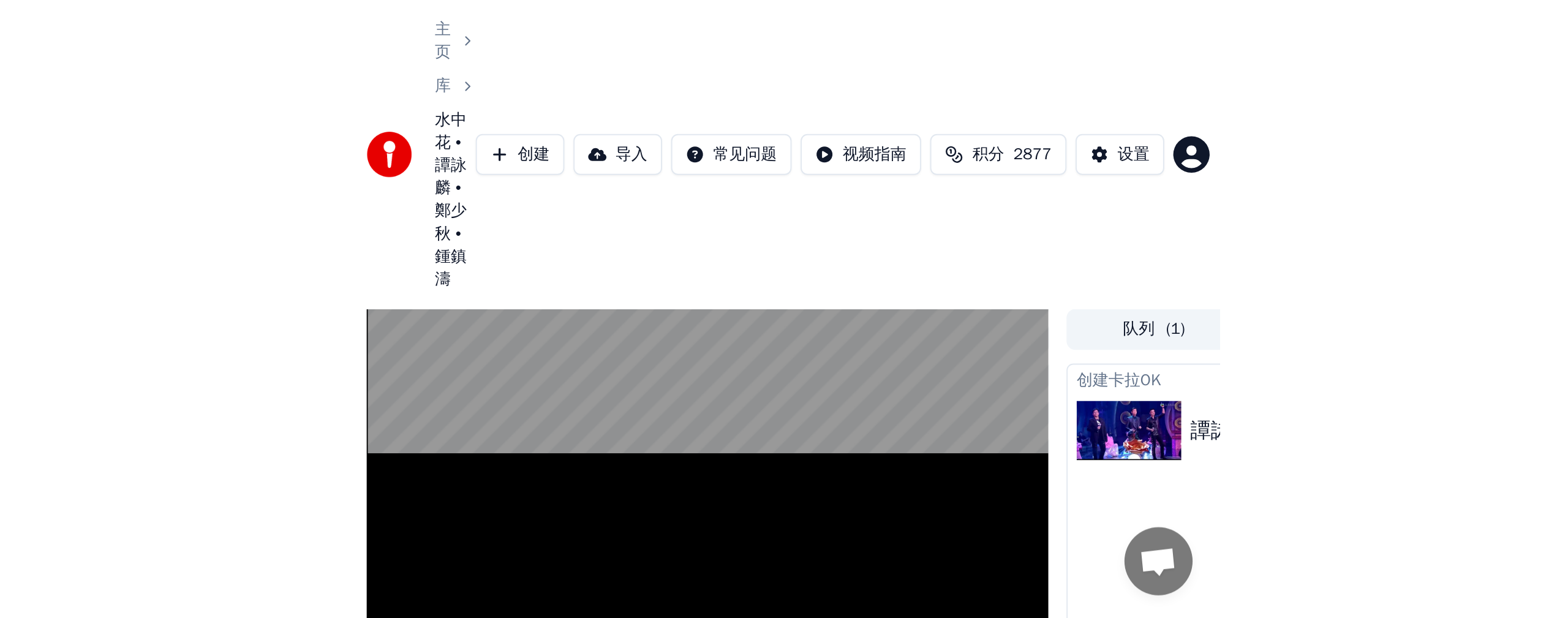 scroll, scrollTop: 278, scrollLeft: 0, axis: vertical 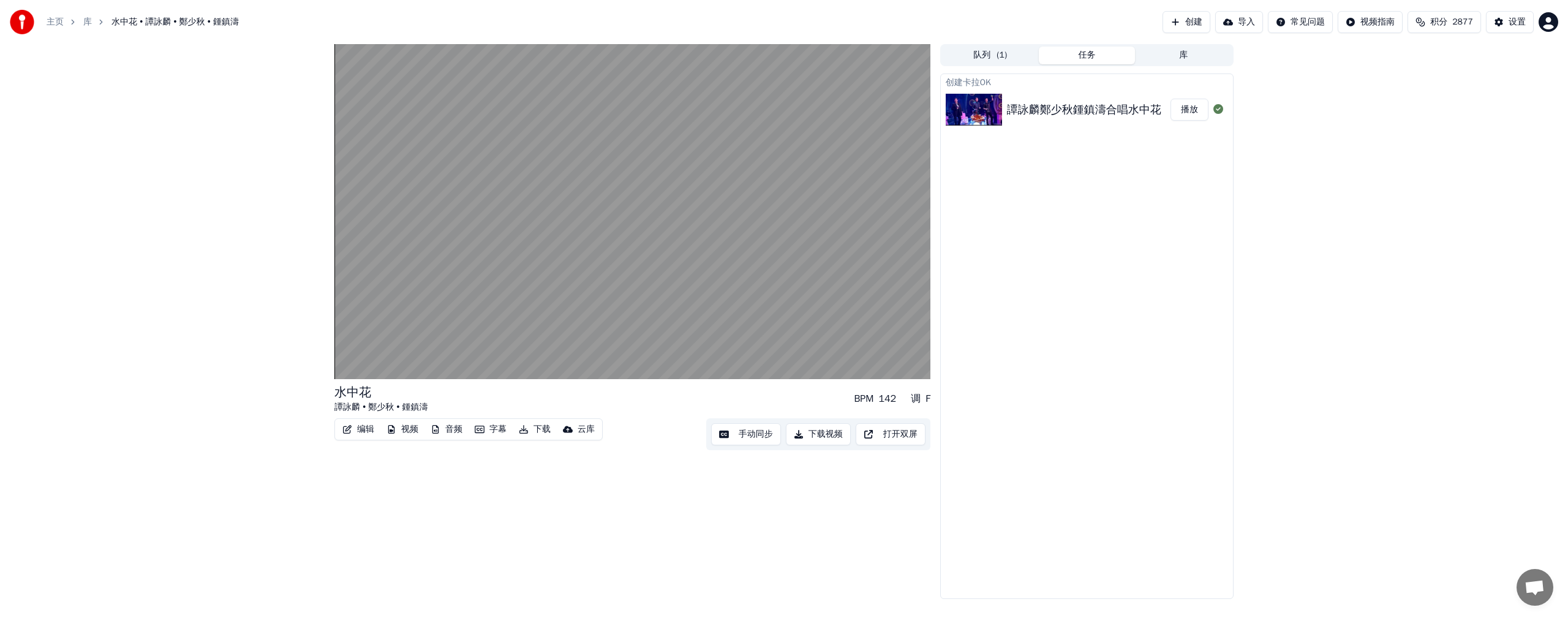 click on "字幕" at bounding box center (491, 429) 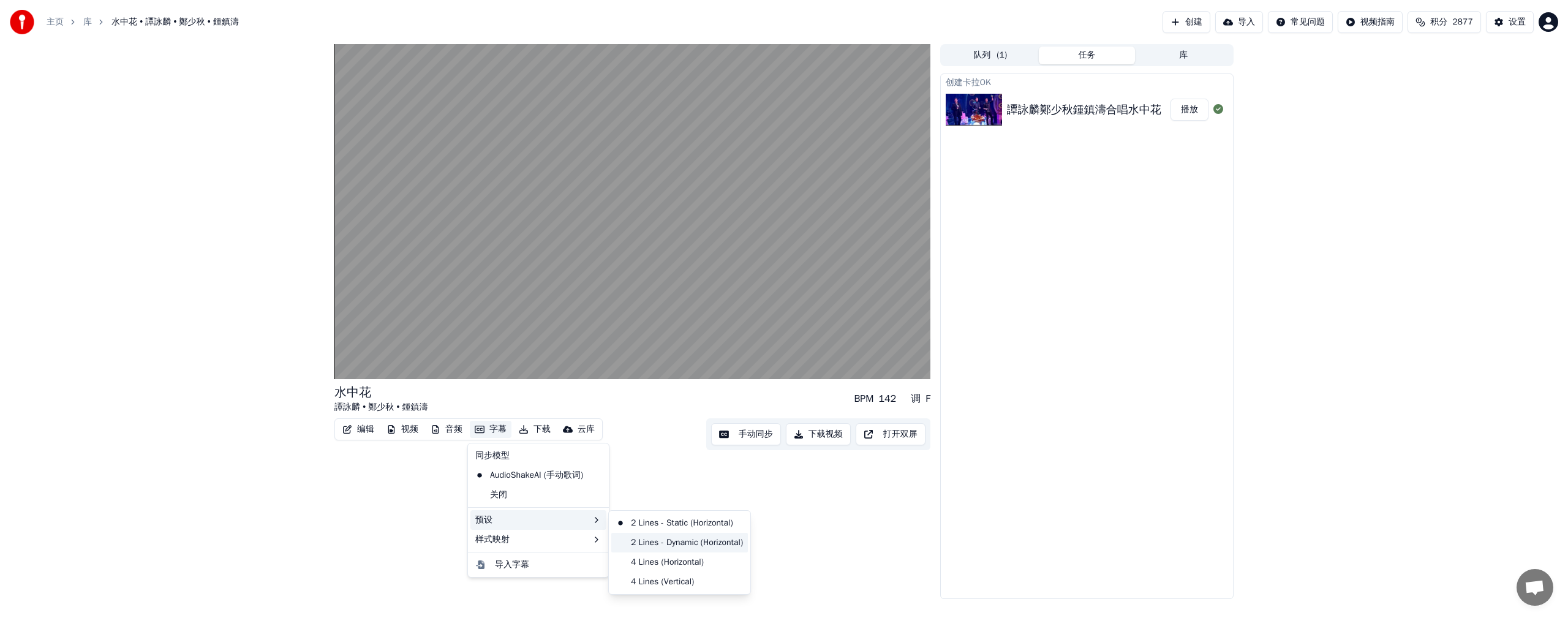 click on "2 Lines - Dynamic (Horizontal)" at bounding box center (679, 543) 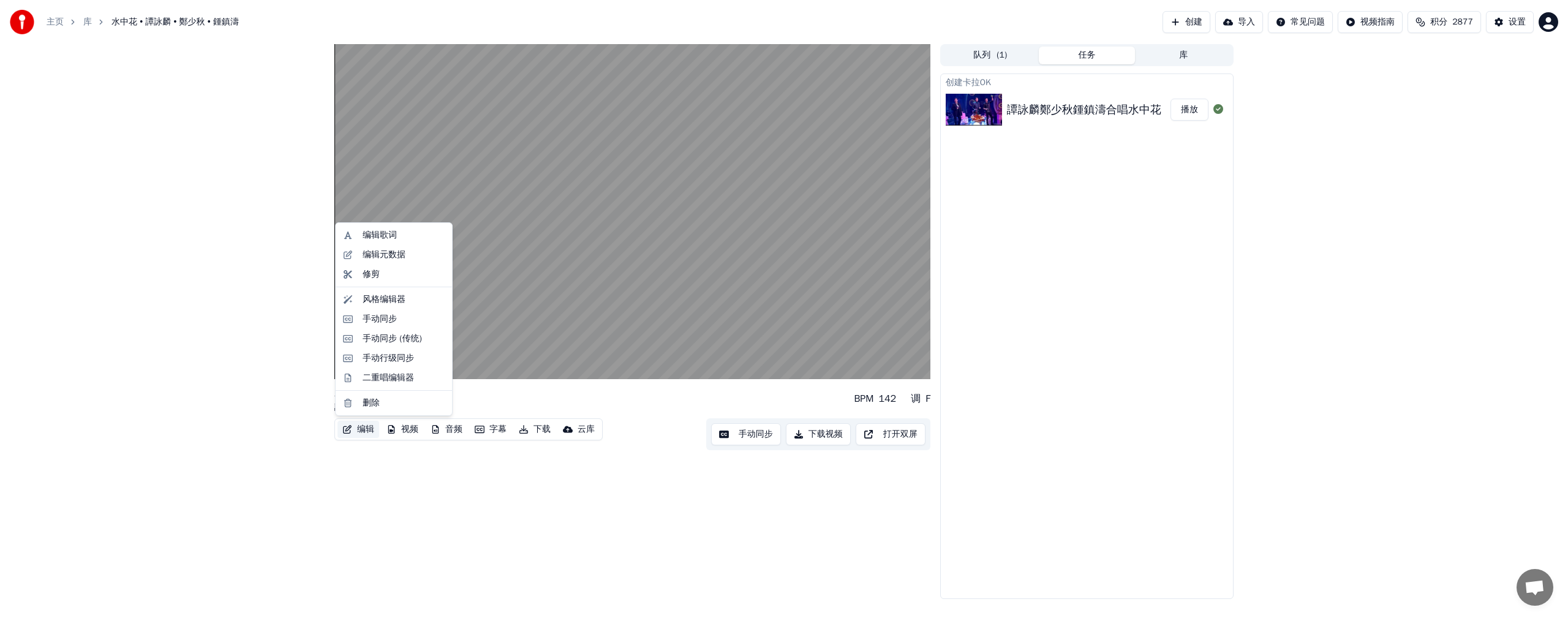 click on "编辑" at bounding box center (358, 429) 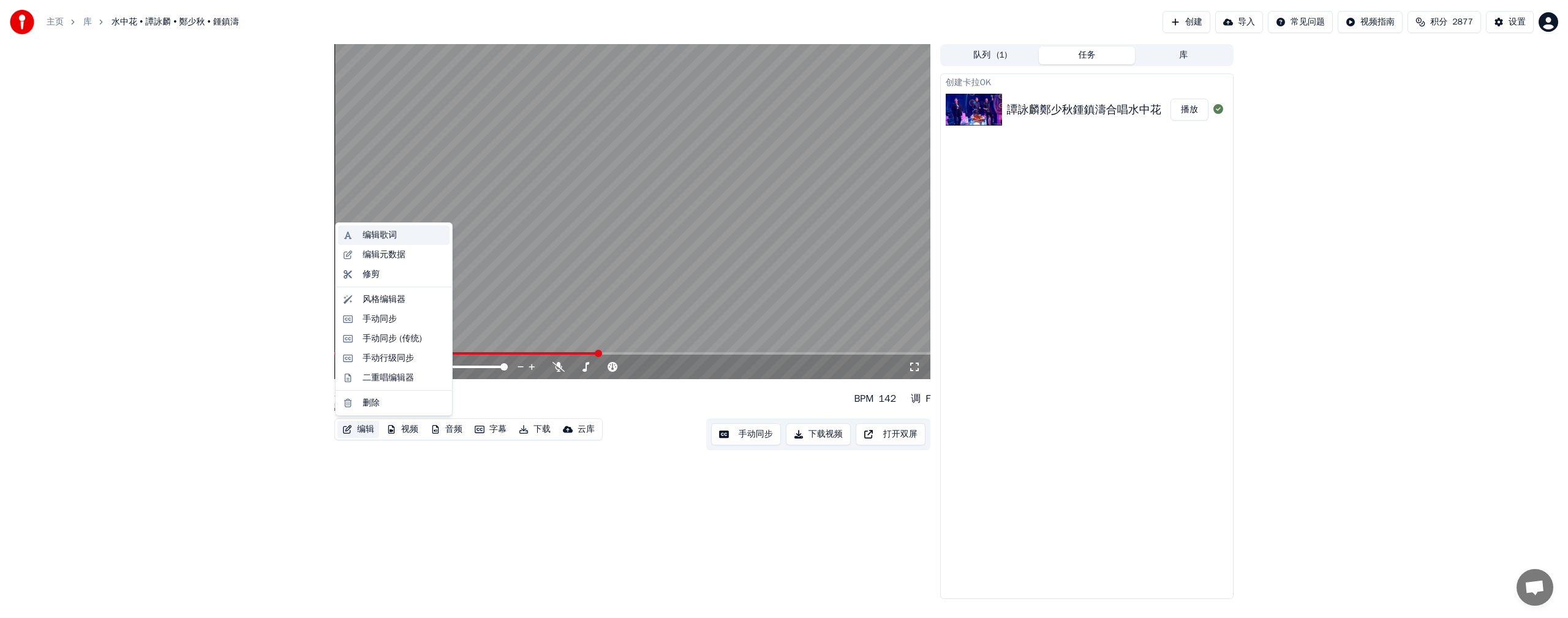 click on "编辑歌词" at bounding box center [380, 235] 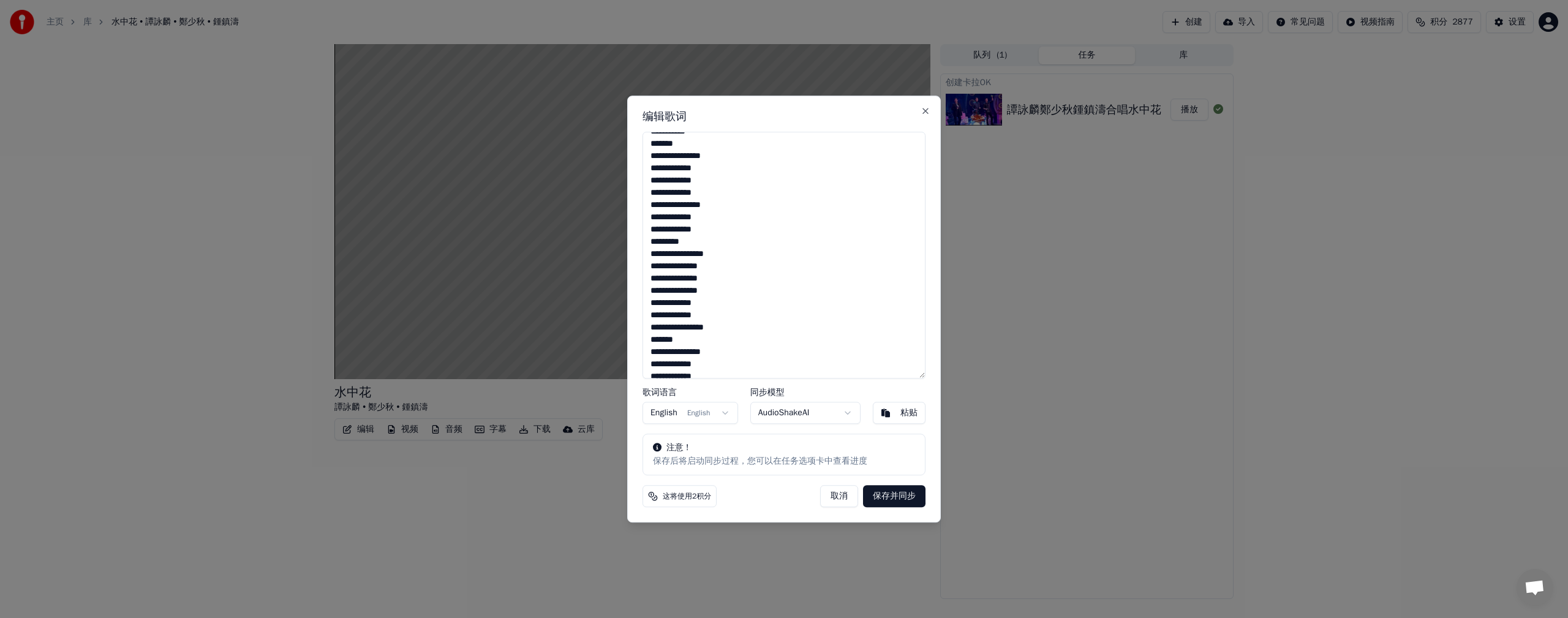 scroll, scrollTop: 88, scrollLeft: 0, axis: vertical 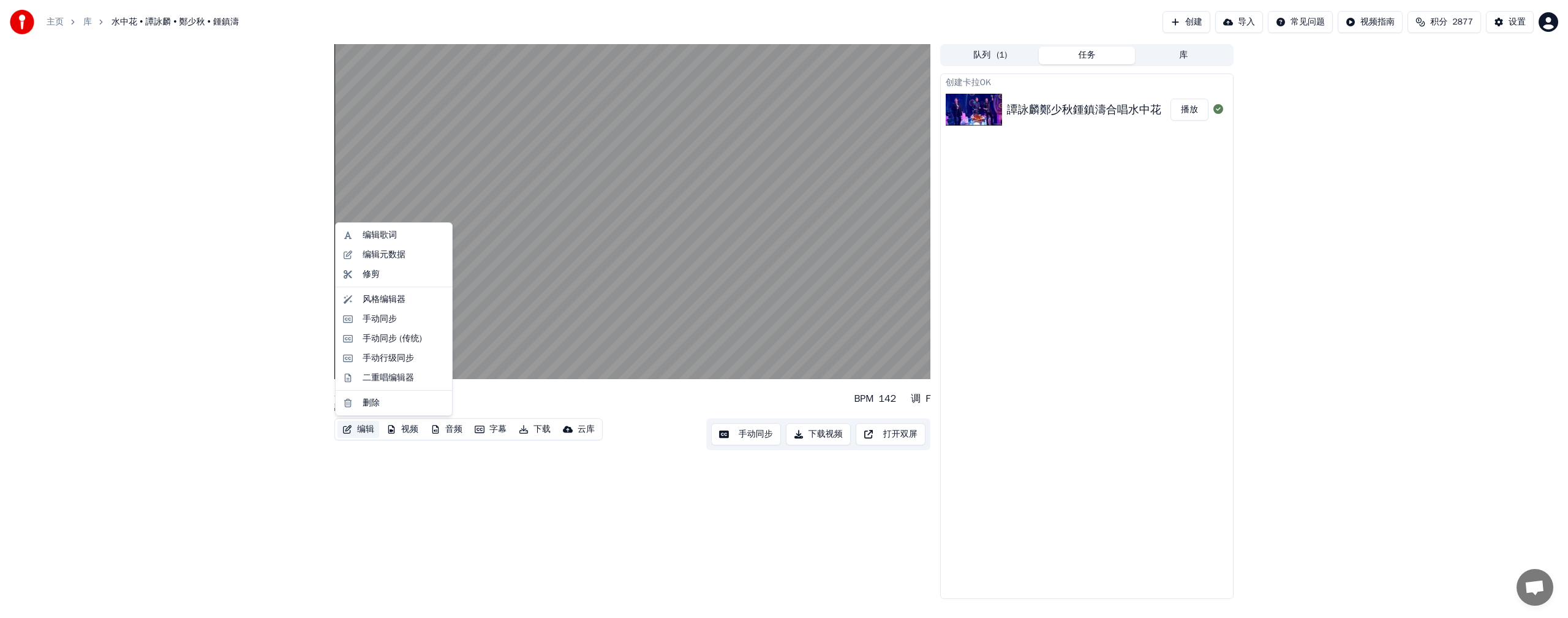 click on "编辑" at bounding box center [358, 429] 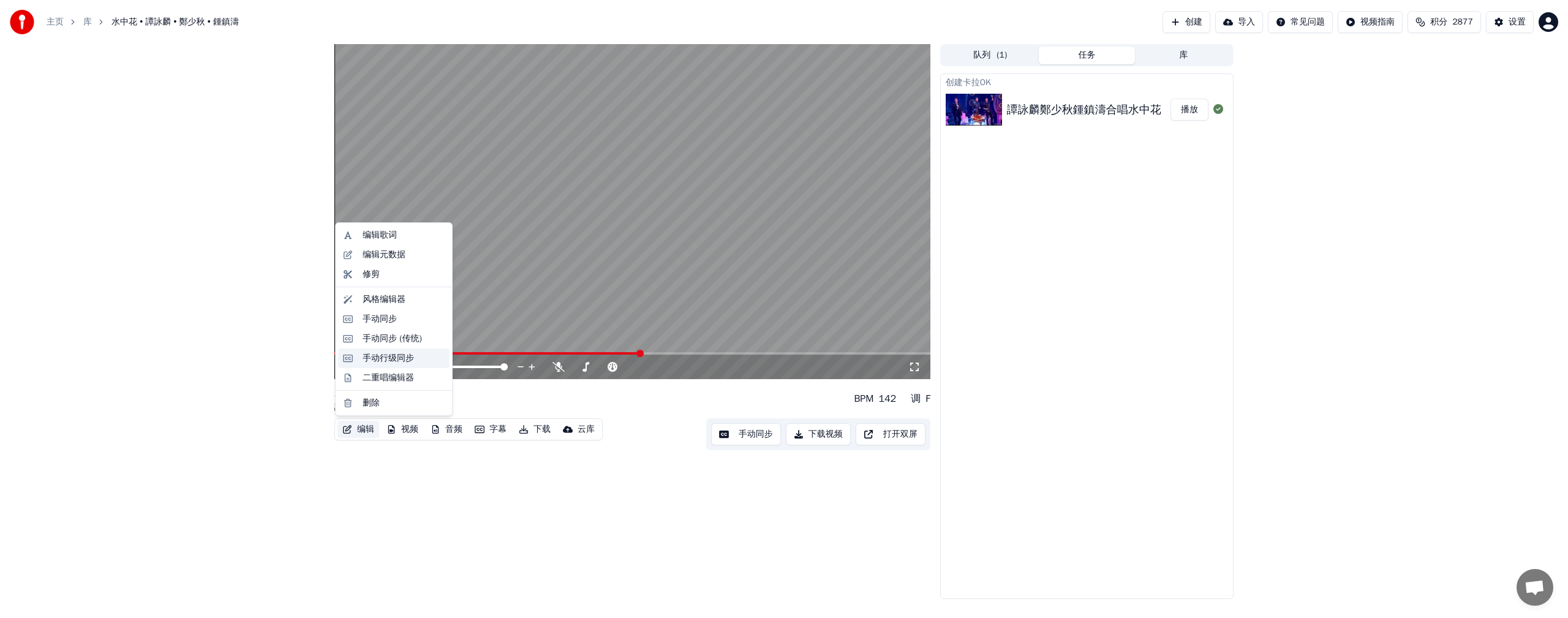 click on "手动行级同步" at bounding box center (388, 358) 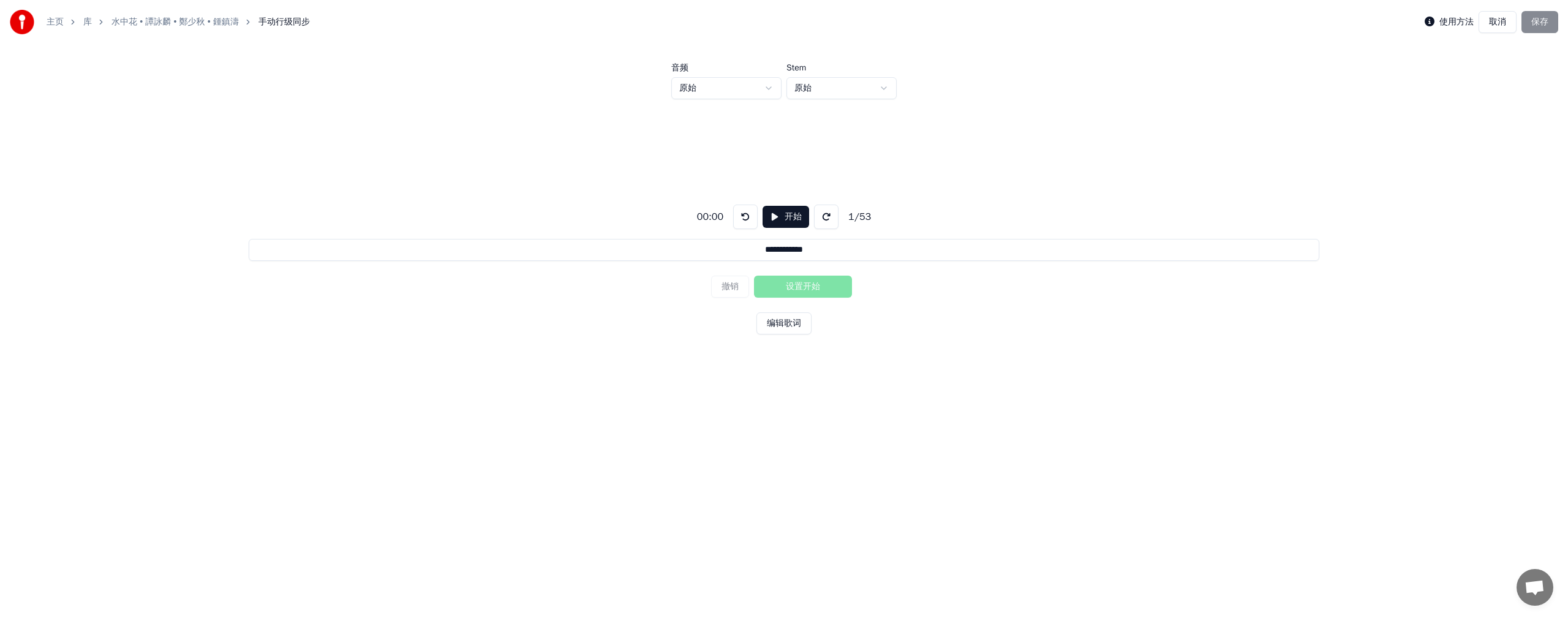 click on "开始" at bounding box center (786, 217) 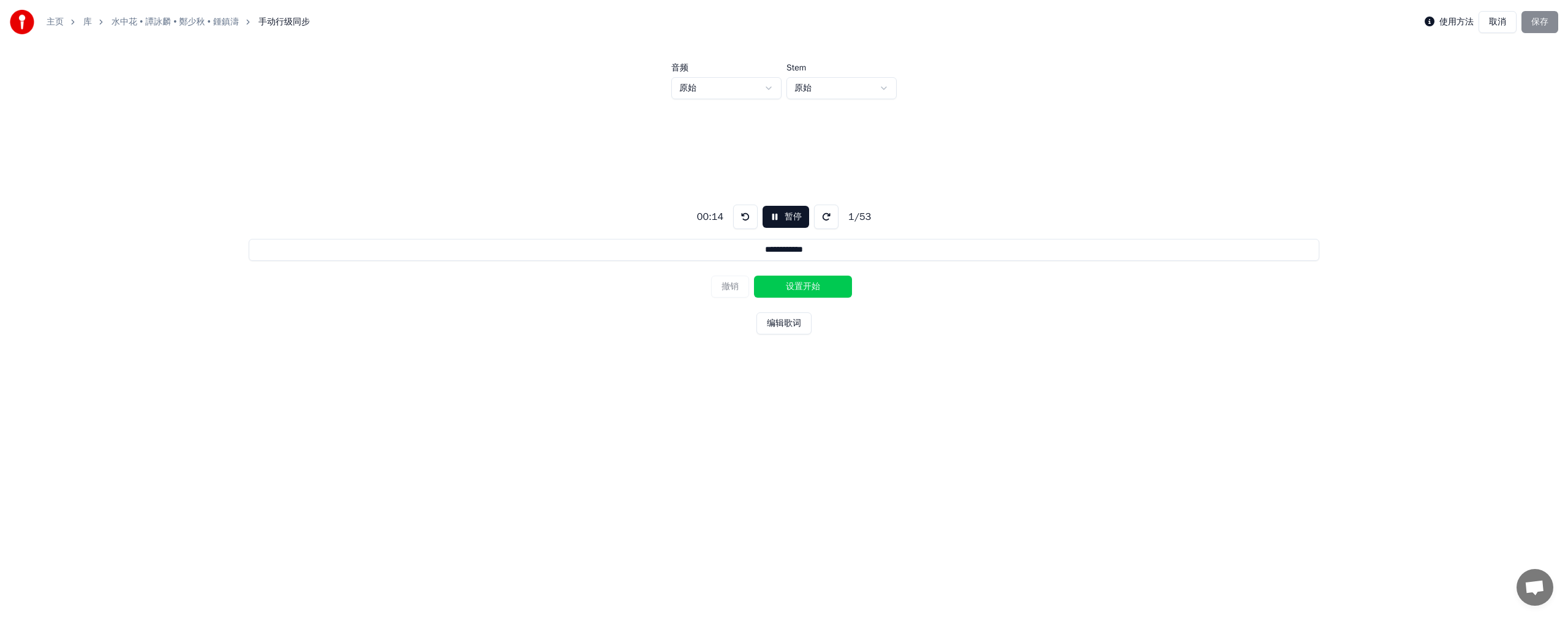 click on "设置开始" at bounding box center (803, 287) 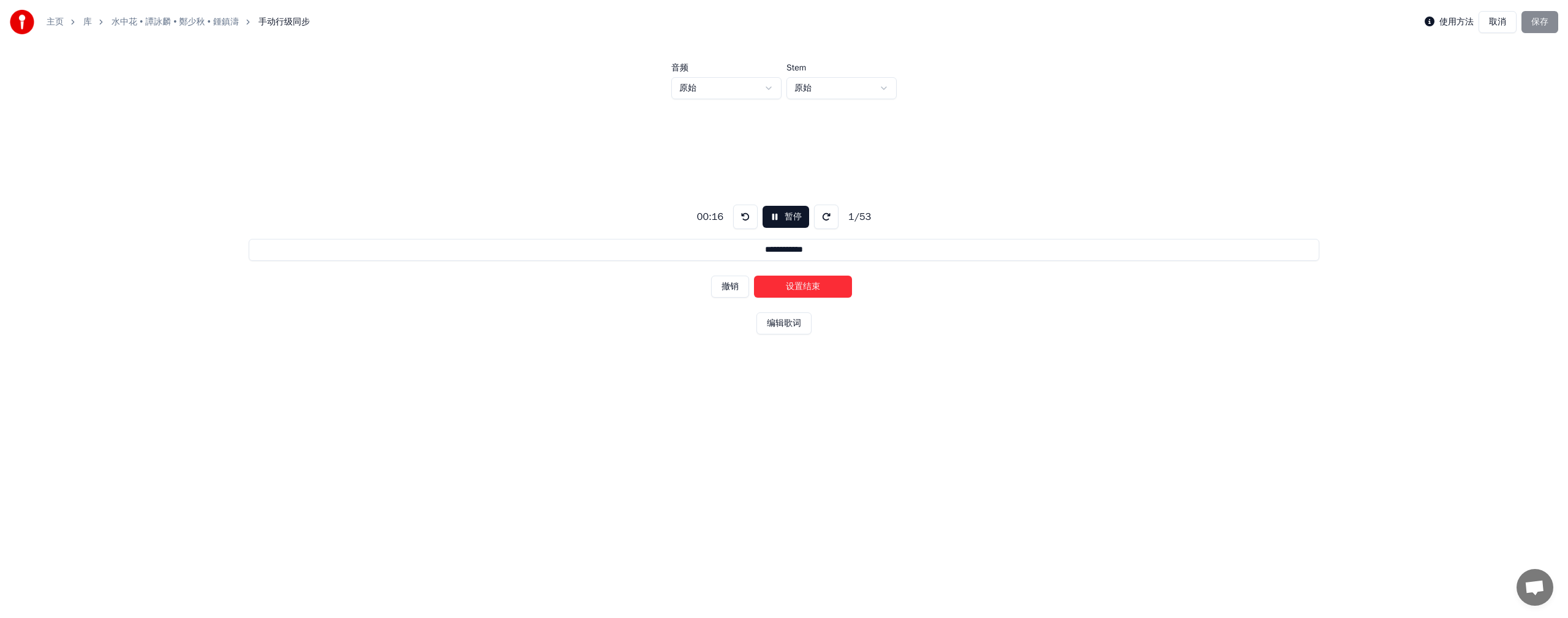 click on "设置结束" at bounding box center [803, 287] 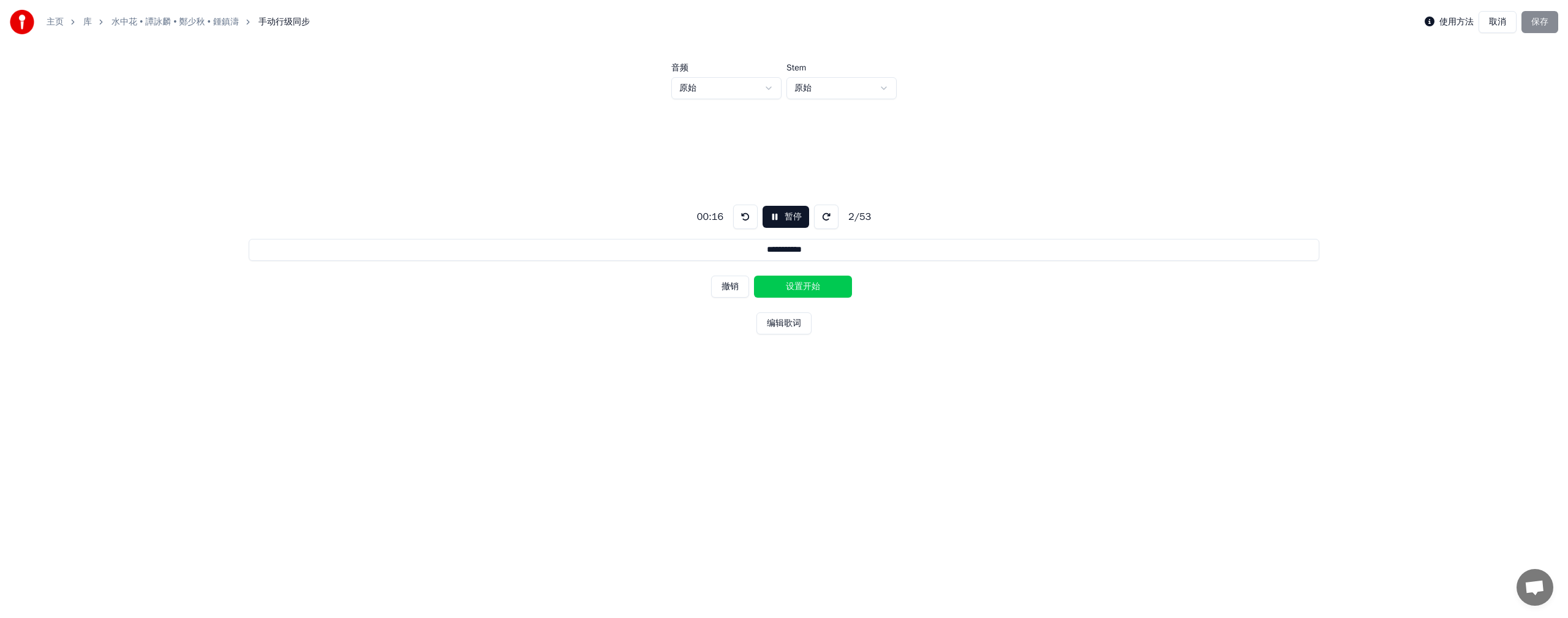 click on "设置开始" at bounding box center (803, 287) 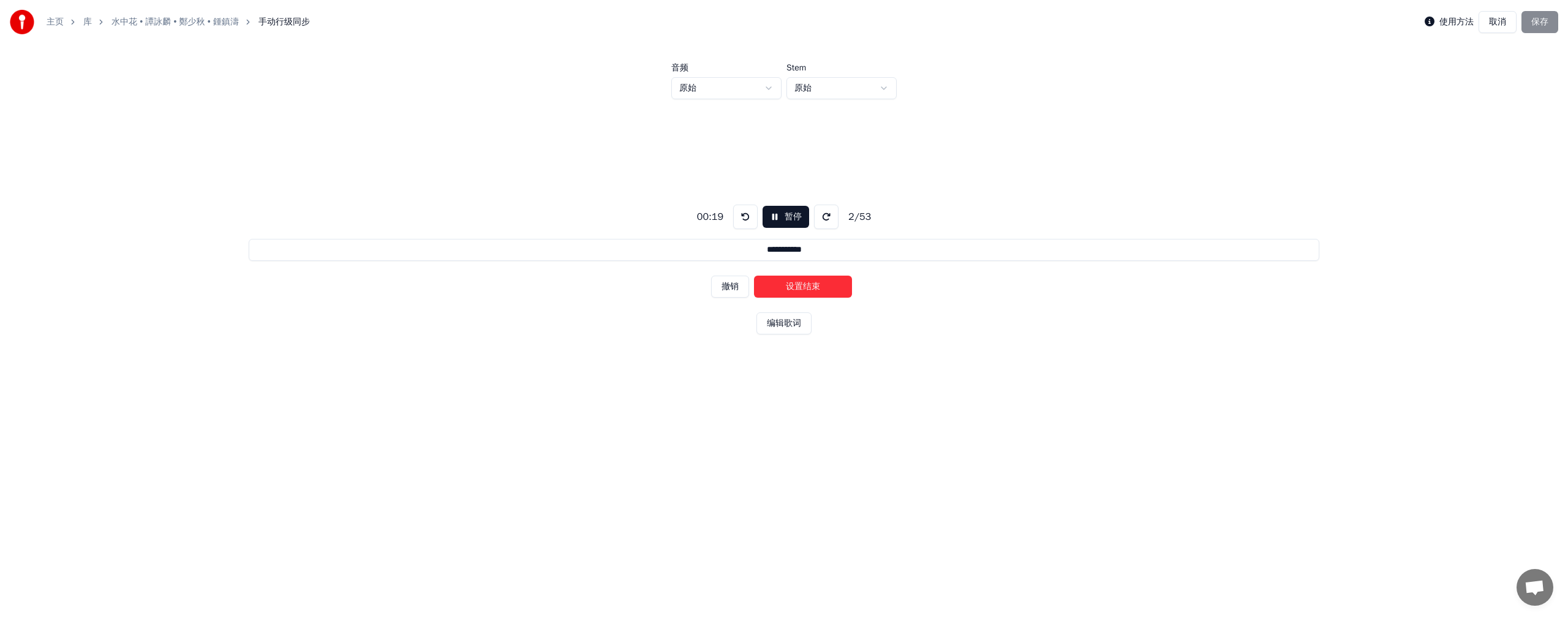 click on "设置结束" at bounding box center [803, 287] 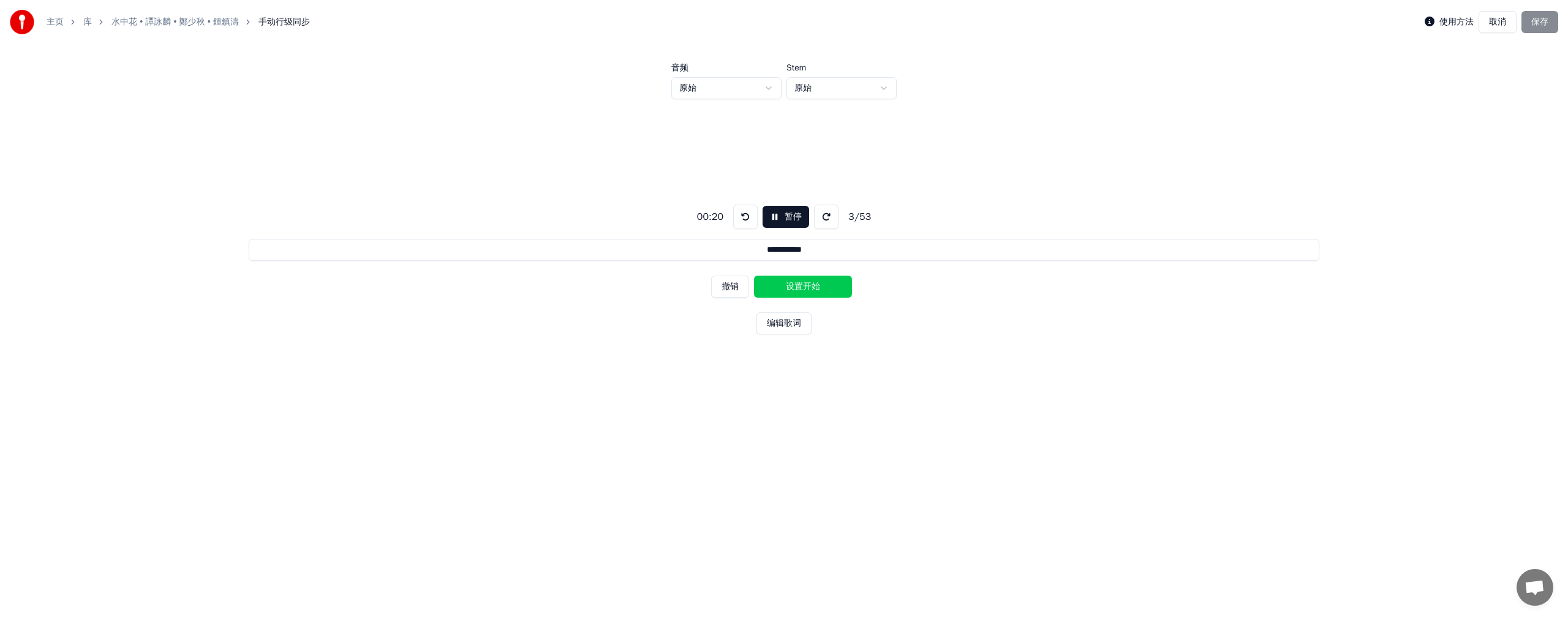 click on "设置开始" at bounding box center [803, 287] 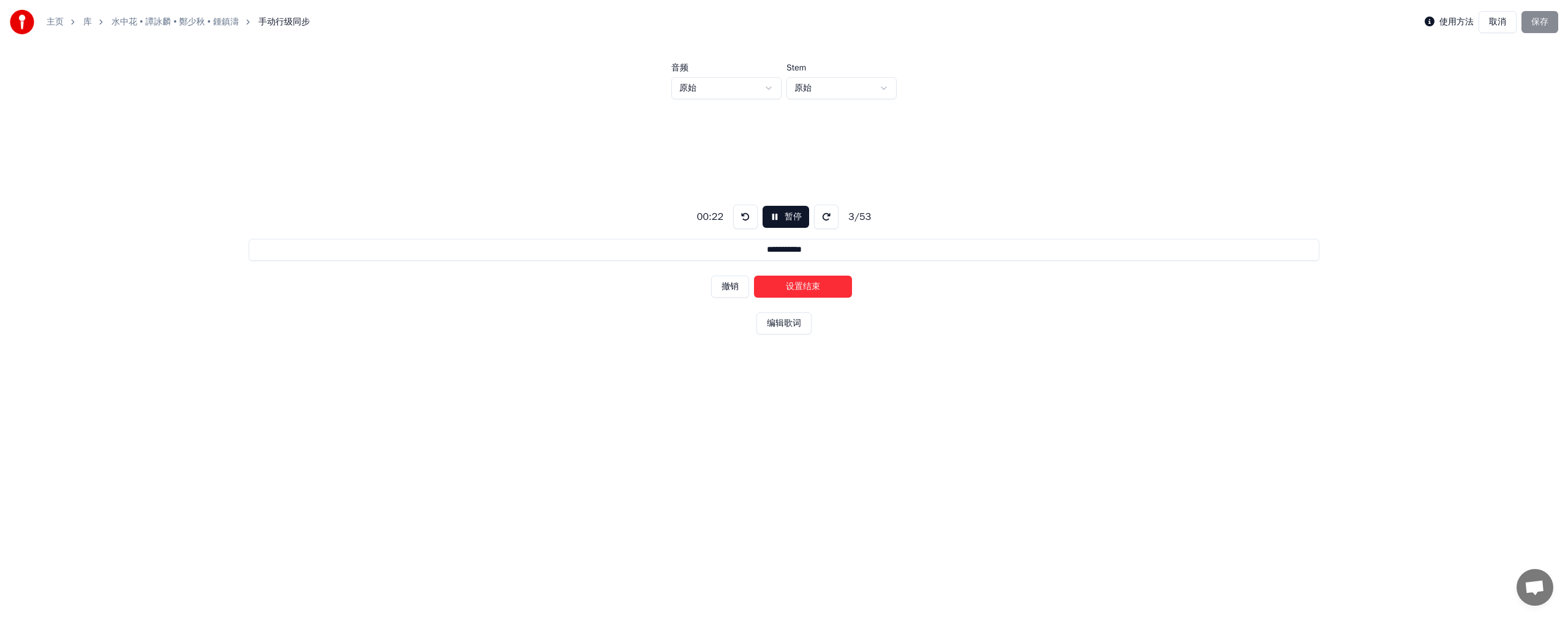 click on "撤销" at bounding box center (730, 287) 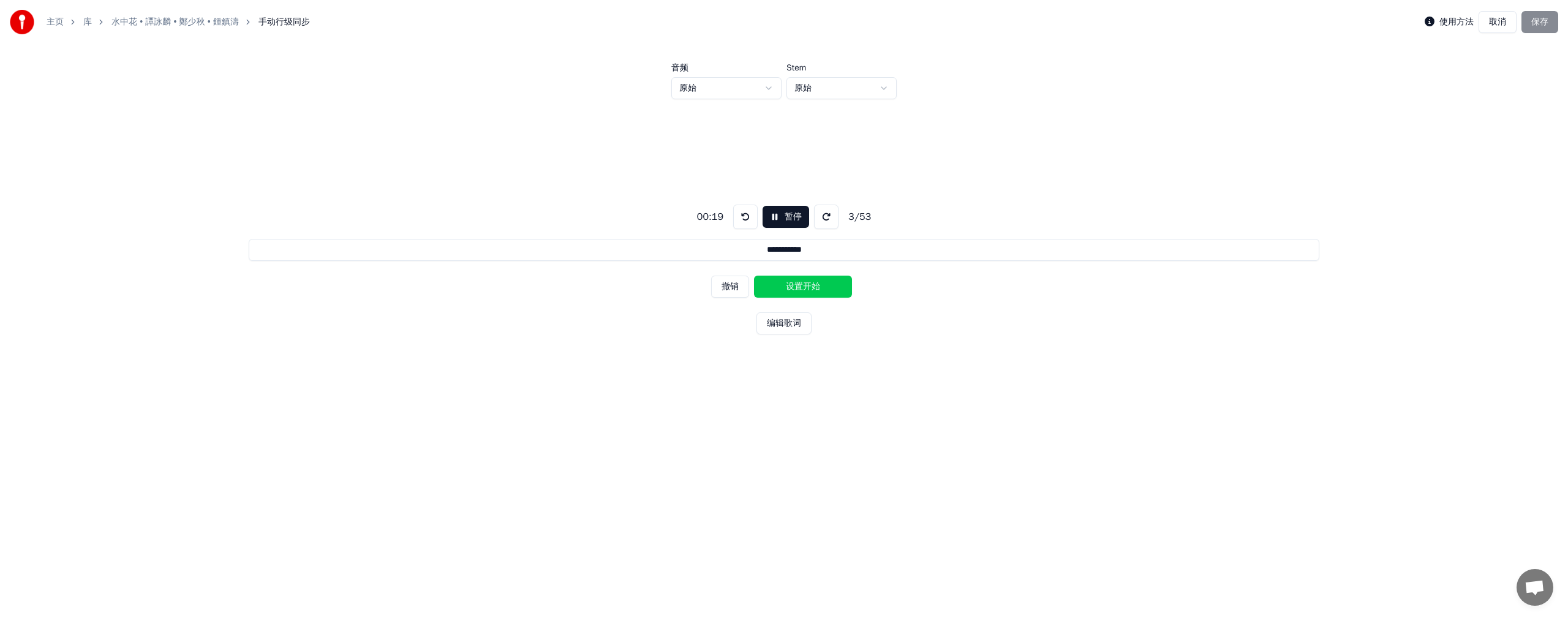 click on "撤销" at bounding box center [730, 287] 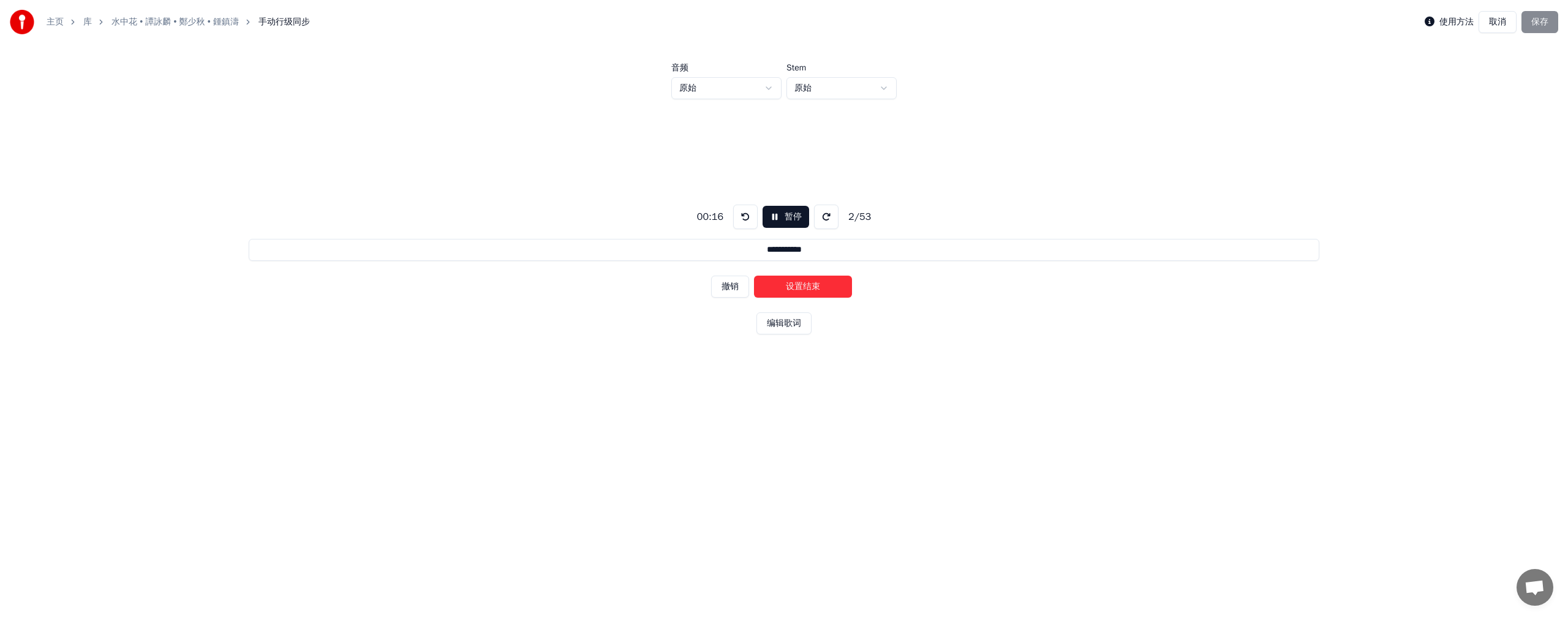 click on "撤销" at bounding box center [730, 287] 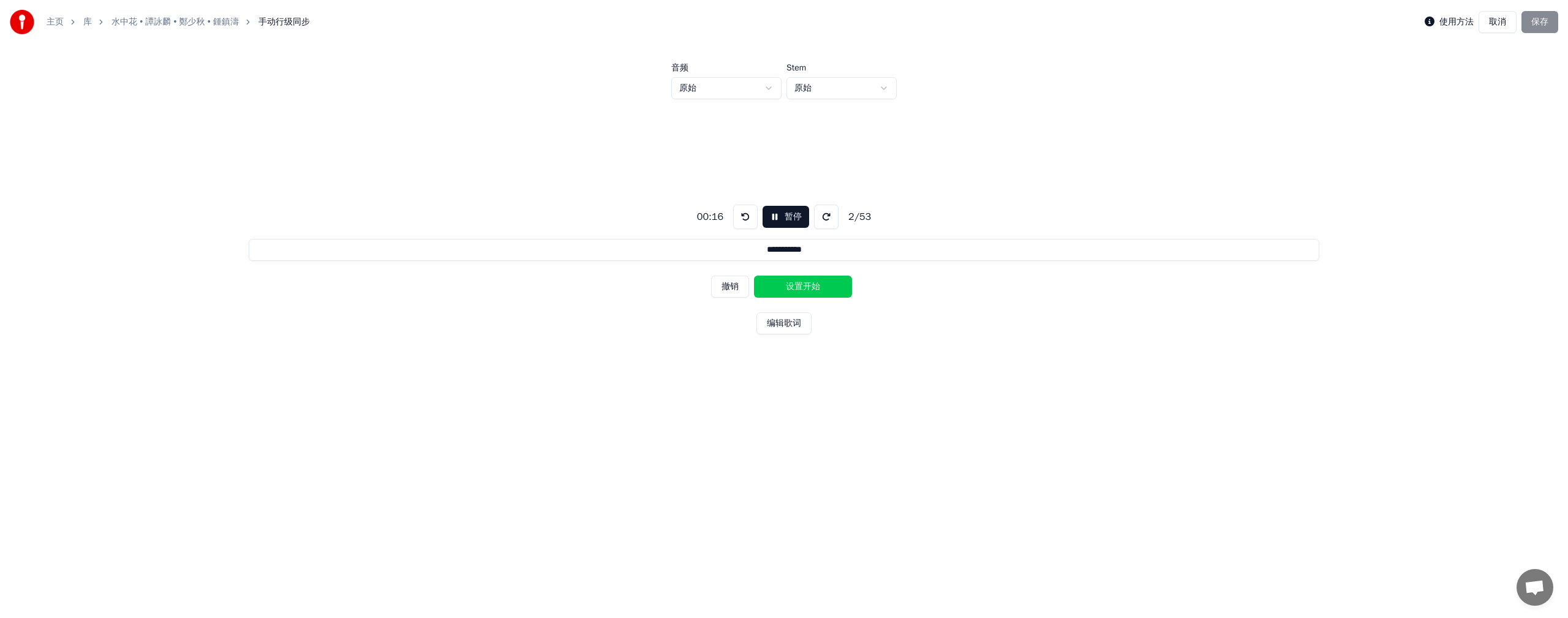 click on "撤销" at bounding box center [730, 287] 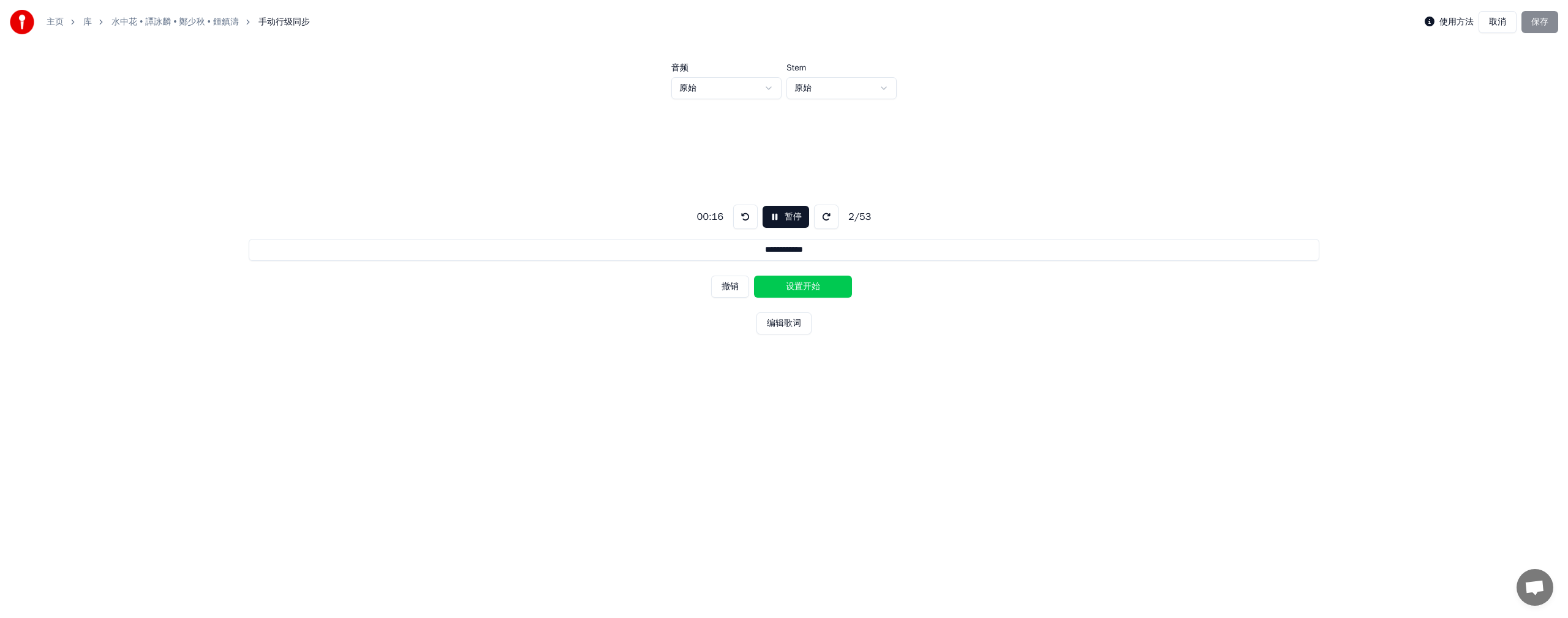 click on "撤销" at bounding box center [730, 287] 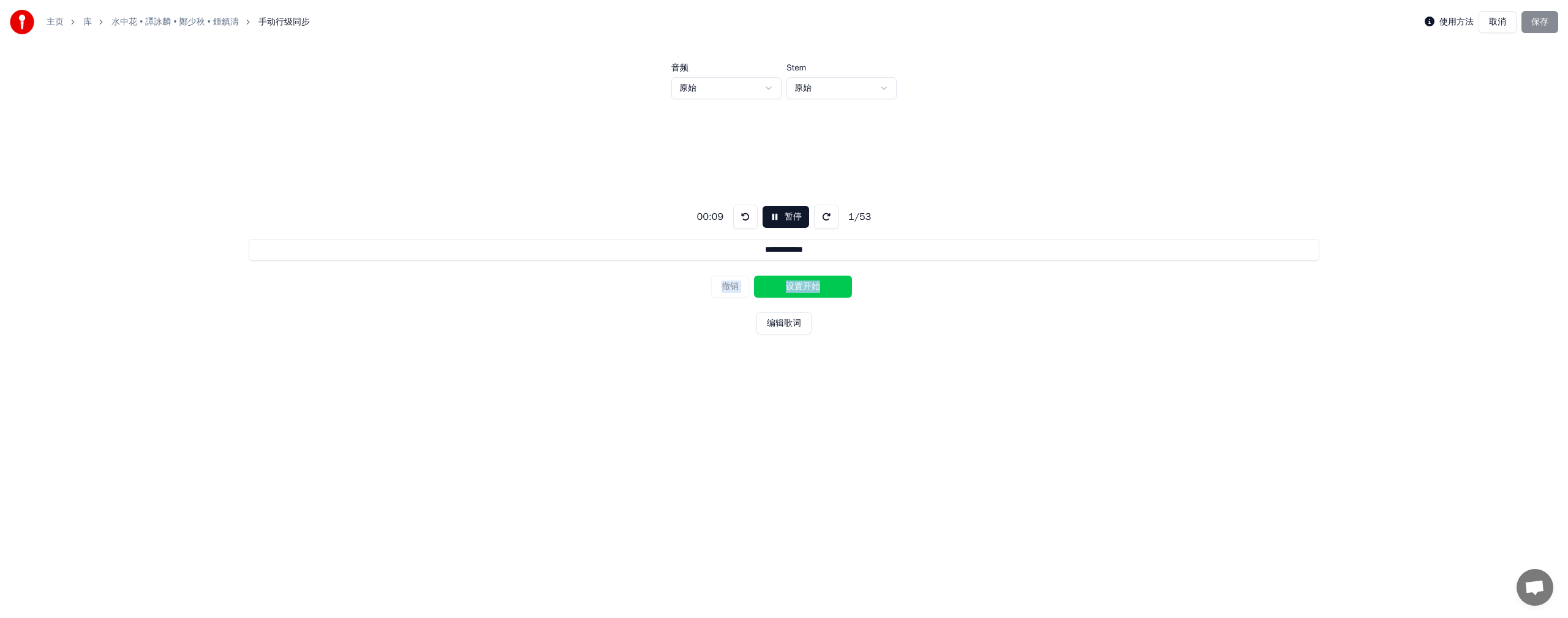 click on "撤销 设置开始" at bounding box center [784, 287] 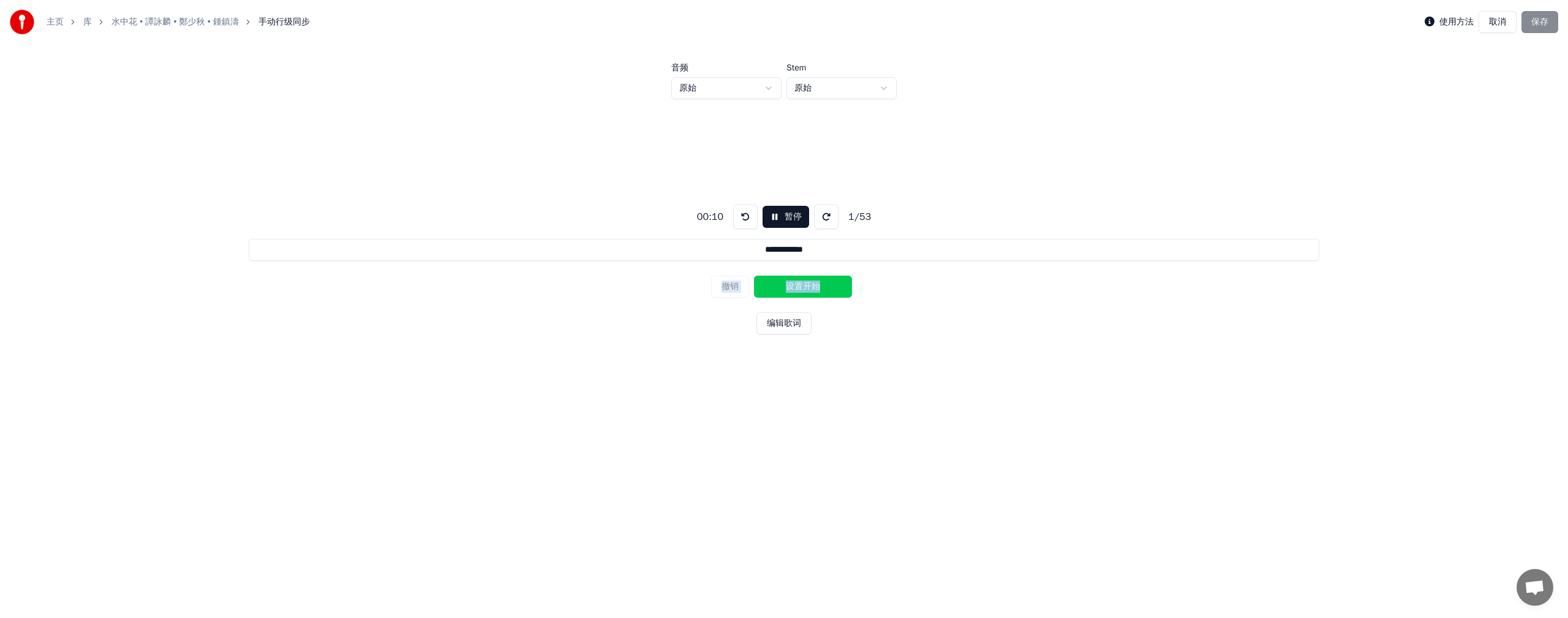 click on "撤销 设置开始" at bounding box center (784, 287) 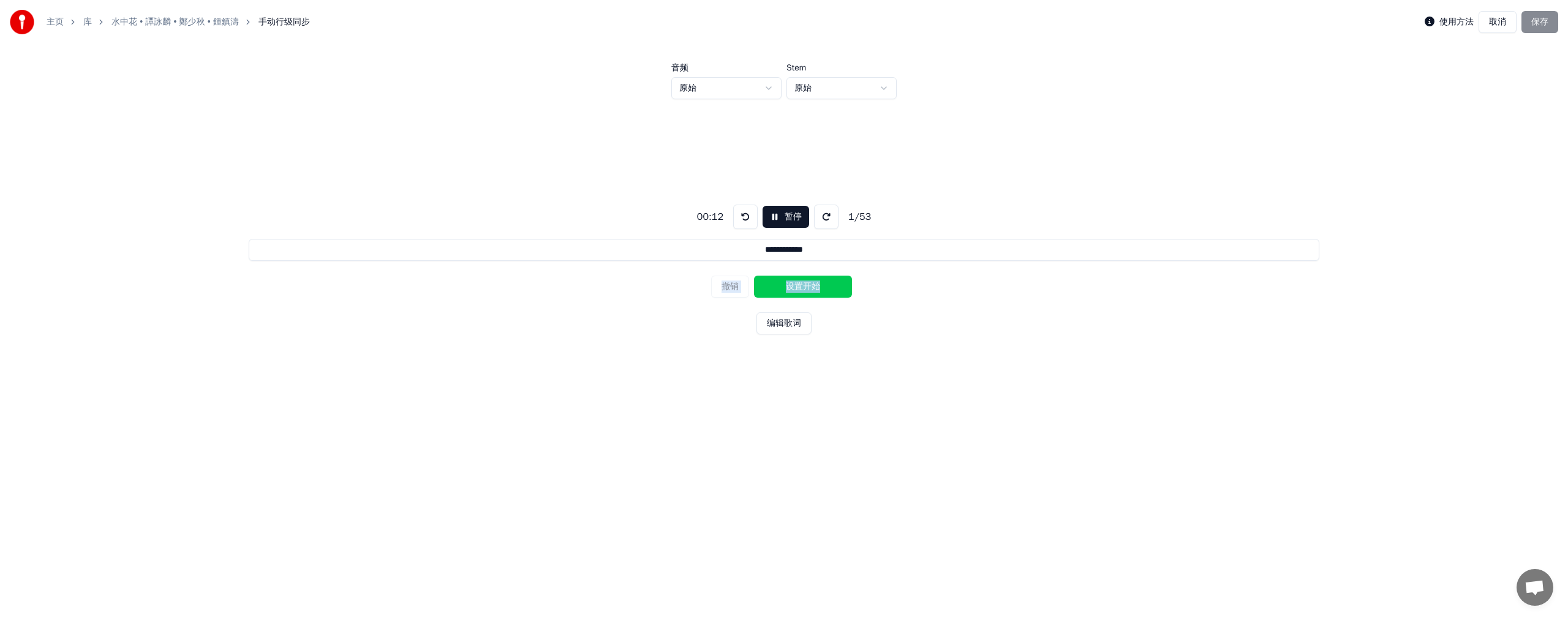 click on "**********" at bounding box center (784, 266) 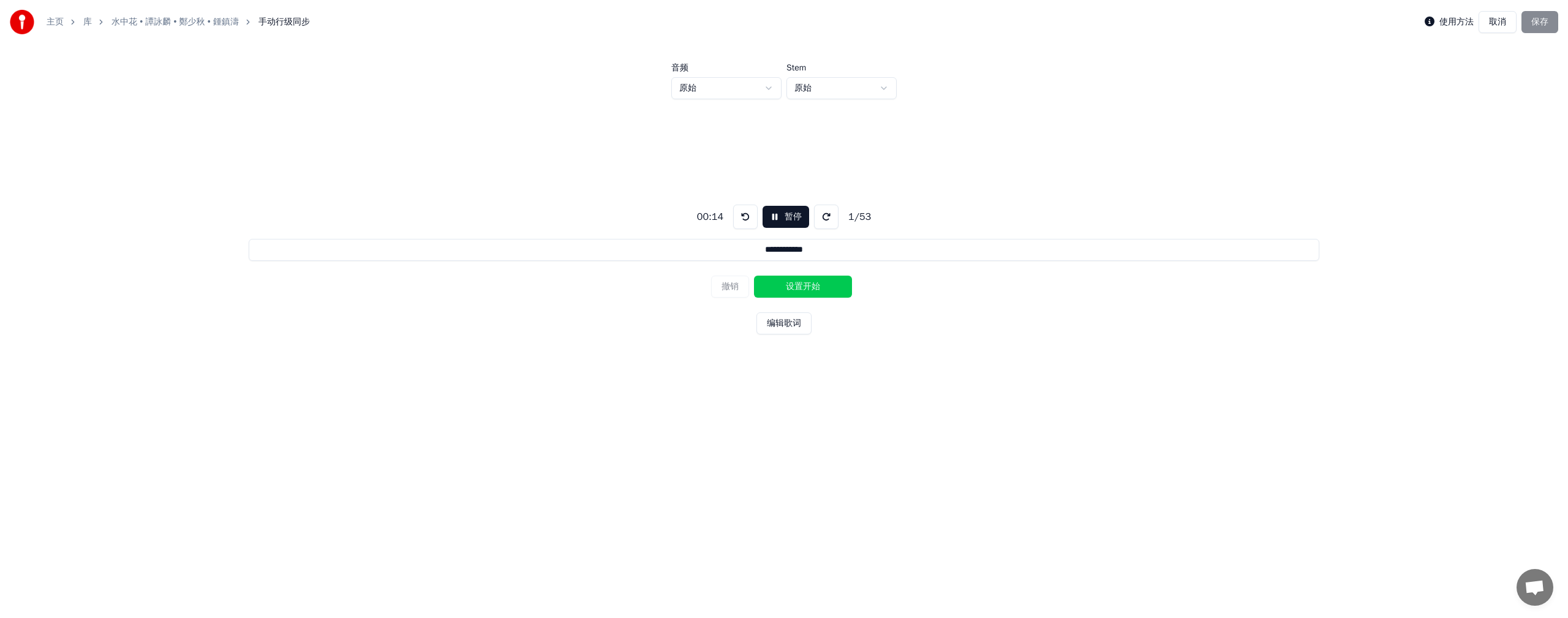 click on "设置开始" at bounding box center [803, 287] 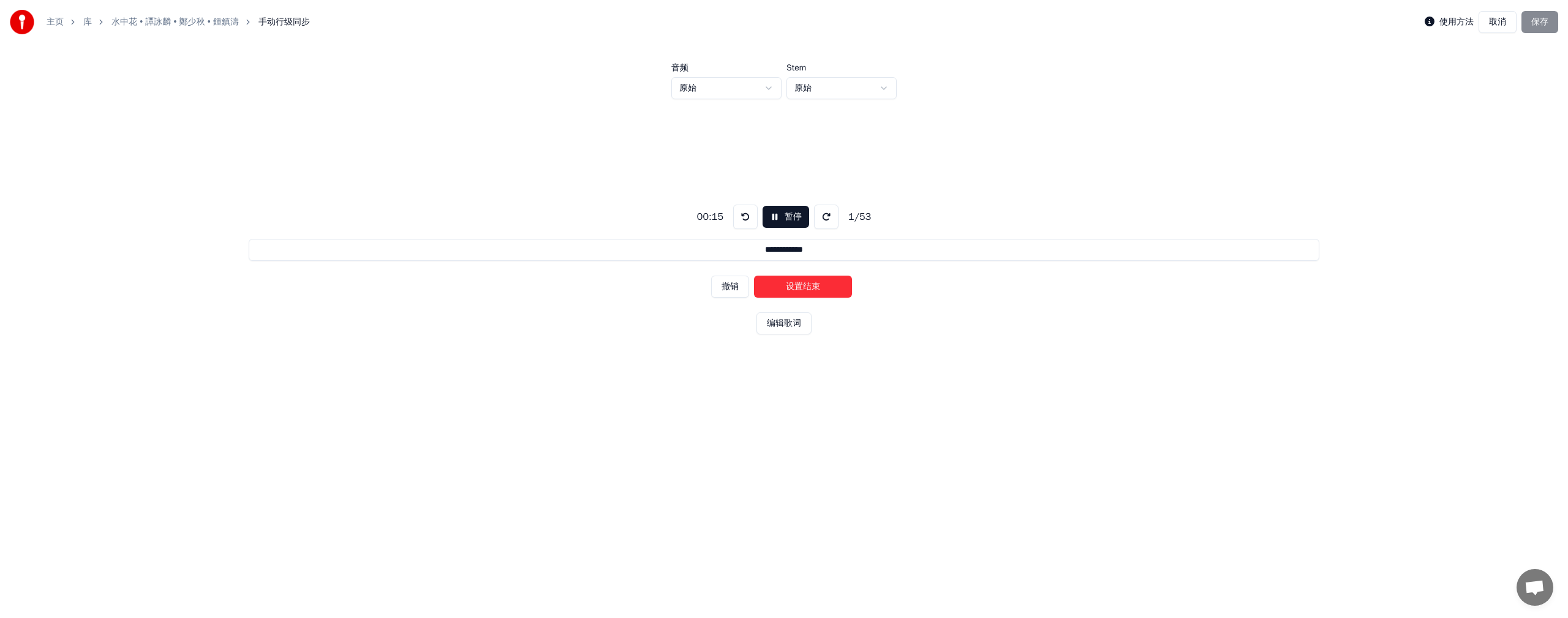 click at bounding box center (745, 217) 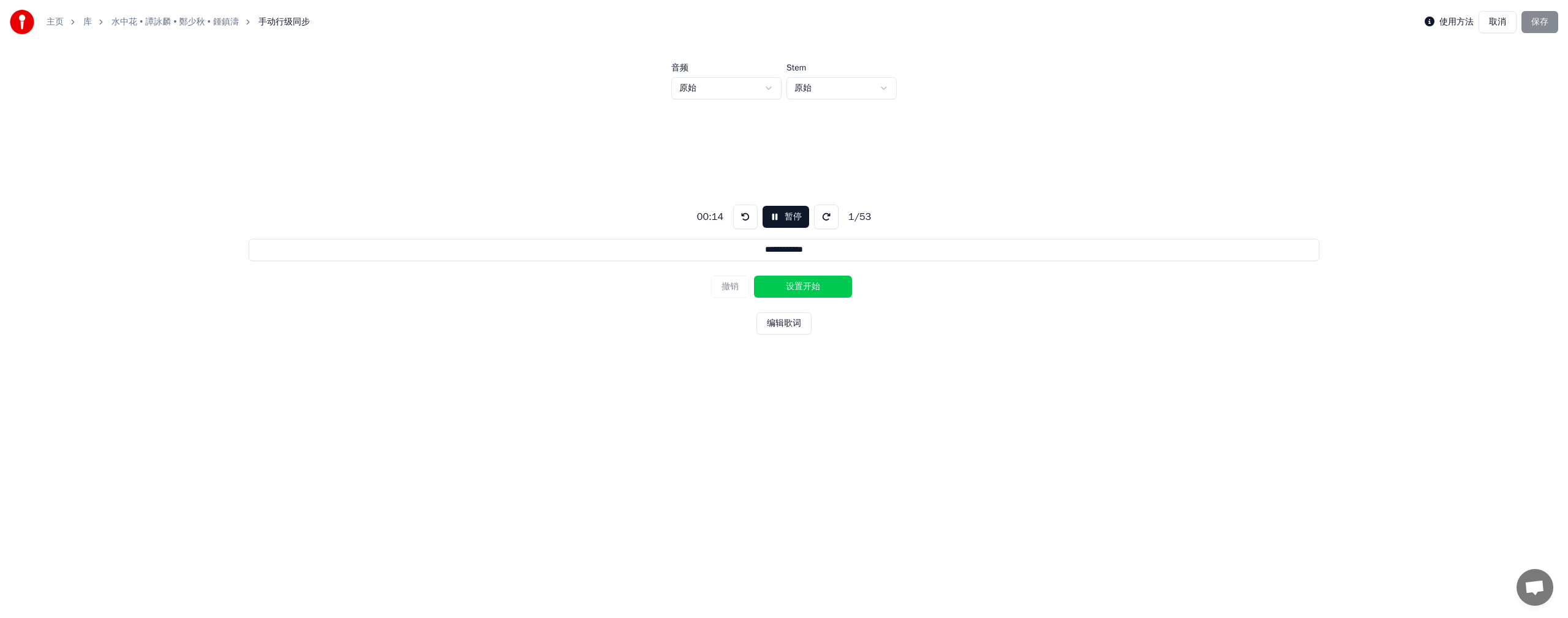 click on "设置开始" at bounding box center [803, 287] 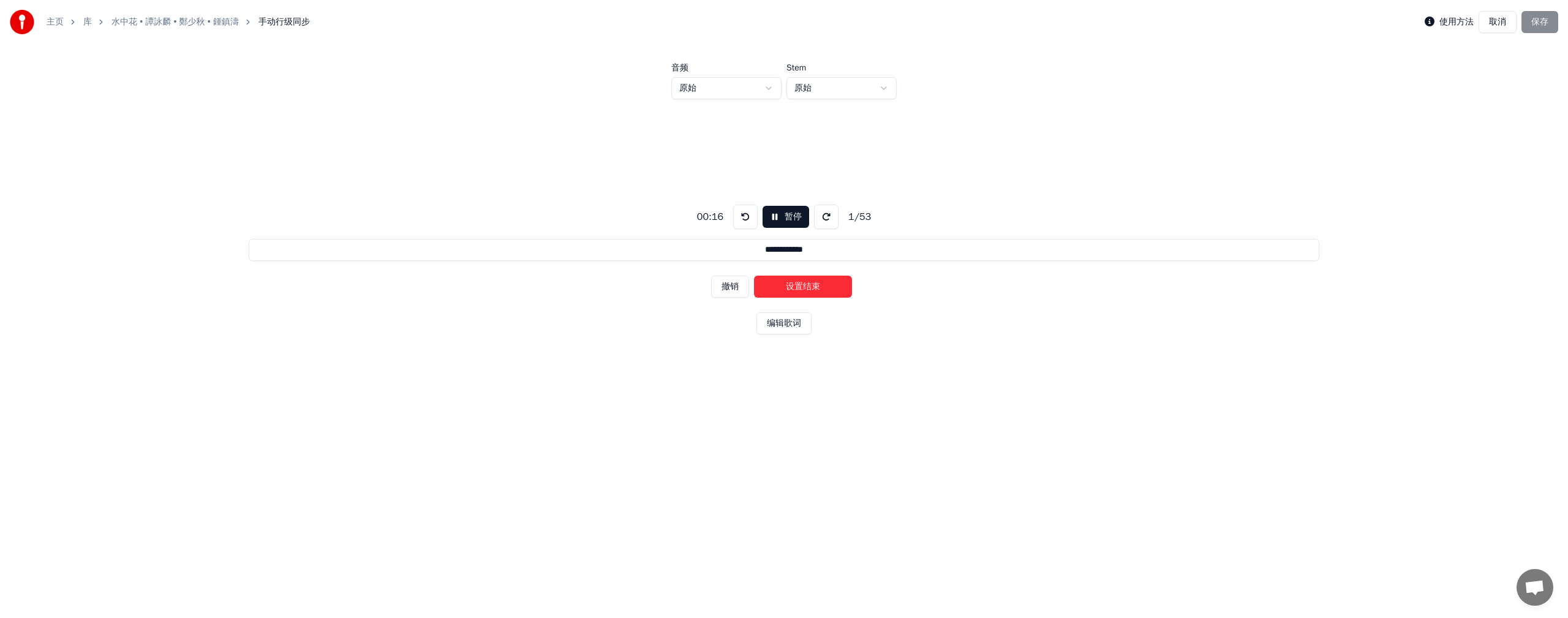 click at bounding box center [745, 217] 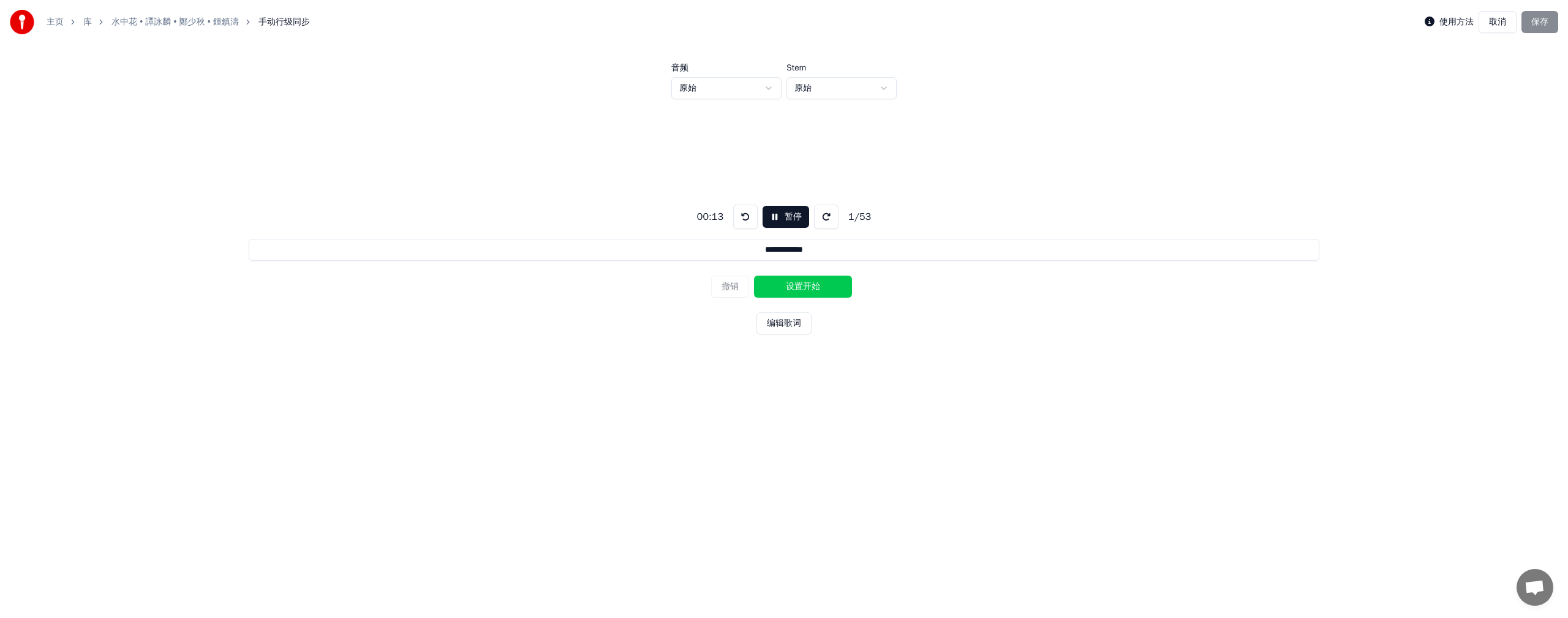 click on "设置开始" at bounding box center (803, 287) 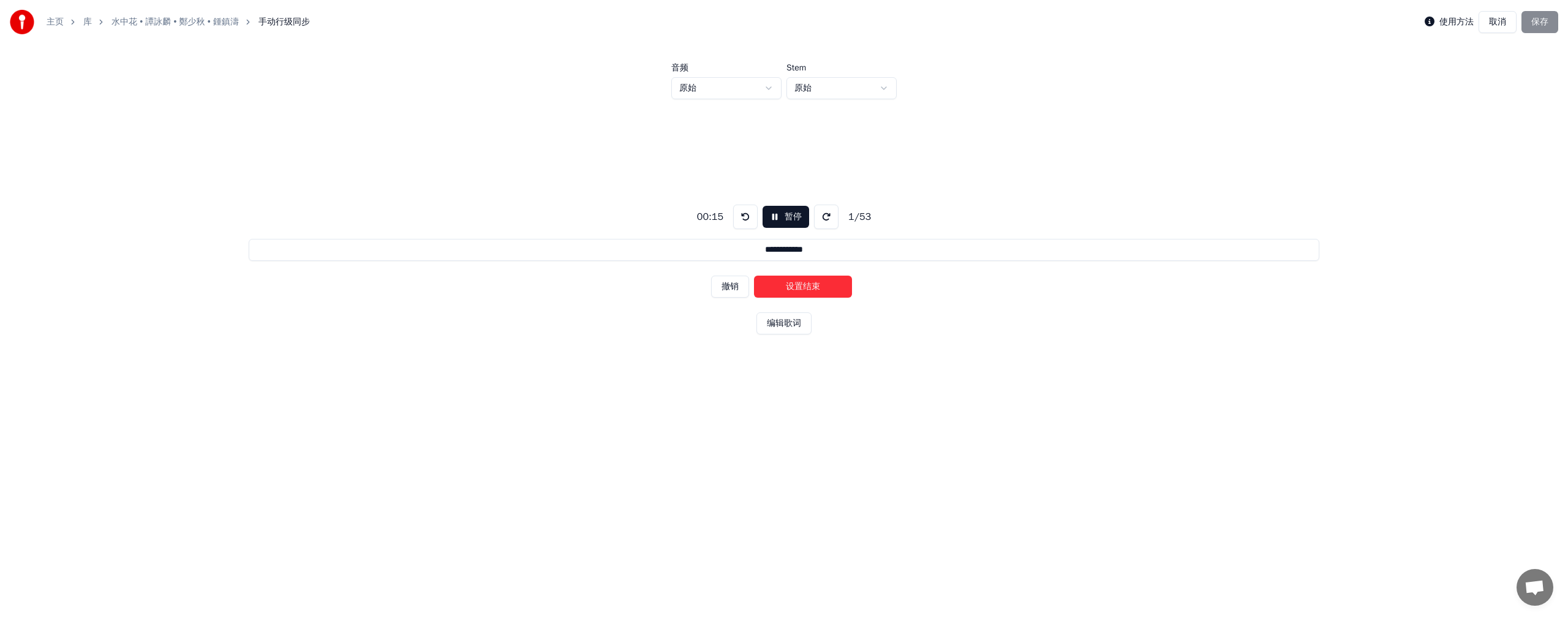click at bounding box center [745, 217] 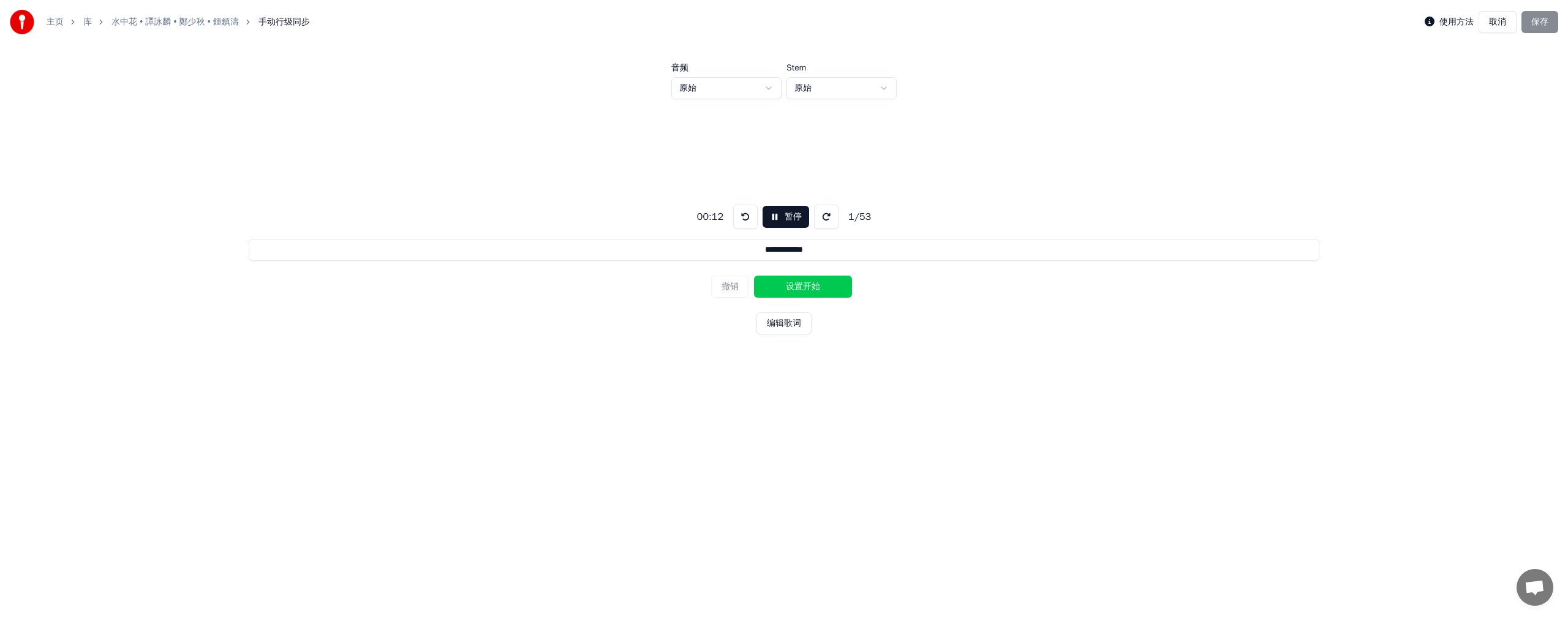 click on "设置开始" at bounding box center (803, 287) 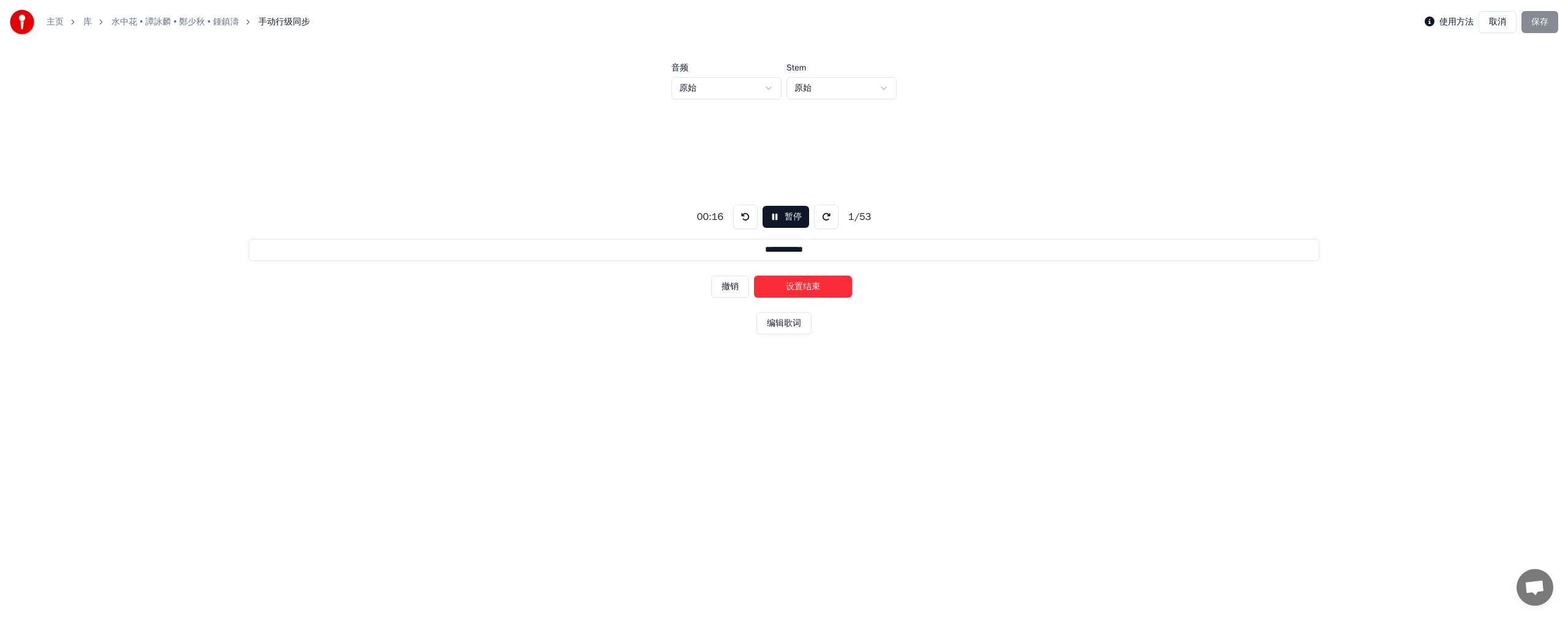 click on "设置结束" at bounding box center (803, 287) 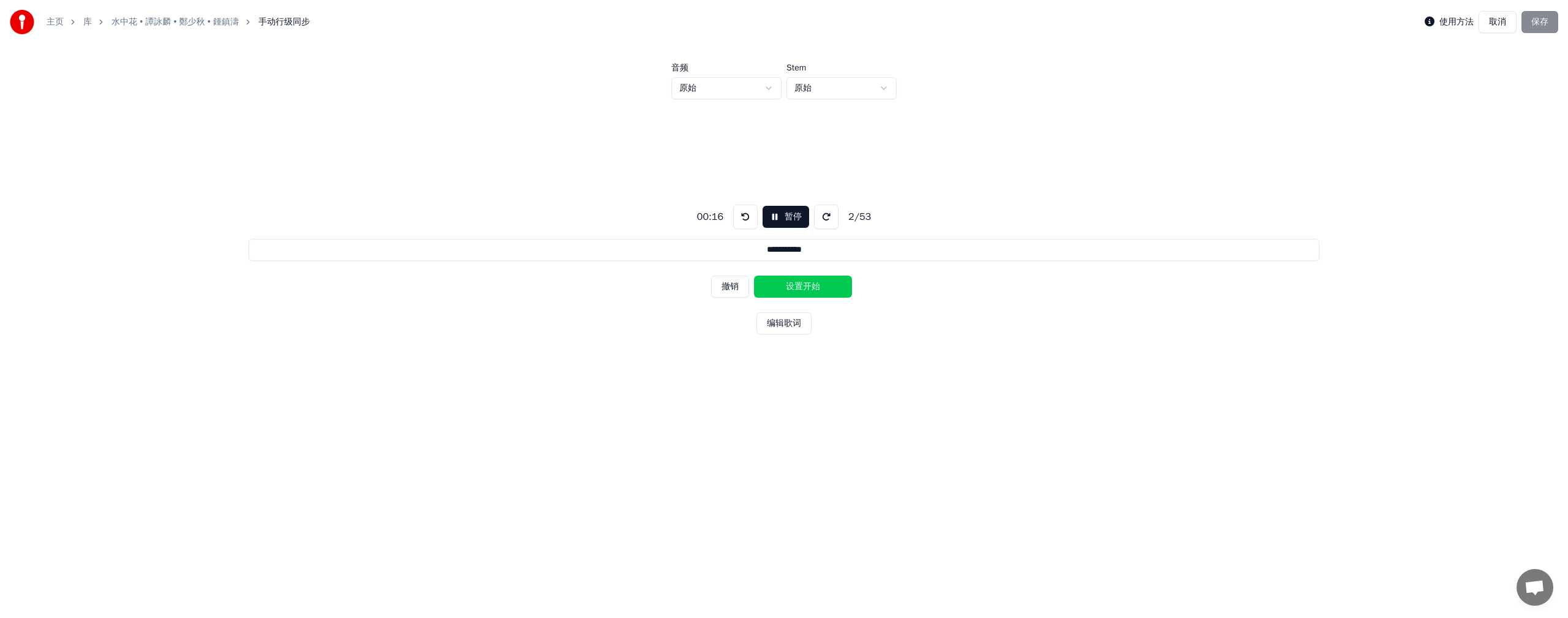 click on "设置开始" at bounding box center (803, 287) 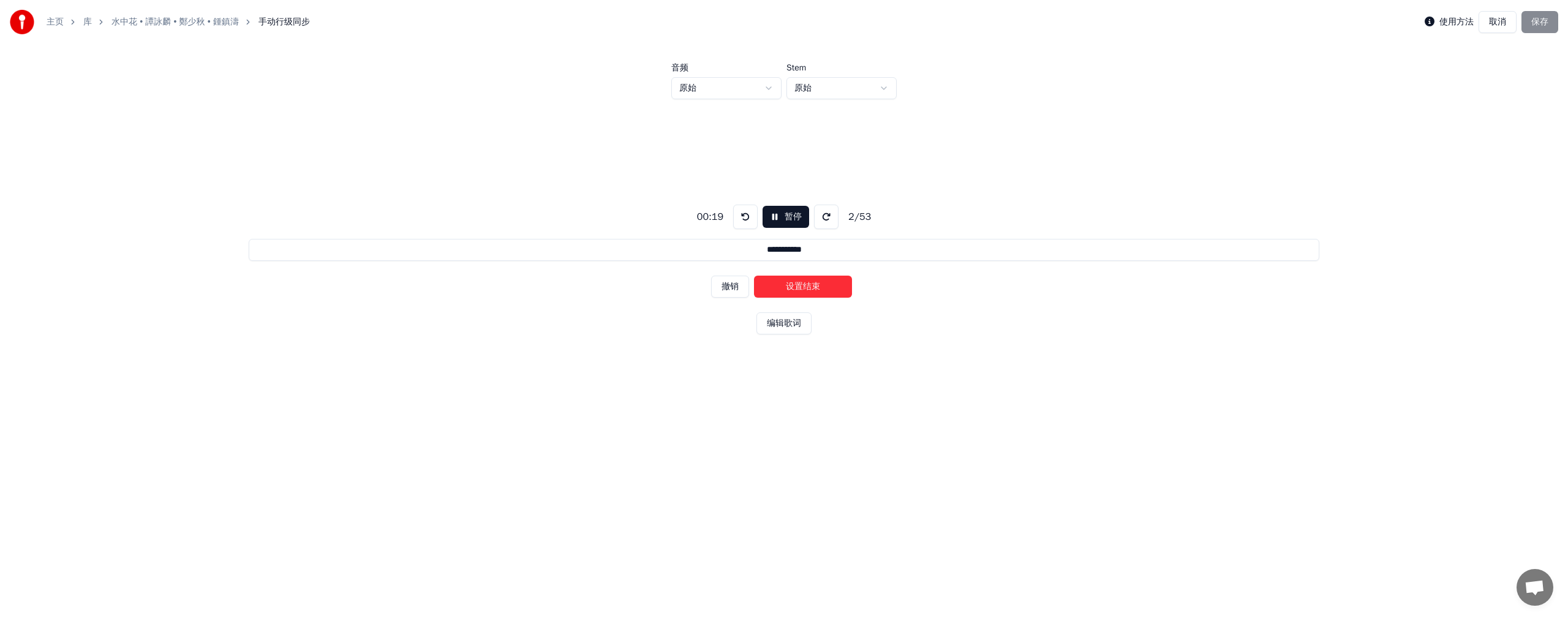 click on "设置结束" at bounding box center (803, 287) 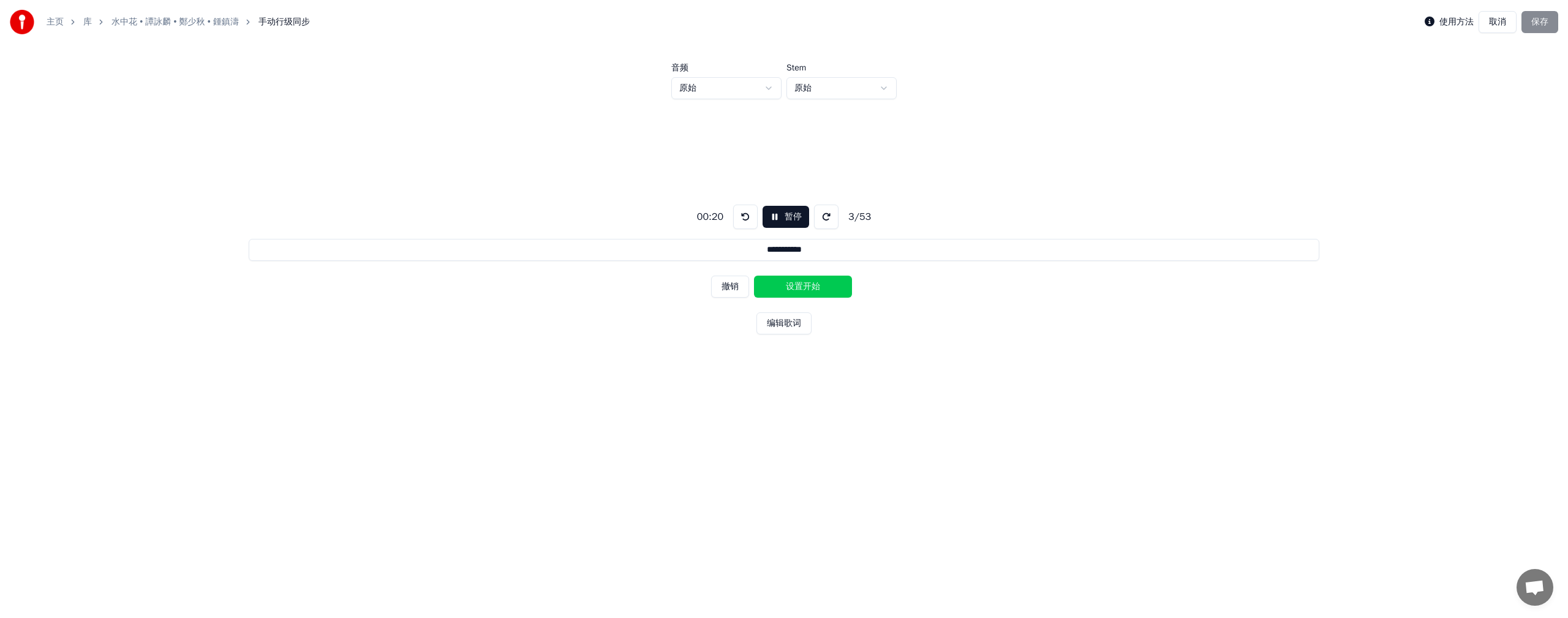 click on "设置开始" at bounding box center [803, 287] 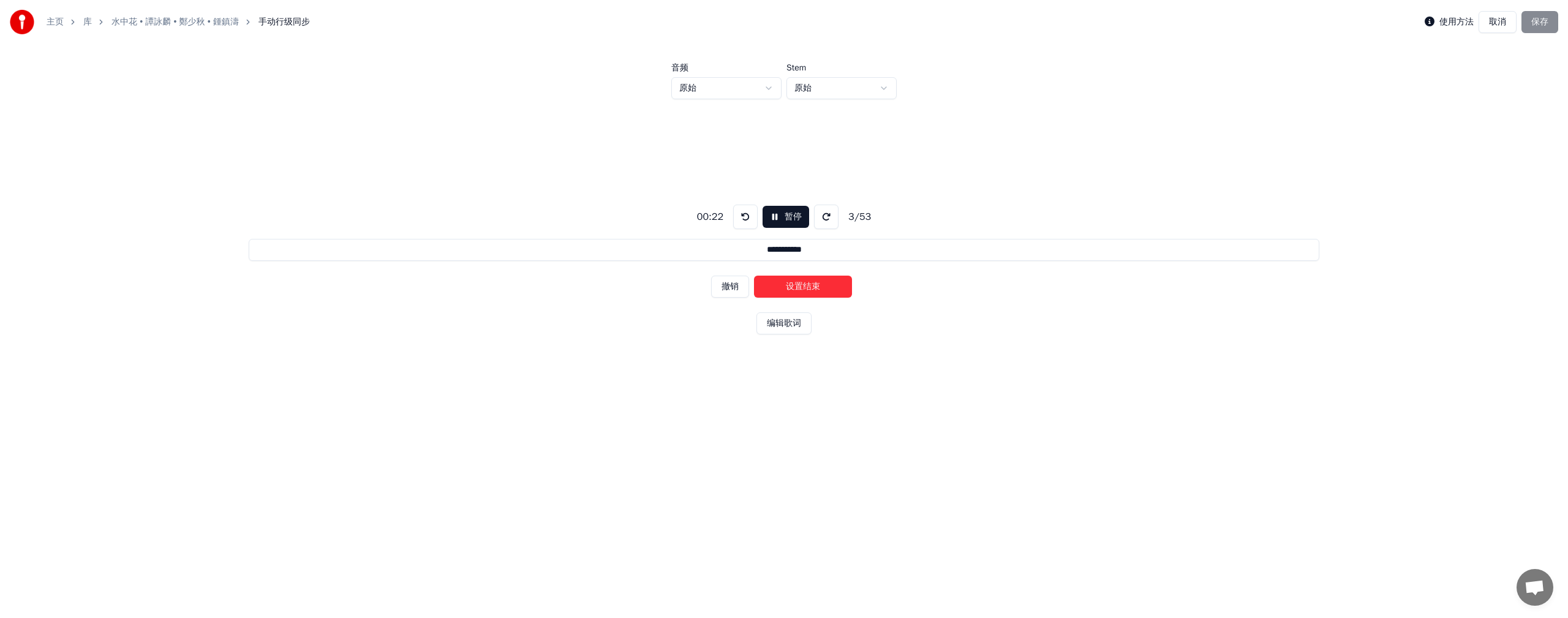 click on "设置结束" at bounding box center (803, 287) 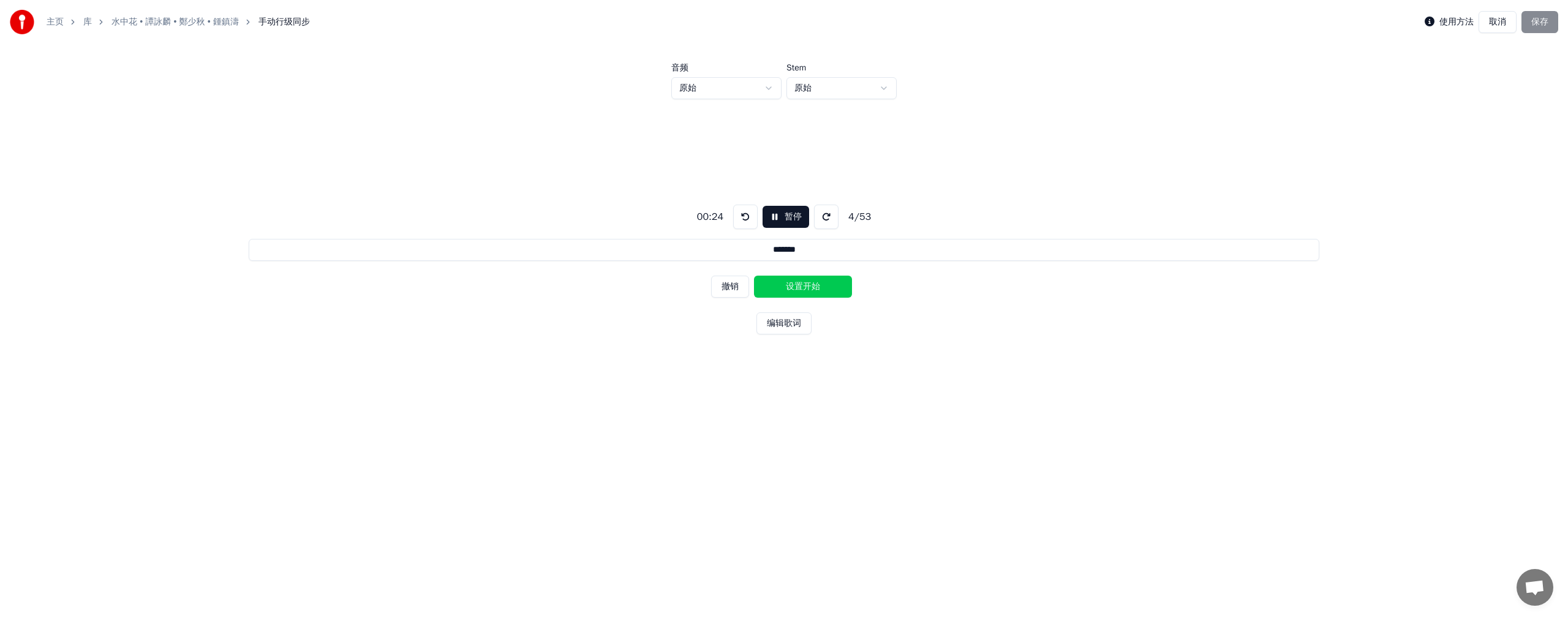 click on "设置开始" at bounding box center (803, 287) 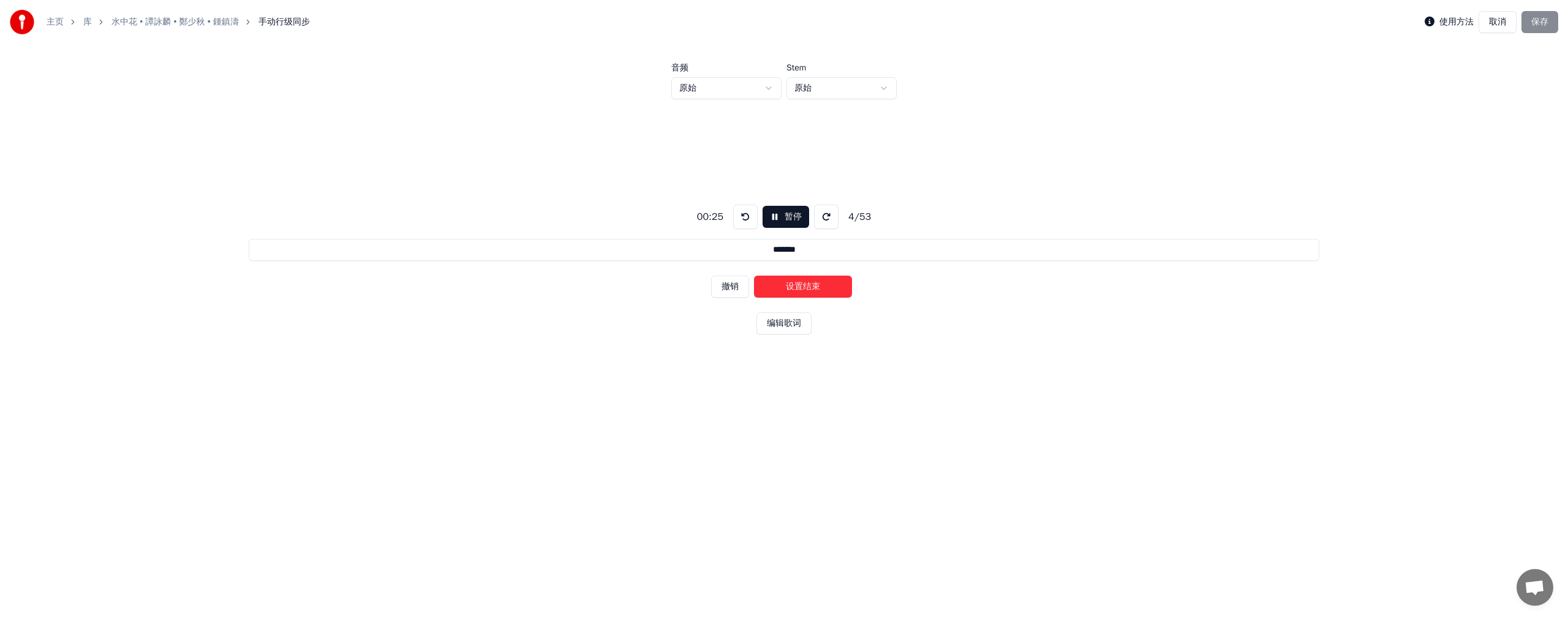 click on "设置结束" at bounding box center [803, 287] 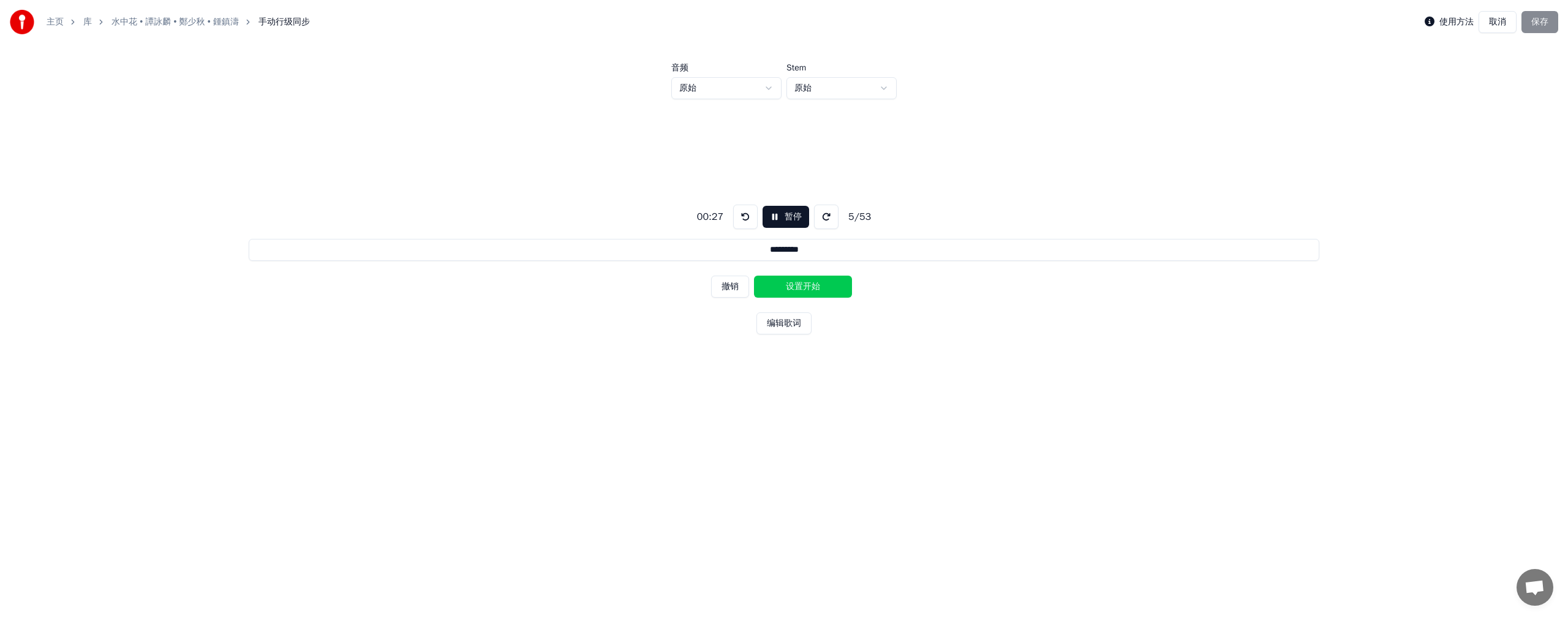 click on "设置开始" at bounding box center [803, 287] 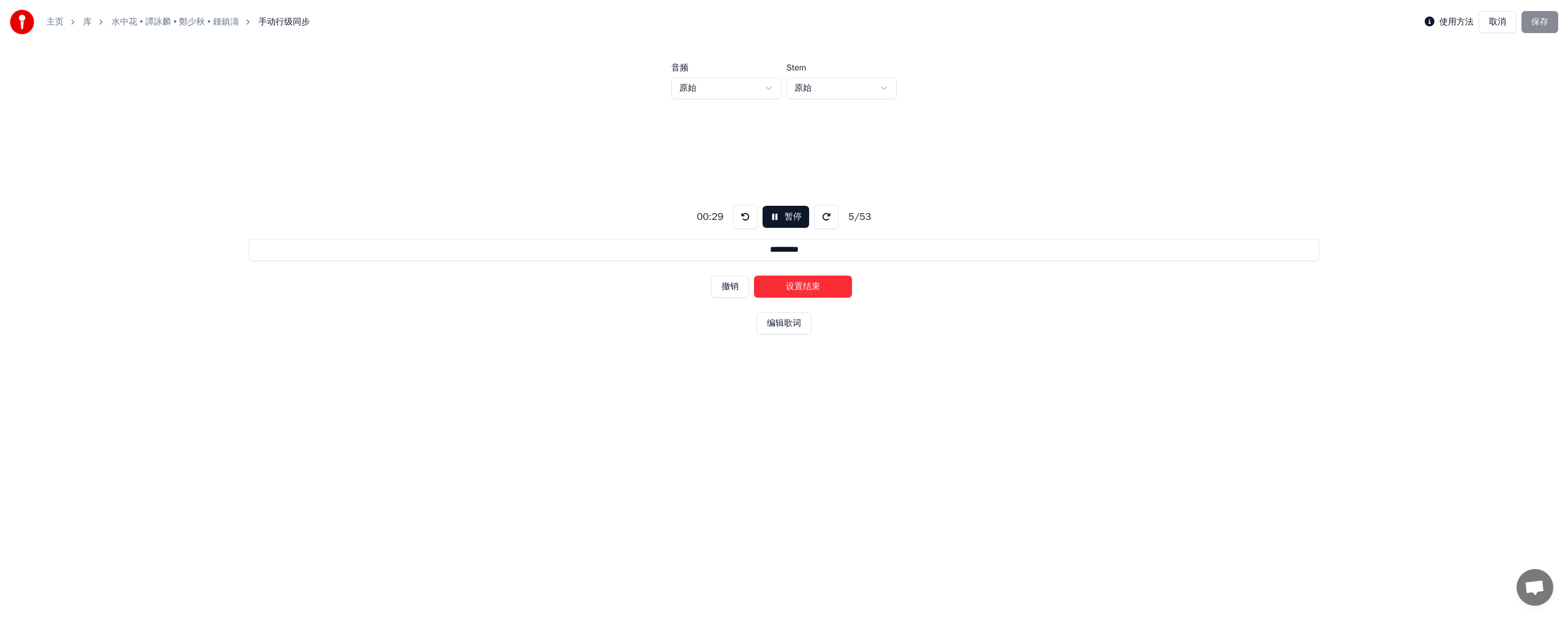 click on "设置结束" at bounding box center (803, 287) 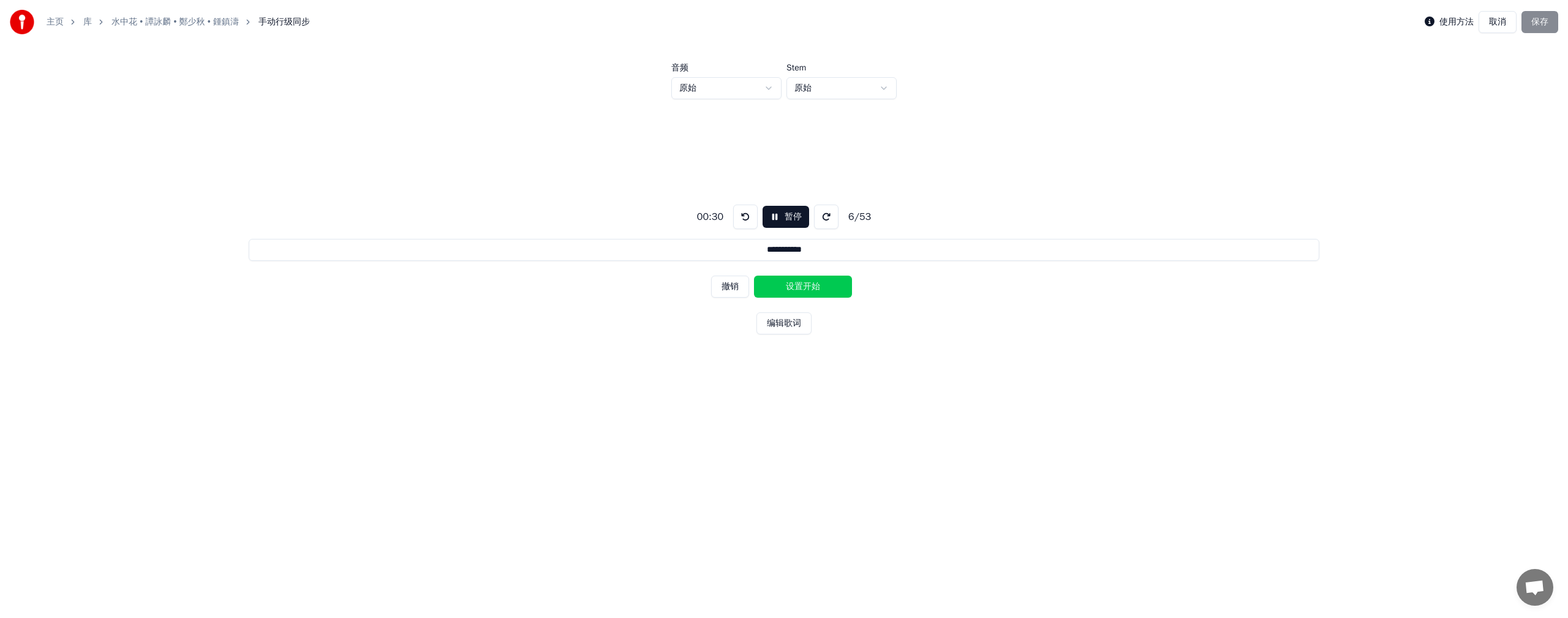 click on "设置开始" at bounding box center [803, 287] 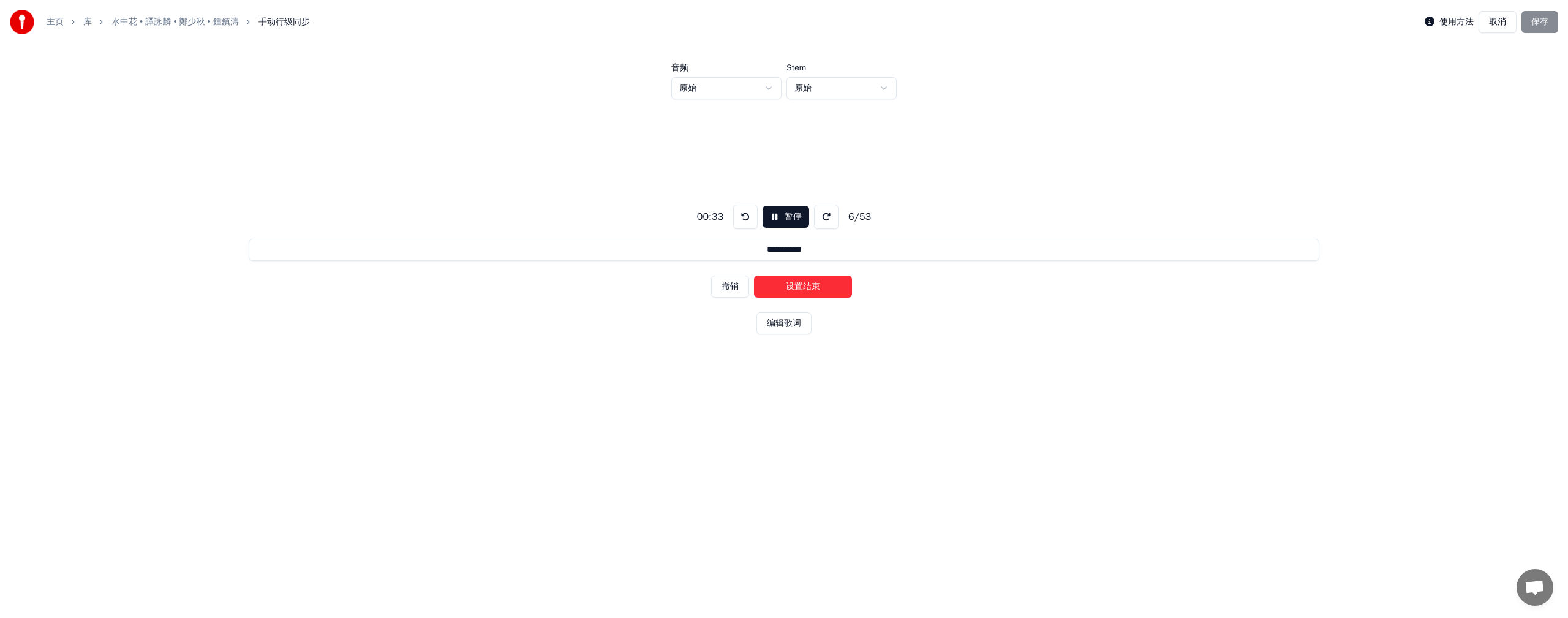 click on "设置结束" at bounding box center [803, 287] 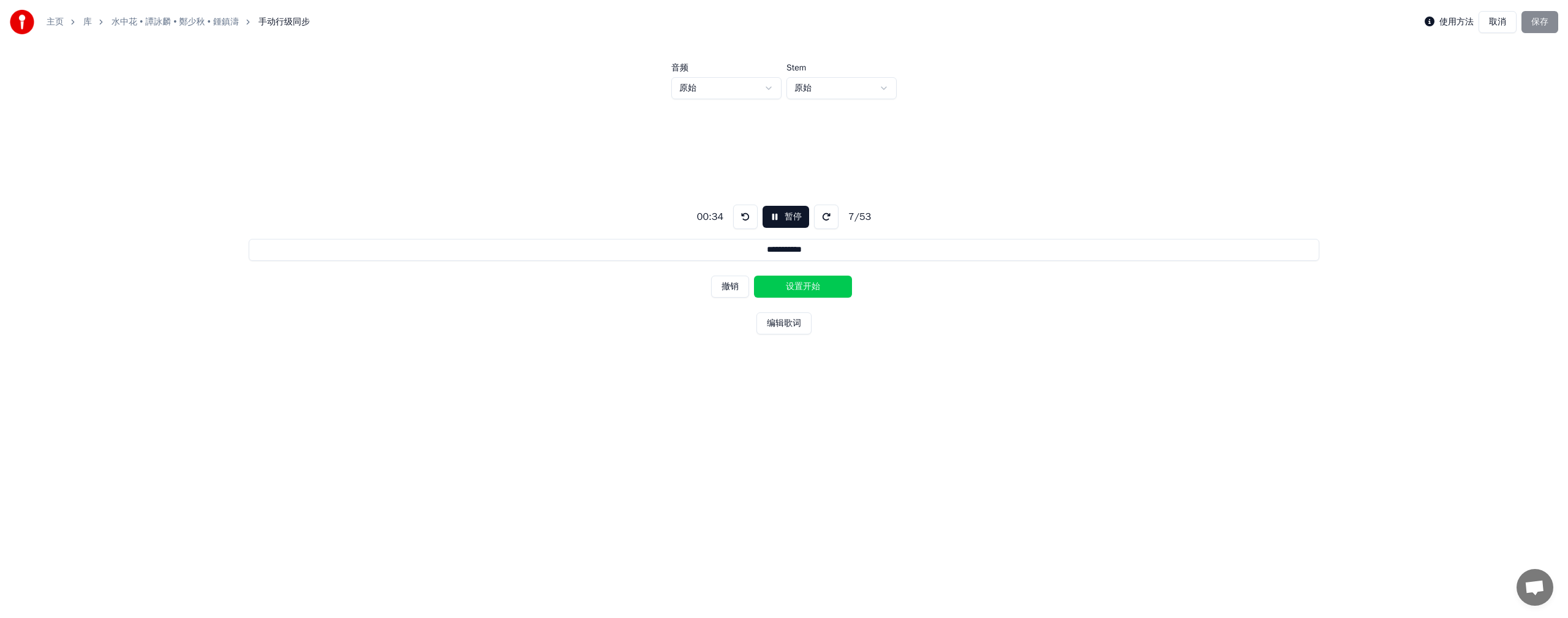 click on "设置开始" at bounding box center (803, 287) 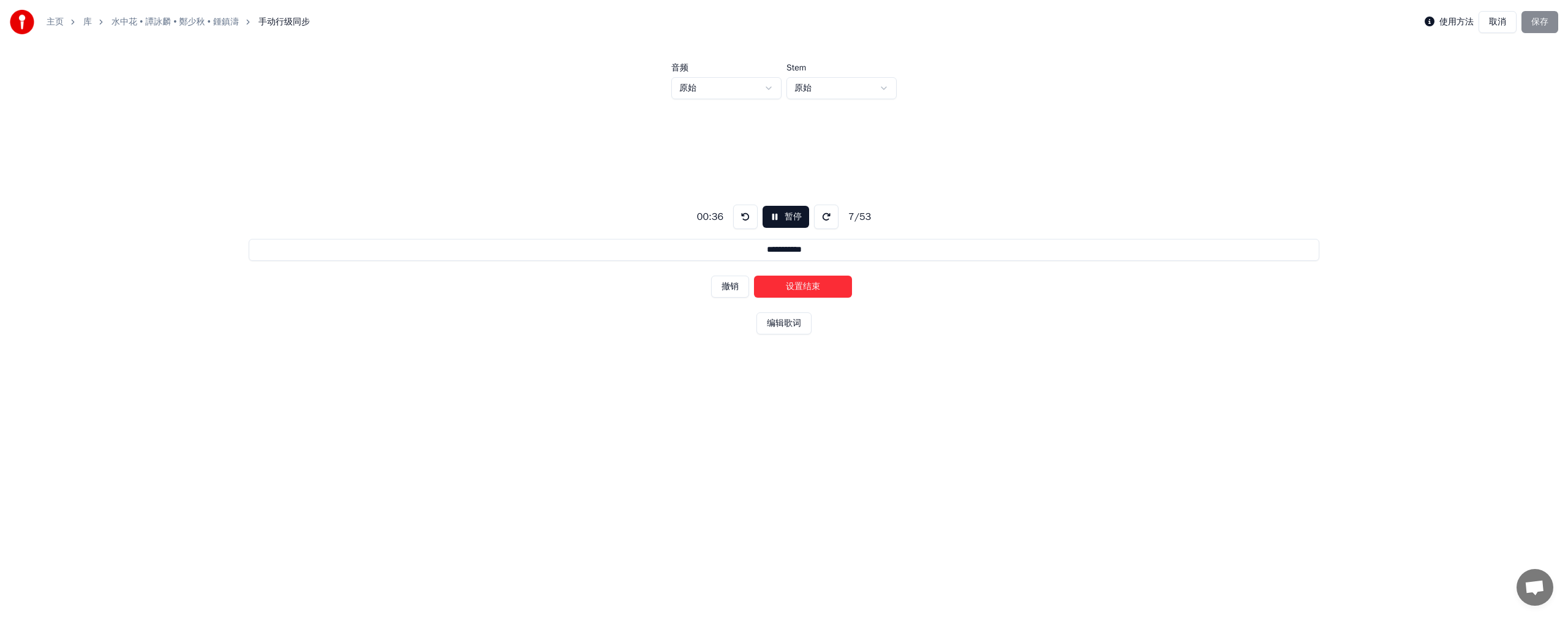 click on "设置结束" at bounding box center (803, 287) 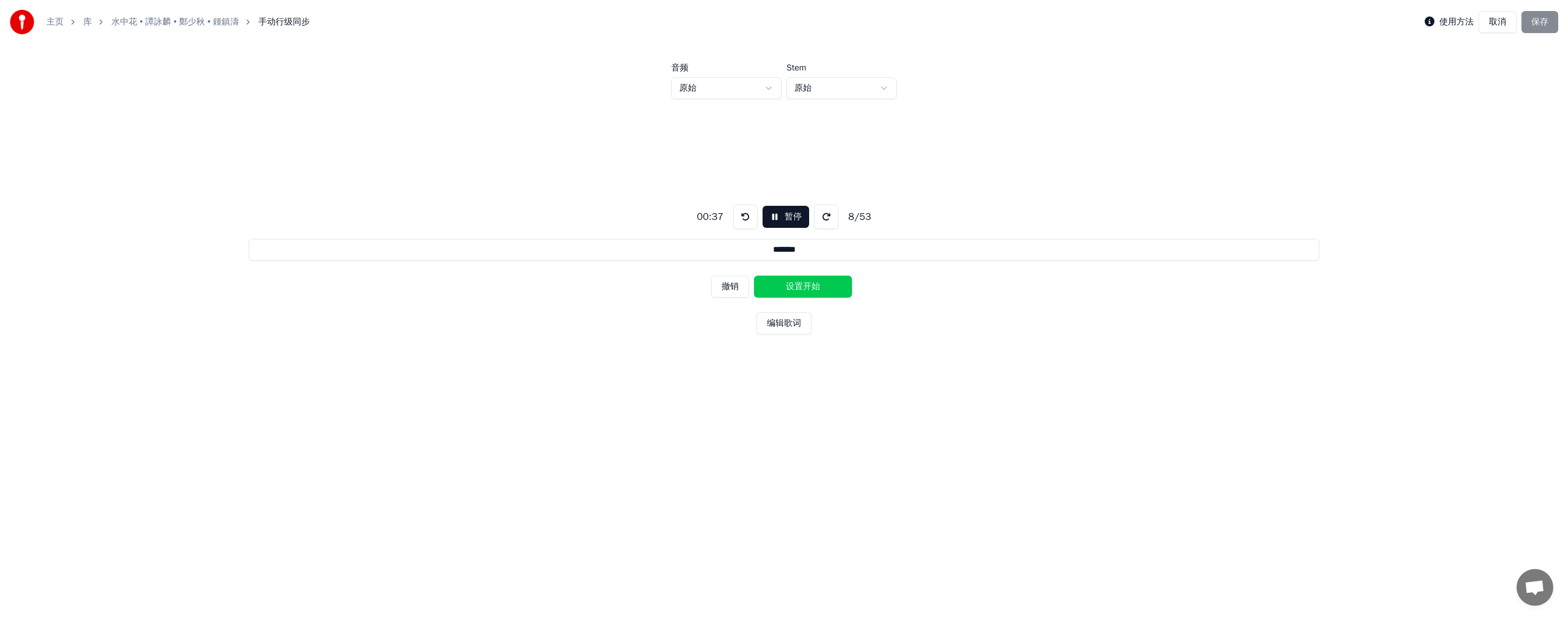 click on "设置开始" at bounding box center (803, 287) 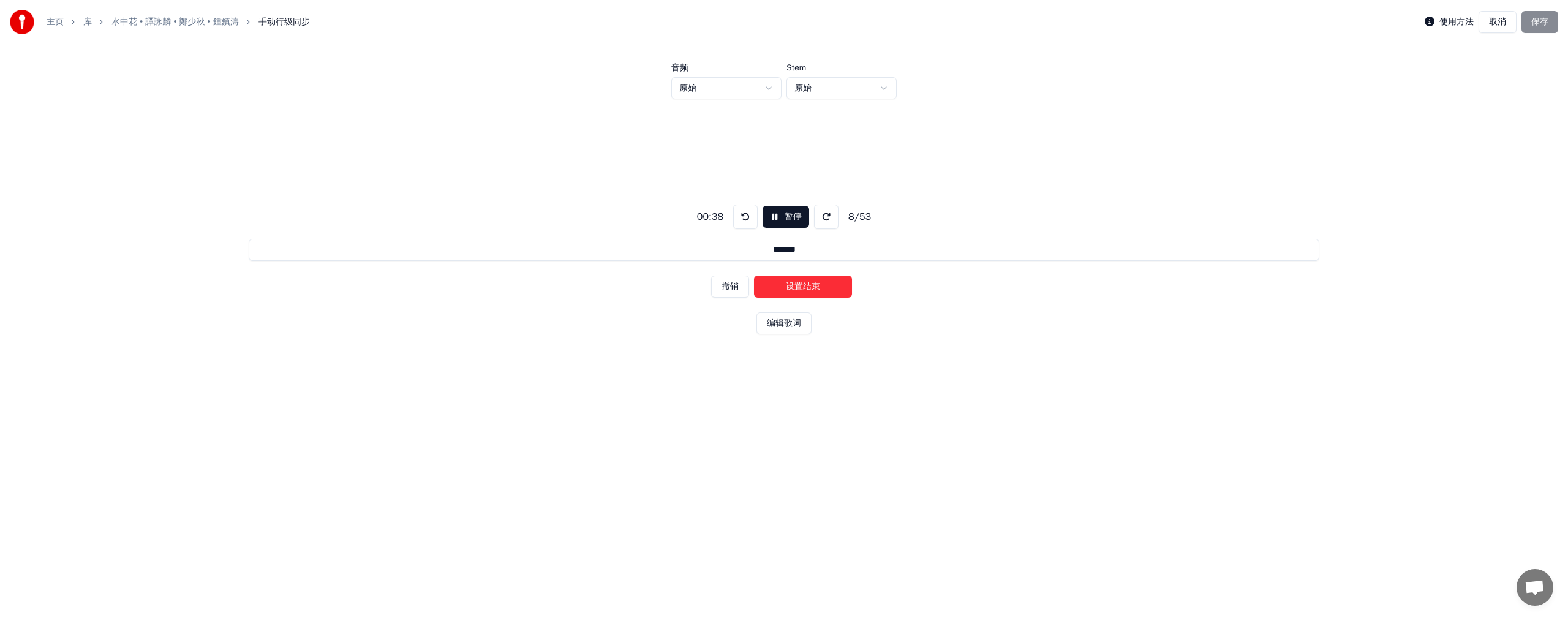 click on "设置结束" at bounding box center [803, 287] 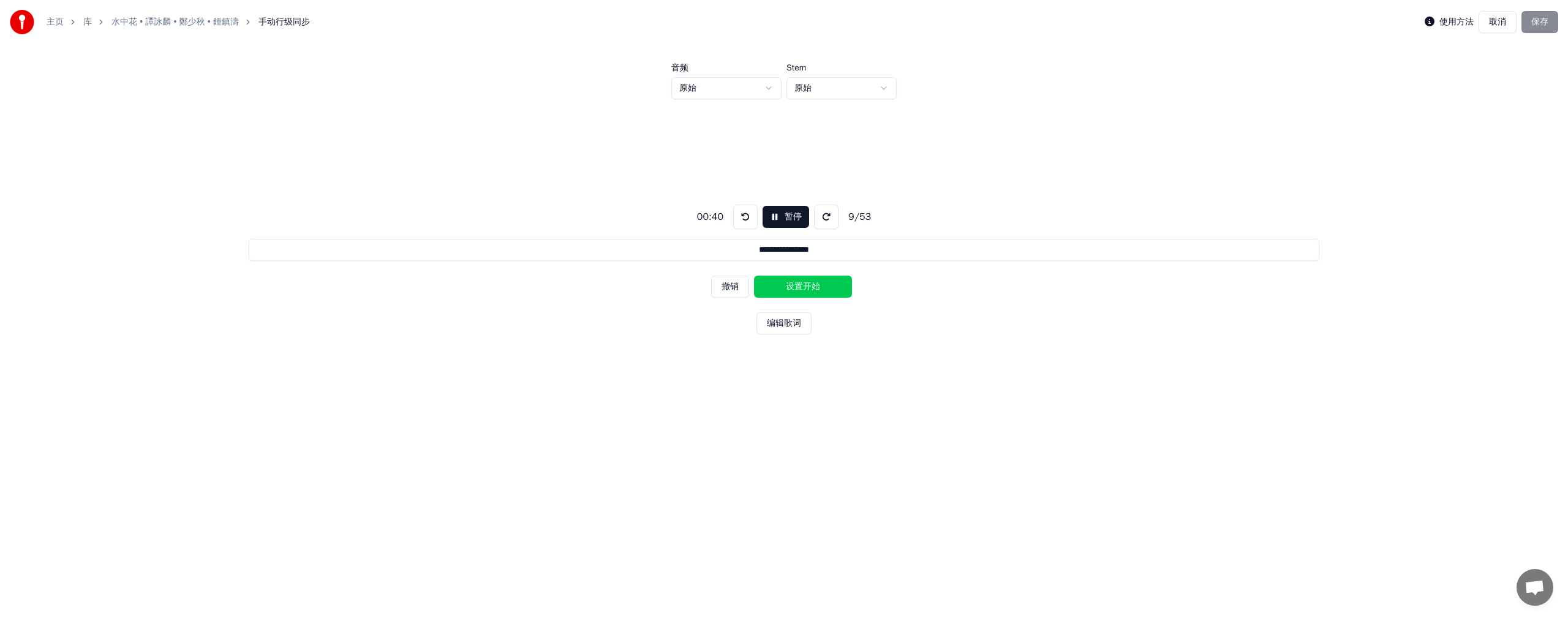click on "撤销" at bounding box center (730, 287) 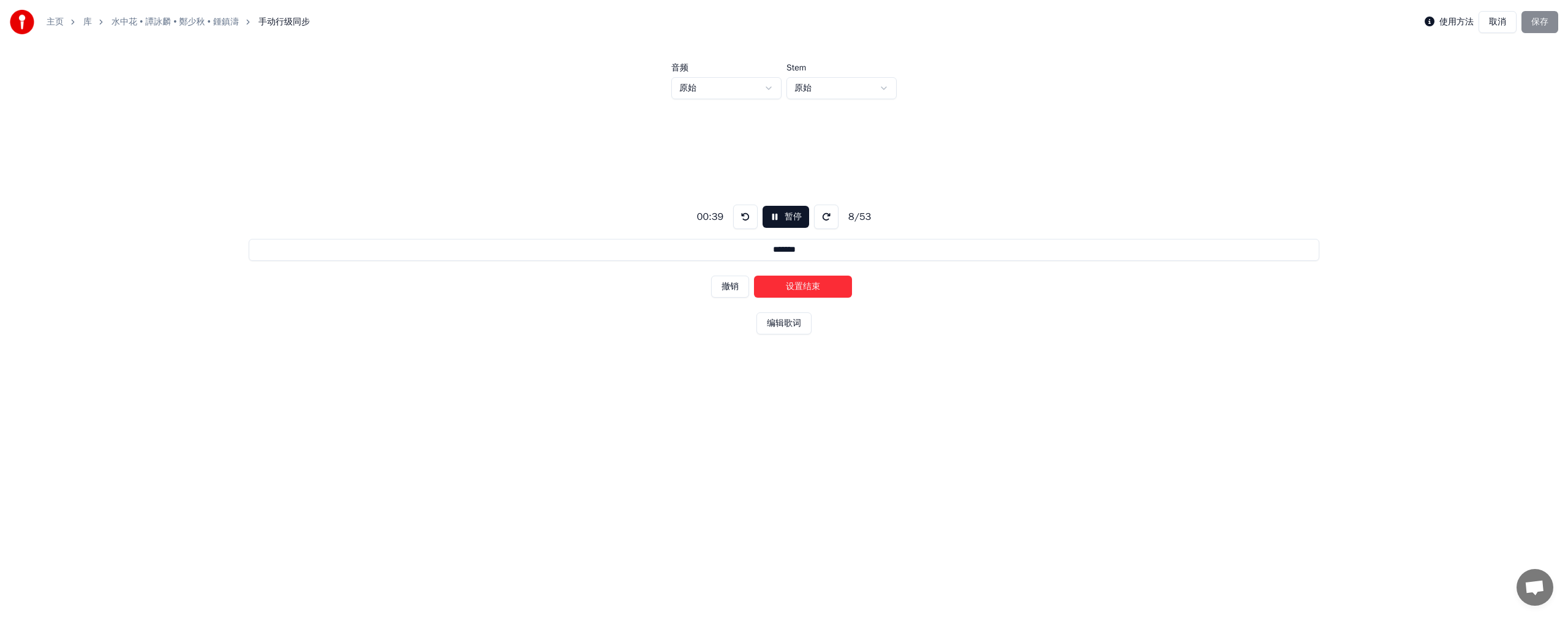 click on "取消" at bounding box center [1498, 22] 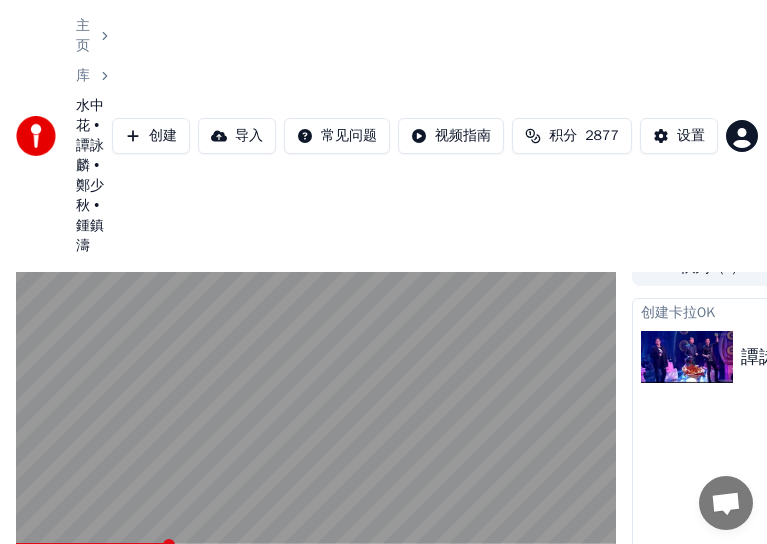 scroll, scrollTop: 253, scrollLeft: 0, axis: vertical 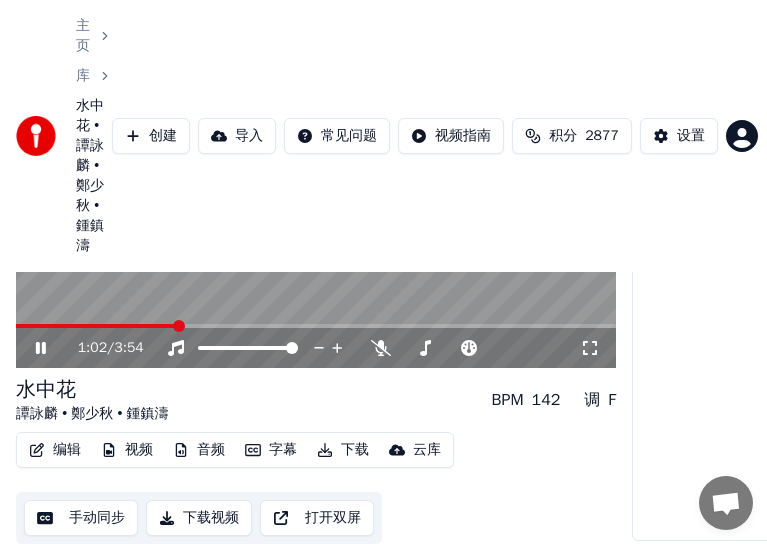 click at bounding box center [96, 326] 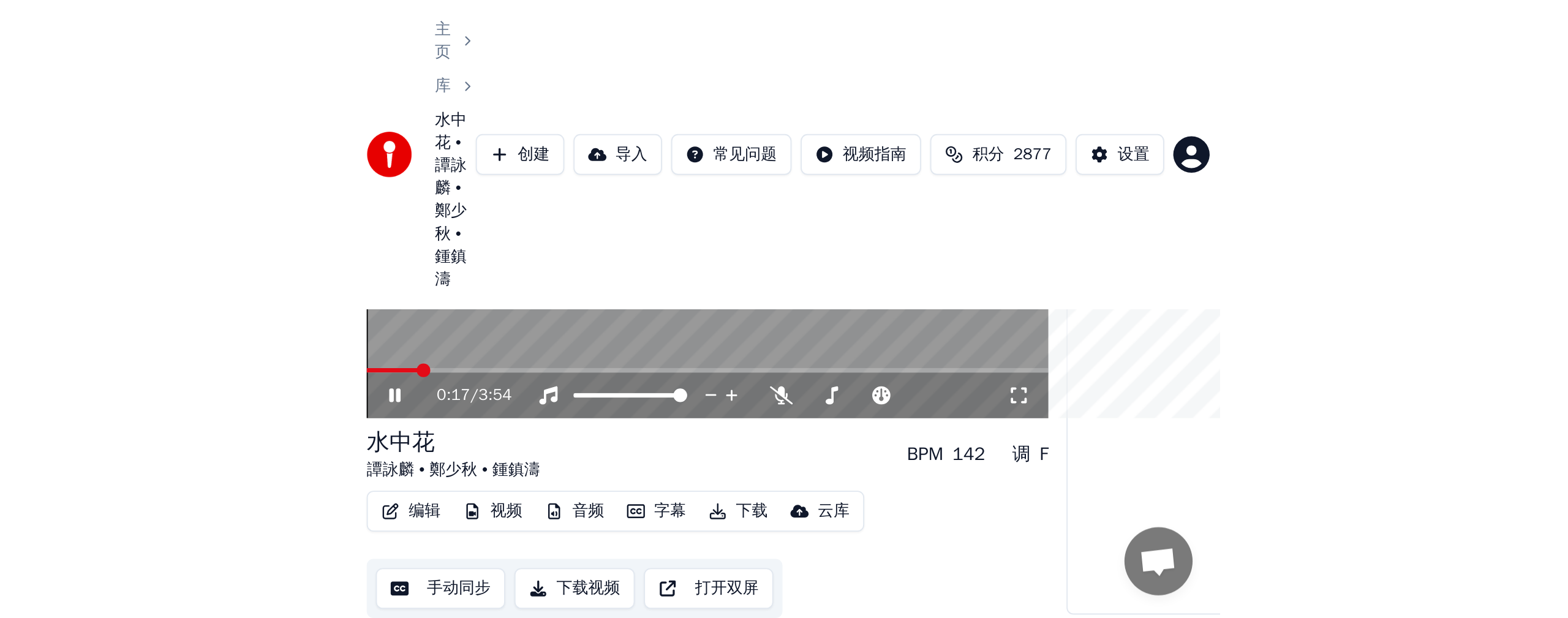 scroll, scrollTop: 0, scrollLeft: 0, axis: both 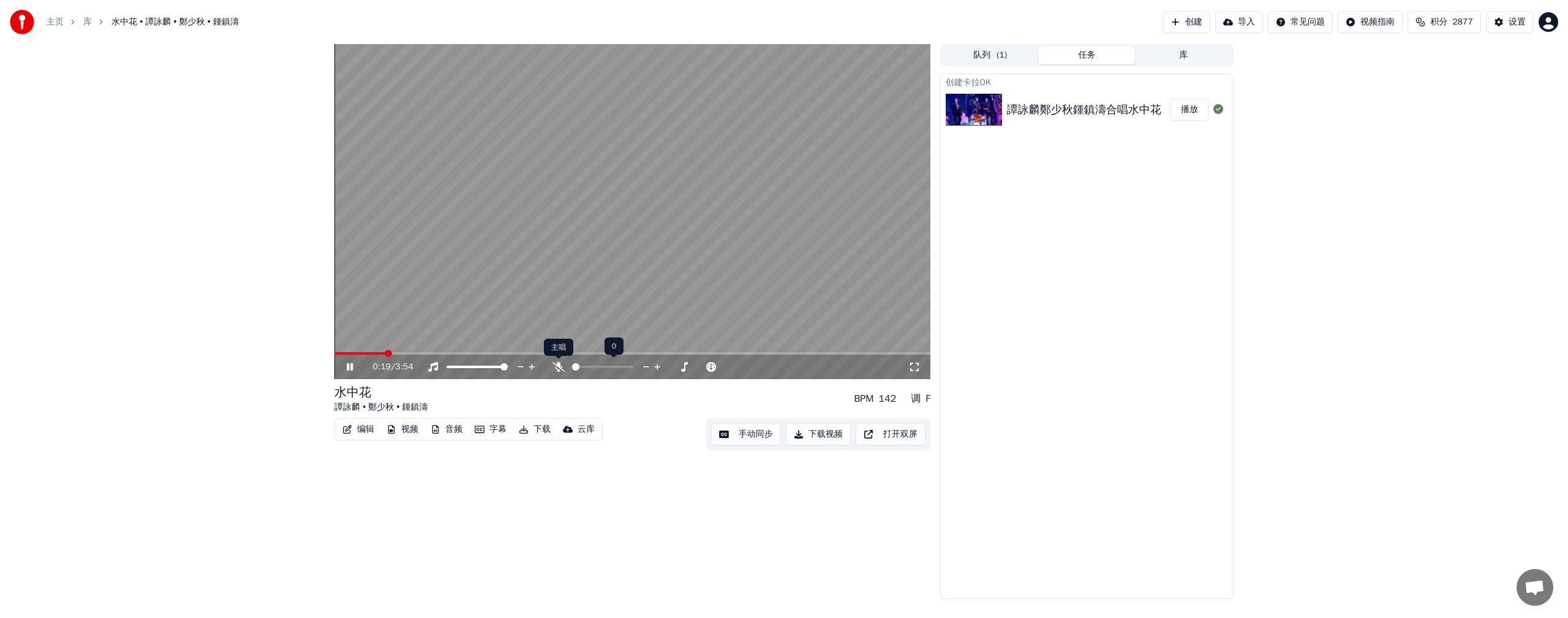 click 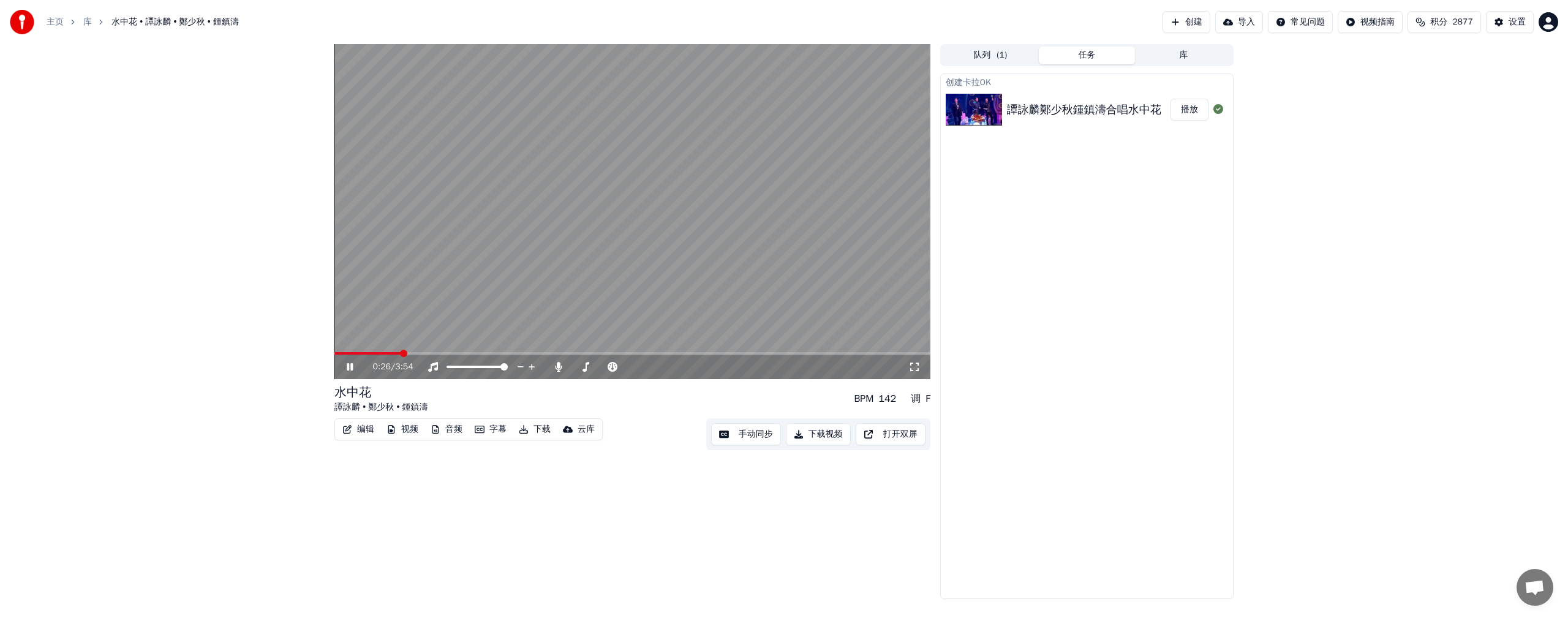 click at bounding box center [632, 211] 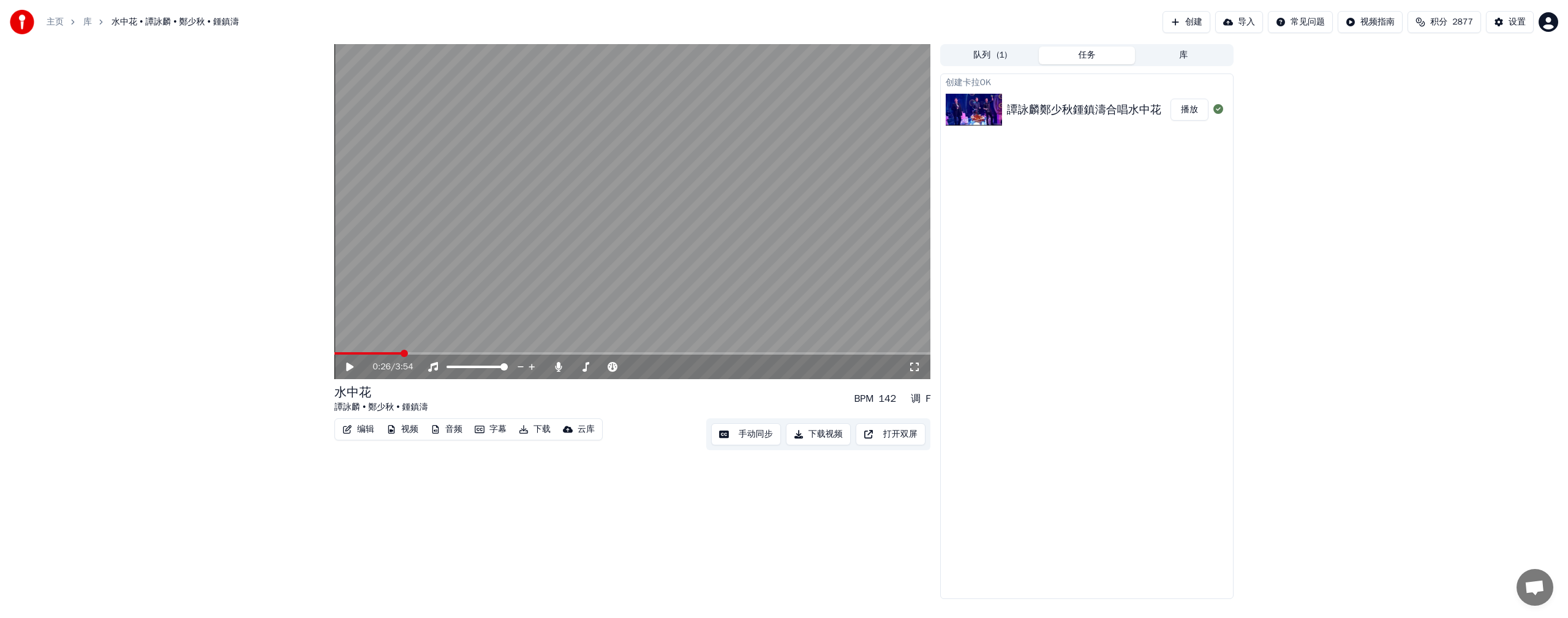 click at bounding box center (632, 211) 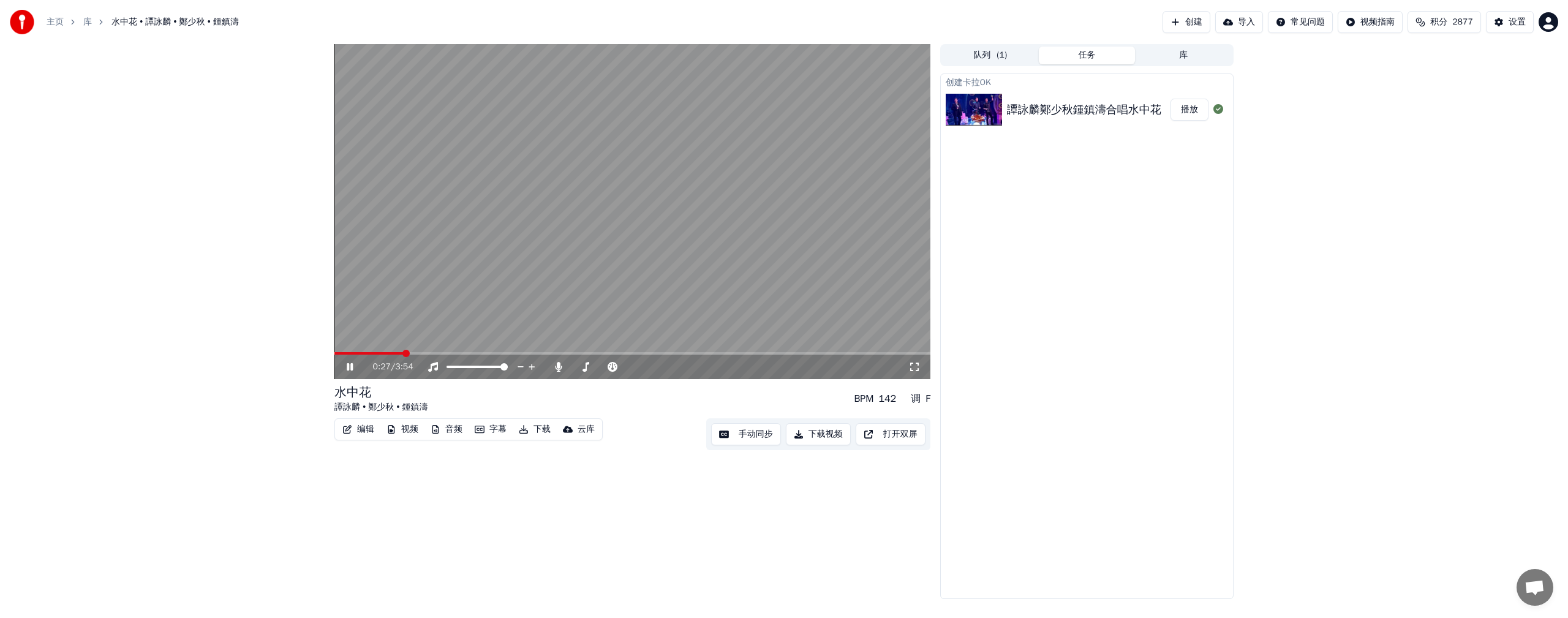 click at bounding box center (369, 353) 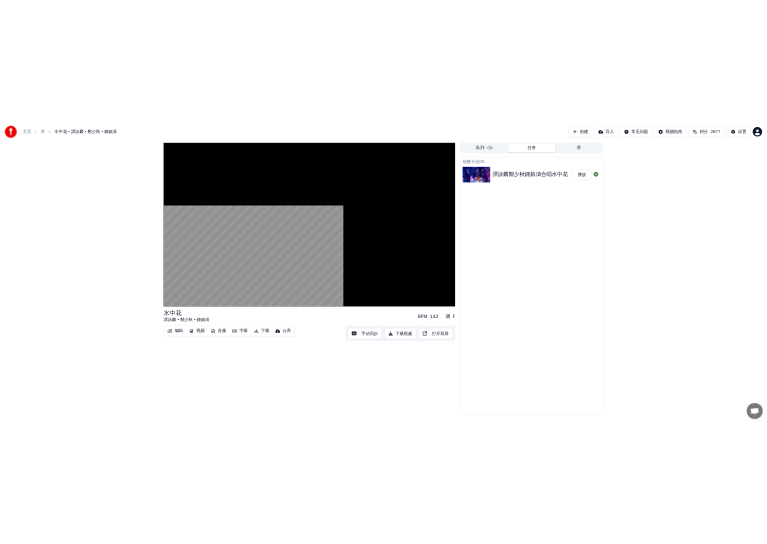 scroll, scrollTop: 464, scrollLeft: 0, axis: vertical 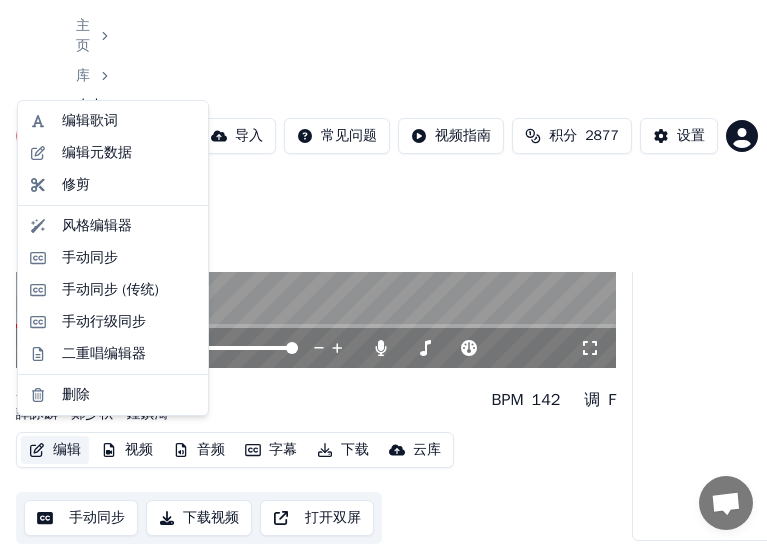 click on "编辑" at bounding box center (55, 450) 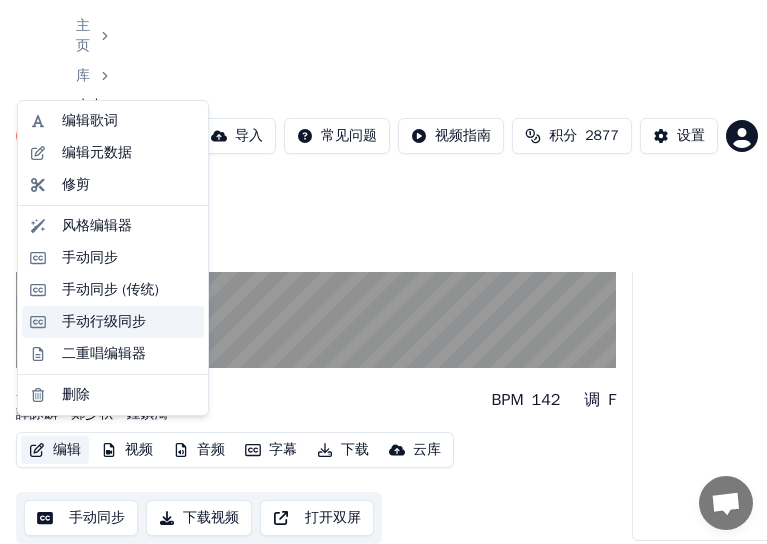 click on "手动行级同步" at bounding box center (104, 322) 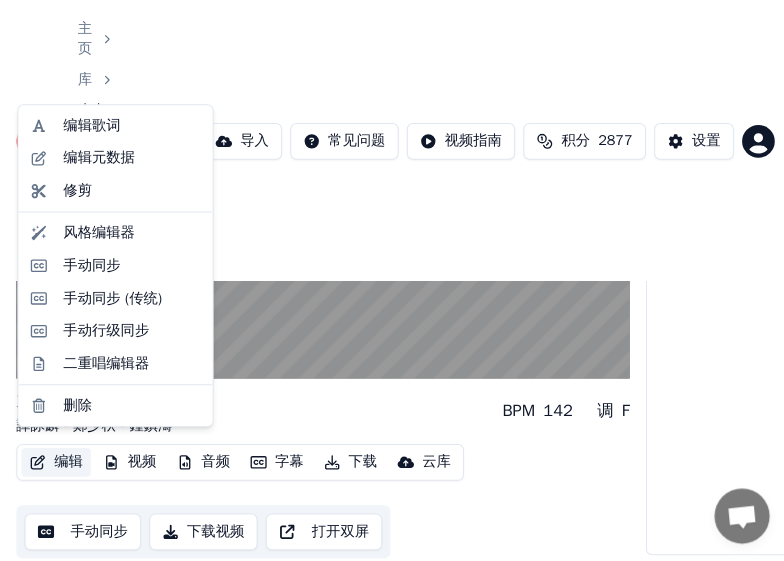 scroll, scrollTop: 0, scrollLeft: 0, axis: both 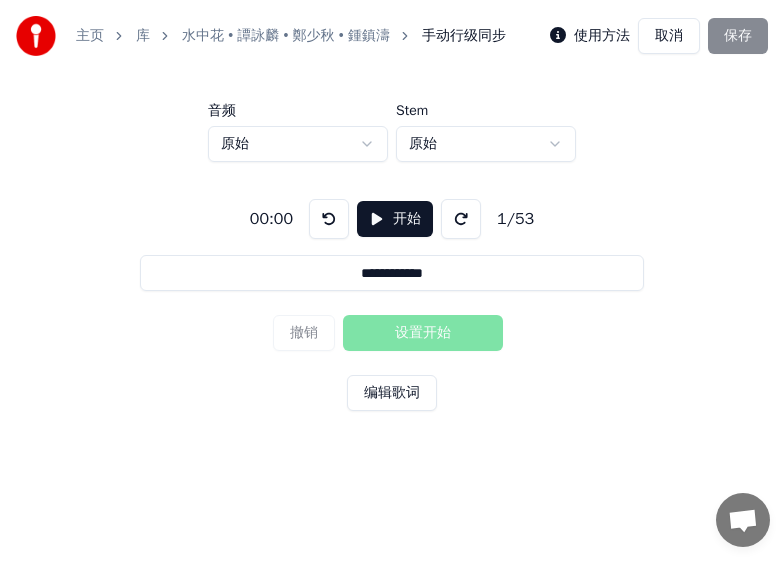 click on "开始" at bounding box center [395, 219] 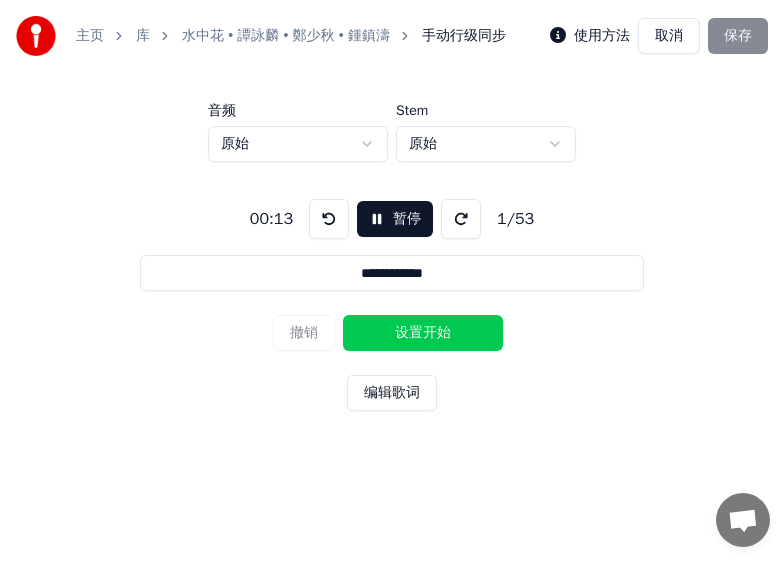 click on "设置开始" at bounding box center (423, 333) 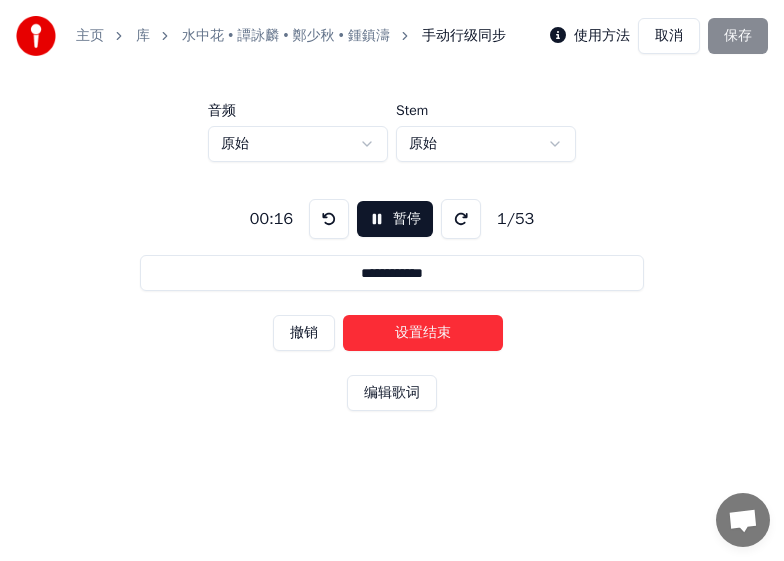 click on "设置结束" at bounding box center (423, 333) 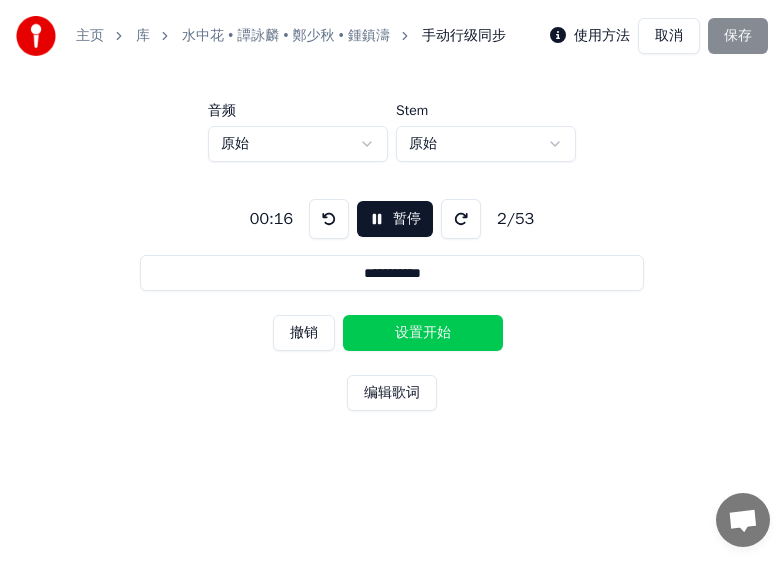 click on "设置开始" at bounding box center (423, 333) 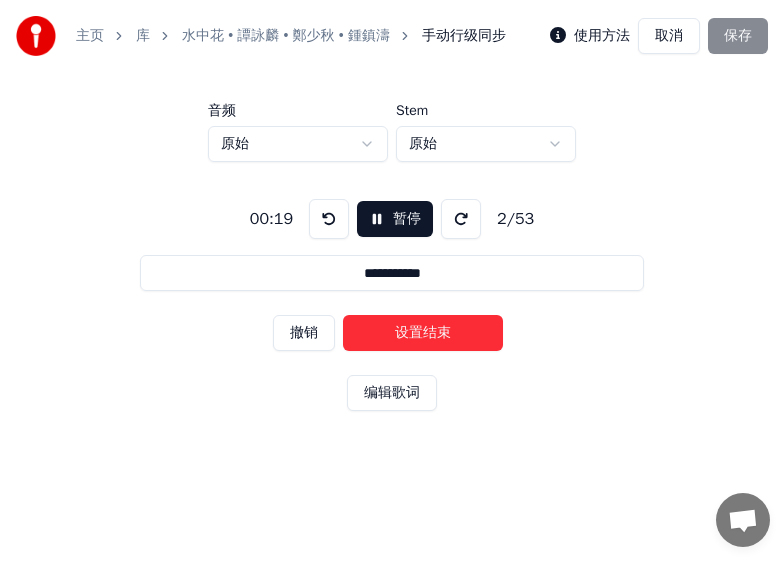 click on "设置结束" at bounding box center [423, 333] 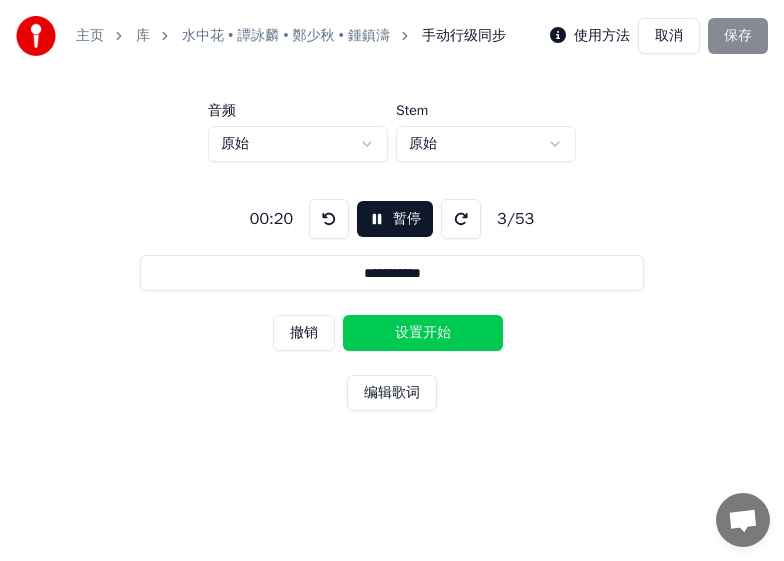 click on "设置开始" at bounding box center [423, 333] 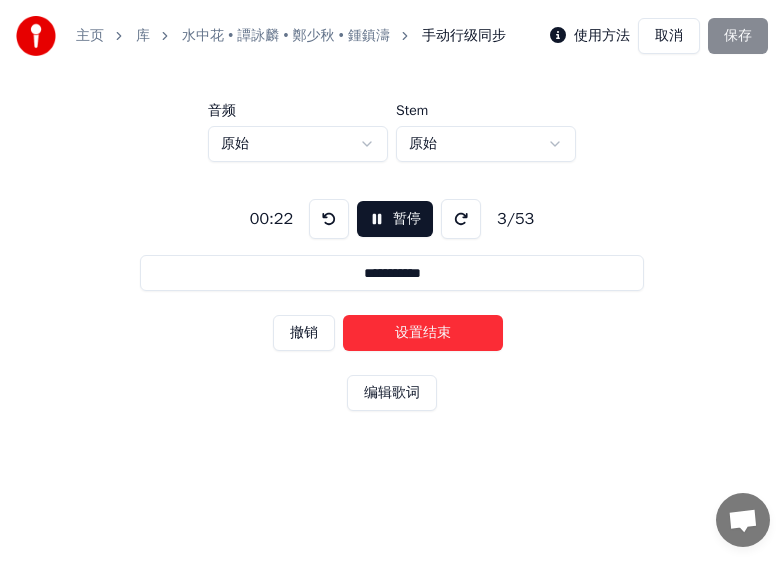 click on "设置结束" at bounding box center (423, 333) 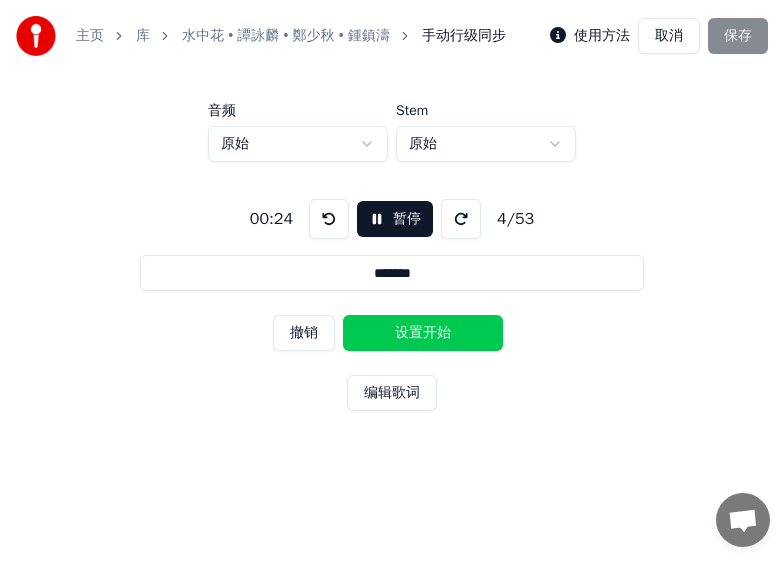 click on "设置开始" at bounding box center (423, 333) 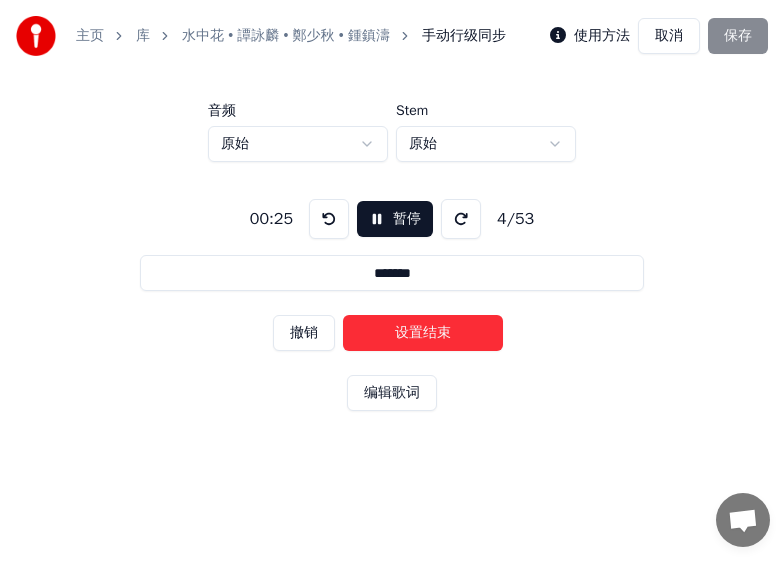 click on "设置结束" at bounding box center [423, 333] 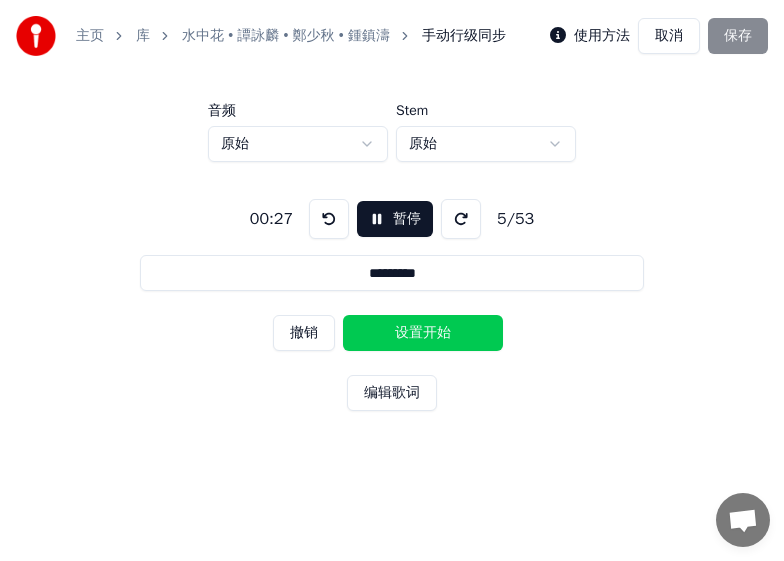click on "设置开始" at bounding box center [423, 333] 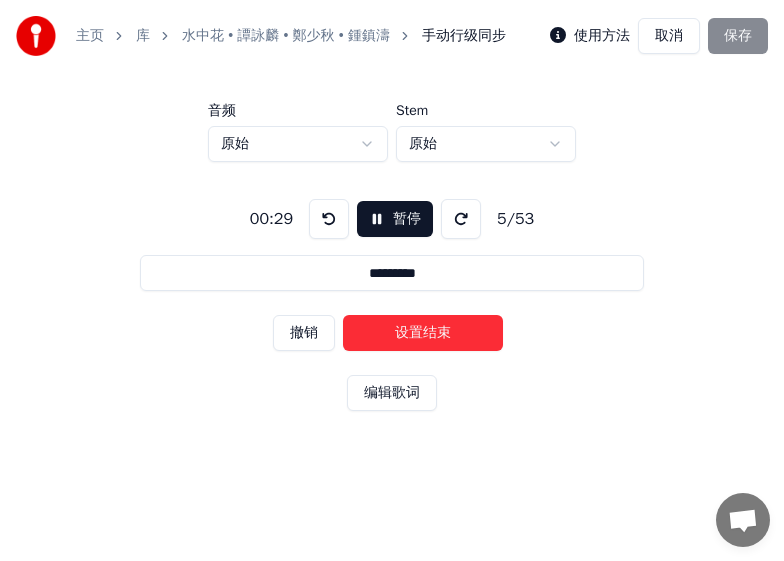 click on "设置结束" at bounding box center [423, 333] 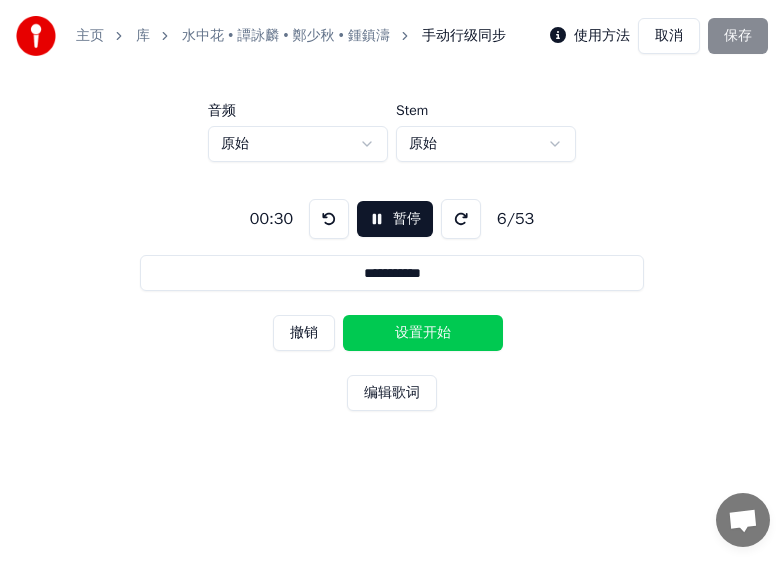 click on "设置开始" at bounding box center [423, 333] 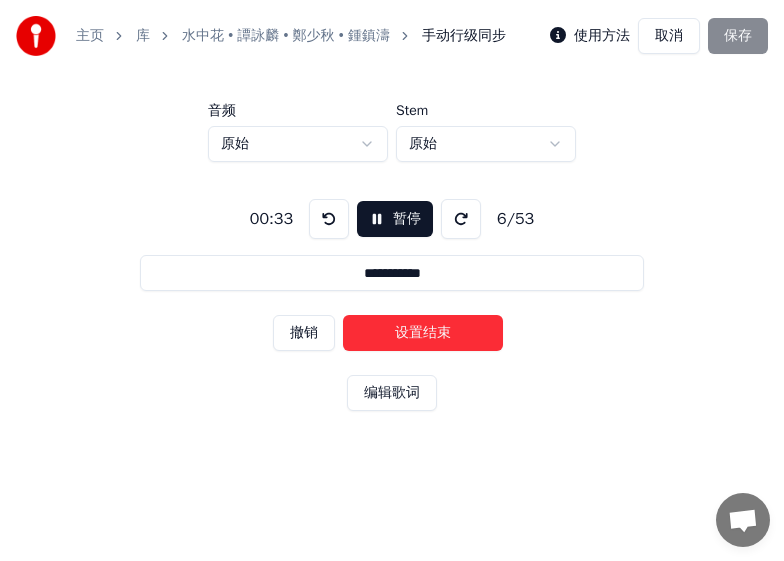 click on "设置结束" at bounding box center [423, 333] 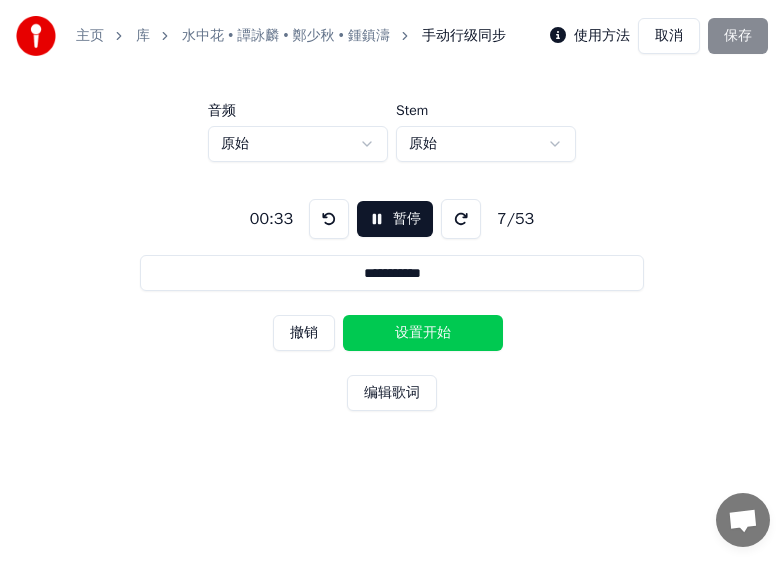 click on "设置开始" at bounding box center (423, 333) 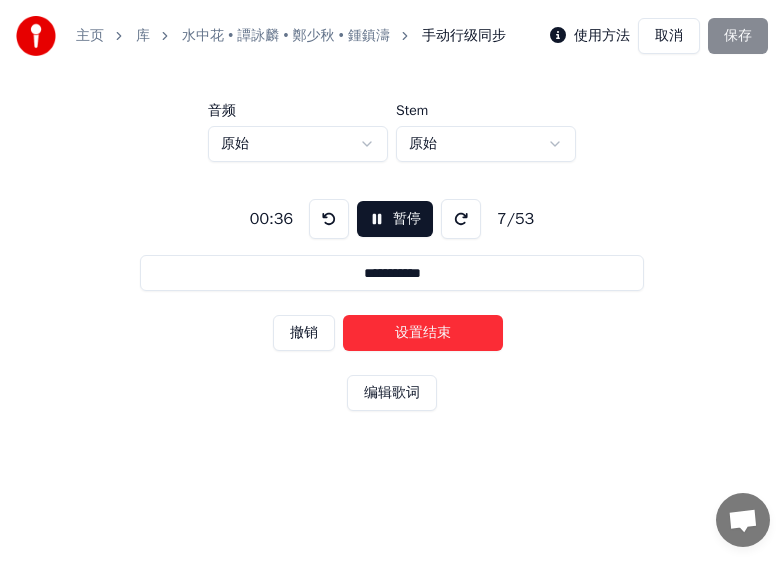 click on "设置结束" at bounding box center [423, 333] 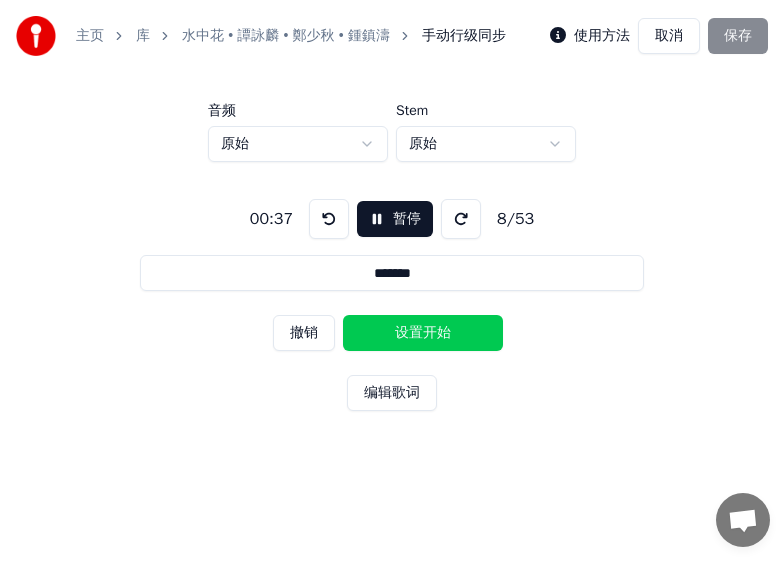 click on "设置开始" at bounding box center (423, 333) 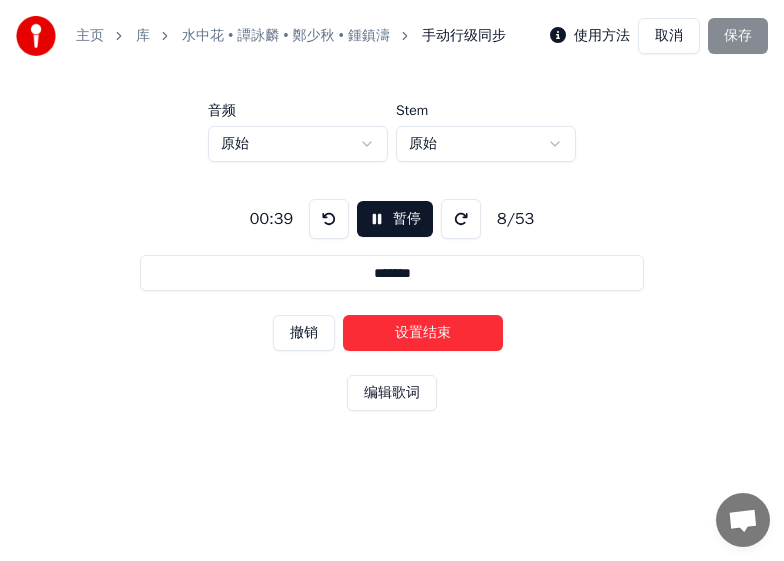 click on "设置结束" at bounding box center (423, 333) 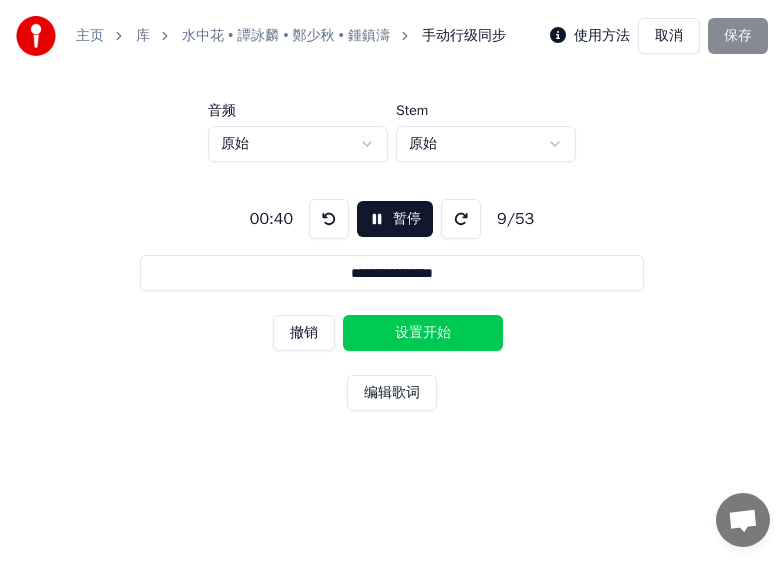 click on "设置开始" at bounding box center (423, 333) 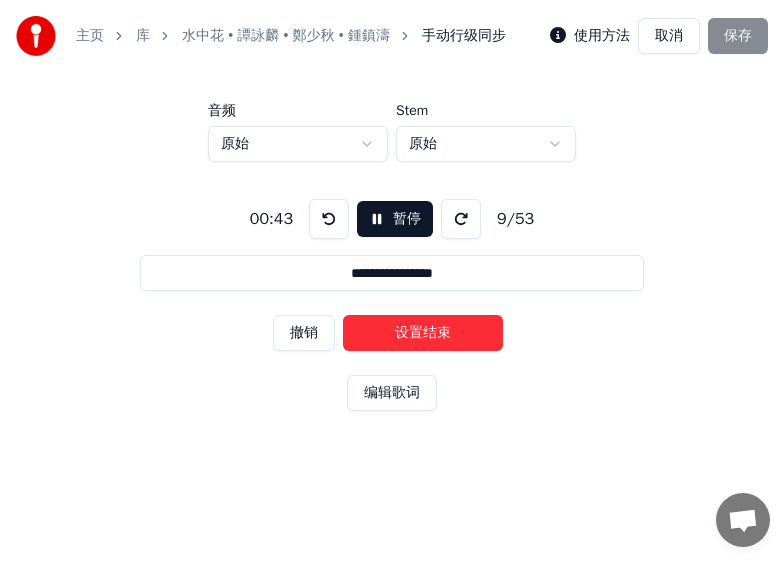 click on "设置结束" at bounding box center [423, 333] 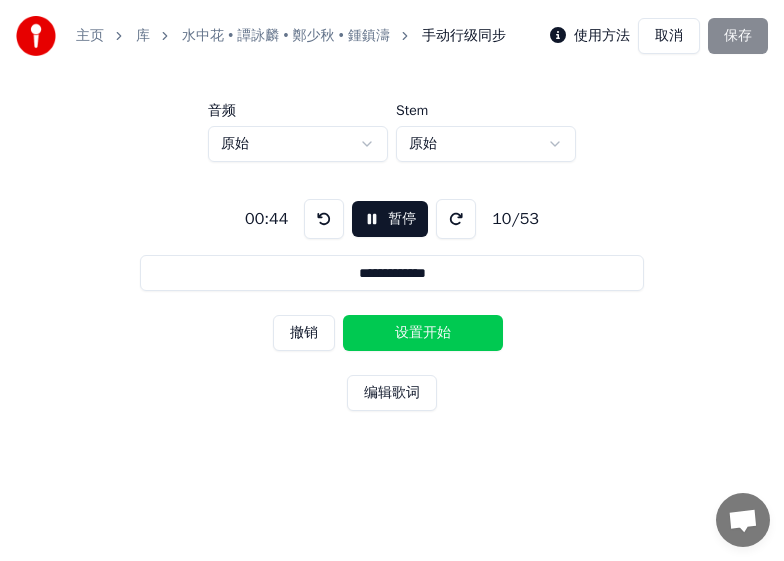 click on "设置开始" at bounding box center [423, 333] 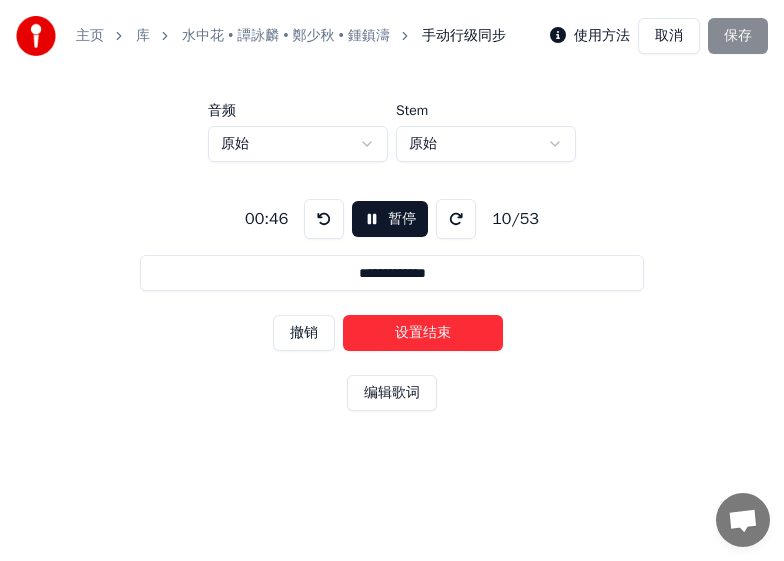 click on "设置结束" at bounding box center [423, 333] 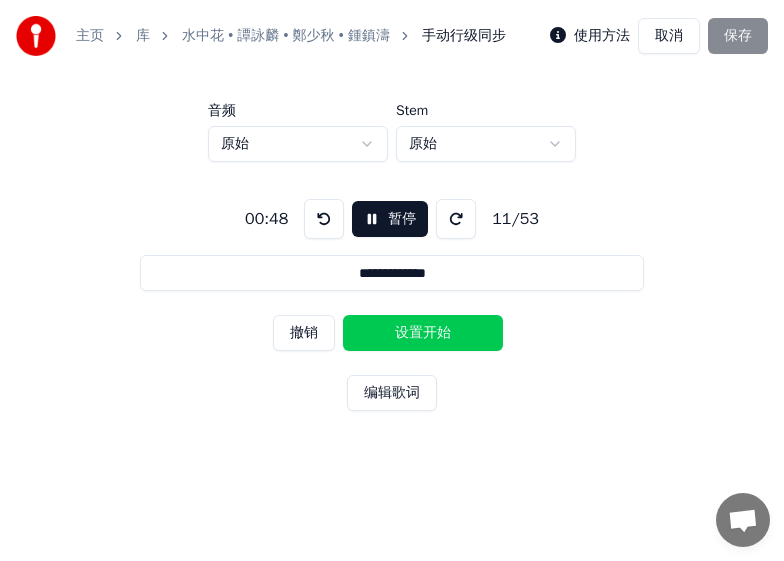 click on "设置开始" at bounding box center (423, 333) 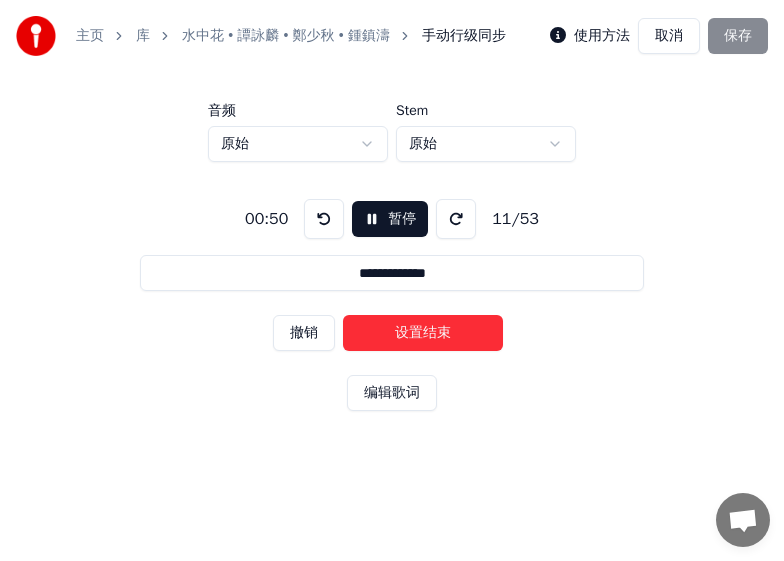 click on "设置结束" at bounding box center [423, 333] 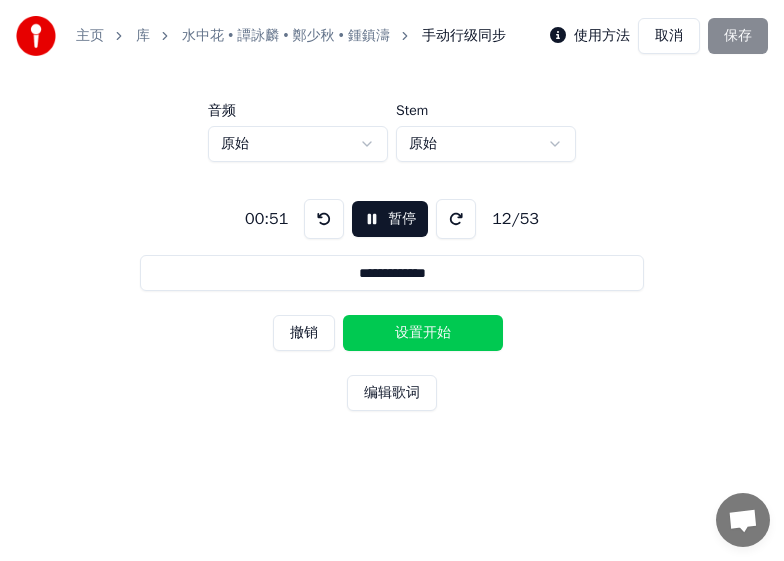 click on "设置开始" at bounding box center (423, 333) 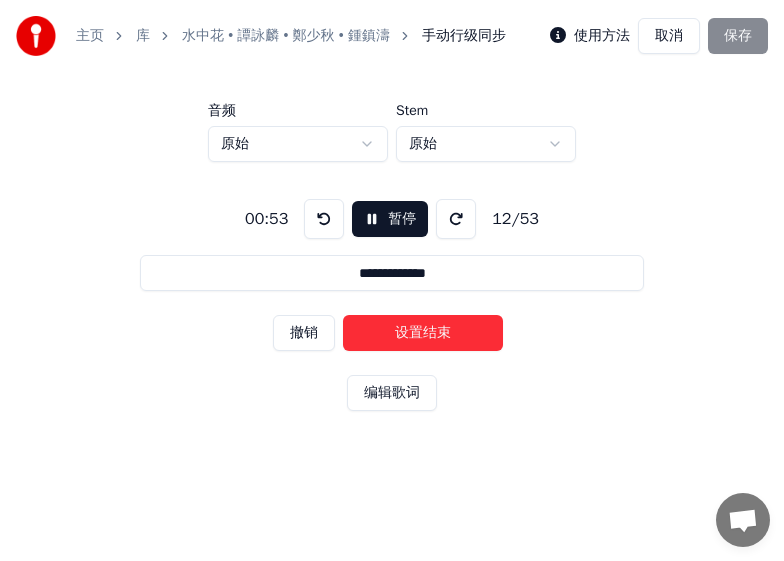 click on "设置结束" at bounding box center [423, 333] 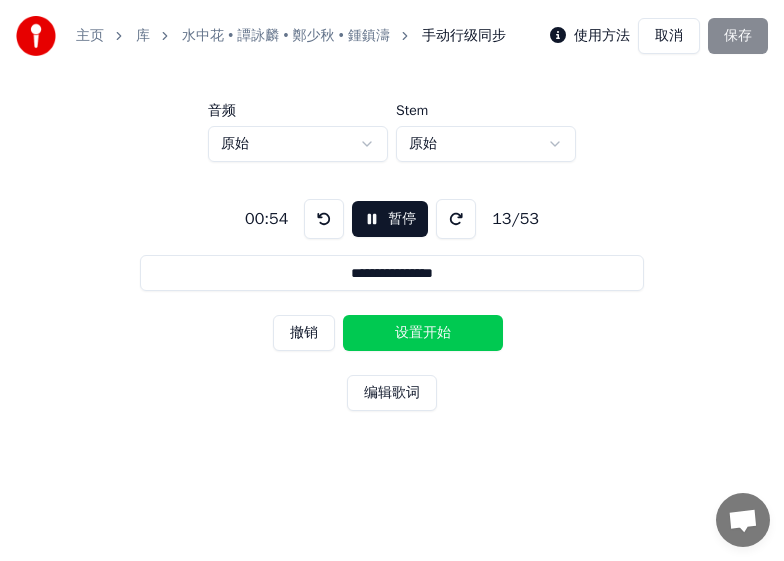 click on "设置开始" at bounding box center [423, 333] 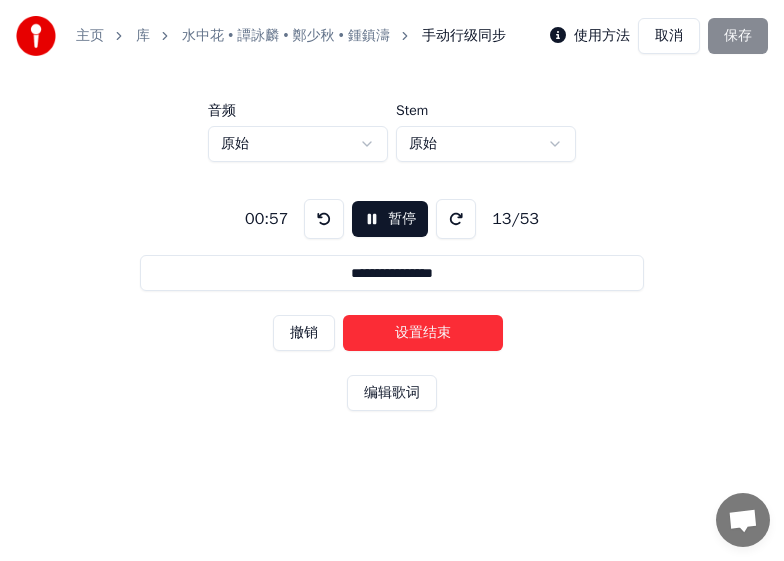 click on "设置结束" at bounding box center (423, 333) 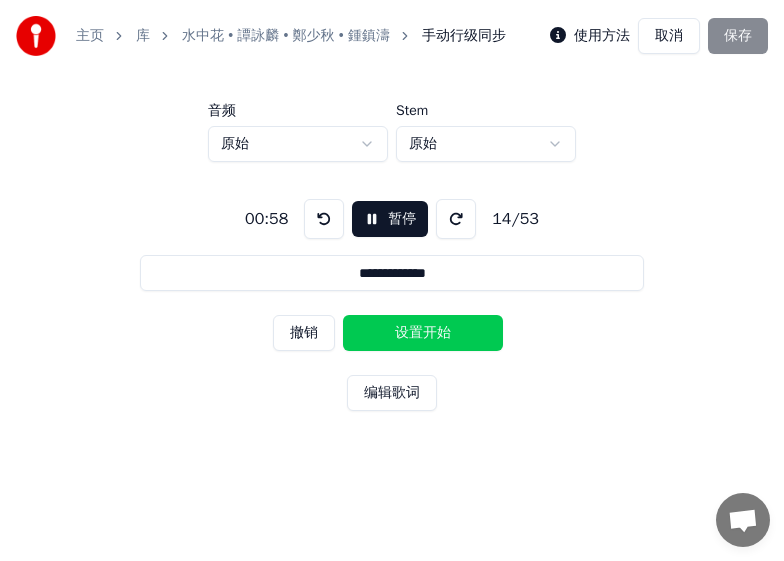 click on "设置开始" at bounding box center (423, 333) 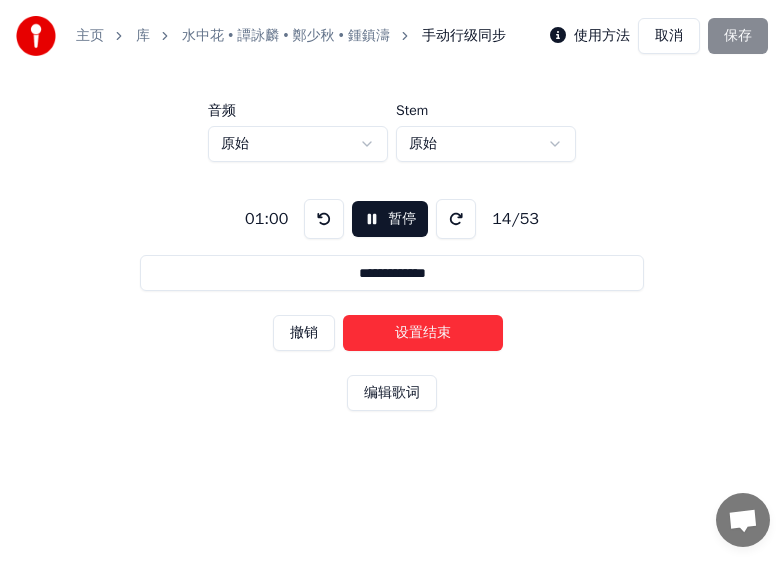 click on "设置结束" at bounding box center (423, 333) 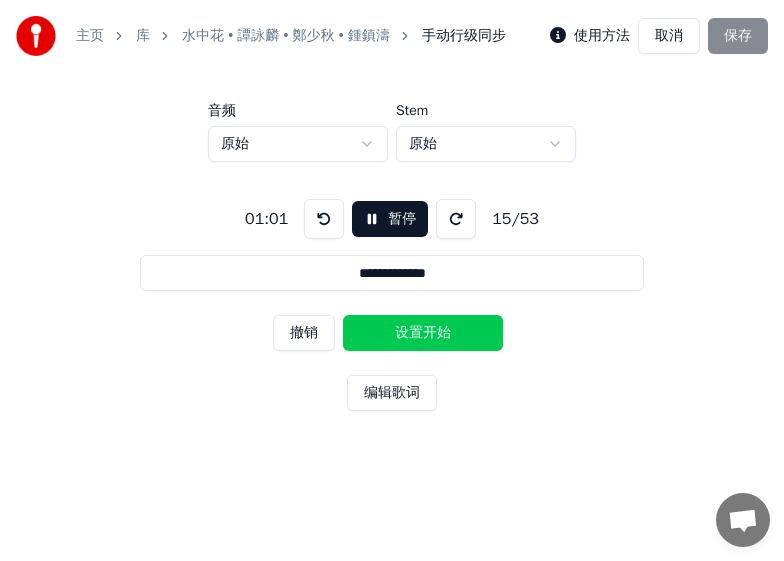 click on "设置开始" at bounding box center [423, 333] 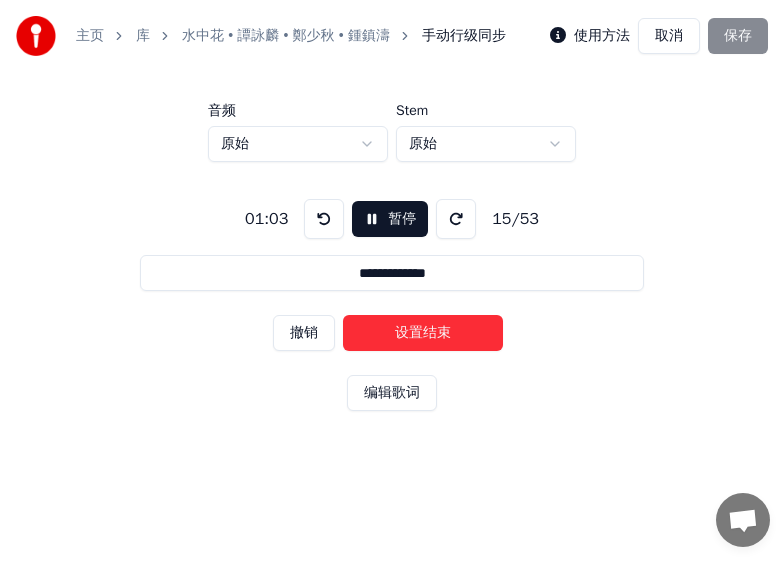 click on "设置结束" at bounding box center (423, 333) 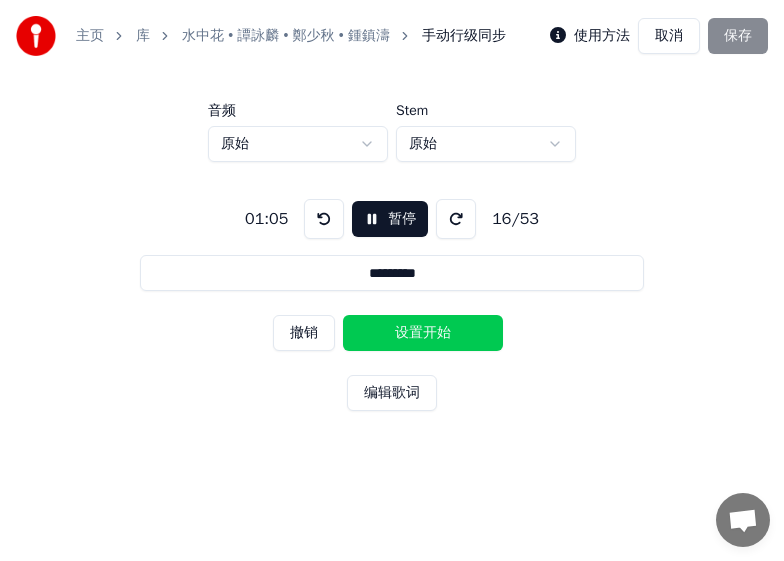 click on "设置开始" at bounding box center (423, 333) 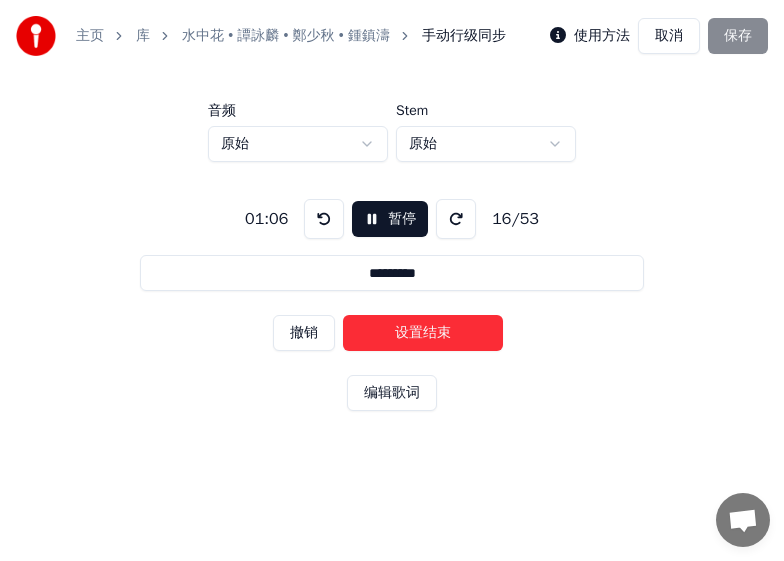 click on "设置结束" at bounding box center (423, 333) 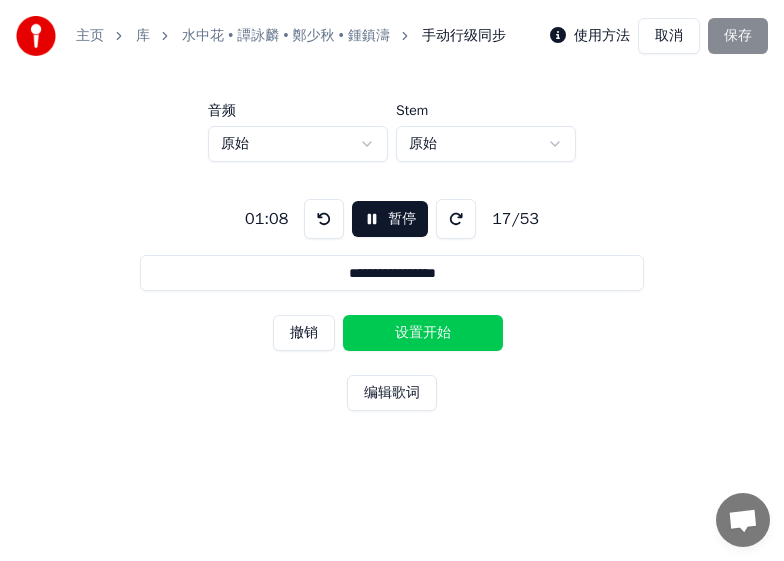 click on "设置开始" at bounding box center [423, 333] 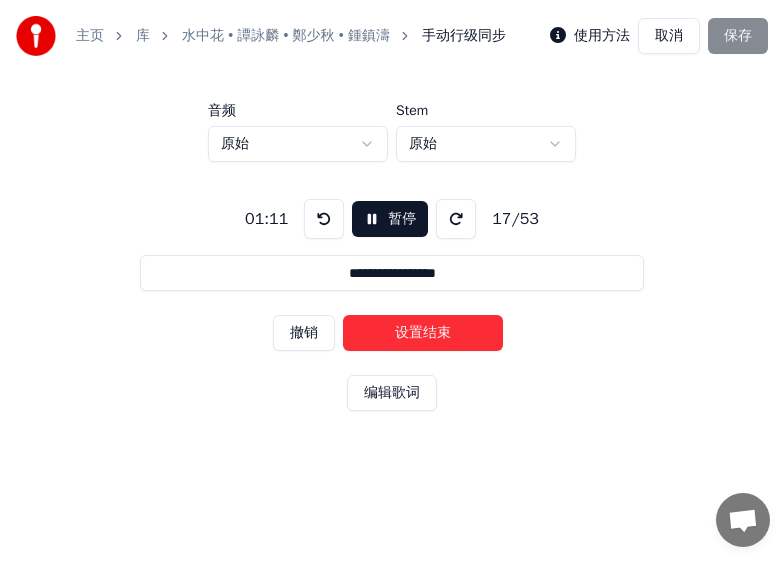click on "设置结束" at bounding box center [423, 333] 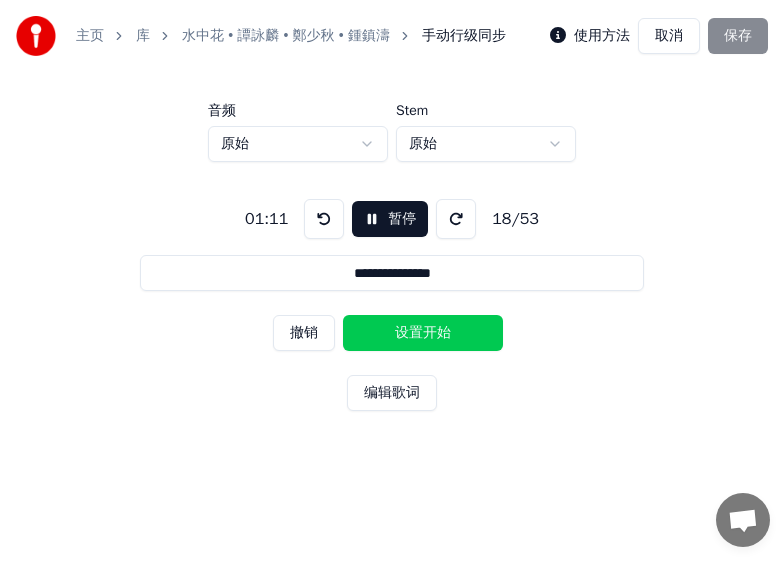 click on "设置开始" at bounding box center [423, 333] 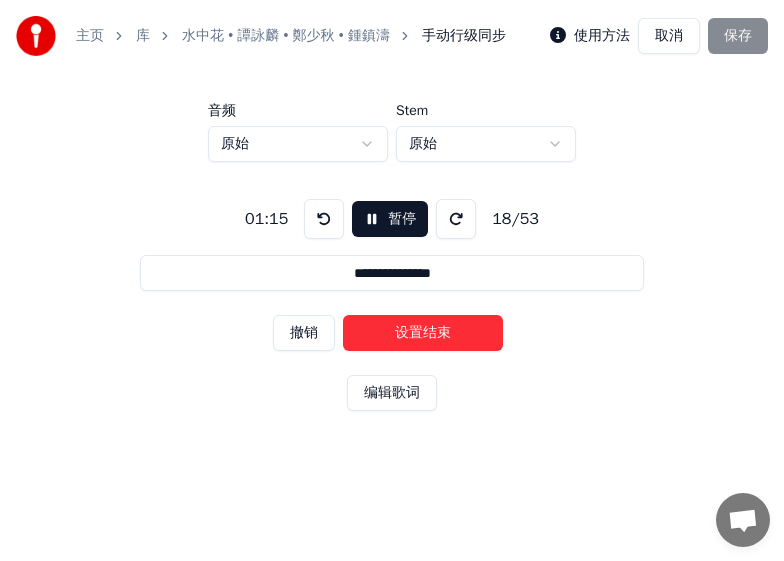 click on "设置结束" at bounding box center [423, 333] 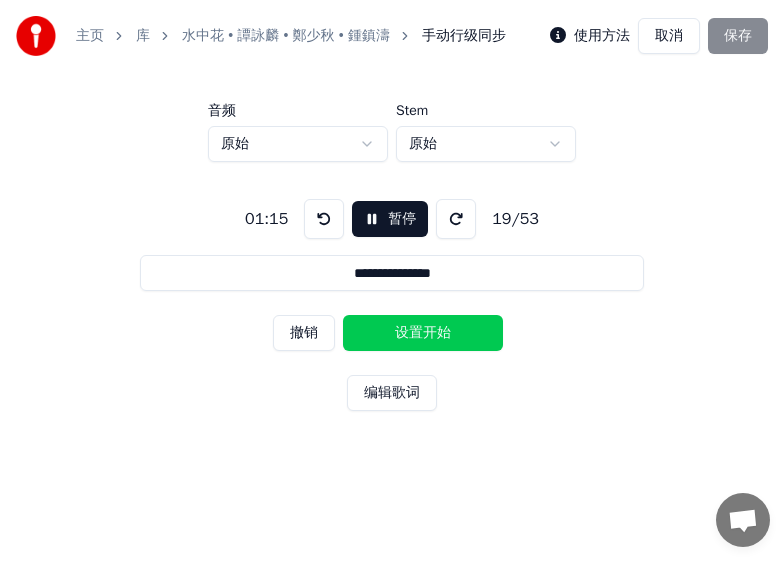 click on "设置开始" at bounding box center (423, 333) 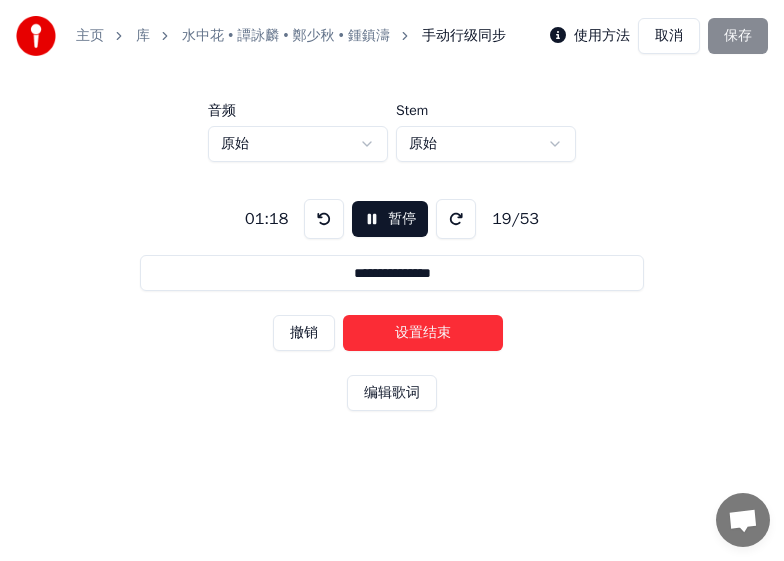click on "设置结束" at bounding box center (423, 333) 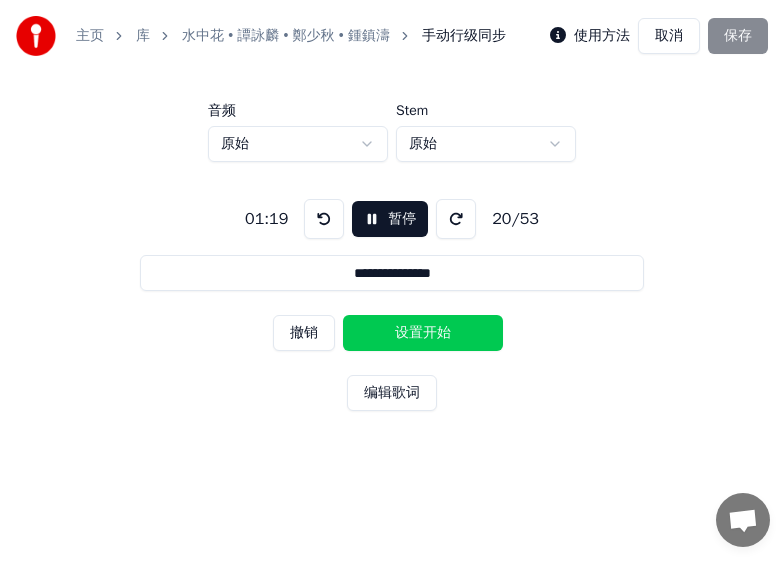 click on "设置开始" at bounding box center [423, 333] 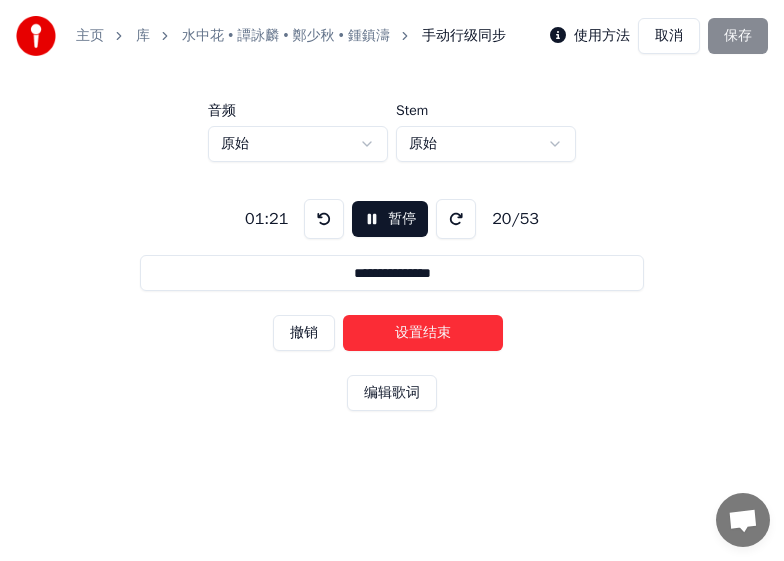 click on "设置结束" at bounding box center [423, 333] 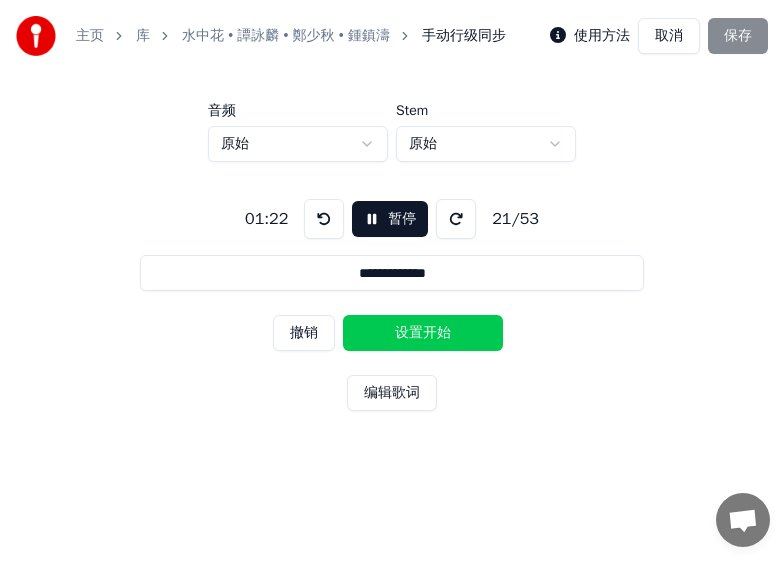 click on "设置开始" at bounding box center [423, 333] 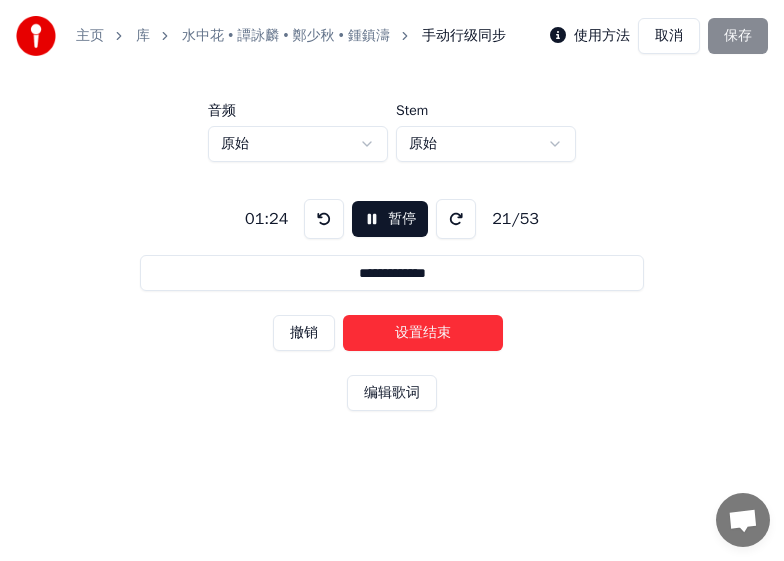 click on "设置结束" at bounding box center [423, 333] 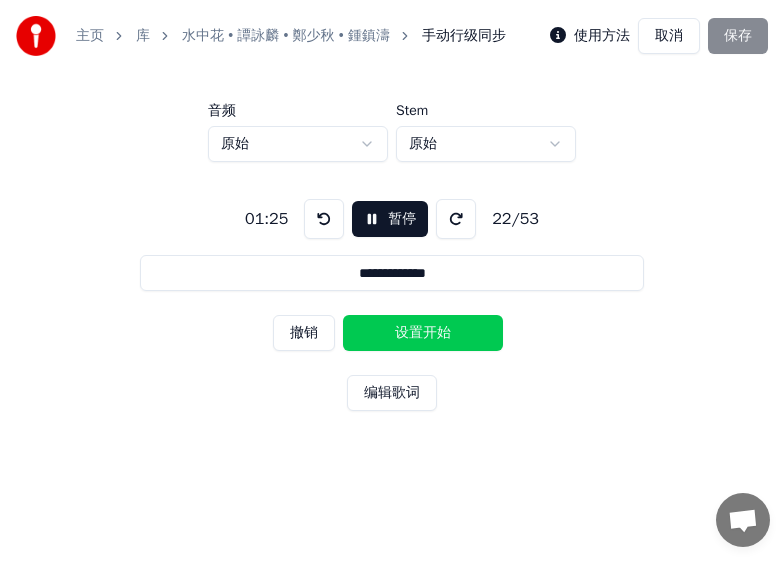 click on "设置开始" at bounding box center [423, 333] 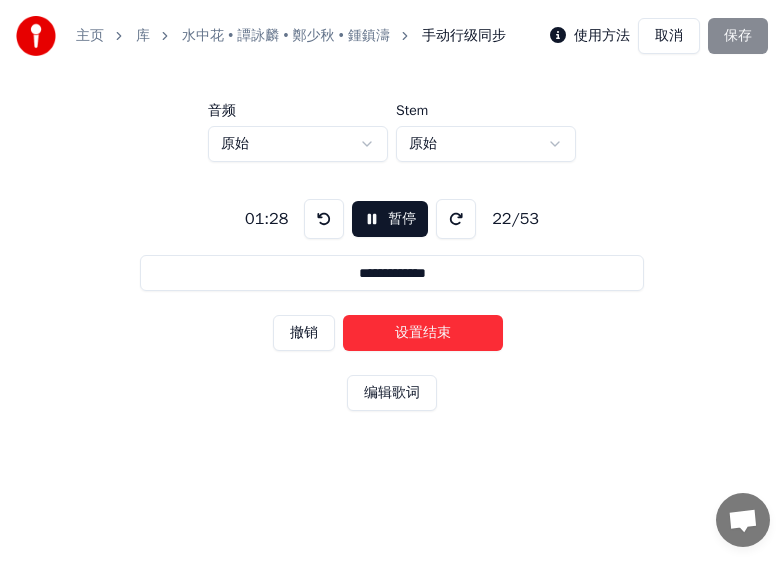 click on "设置结束" at bounding box center [423, 333] 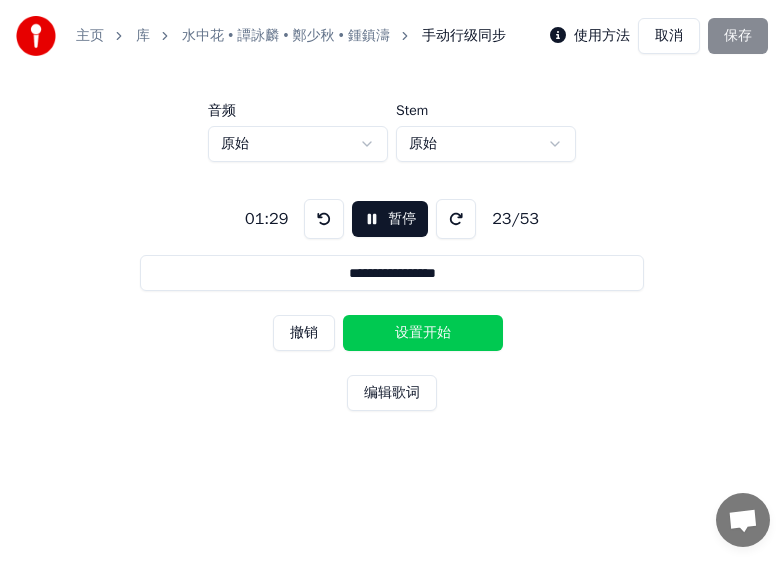 click on "设置开始" at bounding box center [423, 333] 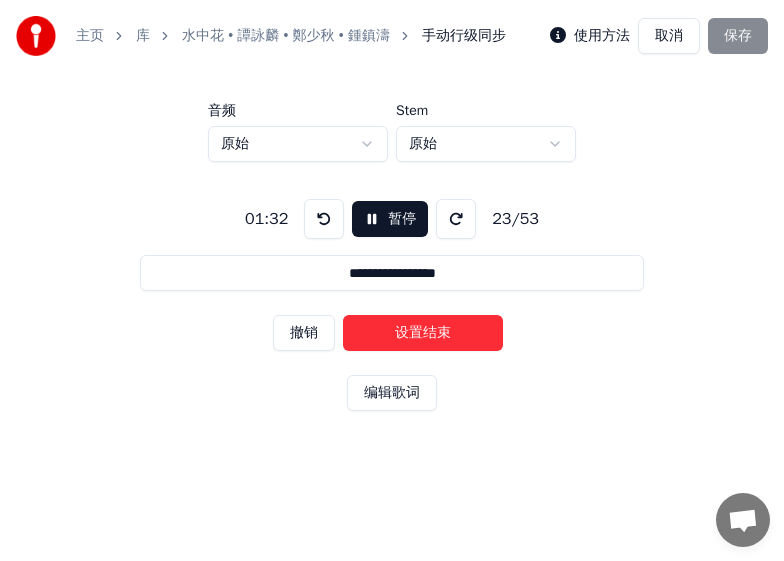 click on "设置结束" at bounding box center [423, 333] 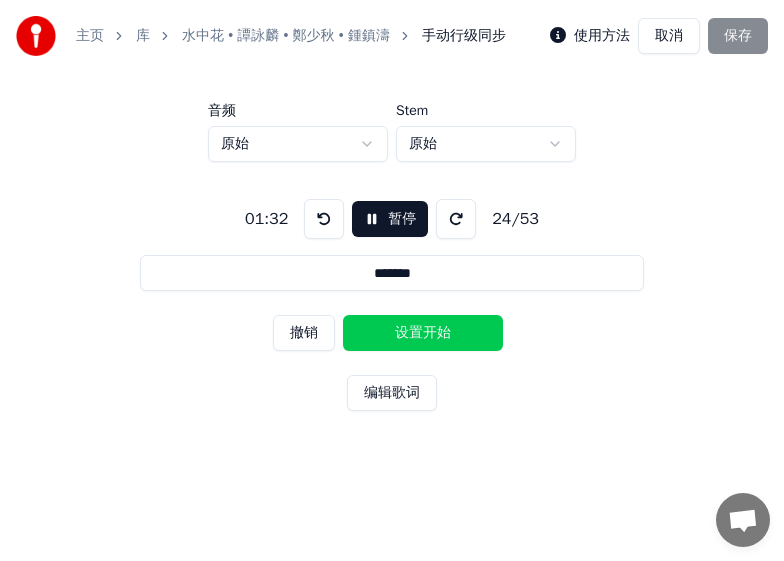 click on "设置开始" at bounding box center (423, 333) 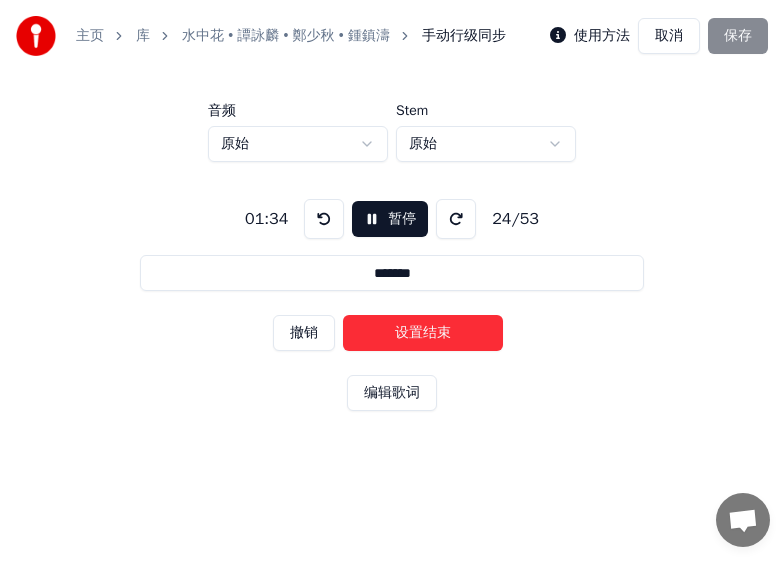click on "设置结束" at bounding box center [423, 333] 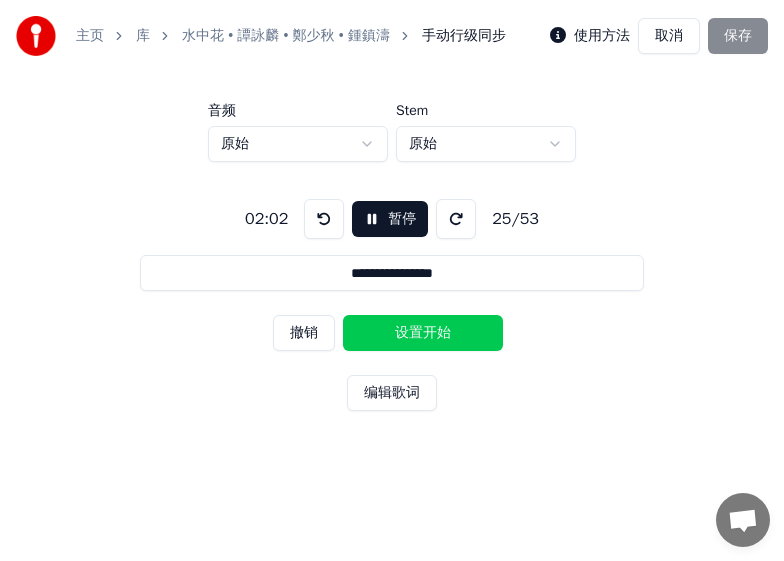 click on "设置开始" at bounding box center (423, 333) 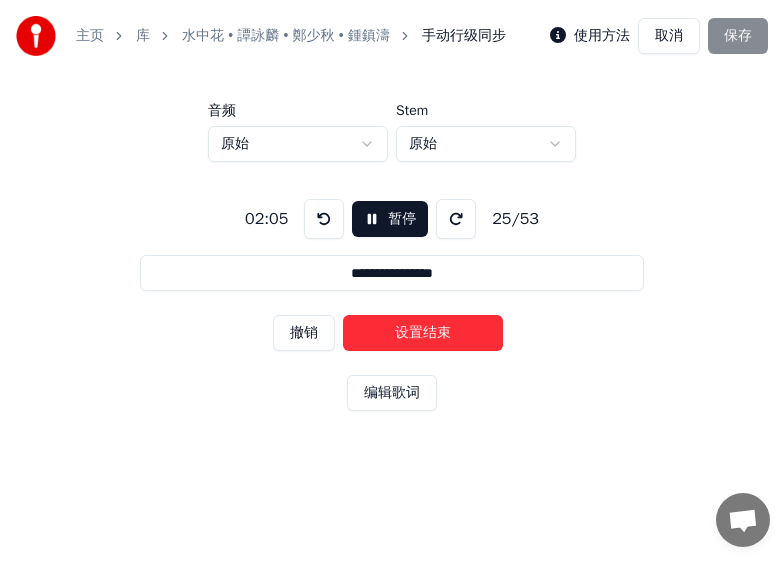 click on "设置结束" at bounding box center (423, 333) 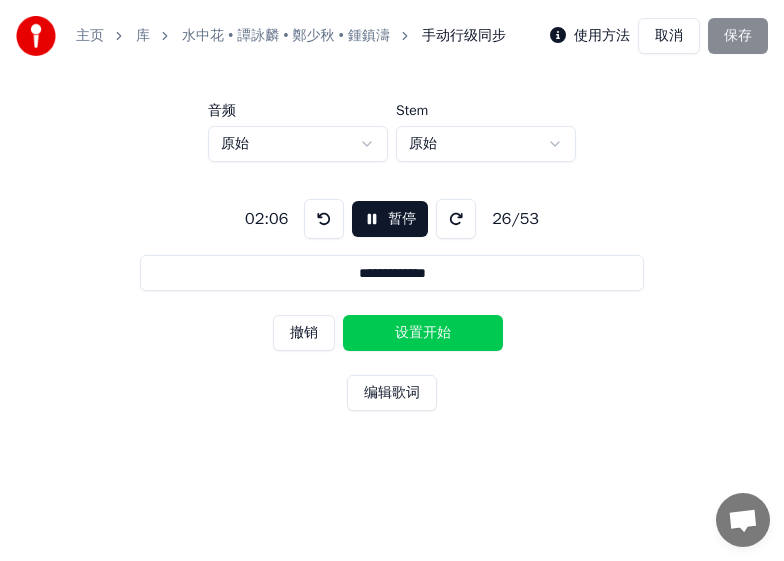 click on "设置开始" at bounding box center (423, 333) 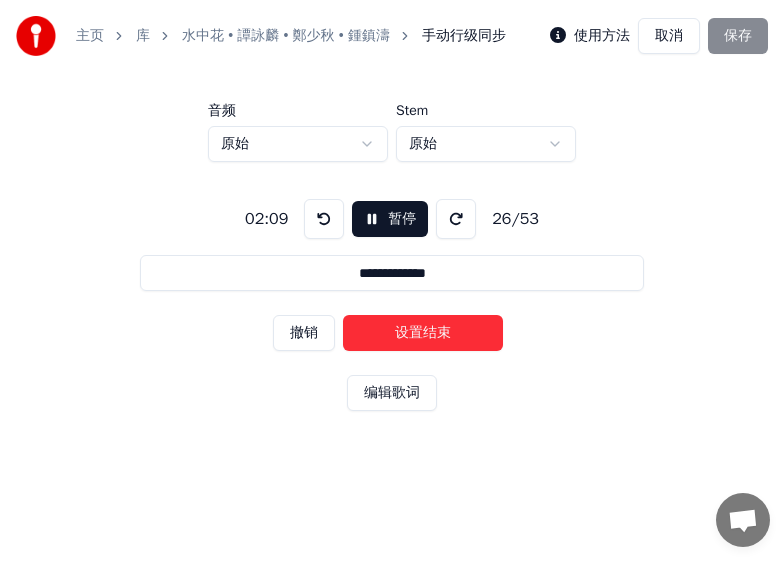 click on "设置结束" at bounding box center (423, 333) 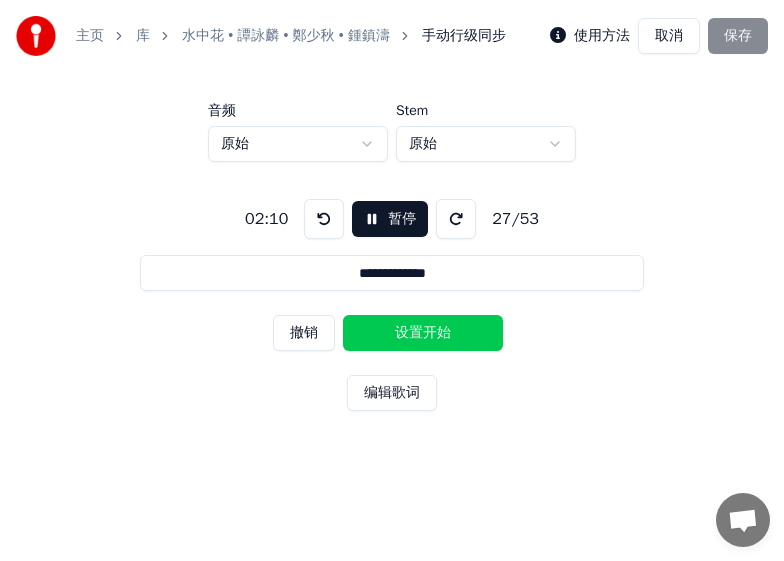 click on "设置开始" at bounding box center (423, 333) 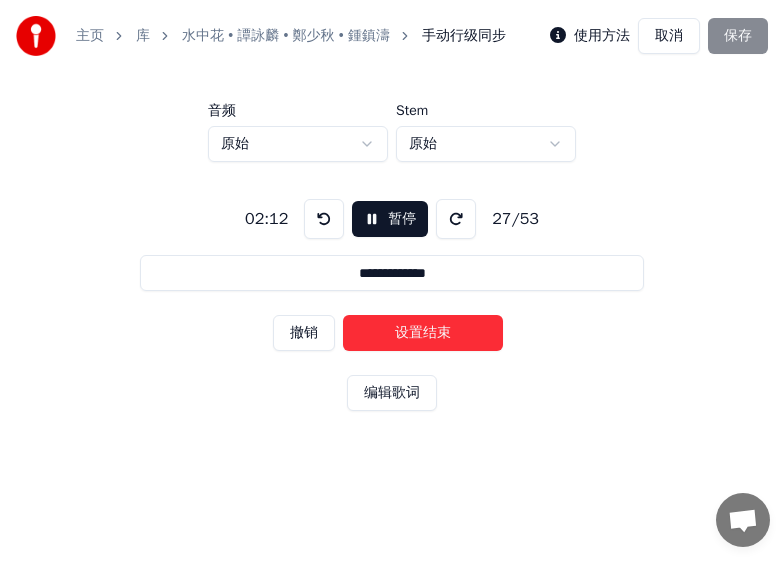 click on "设置结束" at bounding box center (423, 333) 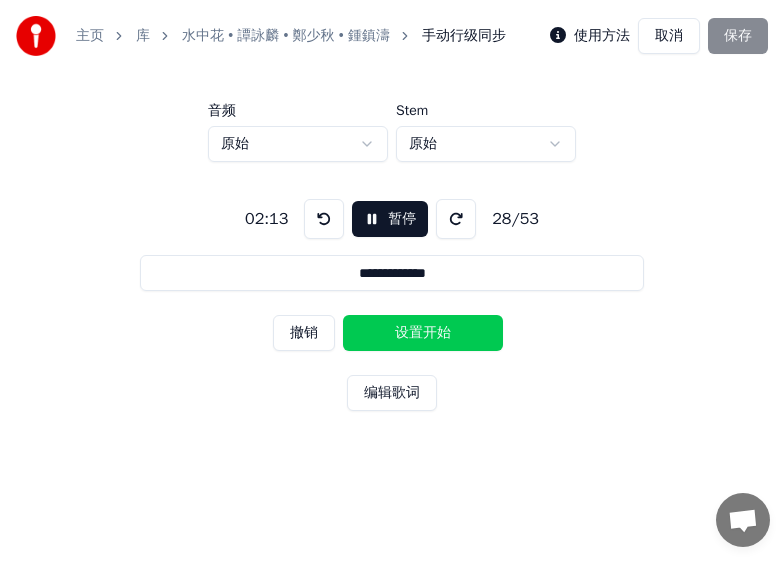 click on "设置开始" at bounding box center (423, 333) 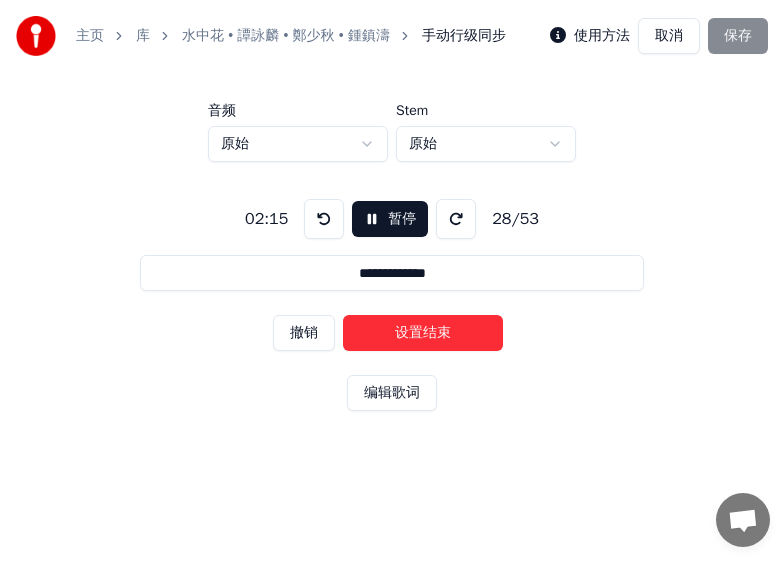 click on "设置结束" at bounding box center [423, 333] 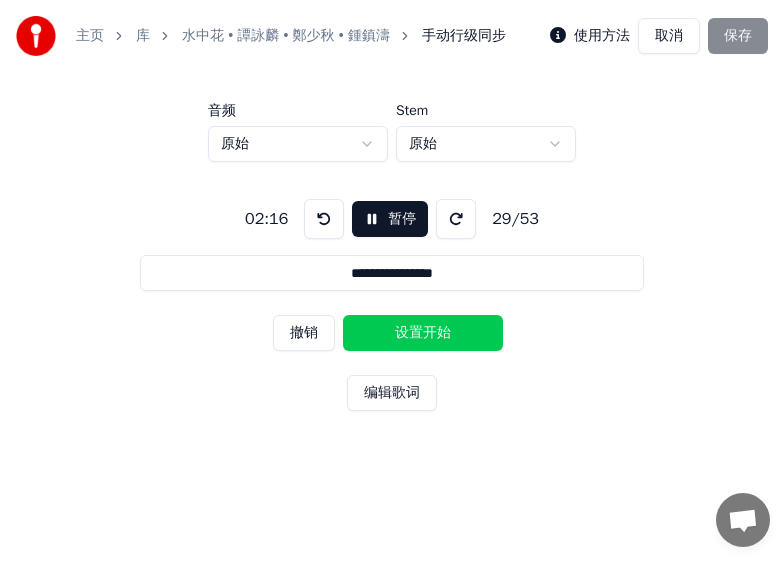 click on "设置开始" at bounding box center (423, 333) 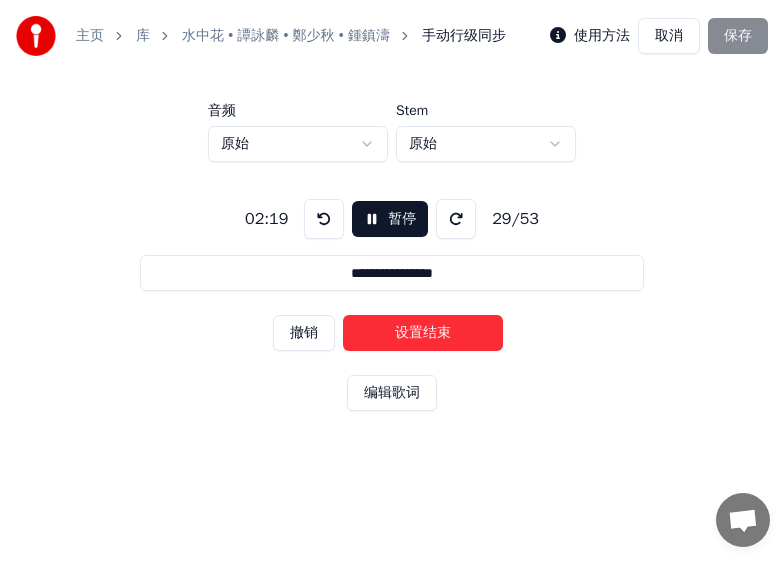 click on "设置结束" at bounding box center (423, 333) 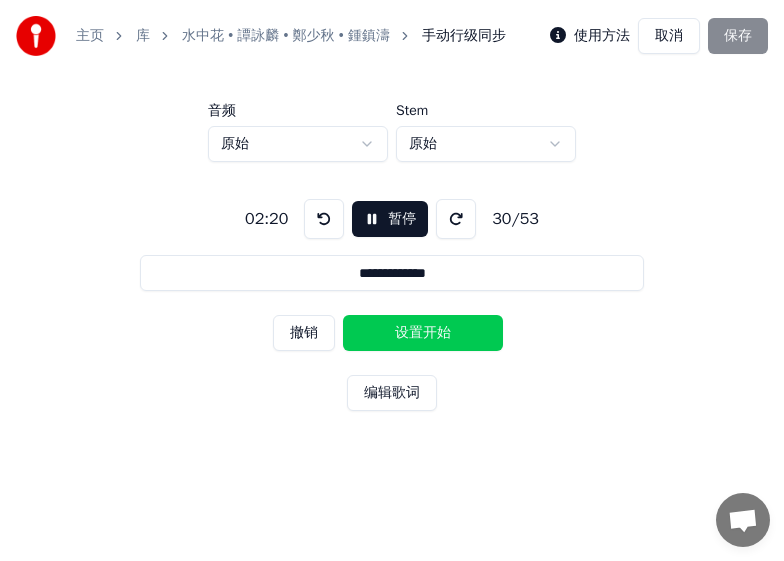 click on "设置开始" at bounding box center (423, 333) 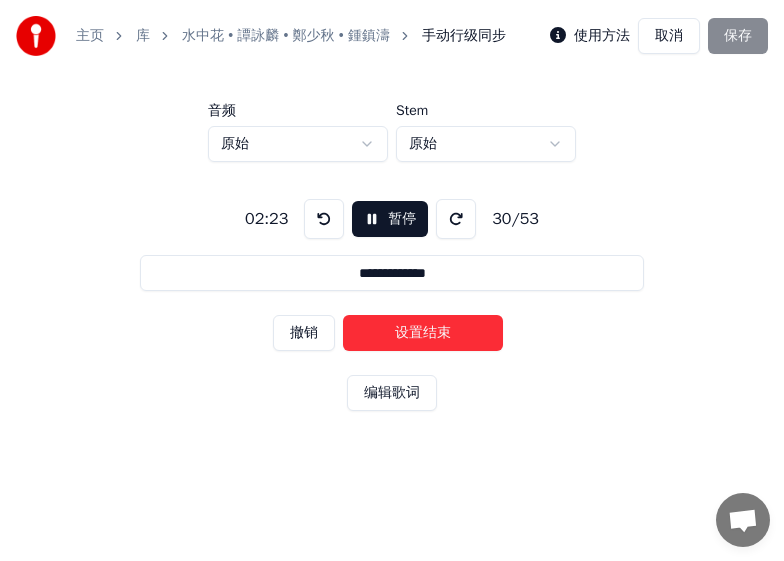 click on "设置结束" at bounding box center [423, 333] 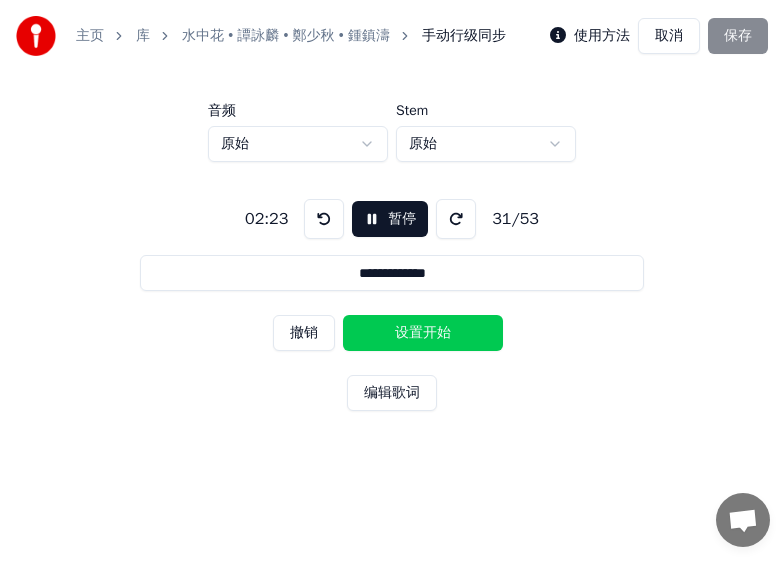 click on "设置开始" at bounding box center [423, 333] 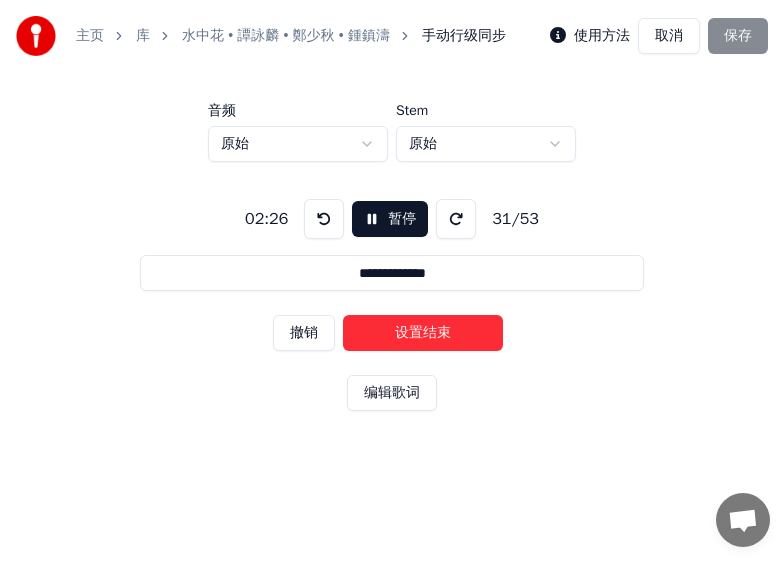 click on "设置结束" at bounding box center [423, 333] 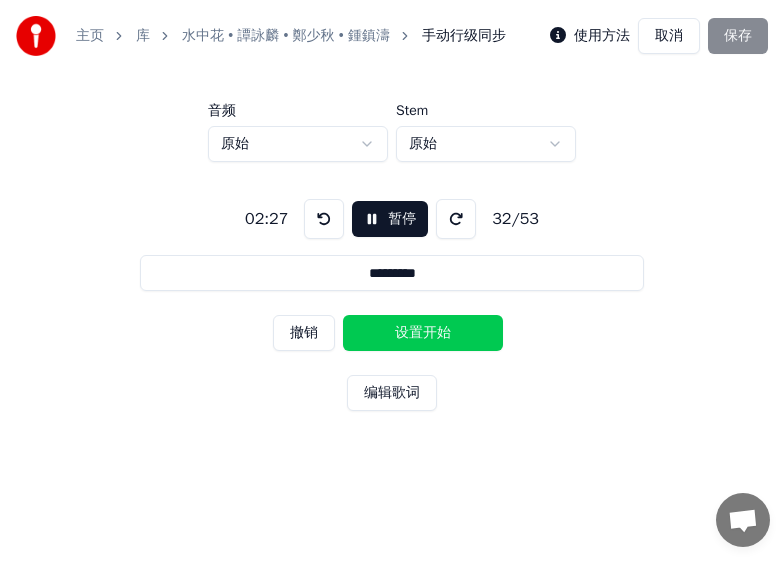 click on "设置开始" at bounding box center [423, 333] 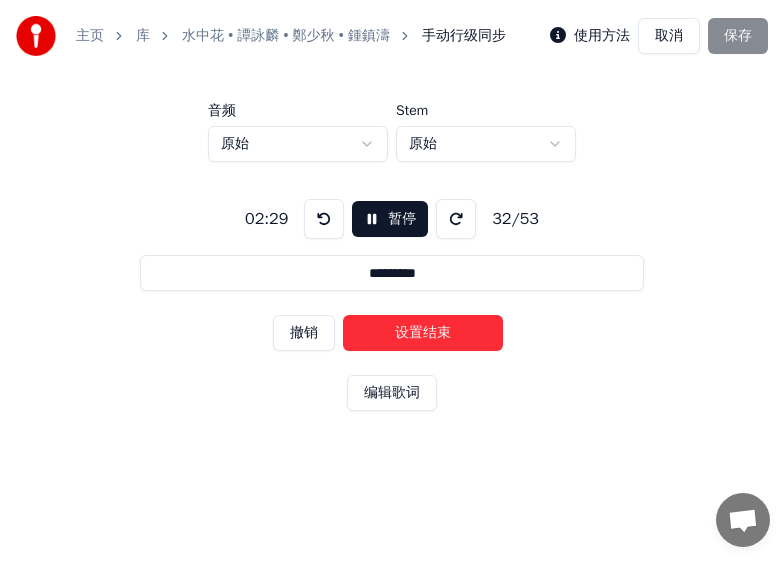 click on "设置结束" at bounding box center [423, 333] 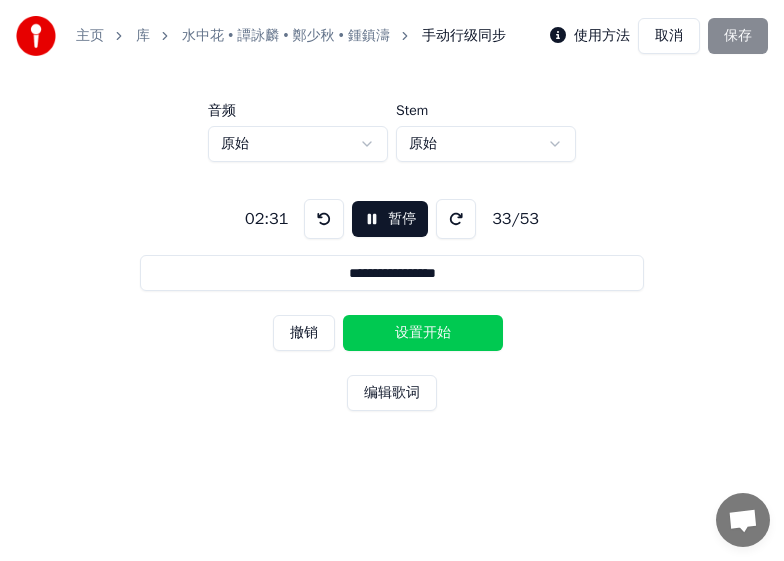click on "设置开始" at bounding box center (423, 333) 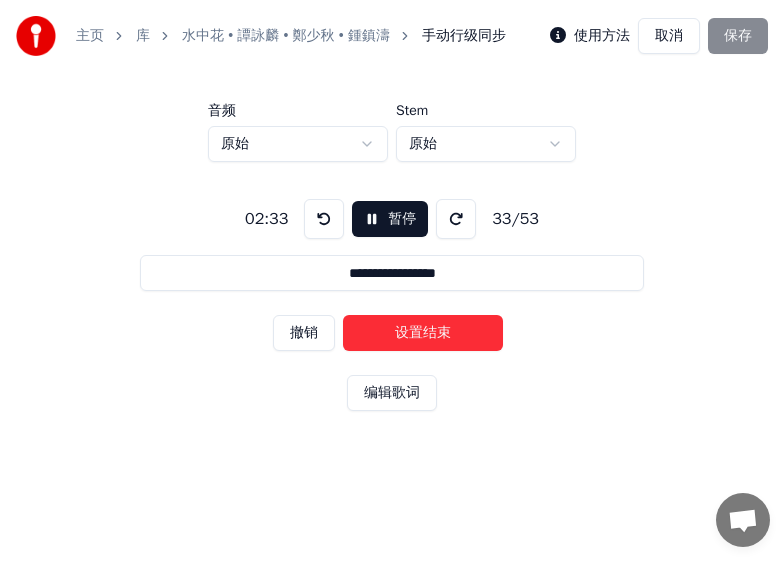 click on "设置结束" at bounding box center [423, 333] 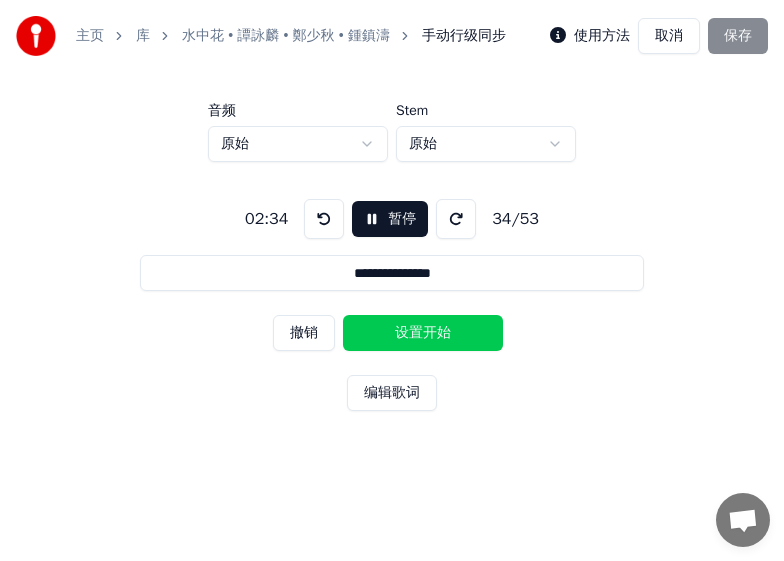 click on "设置开始" at bounding box center [423, 333] 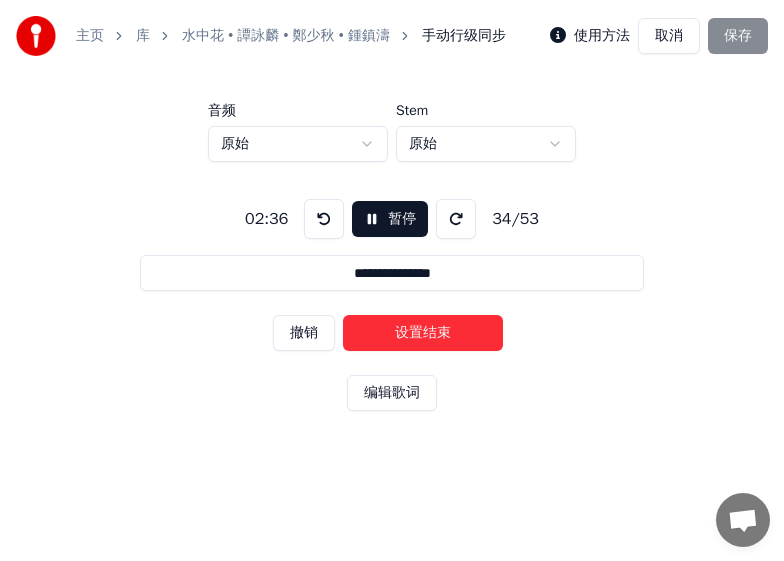 click on "设置结束" at bounding box center (423, 333) 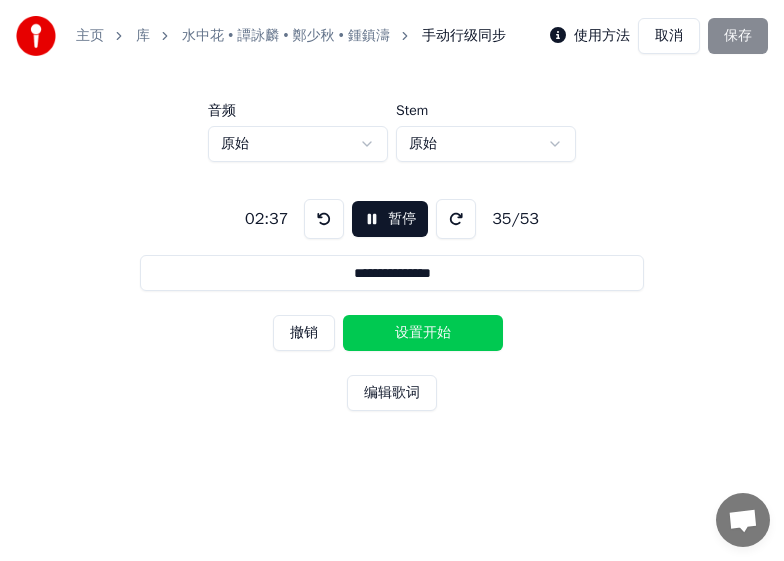 click on "设置开始" at bounding box center [423, 333] 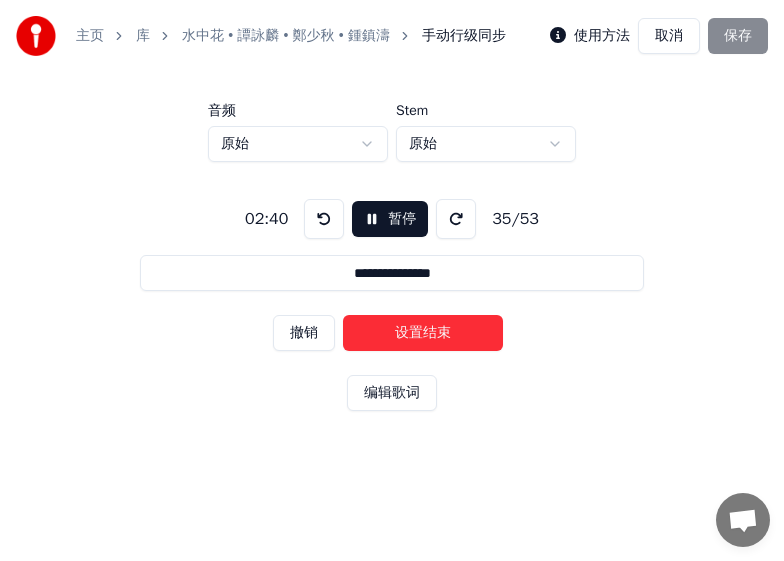 click on "设置结束" at bounding box center [423, 333] 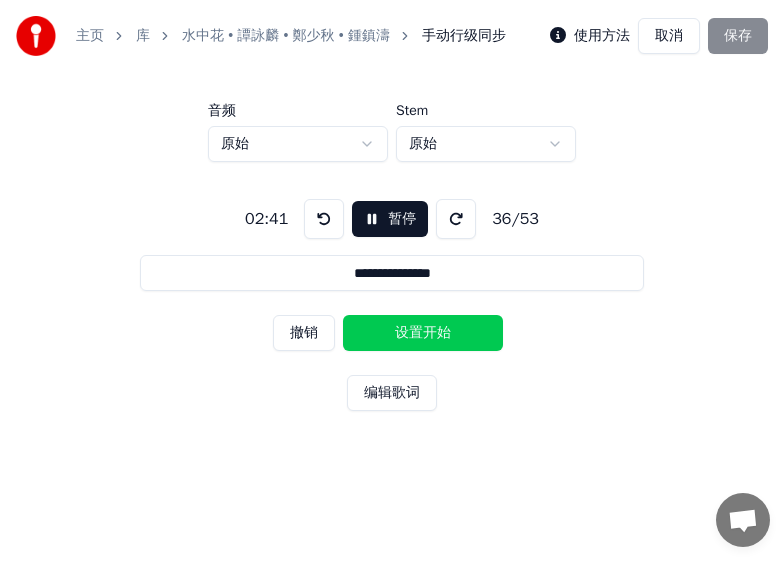 click on "设置开始" at bounding box center (423, 333) 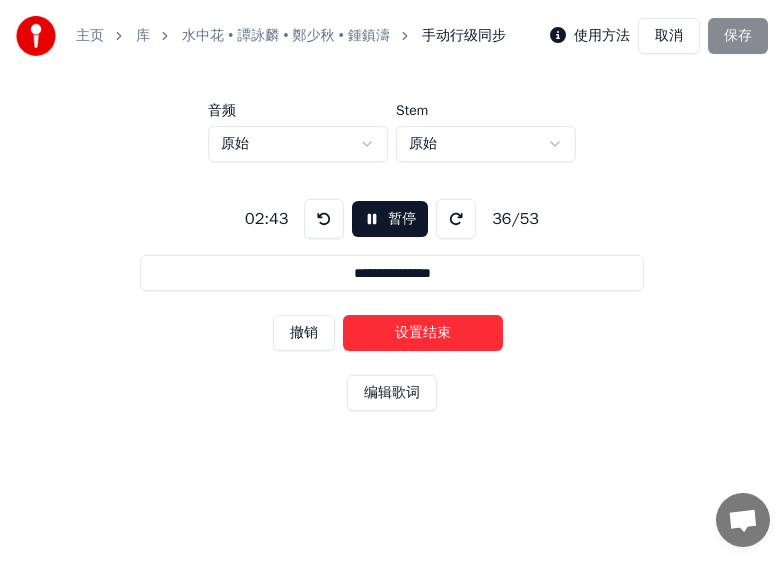 click on "设置结束" at bounding box center (423, 333) 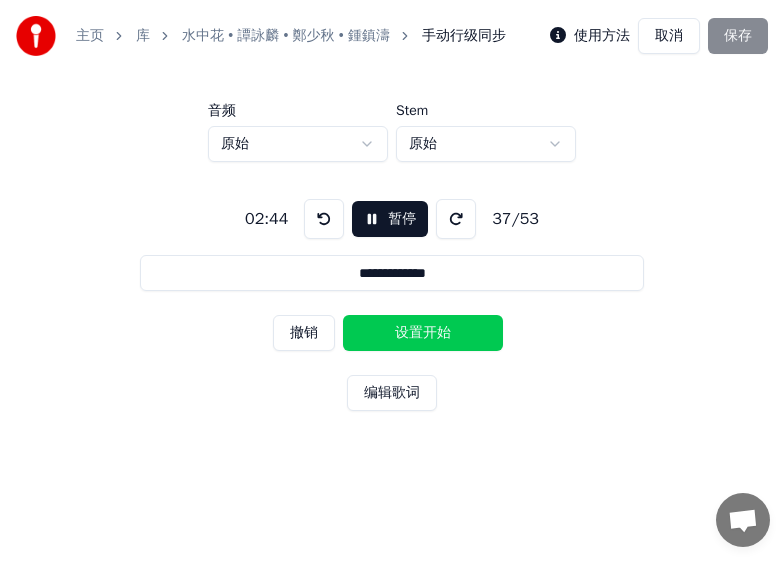 click on "设置开始" at bounding box center (423, 333) 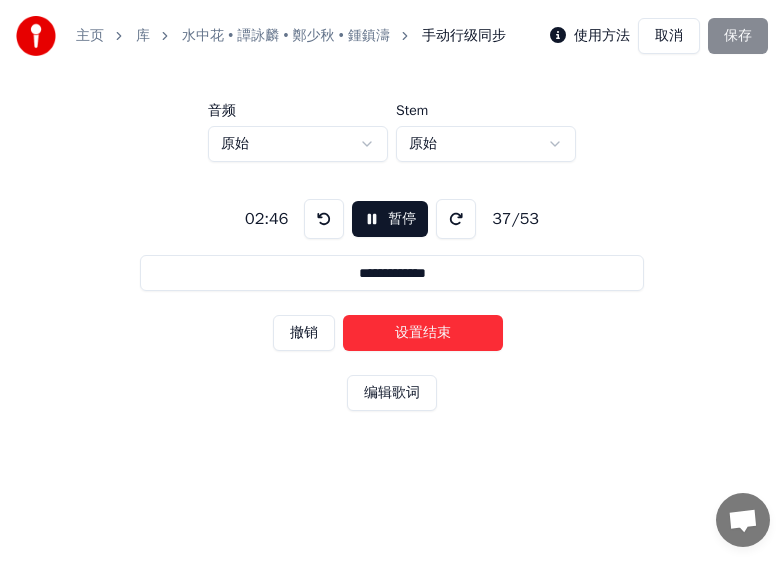 click on "设置结束" at bounding box center [423, 333] 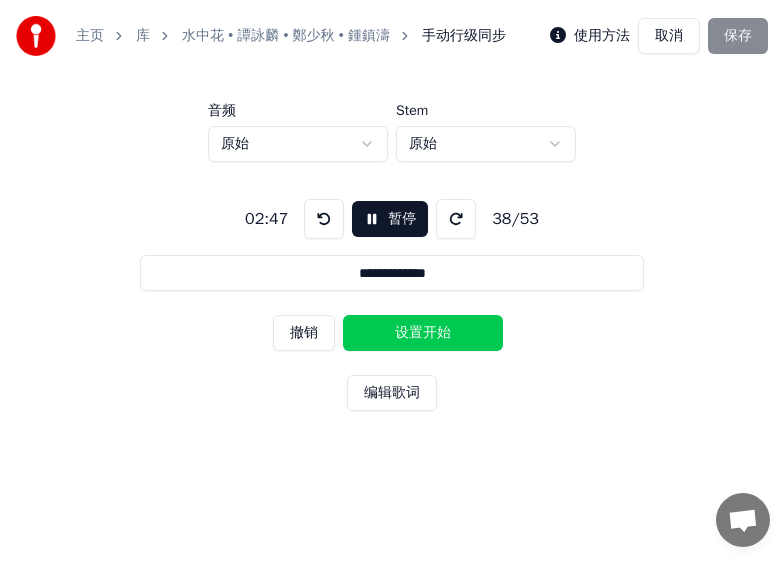 click on "设置开始" at bounding box center [423, 333] 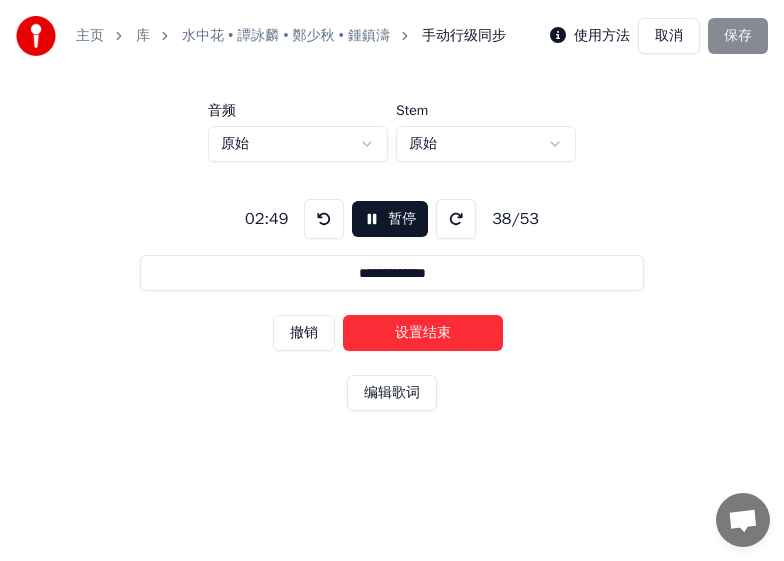 click on "设置结束" at bounding box center (423, 333) 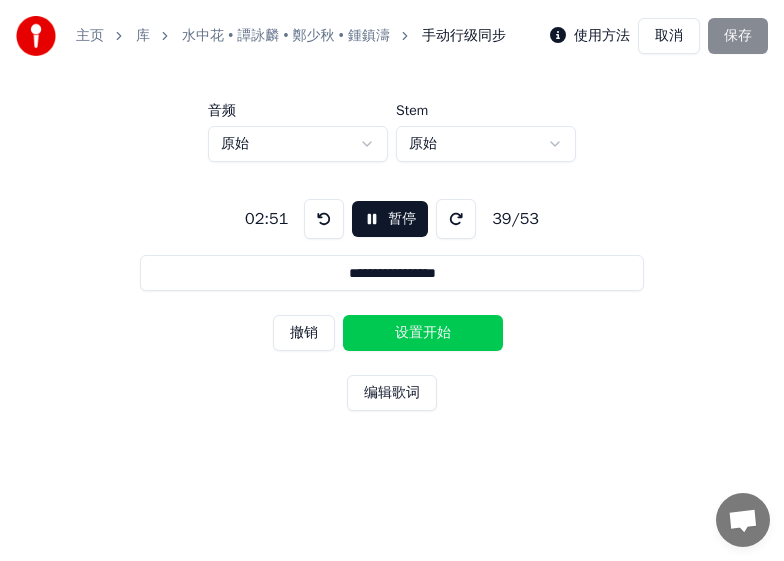 click on "设置开始" at bounding box center (423, 333) 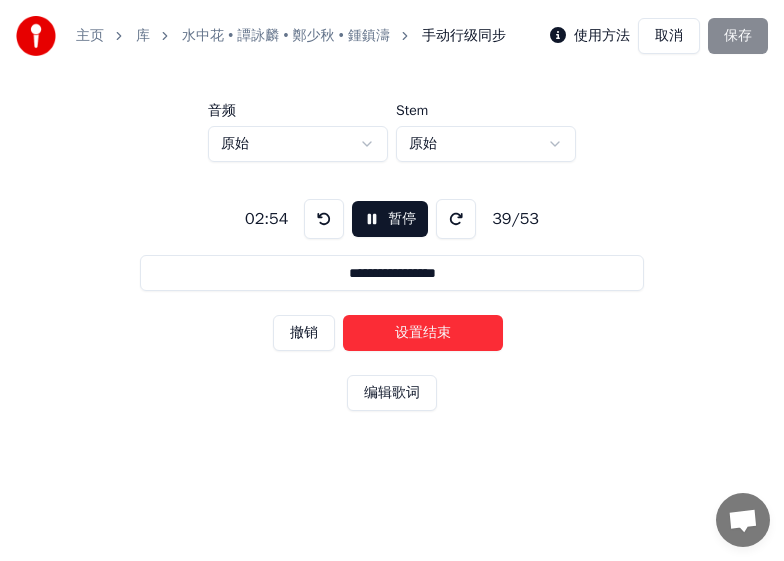 click on "设置结束" at bounding box center [423, 333] 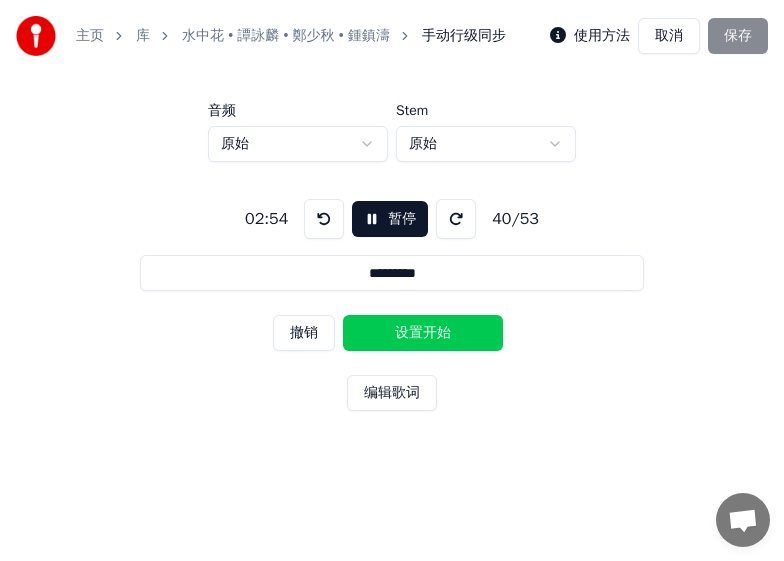 click on "设置开始" at bounding box center (423, 333) 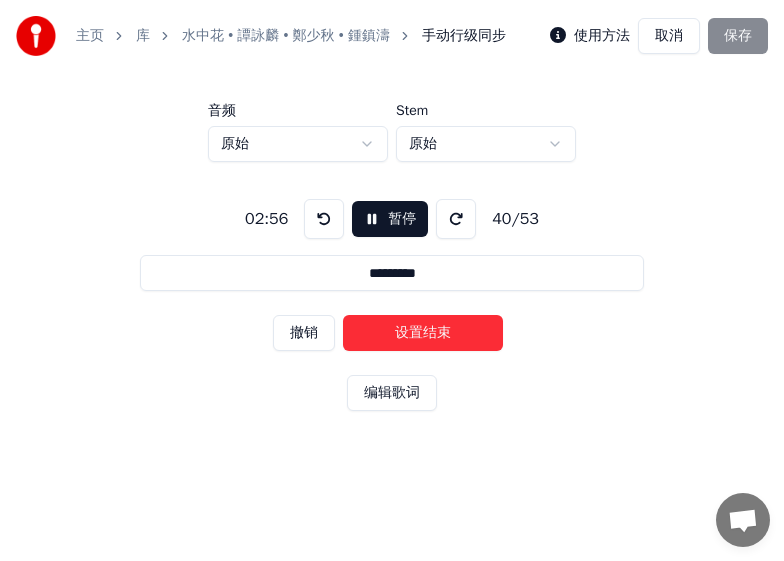 click on "设置结束" at bounding box center [423, 333] 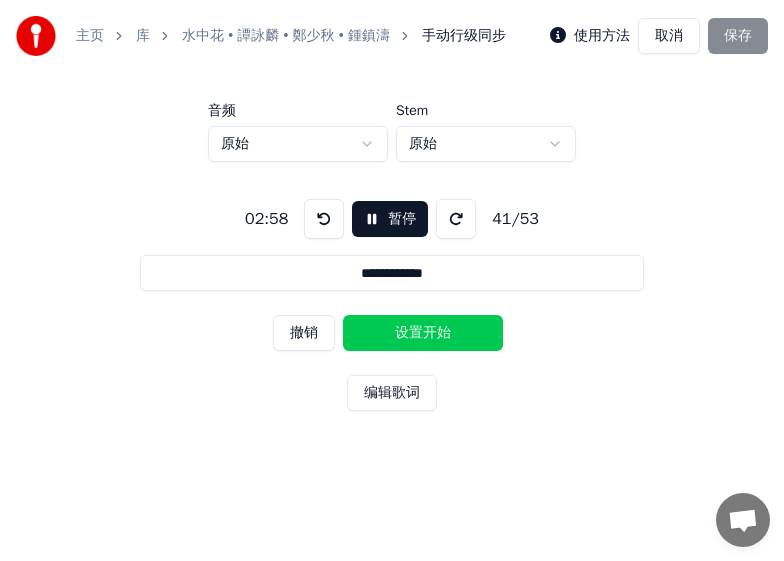 click on "设置开始" at bounding box center (423, 333) 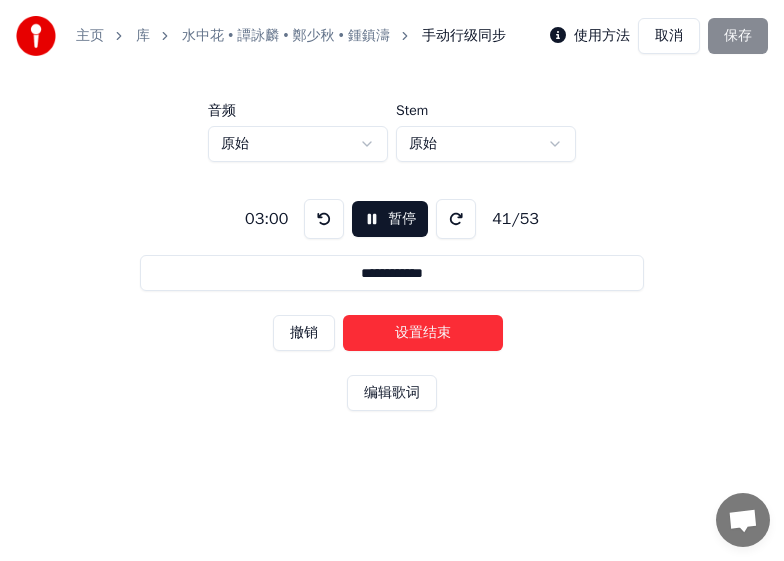 click on "设置结束" at bounding box center [423, 333] 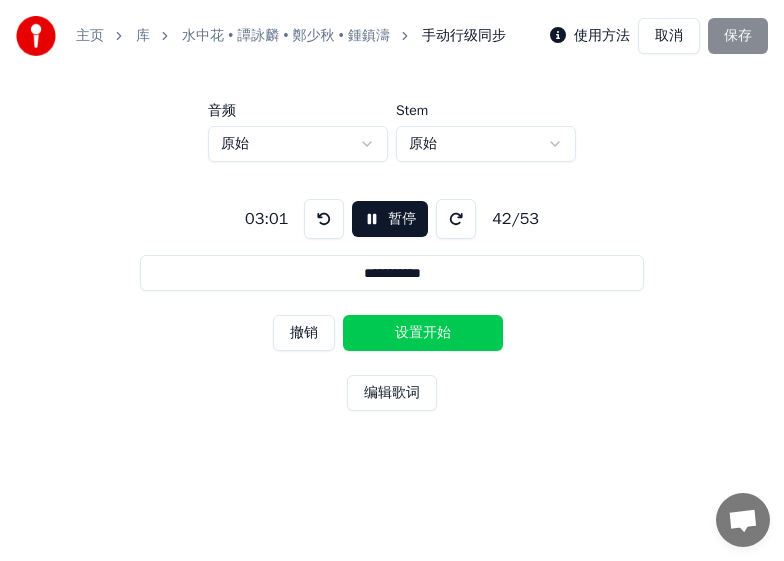 click on "设置开始" at bounding box center (423, 333) 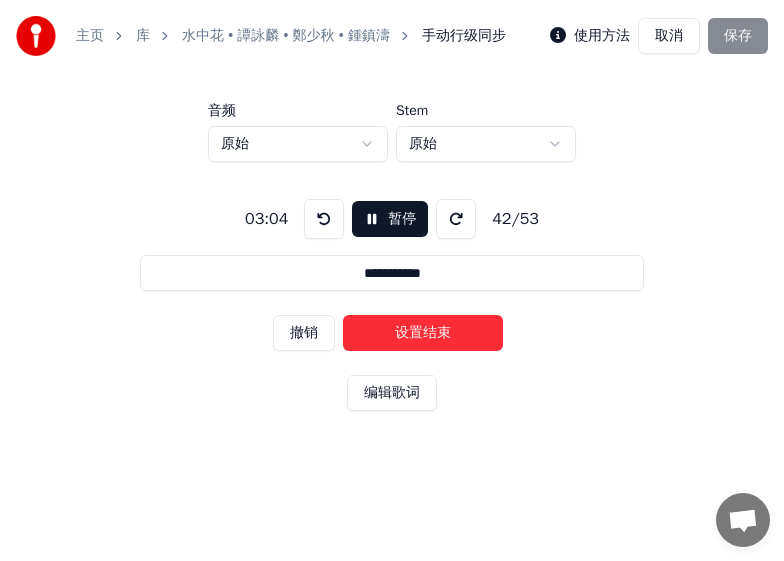 click on "设置结束" at bounding box center [423, 333] 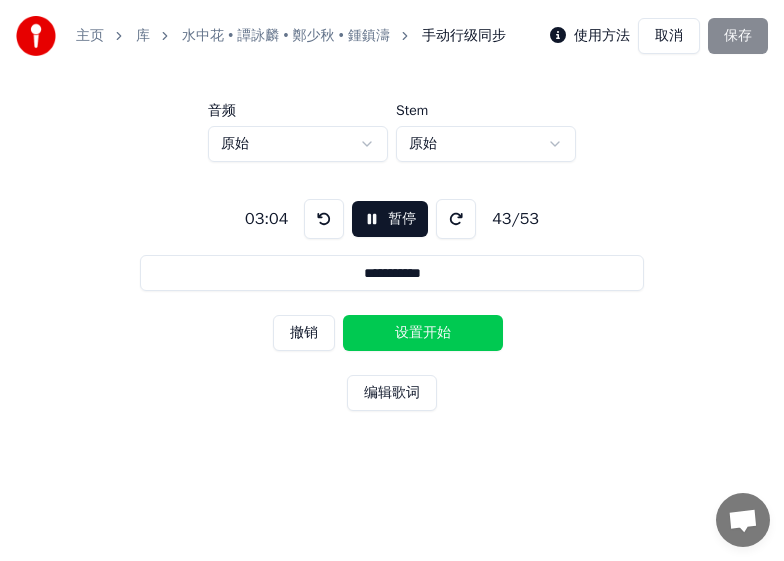 click on "设置开始" at bounding box center (423, 333) 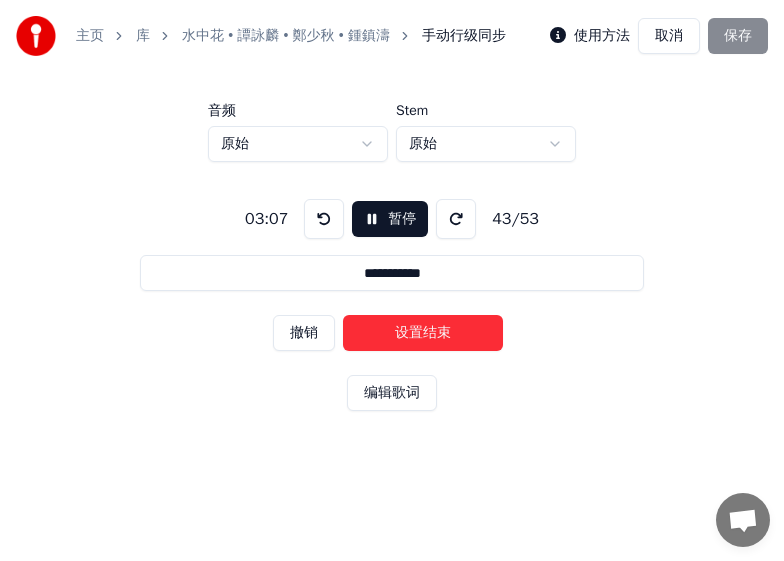 click on "设置结束" at bounding box center [423, 333] 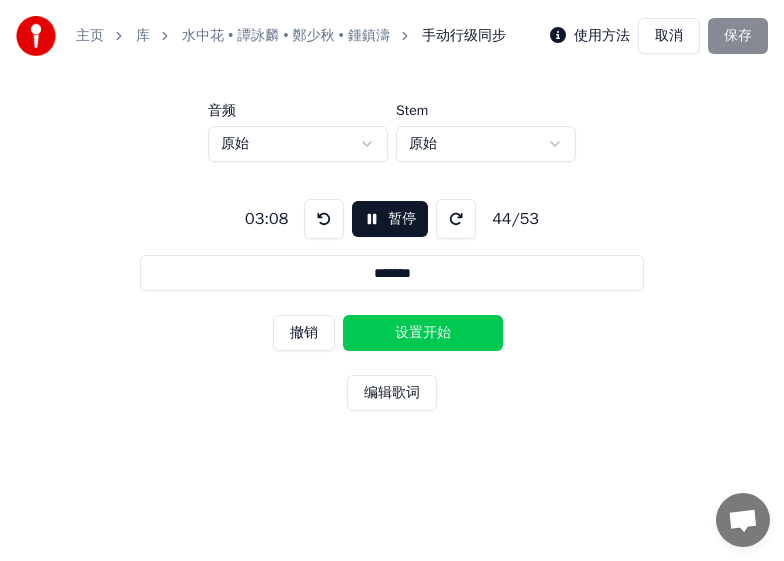 click on "设置开始" at bounding box center (423, 333) 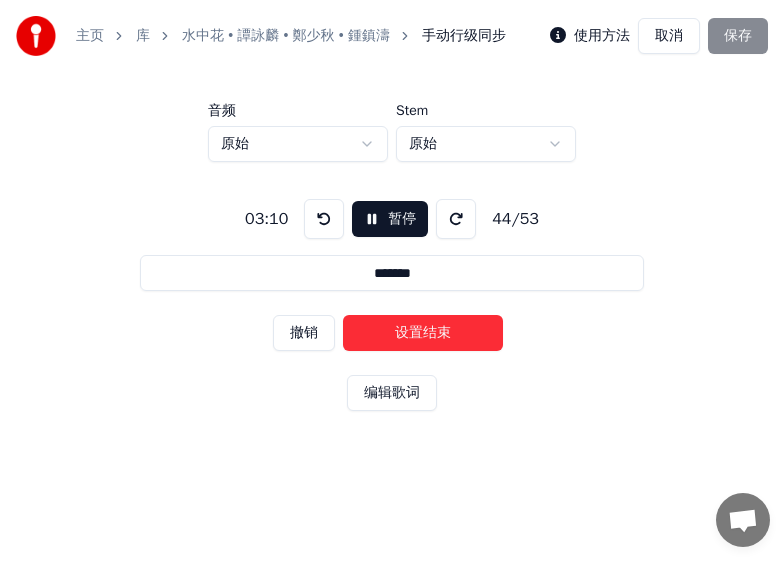 click on "设置结束" at bounding box center (423, 333) 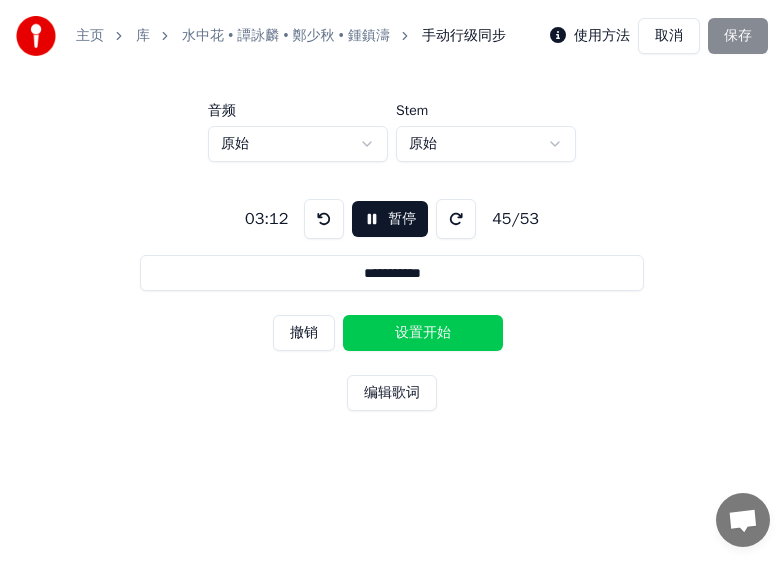 click on "设置开始" at bounding box center [423, 333] 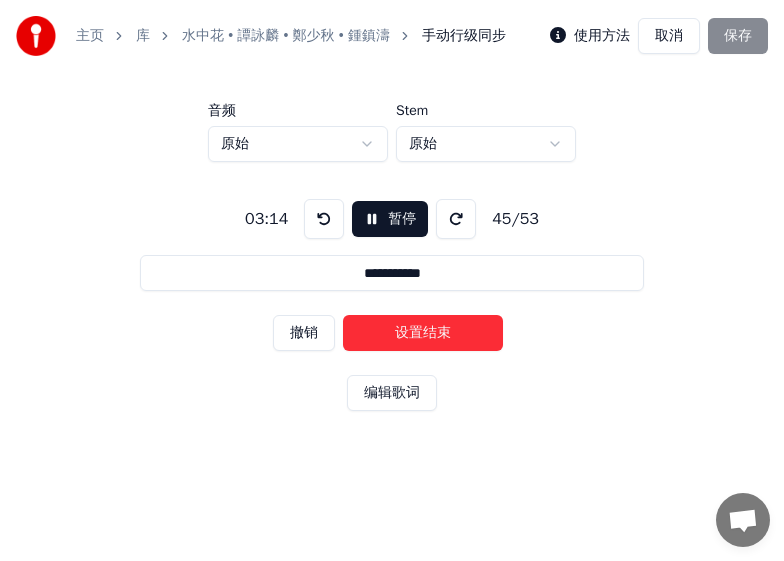 click on "设置结束" at bounding box center [423, 333] 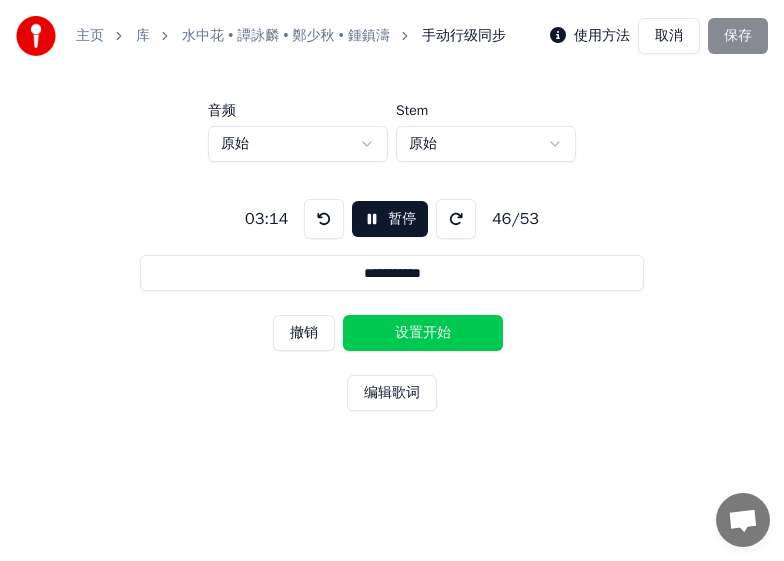 click on "设置开始" at bounding box center [423, 333] 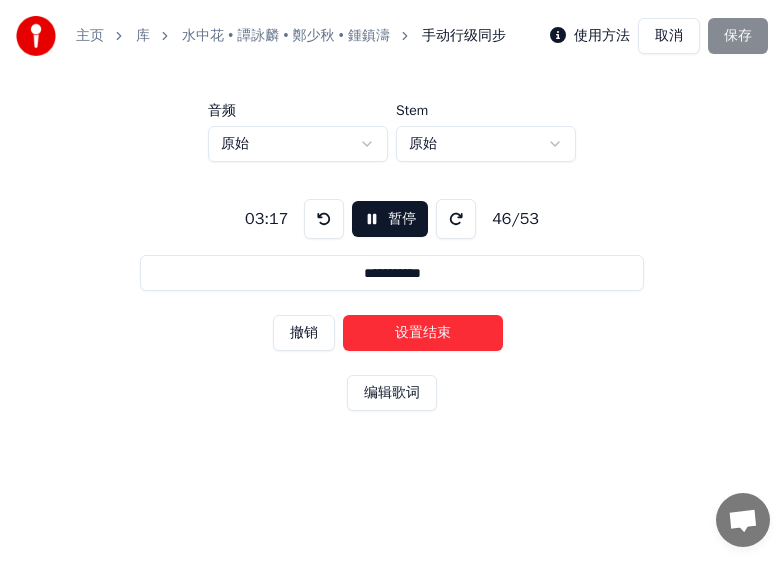click on "设置结束" at bounding box center (423, 333) 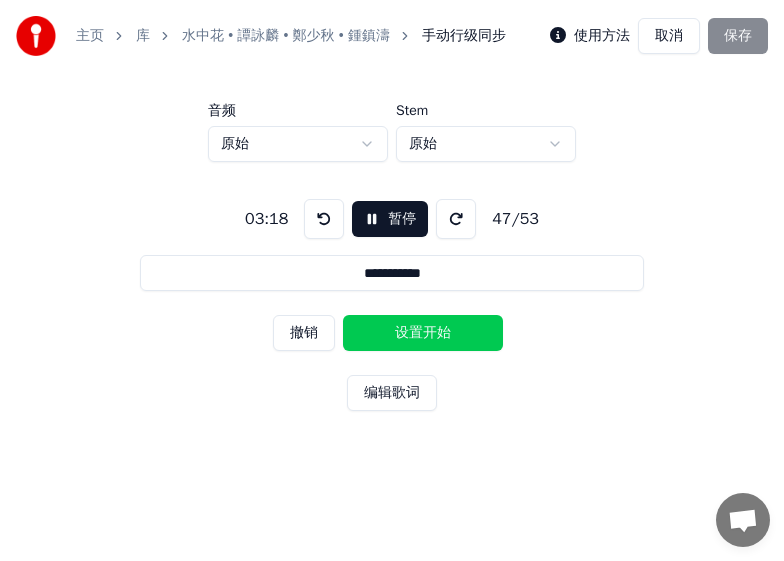 click on "设置开始" at bounding box center [423, 333] 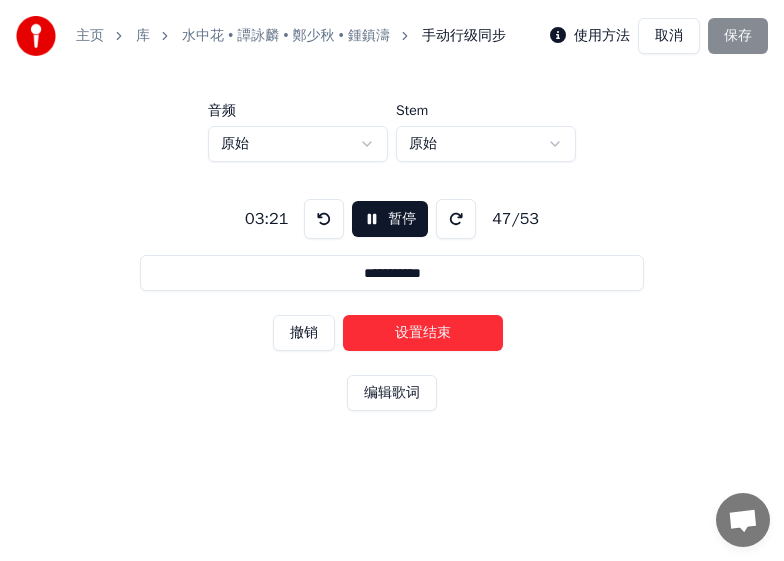 click on "设置结束" at bounding box center [423, 333] 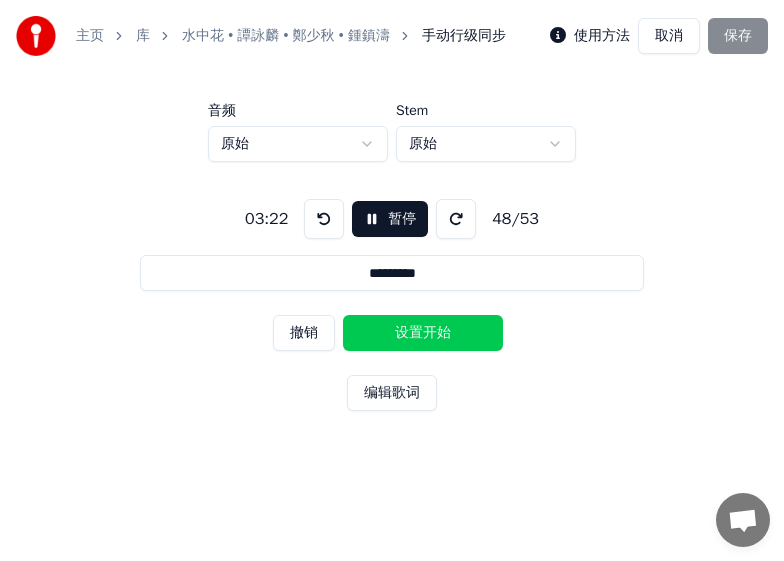 click on "设置开始" at bounding box center (423, 333) 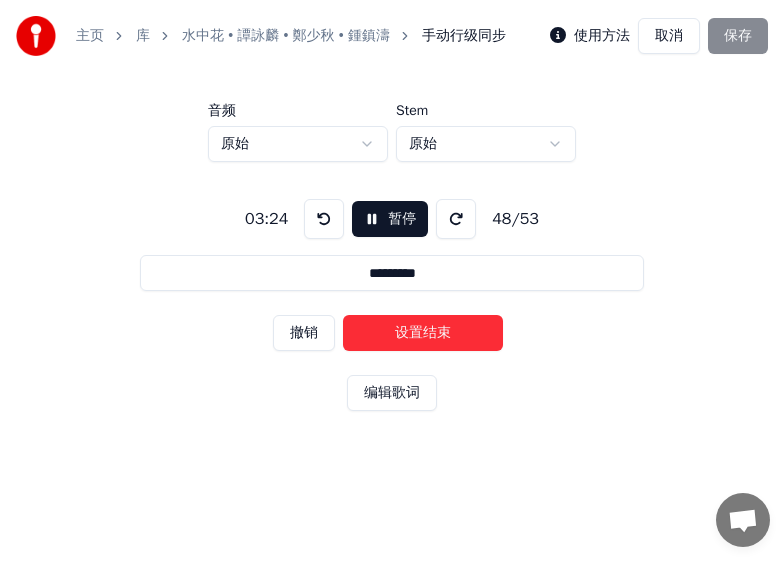 click on "设置结束" at bounding box center [423, 333] 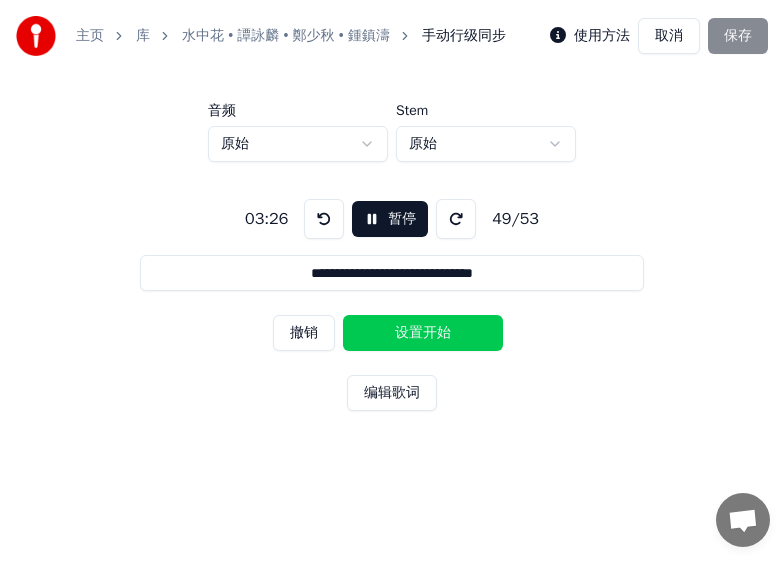 click on "设置开始" at bounding box center (423, 333) 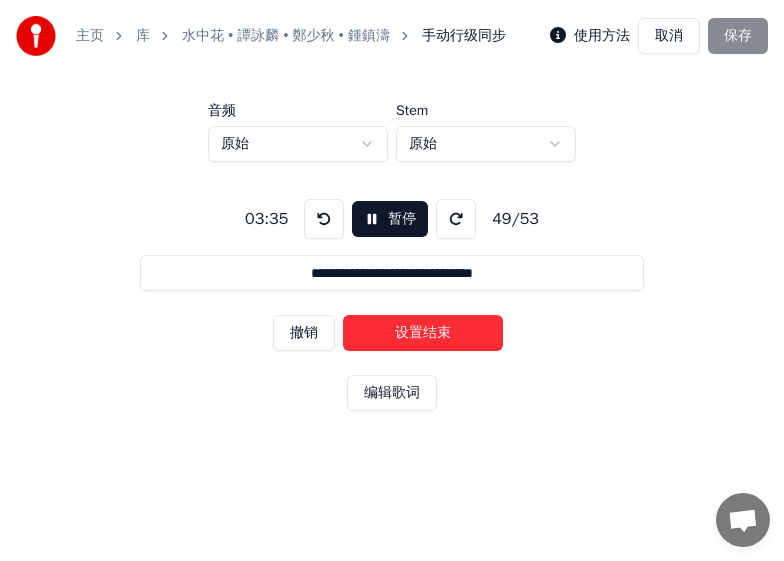 click on "设置结束" at bounding box center (423, 333) 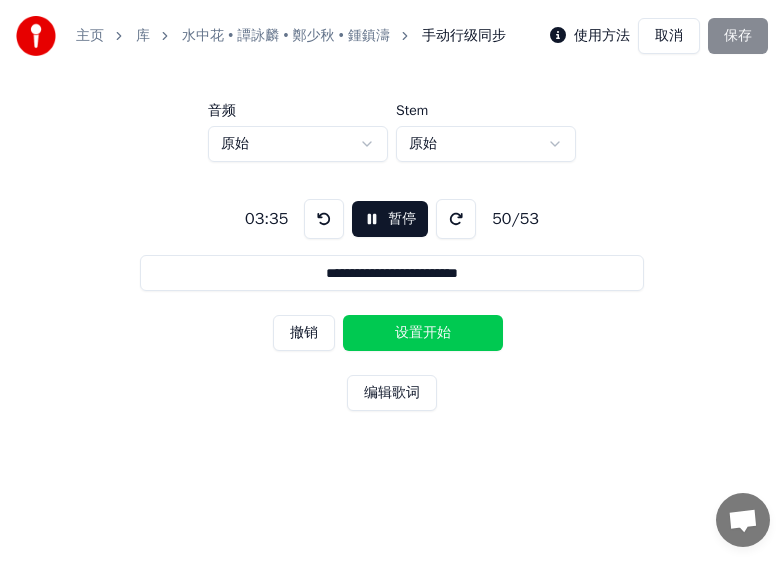 click on "设置开始" at bounding box center [423, 333] 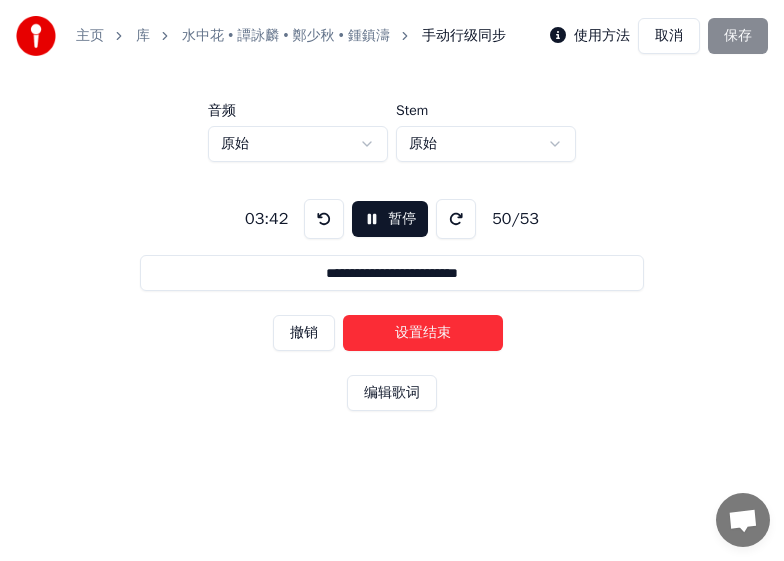 click on "设置结束" at bounding box center (423, 333) 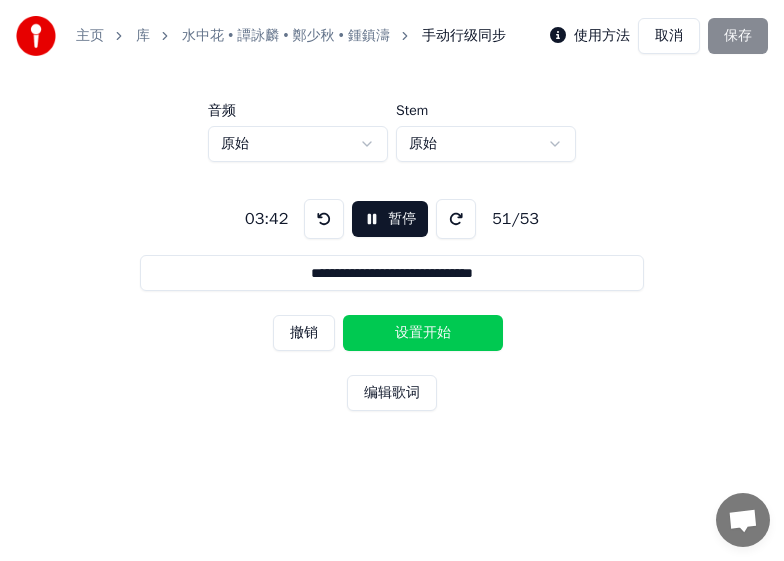click on "设置开始" at bounding box center [423, 333] 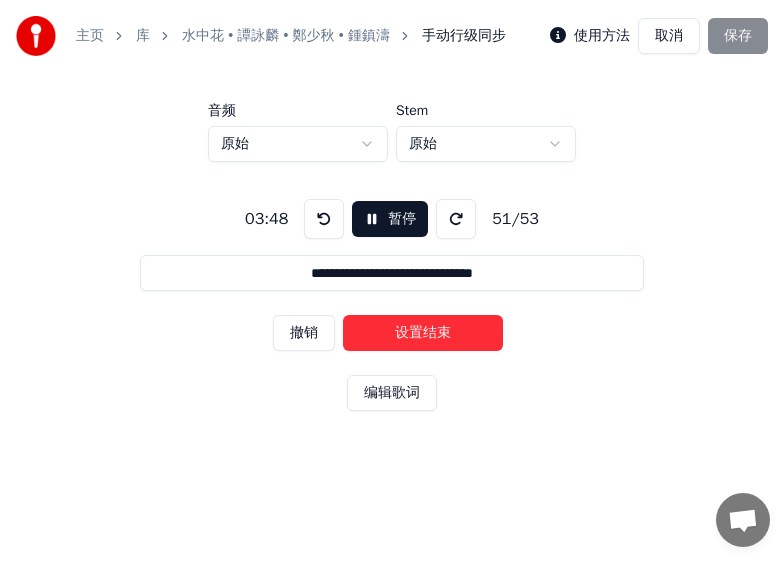 click on "设置结束" at bounding box center [423, 333] 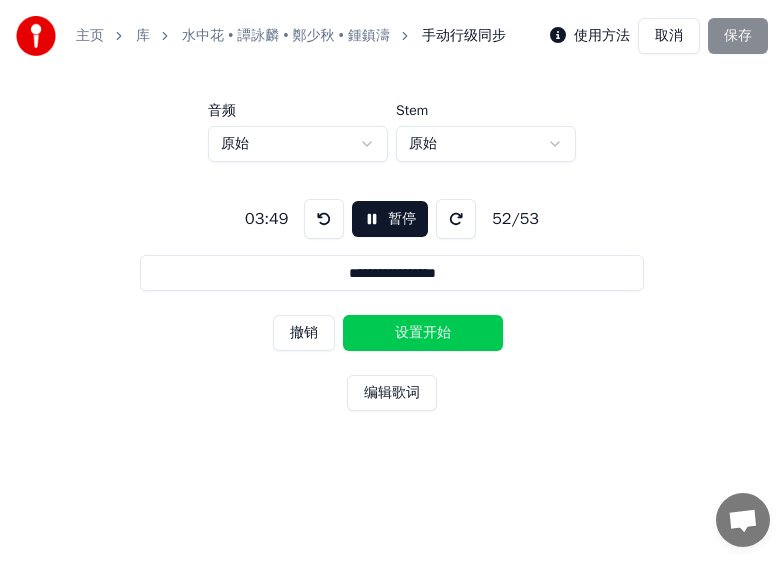 click on "设置开始" at bounding box center (423, 333) 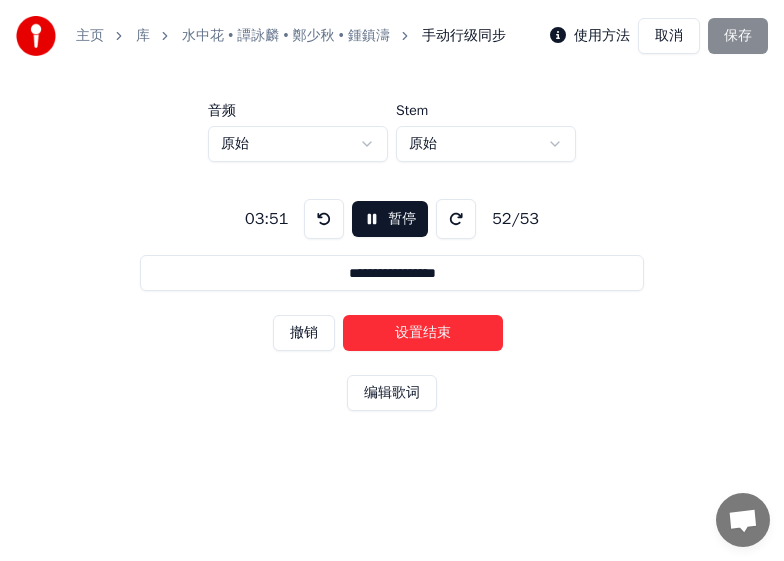 click at bounding box center [324, 219] 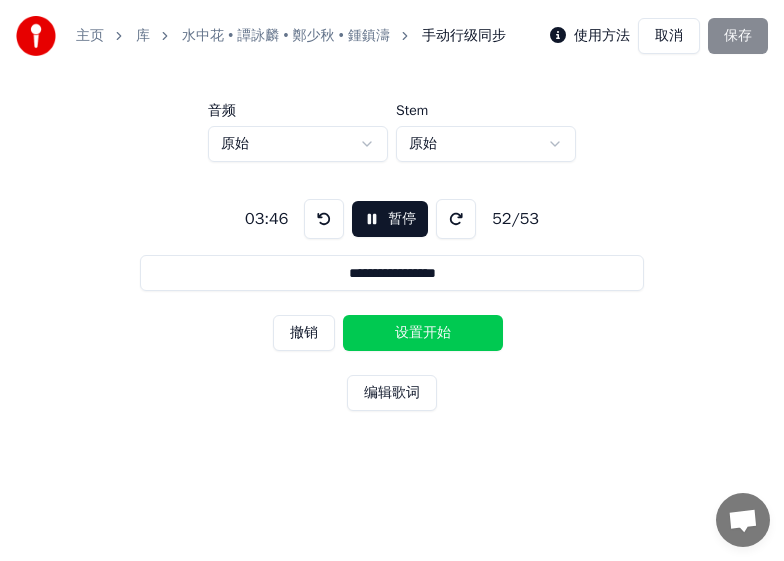 click at bounding box center (324, 219) 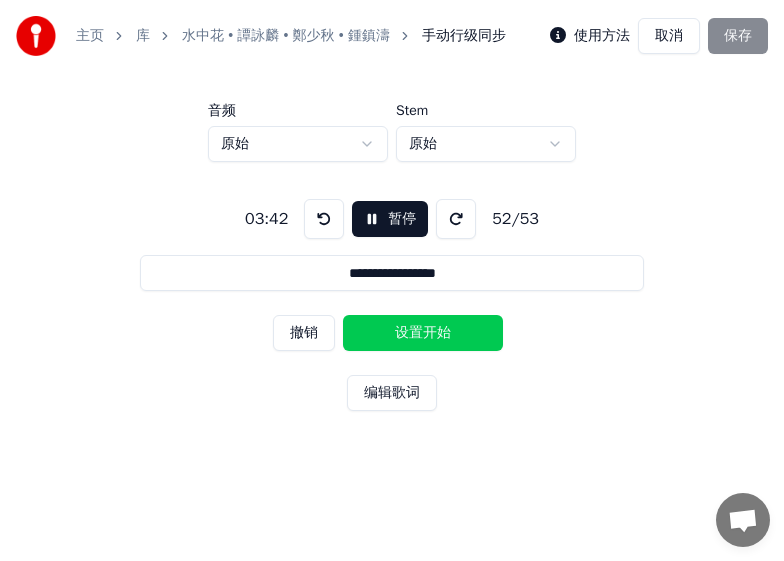 click at bounding box center [324, 219] 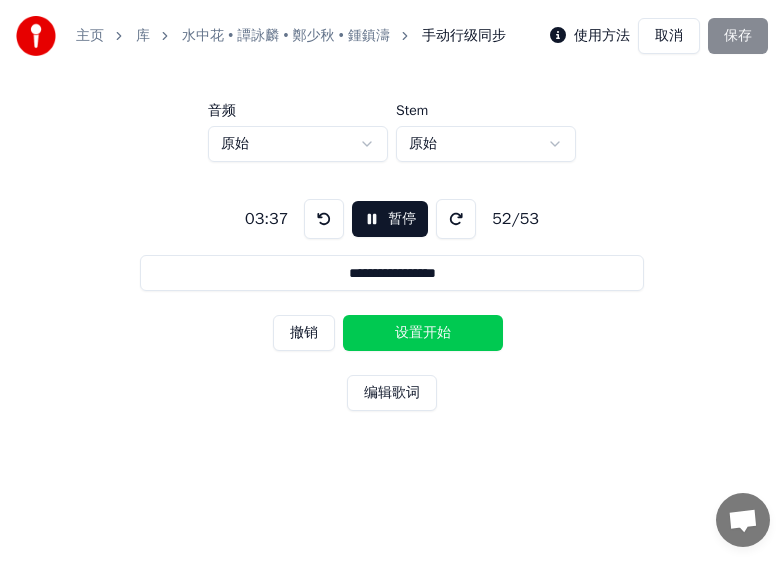 click at bounding box center [324, 219] 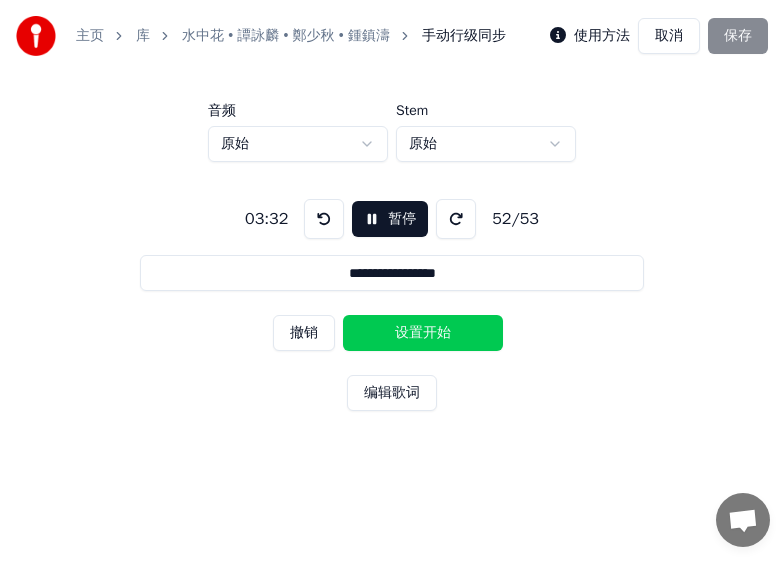click at bounding box center (324, 219) 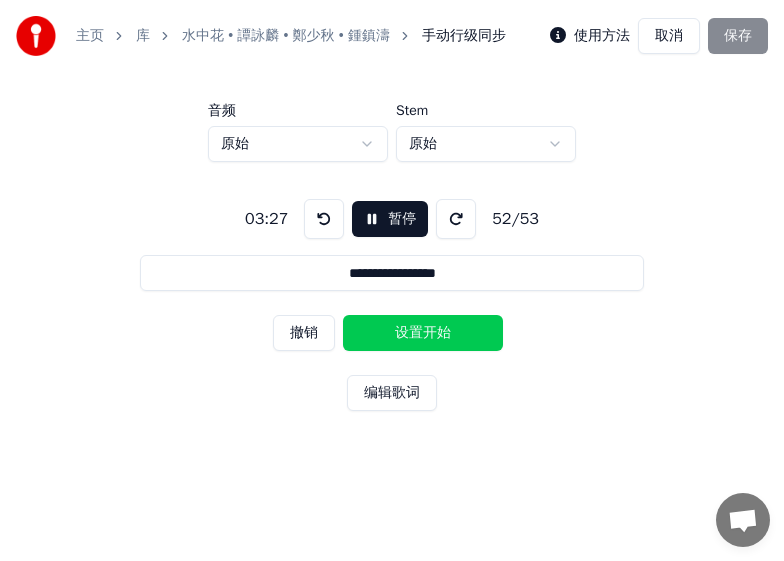 click at bounding box center [324, 219] 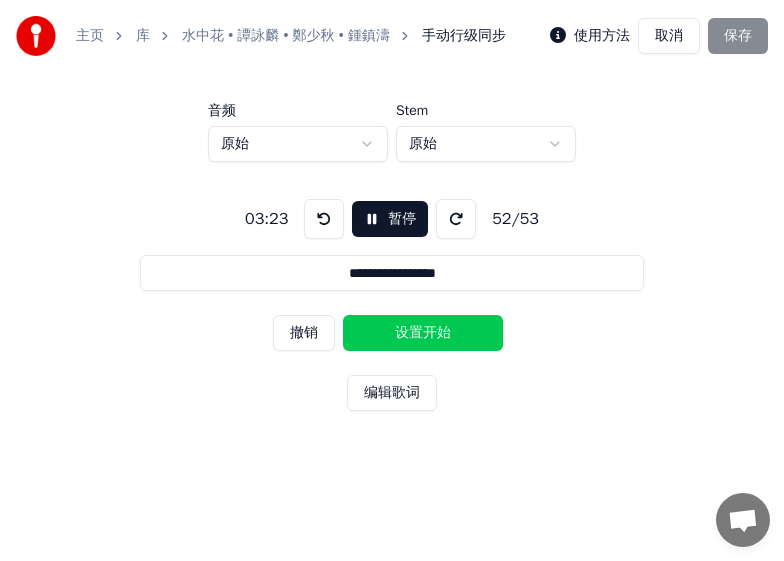 click at bounding box center (324, 219) 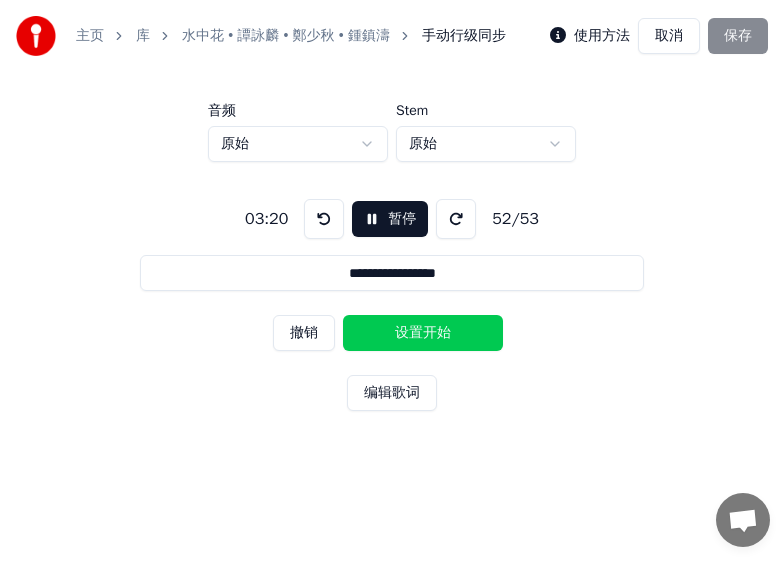 click at bounding box center [324, 219] 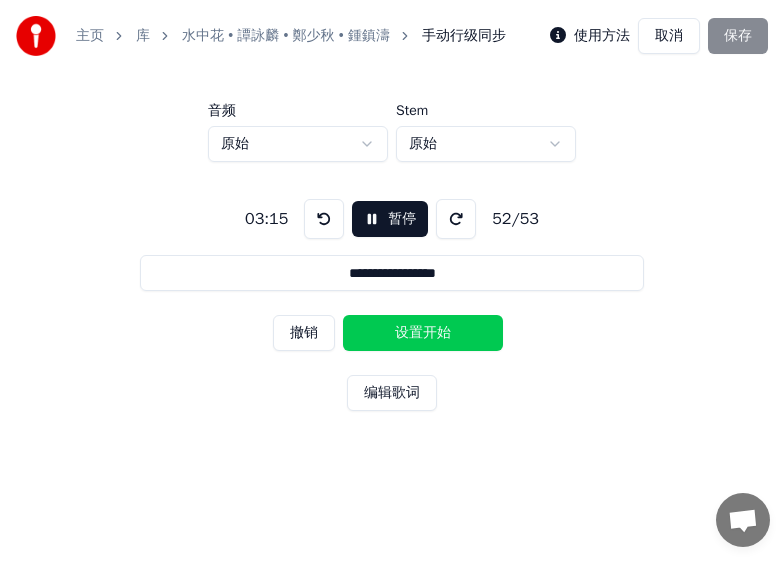 click at bounding box center (324, 219) 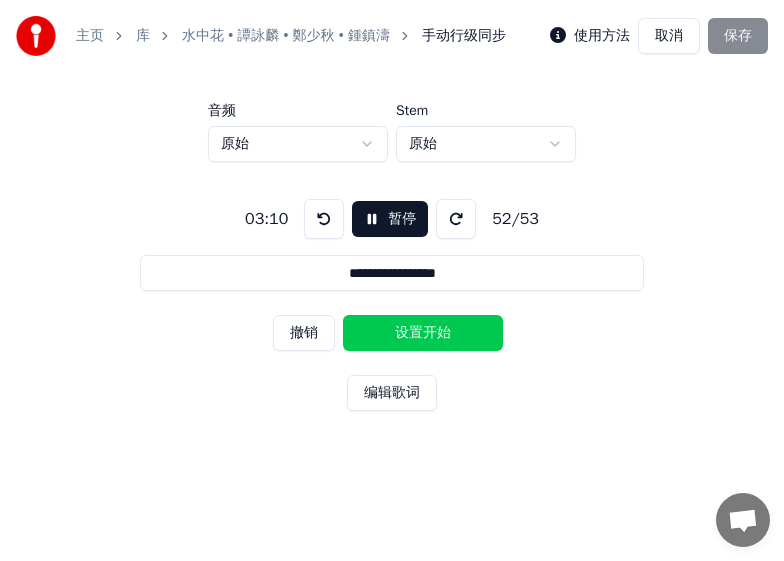 click at bounding box center [324, 219] 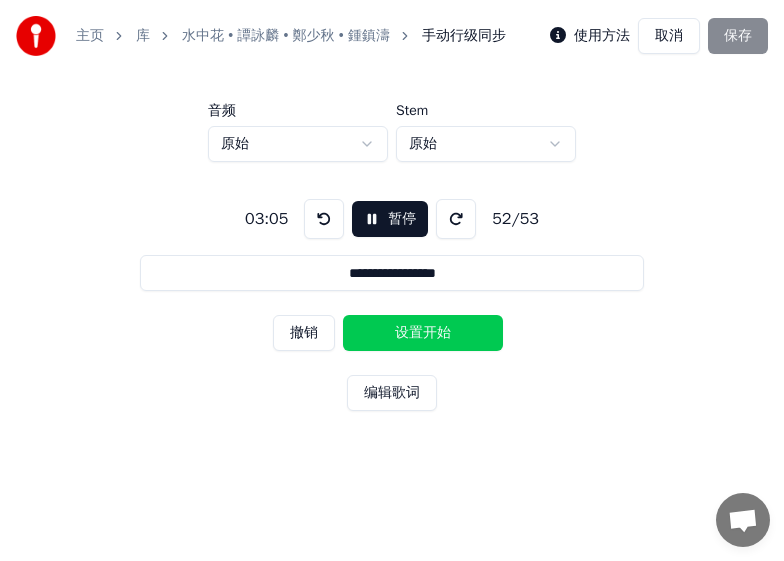 click at bounding box center [324, 219] 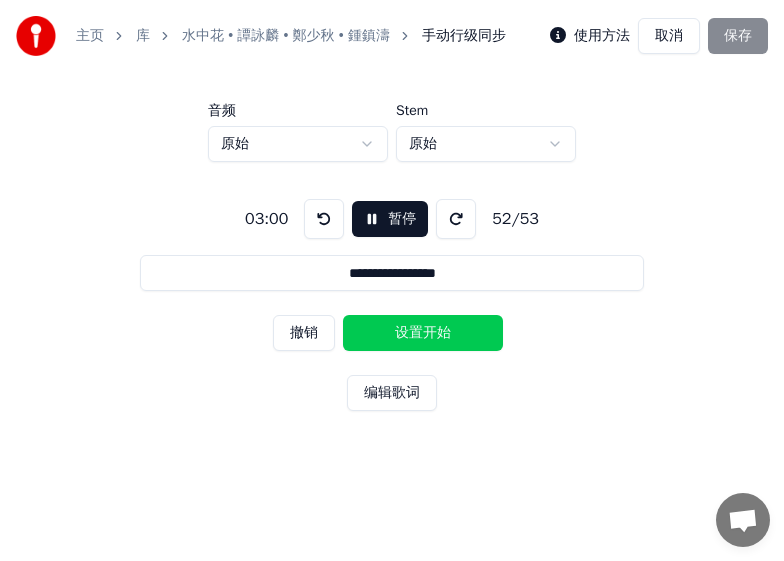 click at bounding box center (324, 219) 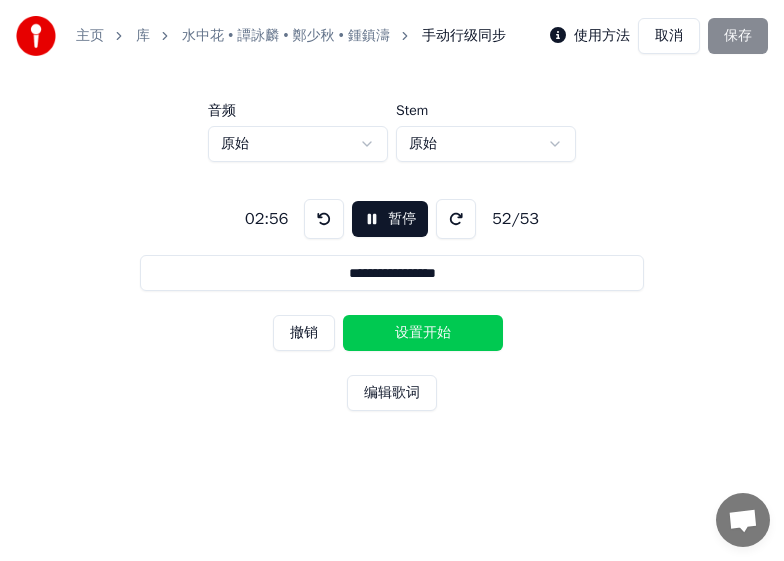 click at bounding box center (324, 219) 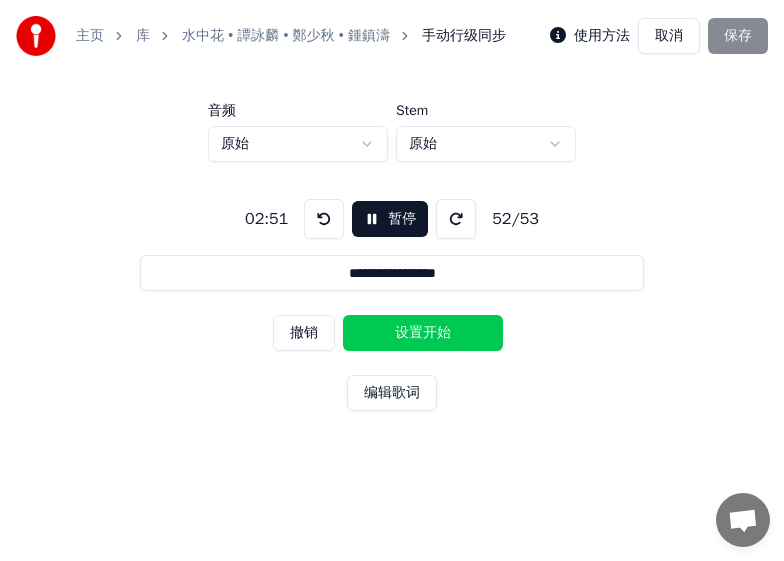 click at bounding box center [324, 219] 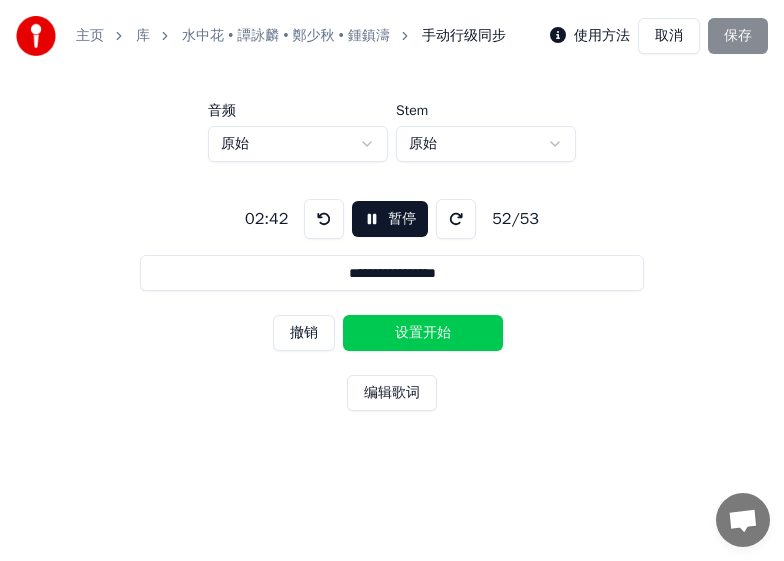 click on "撤销" at bounding box center [304, 333] 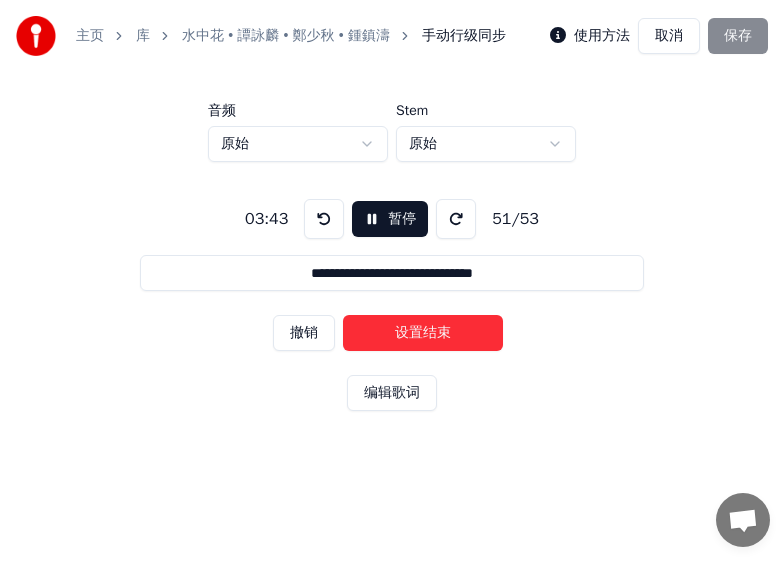 click on "撤销" at bounding box center (304, 333) 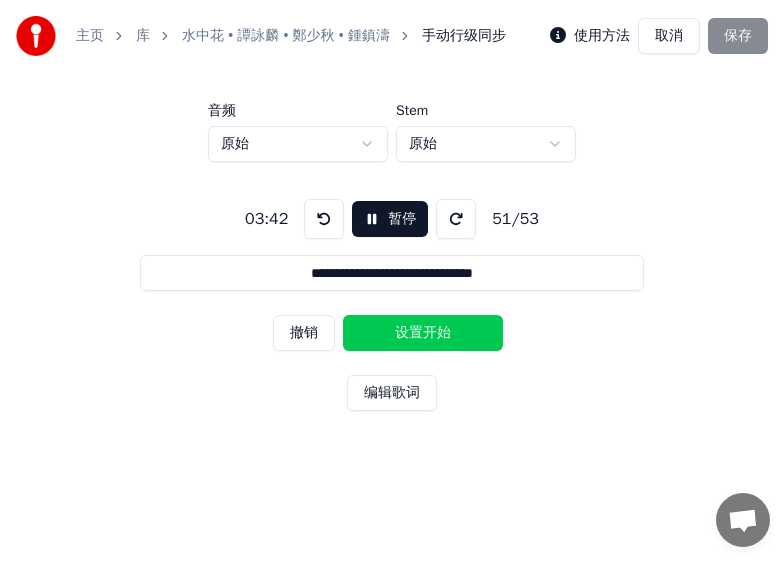 click on "撤销" at bounding box center [304, 333] 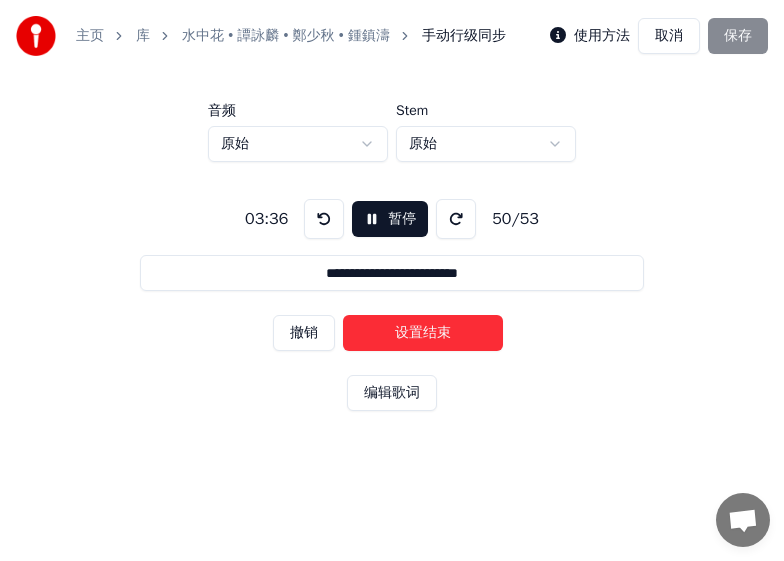 click on "撤销" at bounding box center [304, 333] 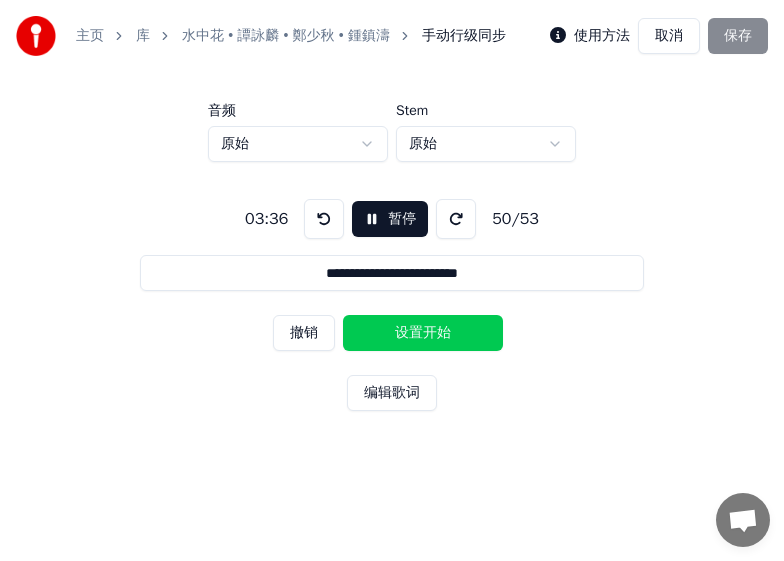 click on "撤销" at bounding box center [304, 333] 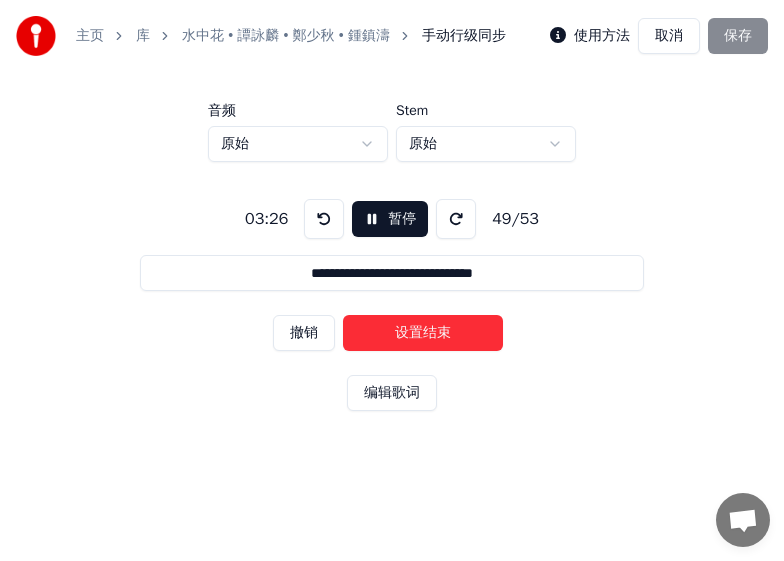 click on "撤销" at bounding box center (304, 333) 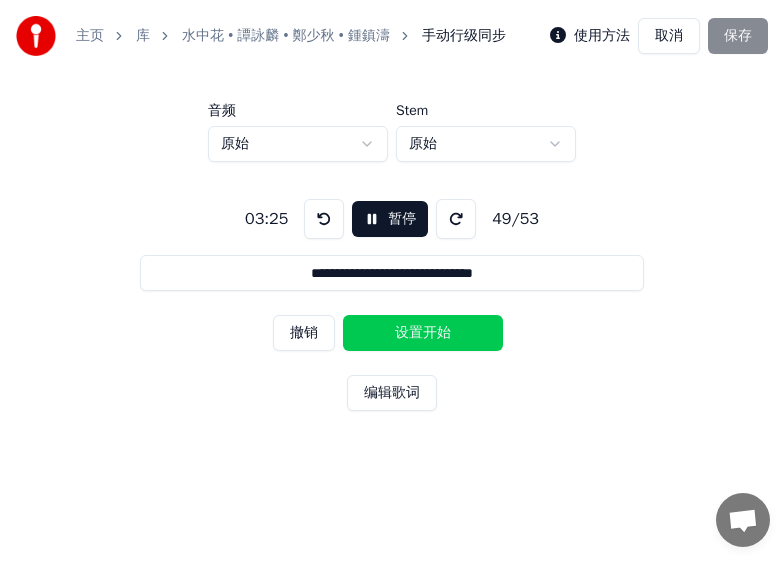 click on "撤销" at bounding box center (304, 333) 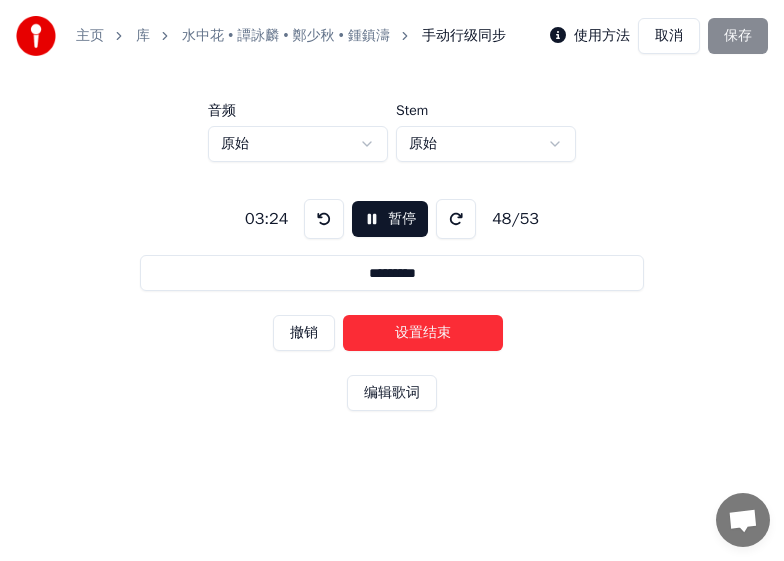 click on "设置结束" at bounding box center [423, 333] 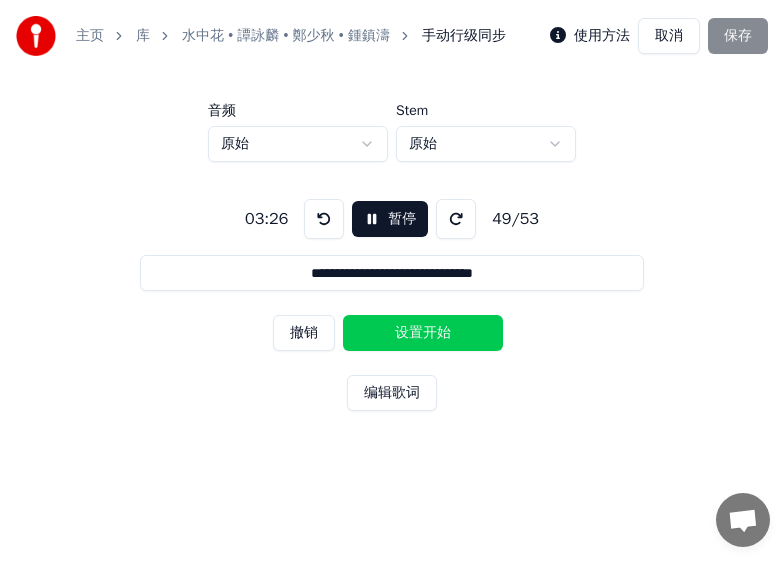 click on "设置开始" at bounding box center [423, 333] 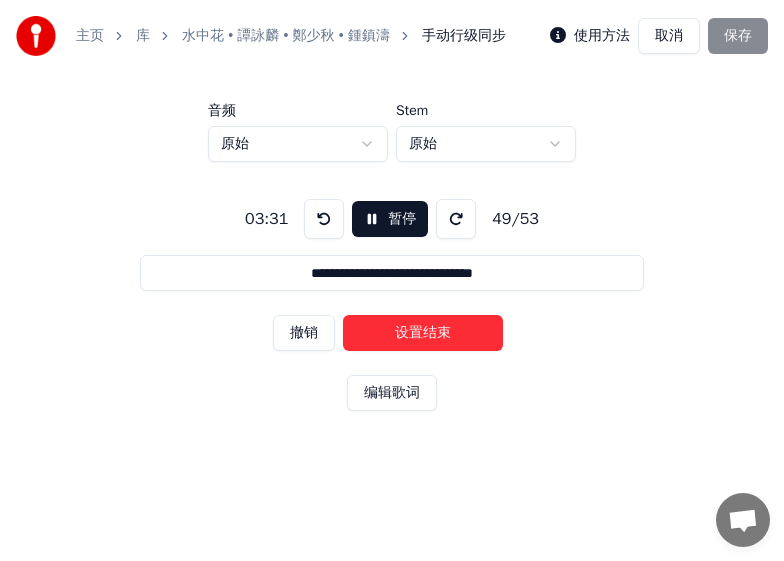 click on "设置结束" at bounding box center (423, 333) 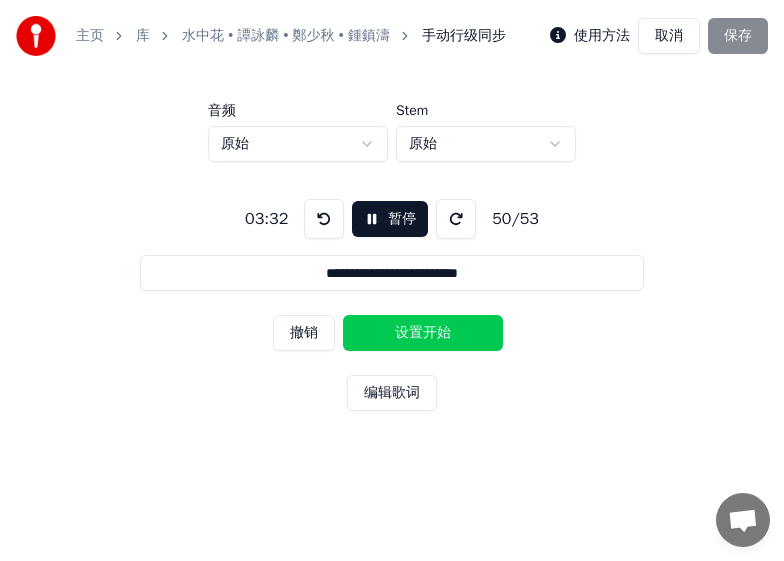 click on "设置开始" at bounding box center [423, 333] 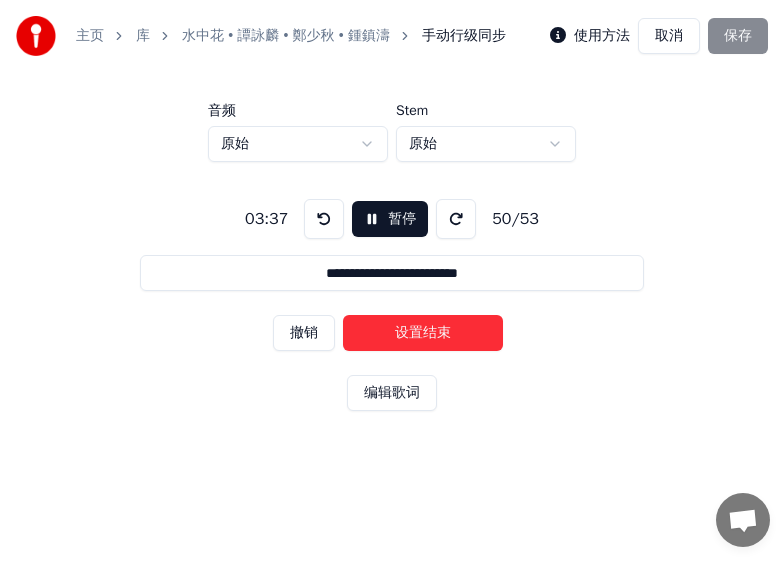 click on "设置结束" at bounding box center [423, 333] 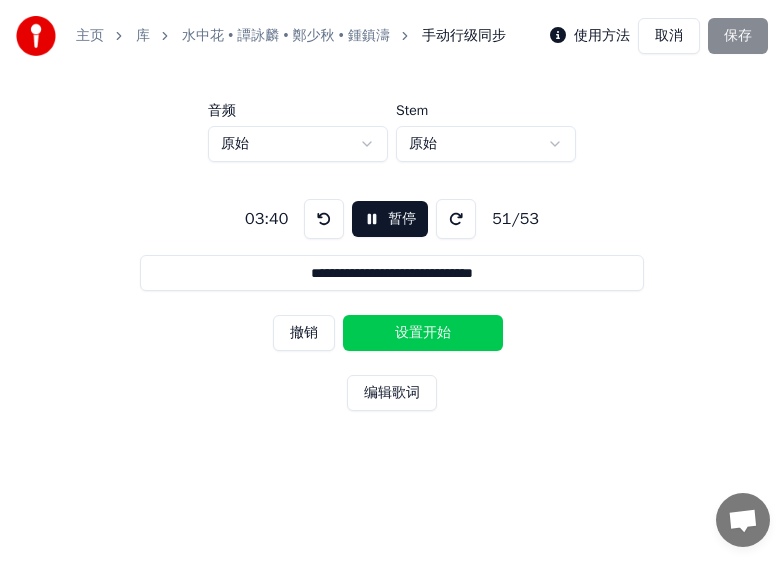 click on "设置开始" at bounding box center (423, 333) 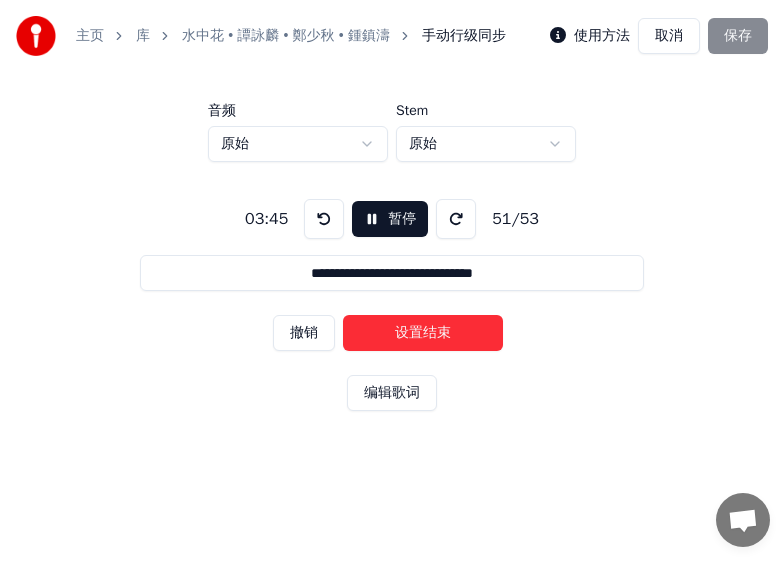 click on "设置结束" at bounding box center [423, 333] 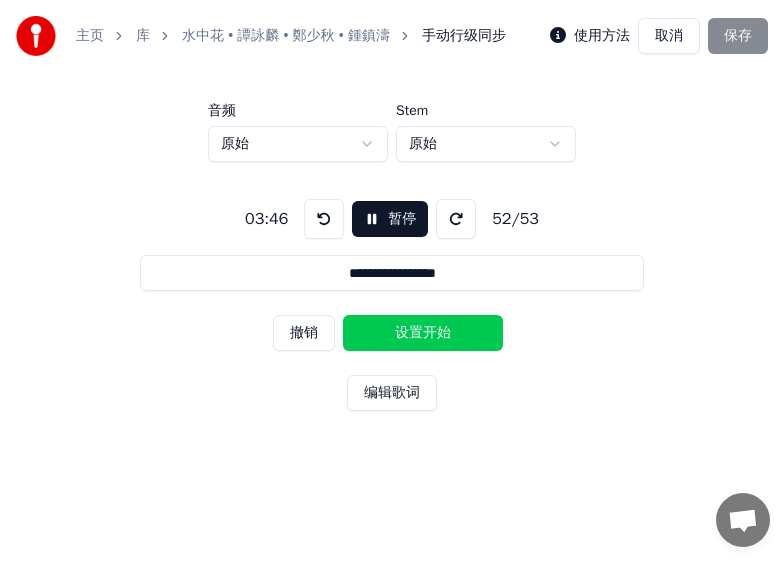 click on "设置开始" at bounding box center [423, 333] 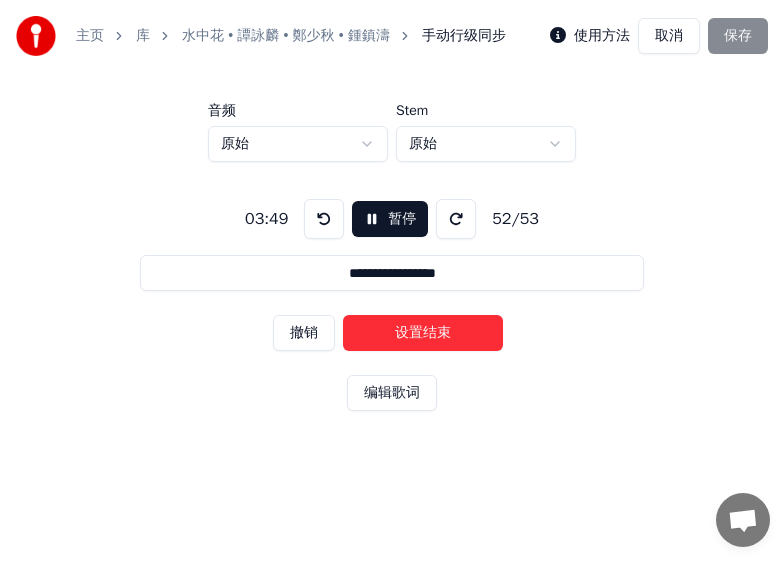 click on "设置结束" at bounding box center (423, 333) 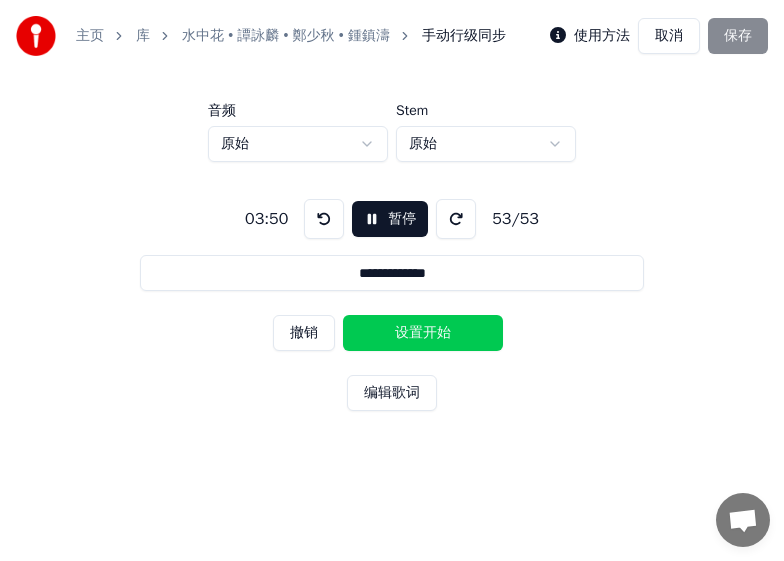 click on "设置开始" at bounding box center (423, 333) 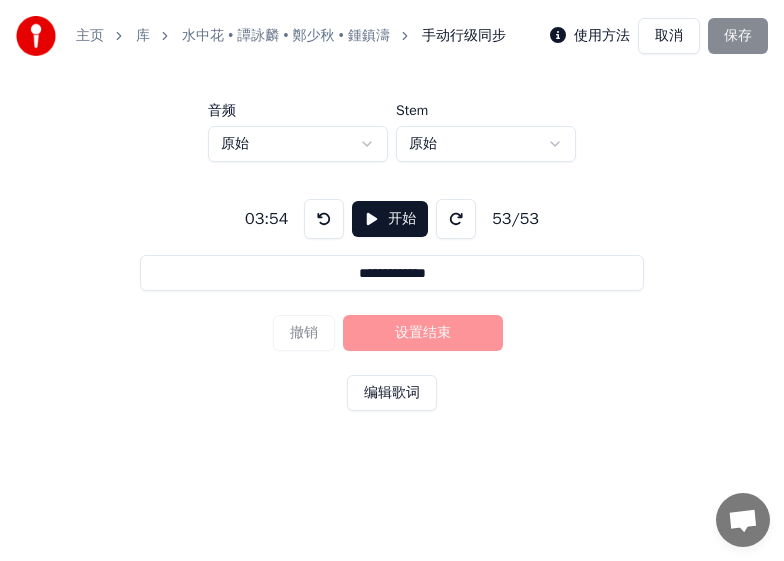 click on "撤销 设置结束" at bounding box center [392, 333] 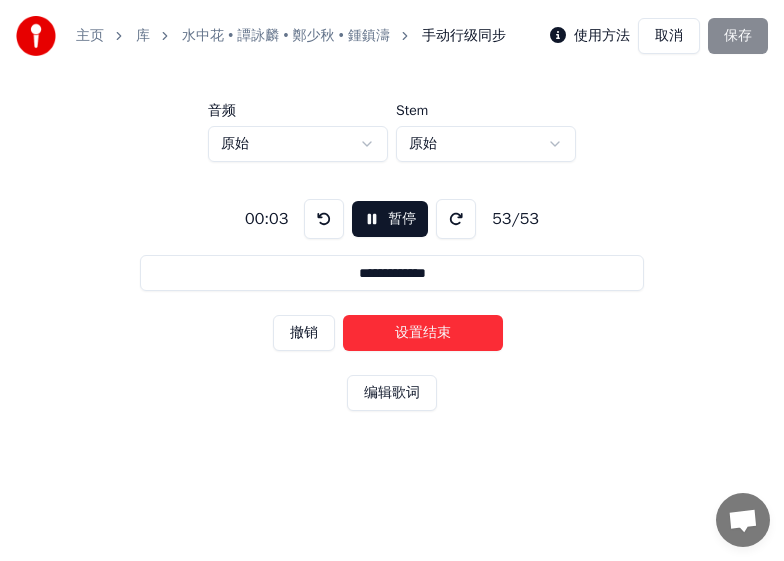 click on "暂停" at bounding box center [390, 219] 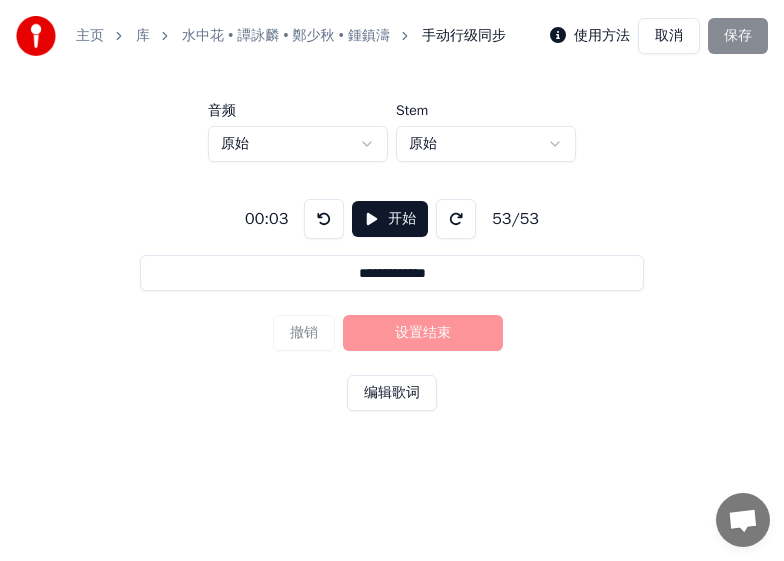 click on "使用方法 取消 保存" at bounding box center (659, 36) 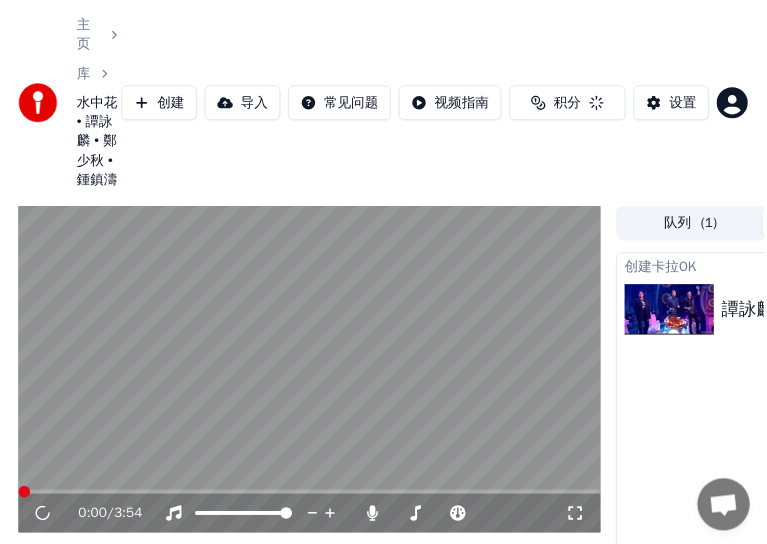 scroll, scrollTop: 253, scrollLeft: 0, axis: vertical 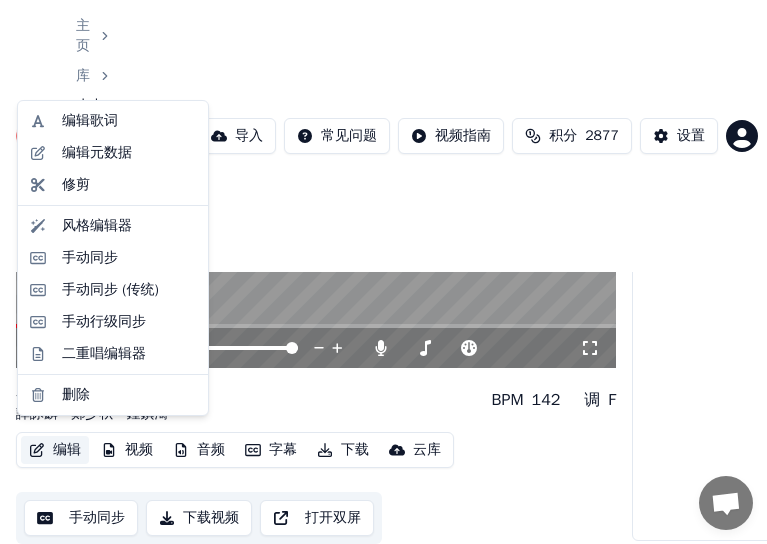click on "编辑" at bounding box center [55, 450] 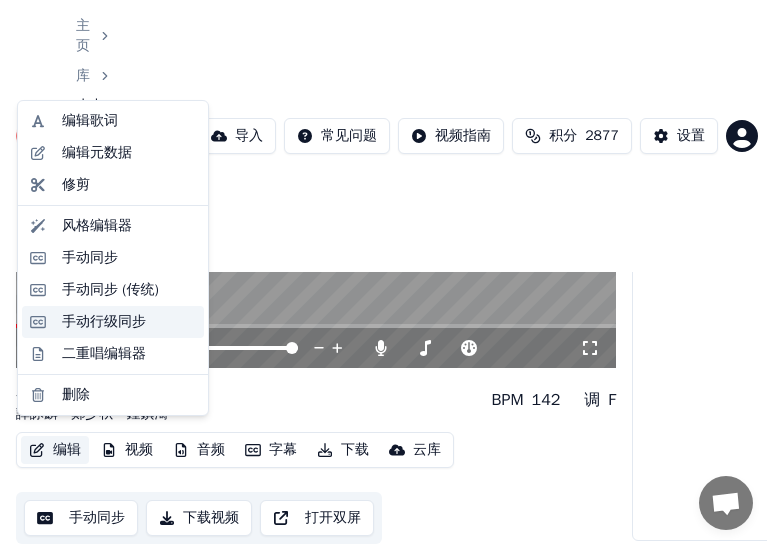 click on "手动行级同步" at bounding box center [104, 322] 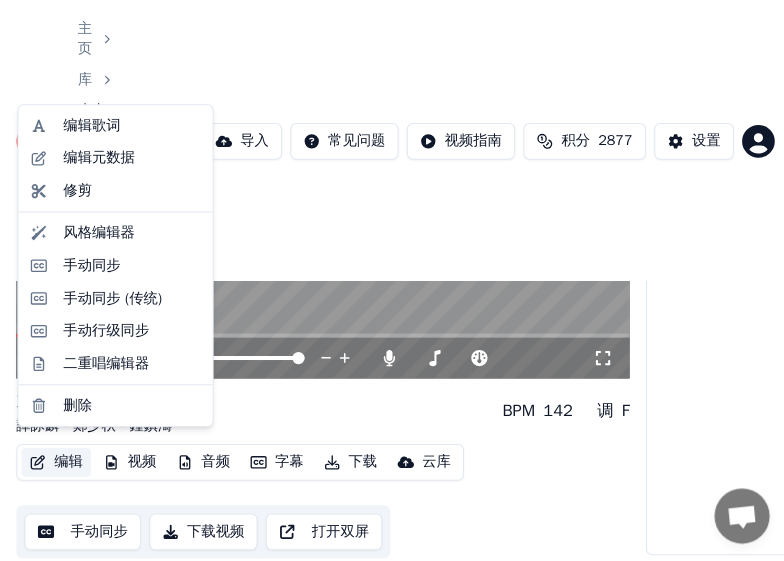 scroll, scrollTop: 0, scrollLeft: 0, axis: both 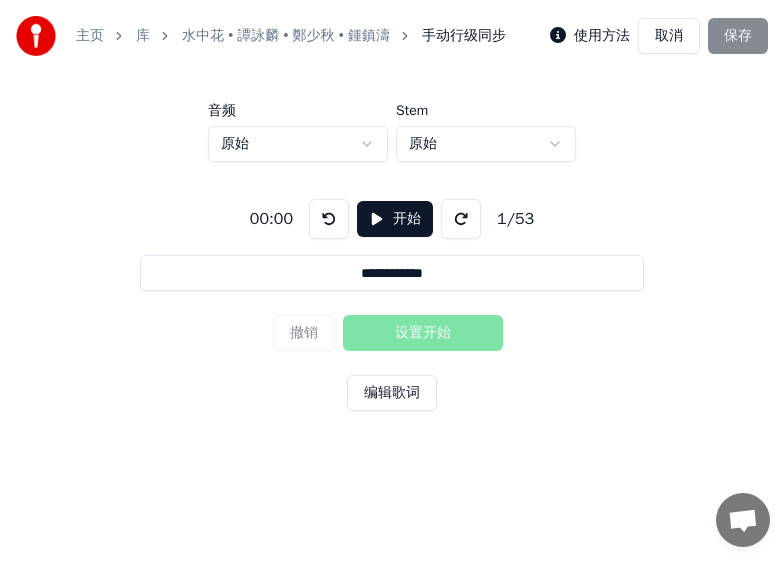 click on "开始" at bounding box center [395, 219] 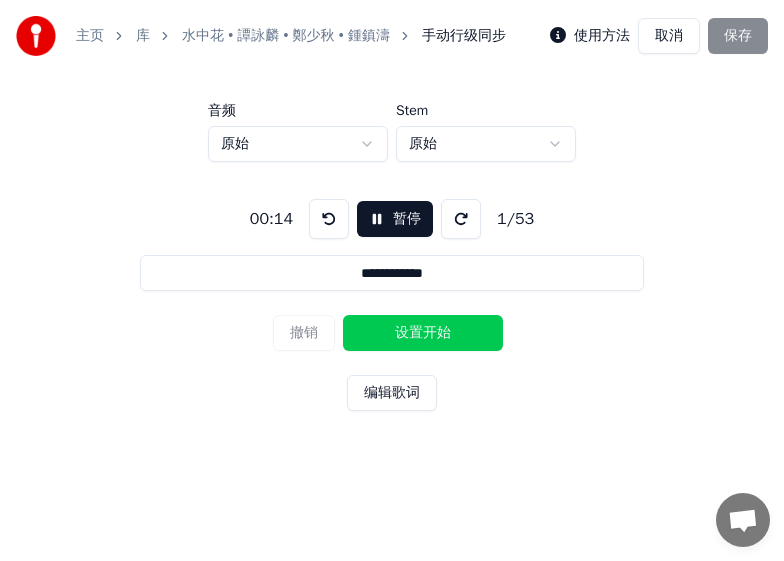 click on "设置开始" at bounding box center (423, 333) 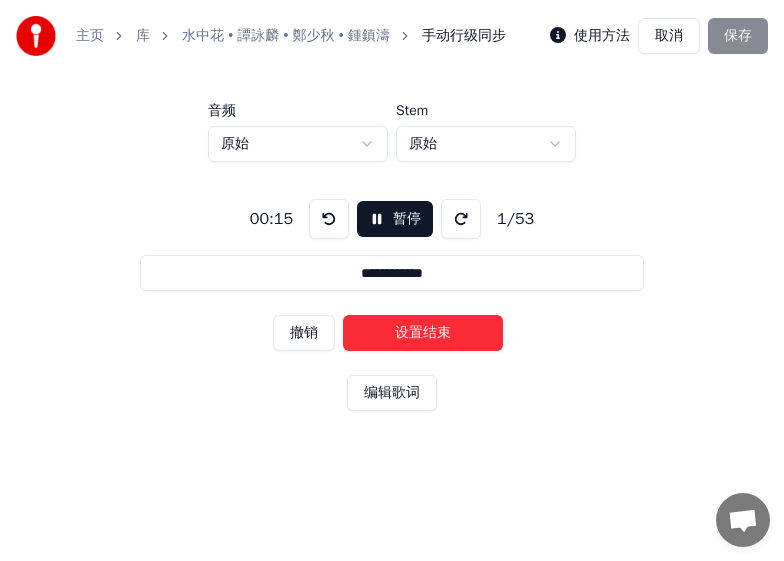 click on "设置结束" at bounding box center [423, 333] 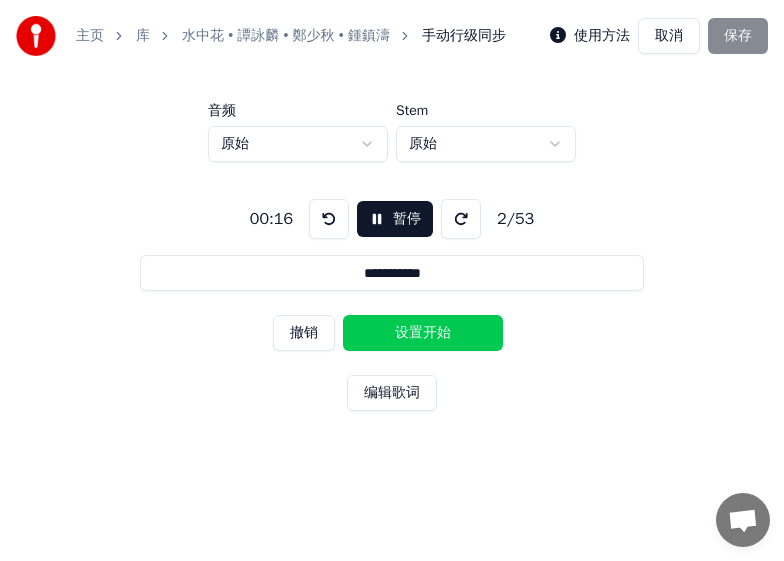 click on "设置开始" at bounding box center [423, 333] 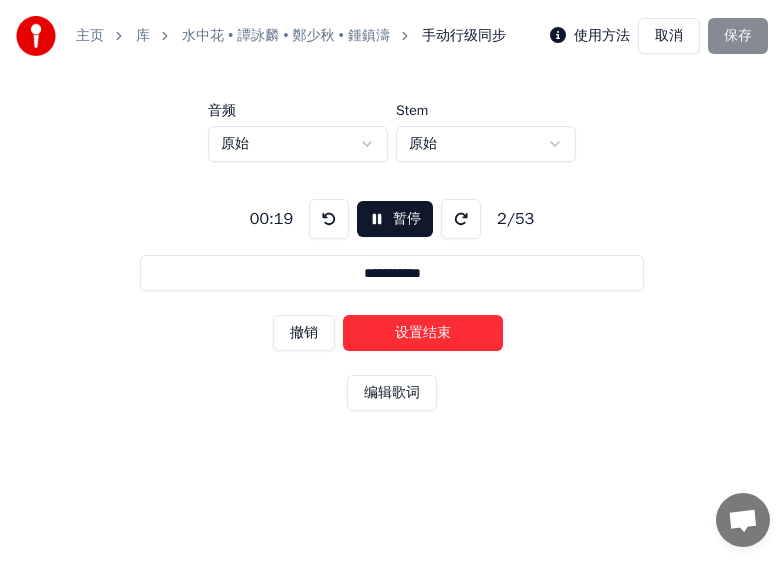 click on "设置结束" at bounding box center [423, 333] 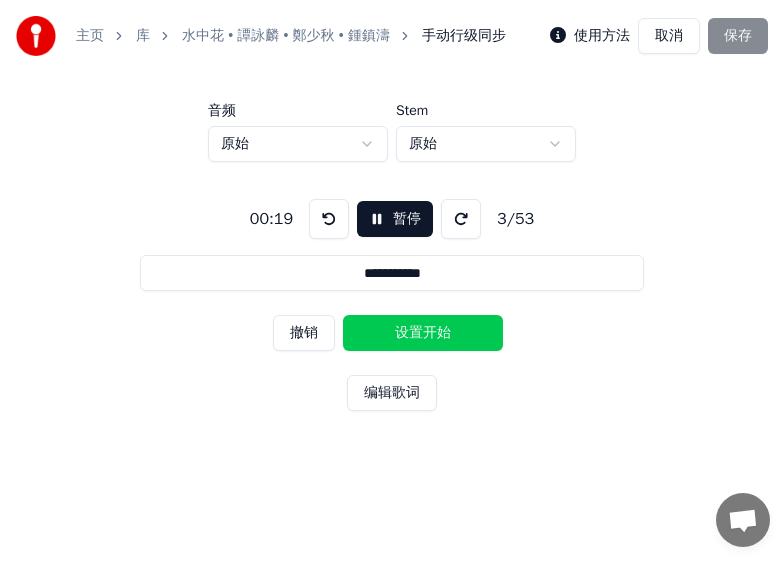 click on "设置开始" at bounding box center [423, 333] 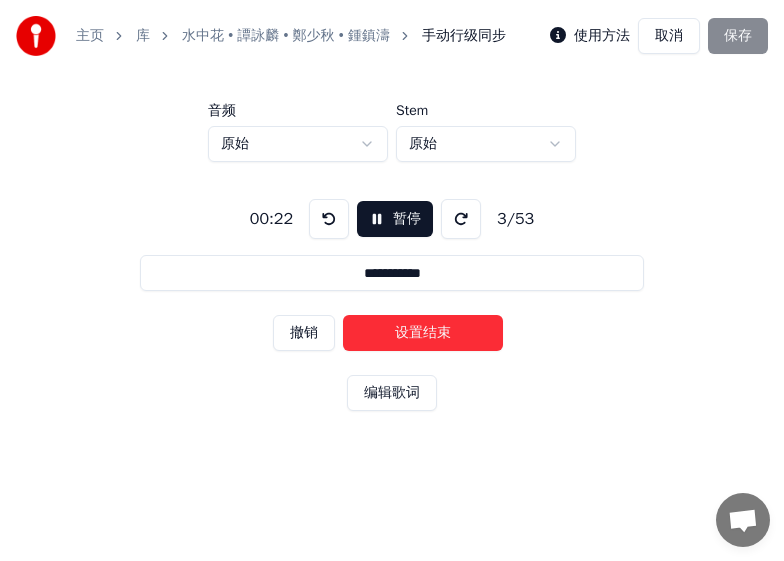 click on "设置结束" at bounding box center [423, 333] 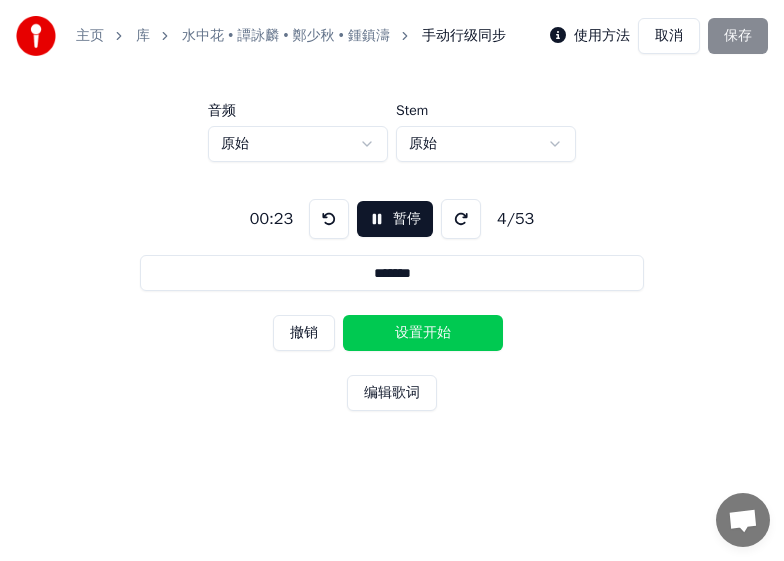 click on "设置开始" at bounding box center [423, 333] 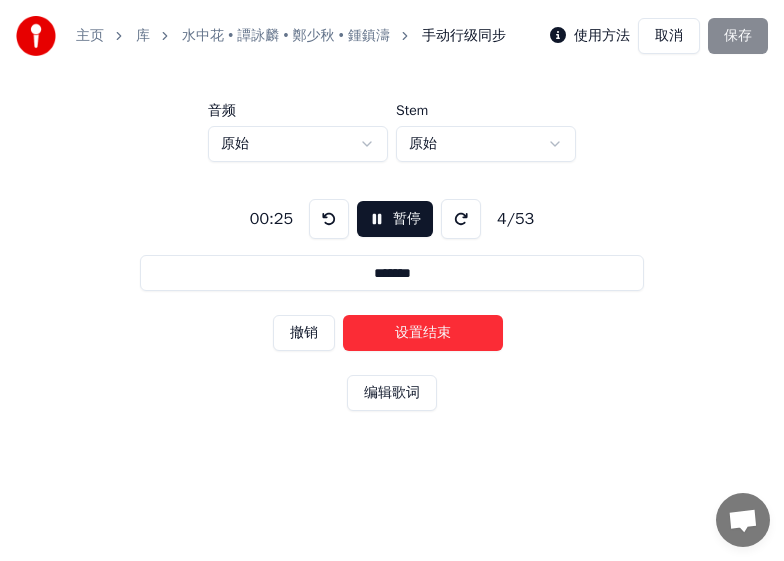 click on "设置结束" at bounding box center [423, 333] 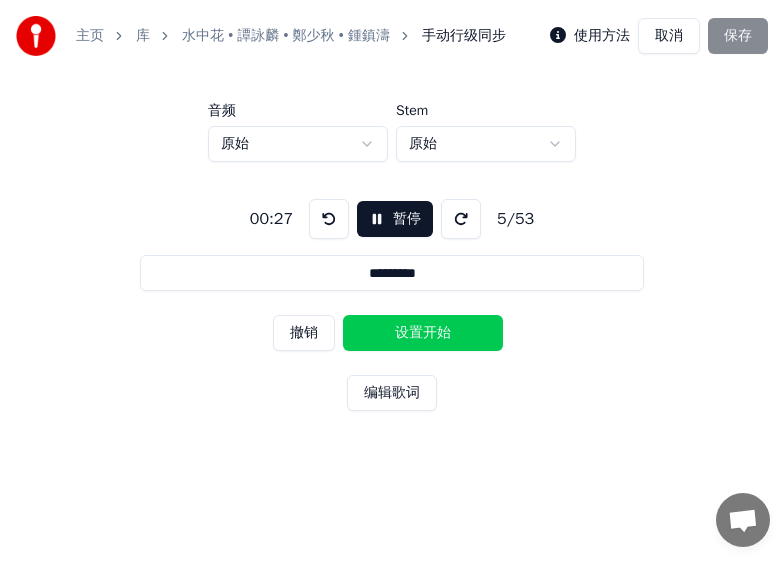 click on "设置开始" at bounding box center (423, 333) 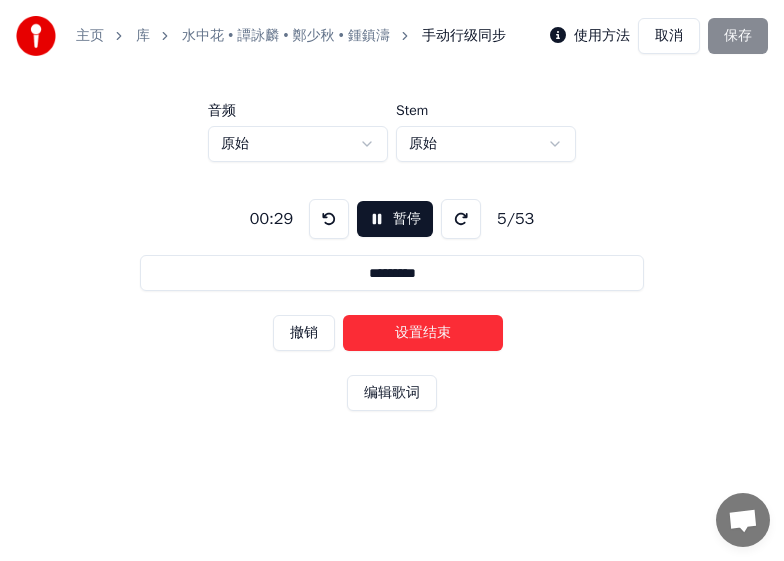 click on "设置结束" at bounding box center (423, 333) 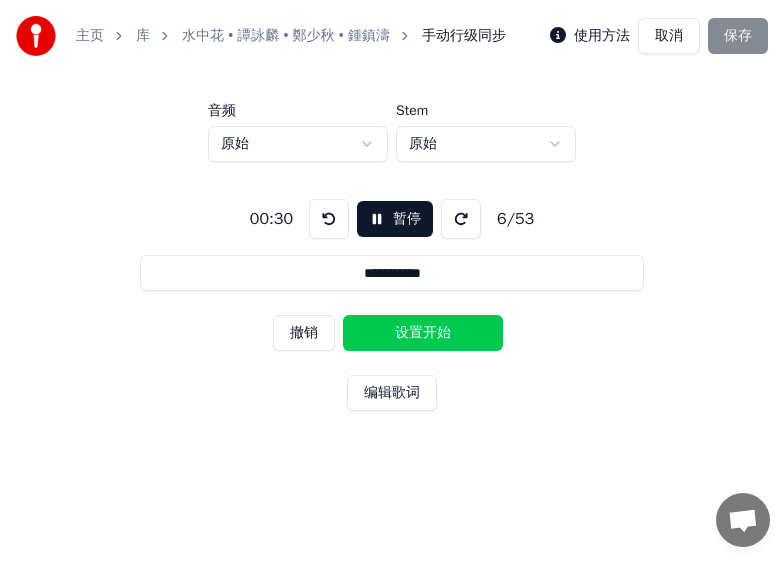 click on "设置开始" at bounding box center (423, 333) 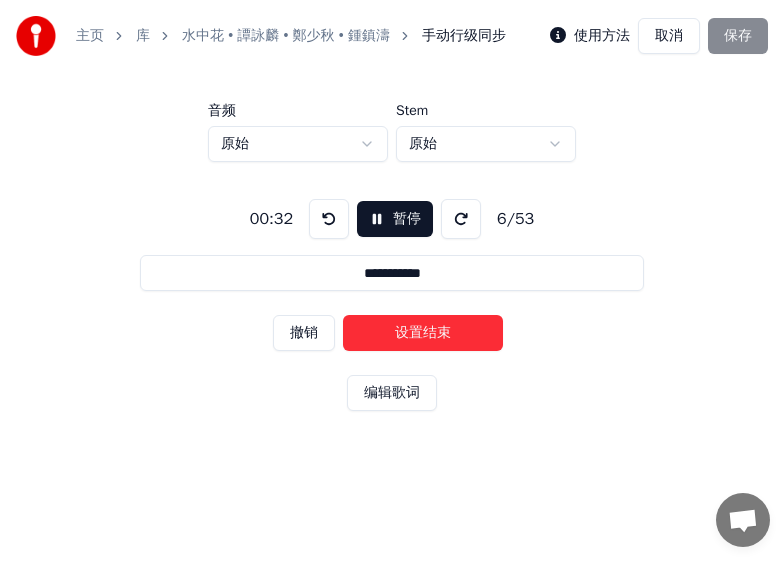 click on "设置结束" at bounding box center (423, 333) 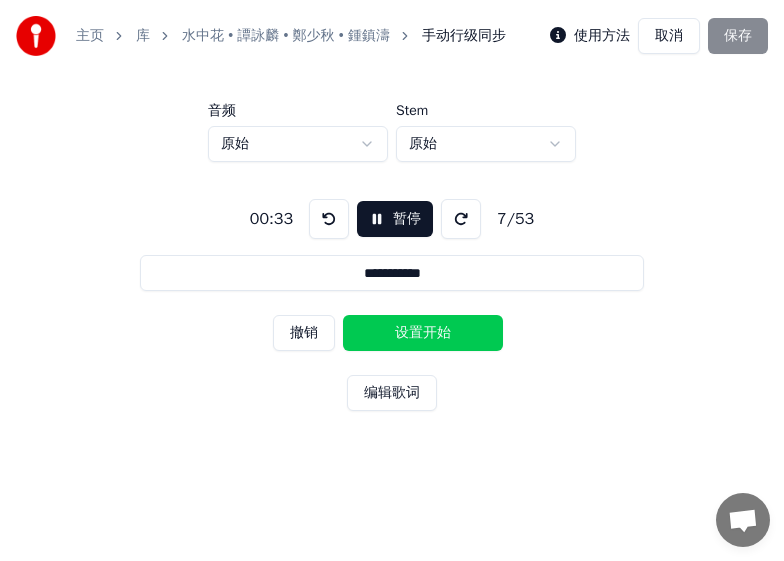 click on "设置开始" at bounding box center (423, 333) 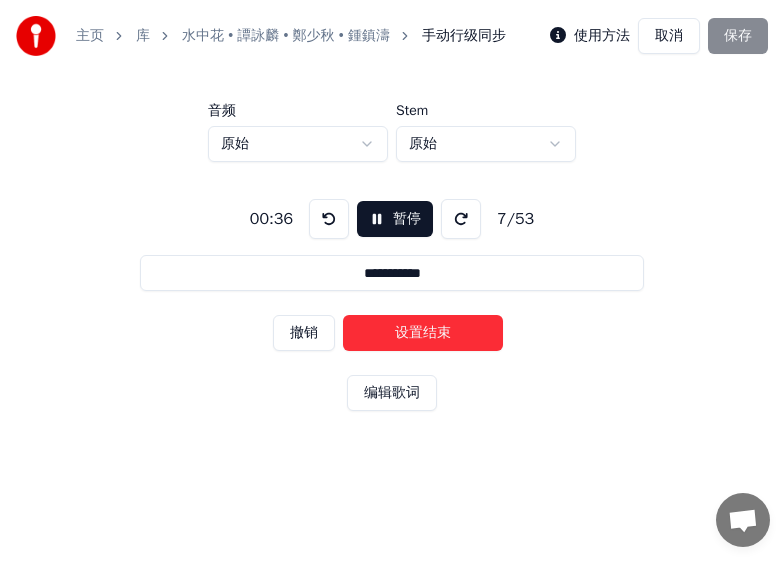 click on "设置结束" at bounding box center [423, 333] 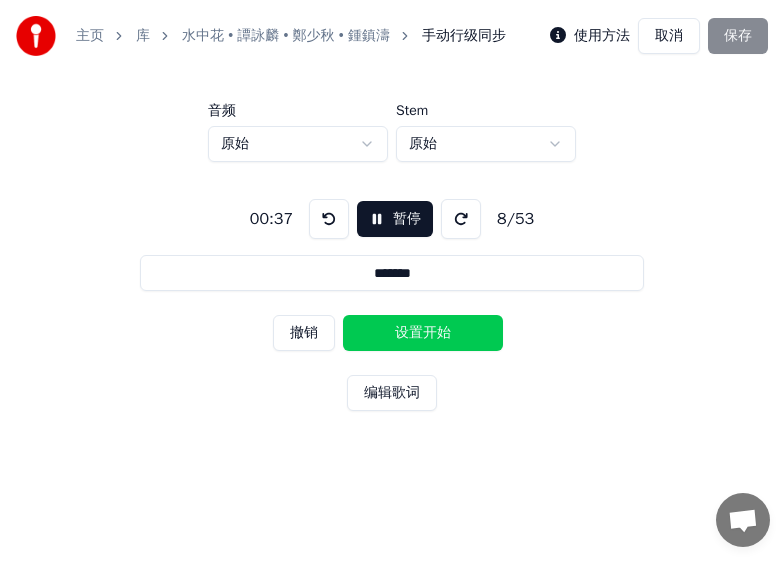 click on "设置开始" at bounding box center [423, 333] 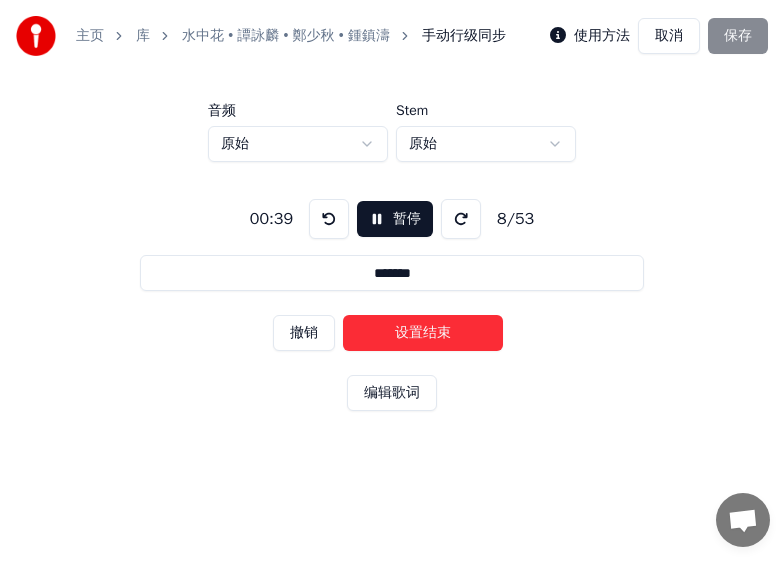 click on "设置结束" at bounding box center (423, 333) 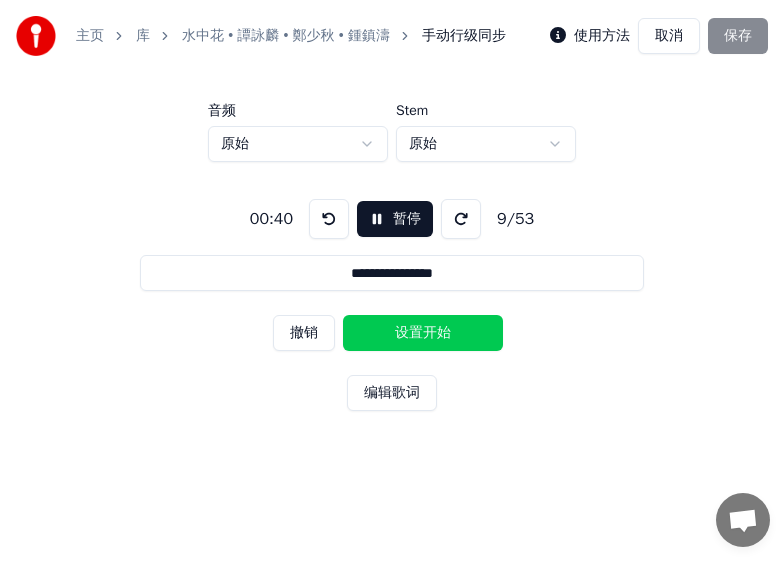 click on "设置开始" at bounding box center (423, 333) 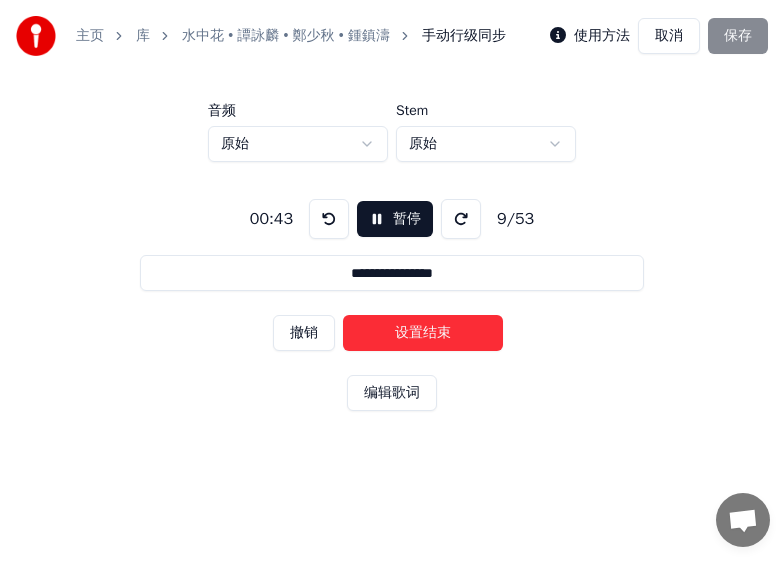 click on "设置结束" at bounding box center [423, 333] 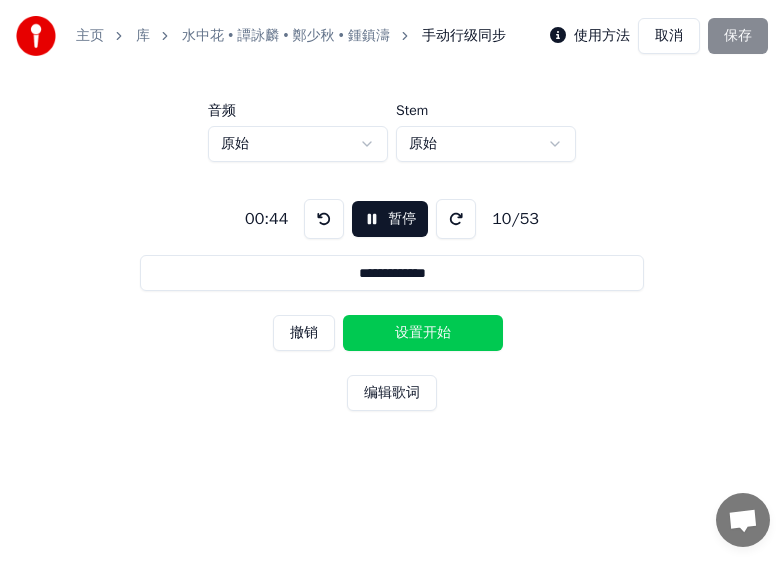 click on "设置开始" at bounding box center (423, 333) 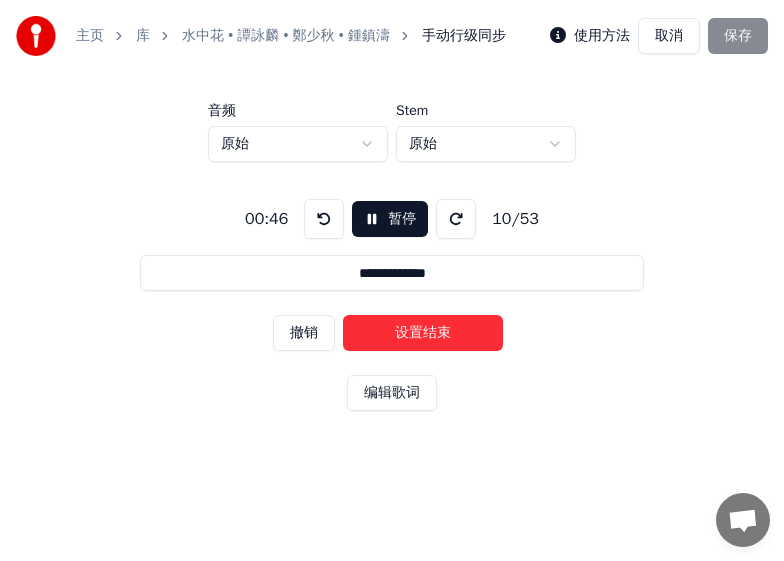 click on "设置结束" at bounding box center (423, 333) 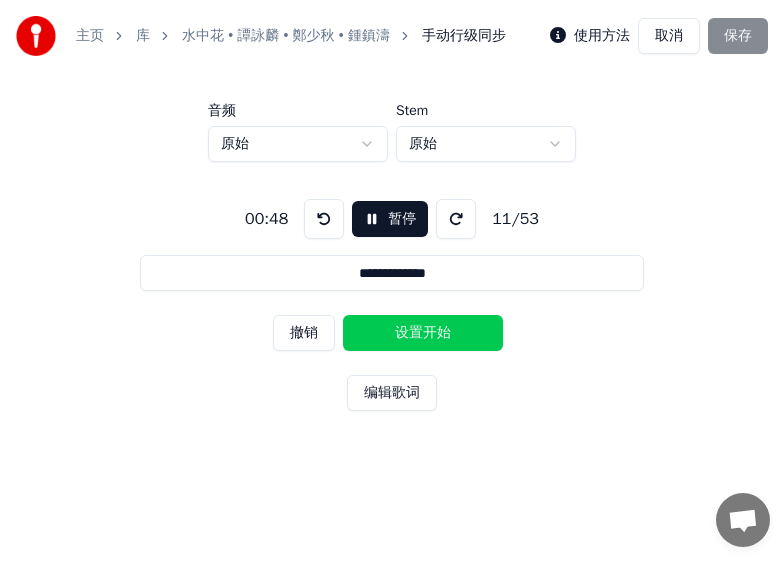 click on "设置开始" at bounding box center (423, 333) 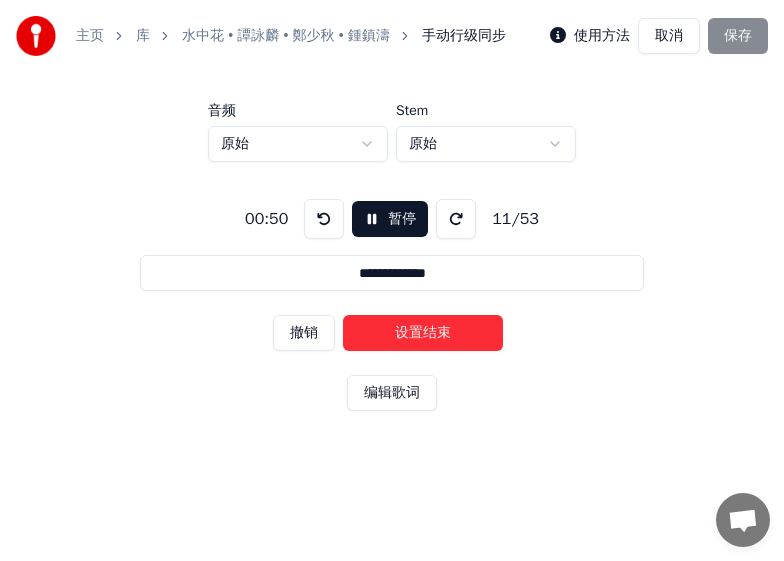 click on "设置结束" at bounding box center (423, 333) 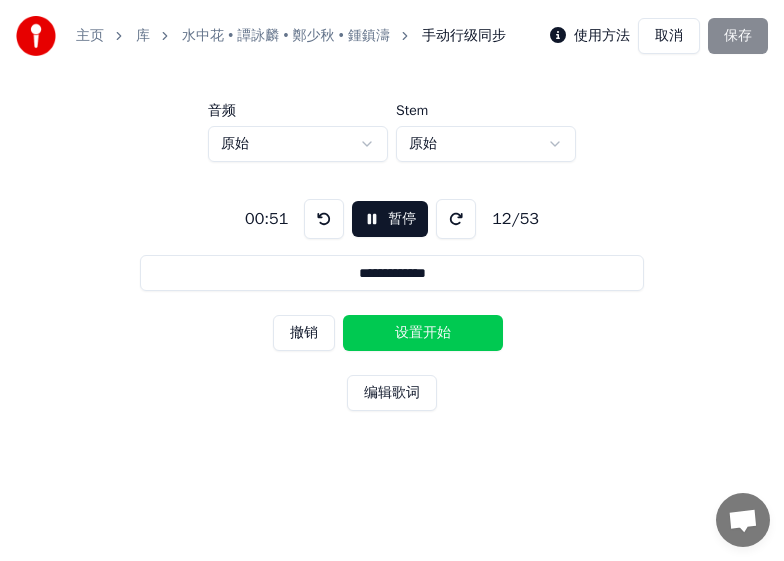 click on "设置开始" at bounding box center [423, 333] 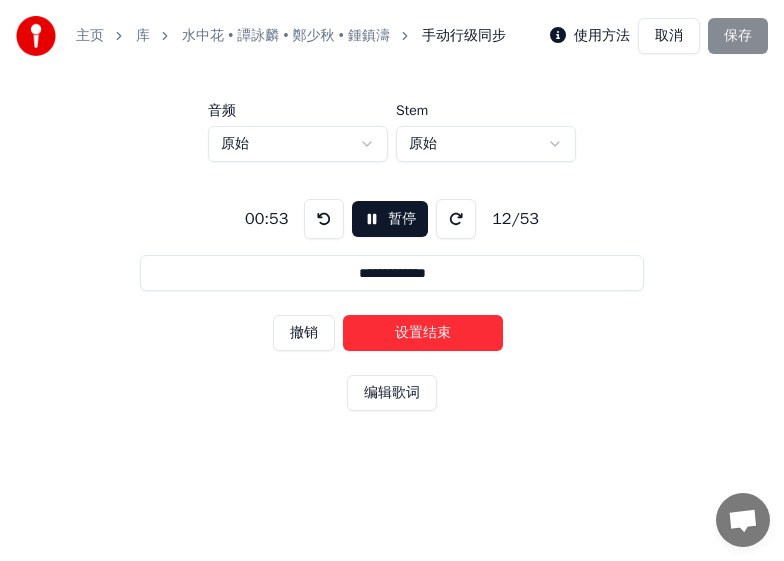 click on "设置结束" at bounding box center (423, 333) 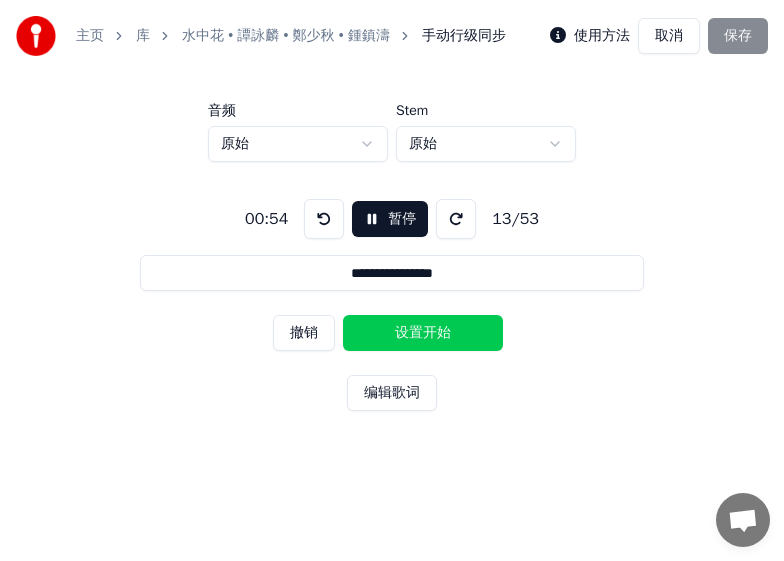 click on "设置开始" at bounding box center [423, 333] 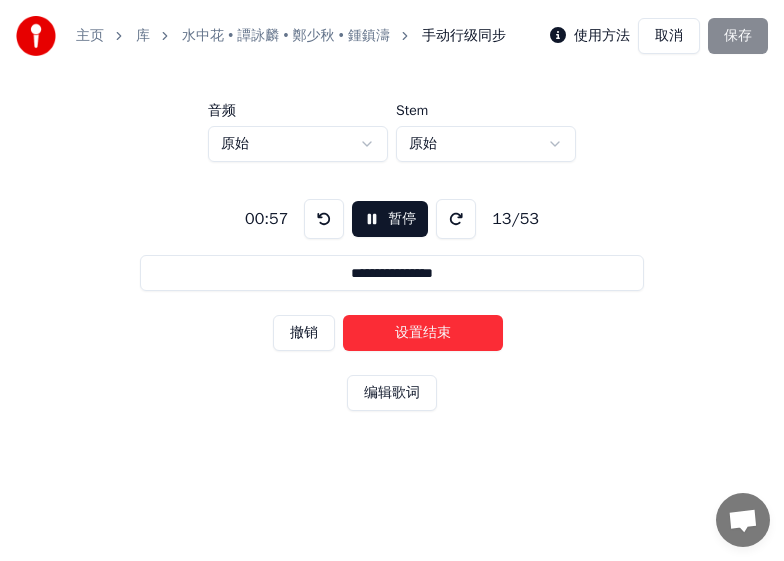 click on "设置结束" at bounding box center (423, 333) 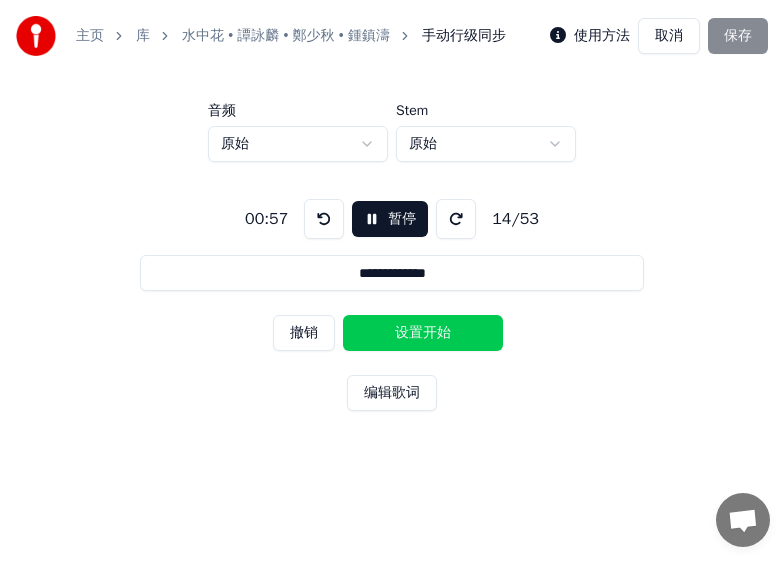 click on "设置开始" at bounding box center (423, 333) 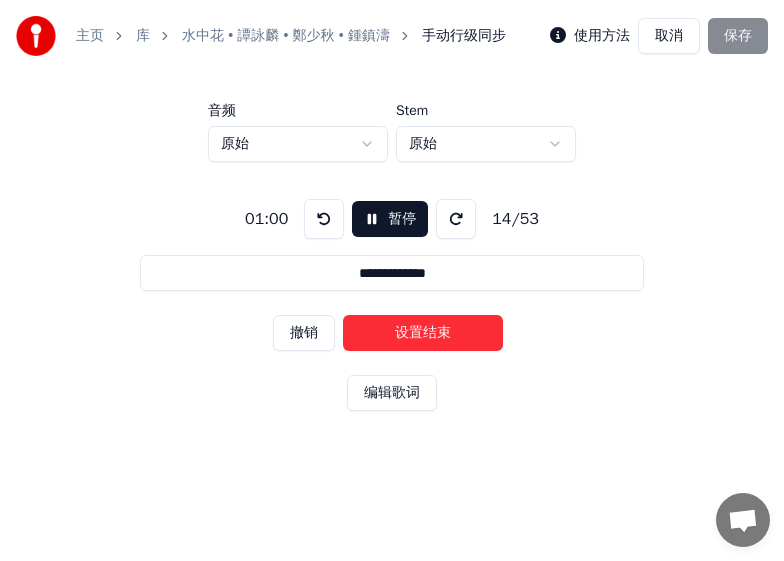 click on "设置结束" at bounding box center [423, 333] 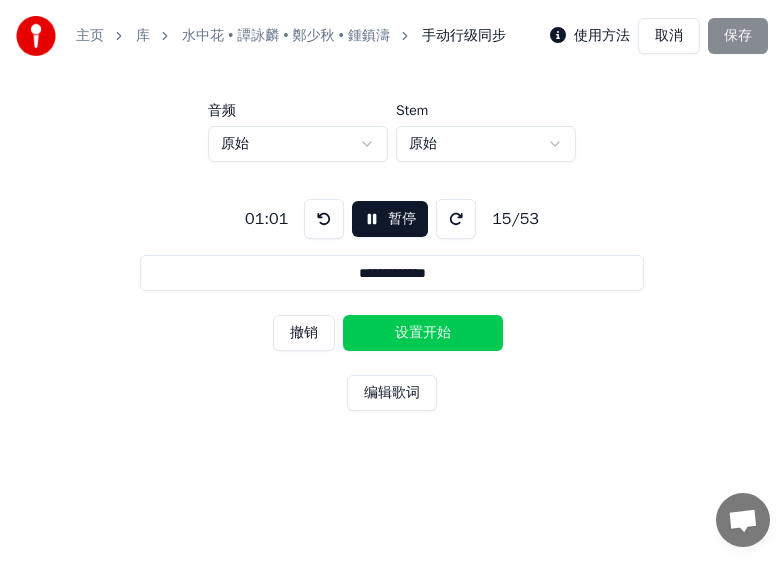 click on "设置开始" at bounding box center (423, 333) 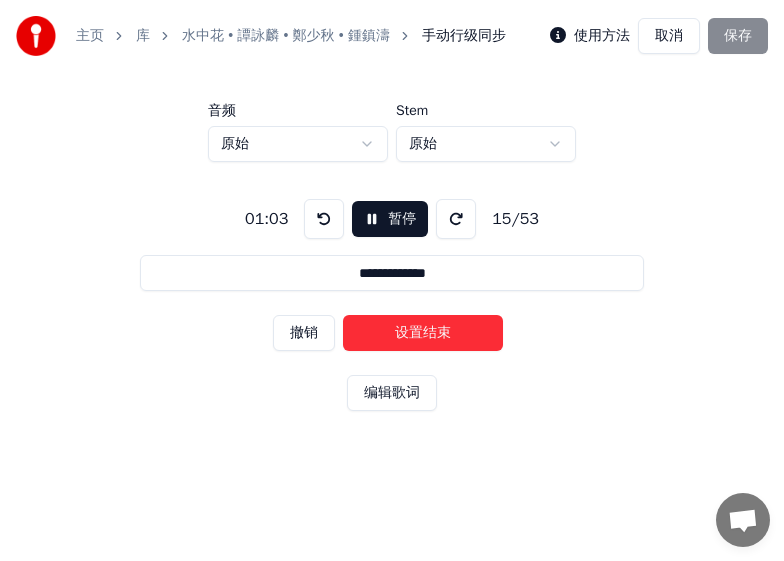 click on "设置结束" at bounding box center (423, 333) 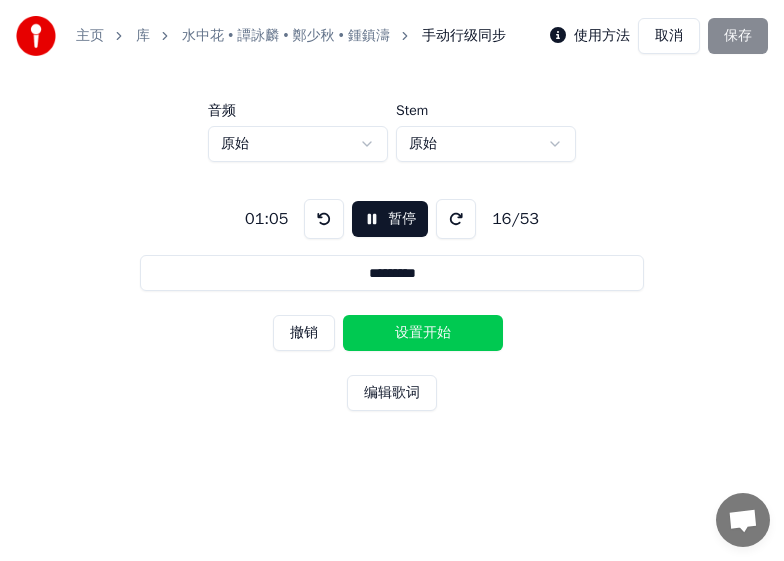 click on "设置开始" at bounding box center (423, 333) 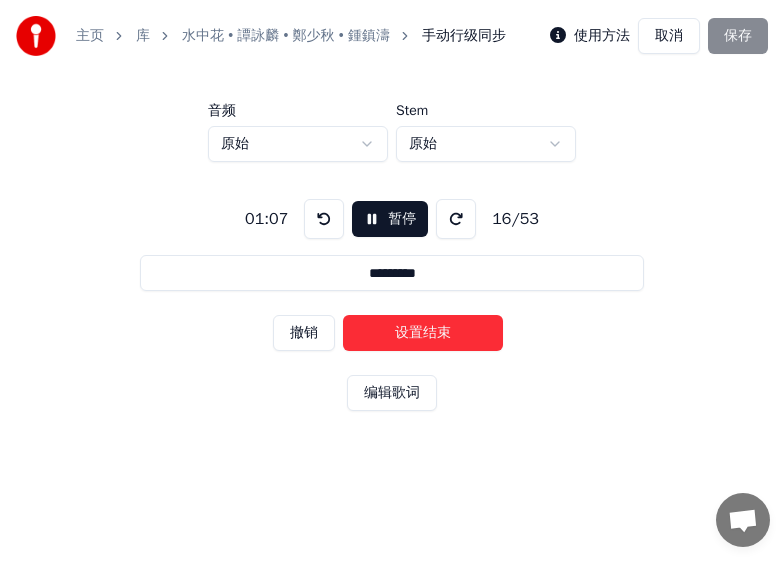 click on "设置结束" at bounding box center (423, 333) 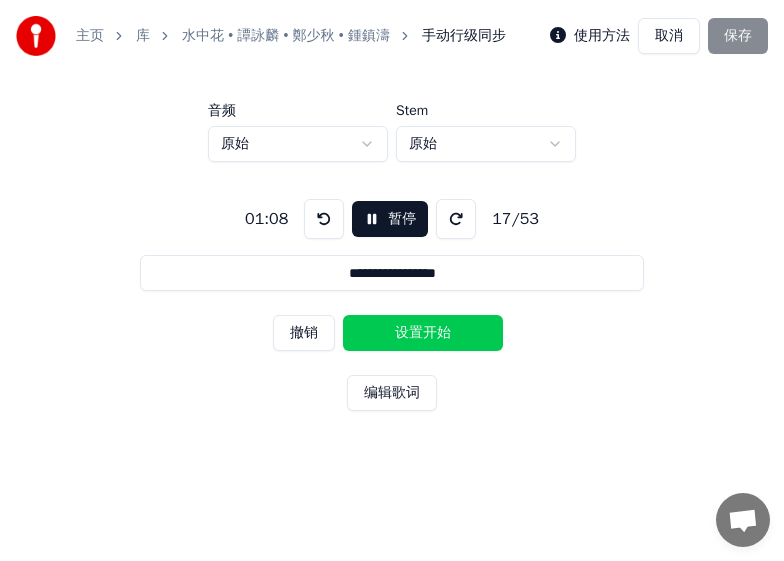 click on "设置开始" at bounding box center [423, 333] 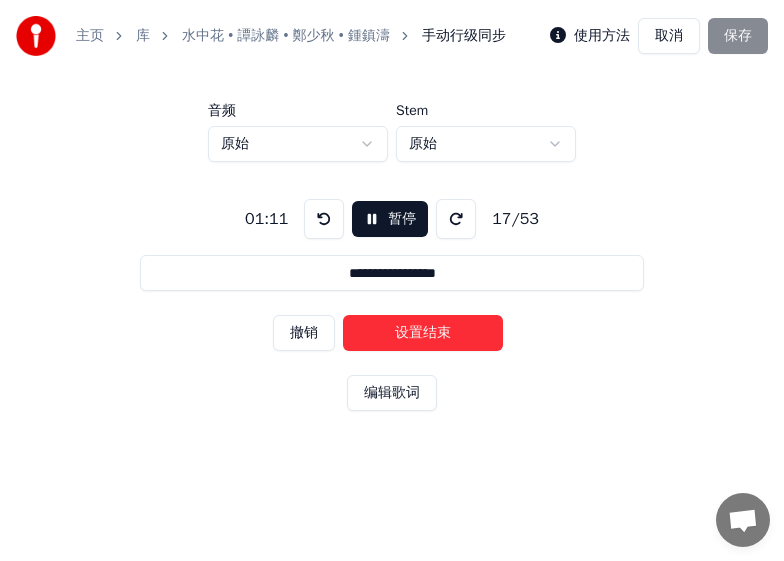 click on "设置结束" at bounding box center (423, 333) 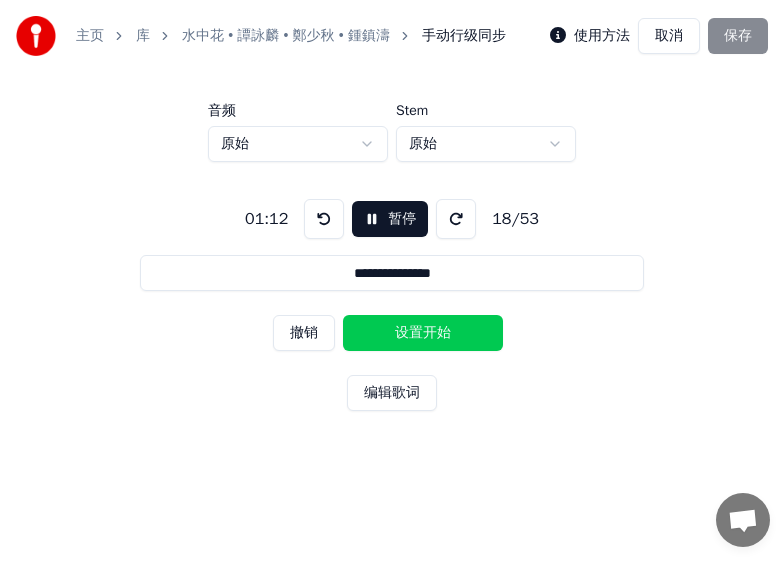 click on "设置开始" at bounding box center (423, 333) 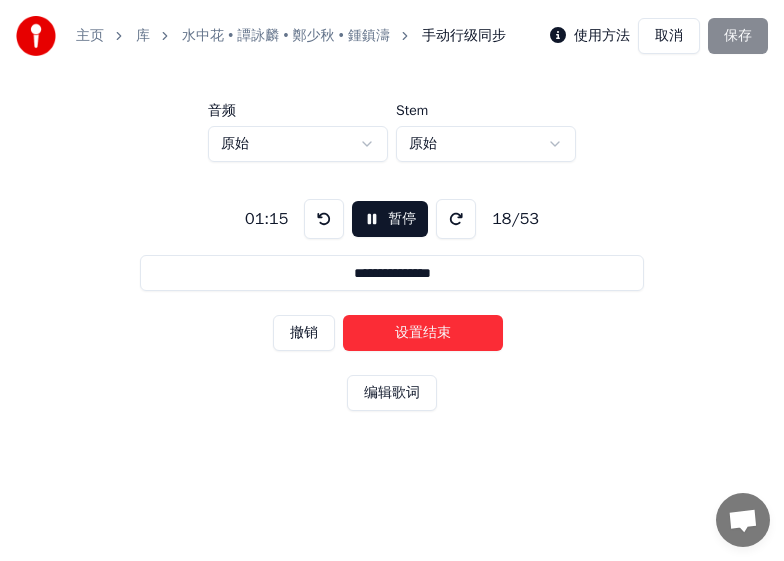 click on "设置结束" at bounding box center [423, 333] 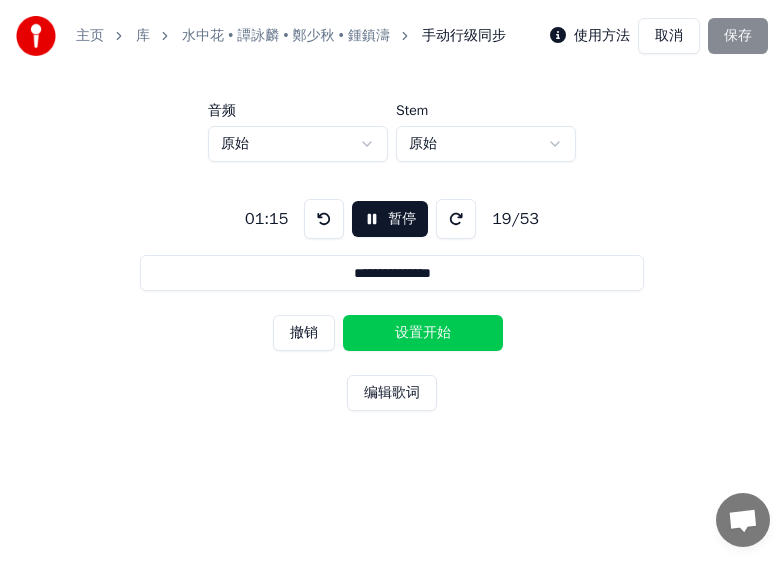 click on "设置开始" at bounding box center (423, 333) 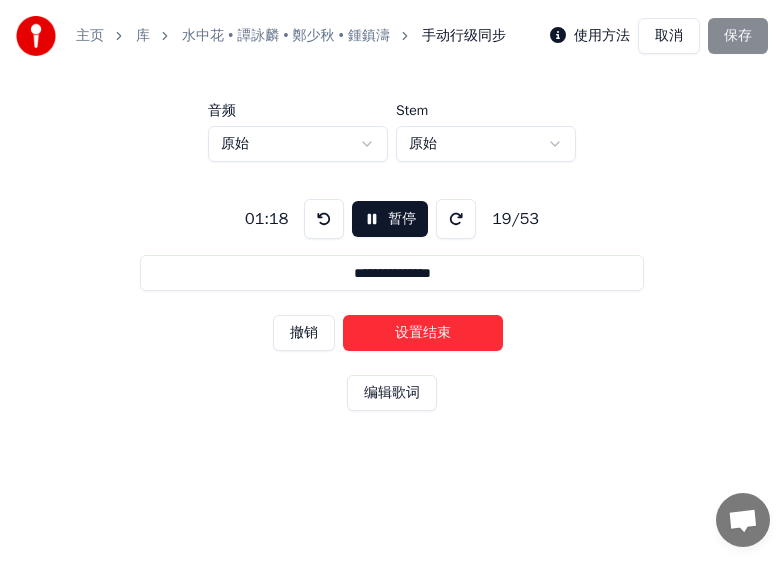 click on "设置结束" at bounding box center [423, 333] 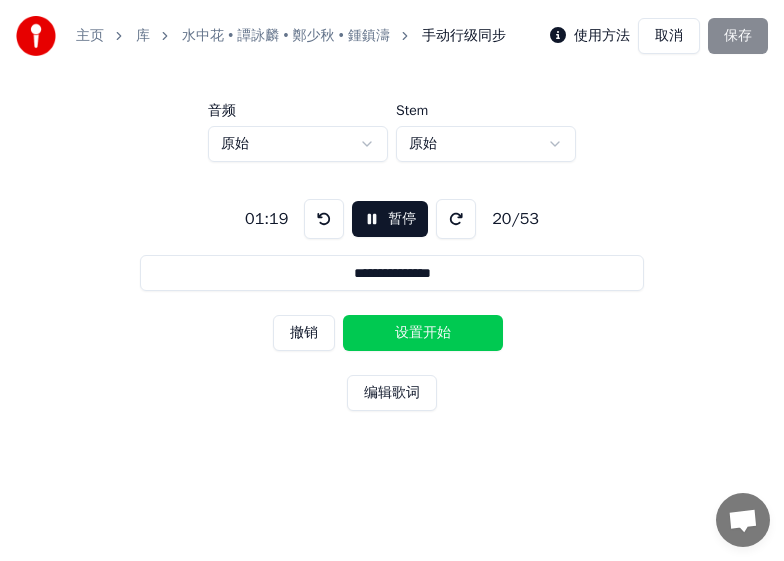 click on "设置开始" at bounding box center [423, 333] 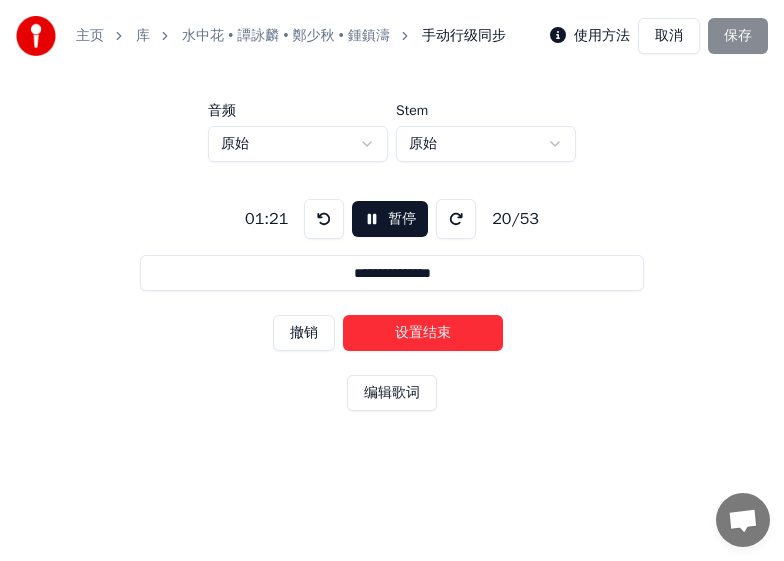 click on "设置结束" at bounding box center (423, 333) 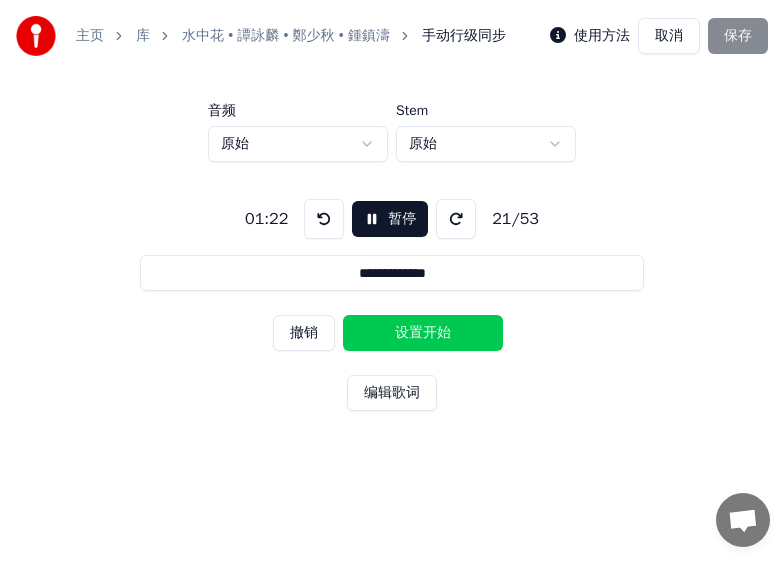 click on "设置开始" at bounding box center [423, 333] 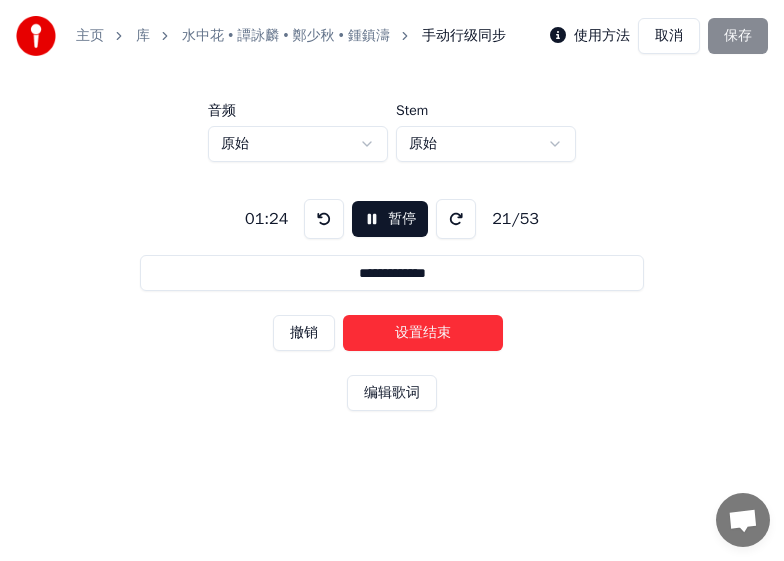 click on "设置结束" at bounding box center (423, 333) 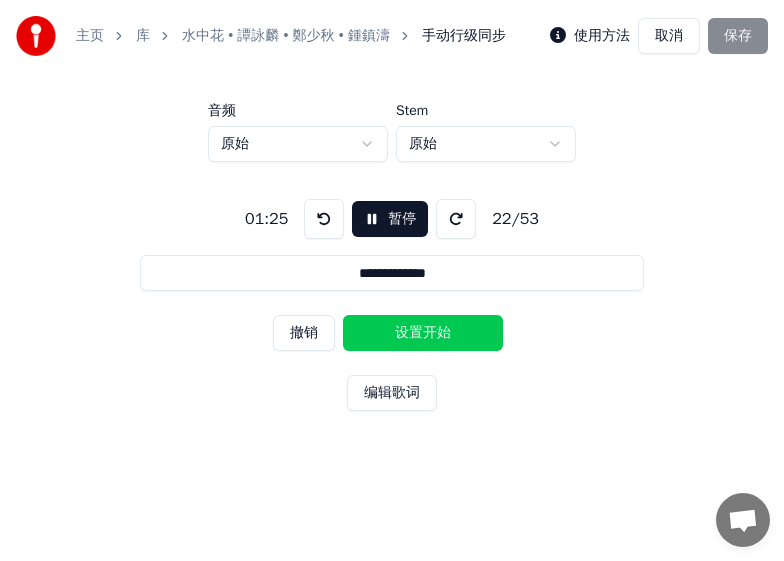 click on "设置开始" at bounding box center (423, 333) 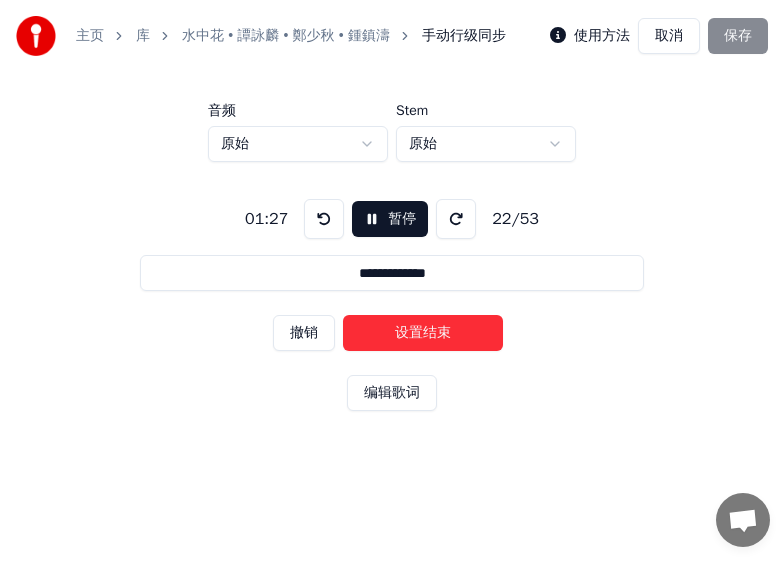click on "设置结束" at bounding box center (423, 333) 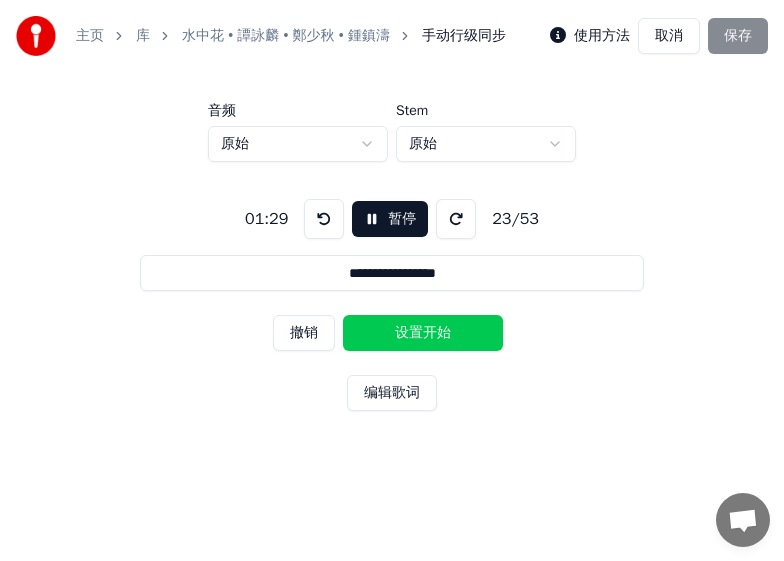 click on "设置开始" at bounding box center [423, 333] 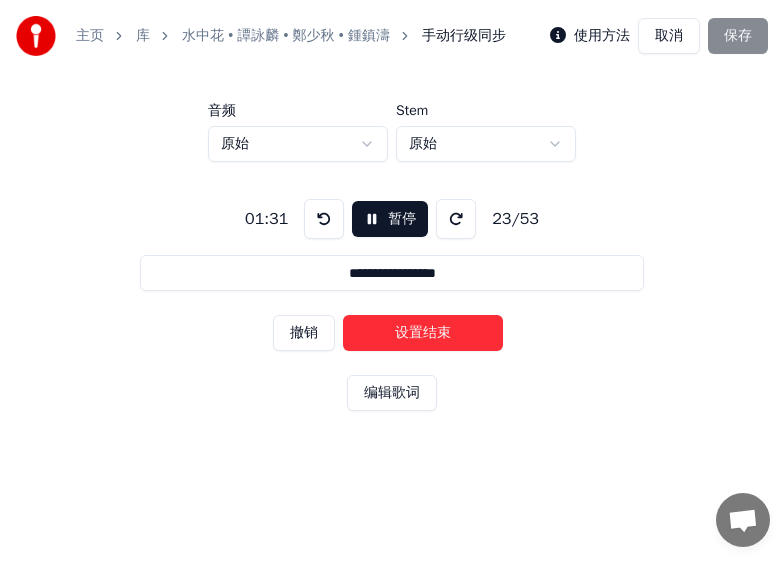 click on "设置结束" at bounding box center [423, 333] 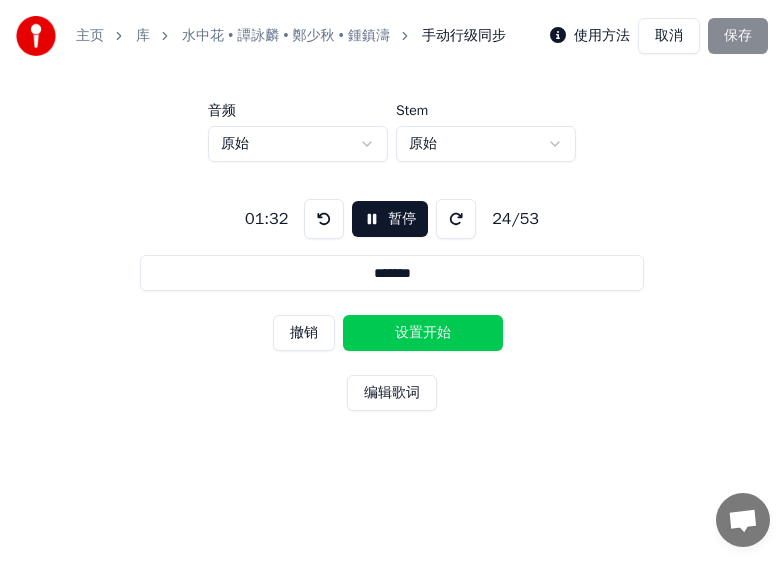 click on "设置开始" at bounding box center (423, 333) 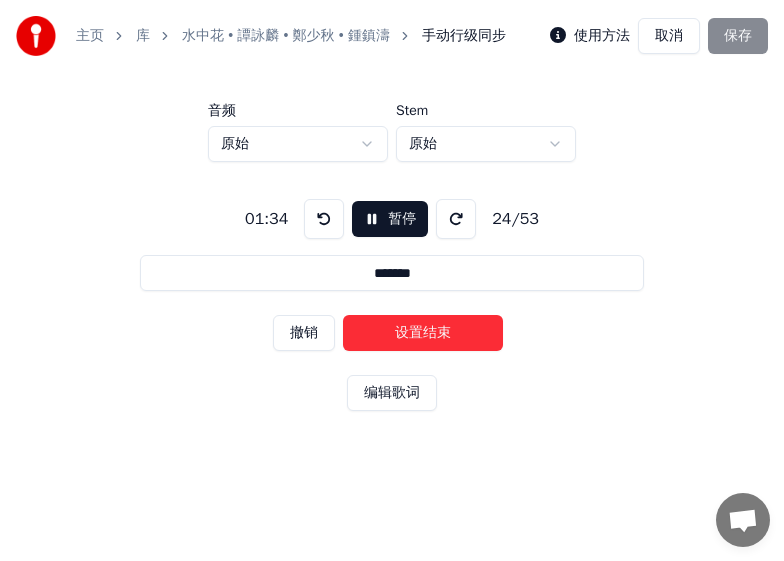 click on "设置结束" at bounding box center (423, 333) 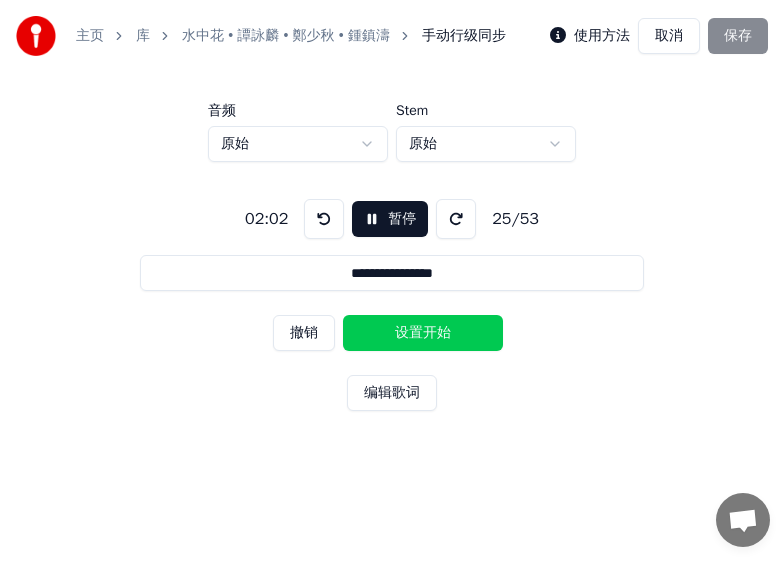 click on "设置开始" at bounding box center (423, 333) 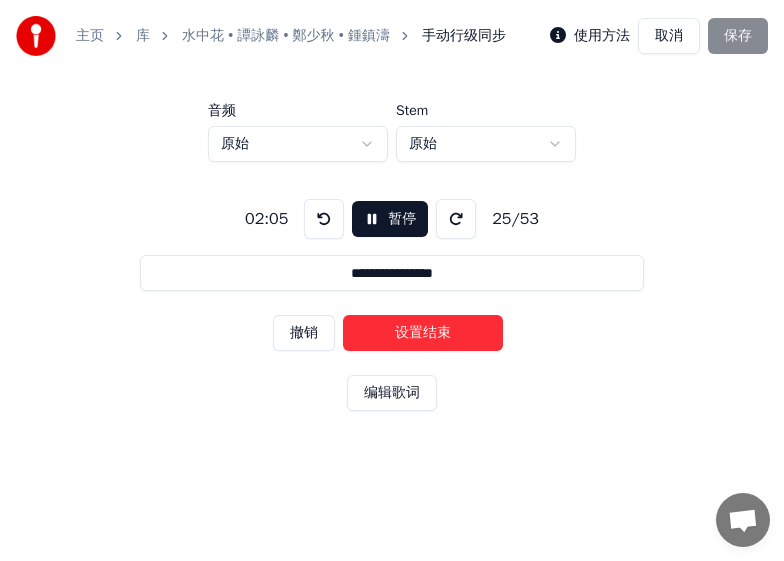 click on "设置结束" at bounding box center (423, 333) 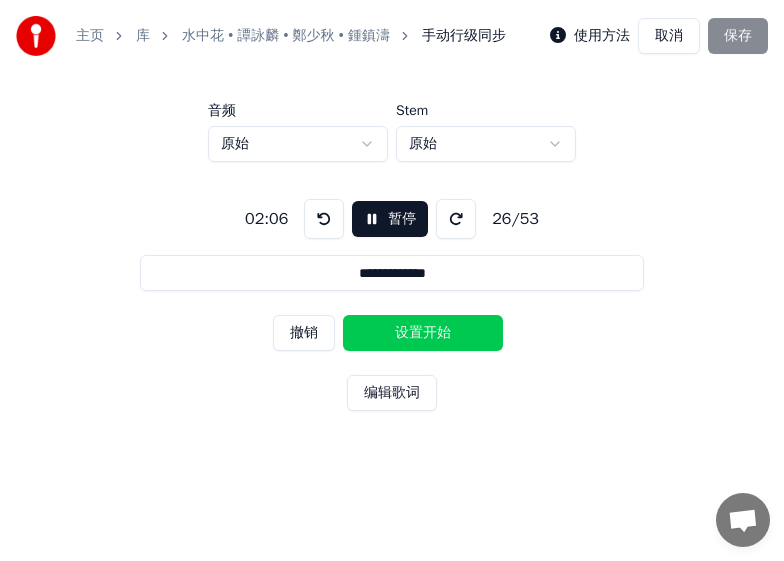 click on "设置开始" at bounding box center (423, 333) 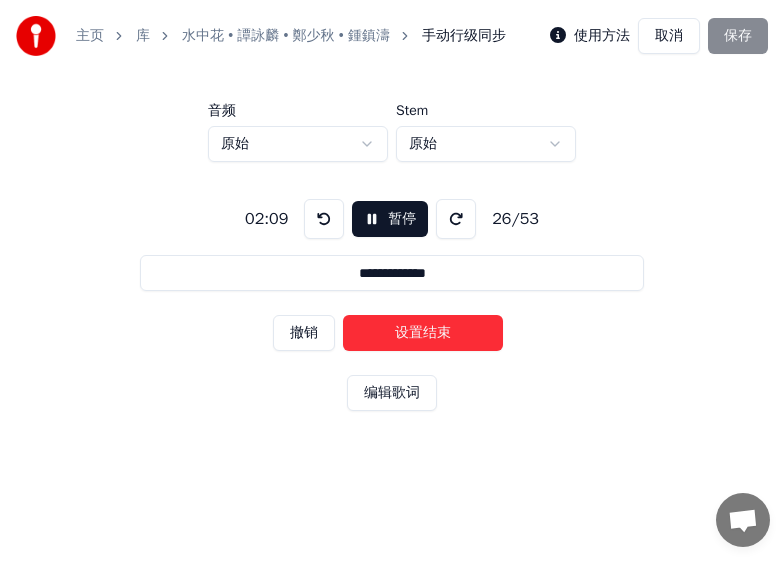 click on "设置结束" at bounding box center [423, 333] 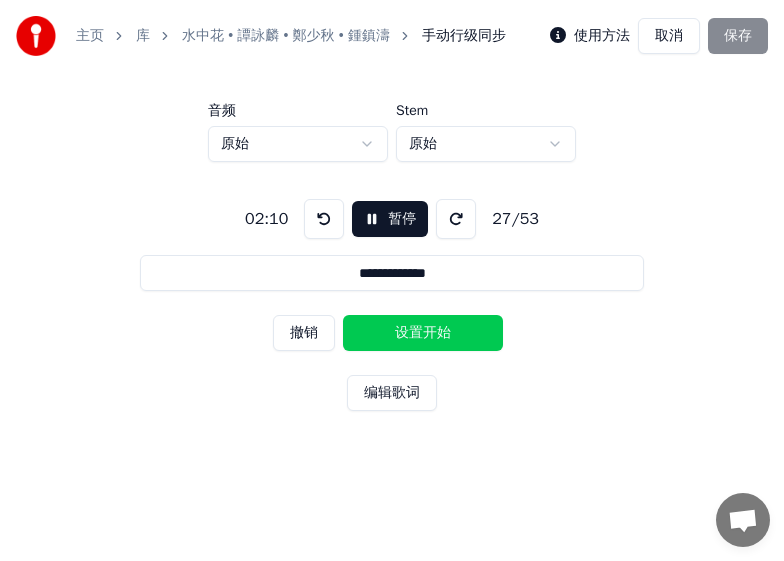 click on "设置开始" at bounding box center [423, 333] 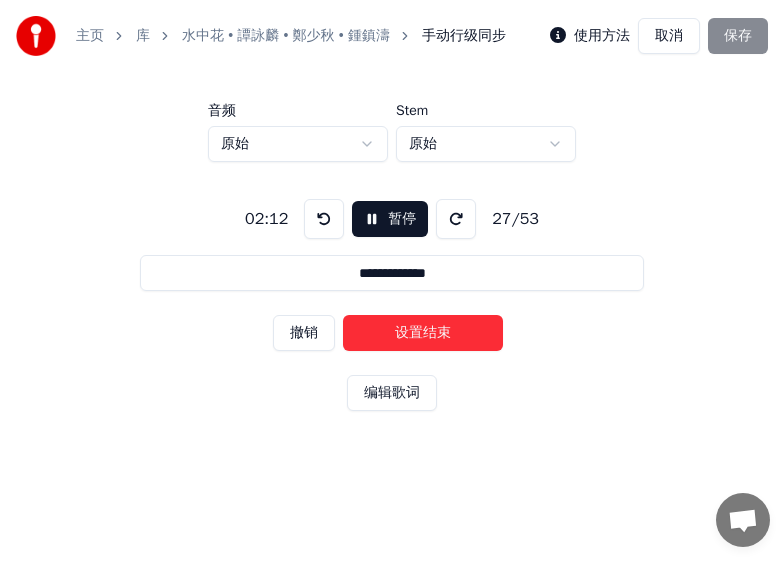 click on "设置结束" at bounding box center [423, 333] 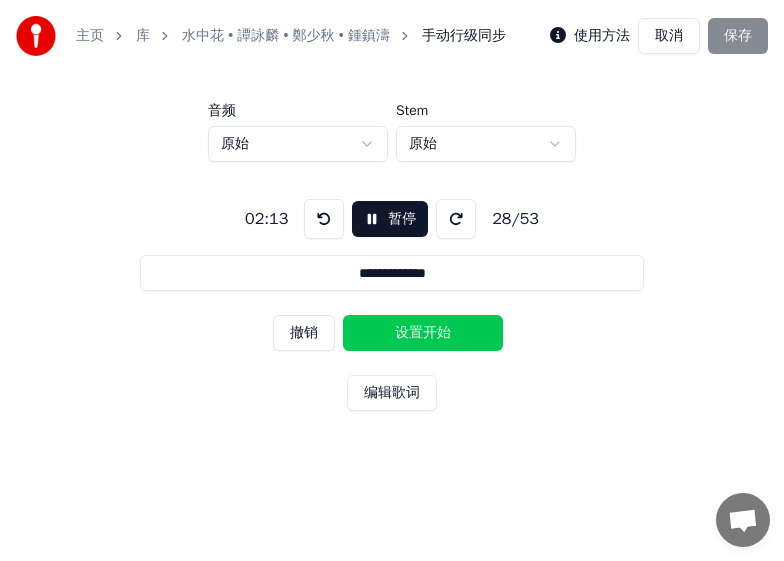 click on "设置开始" at bounding box center [423, 333] 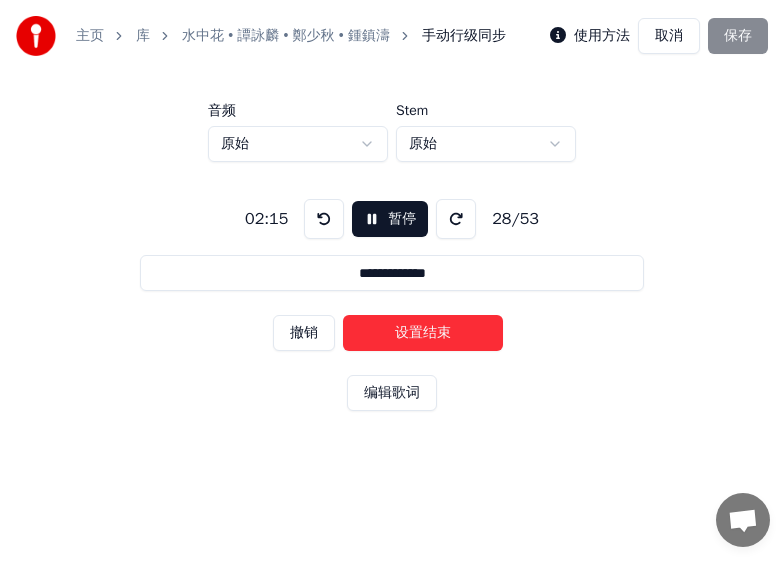click on "设置结束" at bounding box center [423, 333] 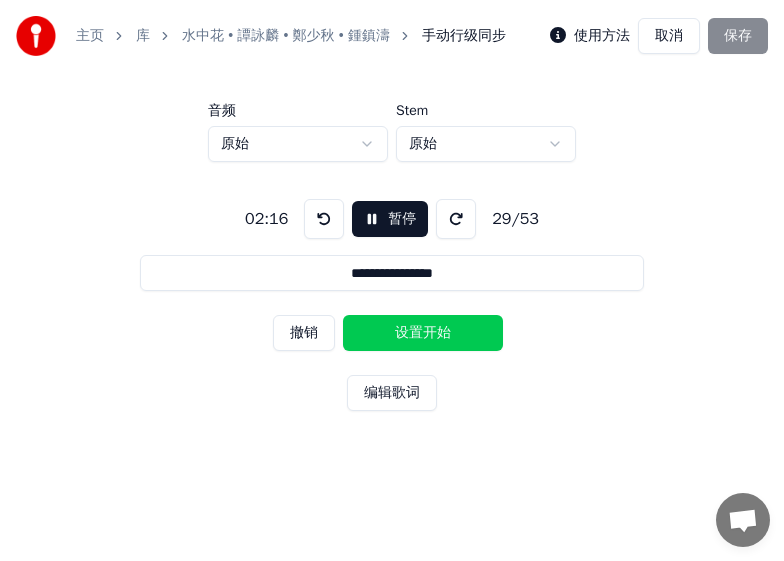 click on "设置开始" at bounding box center [423, 333] 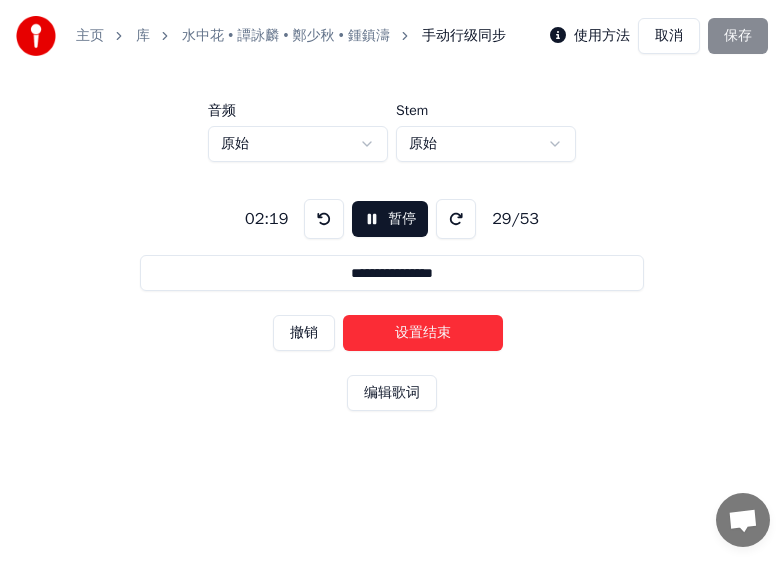 click on "设置结束" at bounding box center (423, 333) 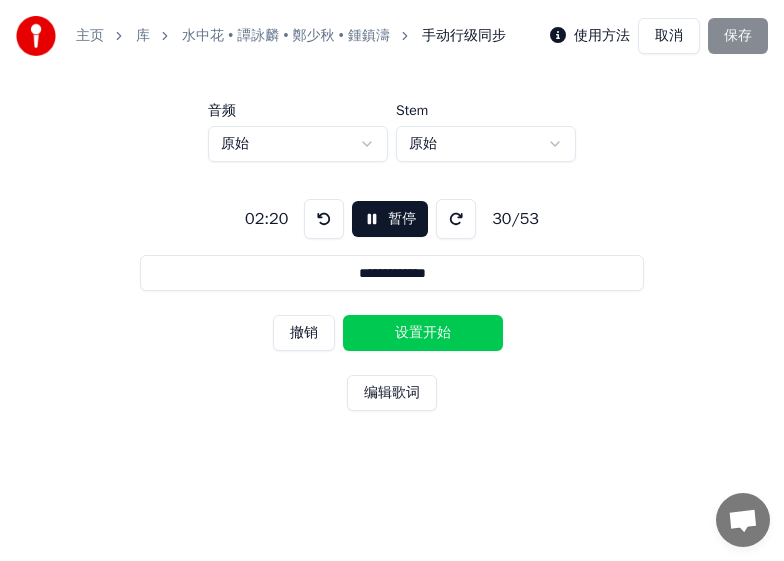click on "设置开始" at bounding box center [423, 333] 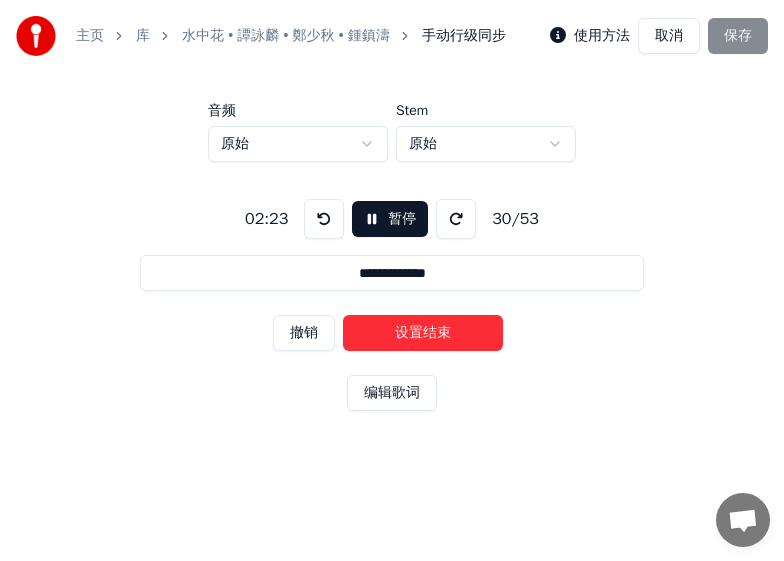 click on "设置结束" at bounding box center (423, 333) 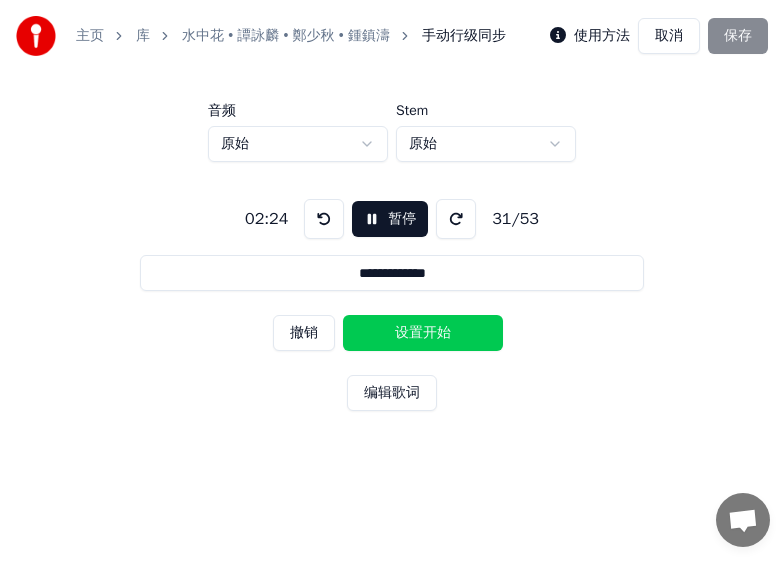 click on "设置开始" at bounding box center [423, 333] 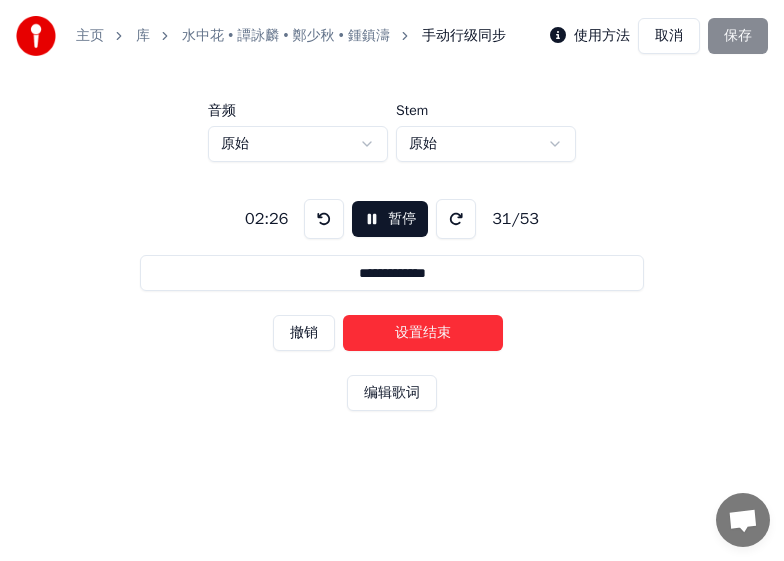 click on "设置结束" at bounding box center [423, 333] 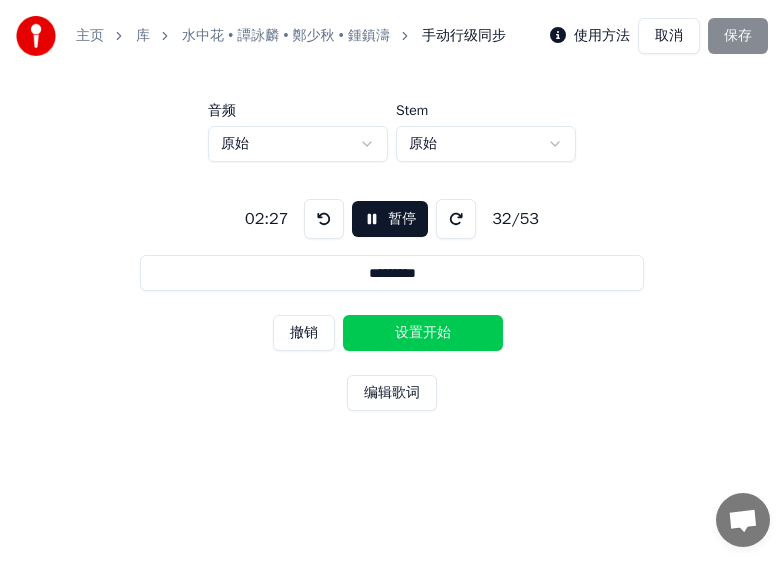 click on "设置开始" at bounding box center (423, 333) 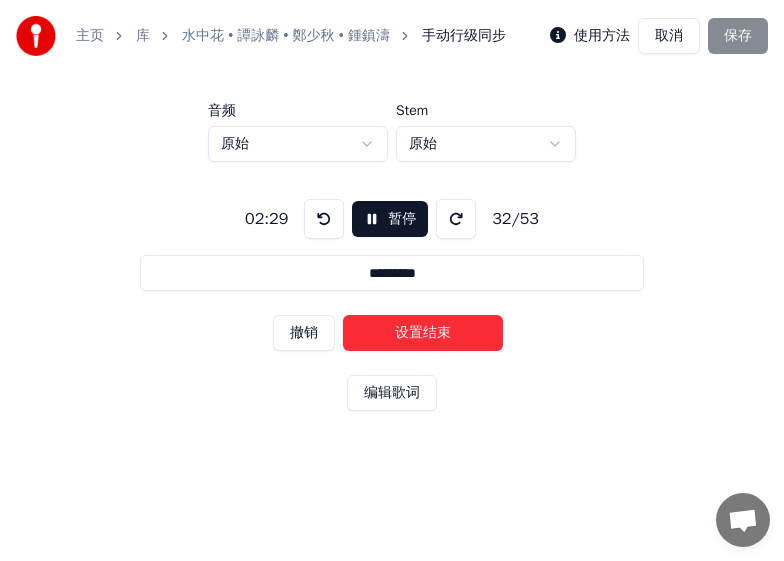 click on "设置结束" at bounding box center [423, 333] 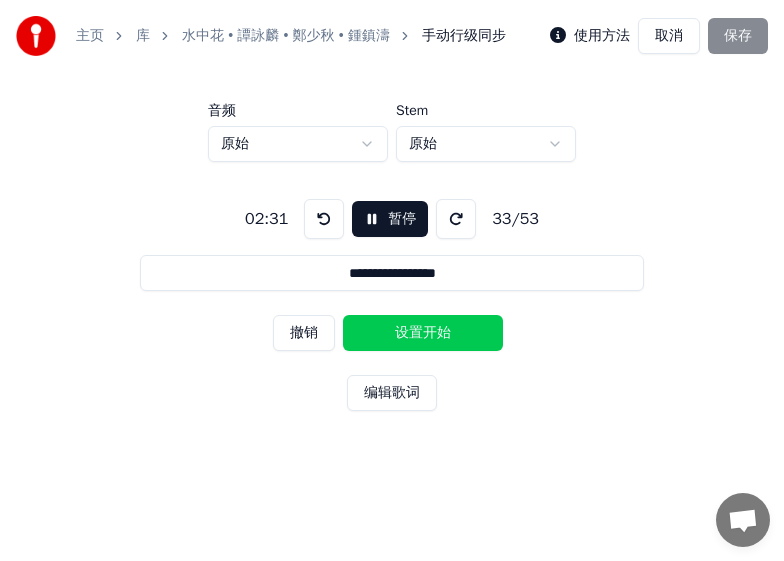 click on "设置开始" at bounding box center (423, 333) 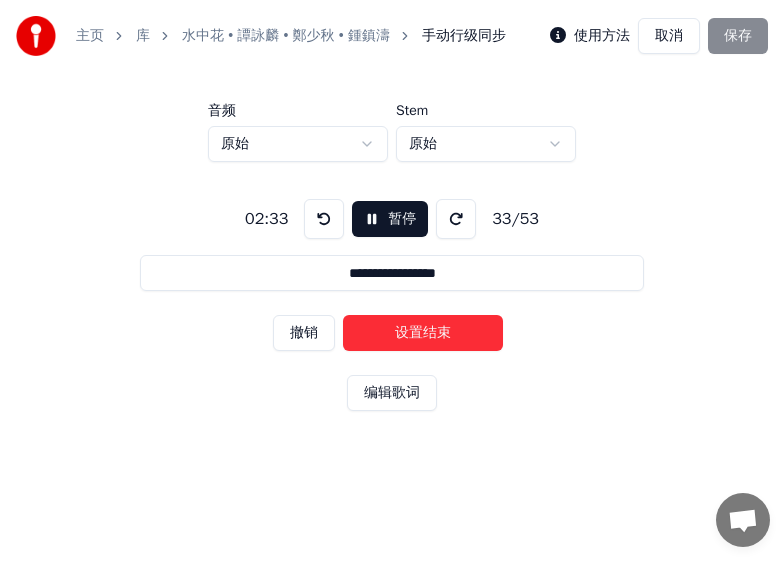 click on "设置结束" at bounding box center [423, 333] 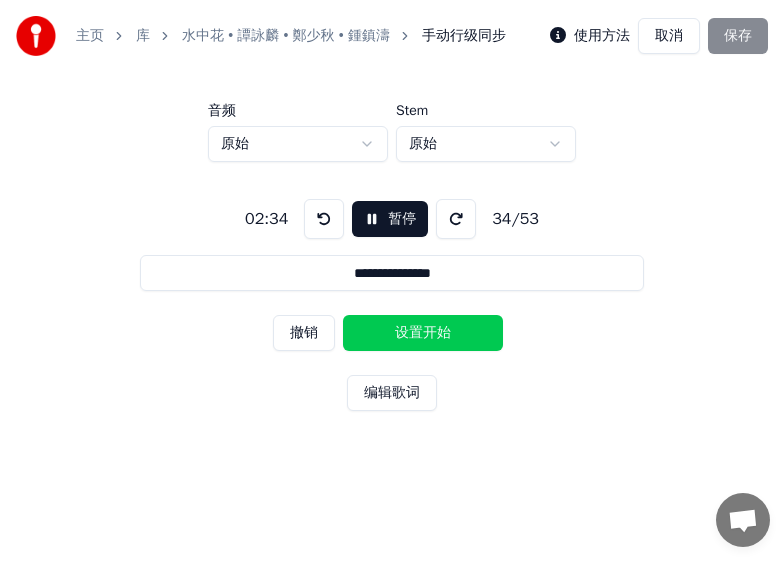 click on "设置开始" at bounding box center [423, 333] 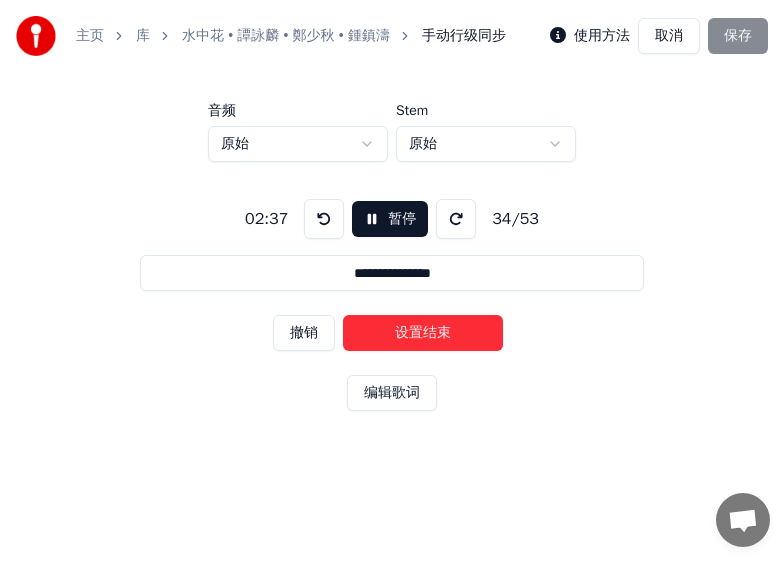 click on "设置结束" at bounding box center [423, 333] 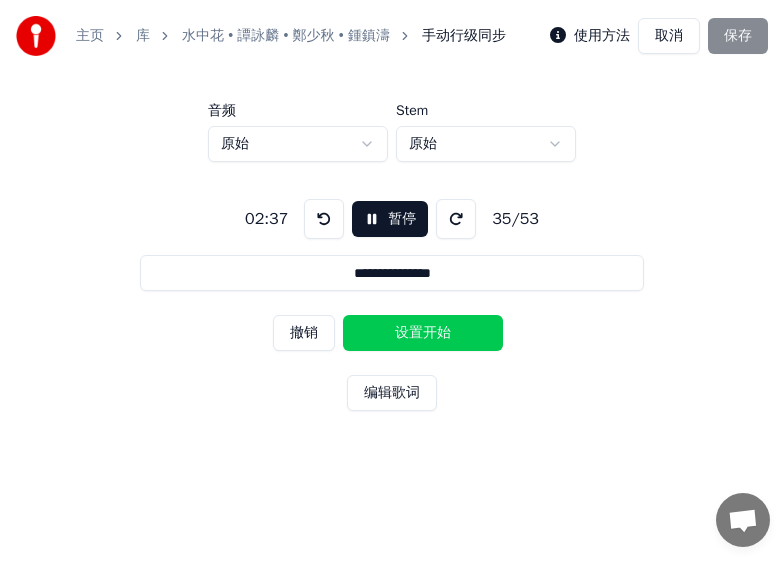 click on "设置开始" at bounding box center (423, 333) 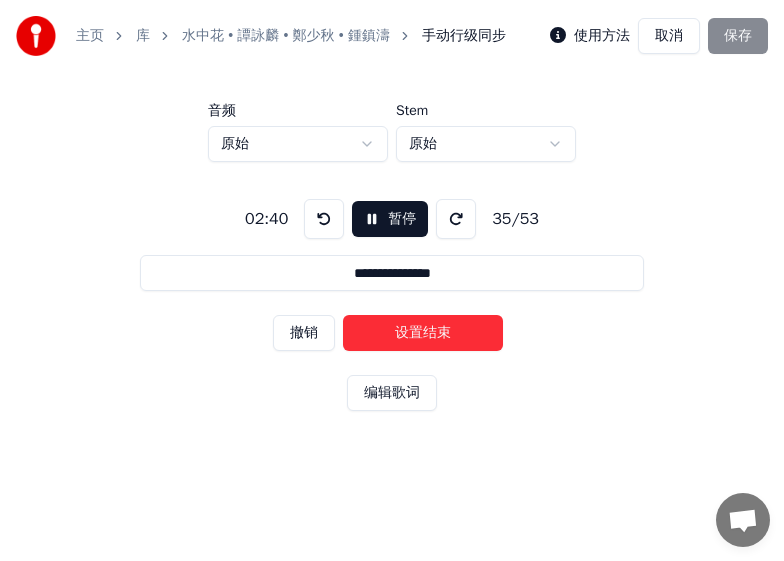 click on "设置结束" at bounding box center [423, 333] 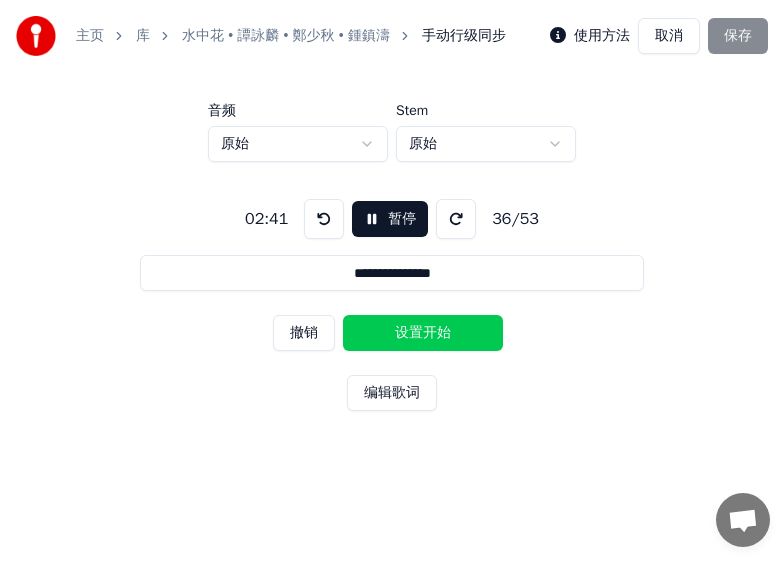 click on "设置开始" at bounding box center (423, 333) 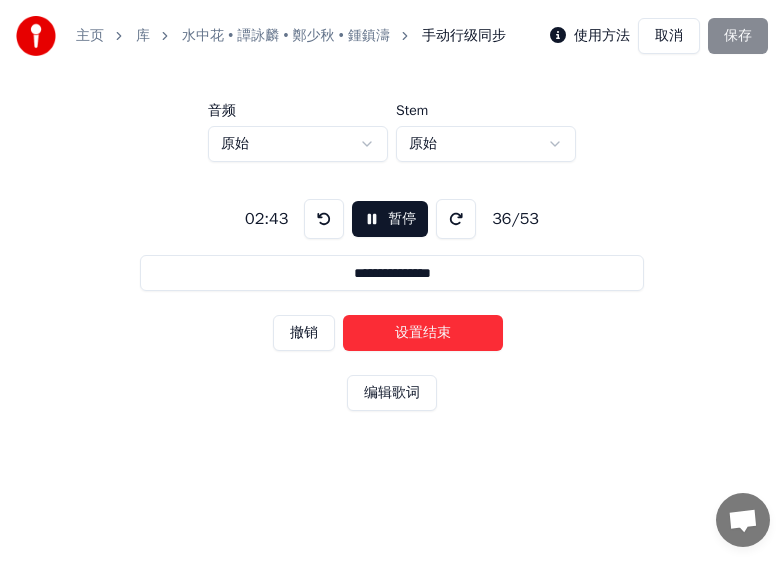 click on "设置结束" at bounding box center (423, 333) 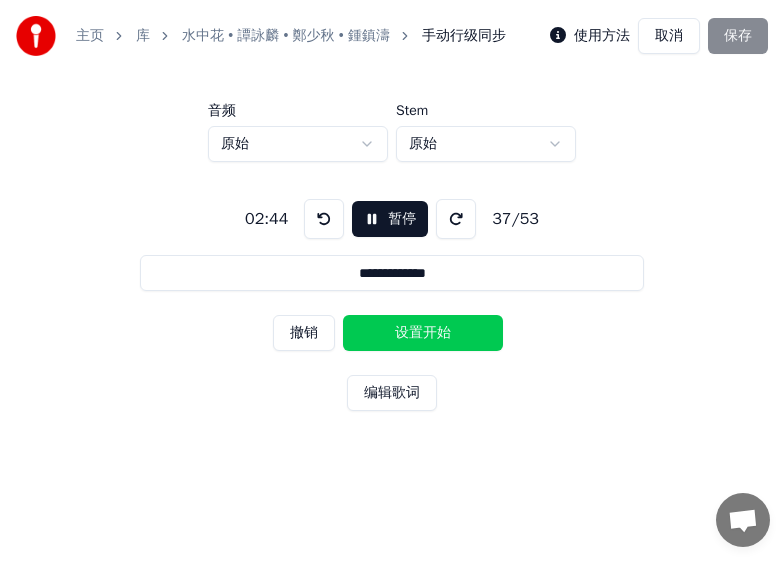 click on "设置开始" at bounding box center (423, 333) 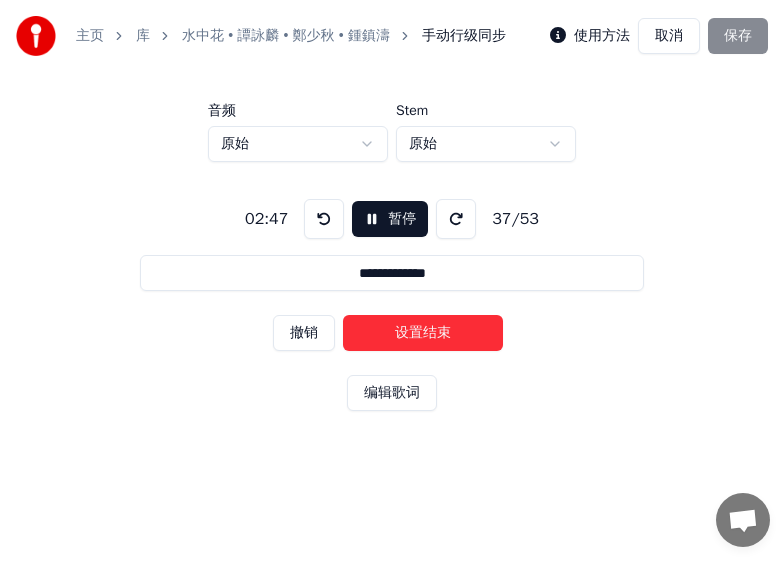 click on "设置结束" at bounding box center [423, 333] 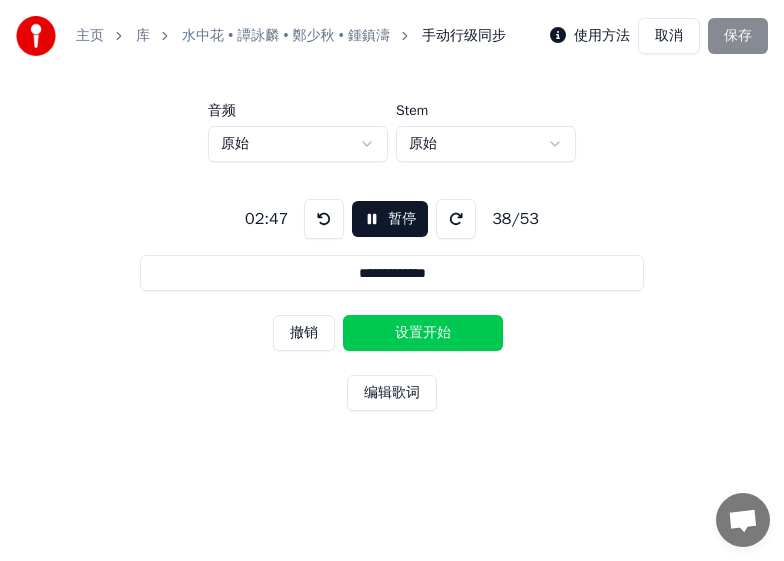 click on "设置开始" at bounding box center (423, 333) 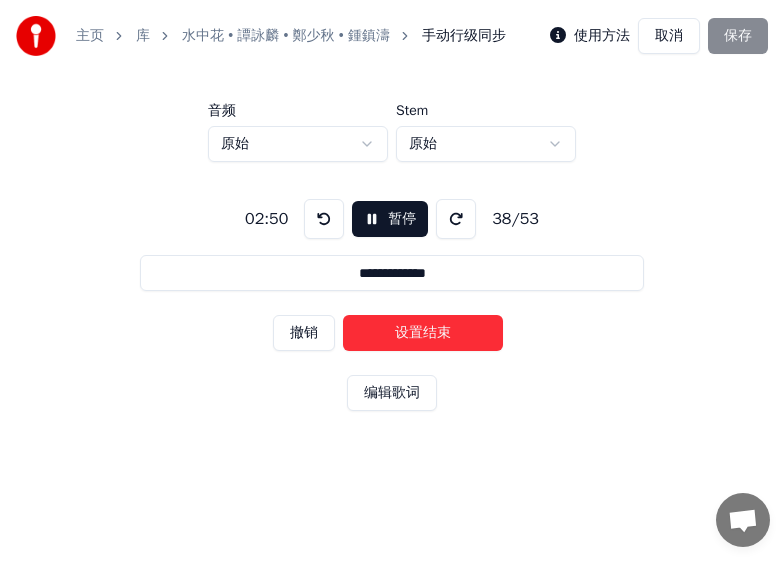click on "设置结束" at bounding box center (423, 333) 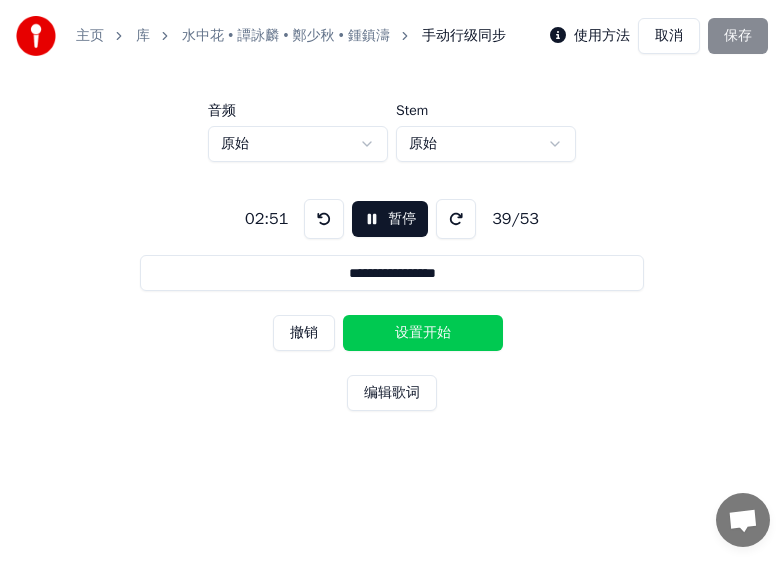 click on "设置开始" at bounding box center (423, 333) 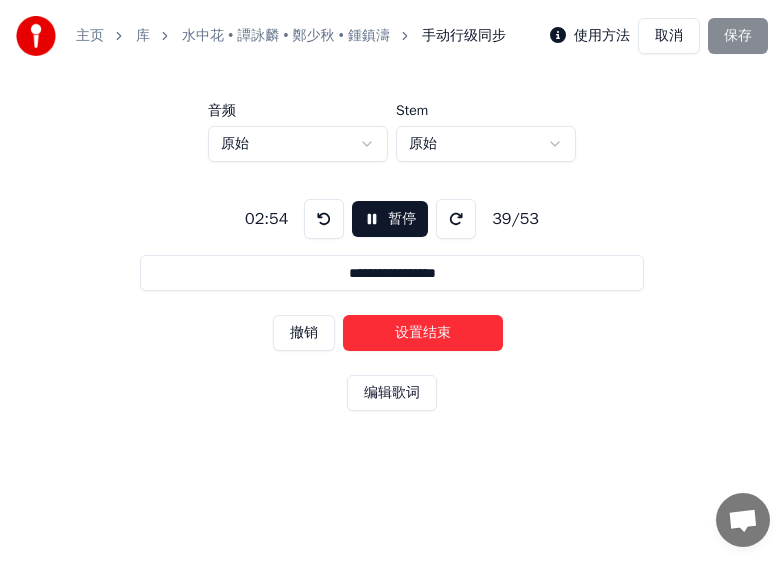 click on "设置结束" at bounding box center (423, 333) 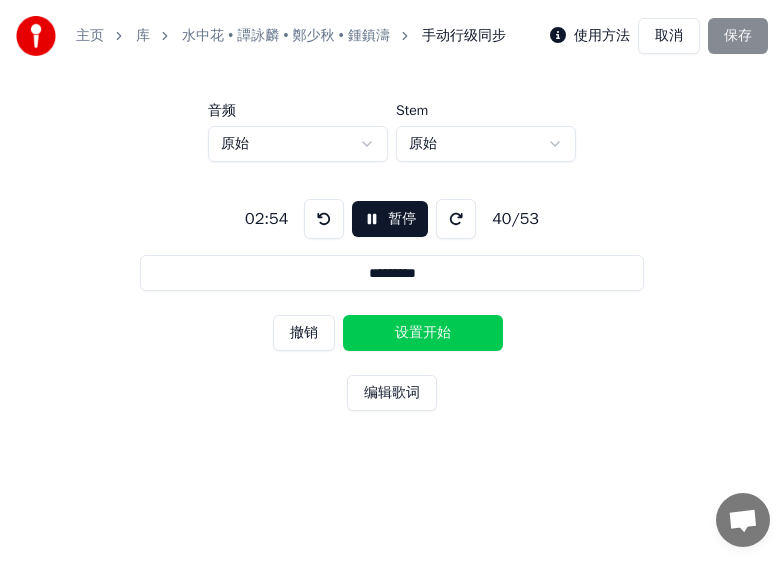 click on "设置开始" at bounding box center [423, 333] 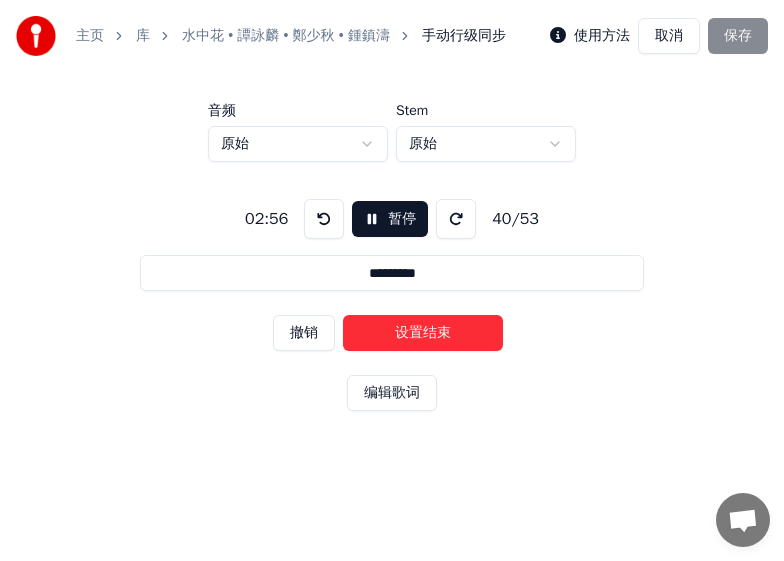 click on "设置结束" at bounding box center [423, 333] 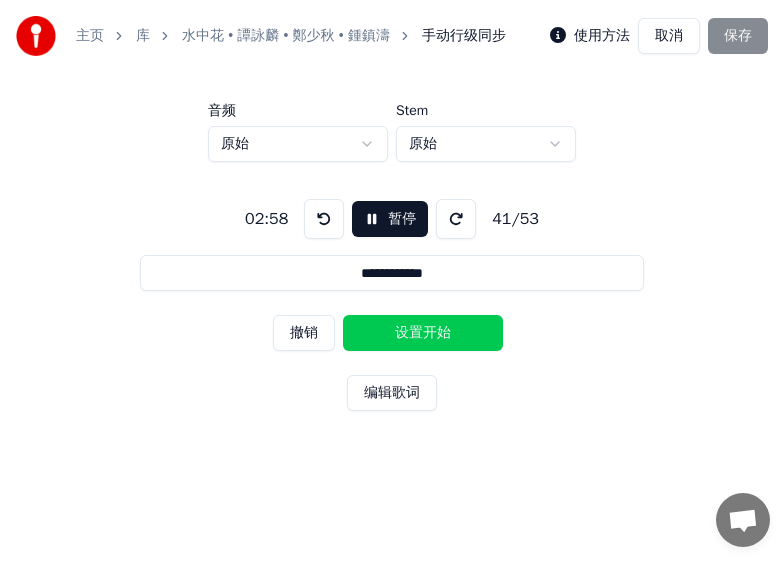 click on "设置开始" at bounding box center (423, 333) 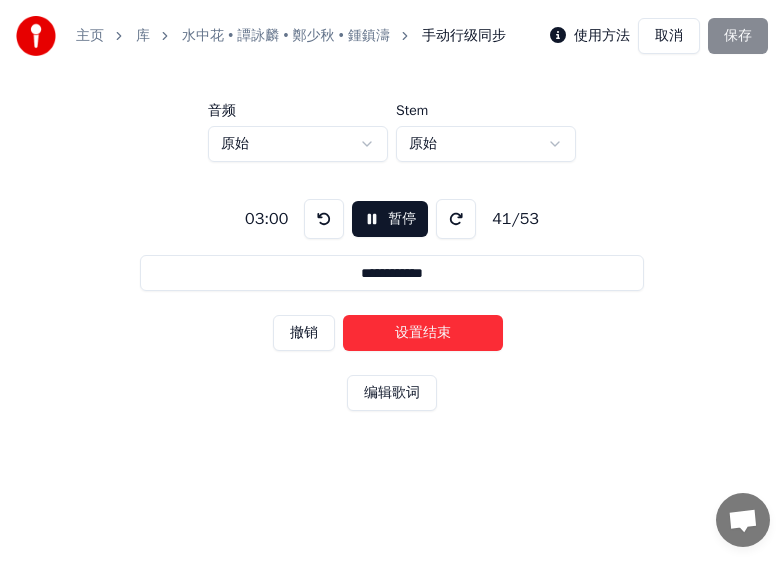 click on "设置结束" at bounding box center (423, 333) 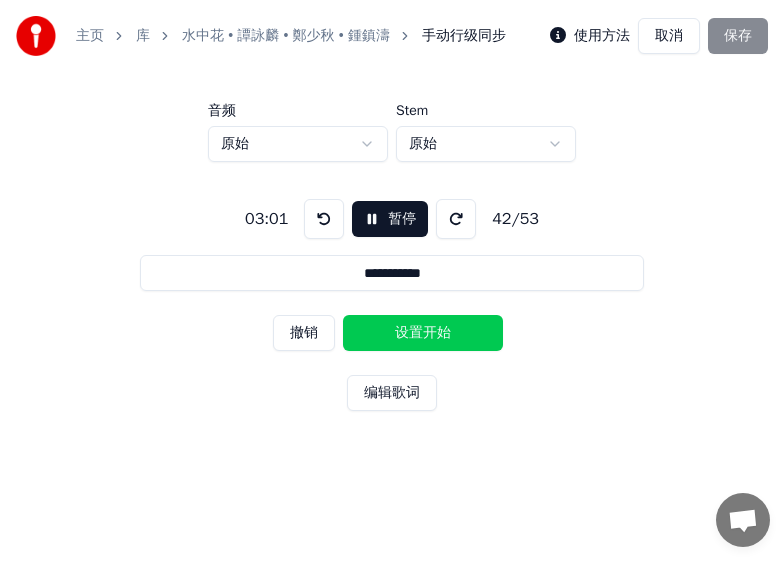 click on "设置开始" at bounding box center (423, 333) 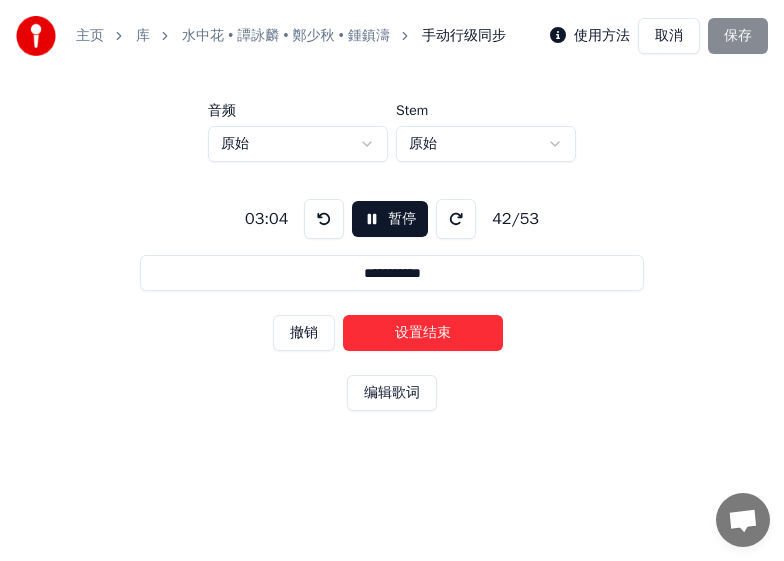 click on "设置结束" at bounding box center (423, 333) 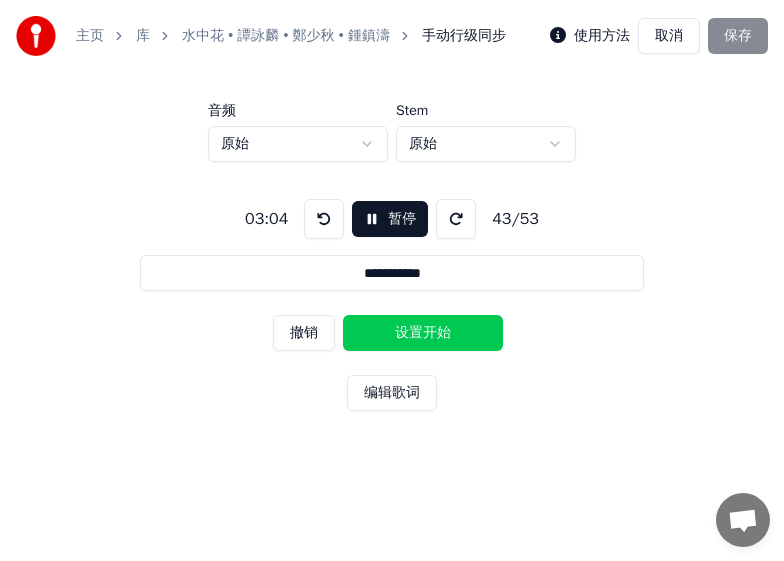 click on "设置开始" at bounding box center [423, 333] 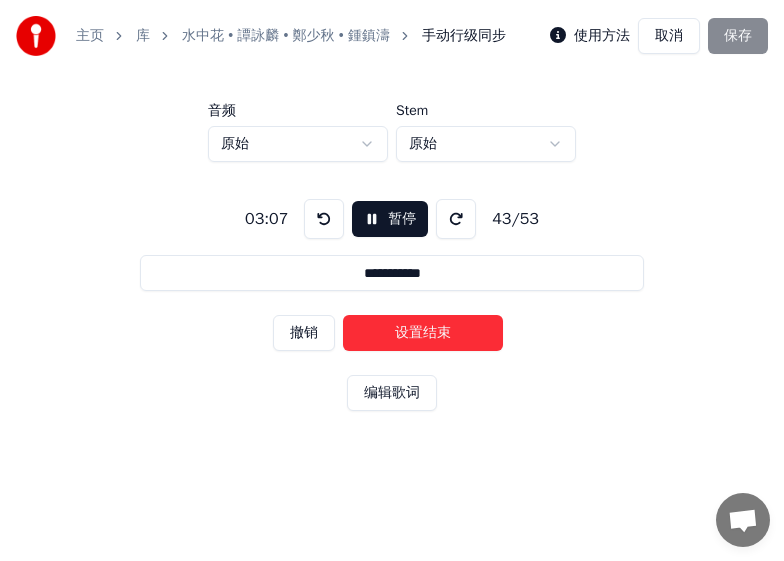 click on "设置结束" at bounding box center [423, 333] 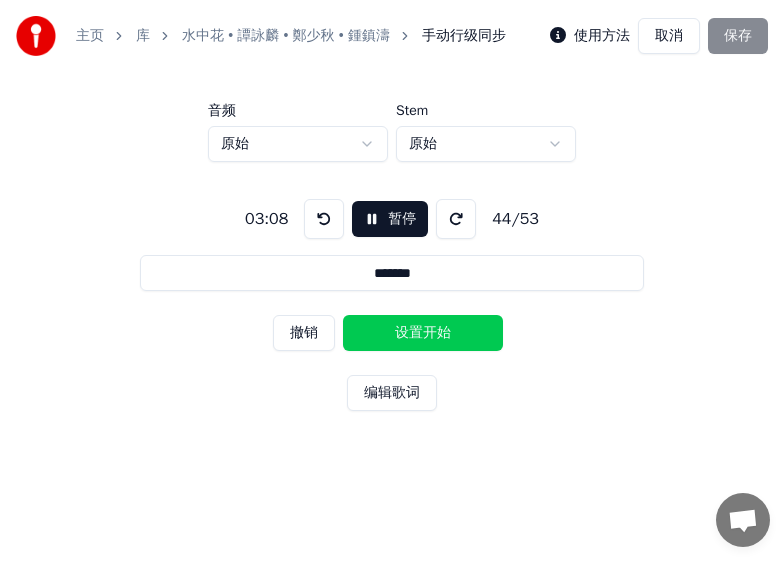 click on "设置开始" at bounding box center (423, 333) 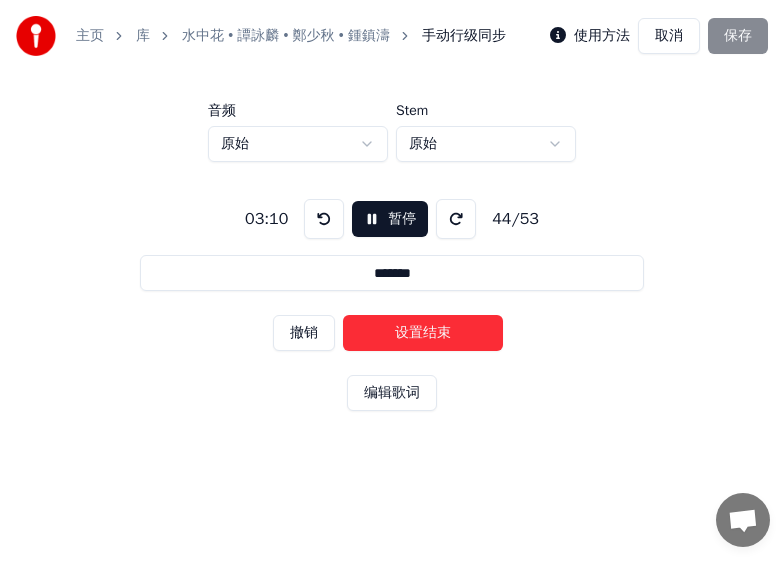 click on "设置结束" at bounding box center (423, 333) 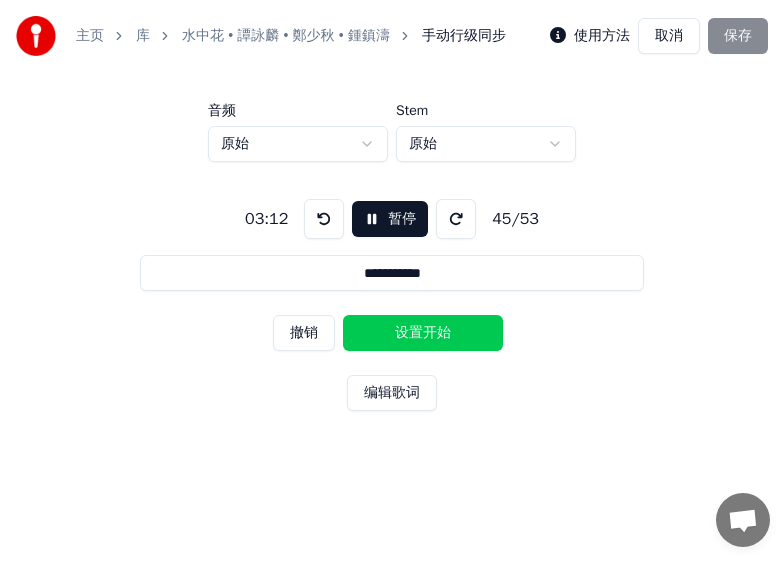 click on "设置开始" at bounding box center (423, 333) 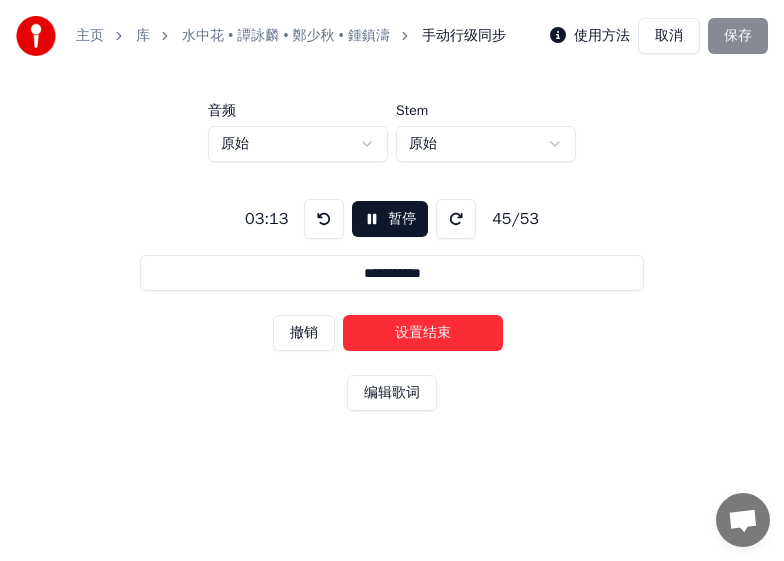 click on "设置结束" at bounding box center [423, 333] 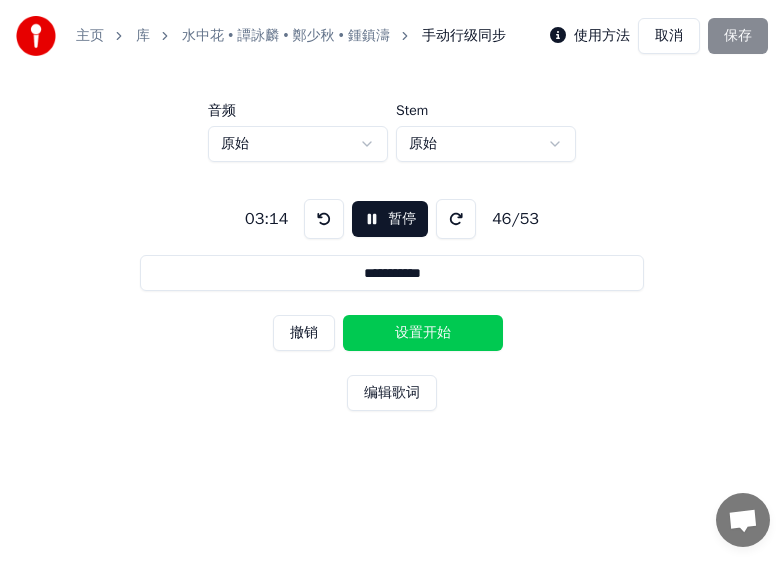 click on "设置开始" at bounding box center [423, 333] 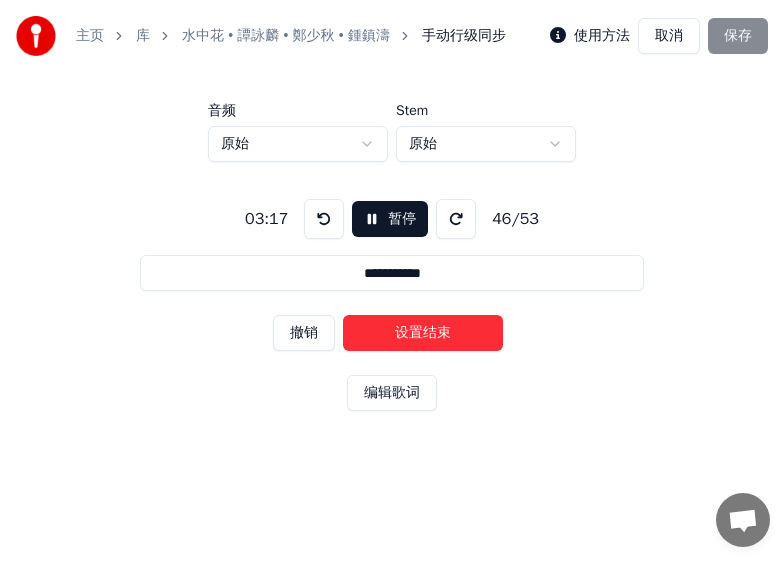 click on "设置结束" at bounding box center [423, 333] 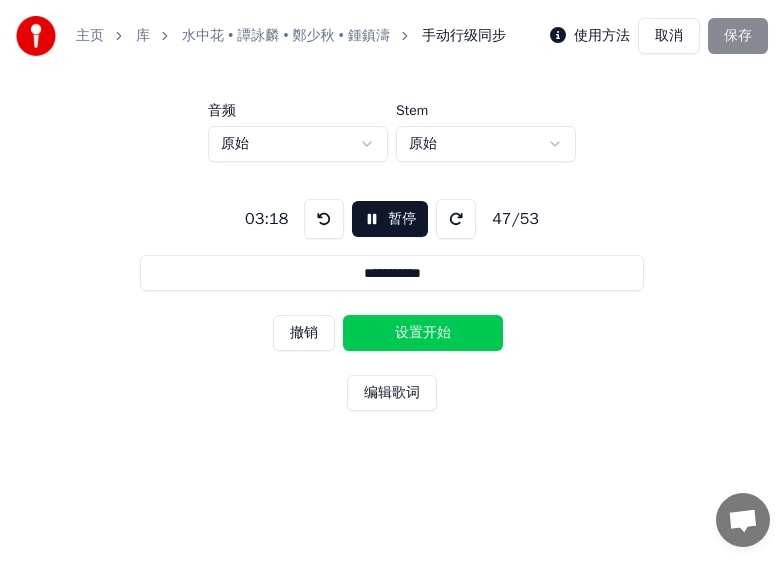 click on "设置开始" at bounding box center [423, 333] 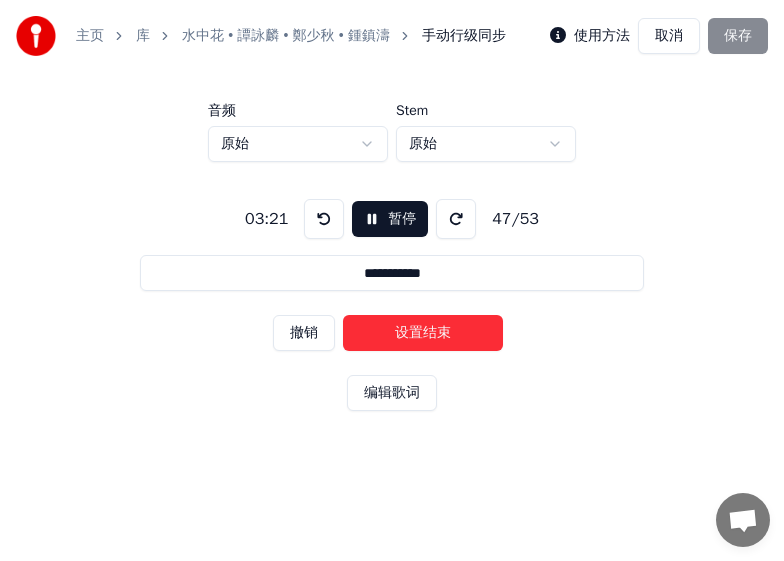 click on "设置结束" at bounding box center (423, 333) 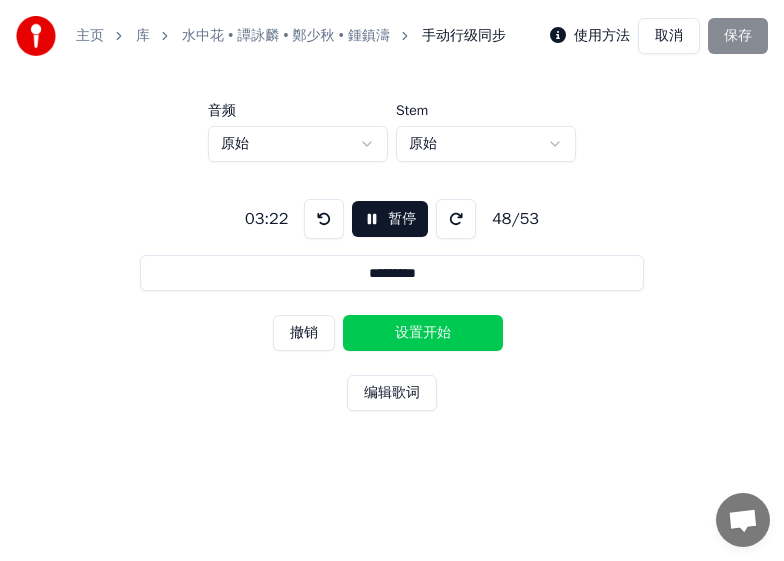 click on "设置开始" at bounding box center (423, 333) 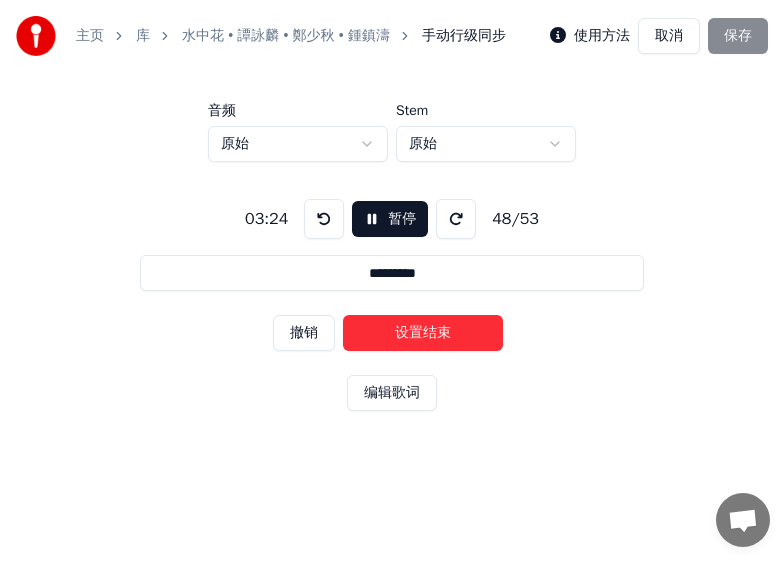click on "设置结束" at bounding box center [423, 333] 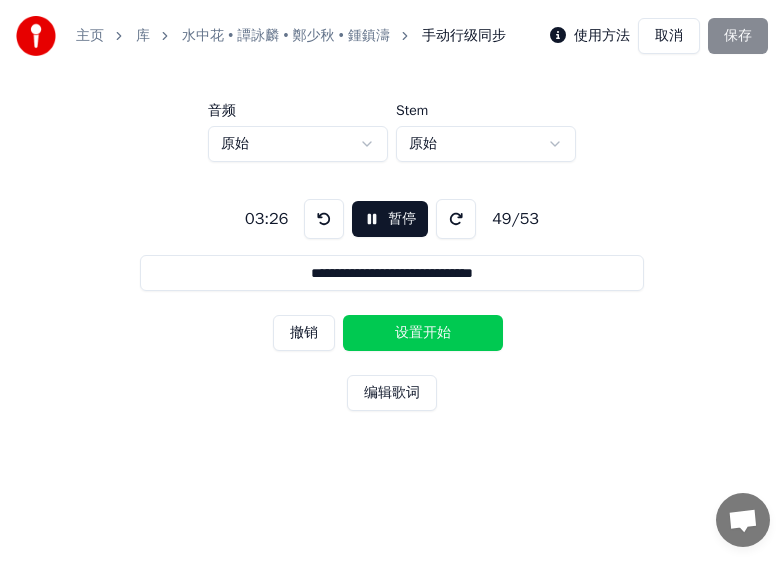 click on "设置开始" at bounding box center [423, 333] 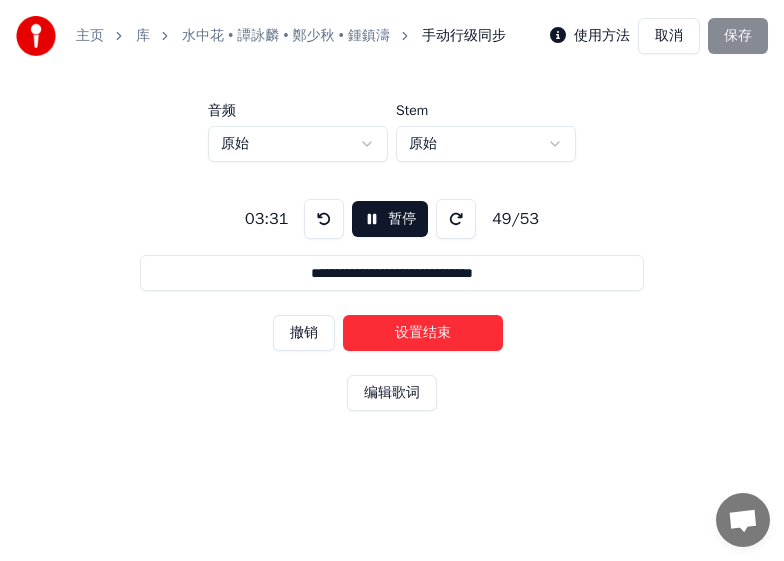 click on "设置结束" at bounding box center (423, 333) 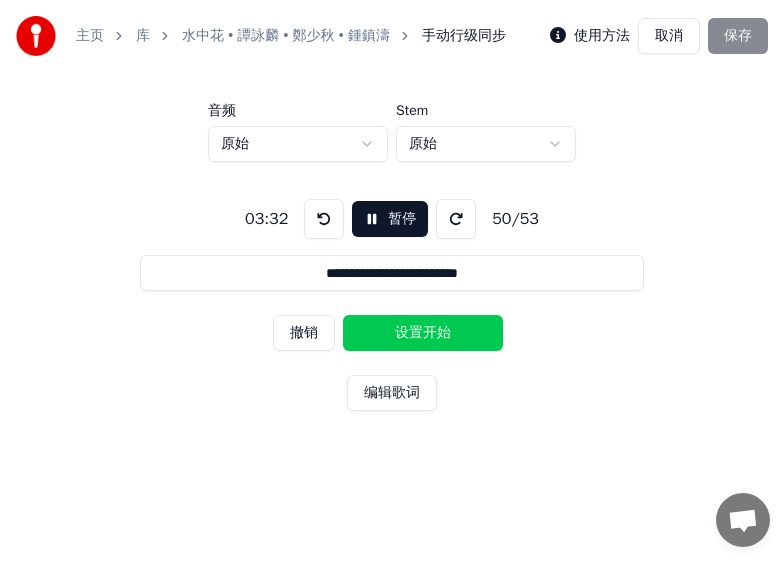 click on "设置开始" at bounding box center [423, 333] 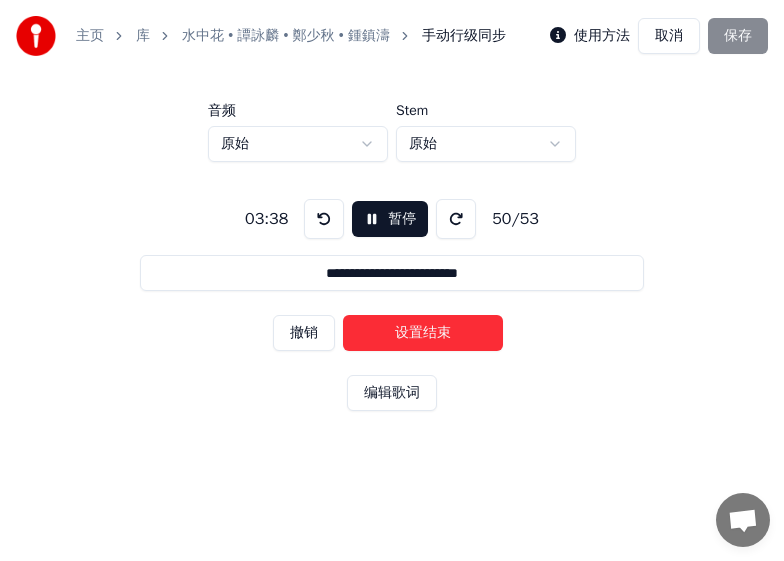 click on "设置结束" at bounding box center [423, 333] 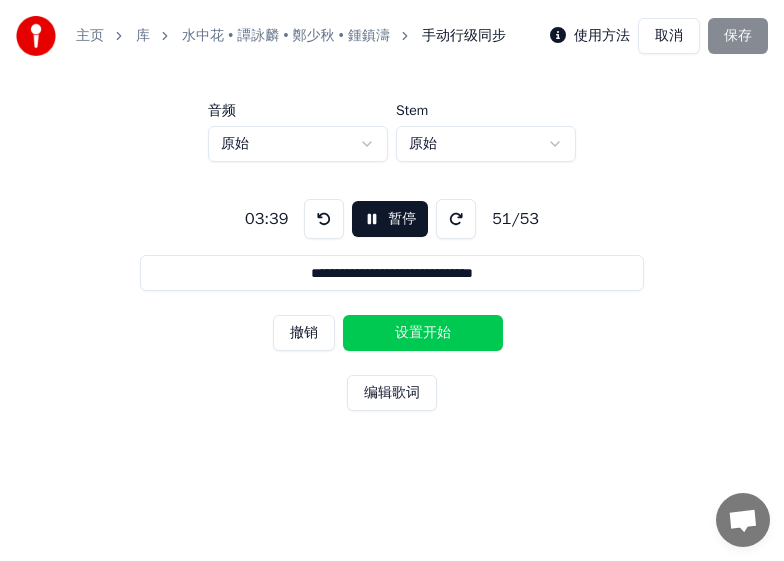 click on "设置开始" at bounding box center [423, 333] 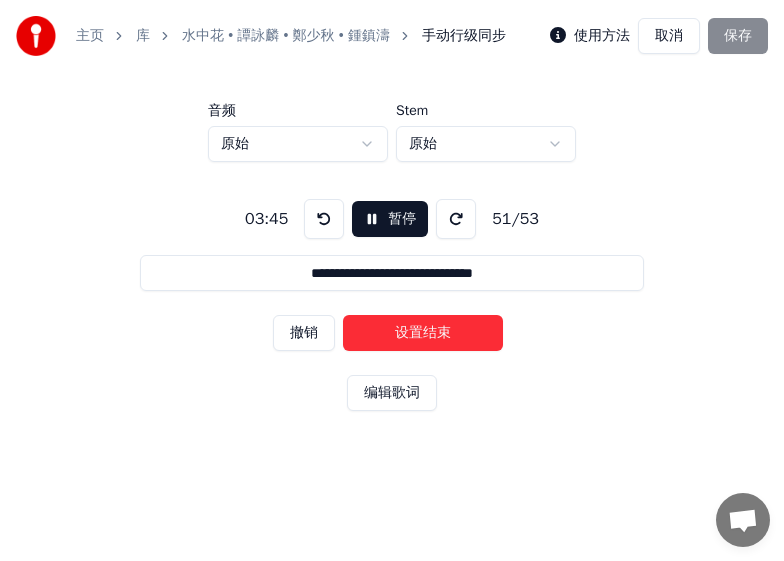 click on "设置结束" at bounding box center (423, 333) 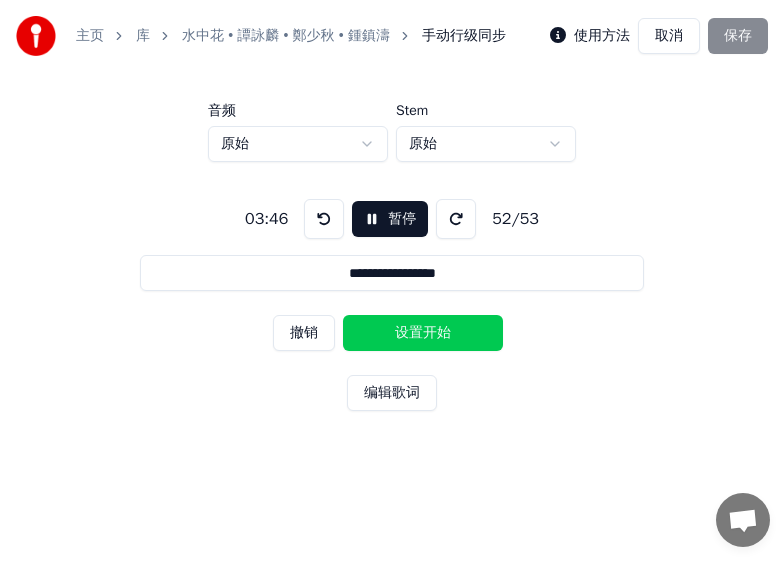 click on "设置开始" at bounding box center (423, 333) 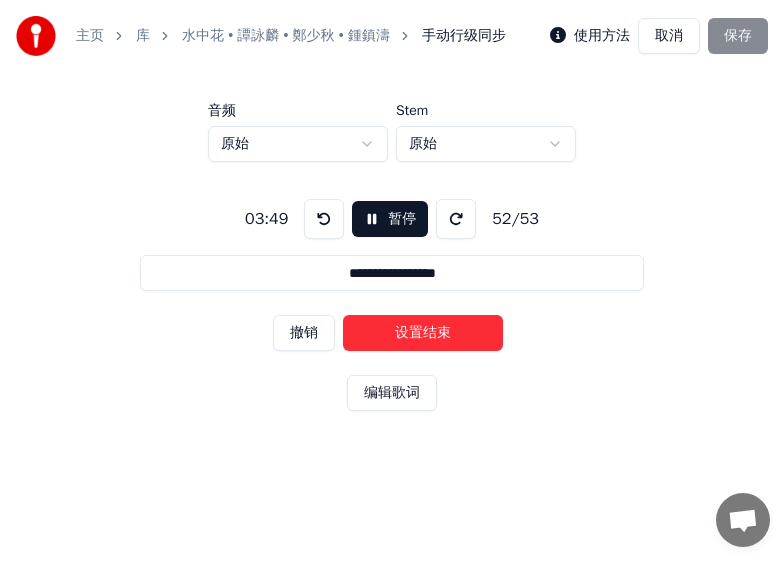 click on "设置结束" at bounding box center (423, 333) 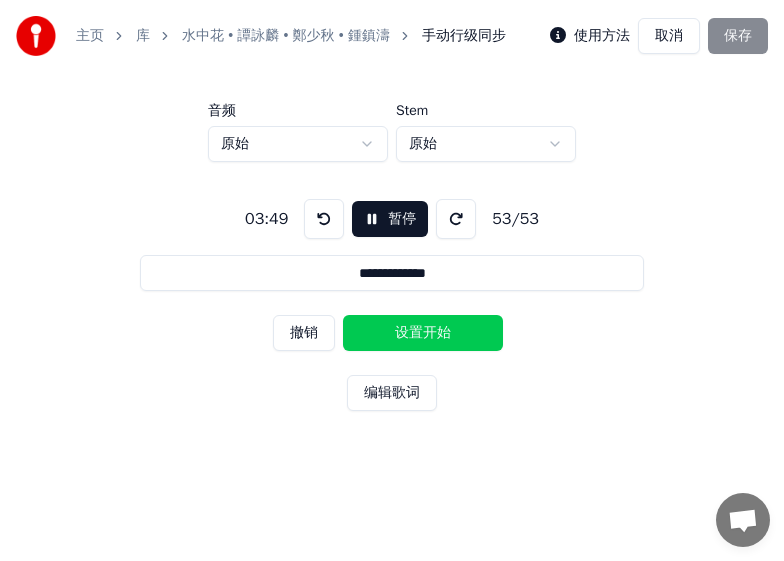 click on "设置开始" at bounding box center (423, 333) 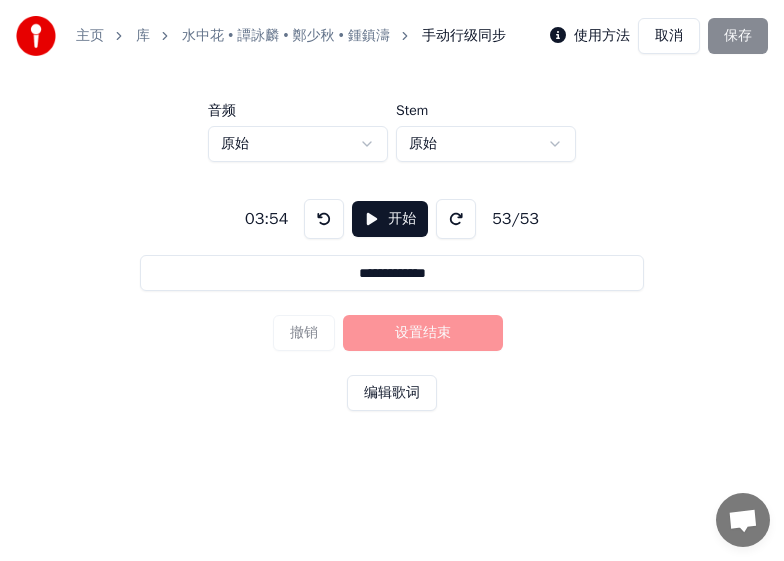 click on "撤销 设置结束" at bounding box center (392, 333) 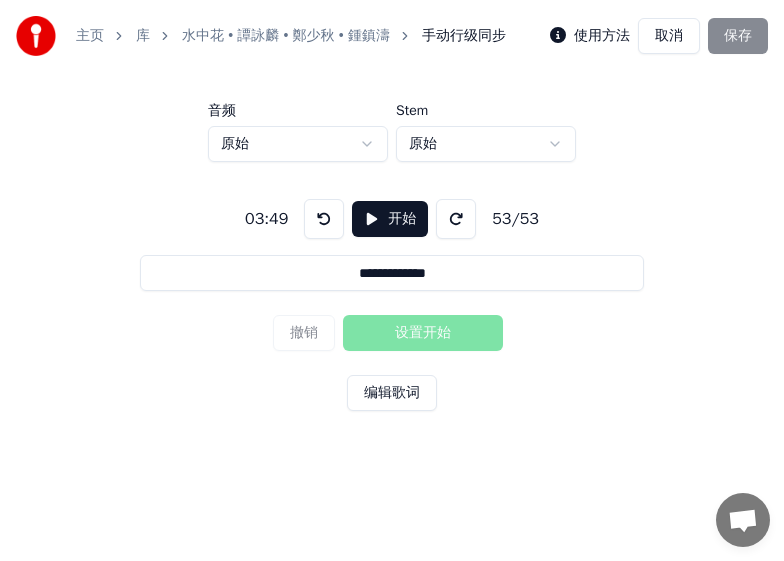 click on "使用方法 取消 保存" at bounding box center (659, 36) 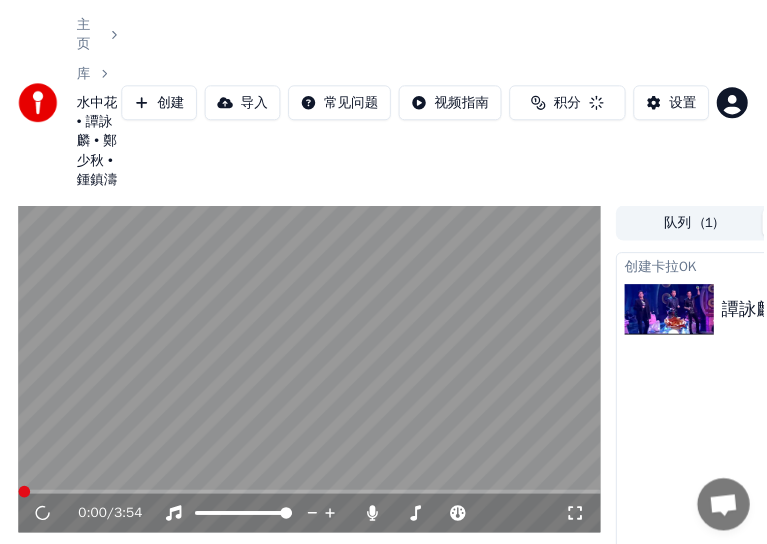 scroll, scrollTop: 253, scrollLeft: 0, axis: vertical 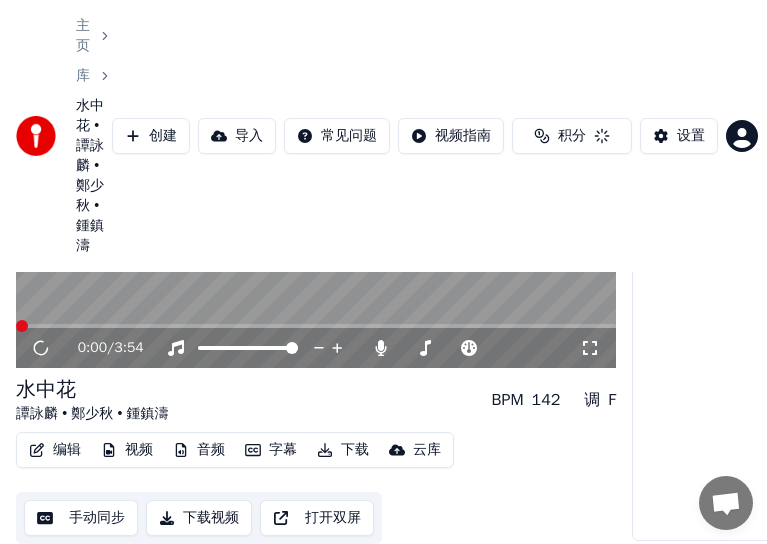 click on "主页 库 水中花 • 譚詠麟 • 鄭少秋 • 鍾鎮濤 创建 导入 常见问题 视频指南 积分 设置" at bounding box center [383, 136] 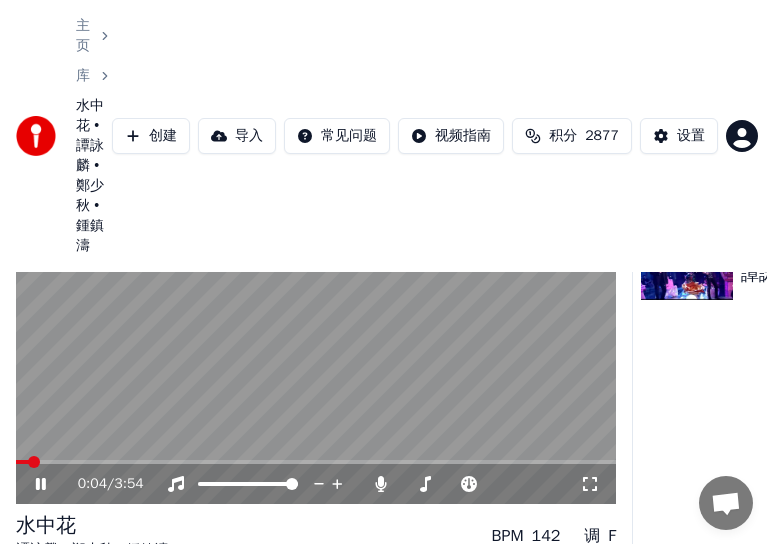 scroll, scrollTop: 69, scrollLeft: 0, axis: vertical 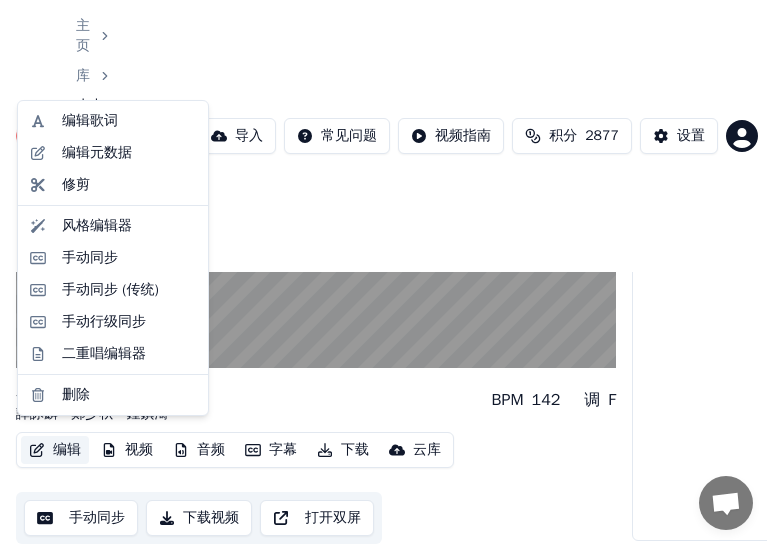 click on "编辑" at bounding box center (55, 450) 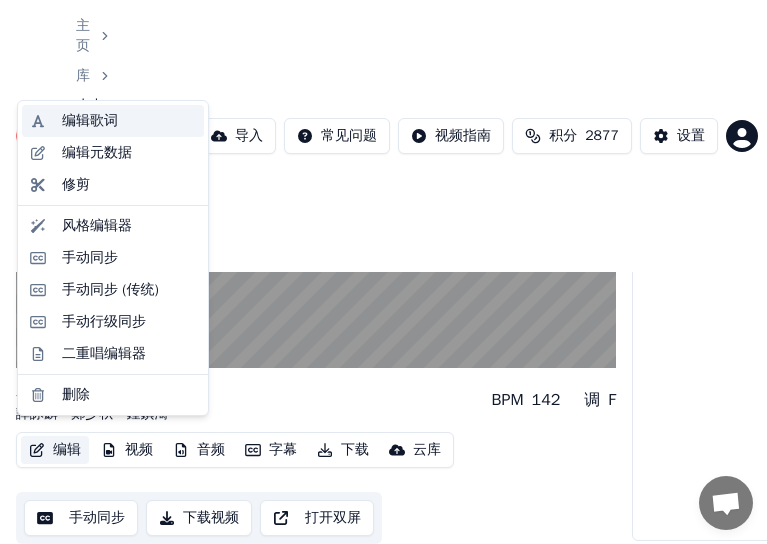 click on "编辑歌词" at bounding box center (90, 121) 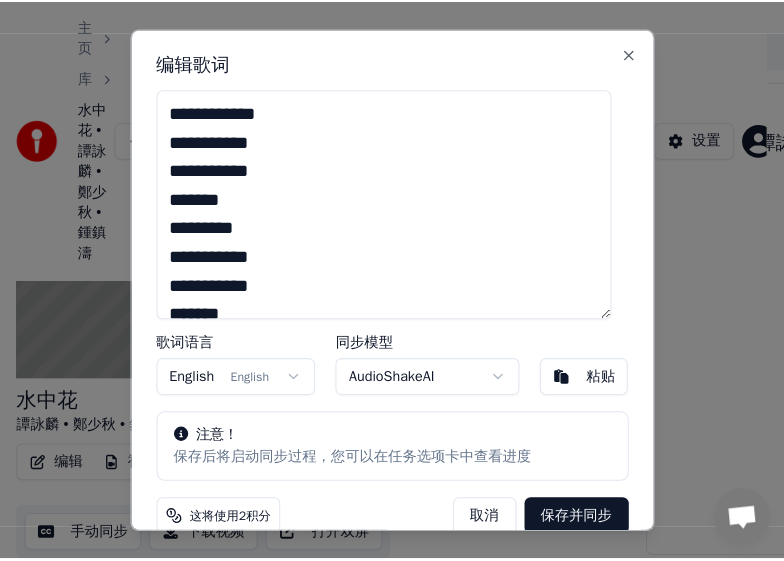 scroll, scrollTop: 236, scrollLeft: 0, axis: vertical 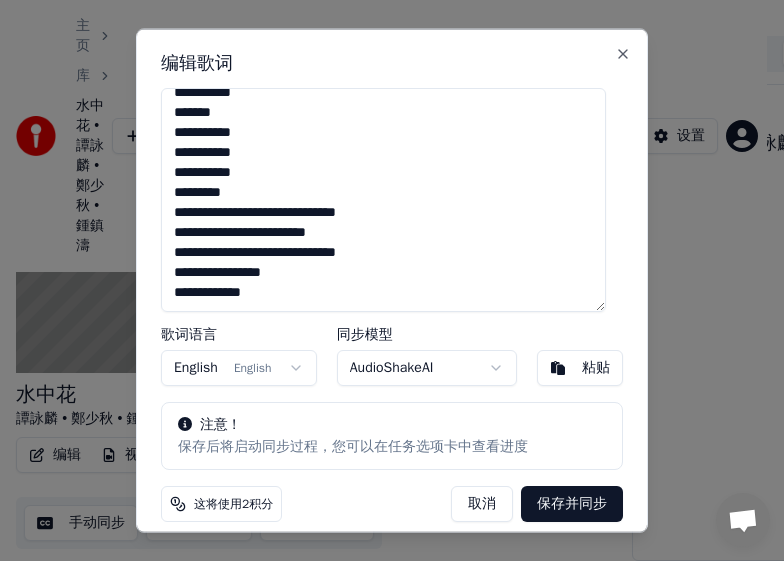 drag, startPoint x: 228, startPoint y: 292, endPoint x: 264, endPoint y: 294, distance: 36.05551 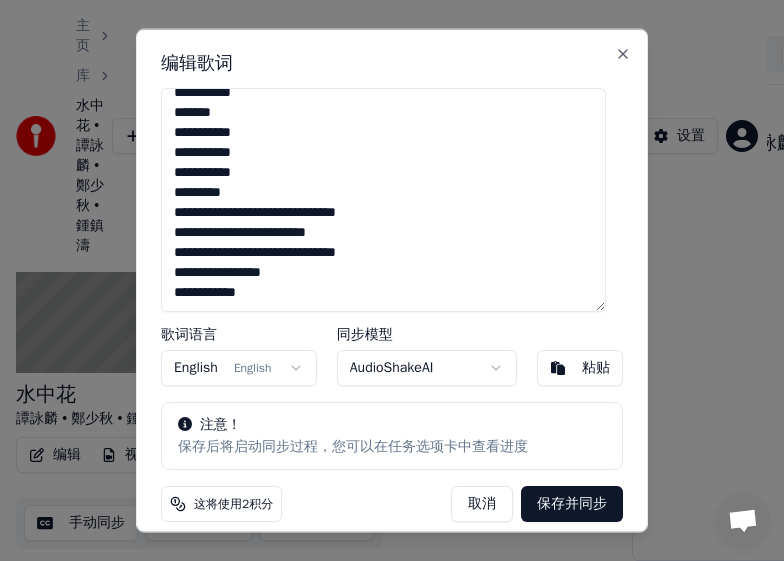 click on "**********" at bounding box center (383, 199) 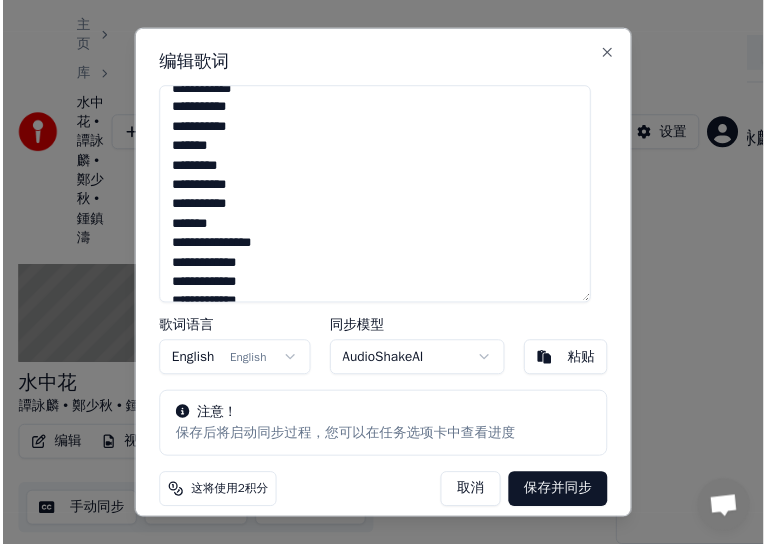 scroll, scrollTop: 0, scrollLeft: 0, axis: both 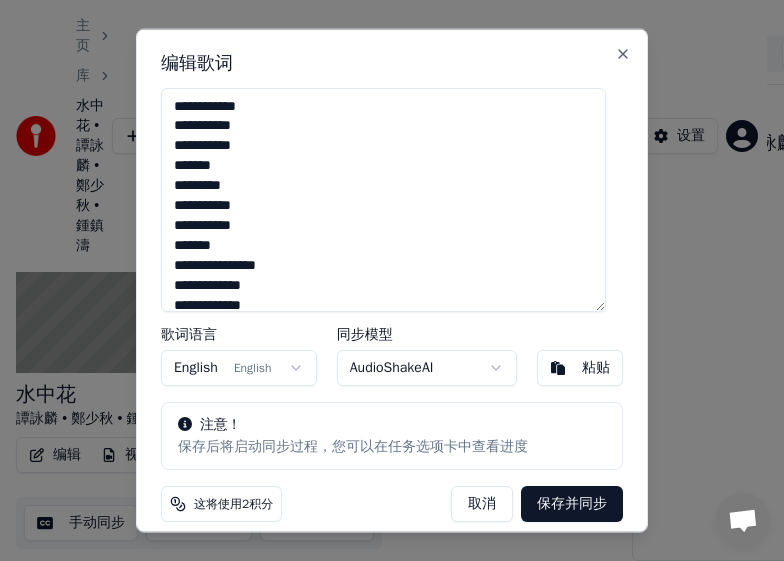 type on "**********" 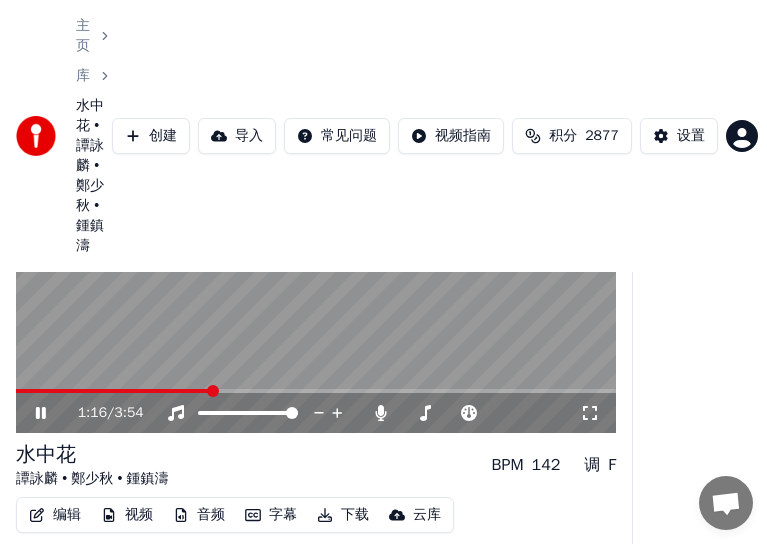 scroll, scrollTop: 253, scrollLeft: 0, axis: vertical 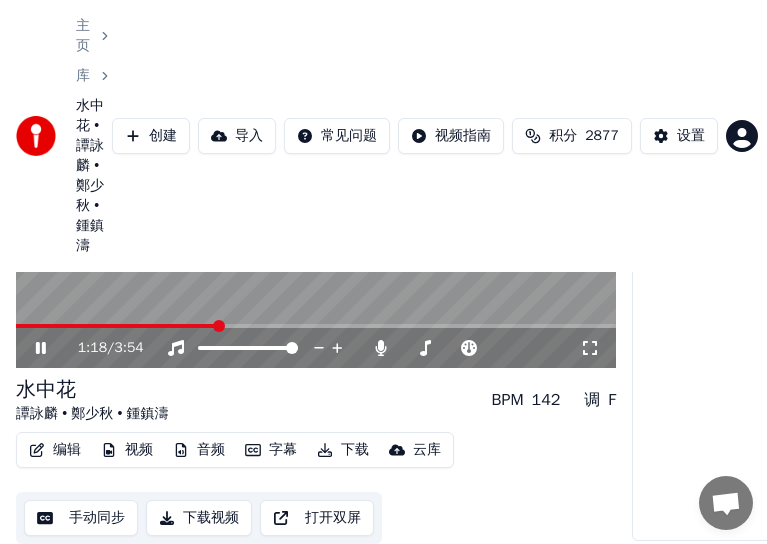 click on "编辑" at bounding box center (55, 450) 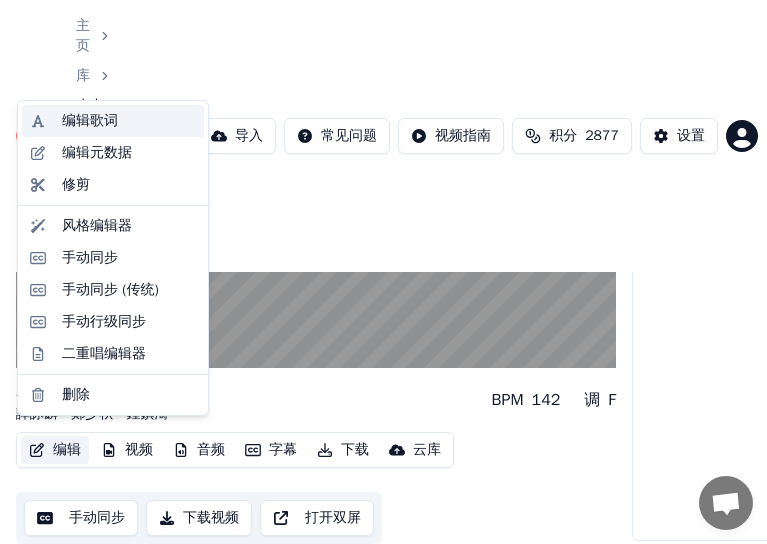 click on "编辑歌词" at bounding box center [90, 121] 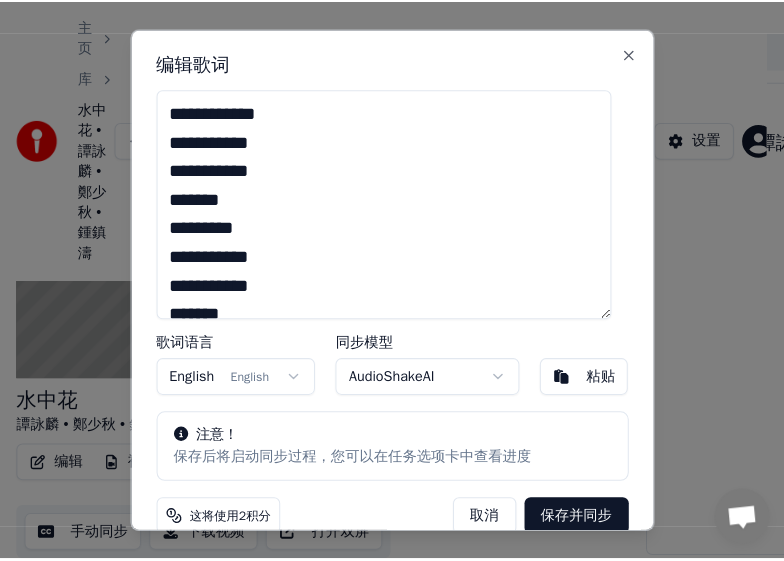scroll, scrollTop: 236, scrollLeft: 0, axis: vertical 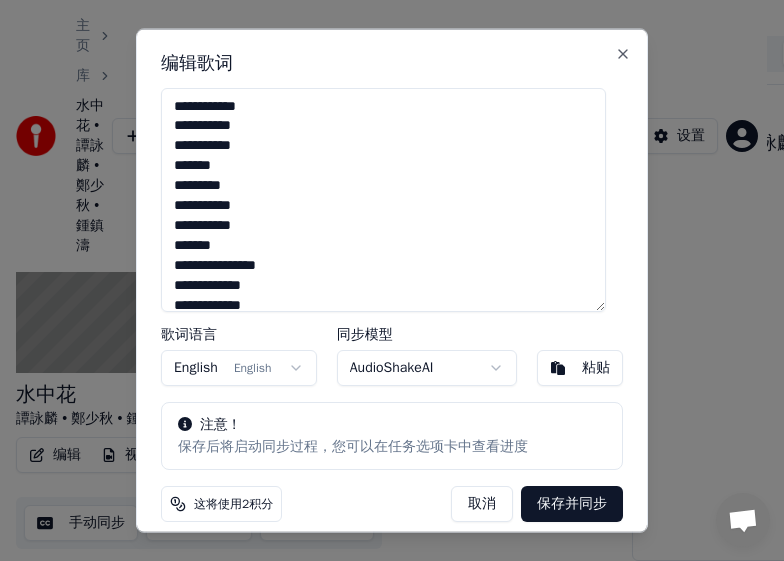 click on "保存并同步" at bounding box center (572, 503) 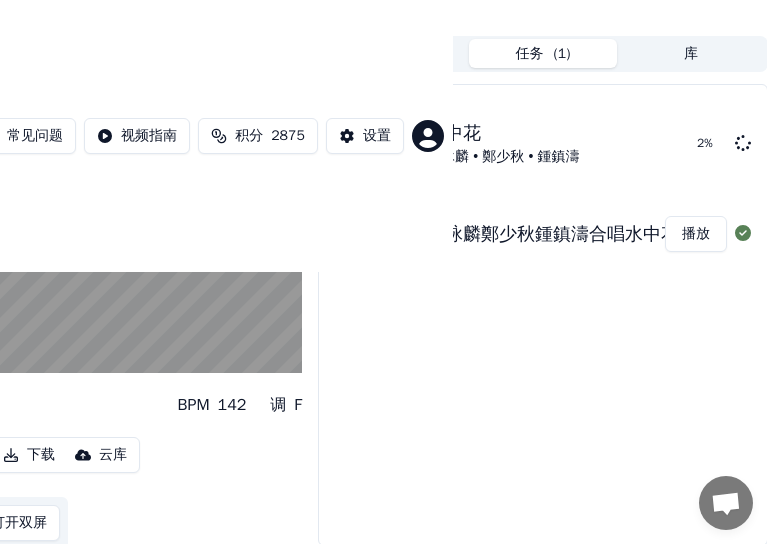 scroll, scrollTop: 236, scrollLeft: 315, axis: both 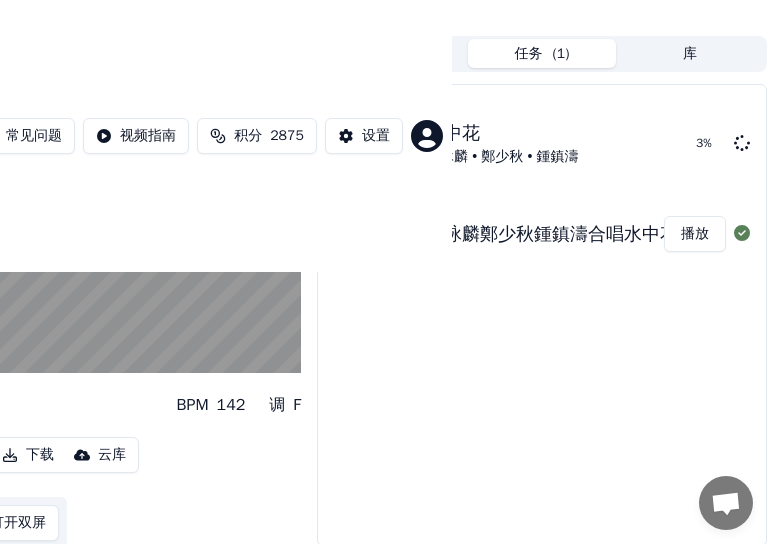 click on "播放" at bounding box center (695, 234) 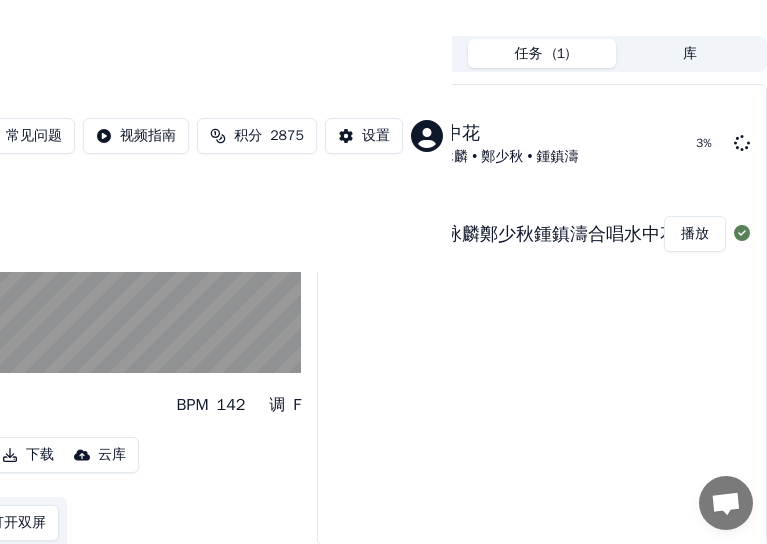 scroll, scrollTop: 236, scrollLeft: 0, axis: vertical 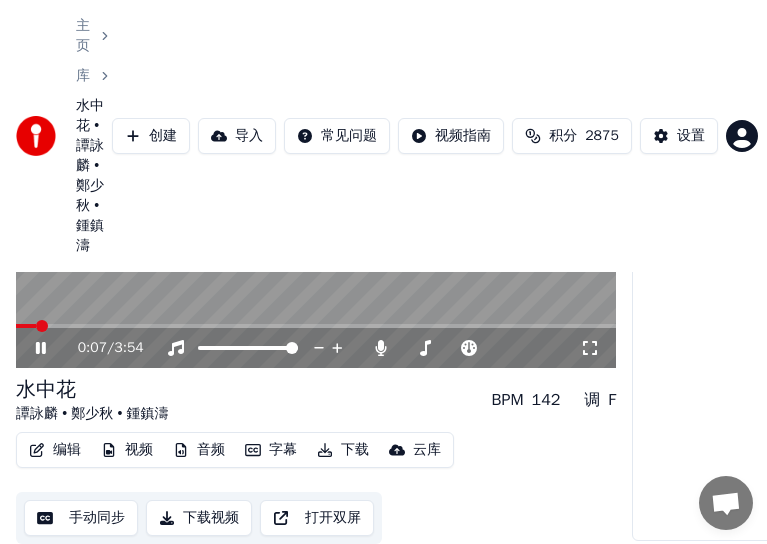 click on "编辑" at bounding box center (55, 450) 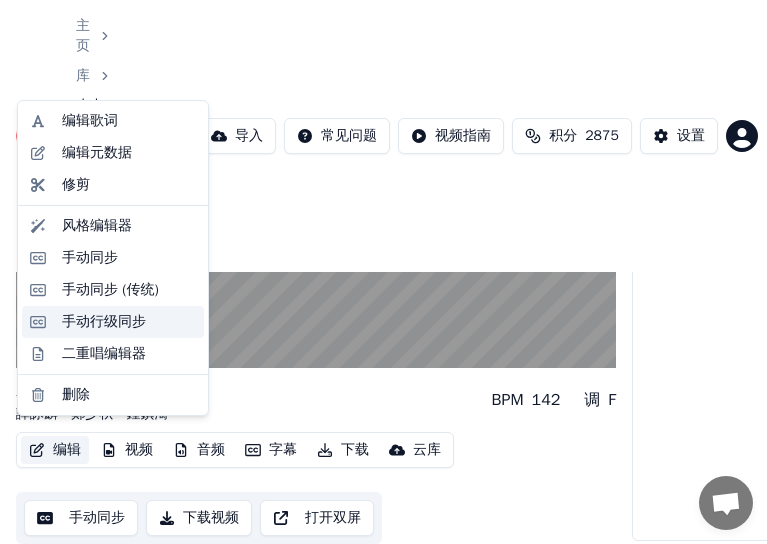 click on "手动行级同步" at bounding box center [104, 322] 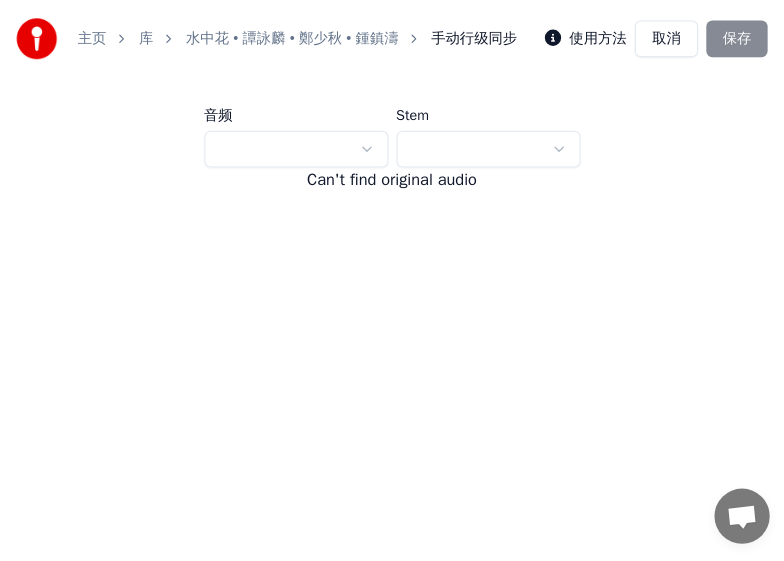scroll, scrollTop: 0, scrollLeft: 0, axis: both 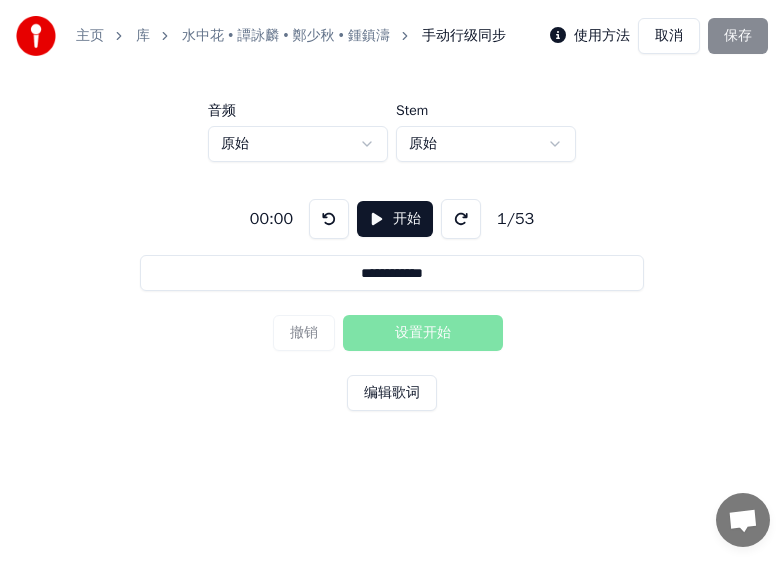click on "使用方法 取消 保存" at bounding box center [659, 36] 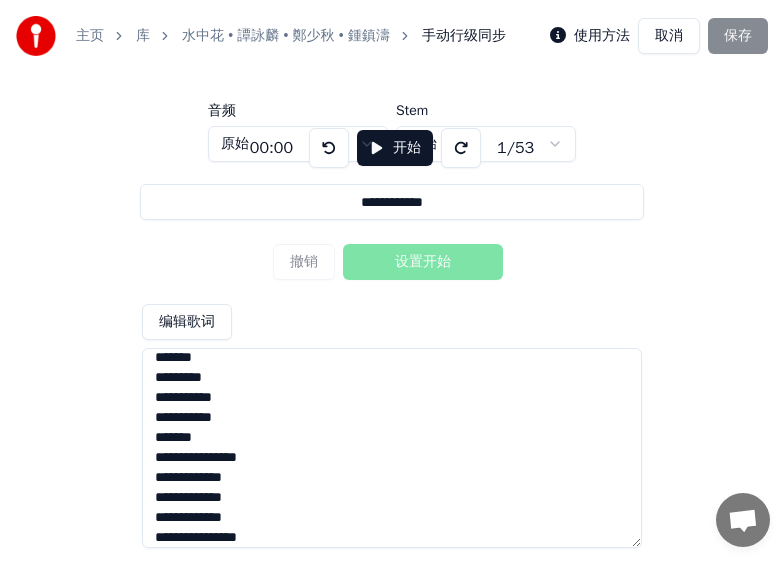 scroll, scrollTop: 0, scrollLeft: 0, axis: both 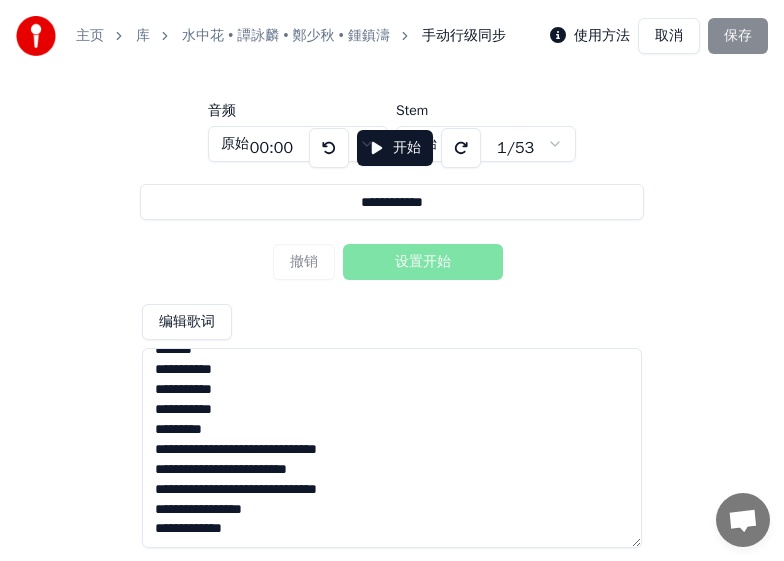 click on "开始" at bounding box center [395, 148] 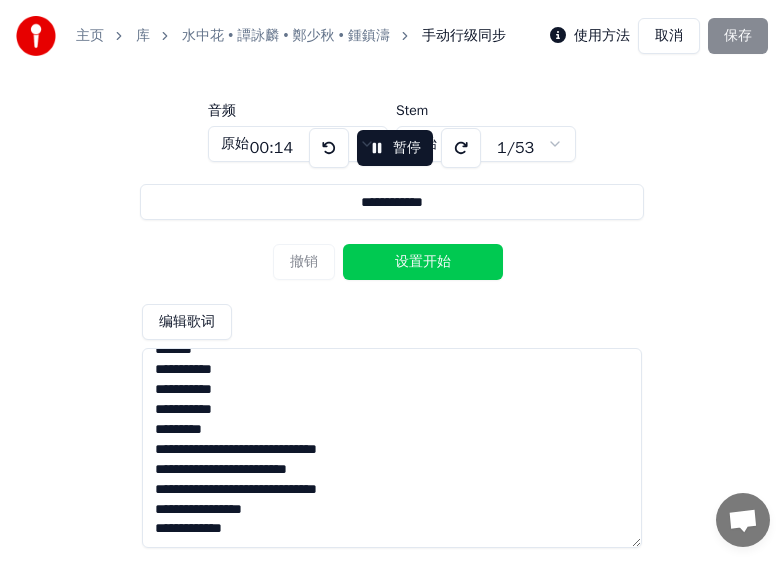 click on "设置开始" at bounding box center [423, 262] 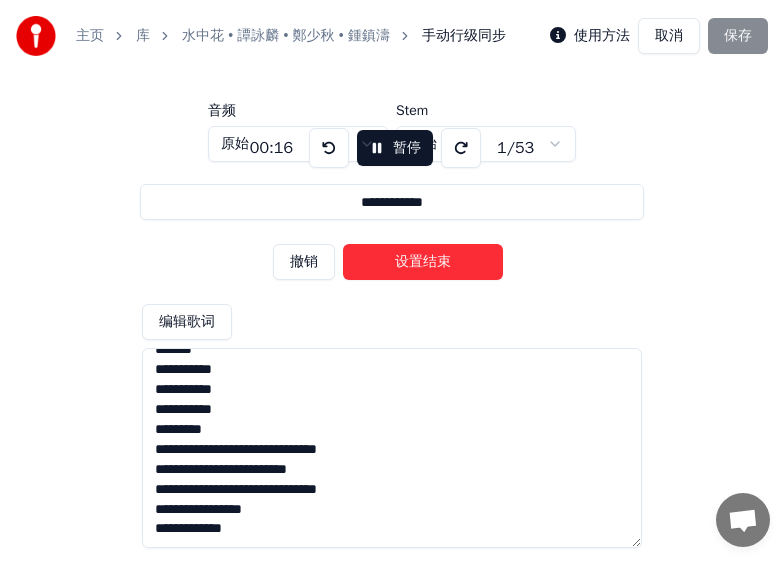 click on "设置结束" at bounding box center [423, 262] 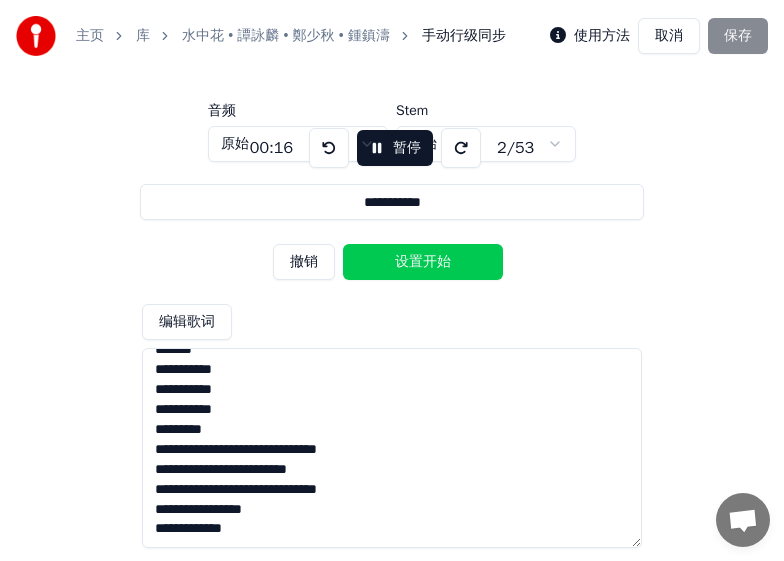 click on "设置开始" at bounding box center (423, 262) 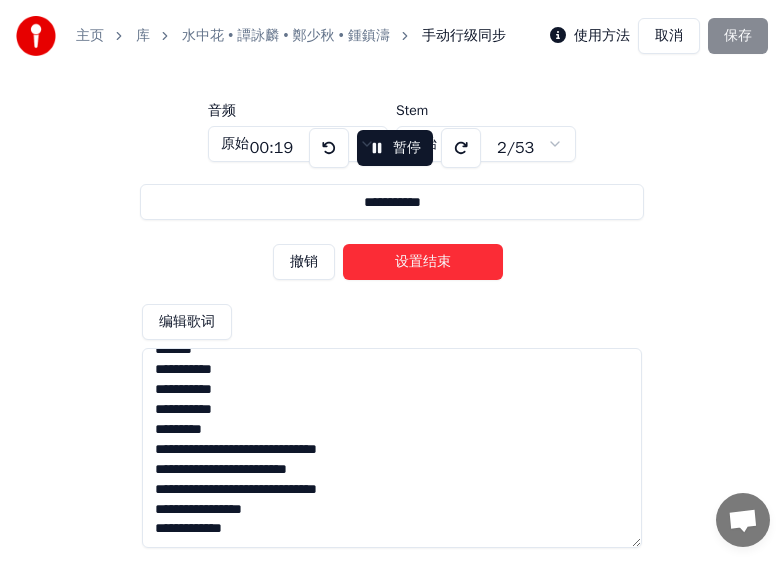 click on "设置结束" at bounding box center (423, 262) 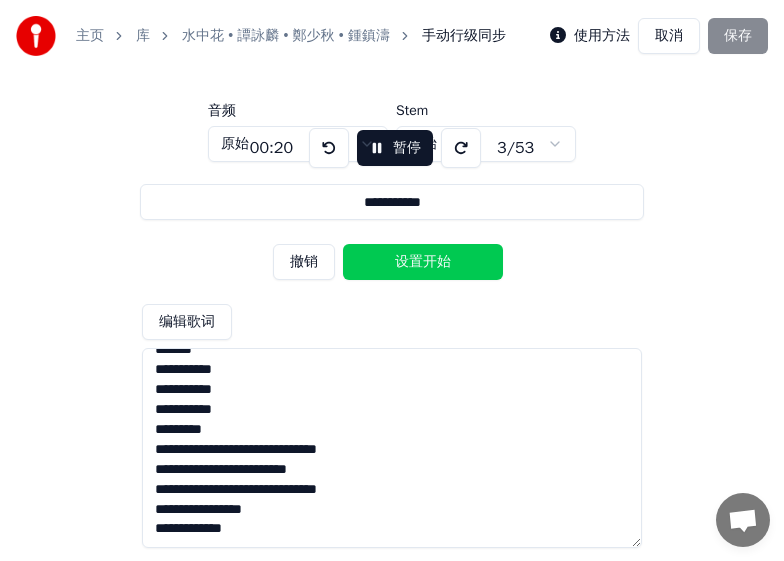 click on "设置开始" at bounding box center (423, 262) 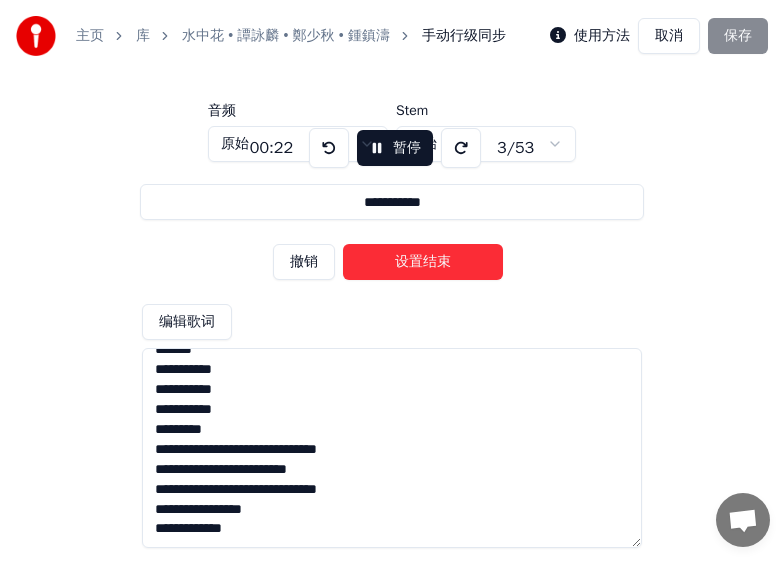 click on "设置结束" at bounding box center [423, 262] 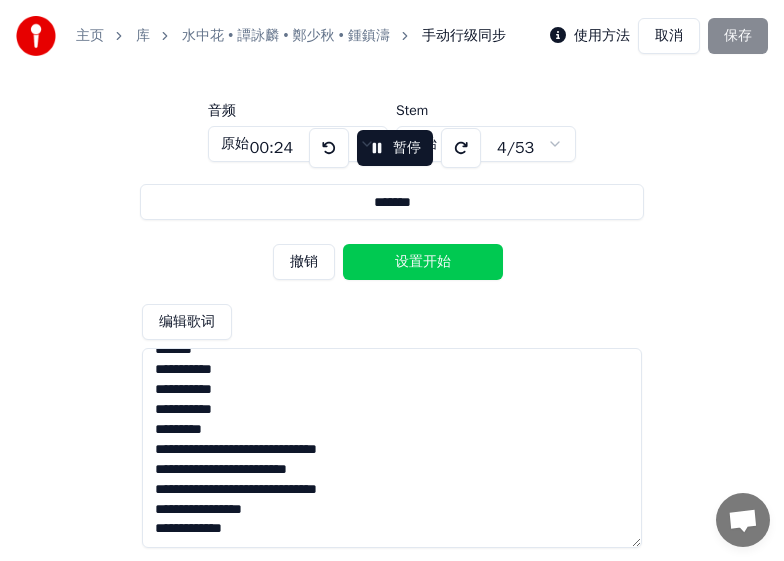 click on "设置开始" at bounding box center [423, 262] 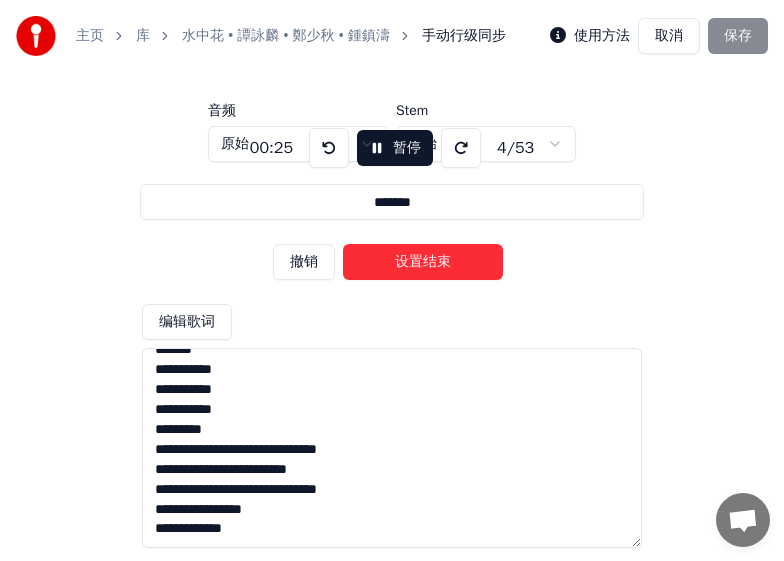 click on "设置结束" at bounding box center (423, 262) 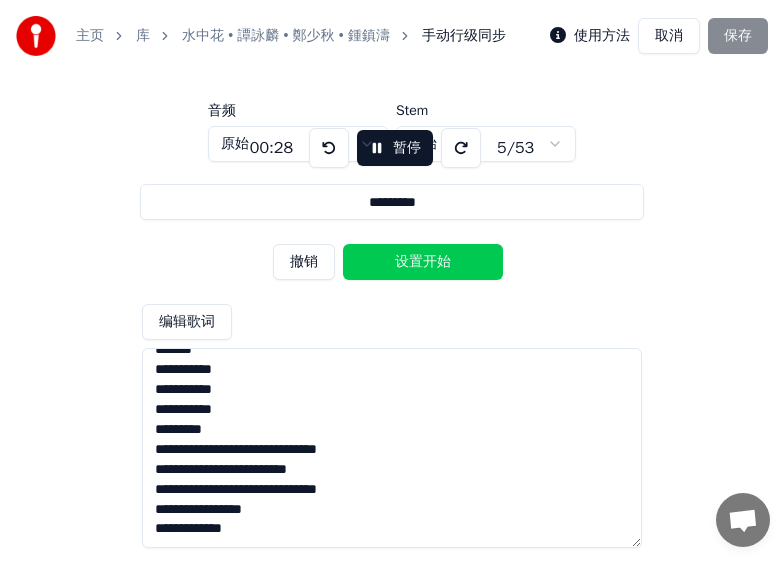 click on "设置开始" at bounding box center [423, 262] 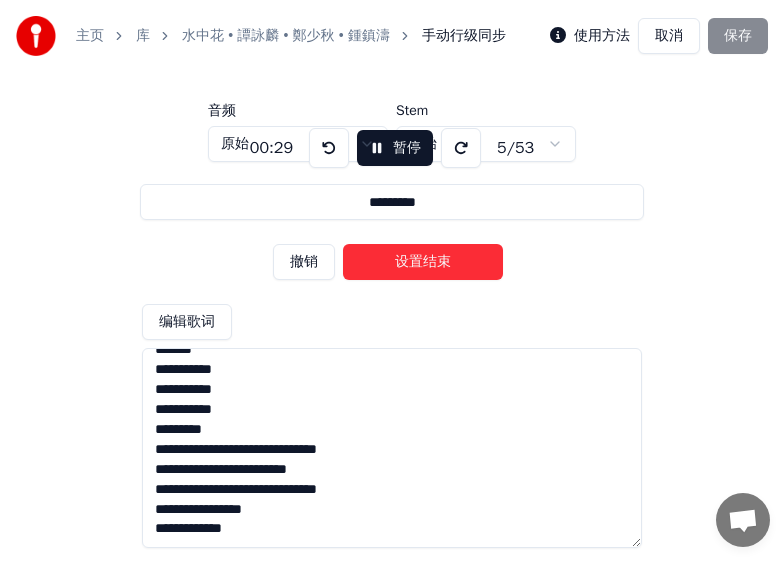click on "设置结束" at bounding box center [423, 262] 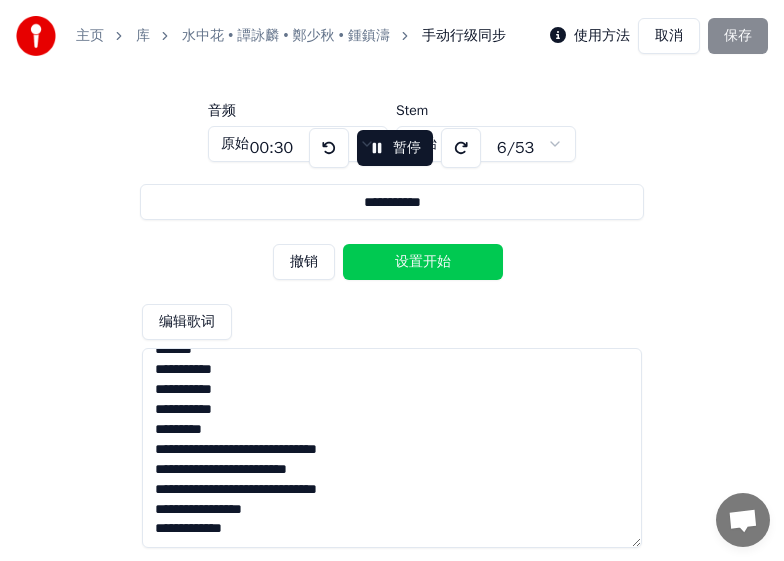 click on "设置开始" at bounding box center [423, 262] 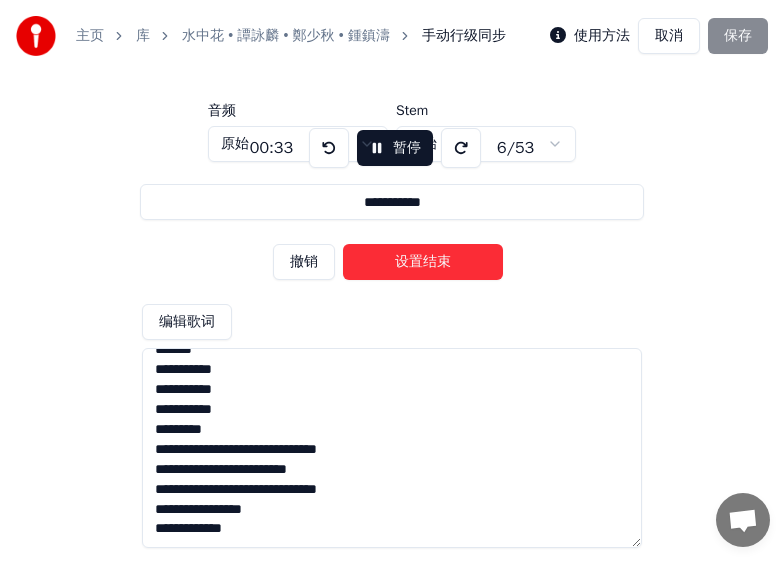click on "设置结束" at bounding box center (423, 262) 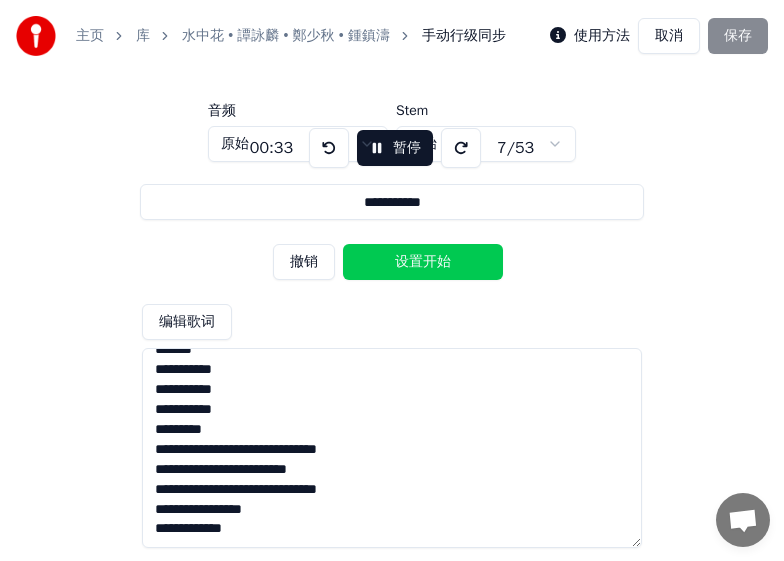 click on "设置开始" at bounding box center (423, 262) 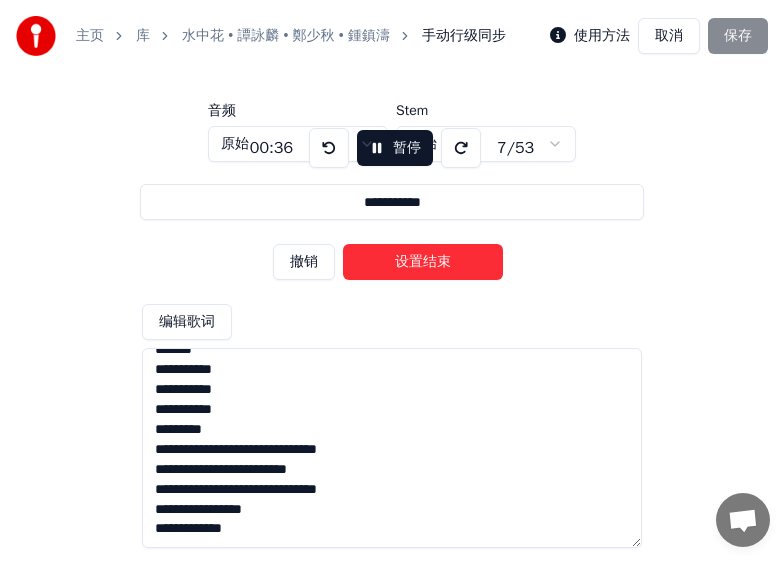 click on "设置结束" at bounding box center (423, 262) 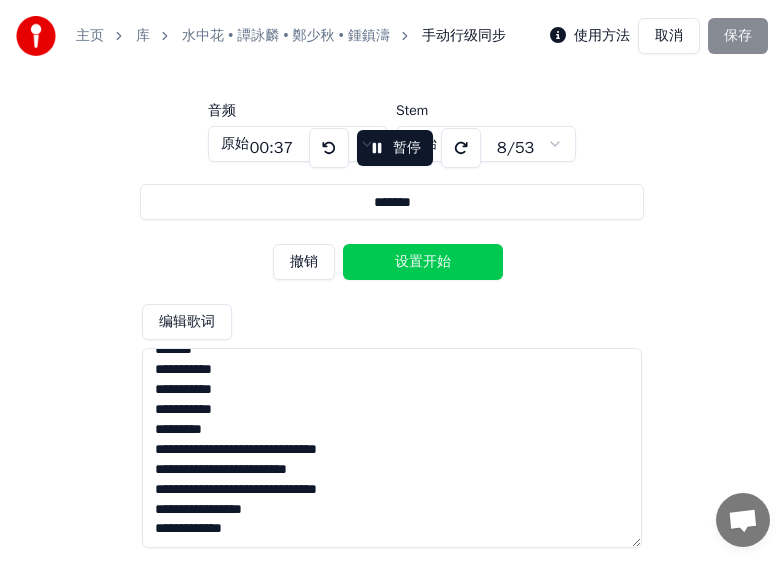 click on "设置开始" at bounding box center (423, 262) 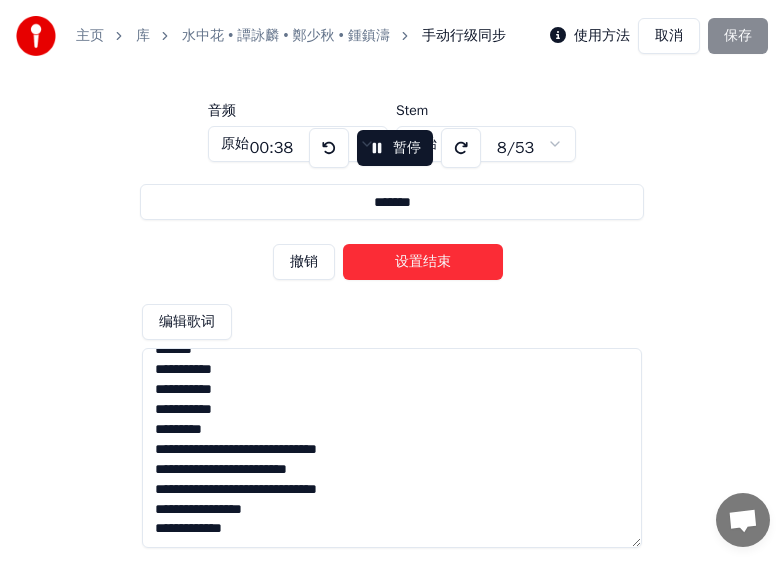 click on "设置结束" at bounding box center (423, 262) 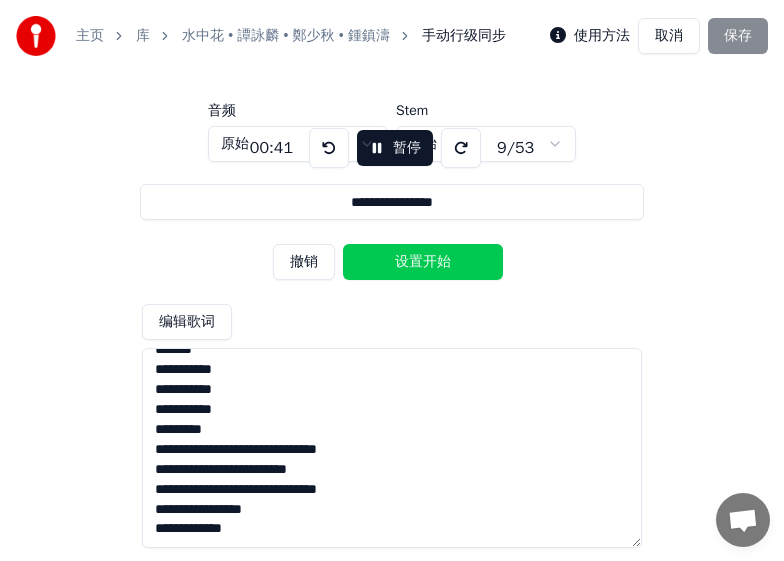 click on "设置开始" at bounding box center (423, 262) 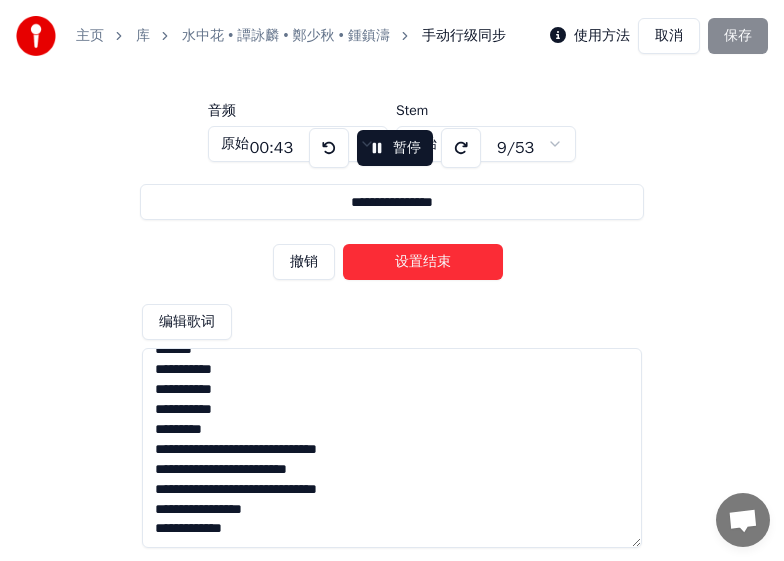 click on "设置结束" at bounding box center [423, 262] 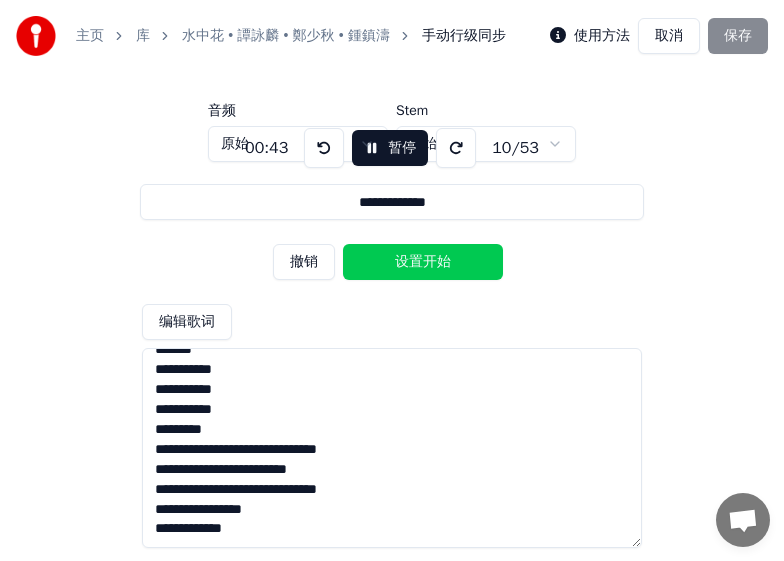 click on "设置开始" at bounding box center (423, 262) 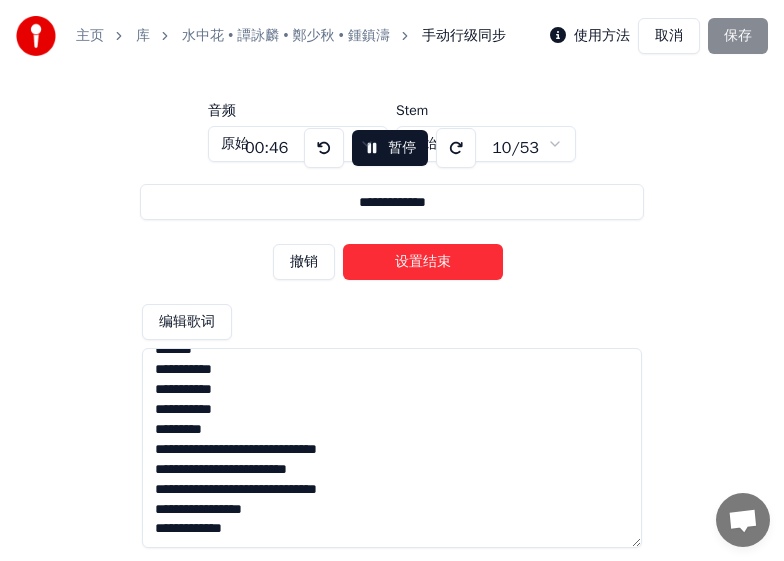 click on "设置结束" at bounding box center [423, 262] 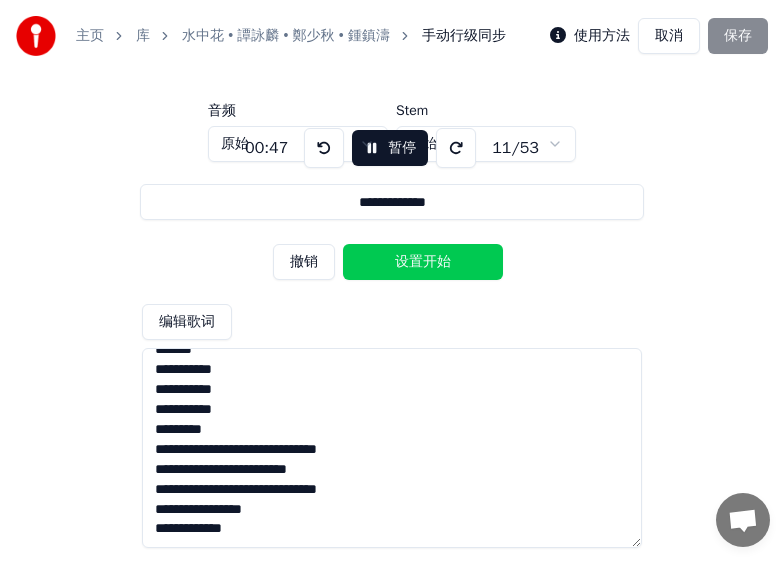 click on "设置开始" at bounding box center (423, 262) 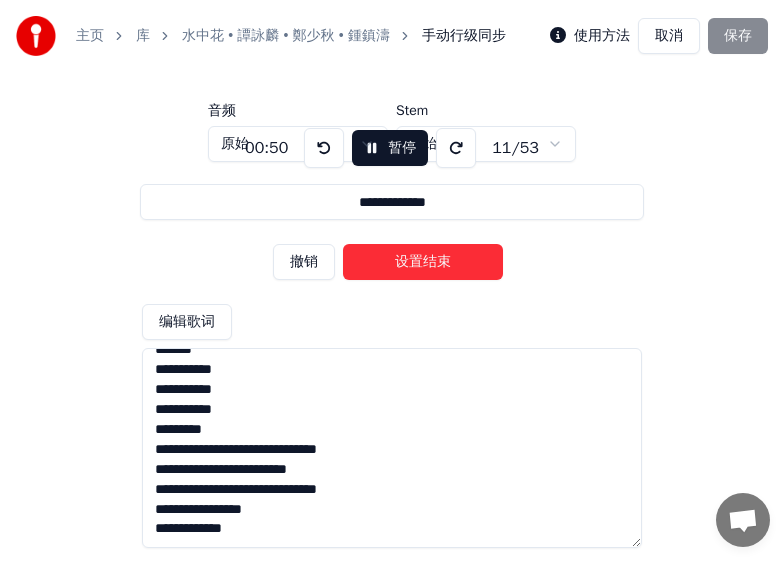 click on "设置结束" at bounding box center [423, 262] 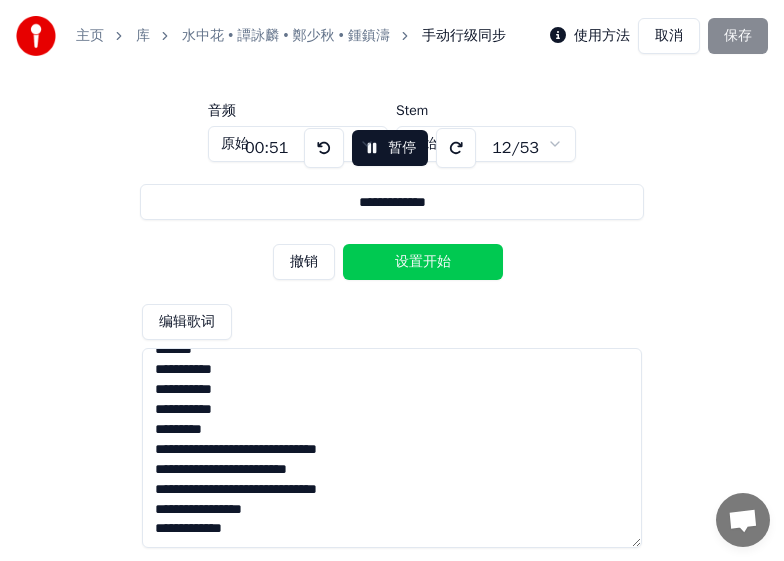 click on "设置开始" at bounding box center [423, 262] 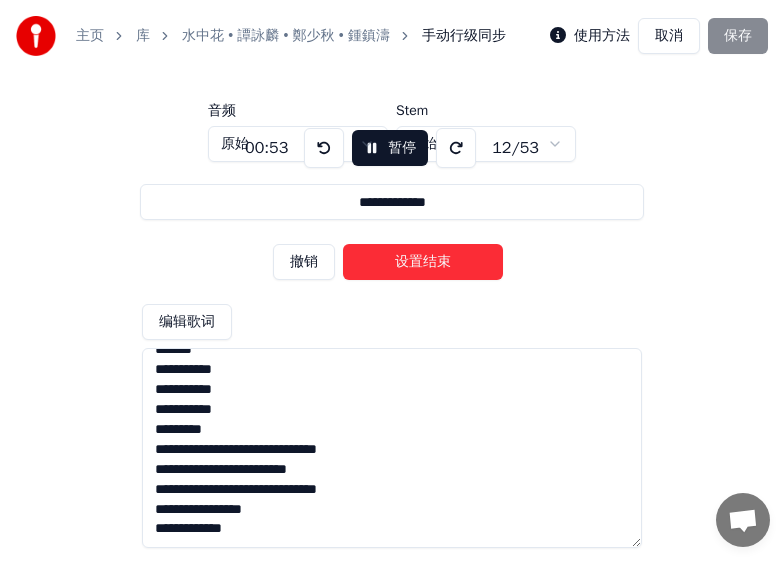 click on "设置结束" at bounding box center (423, 262) 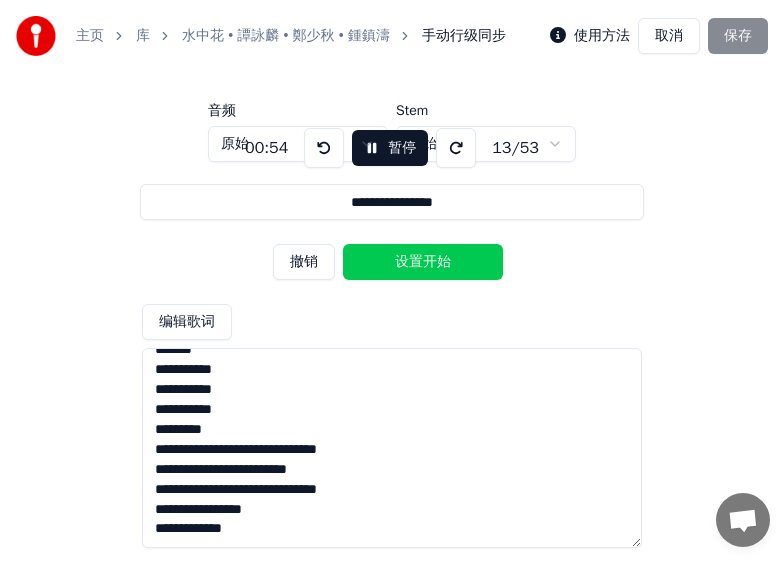 click on "设置开始" at bounding box center (423, 262) 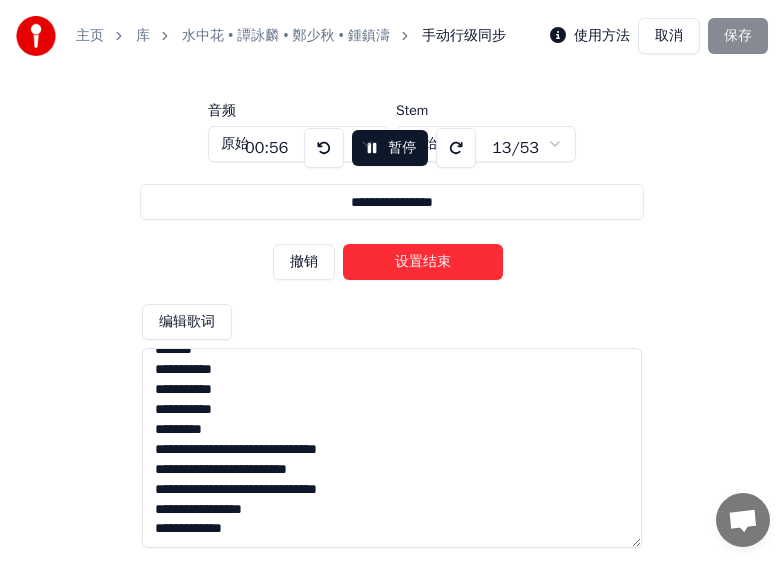 click on "设置结束" at bounding box center (423, 262) 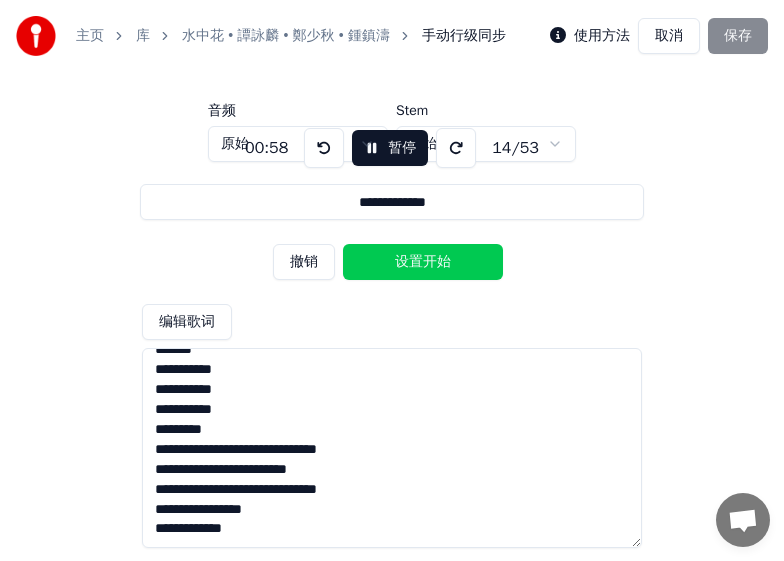 click on "设置开始" at bounding box center (423, 262) 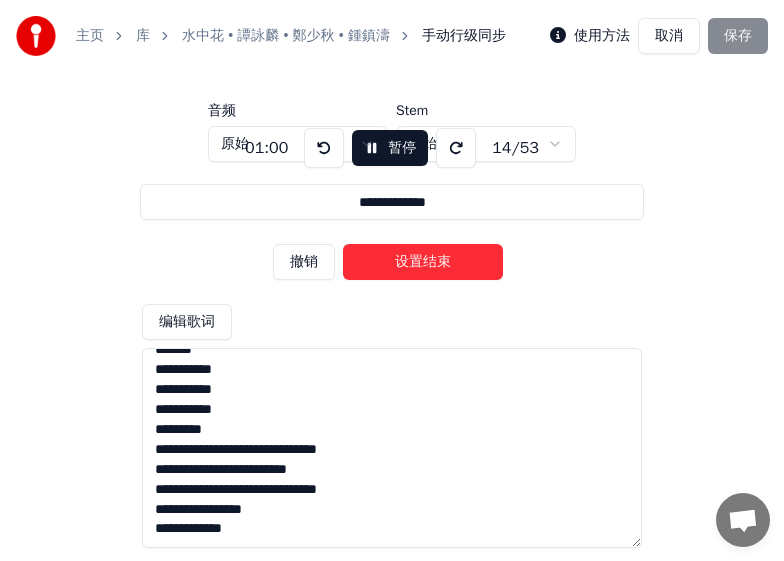 click on "设置结束" at bounding box center (423, 262) 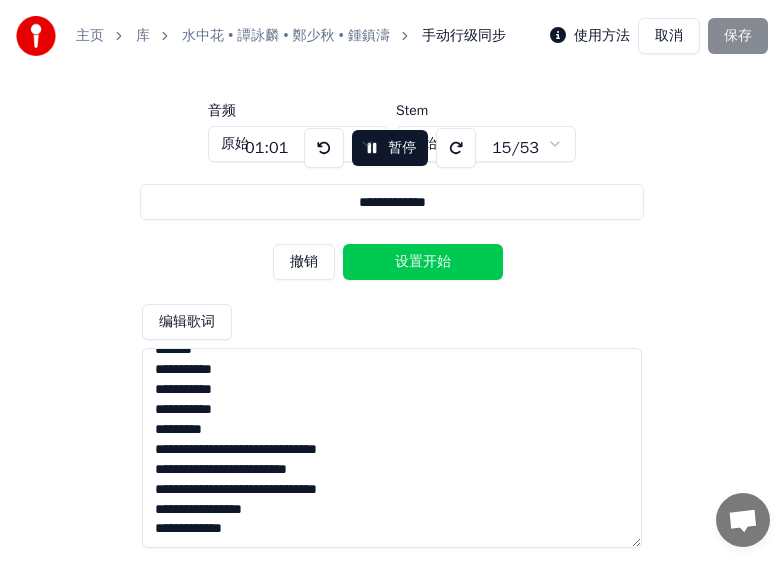 click on "设置开始" at bounding box center [423, 262] 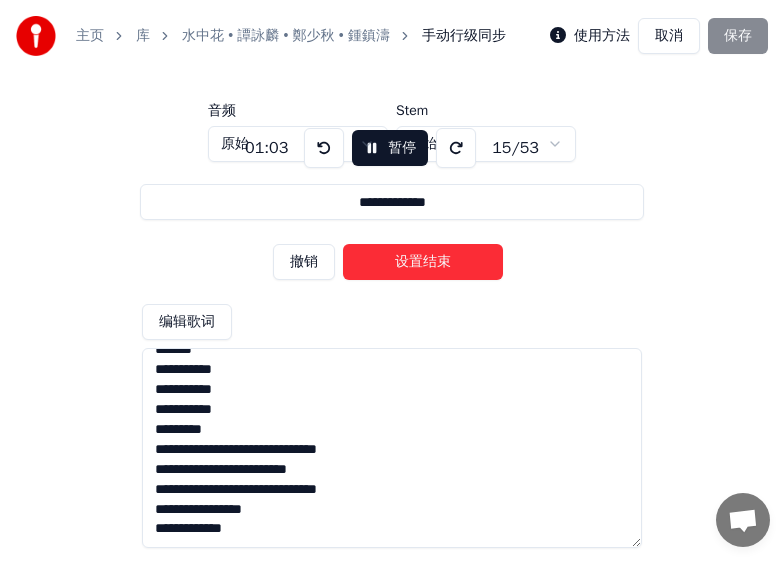 click on "设置结束" at bounding box center [423, 262] 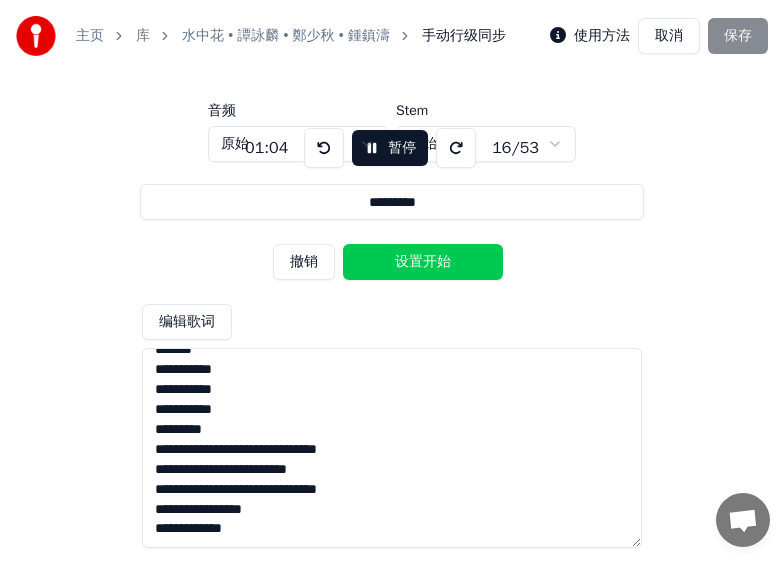 click on "设置开始" at bounding box center [423, 262] 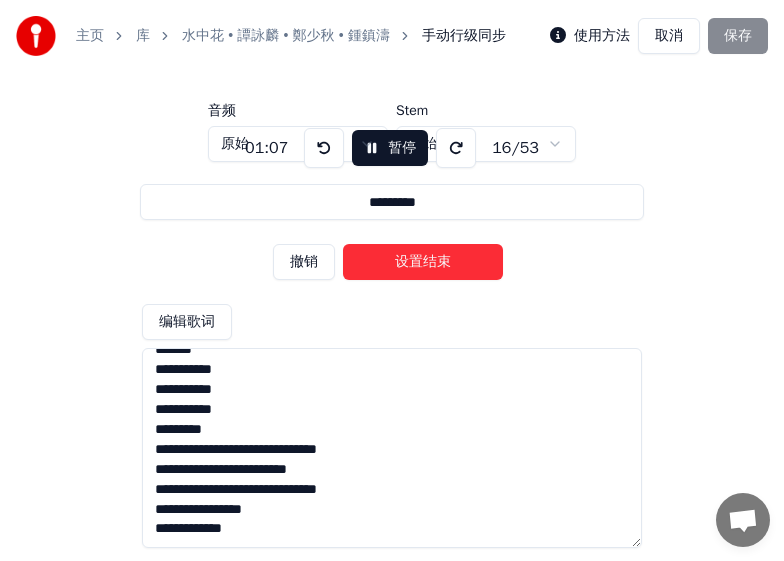 click on "设置结束" at bounding box center [423, 262] 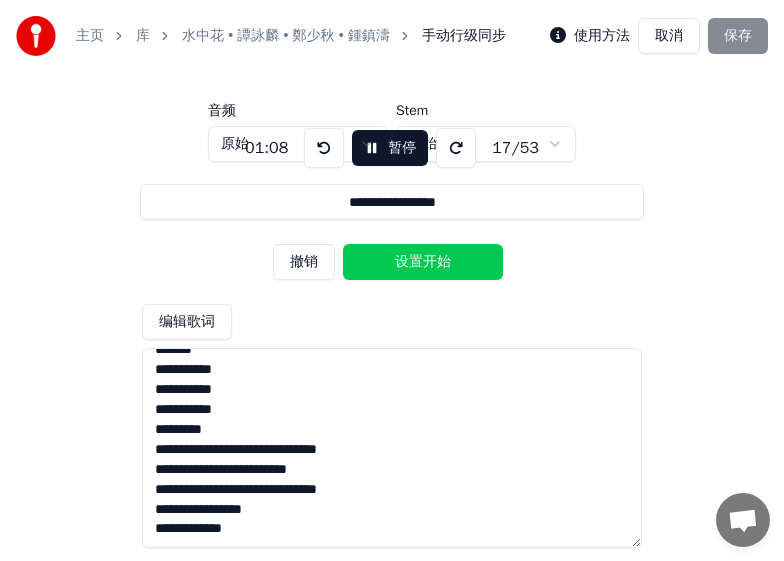 click on "设置开始" at bounding box center [423, 262] 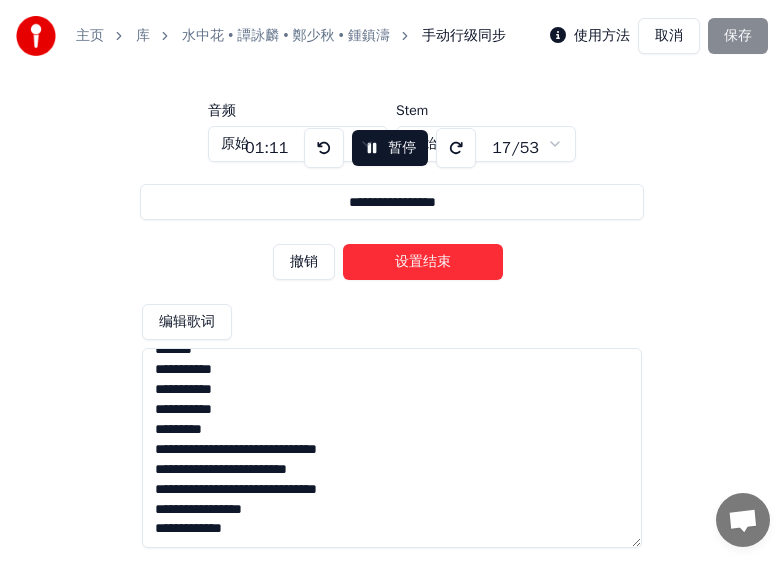 click on "设置结束" at bounding box center [423, 262] 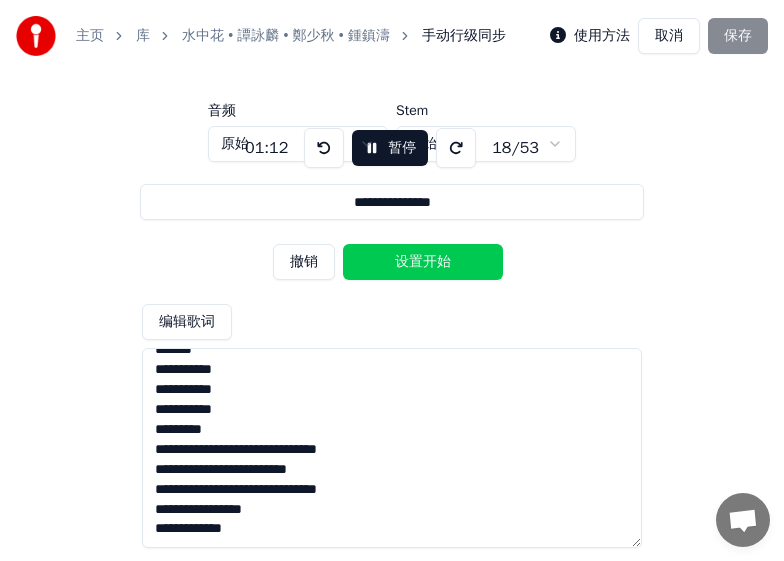 click on "设置开始" at bounding box center (423, 262) 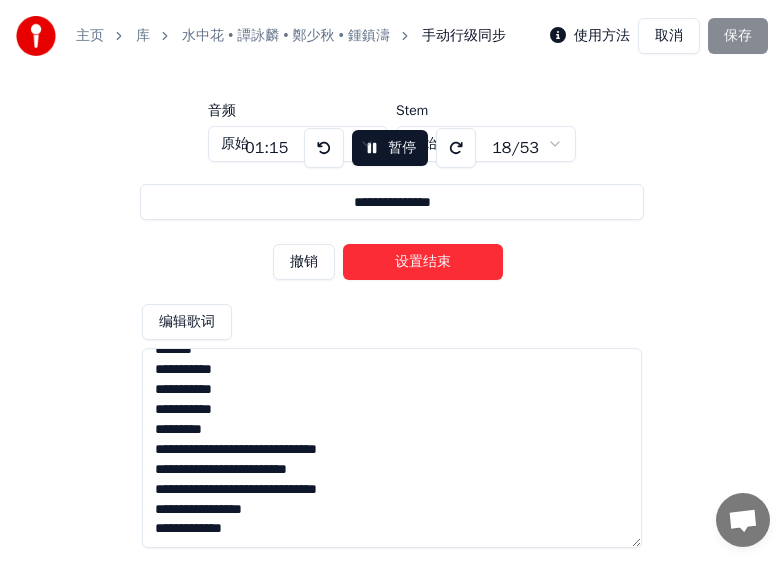 click on "设置结束" at bounding box center (423, 262) 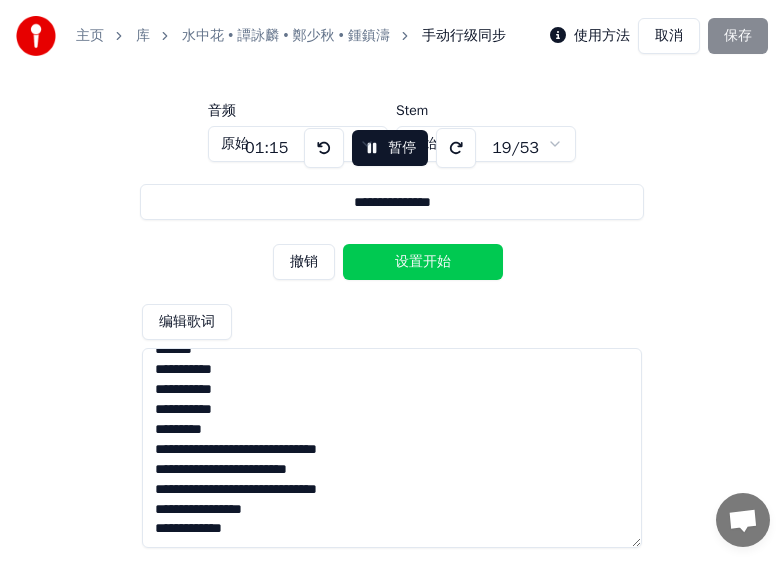 click on "设置开始" at bounding box center (423, 262) 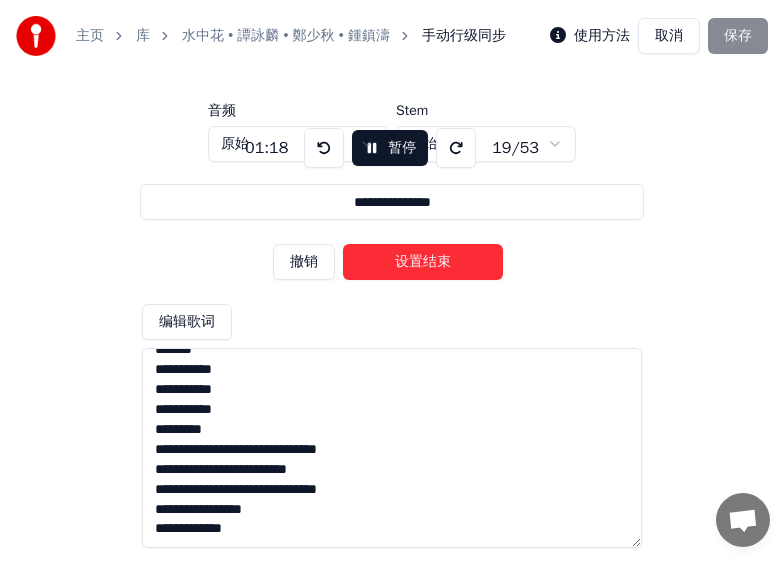 click on "设置结束" at bounding box center [423, 262] 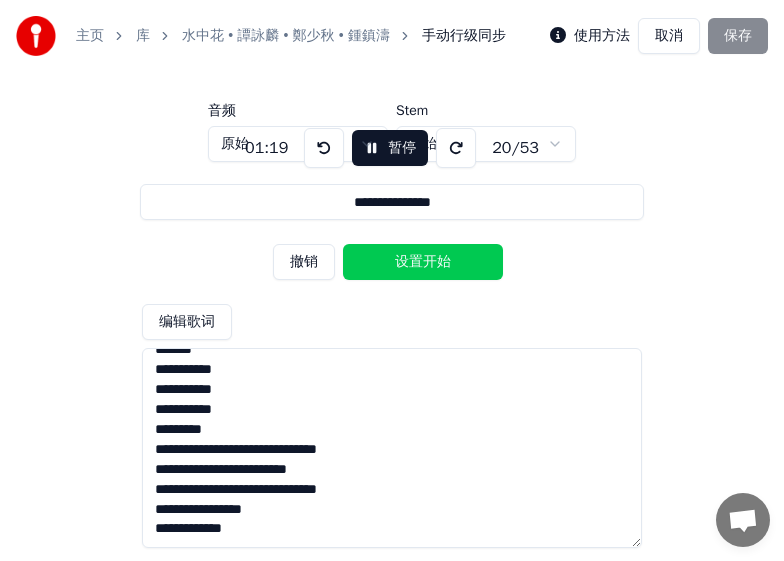 click on "设置开始" at bounding box center (423, 262) 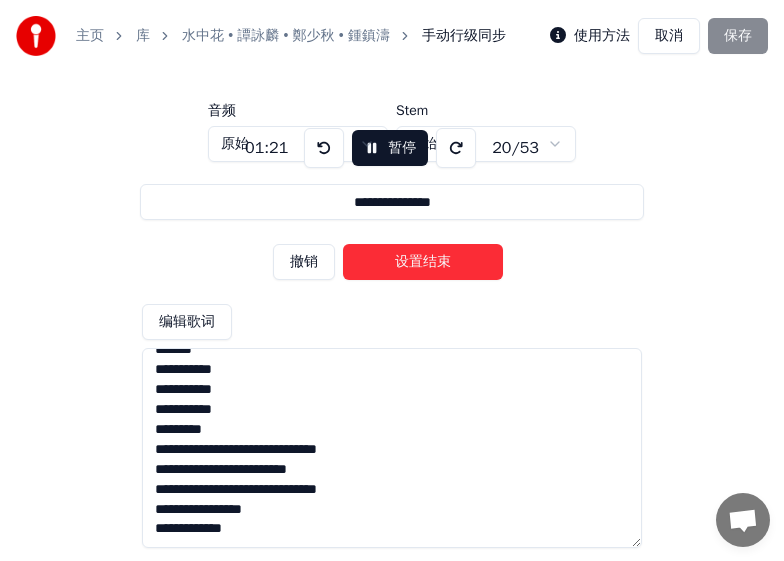 click on "设置结束" at bounding box center [423, 262] 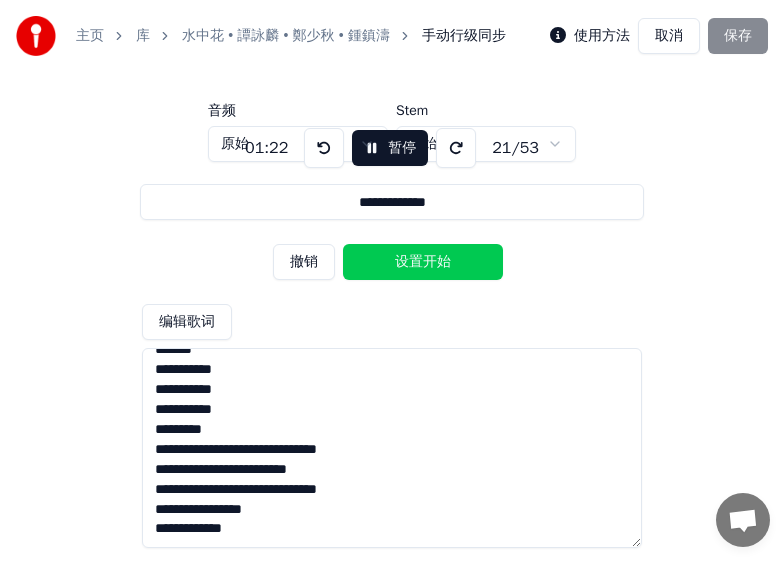 click on "设置开始" at bounding box center [423, 262] 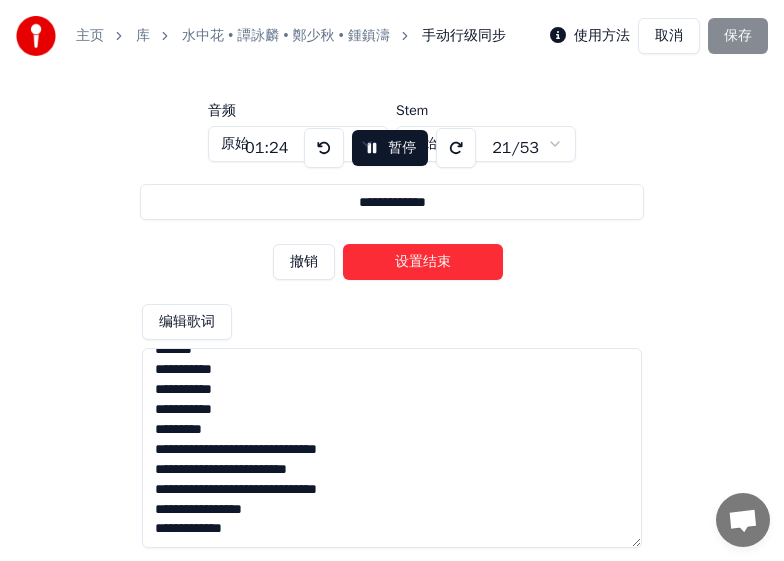 click on "设置结束" at bounding box center (423, 262) 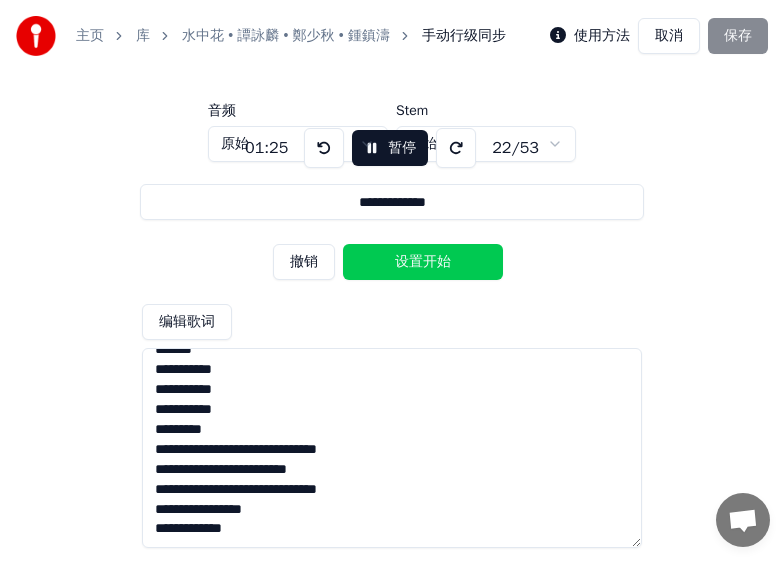 click on "设置开始" at bounding box center (423, 262) 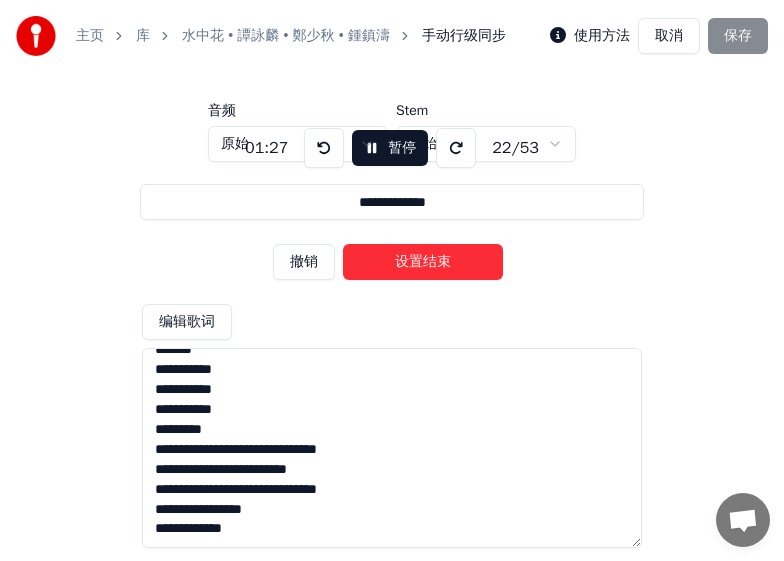 click on "设置结束" at bounding box center (423, 262) 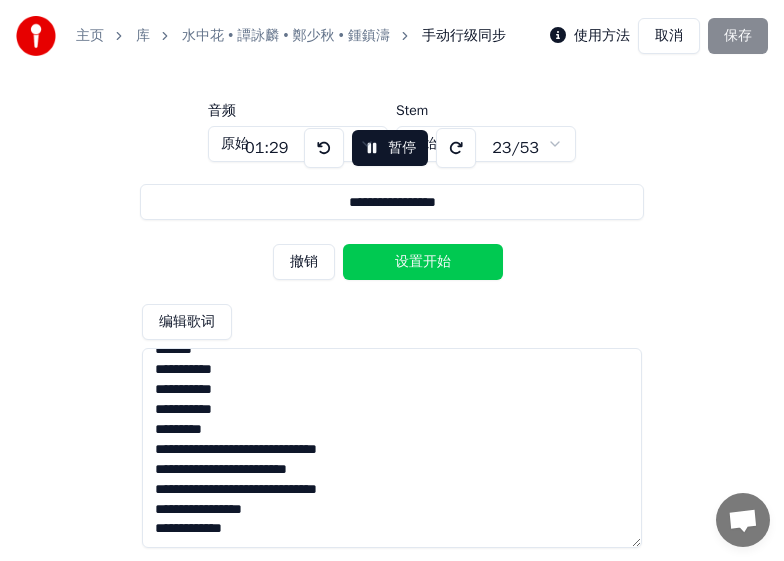 click on "设置开始" at bounding box center (423, 262) 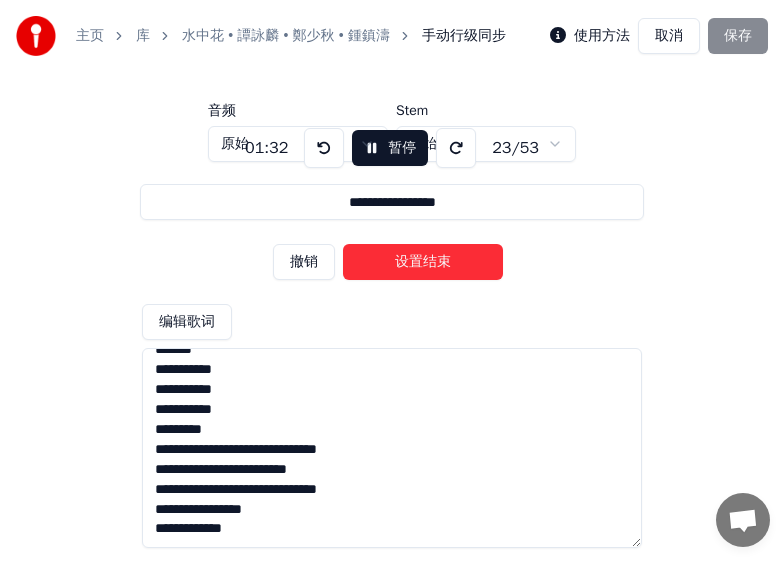 click on "设置结束" at bounding box center [423, 262] 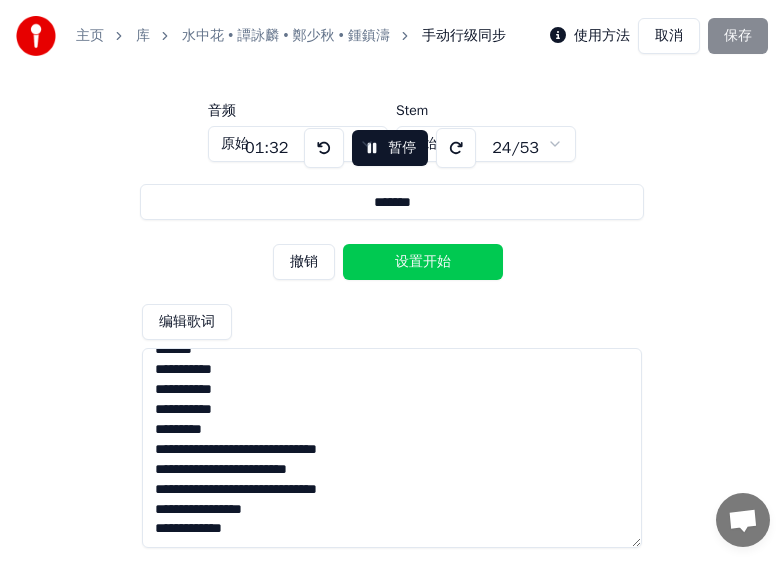 click on "设置开始" at bounding box center (423, 262) 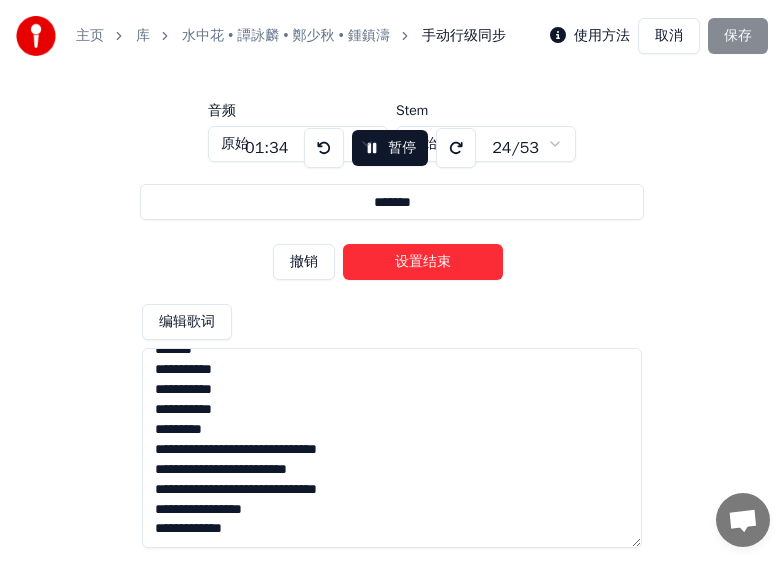 click on "设置结束" at bounding box center [423, 262] 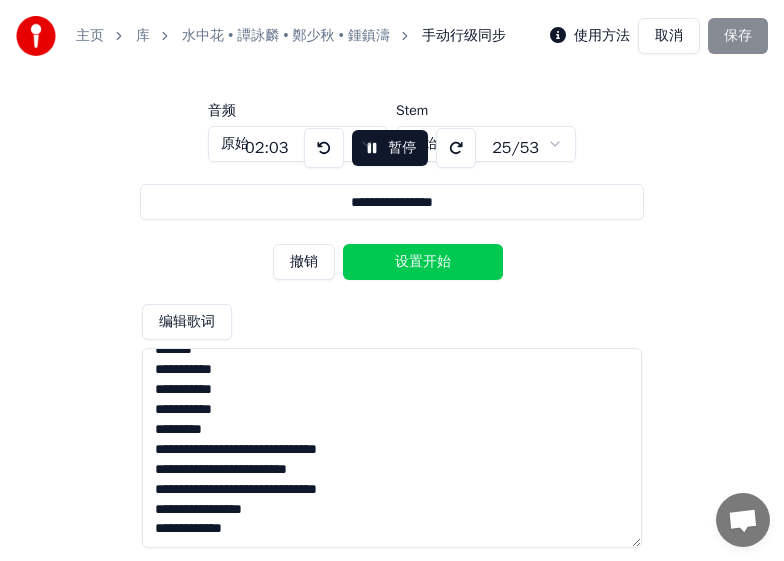 click on "设置开始" at bounding box center (423, 262) 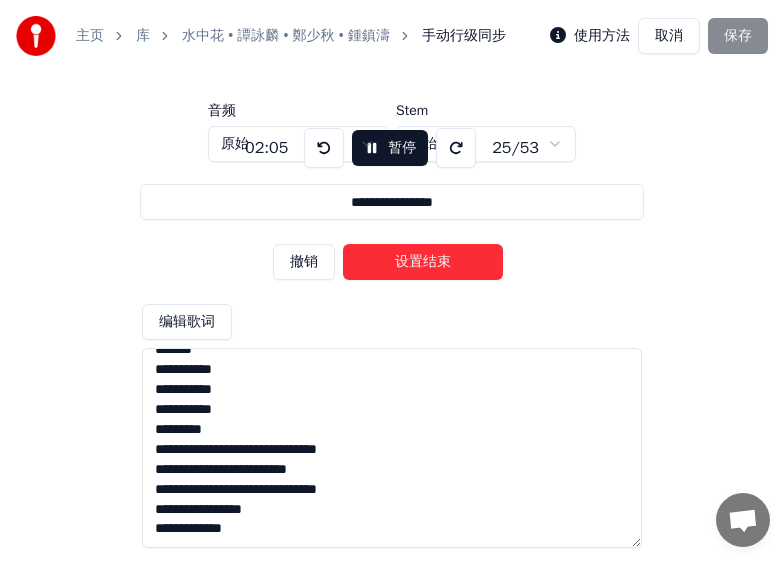 click on "设置结束" at bounding box center [423, 262] 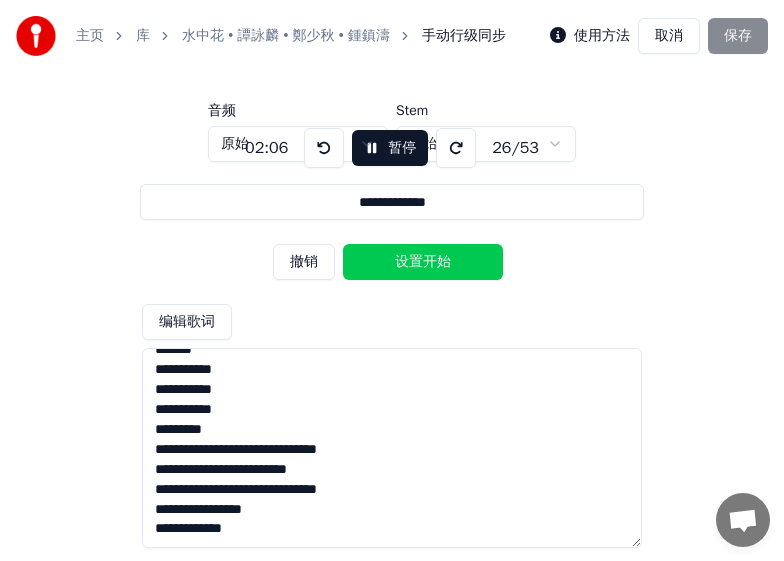 click on "设置开始" at bounding box center (423, 262) 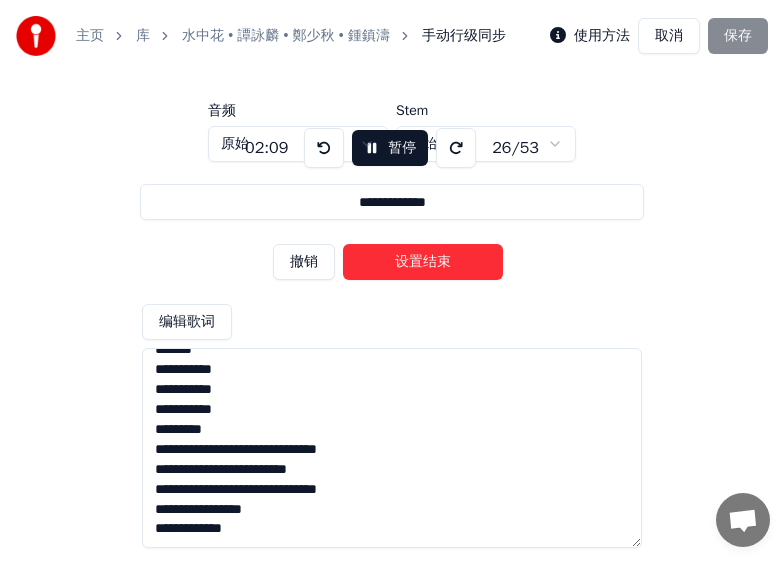 click on "设置结束" at bounding box center (423, 262) 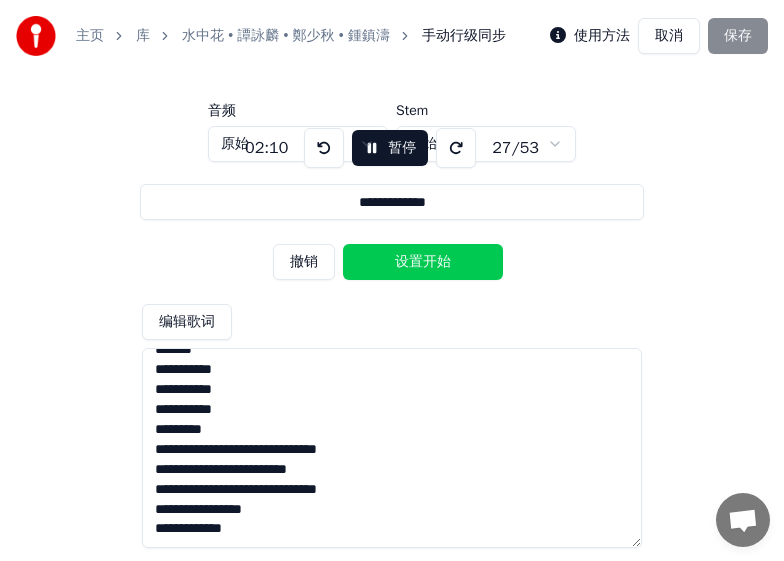 click on "设置开始" at bounding box center (423, 262) 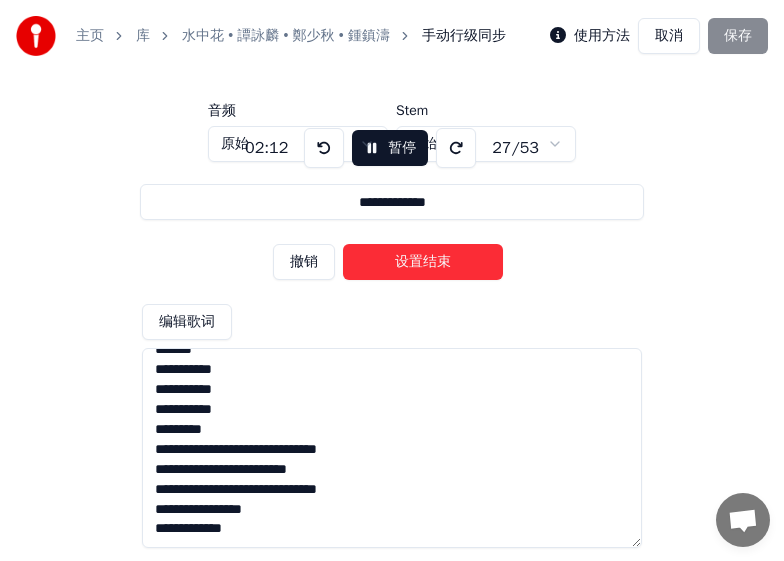 click on "设置结束" at bounding box center [423, 262] 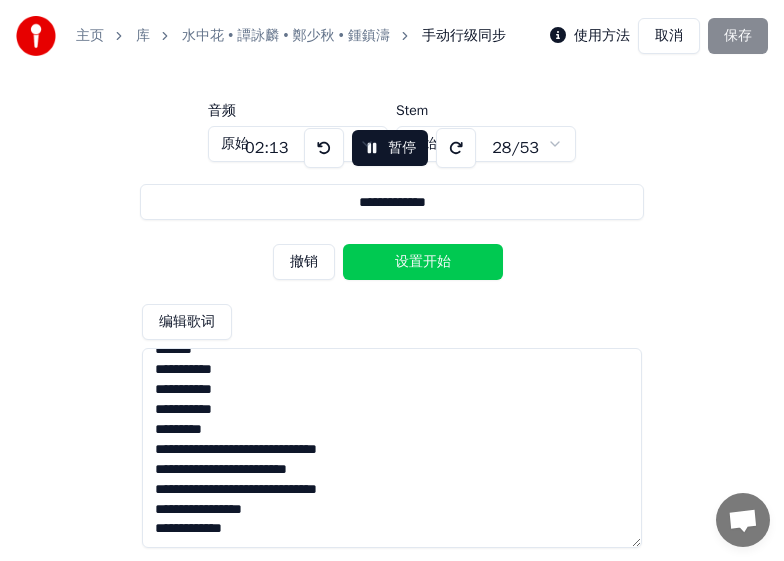 click on "设置开始" at bounding box center [423, 262] 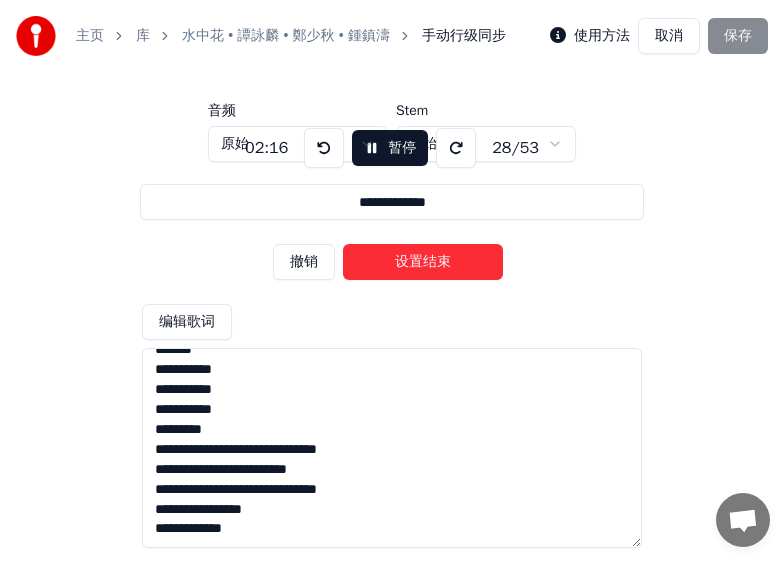 click on "设置结束" at bounding box center [423, 262] 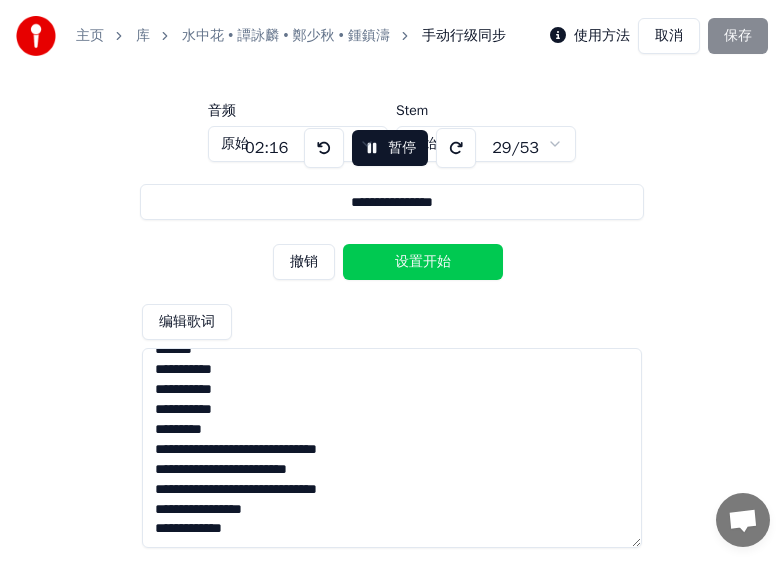 click on "设置开始" at bounding box center (423, 262) 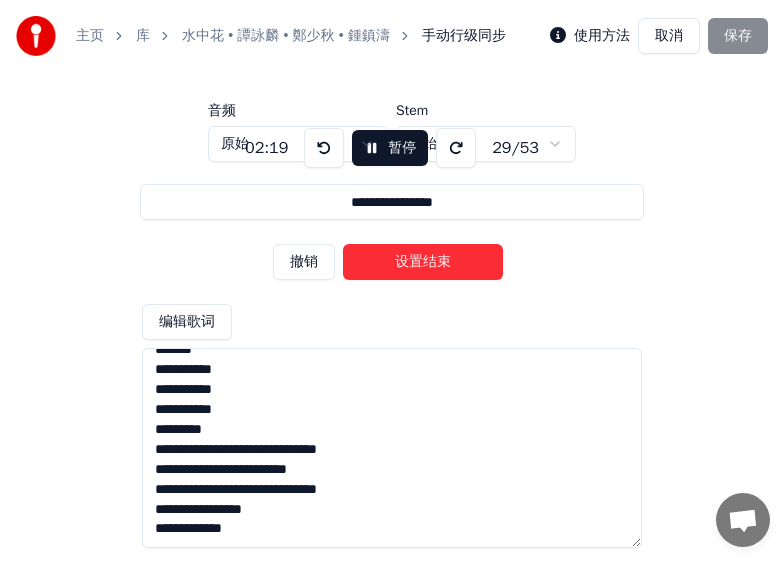 click on "设置结束" at bounding box center [423, 262] 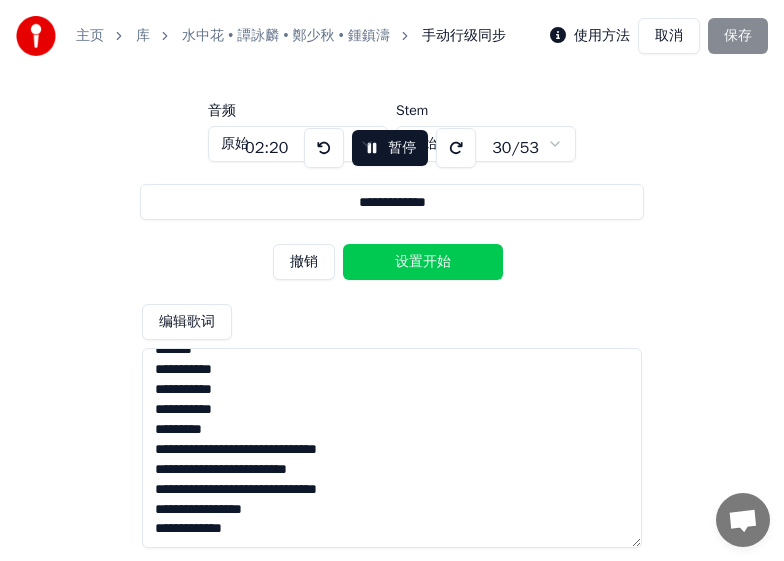 click on "设置开始" at bounding box center (423, 262) 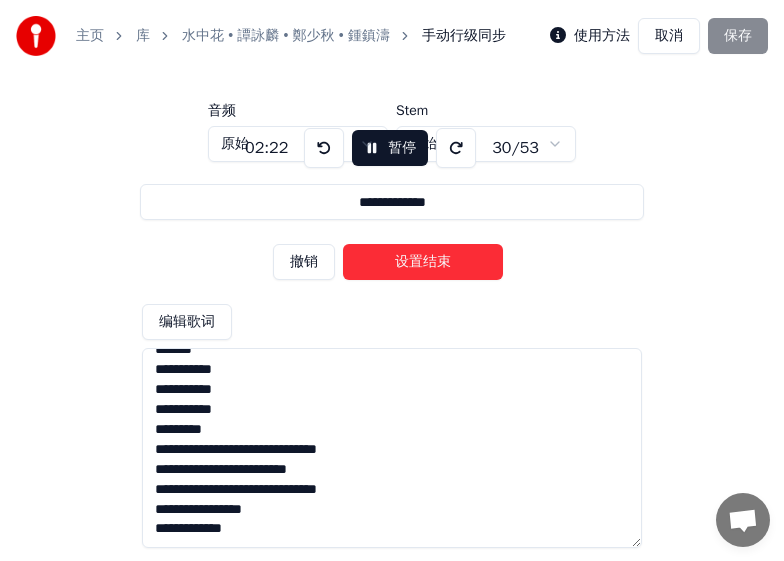 click on "设置结束" at bounding box center [423, 262] 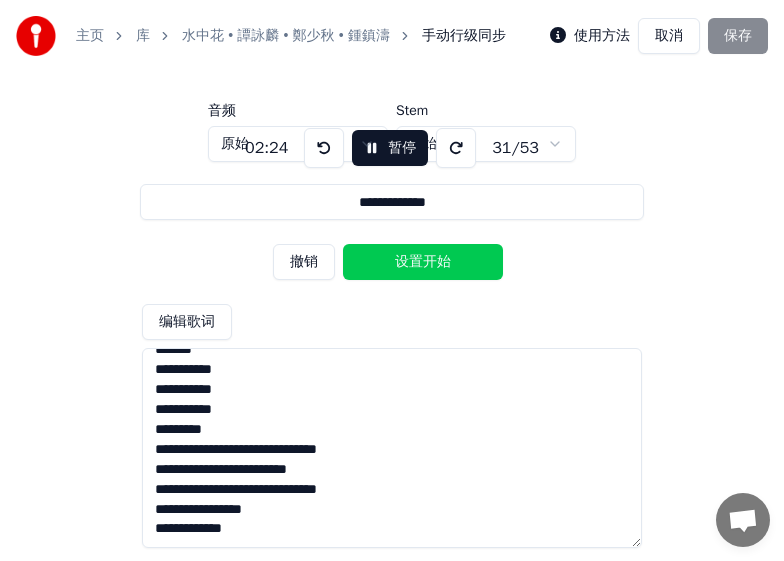 click on "设置开始" at bounding box center (423, 262) 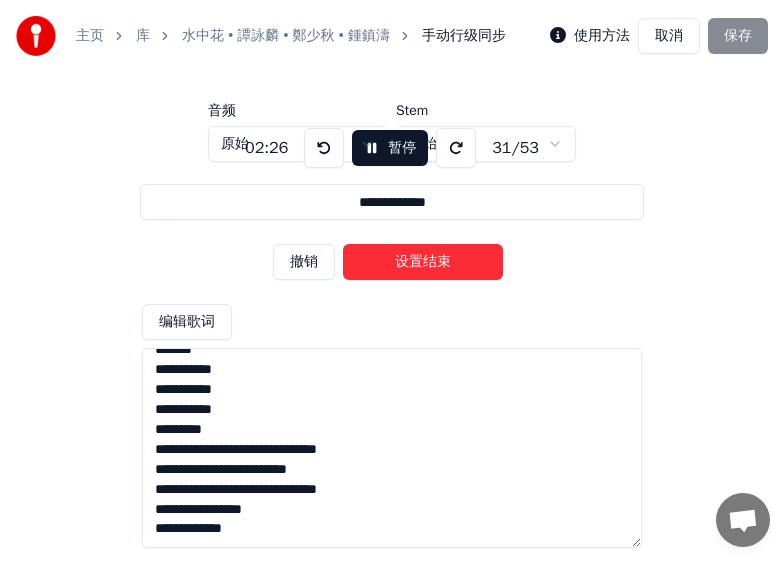 click on "设置结束" at bounding box center [423, 262] 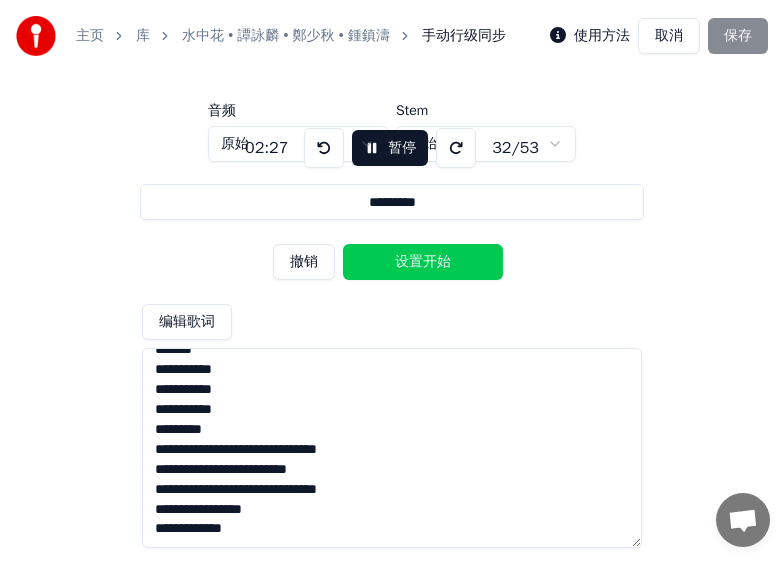 click on "设置开始" at bounding box center [423, 262] 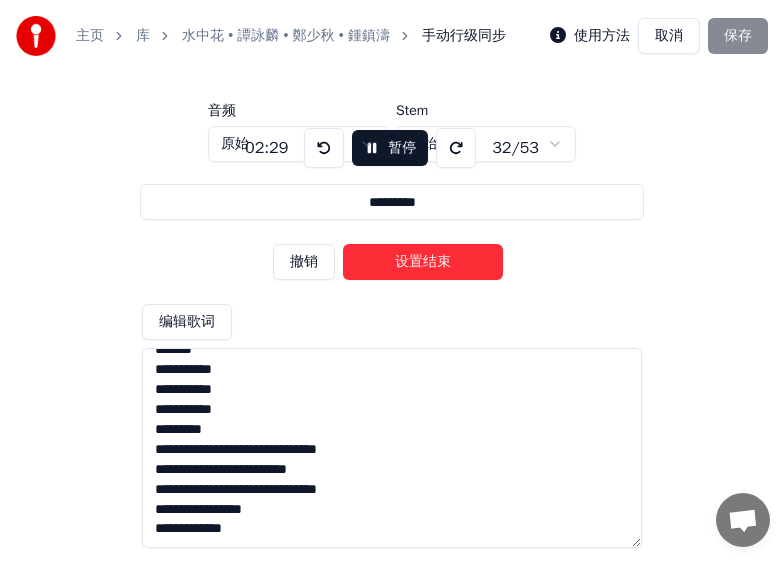 click on "设置结束" at bounding box center (423, 262) 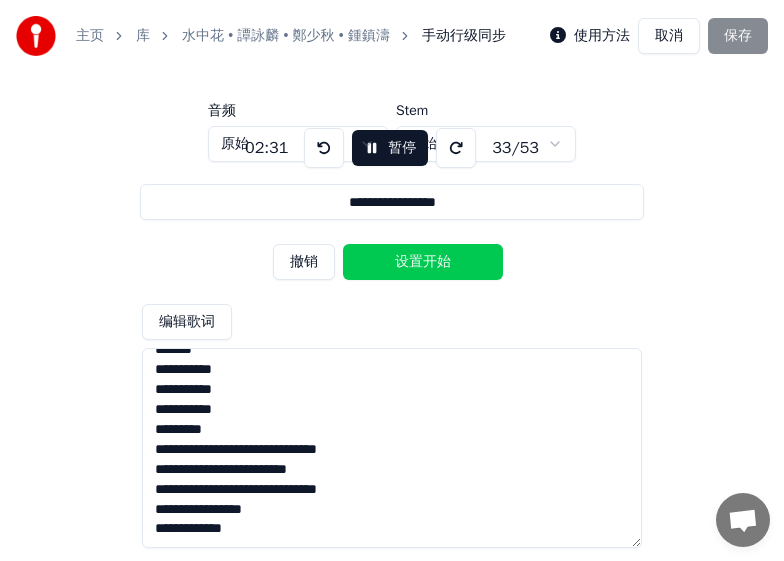 click on "设置开始" at bounding box center (423, 262) 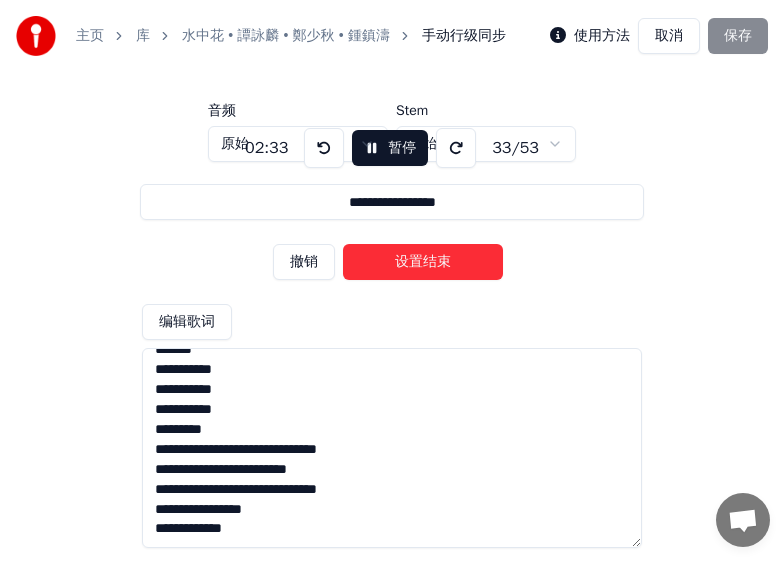 click on "设置结束" at bounding box center [423, 262] 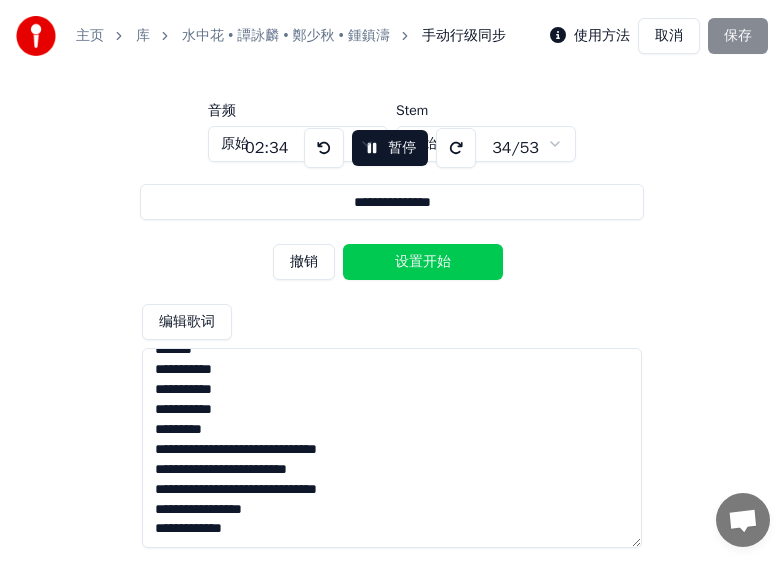 click on "设置开始" at bounding box center (423, 262) 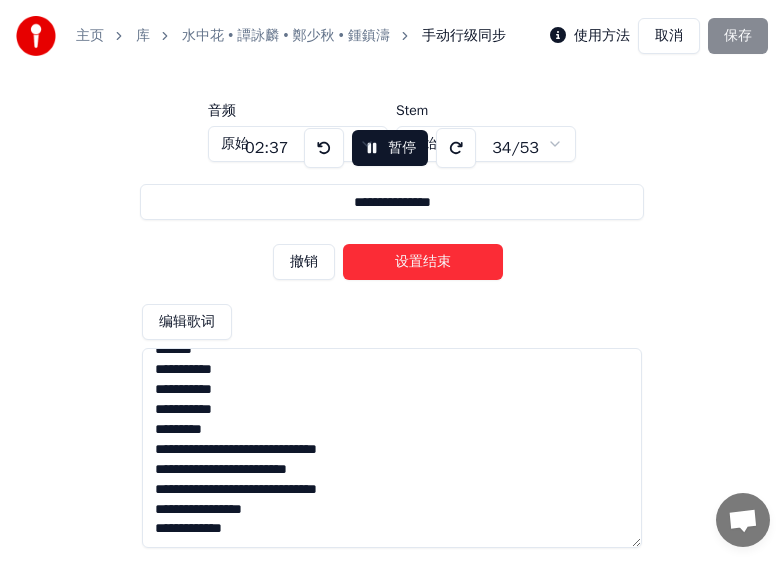 click on "设置结束" at bounding box center (423, 262) 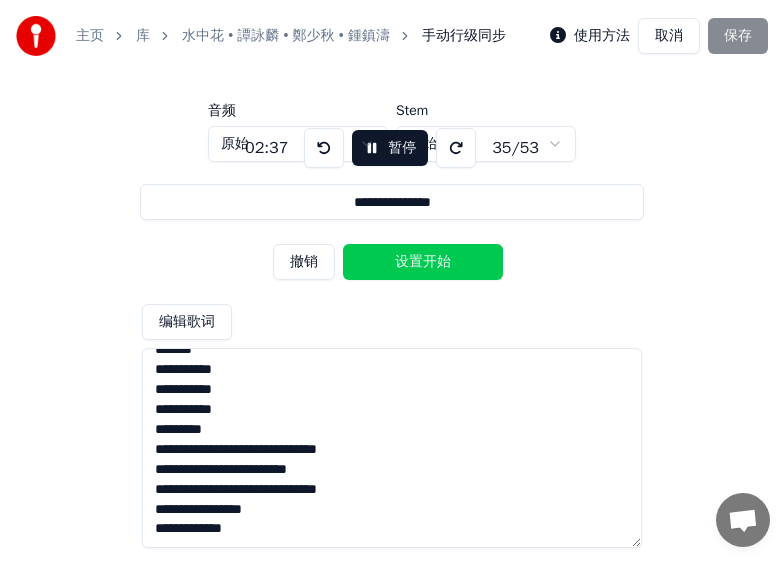 click on "设置开始" at bounding box center [423, 262] 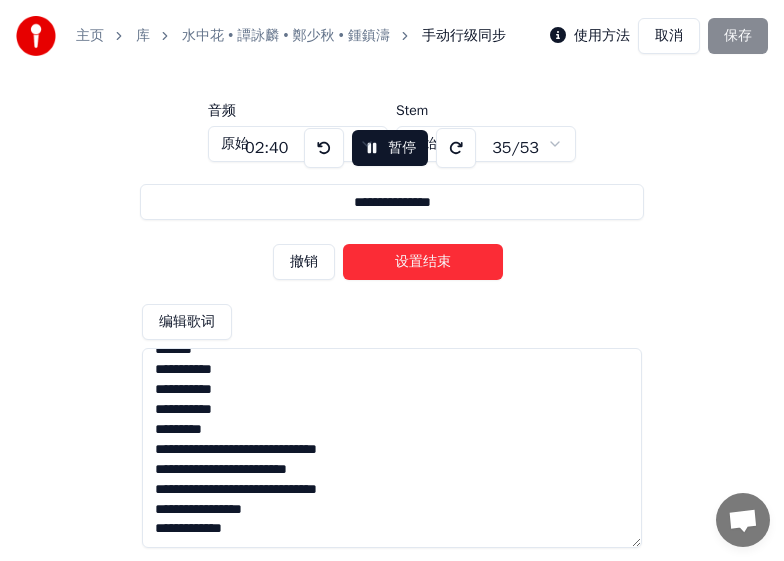 click on "设置结束" at bounding box center (423, 262) 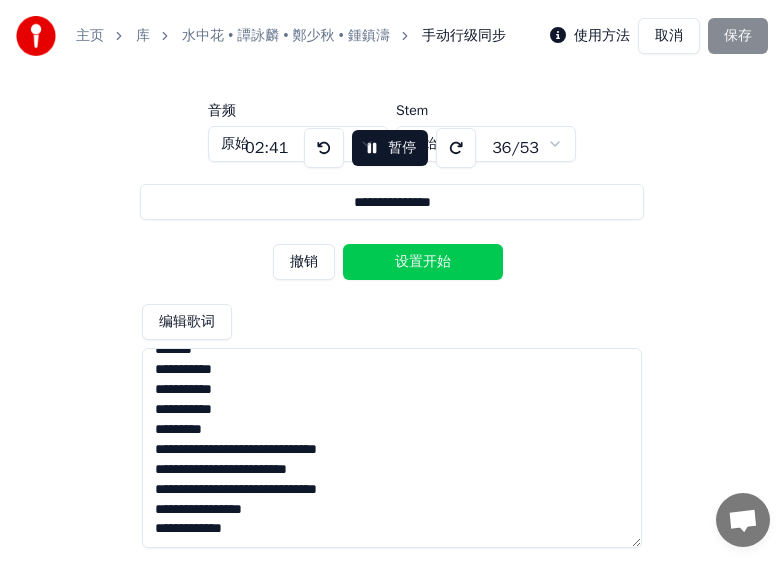 click on "设置开始" at bounding box center (423, 262) 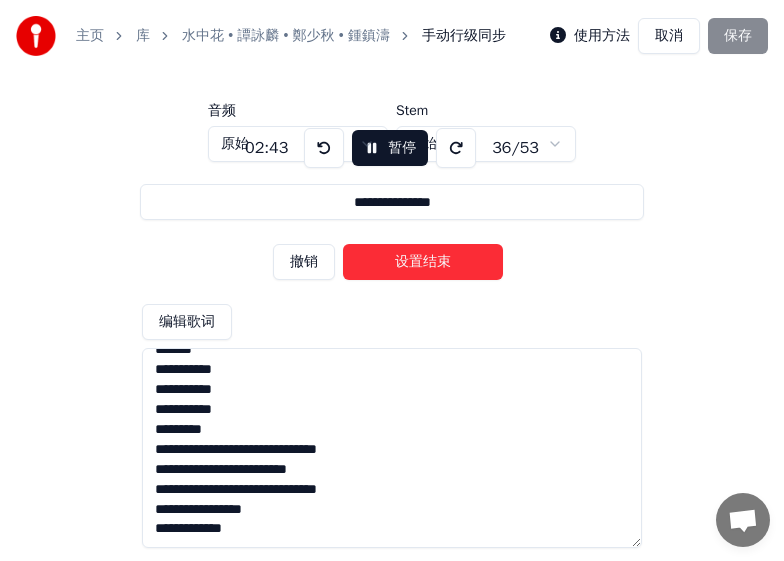 click on "设置结束" at bounding box center [423, 262] 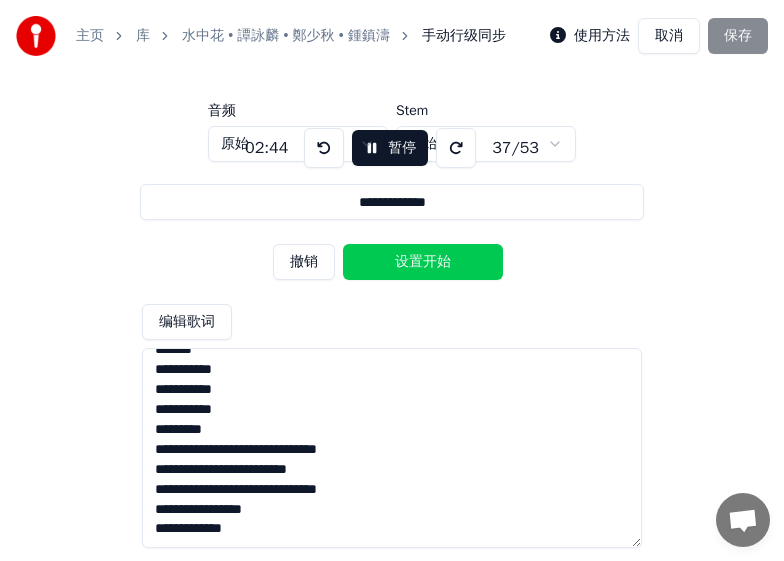 click on "设置开始" at bounding box center [423, 262] 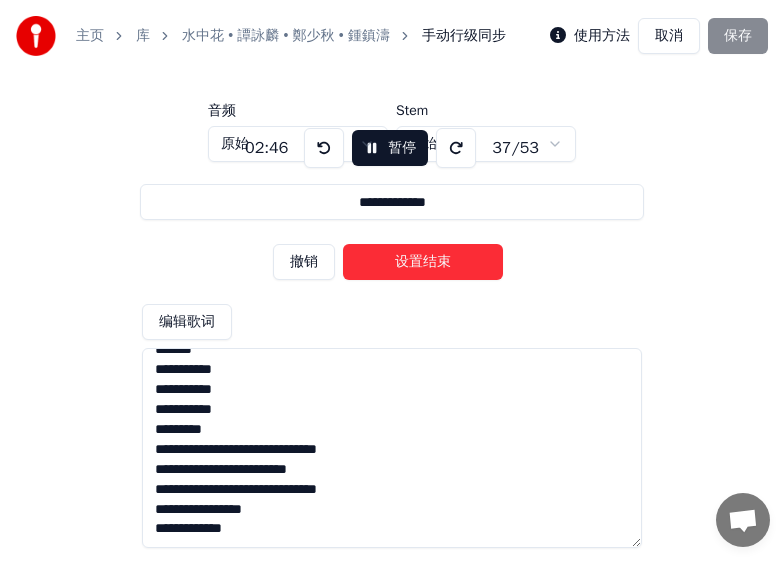 click on "设置结束" at bounding box center [423, 262] 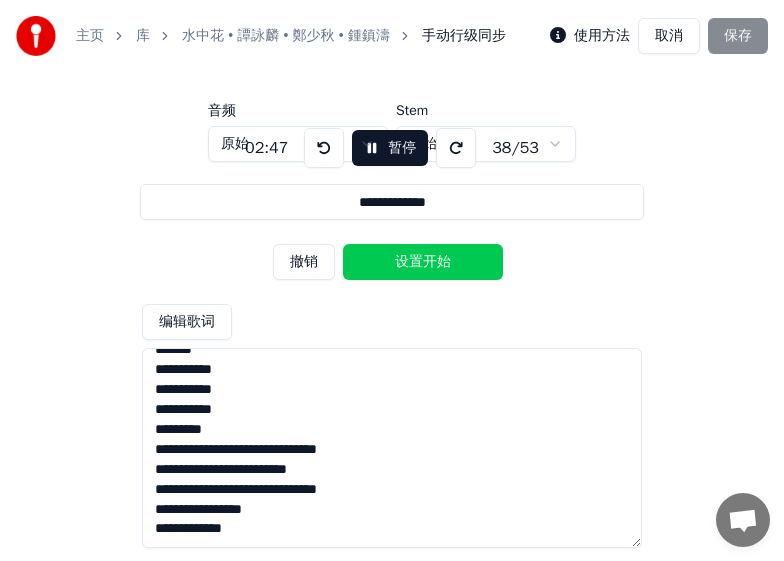 click on "设置开始" at bounding box center [423, 262] 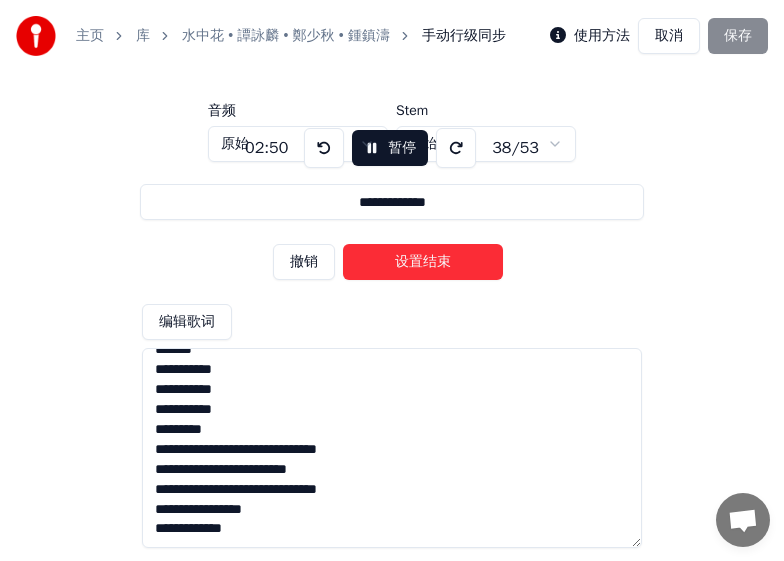 click on "设置结束" at bounding box center [423, 262] 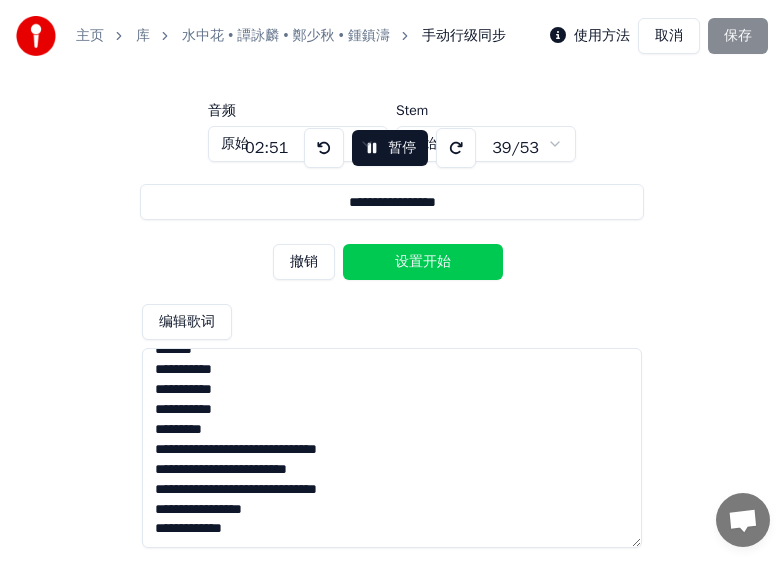 click on "设置开始" at bounding box center (423, 262) 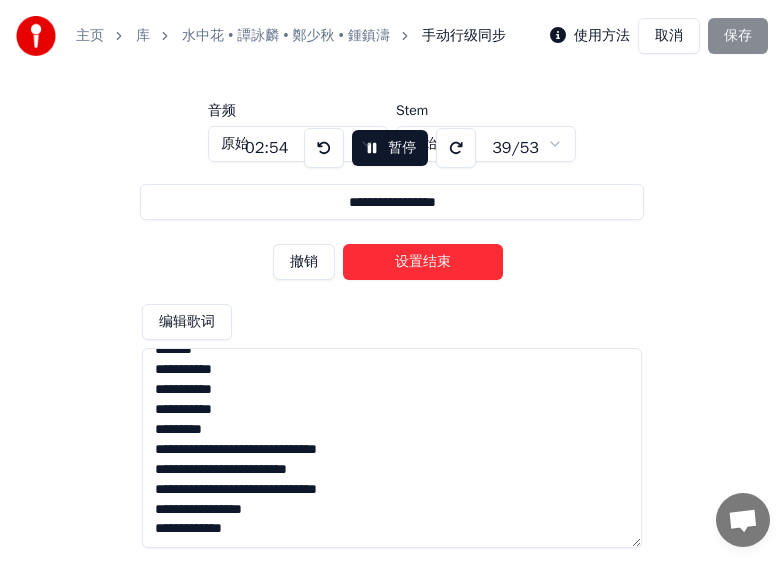 click on "设置结束" at bounding box center [423, 262] 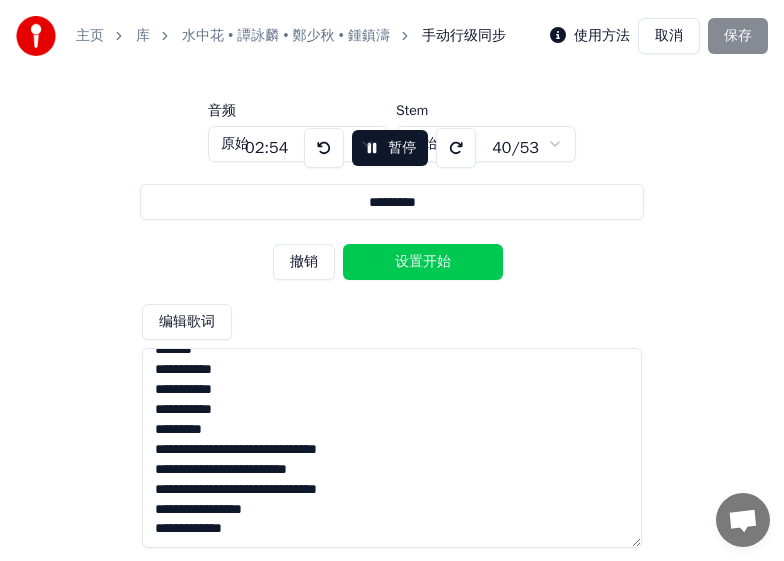 click on "设置开始" at bounding box center (423, 262) 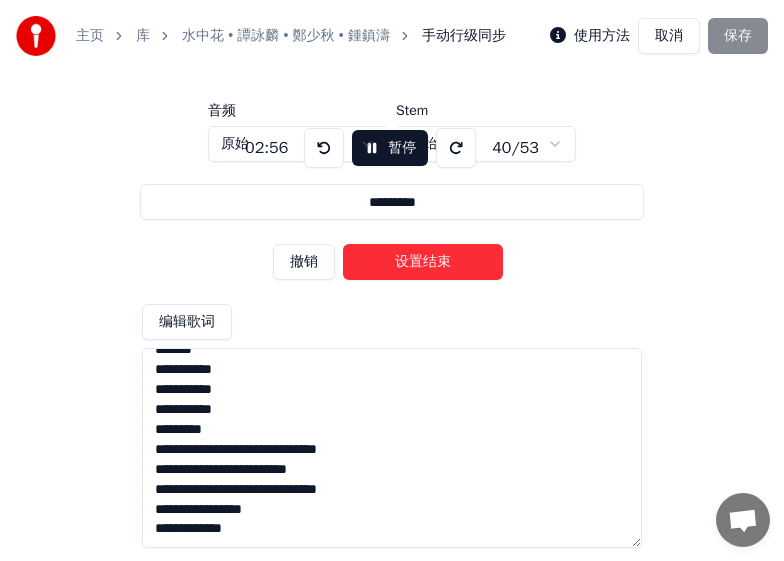 click on "设置结束" at bounding box center [423, 262] 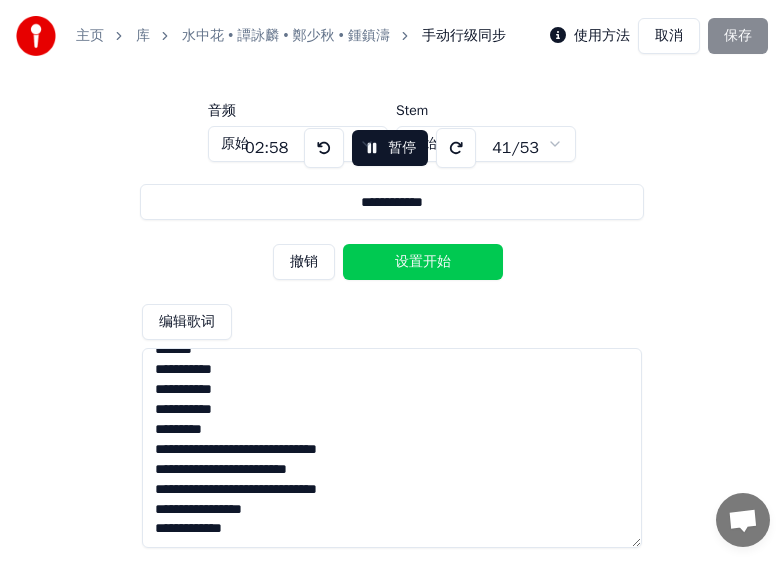 click on "设置开始" at bounding box center [423, 262] 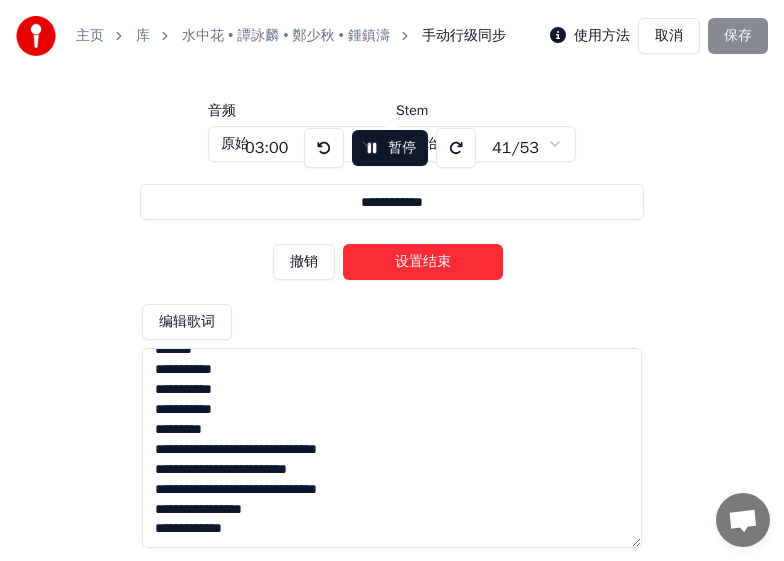 click on "设置结束" at bounding box center [423, 262] 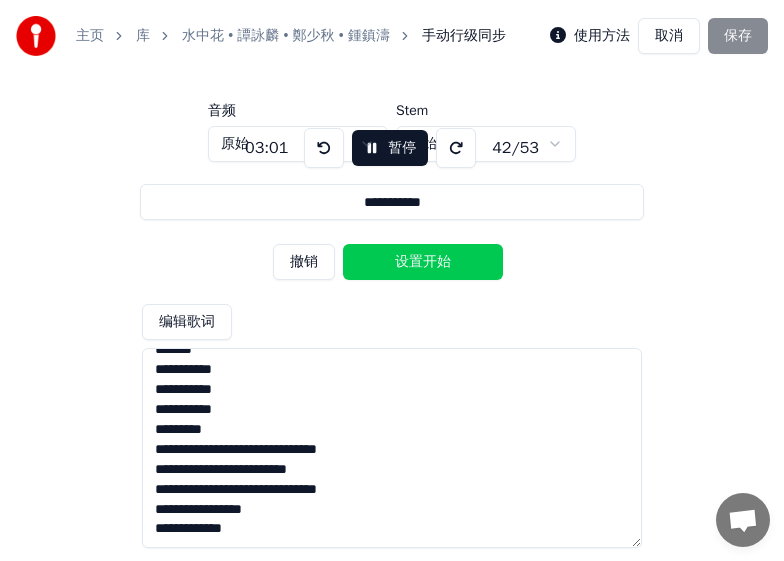 click on "设置开始" at bounding box center (423, 262) 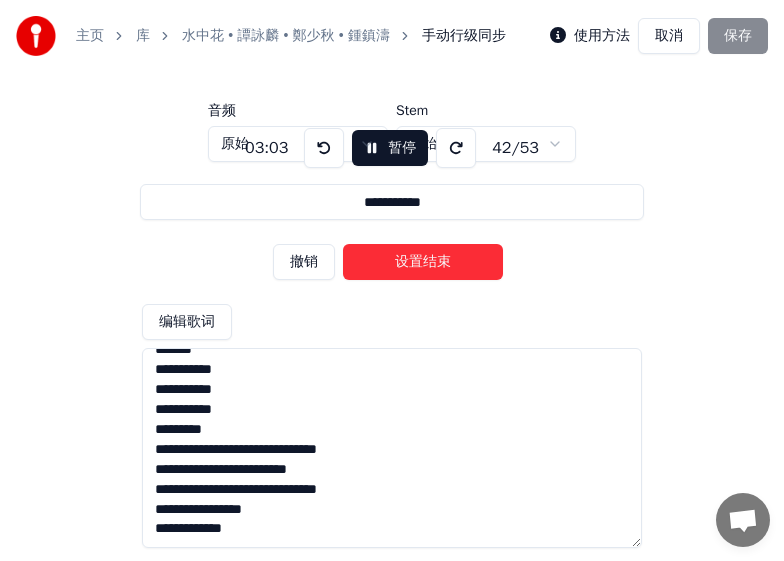 click on "设置结束" at bounding box center (423, 262) 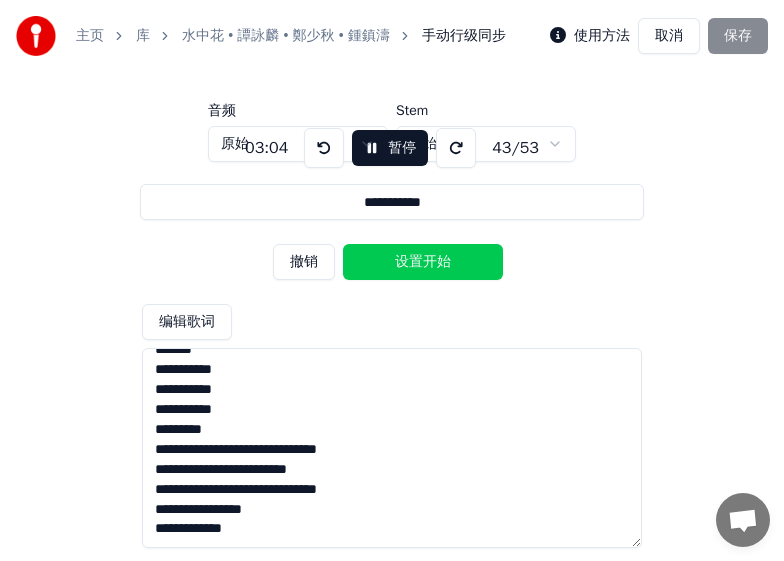 click on "设置开始" at bounding box center (423, 262) 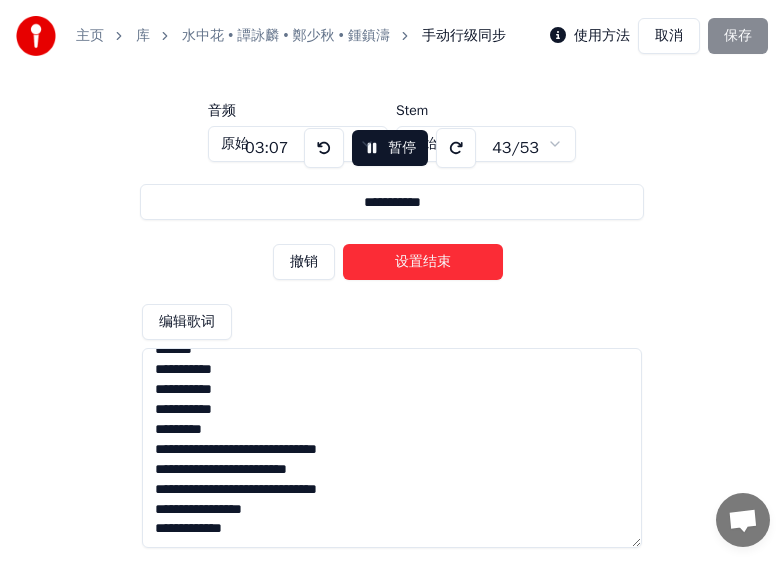 click on "设置结束" at bounding box center [423, 262] 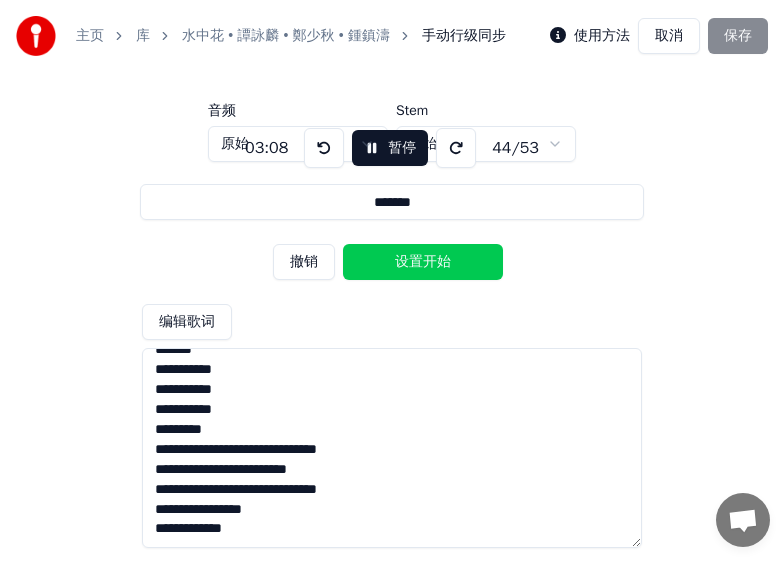click on "设置开始" at bounding box center [423, 262] 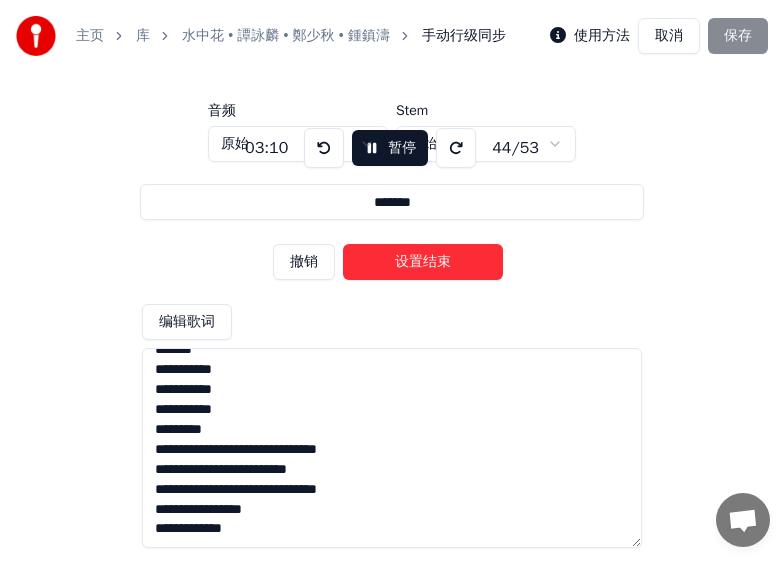 click on "设置结束" at bounding box center [423, 262] 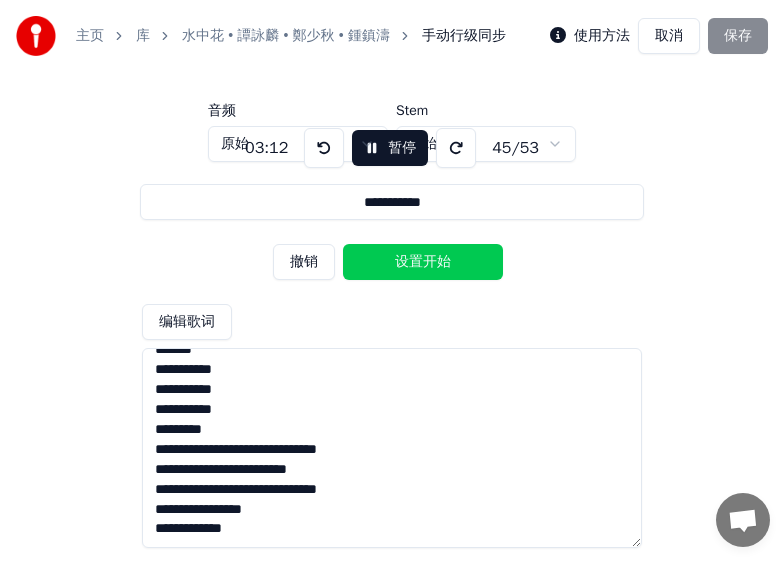 click on "设置开始" at bounding box center (423, 262) 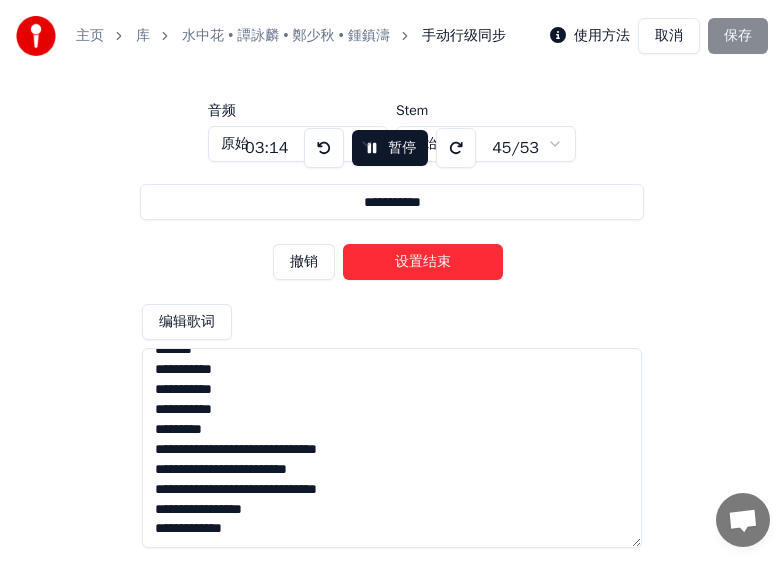 click on "设置结束" at bounding box center (423, 262) 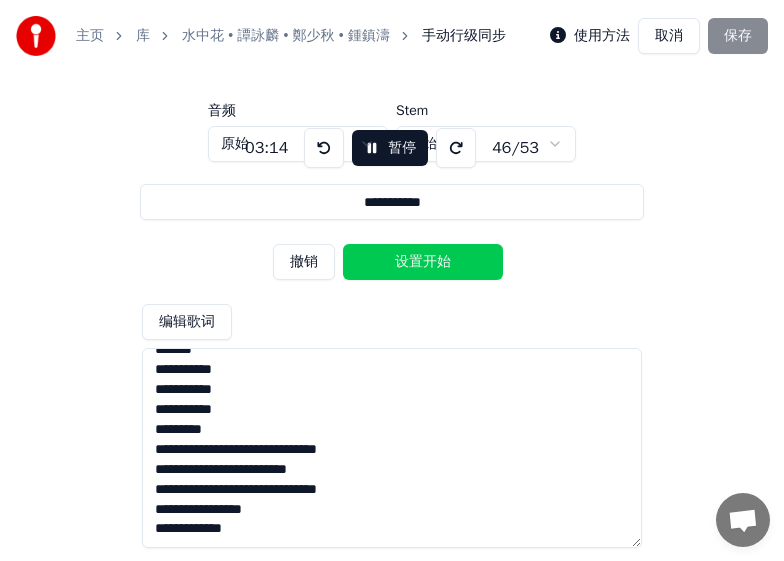 click on "设置开始" at bounding box center (423, 262) 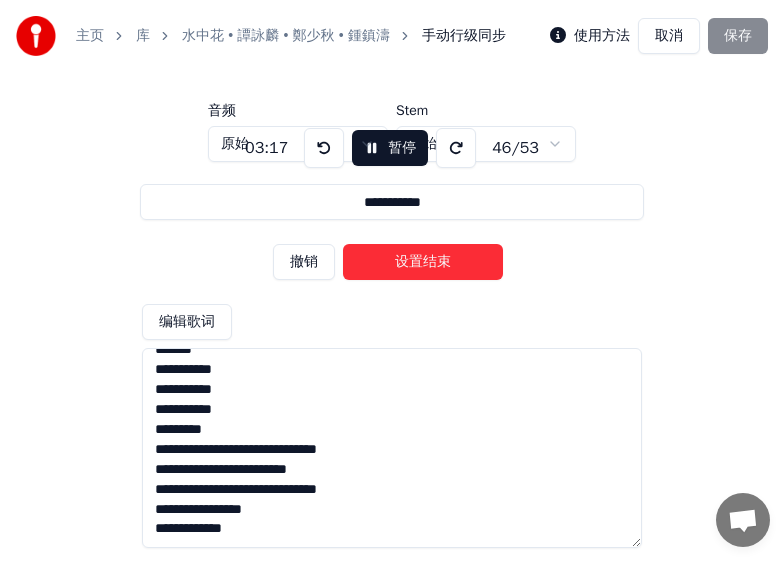 click on "设置结束" at bounding box center (423, 262) 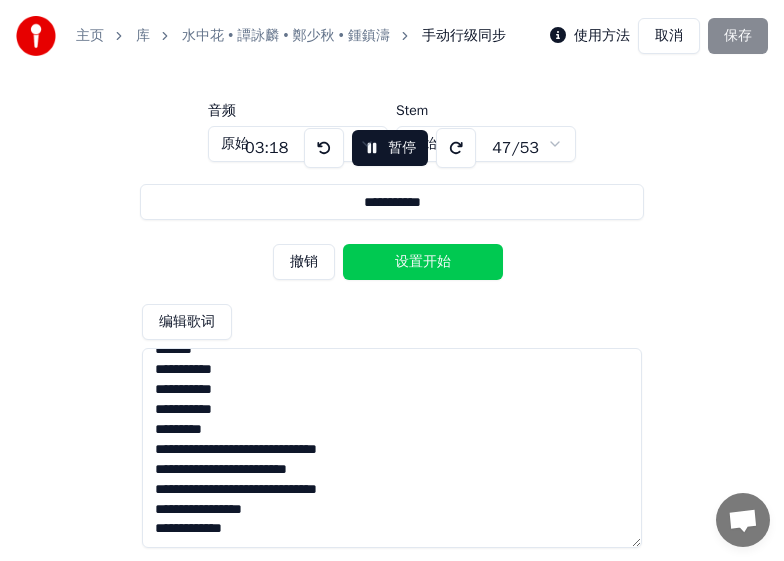 click on "设置开始" at bounding box center (423, 262) 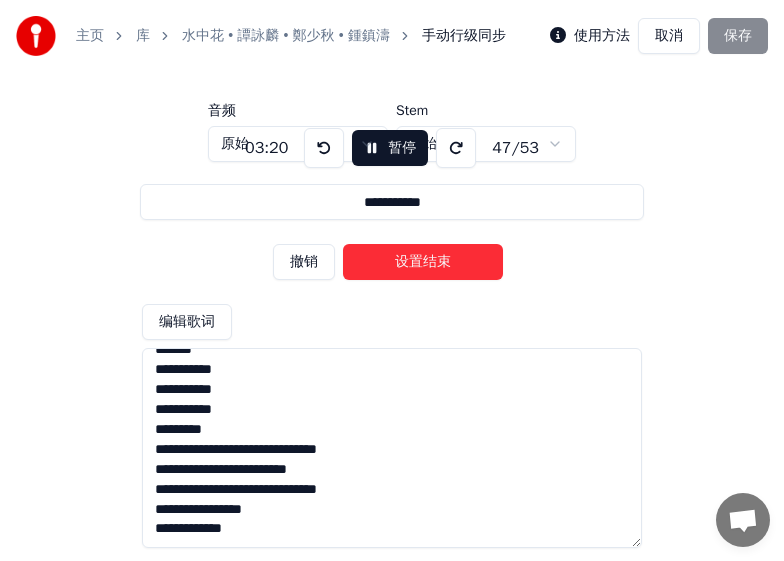 click on "设置结束" at bounding box center (423, 262) 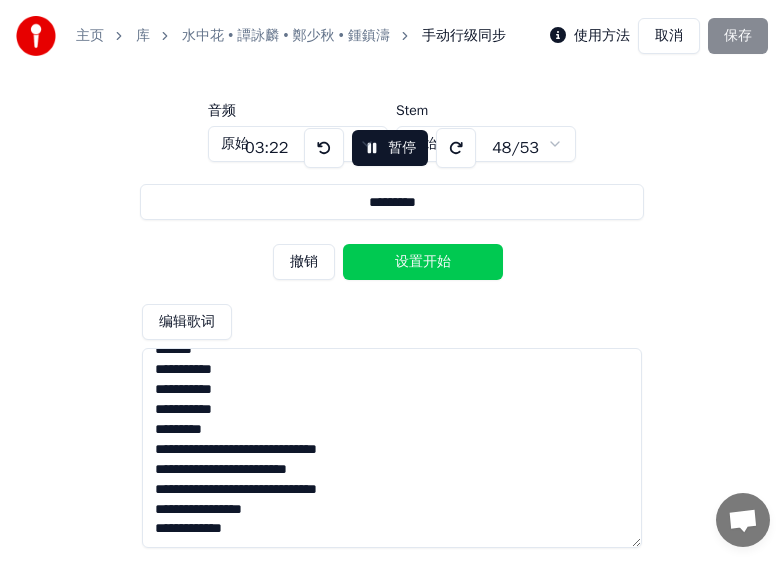 click on "设置开始" at bounding box center (423, 262) 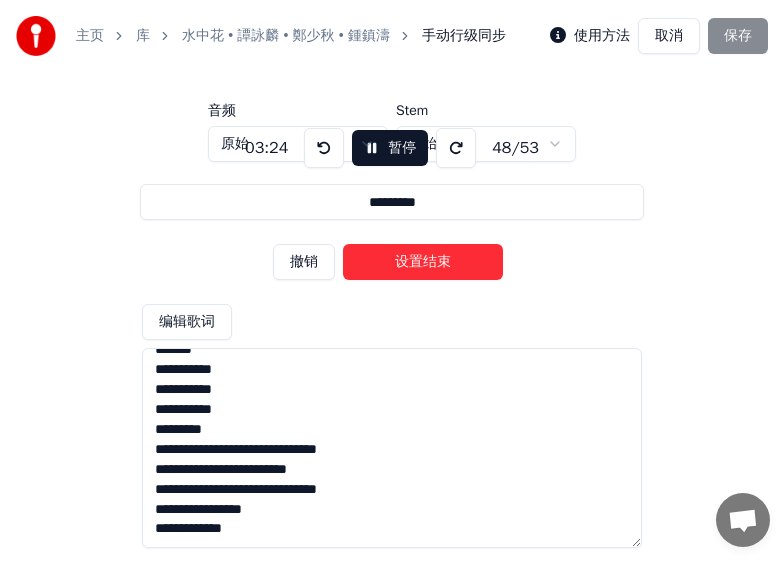 click on "设置结束" at bounding box center [423, 262] 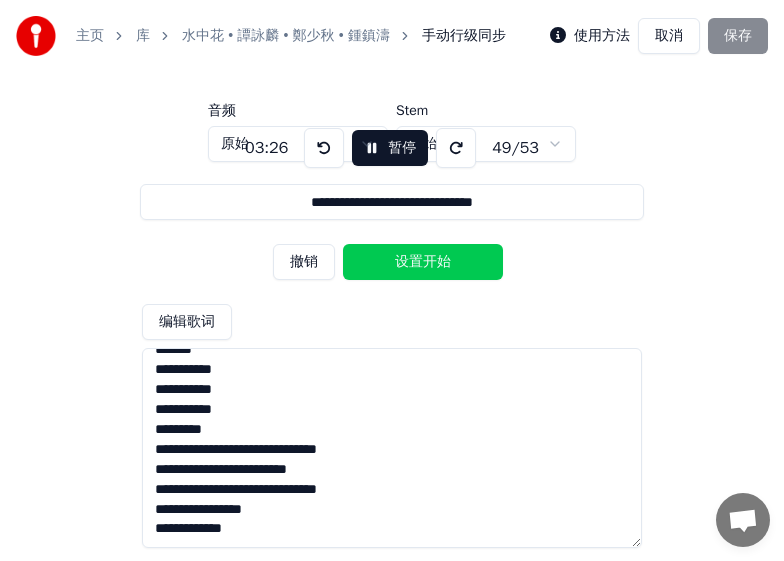 click on "设置开始" at bounding box center (423, 262) 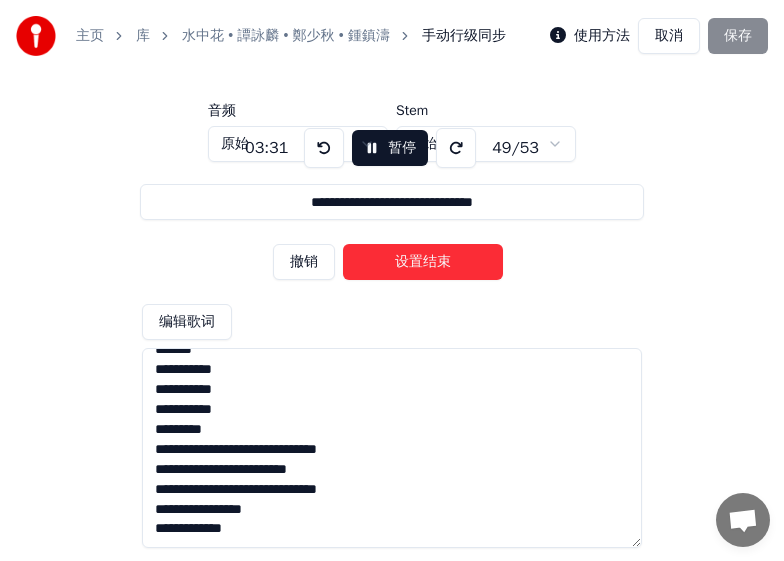 click on "设置结束" at bounding box center [423, 262] 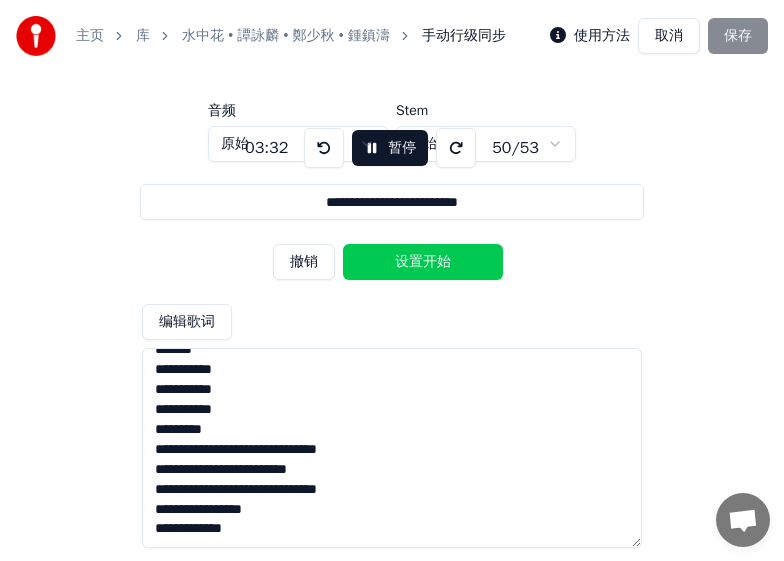 click on "设置开始" at bounding box center [423, 262] 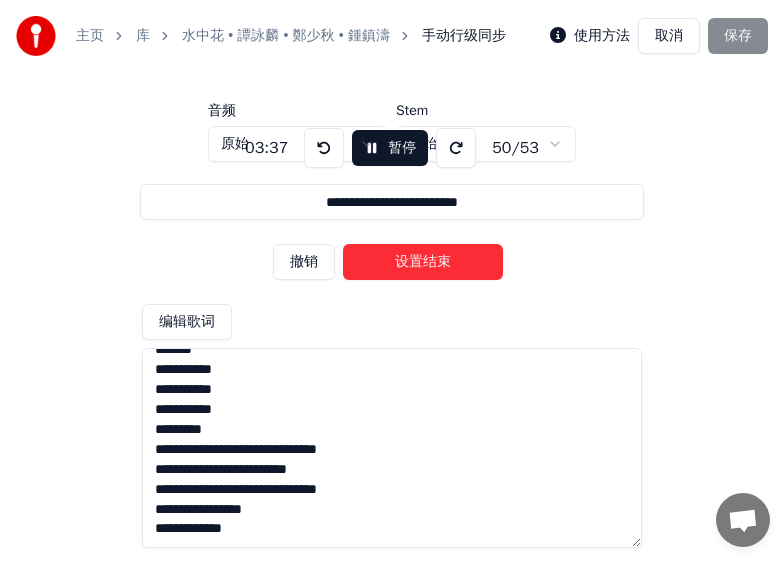 click on "设置结束" at bounding box center [423, 262] 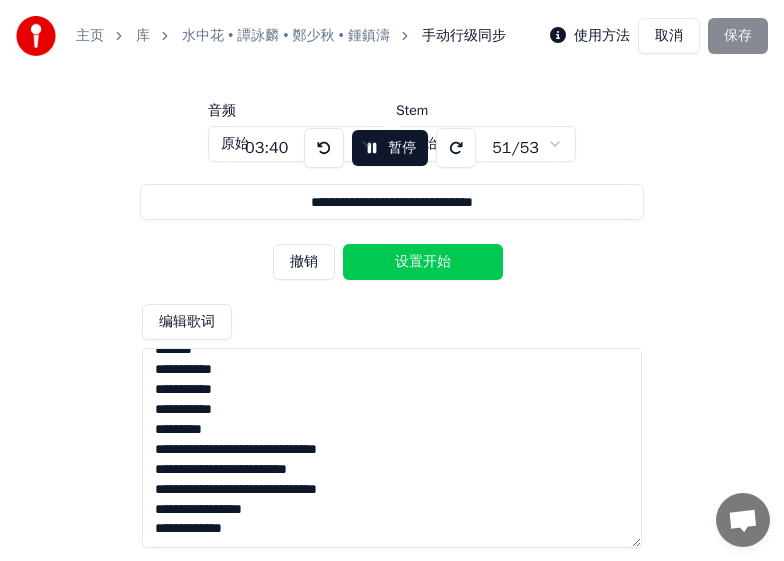 click on "设置开始" at bounding box center [423, 262] 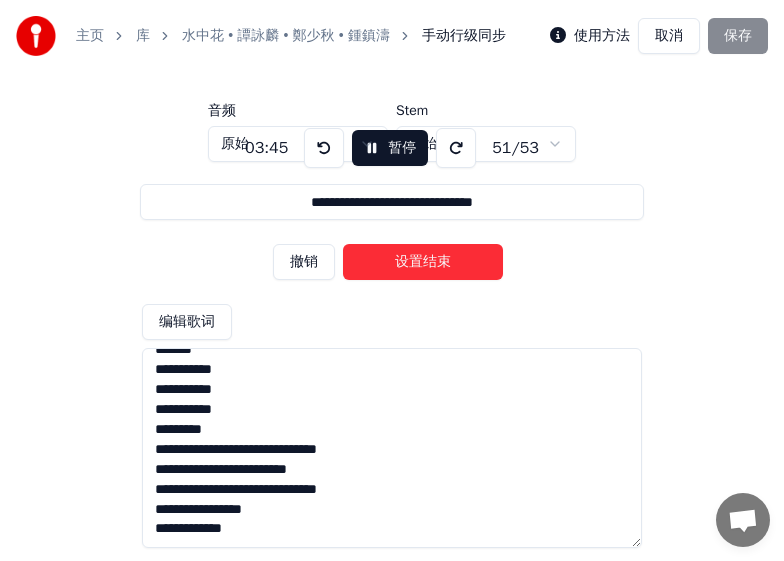 click on "设置结束" at bounding box center (423, 262) 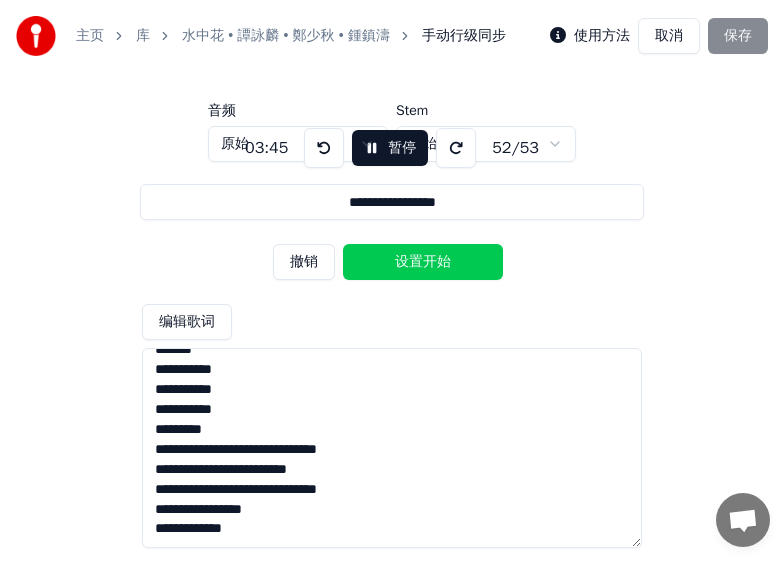 click on "设置开始" at bounding box center [423, 262] 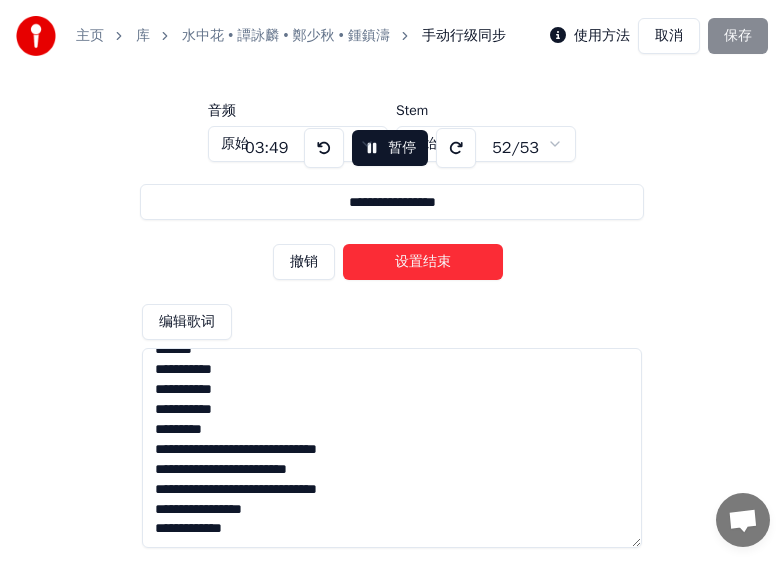 click on "设置结束" at bounding box center [423, 262] 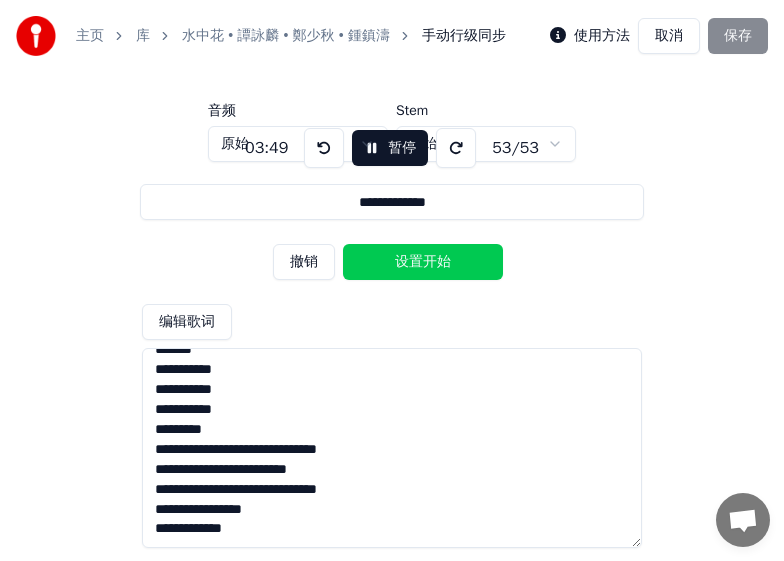 click on "设置开始" at bounding box center (423, 262) 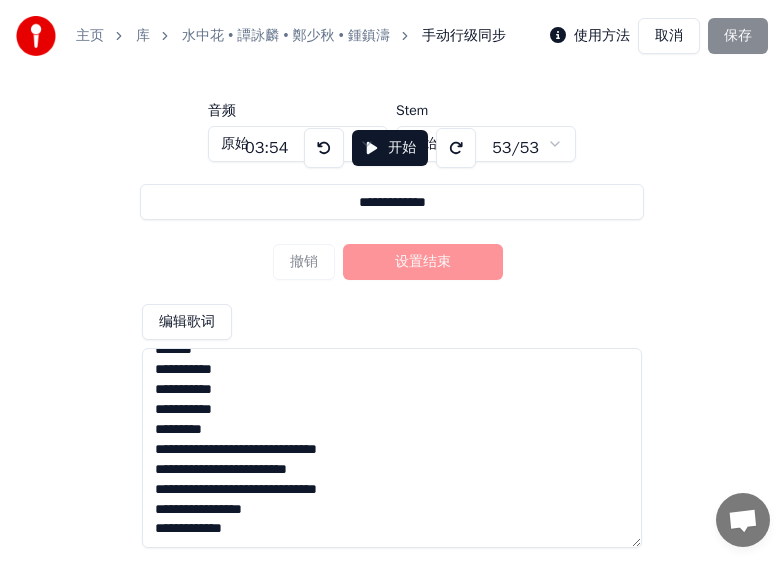 click on "使用方法 取消 保存" at bounding box center (659, 36) 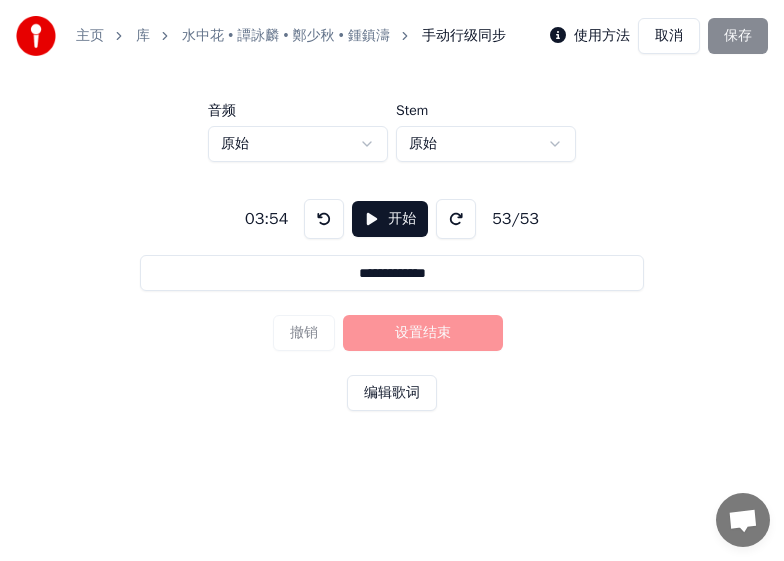 click on "撤销 设置结束" at bounding box center [392, 333] 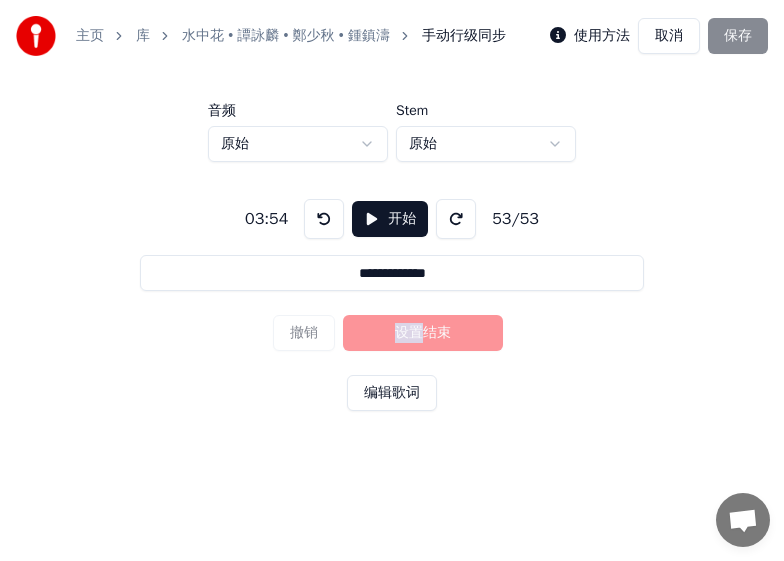 click on "撤销 设置结束" at bounding box center (392, 333) 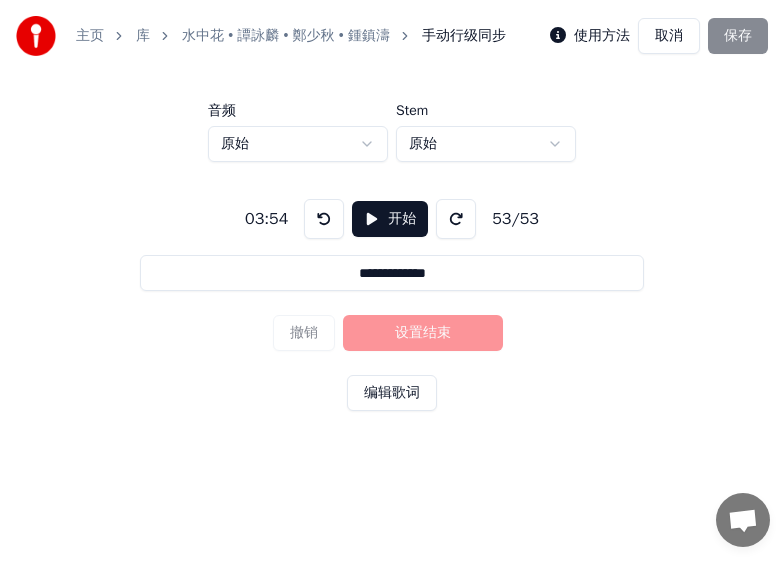 click on "**********" at bounding box center (392, 273) 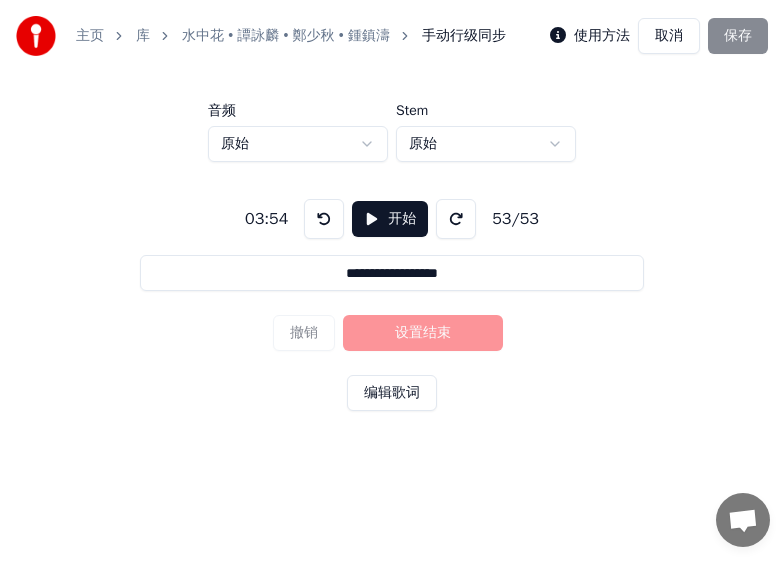 type on "**********" 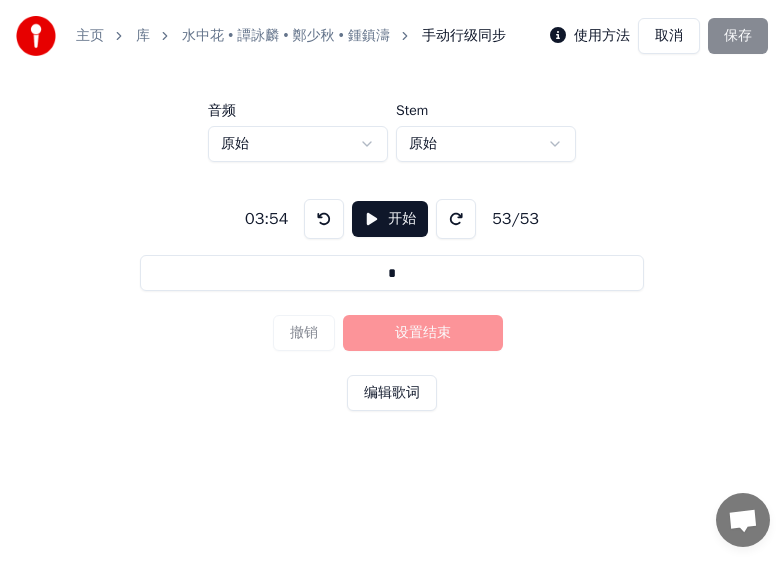 type 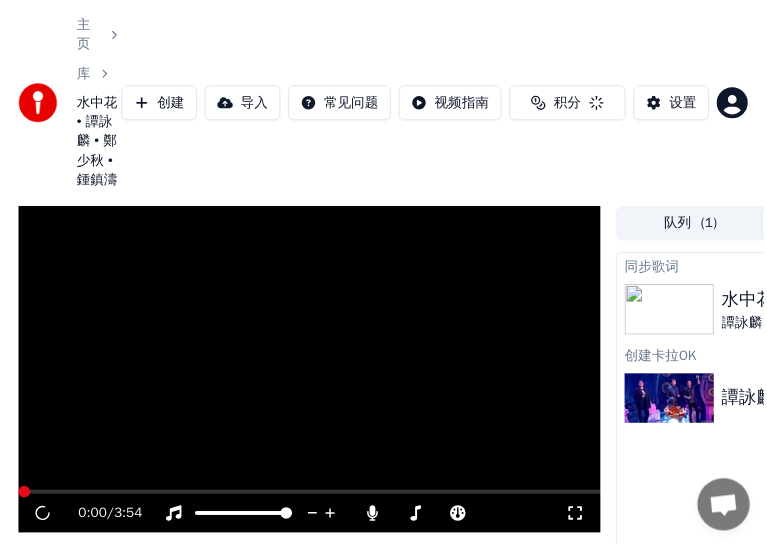 scroll, scrollTop: 253, scrollLeft: 0, axis: vertical 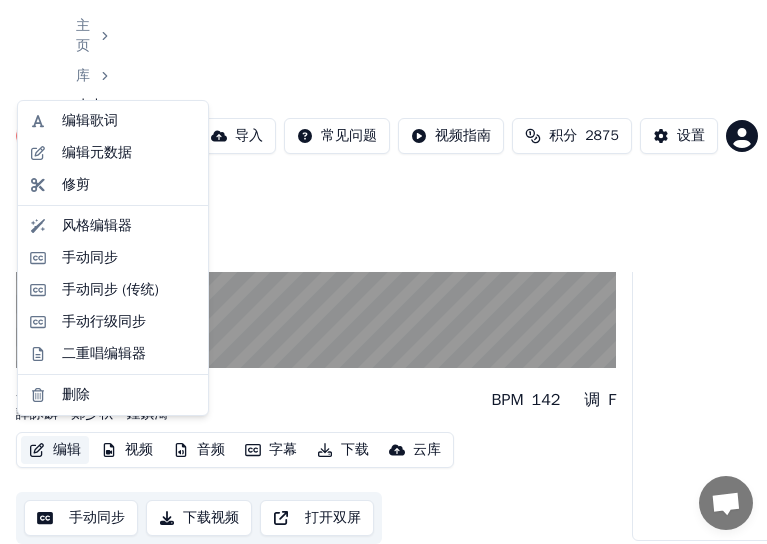 click on "编辑" at bounding box center [55, 450] 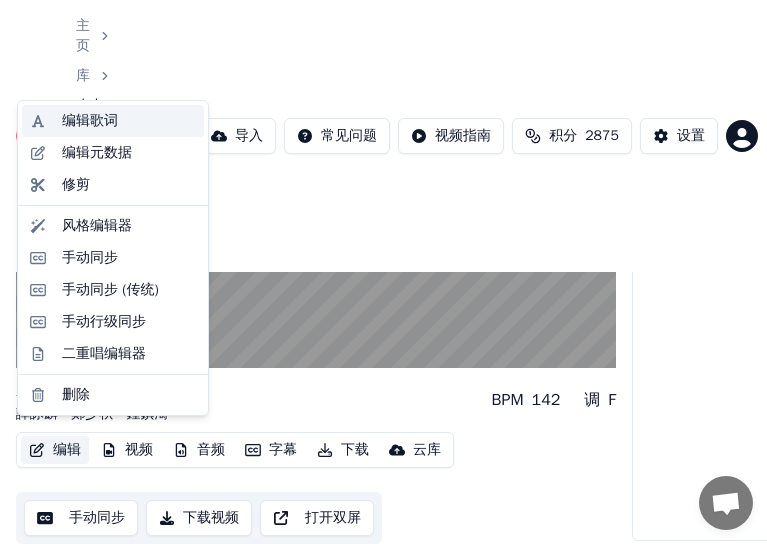 click on "编辑歌词" at bounding box center (90, 121) 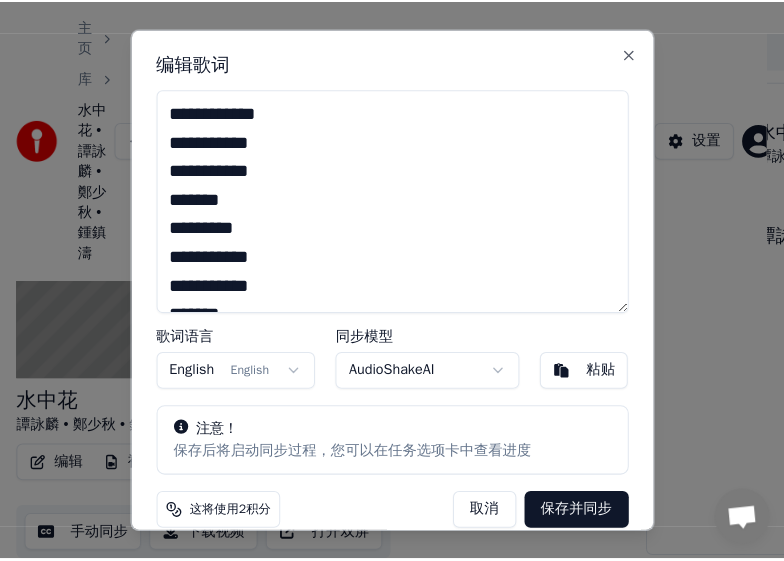 scroll, scrollTop: 236, scrollLeft: 0, axis: vertical 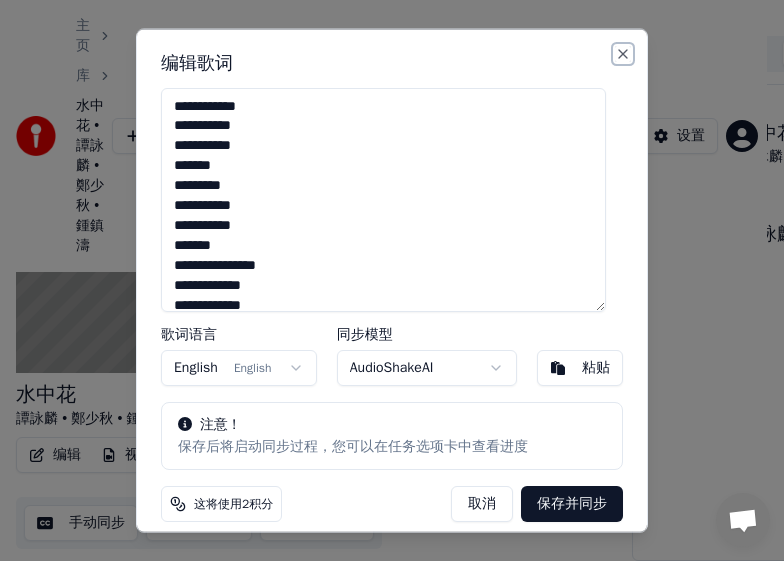 click on "Close" at bounding box center [623, 53] 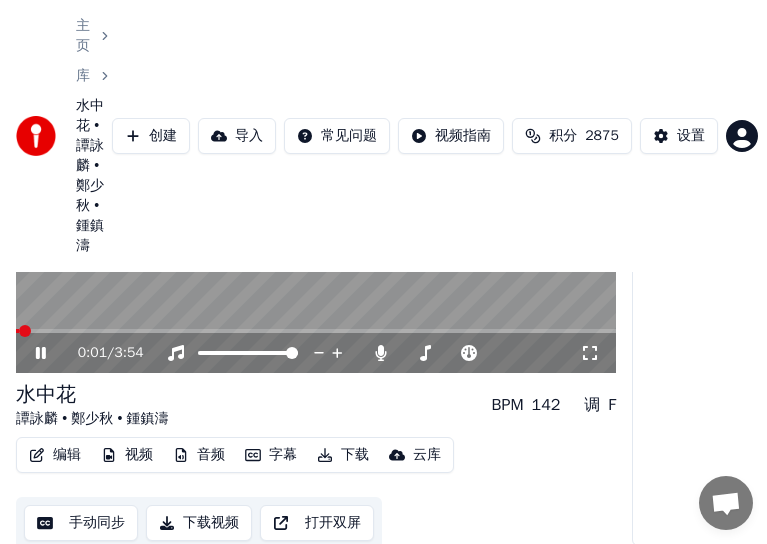 click at bounding box center (25, 331) 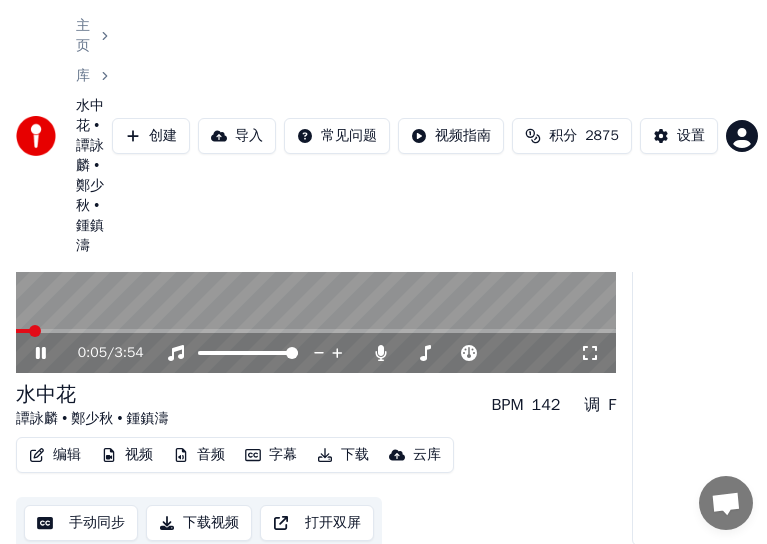 click 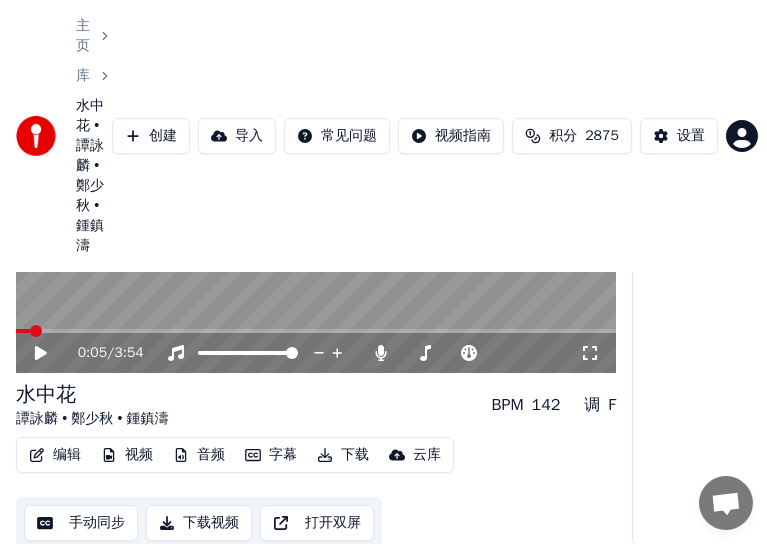 click on "主页 库 水中花 • 譚詠麟 • 鄭少秋 • 鍾鎮濤" at bounding box center (64, 136) 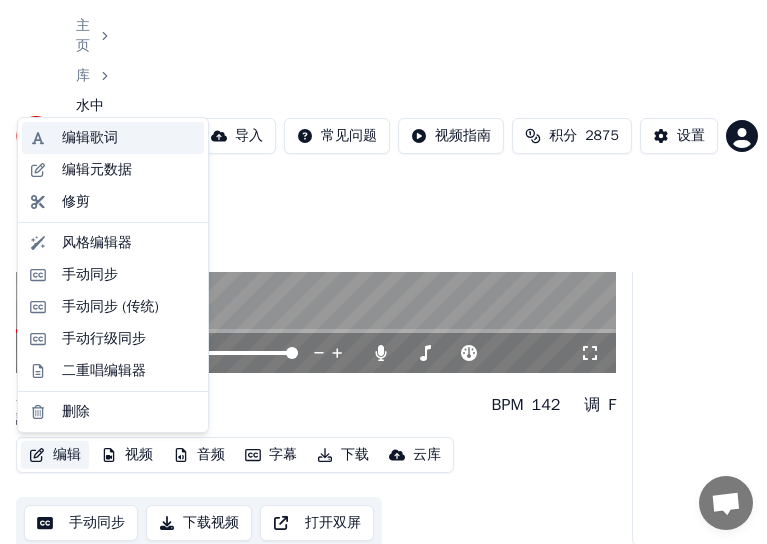 click on "编辑歌词" at bounding box center [90, 138] 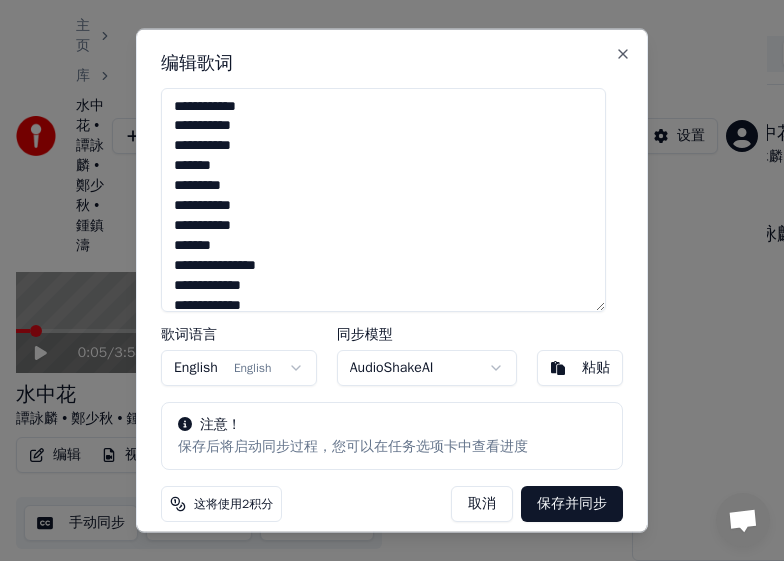 scroll, scrollTop: 853, scrollLeft: 0, axis: vertical 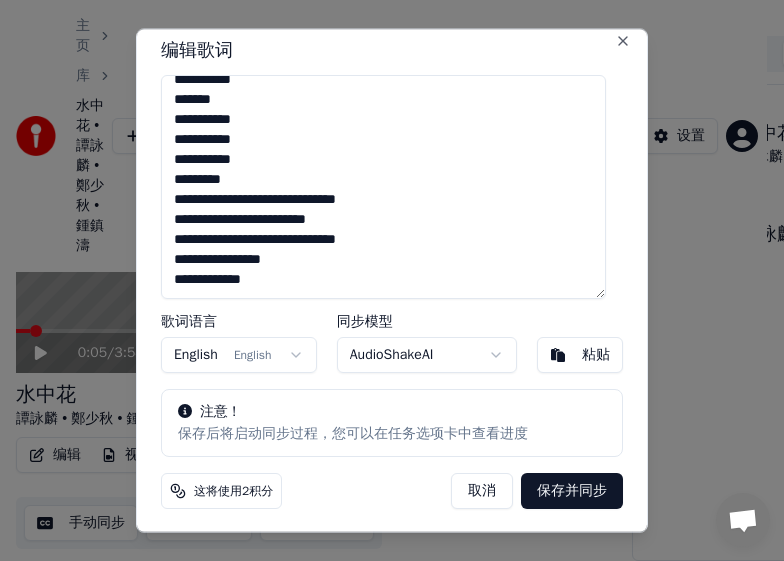 drag, startPoint x: 177, startPoint y: 103, endPoint x: 444, endPoint y: 338, distance: 355.68808 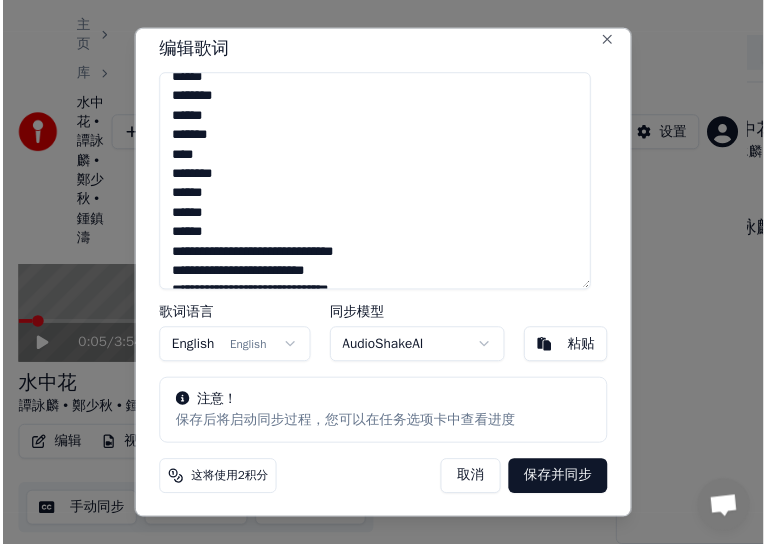 scroll, scrollTop: 0, scrollLeft: 0, axis: both 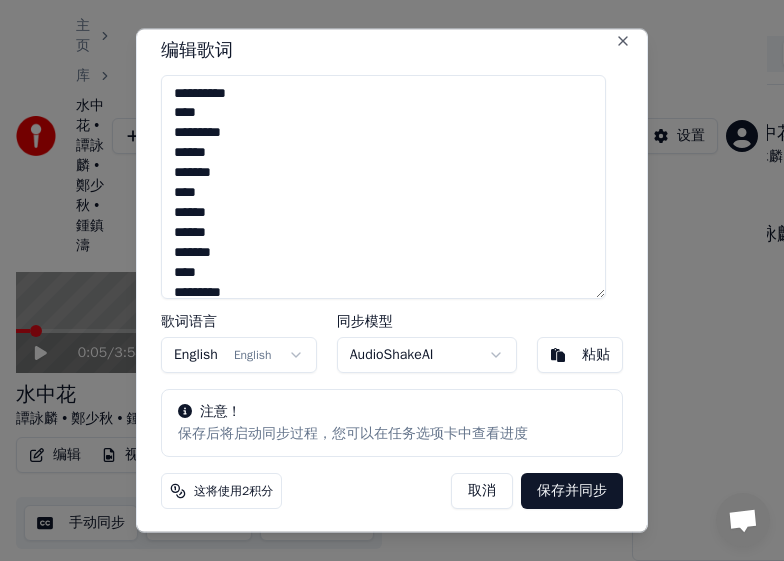 click on "保存并同步" at bounding box center (572, 490) 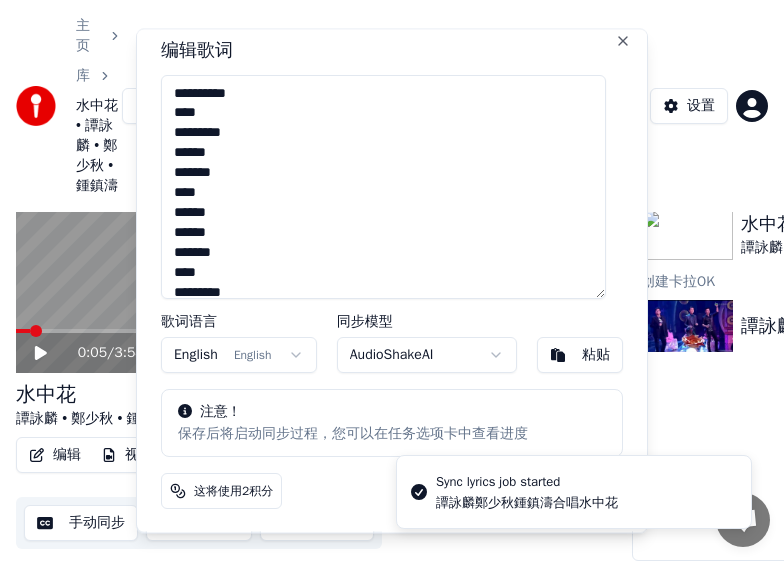 type on "**********" 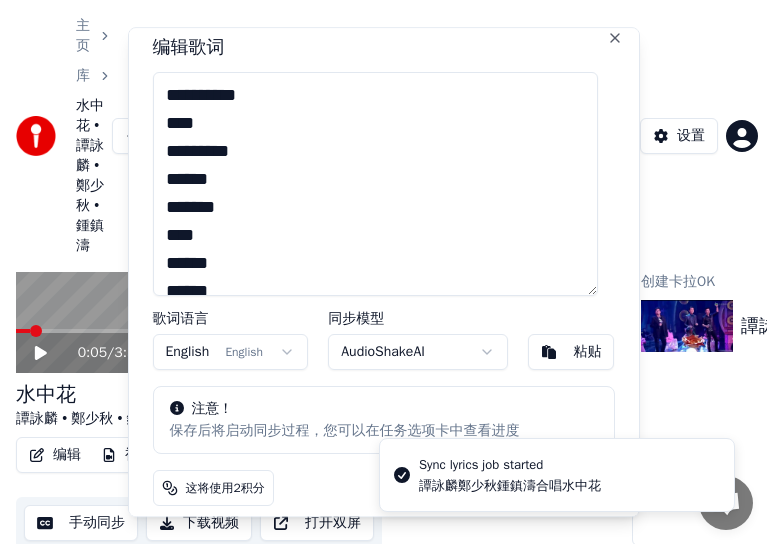 scroll, scrollTop: 0, scrollLeft: 0, axis: both 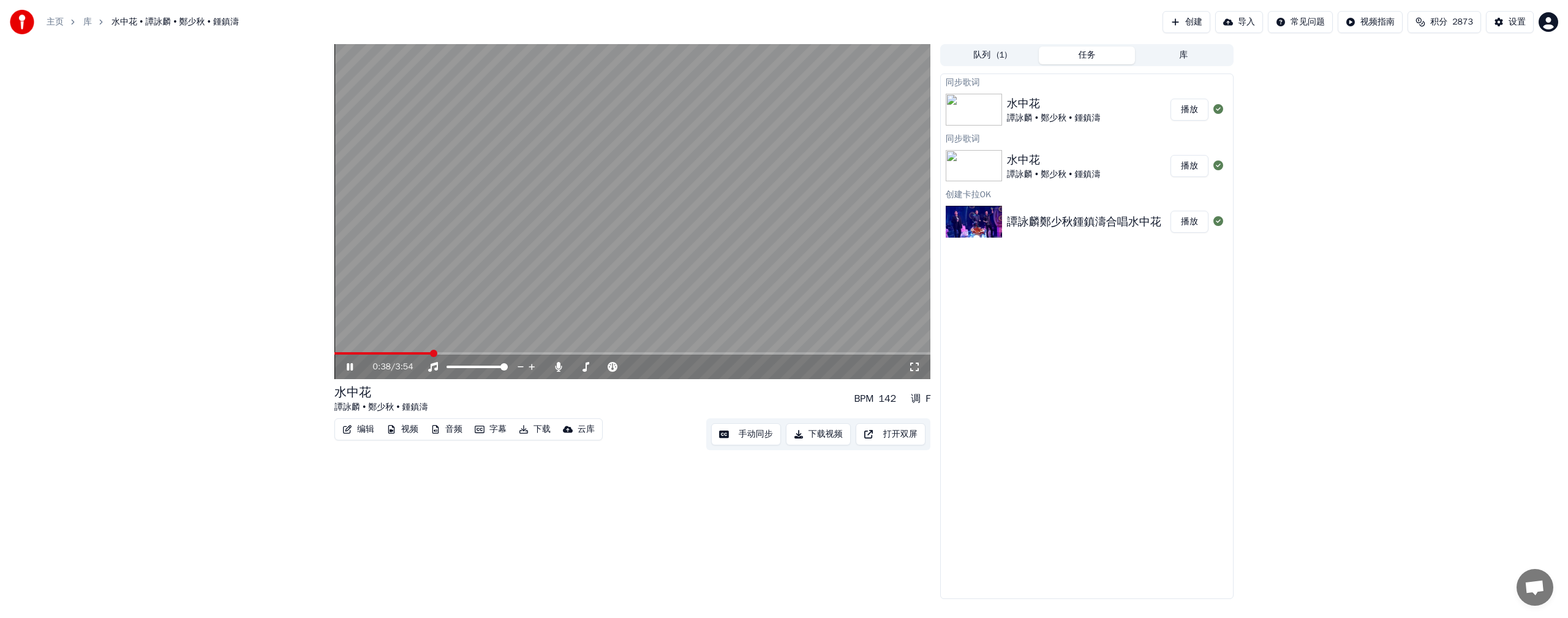 click at bounding box center (632, 211) 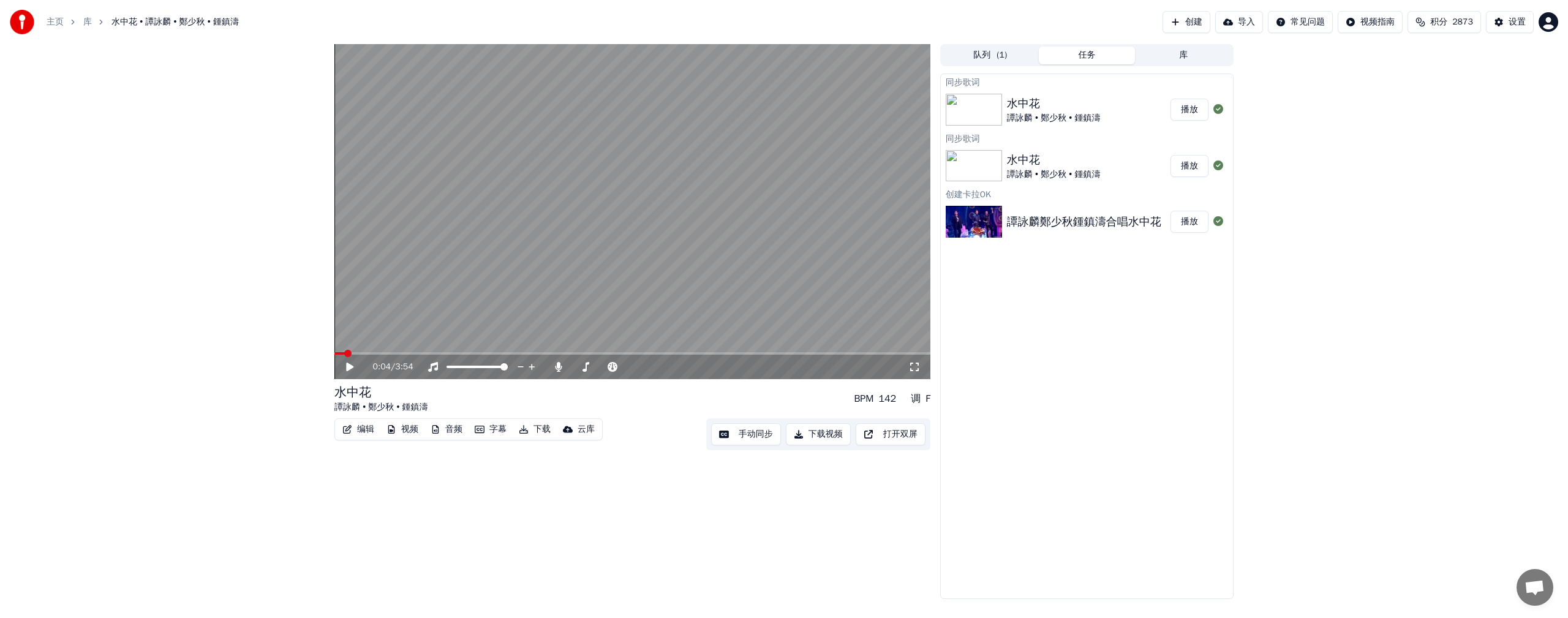click at bounding box center [339, 353] 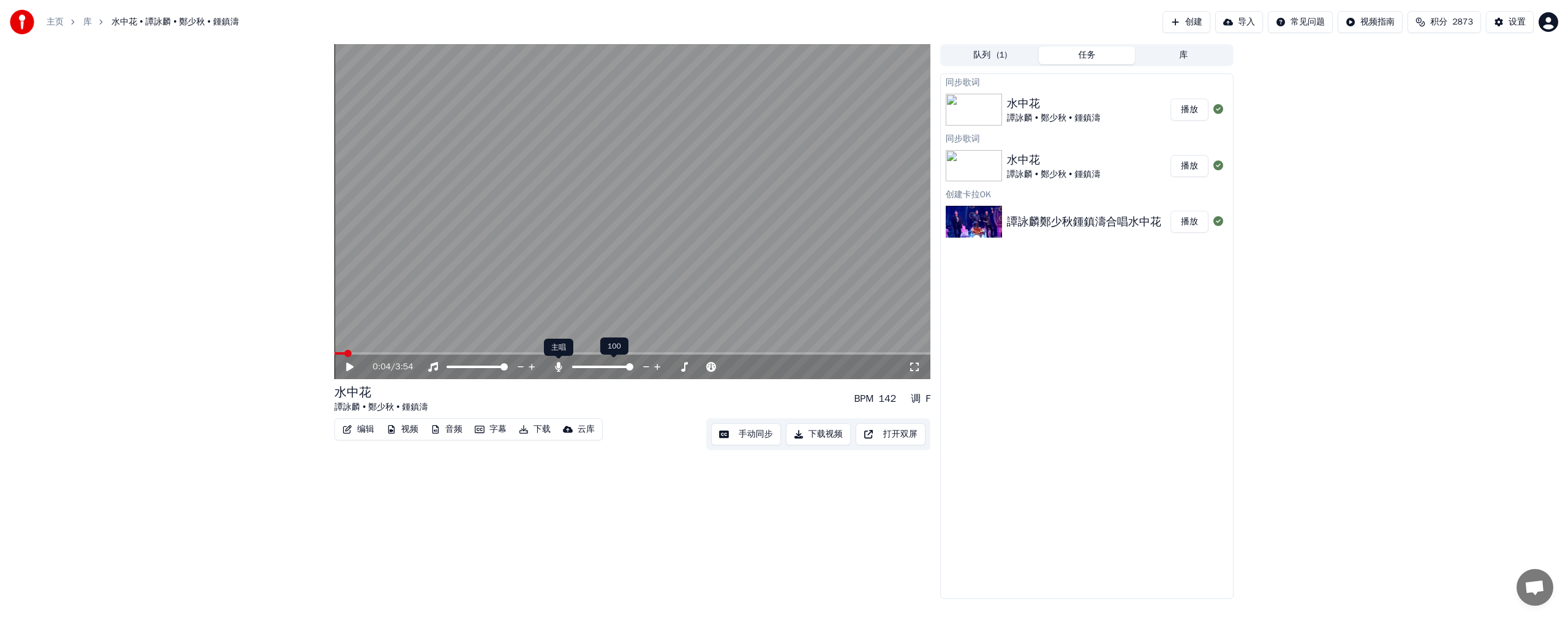 click 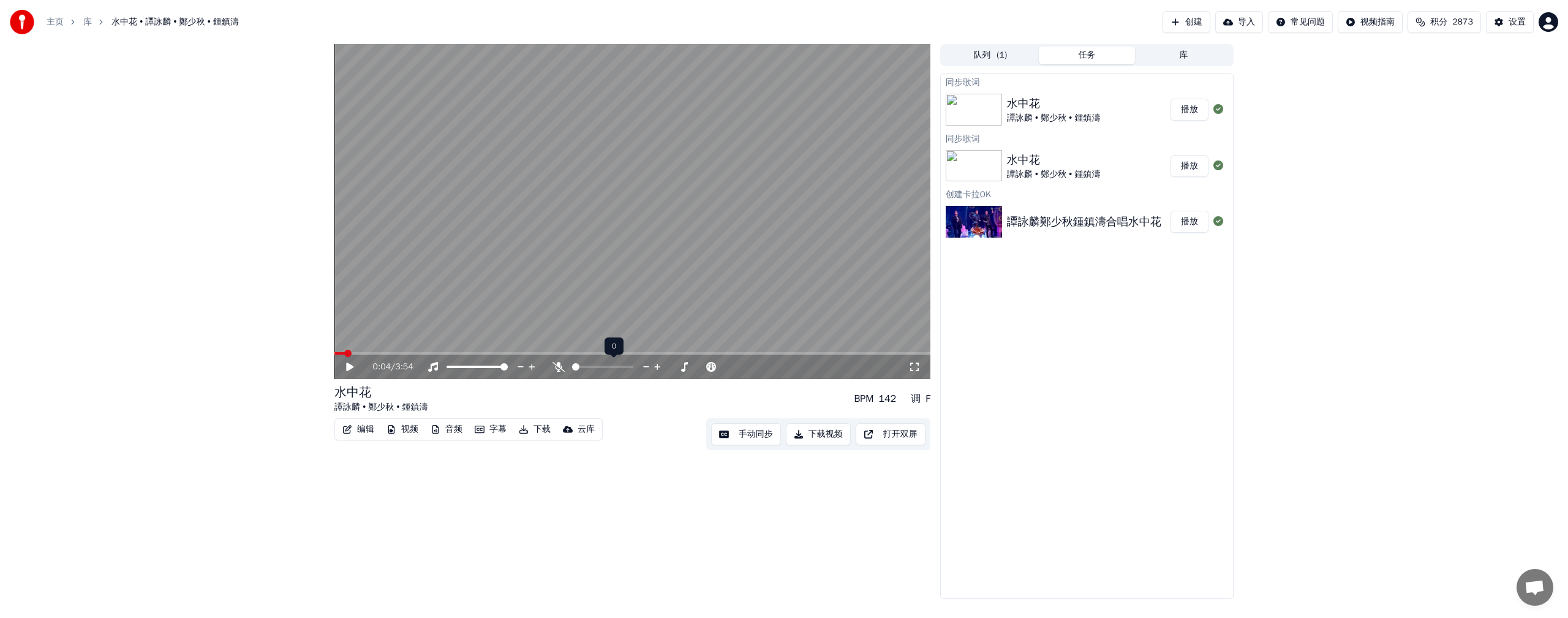 click 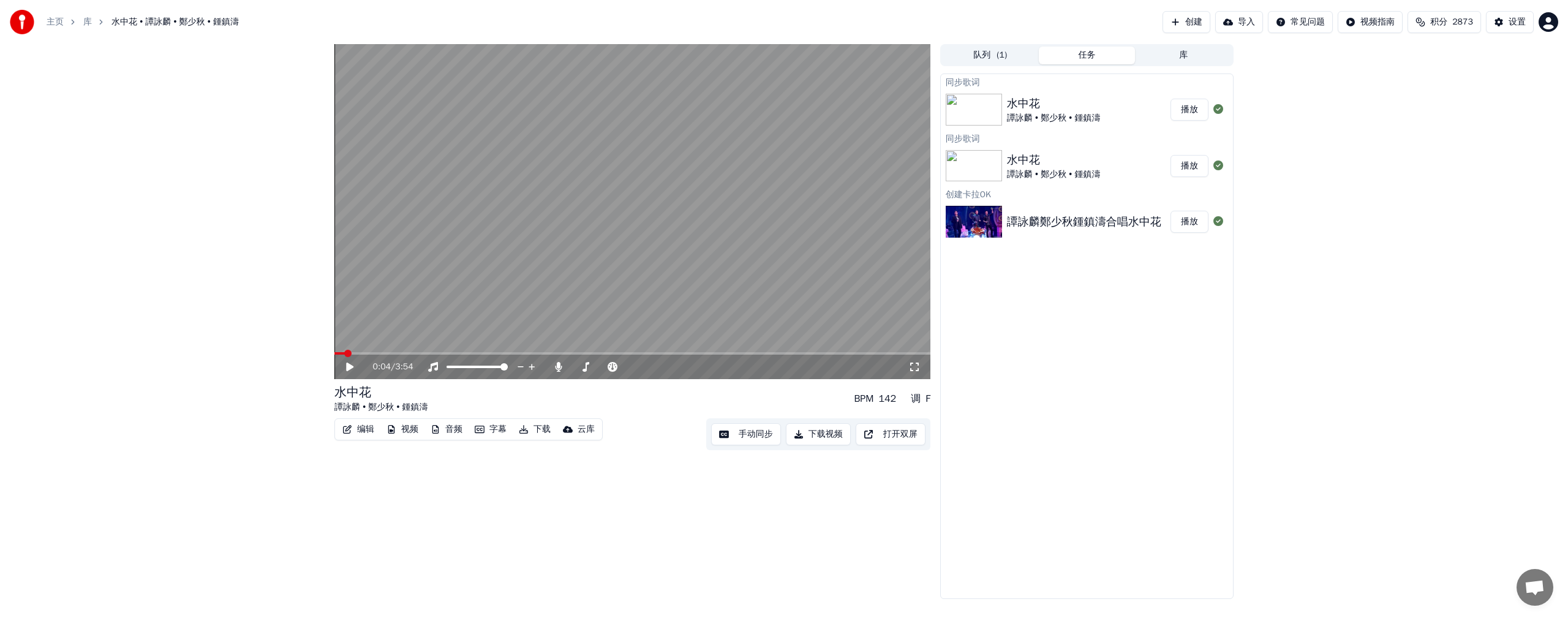 click 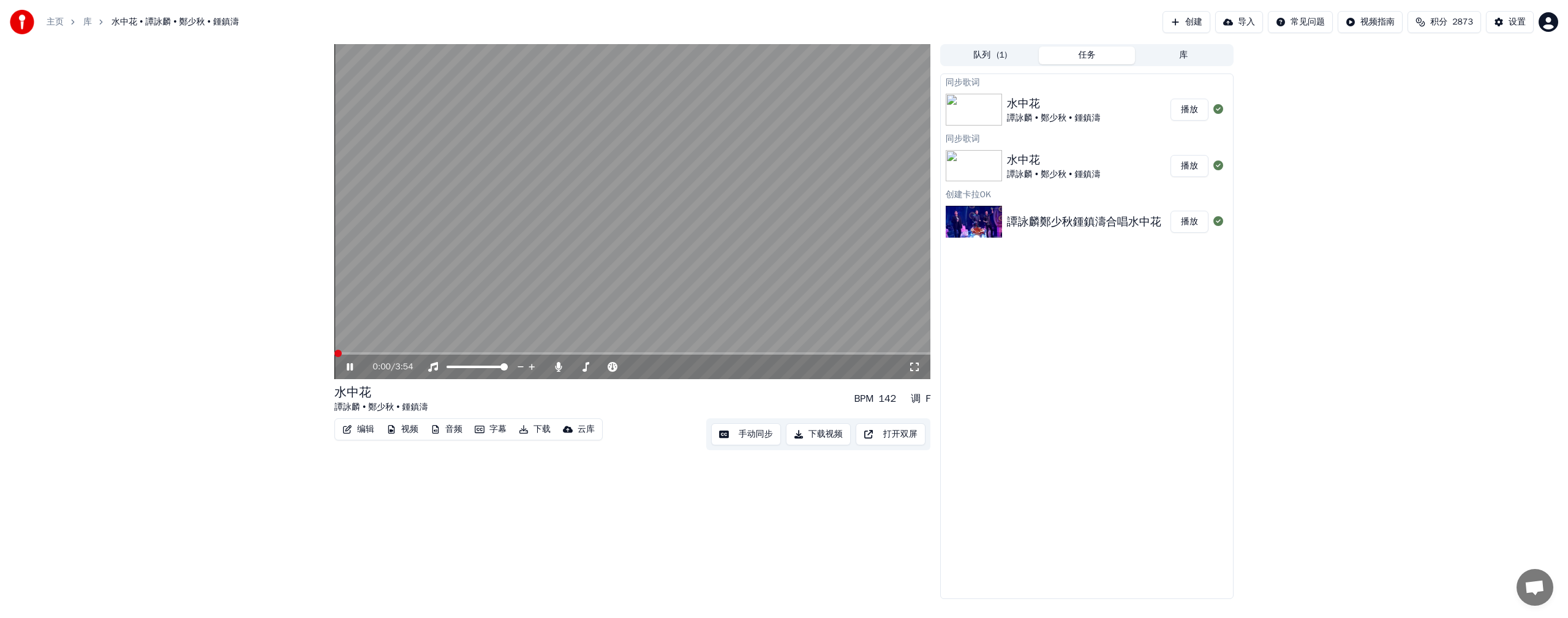 click at bounding box center (338, 353) 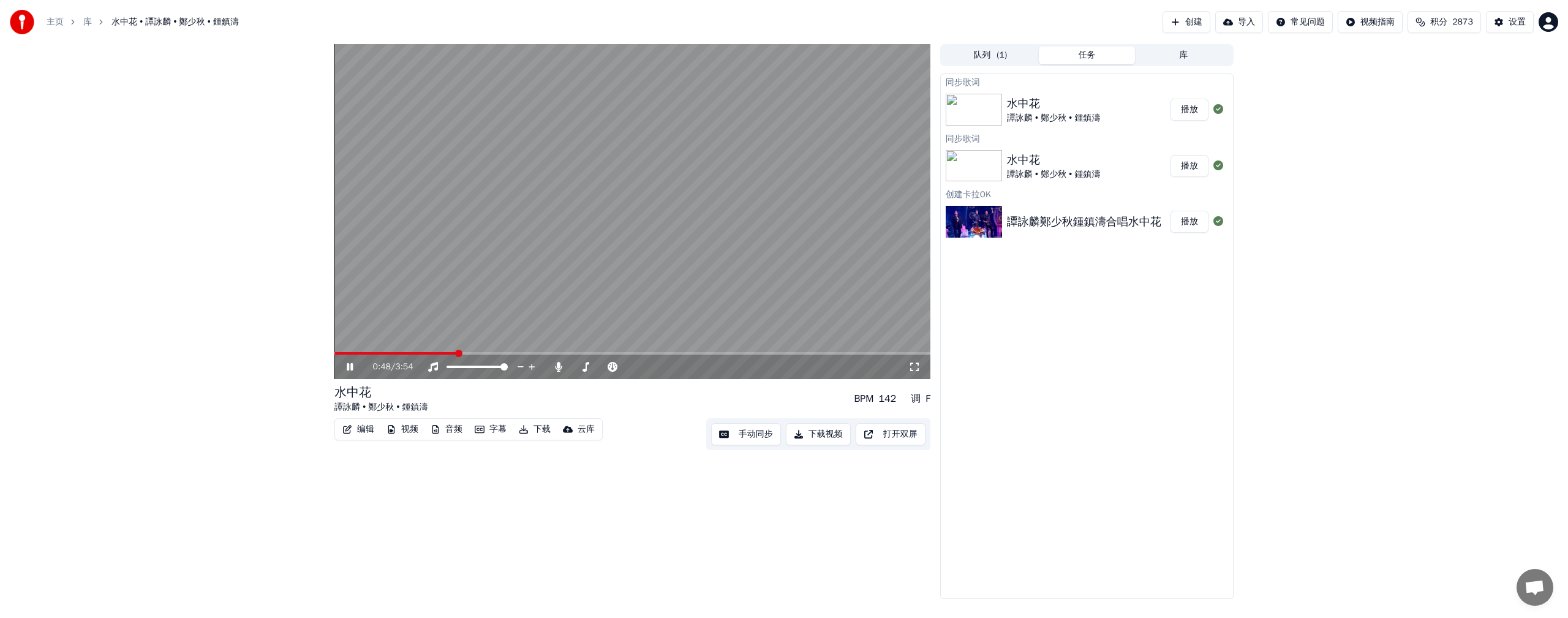 click on "0:48  /  3:54" at bounding box center [632, 367] 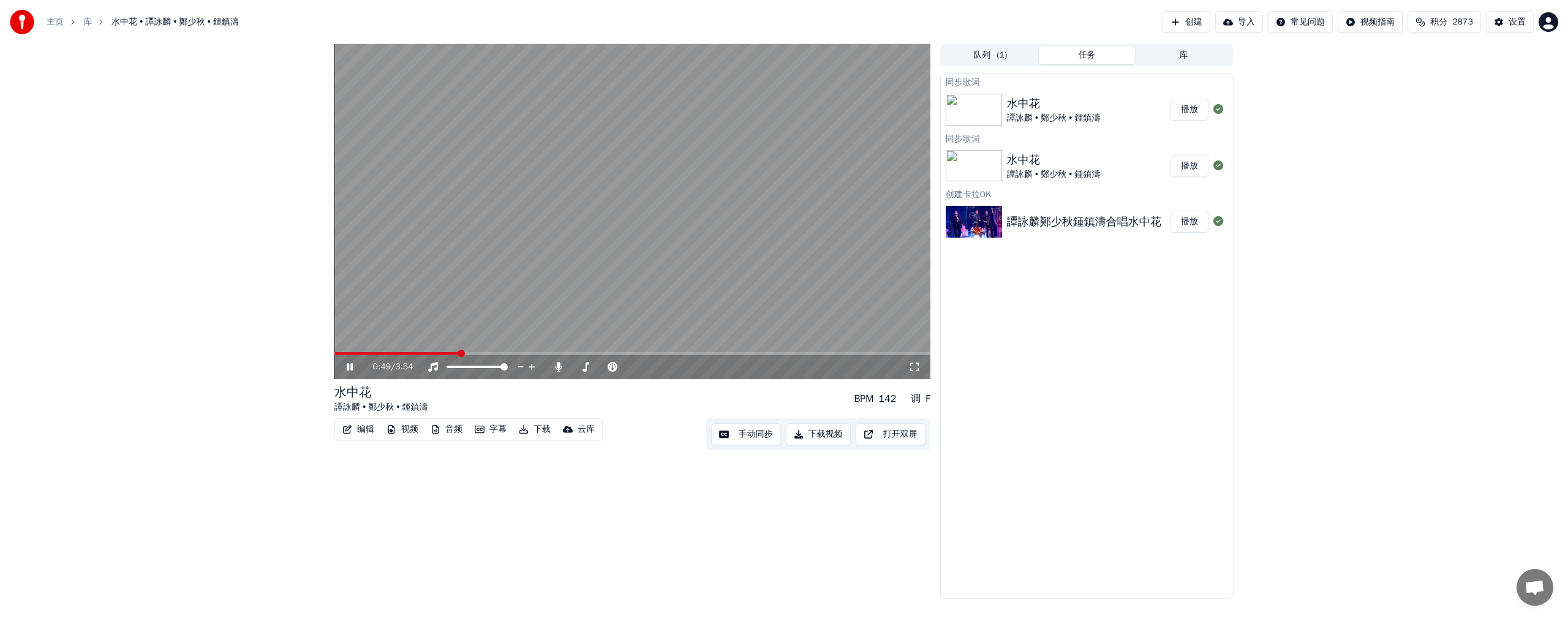click on "0:49  /  3:54" at bounding box center (632, 367) 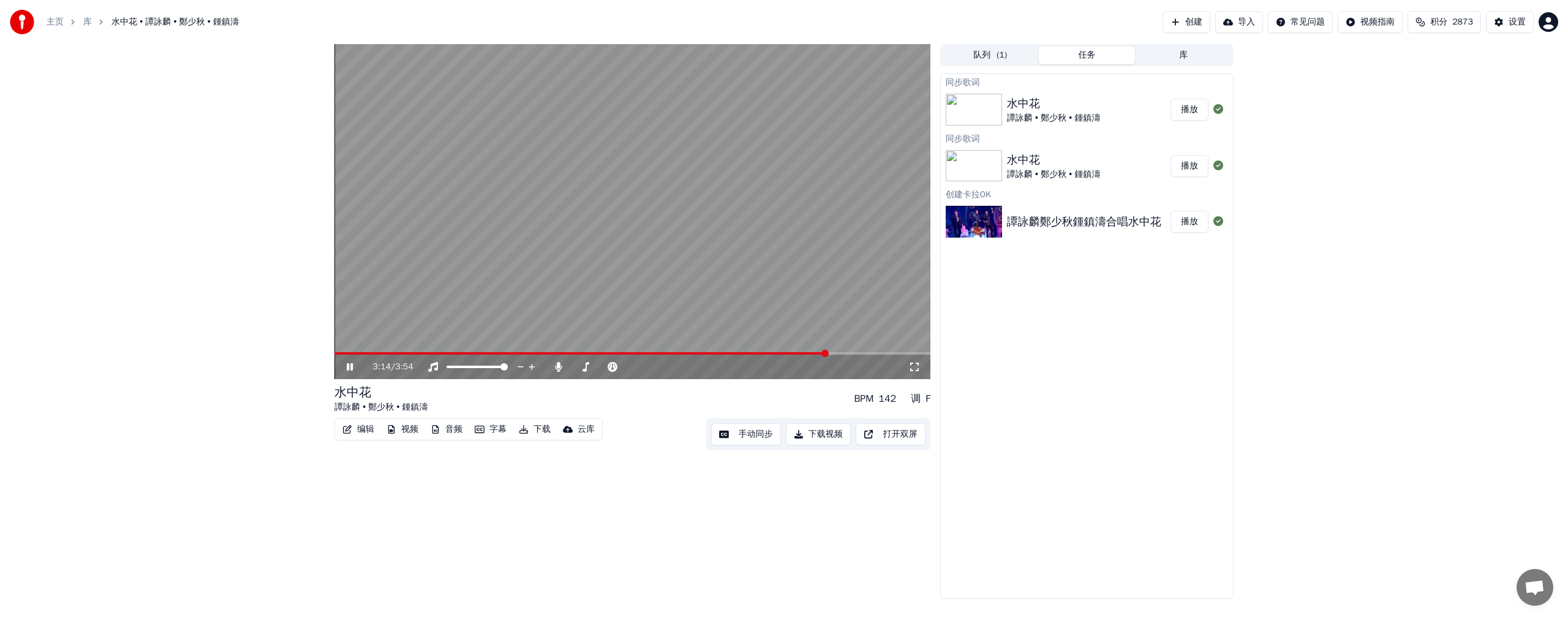 click at bounding box center (825, 353) 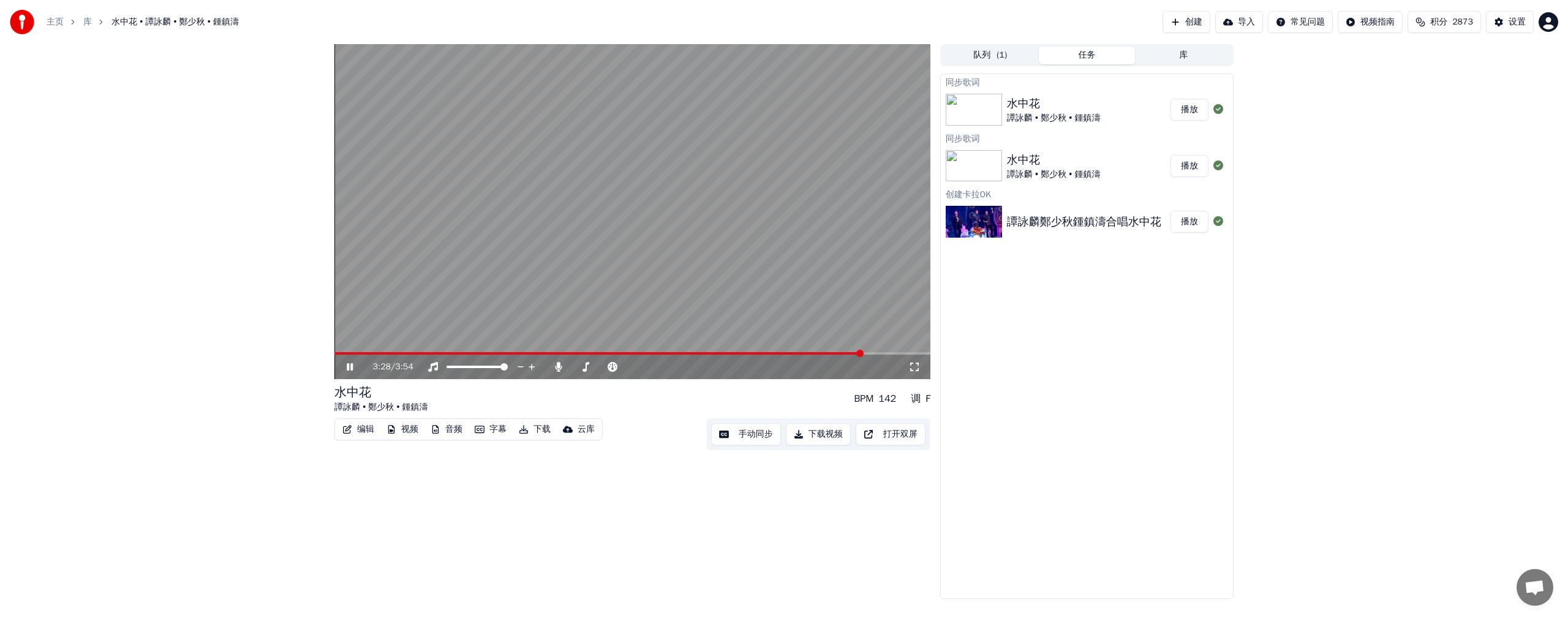 click at bounding box center [632, 353] 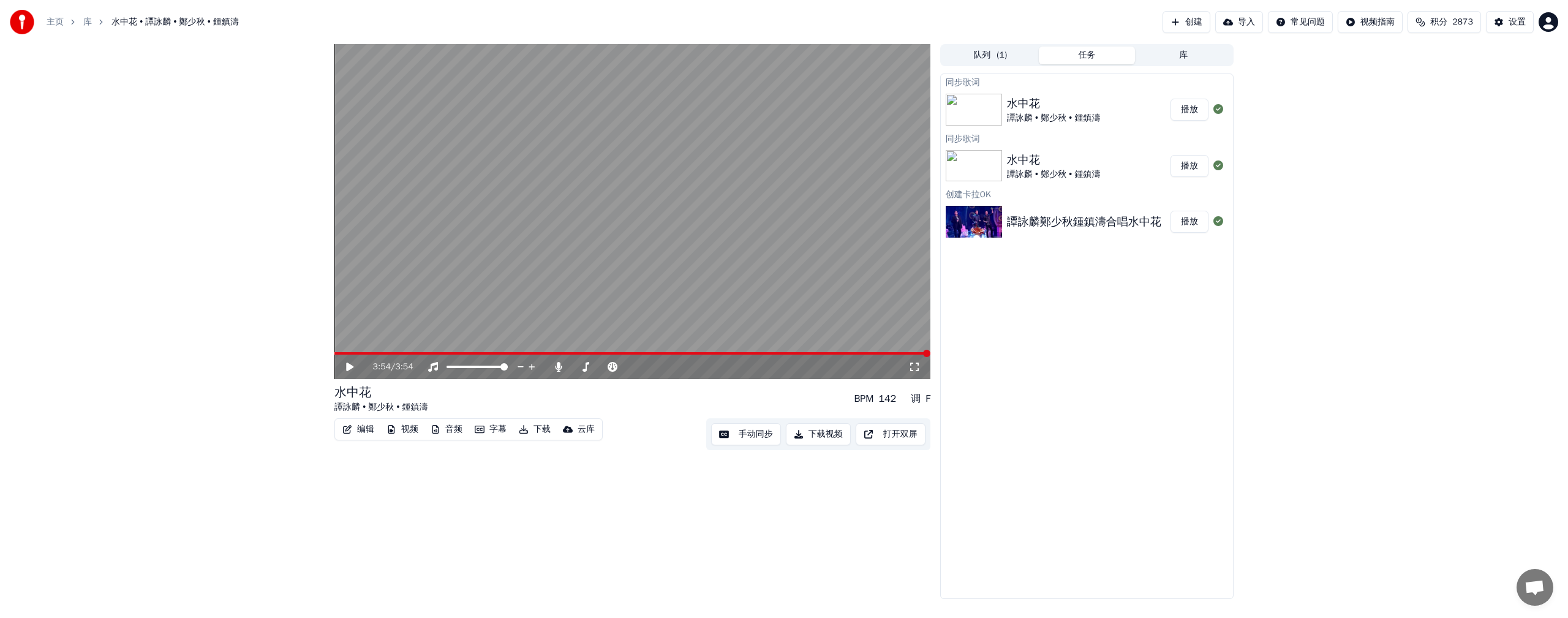 click at bounding box center [632, 353] 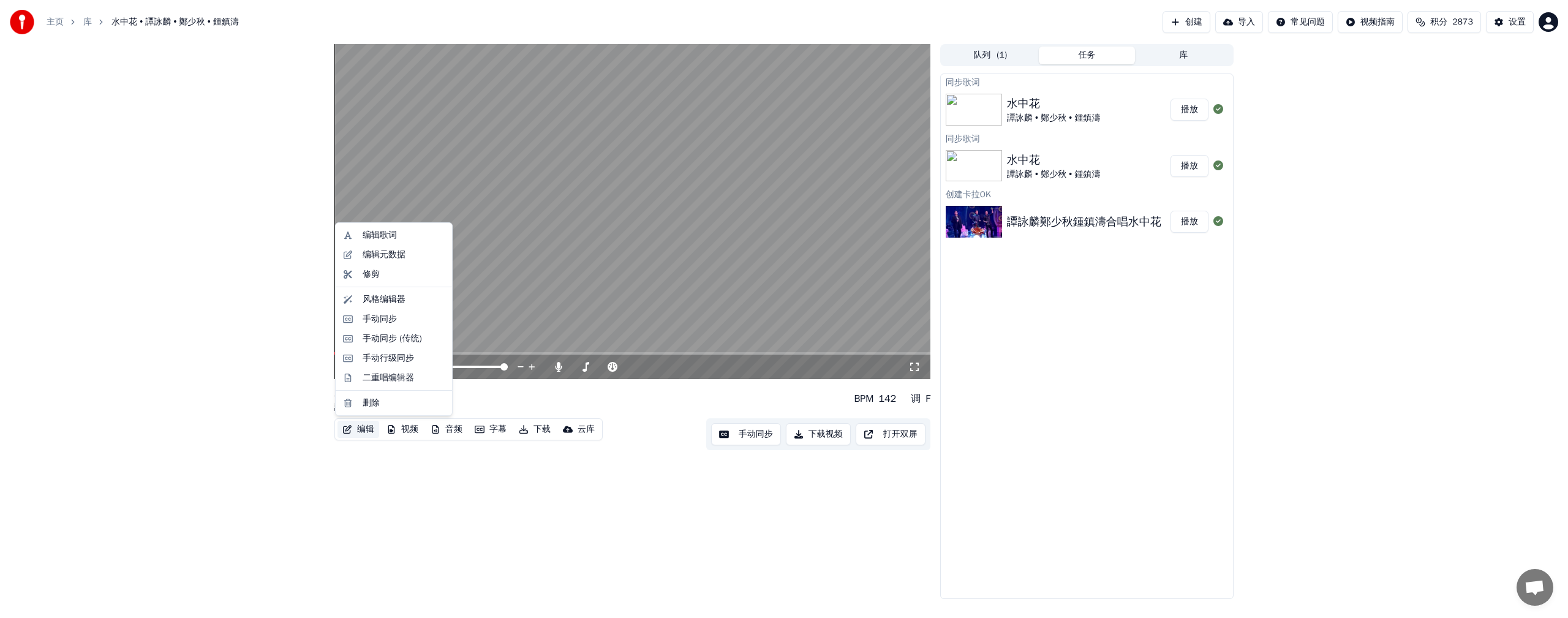 click on "编辑" at bounding box center (358, 429) 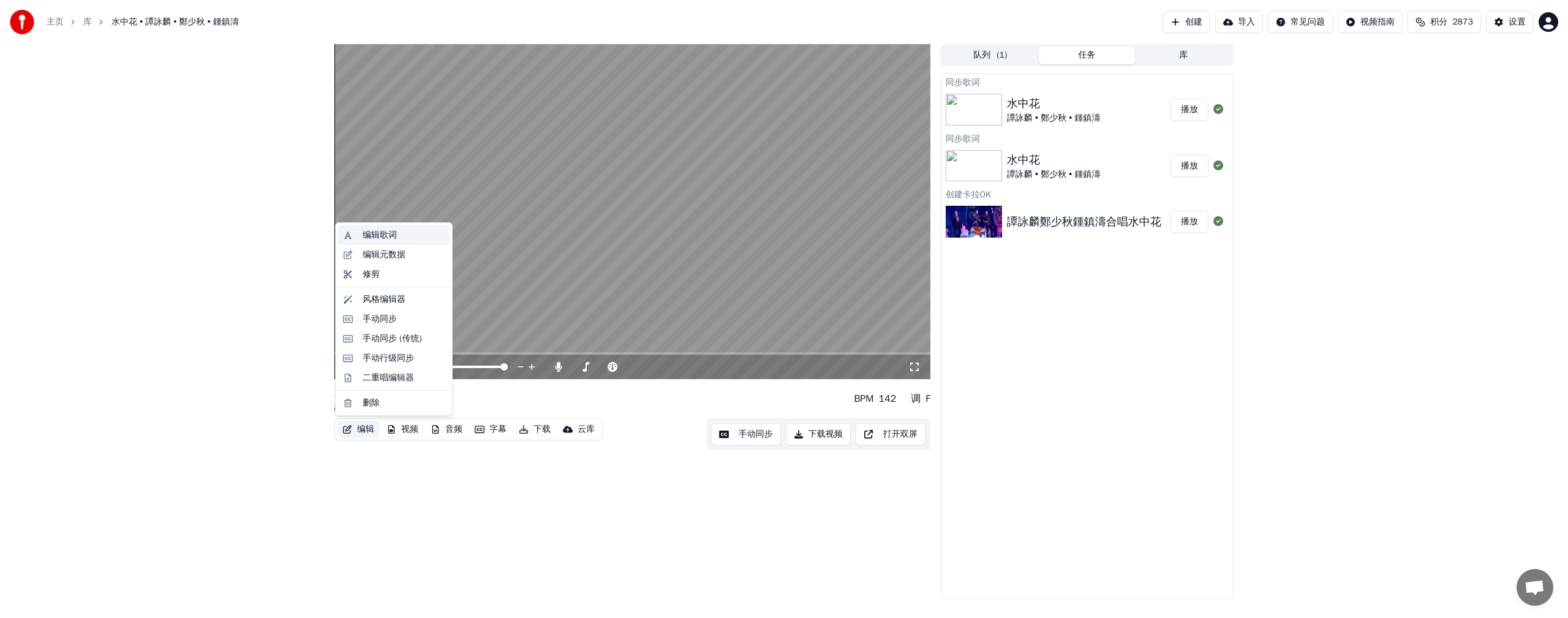 click on "编辑歌词" at bounding box center [380, 235] 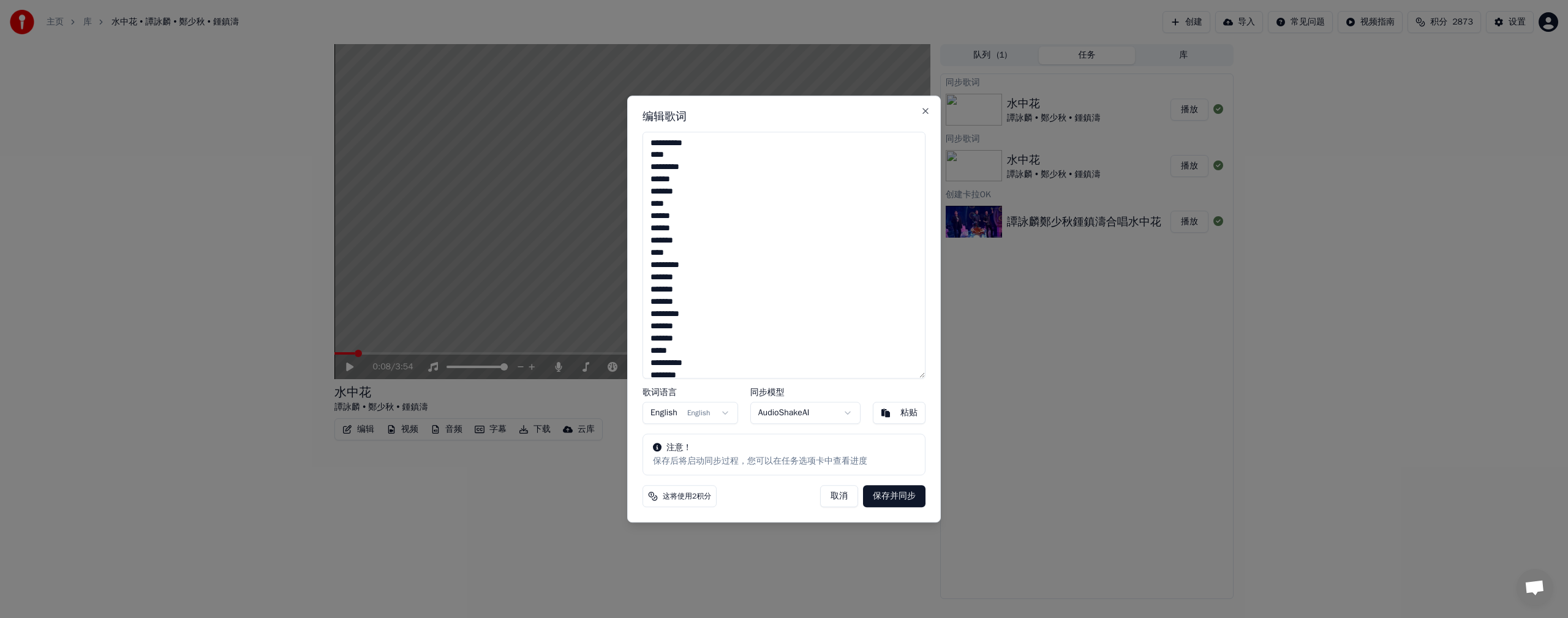 click on "取消" at bounding box center (839, 496) 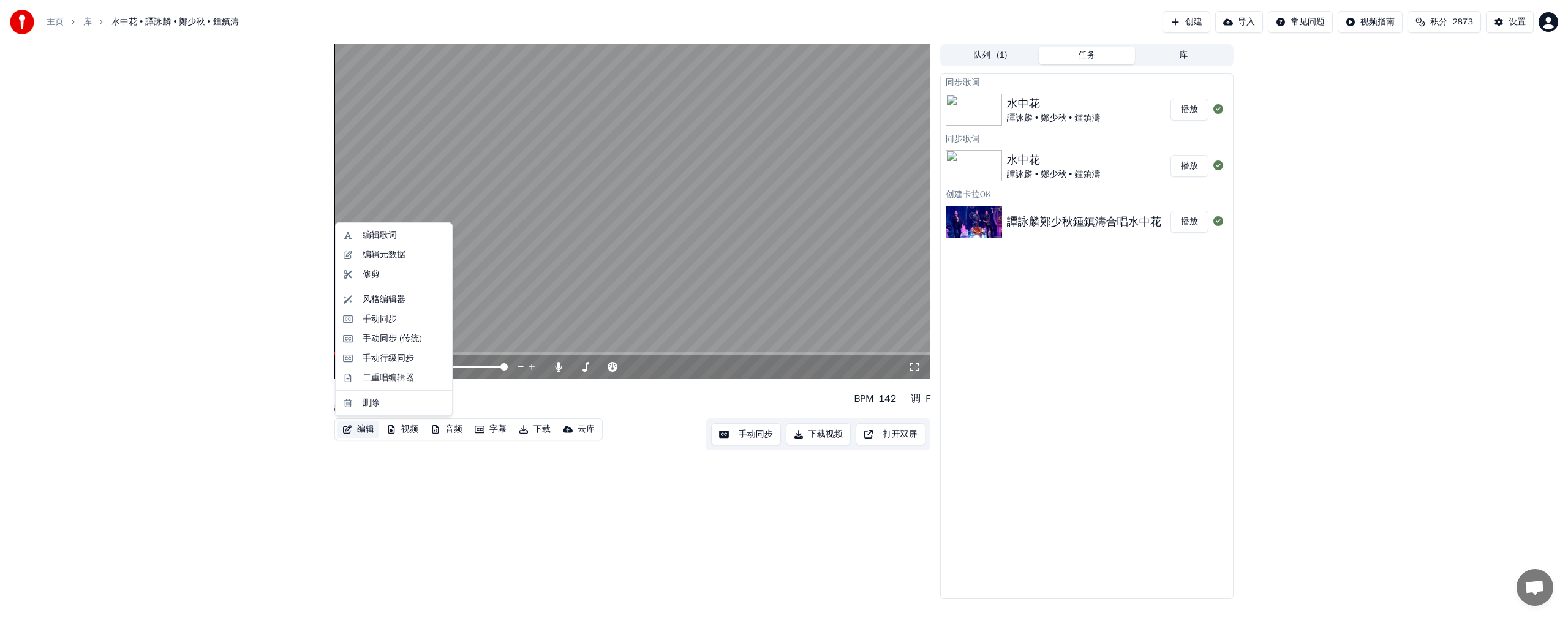 click on "编辑" at bounding box center [358, 429] 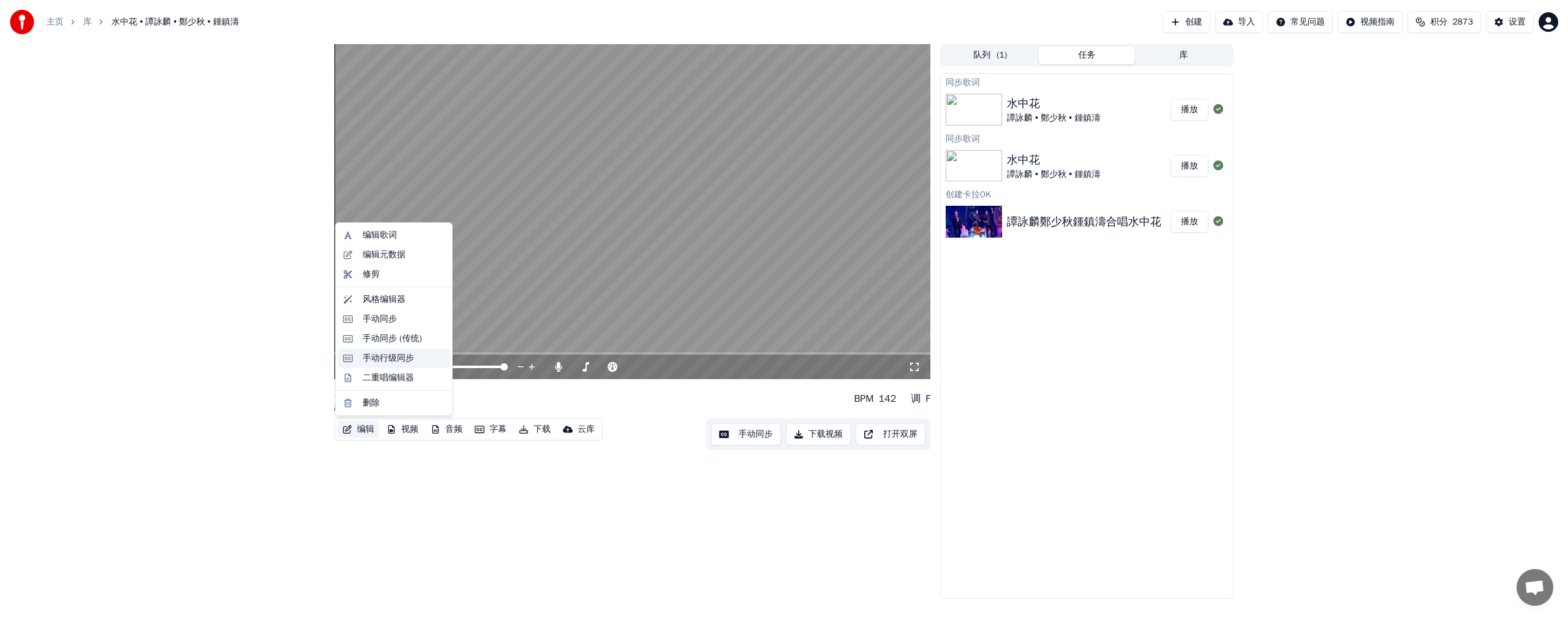 click on "手动行级同步" at bounding box center [388, 358] 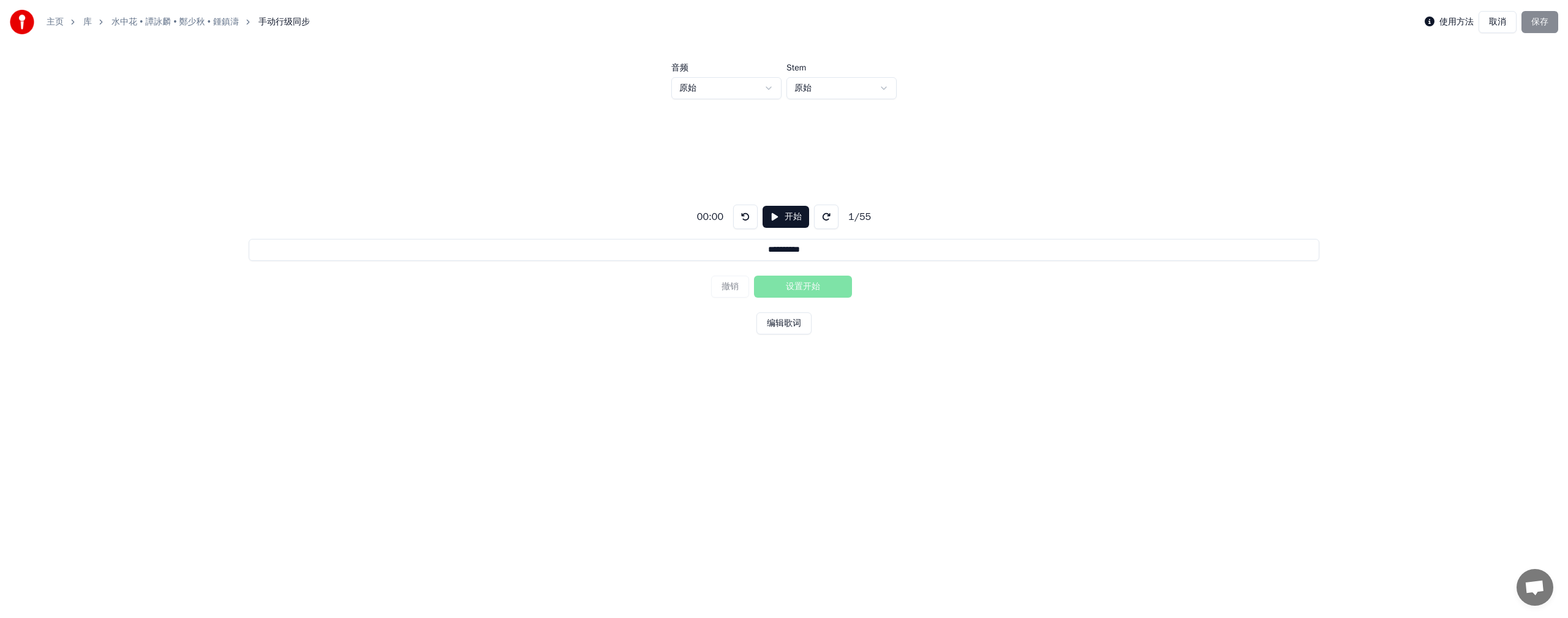 click on "开始" at bounding box center [786, 217] 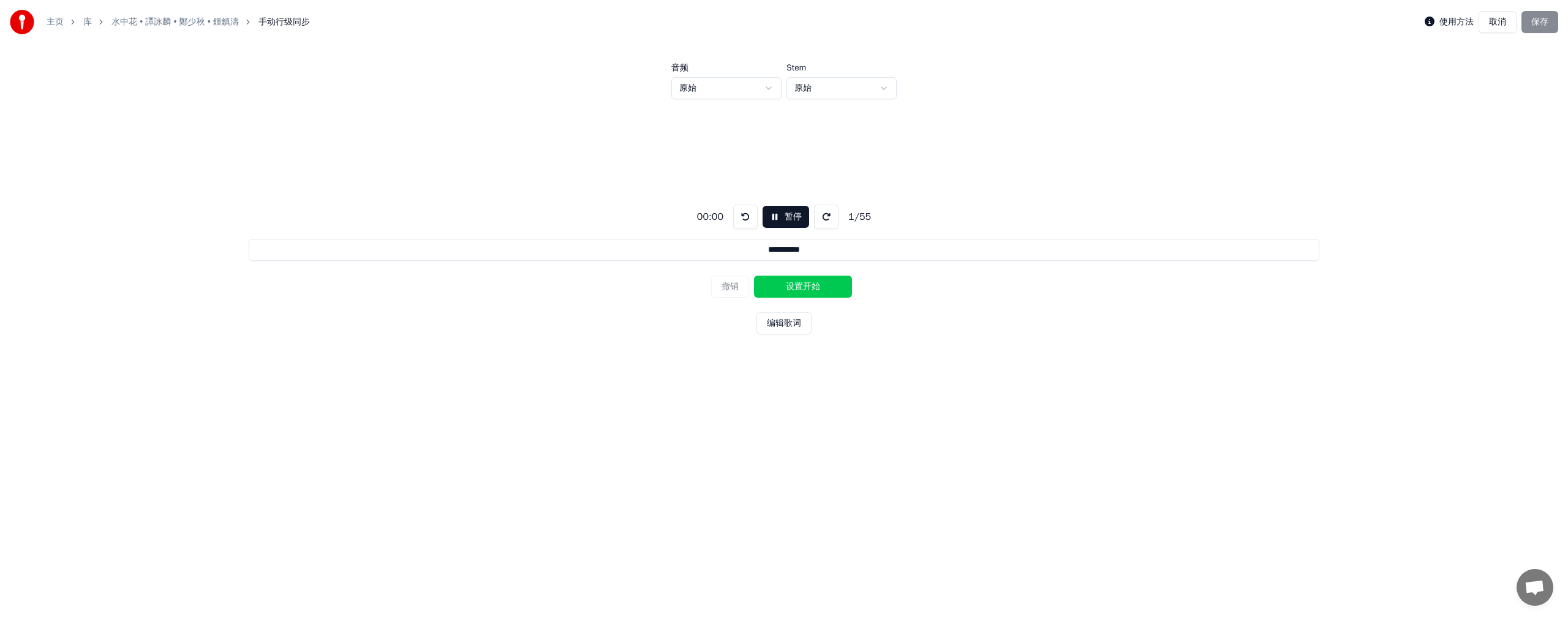 click on "设置开始" at bounding box center (803, 287) 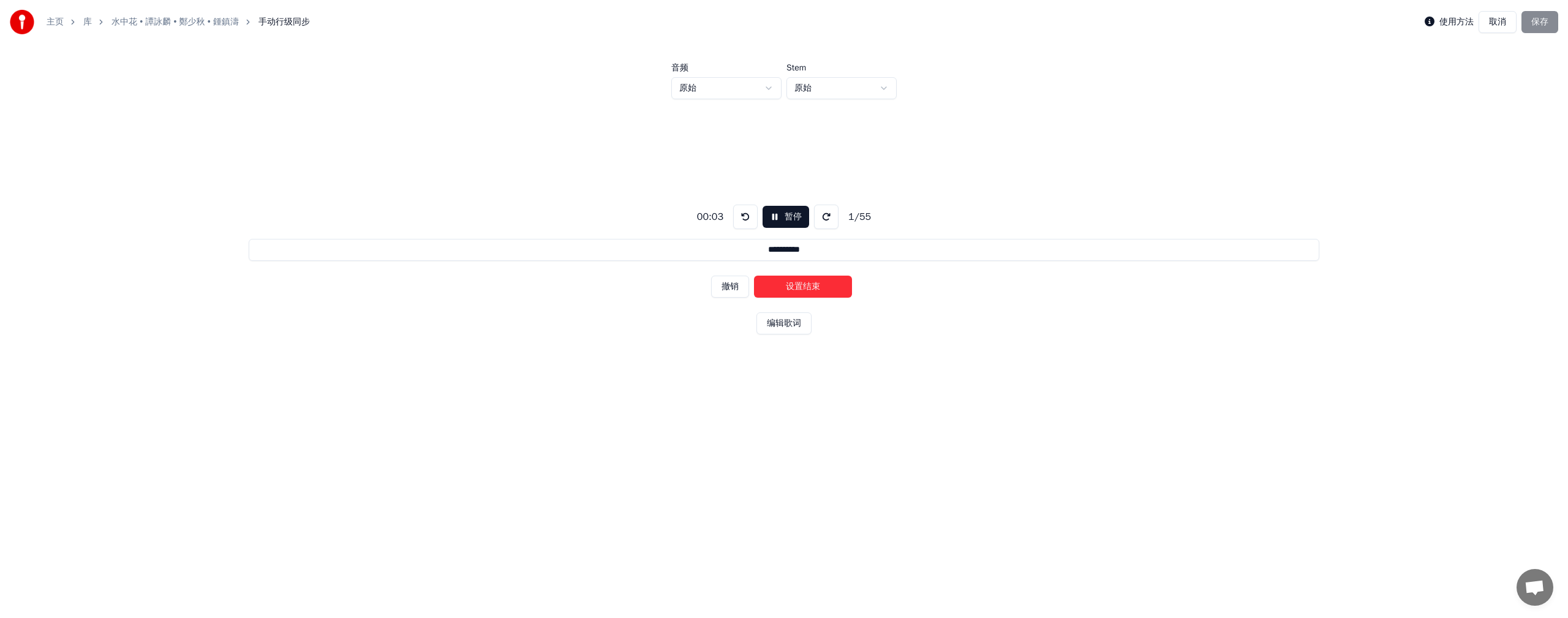 click on "设置结束" at bounding box center [803, 287] 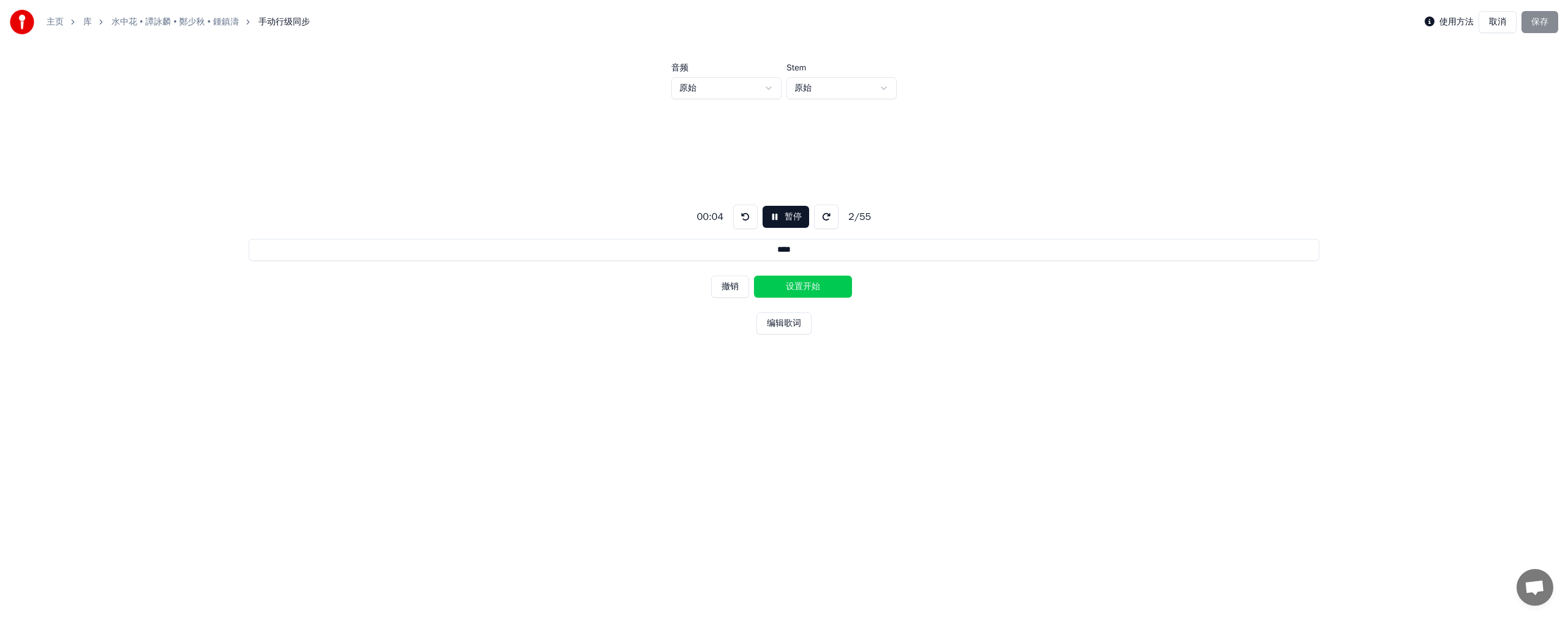 click on "设置开始" at bounding box center [803, 287] 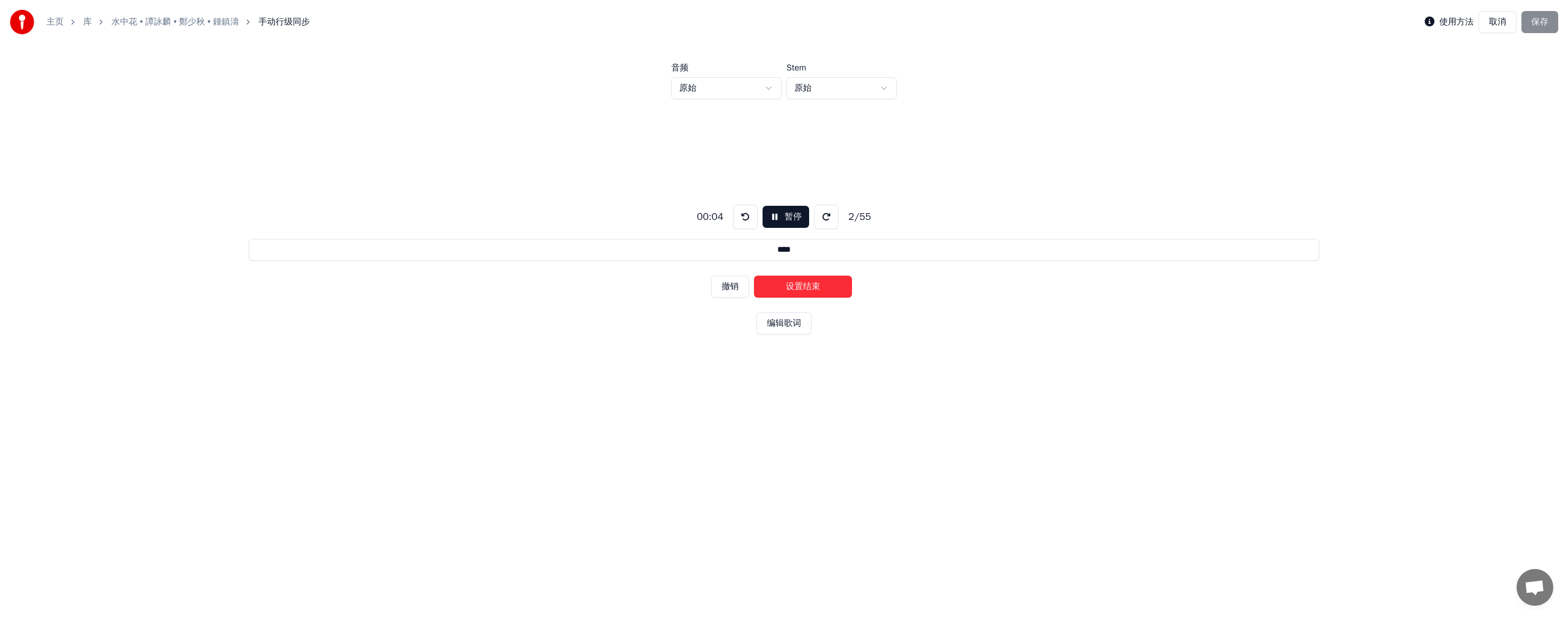 click on "设置结束" at bounding box center (803, 287) 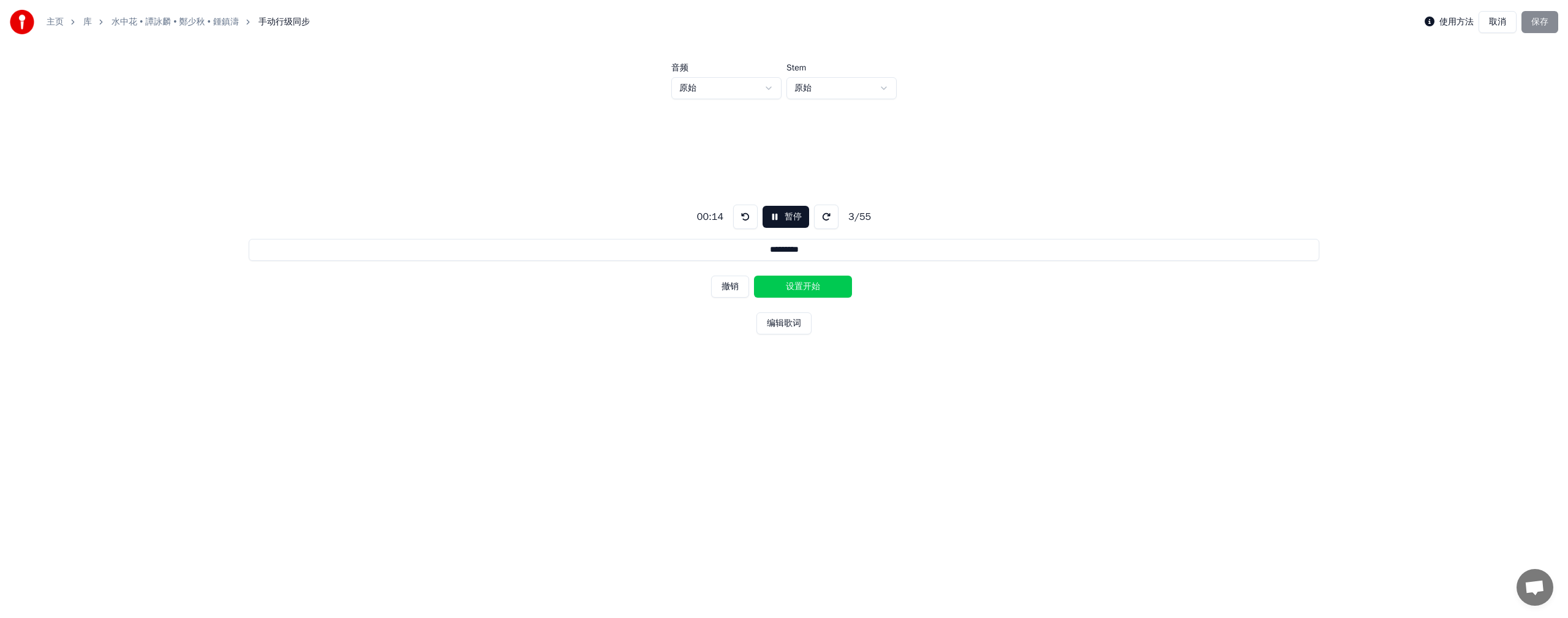 click on "设置开始" at bounding box center [803, 287] 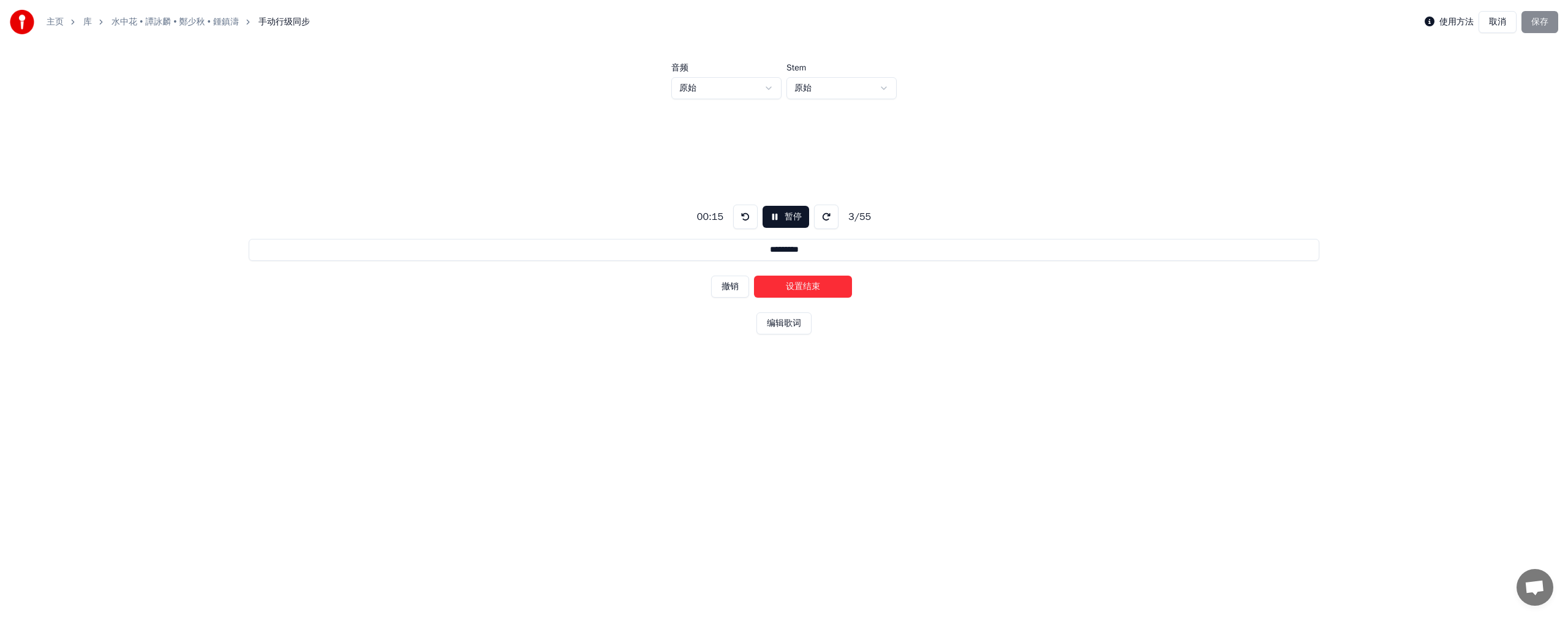 click on "设置结束" at bounding box center (803, 287) 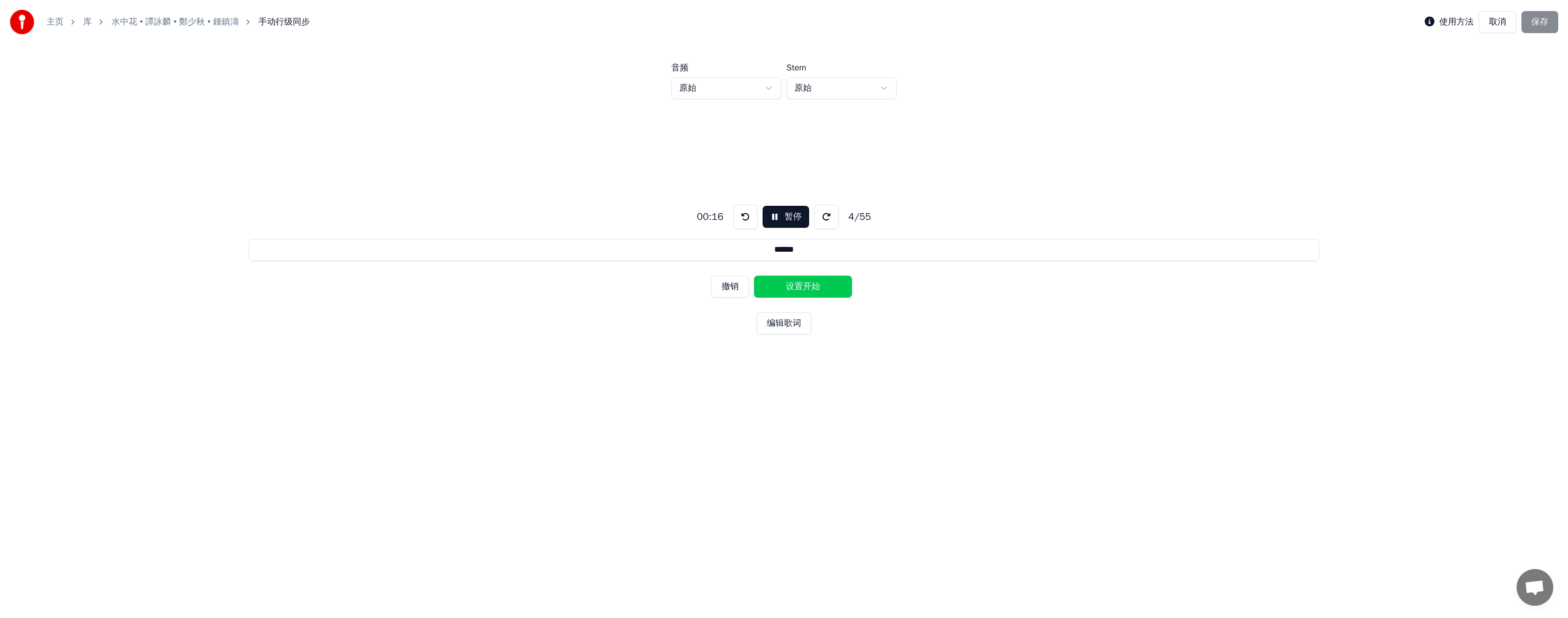 click on "设置开始" at bounding box center (803, 287) 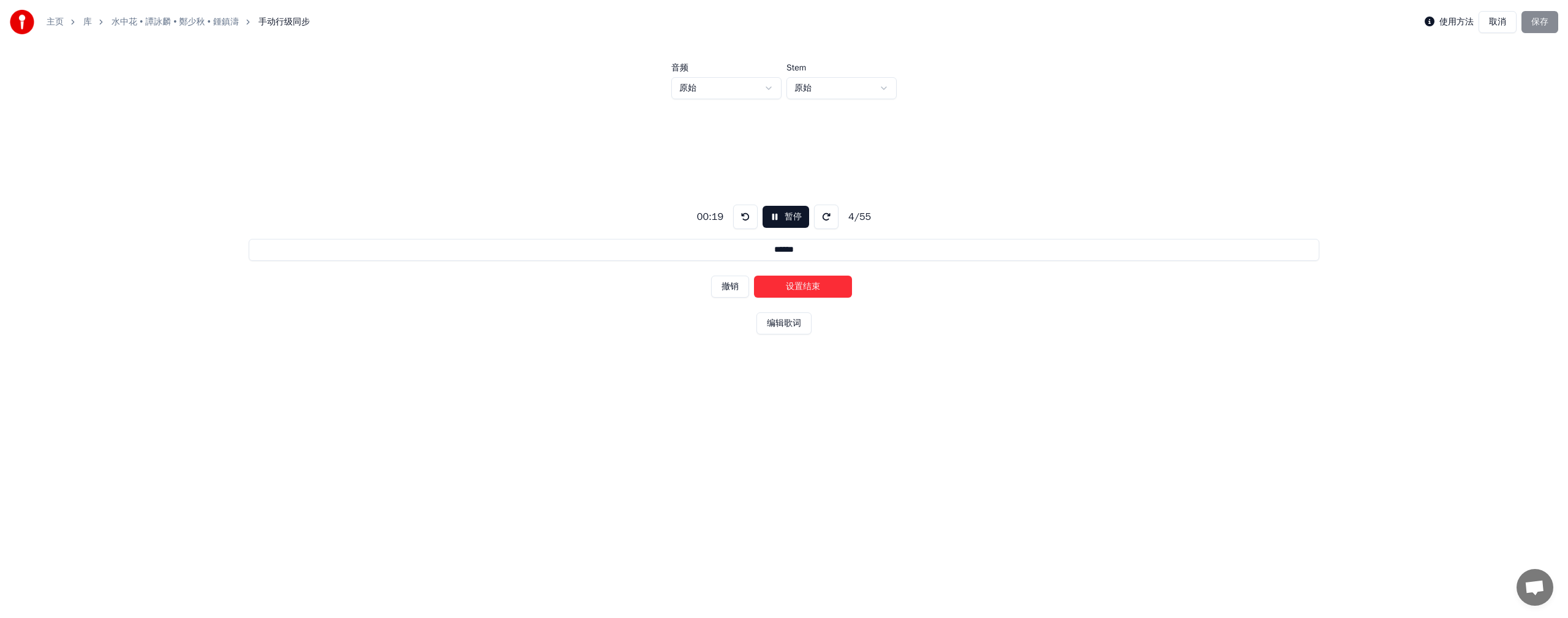 click on "设置结束" at bounding box center [803, 287] 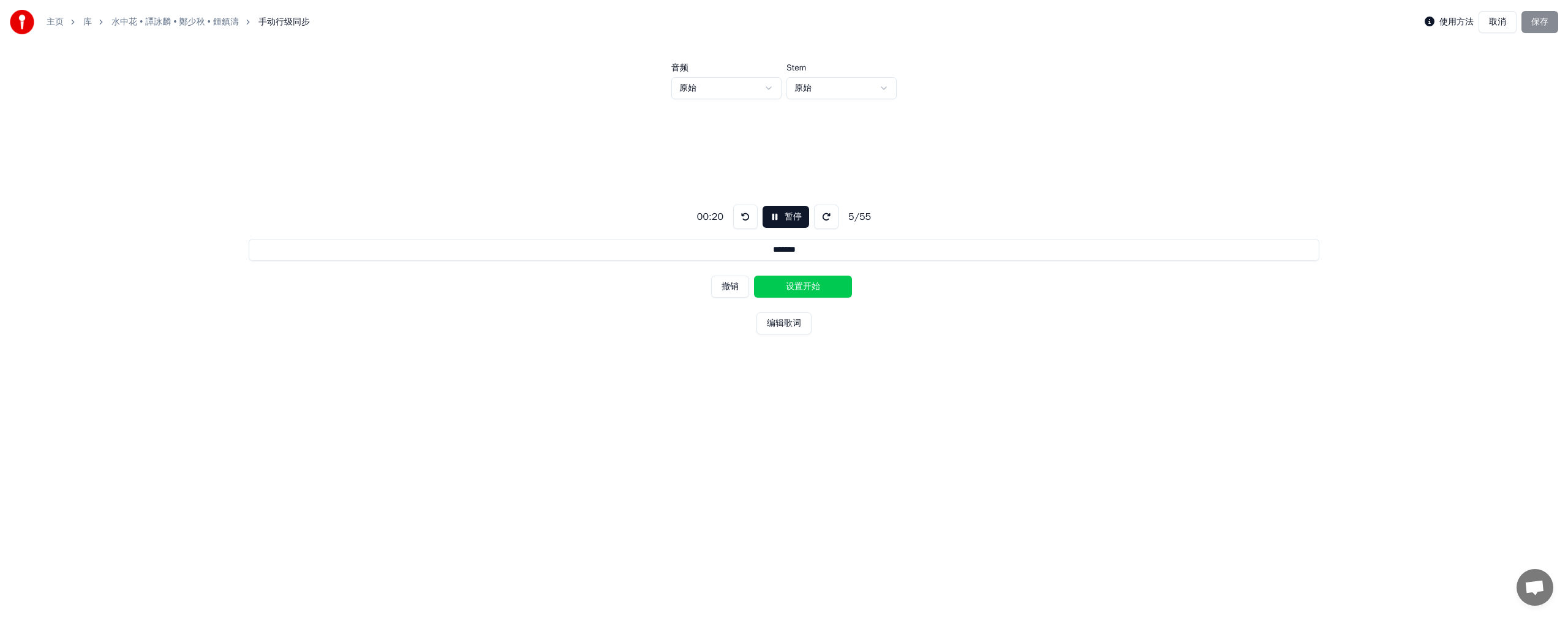 click on "设置开始" at bounding box center (803, 287) 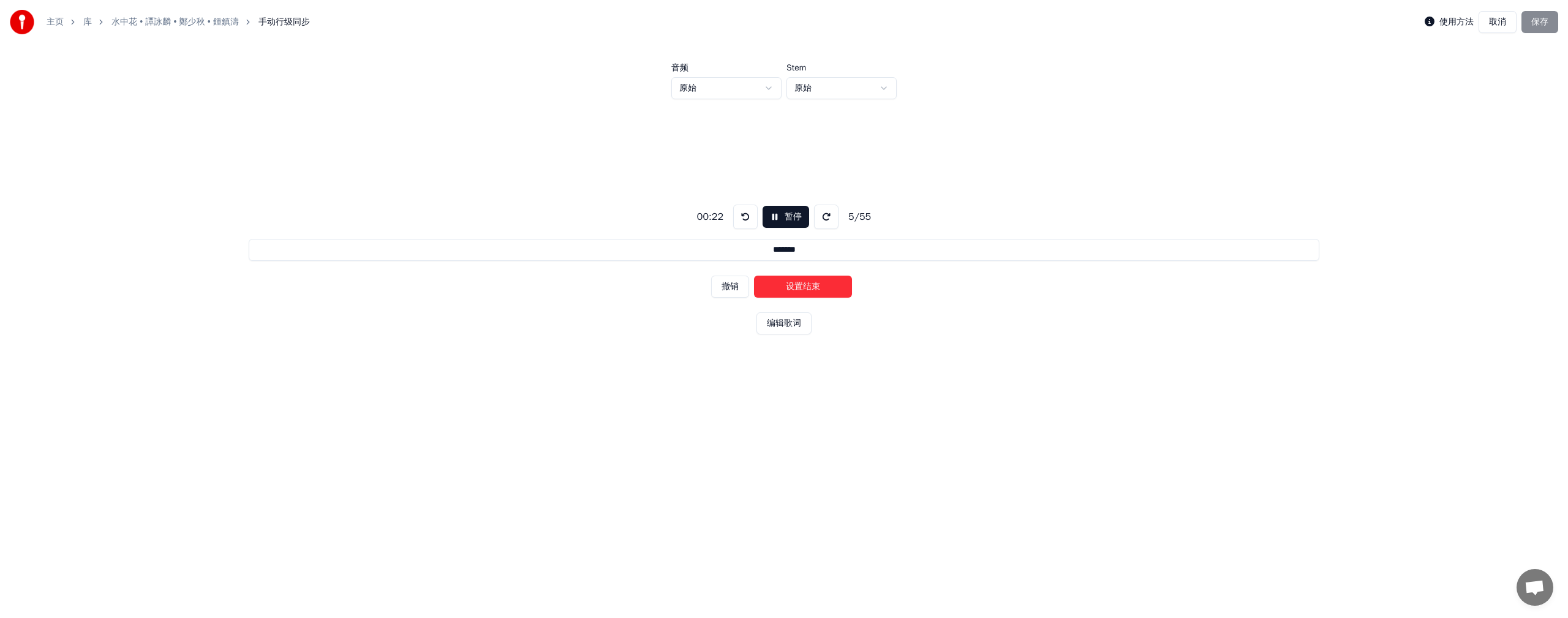 click on "设置结束" at bounding box center [803, 287] 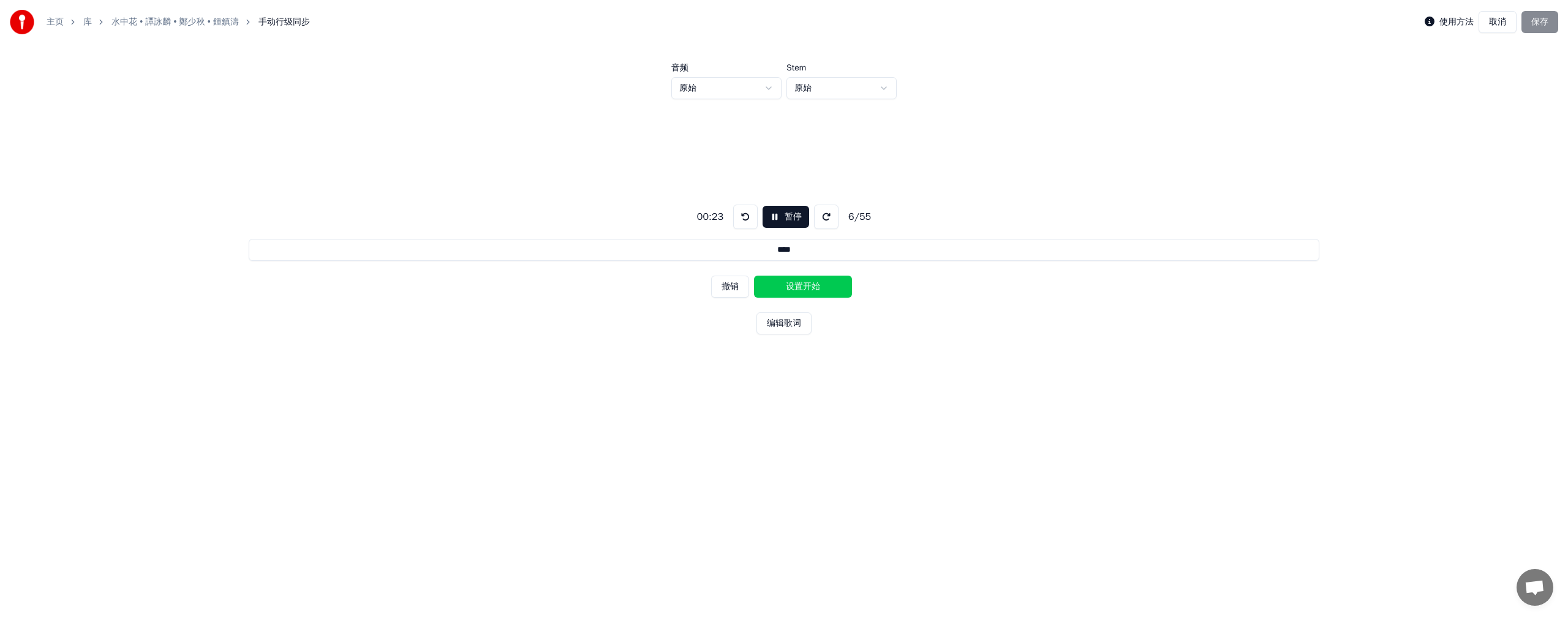 click on "设置开始" at bounding box center [803, 287] 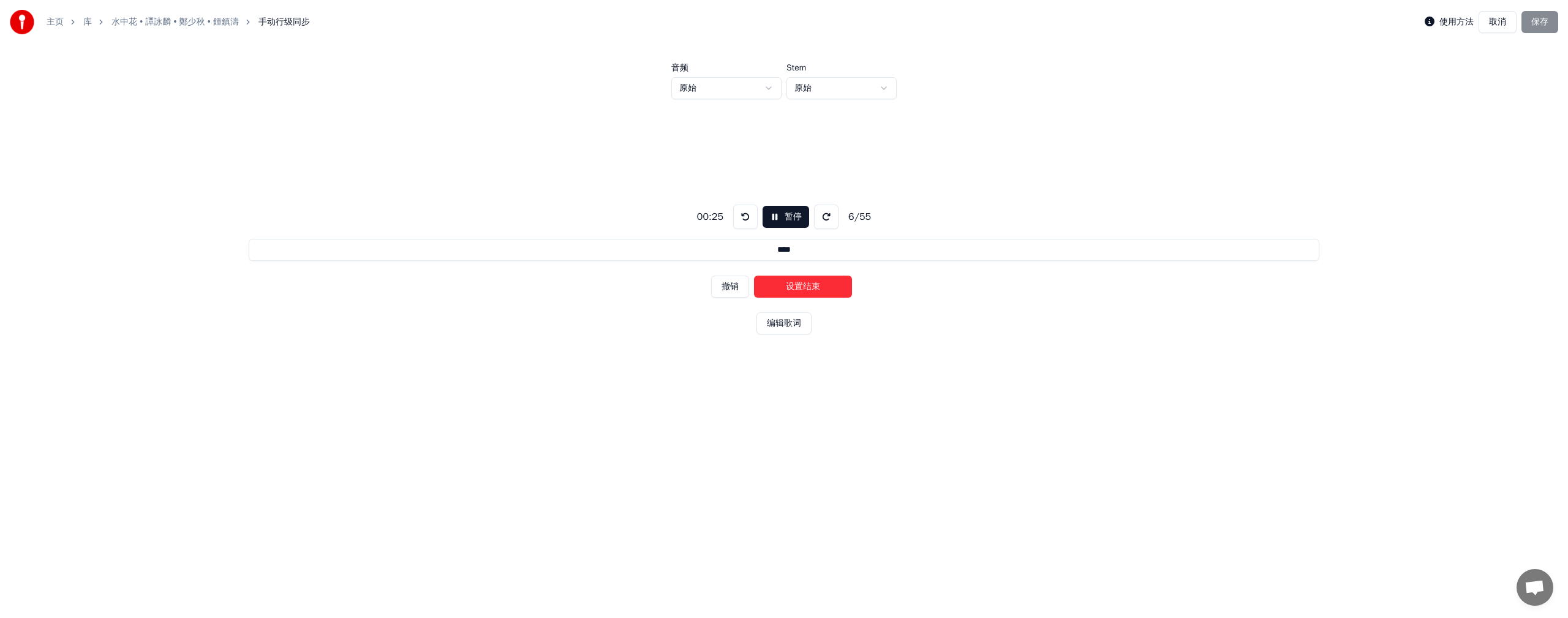 click on "设置结束" at bounding box center [803, 287] 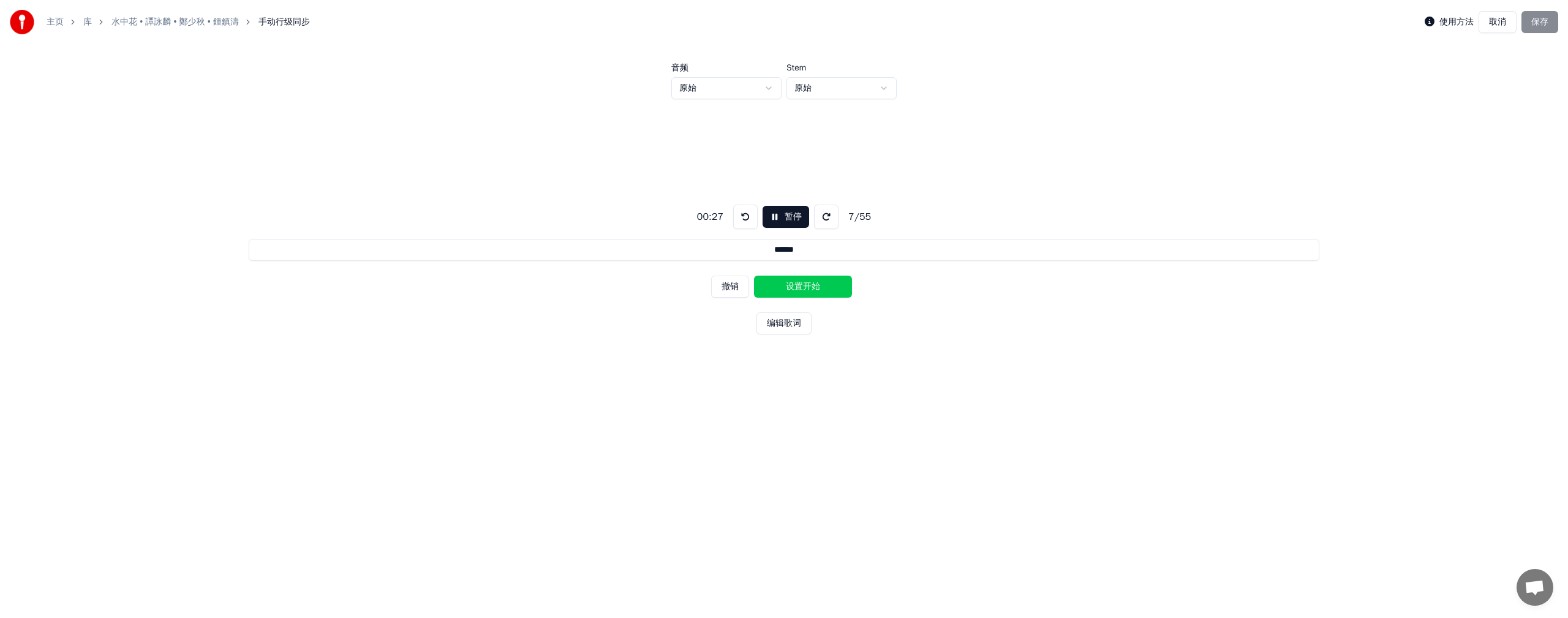 click on "设置开始" at bounding box center (803, 287) 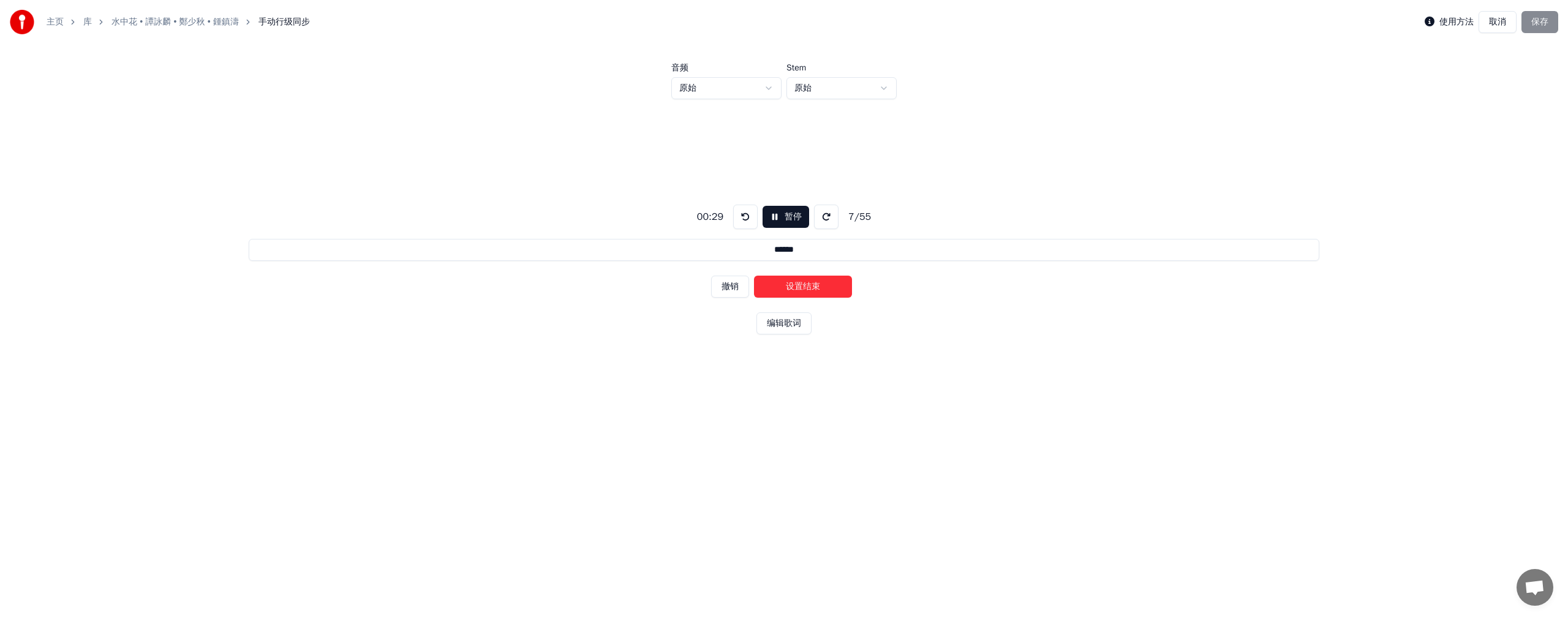 click on "设置结束" at bounding box center [803, 287] 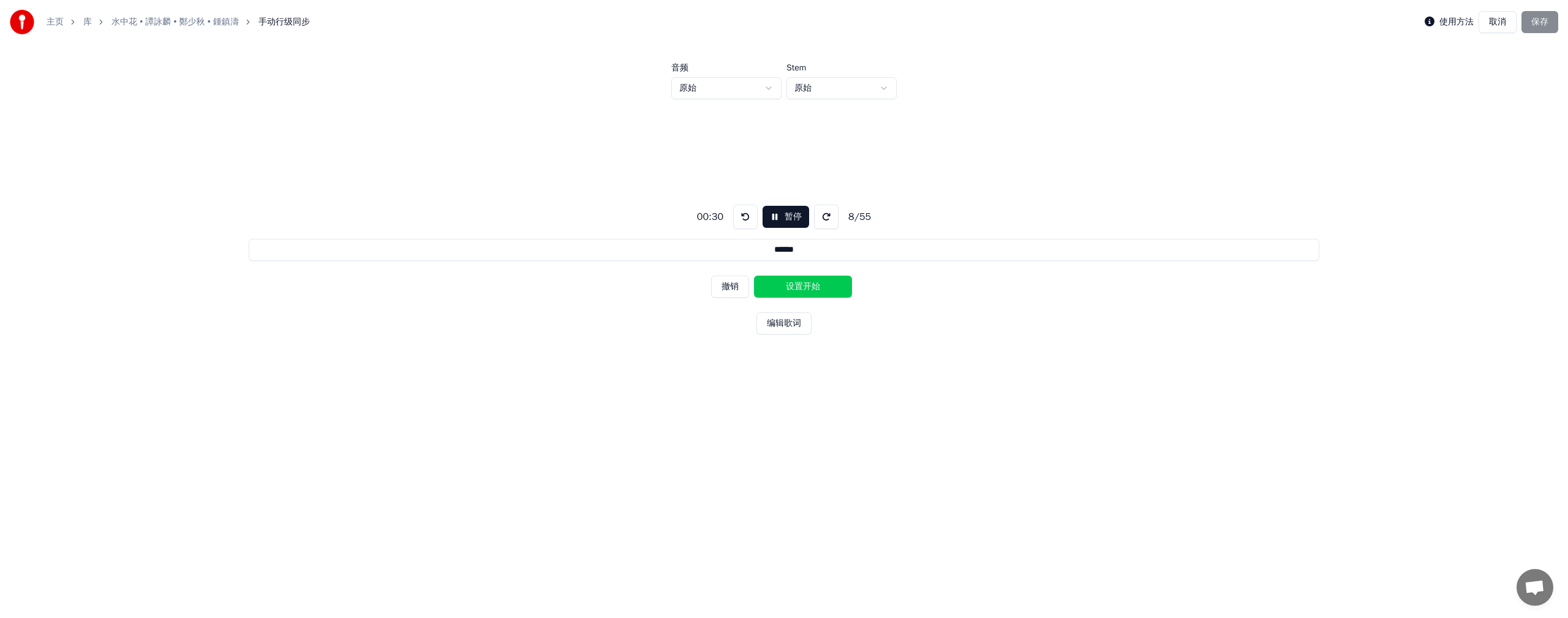click on "设置开始" at bounding box center [803, 287] 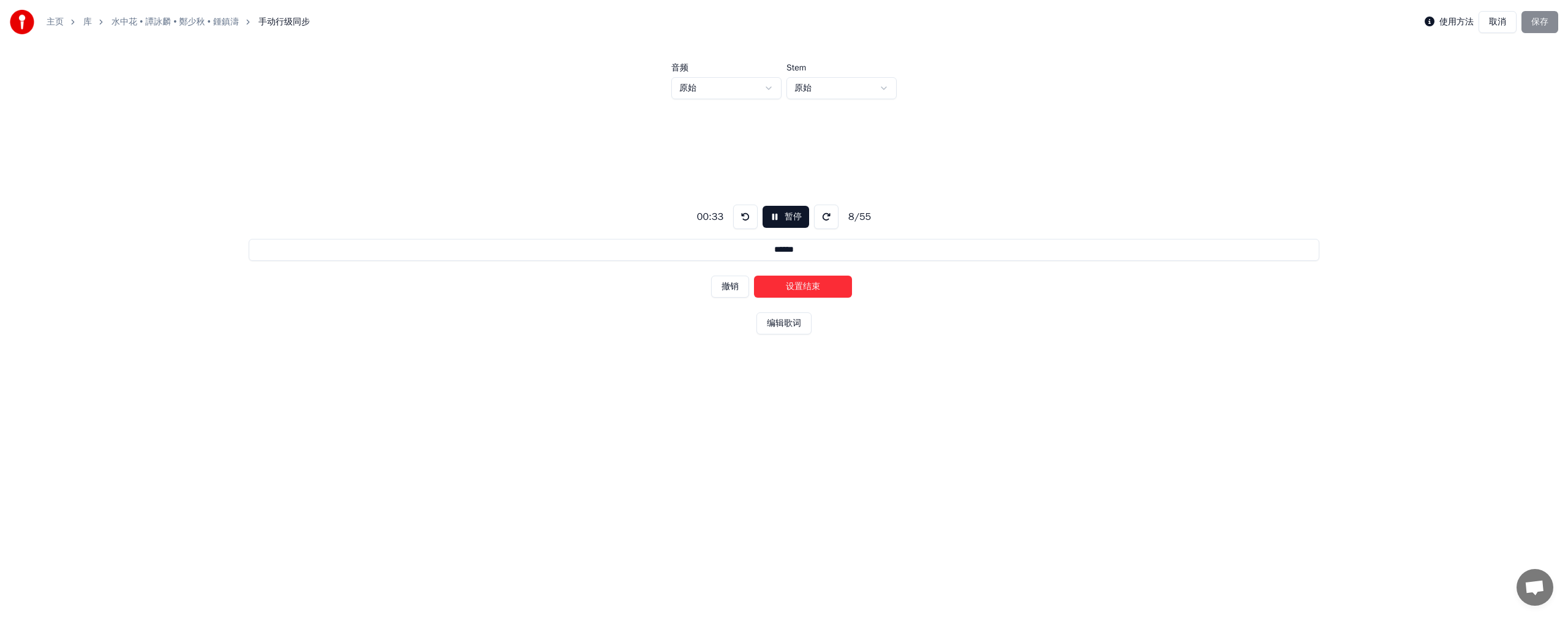 click on "设置结束" at bounding box center [803, 287] 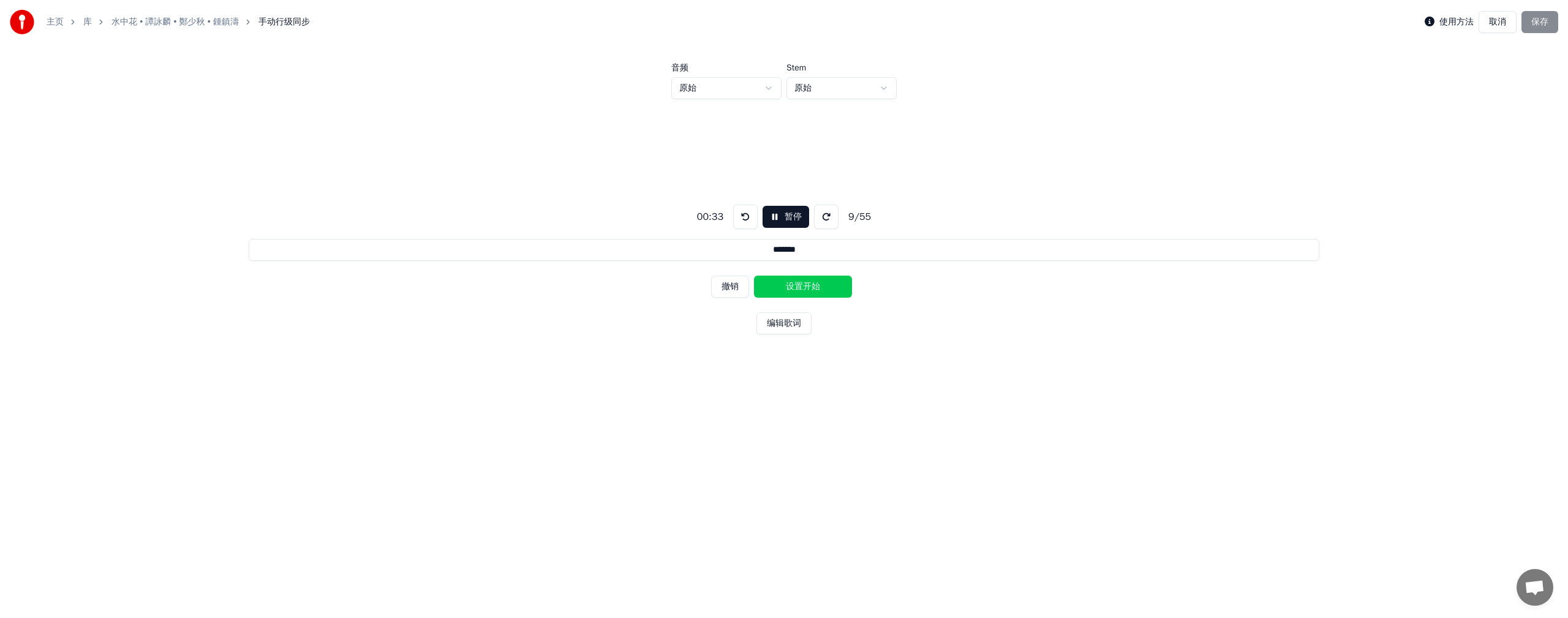 click on "设置开始" at bounding box center [803, 287] 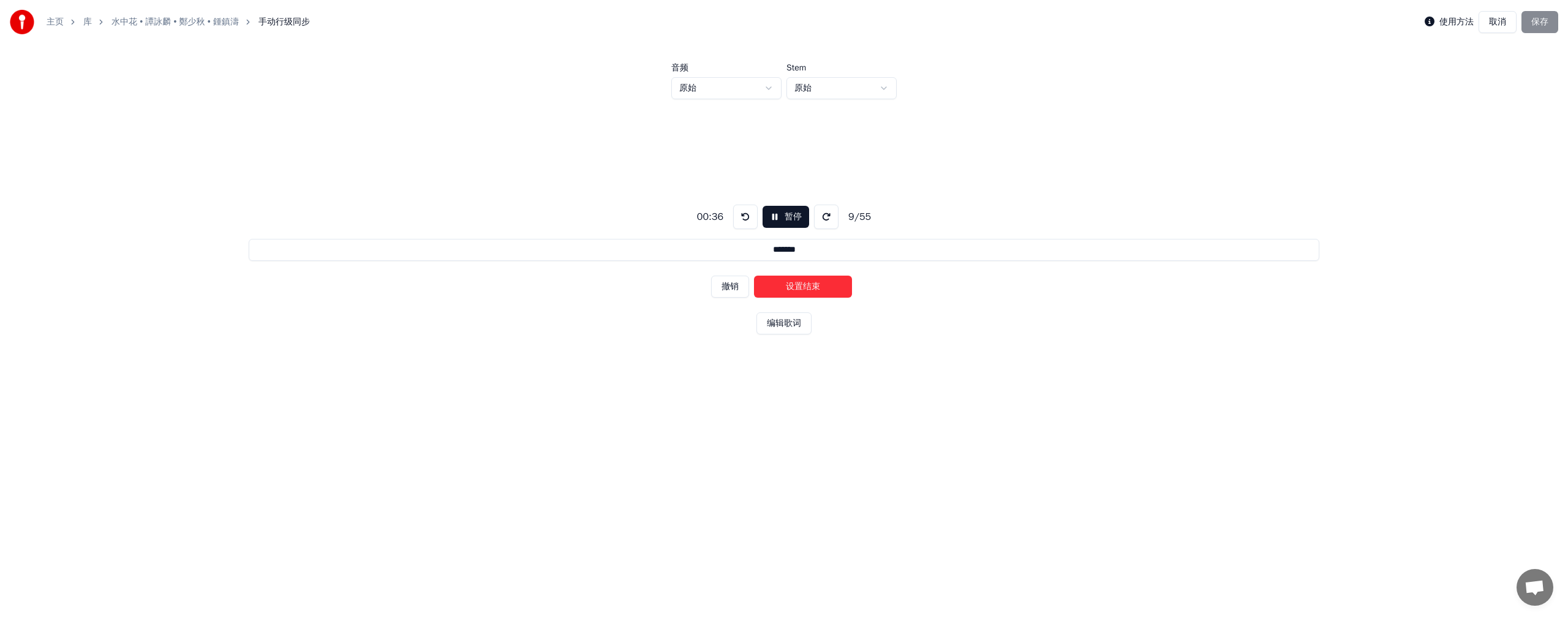 click on "设置结束" at bounding box center [803, 287] 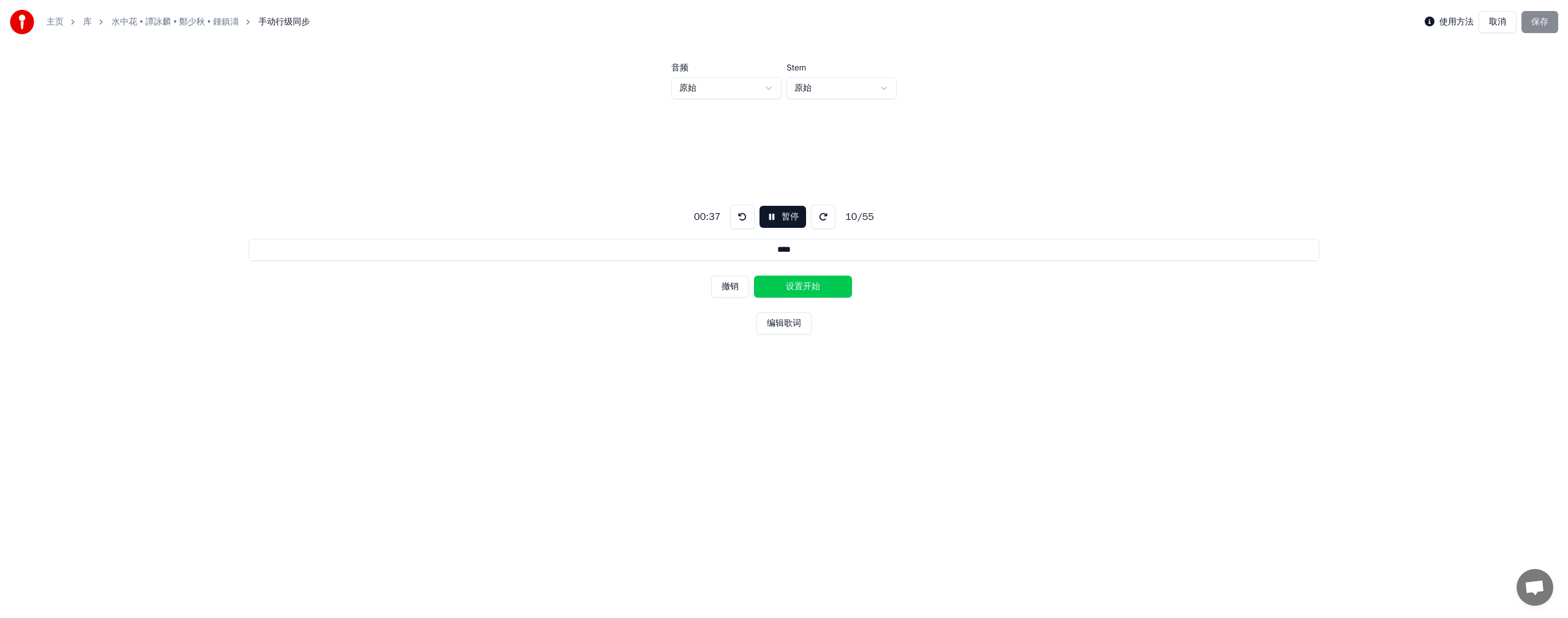 click on "设置开始" at bounding box center (803, 287) 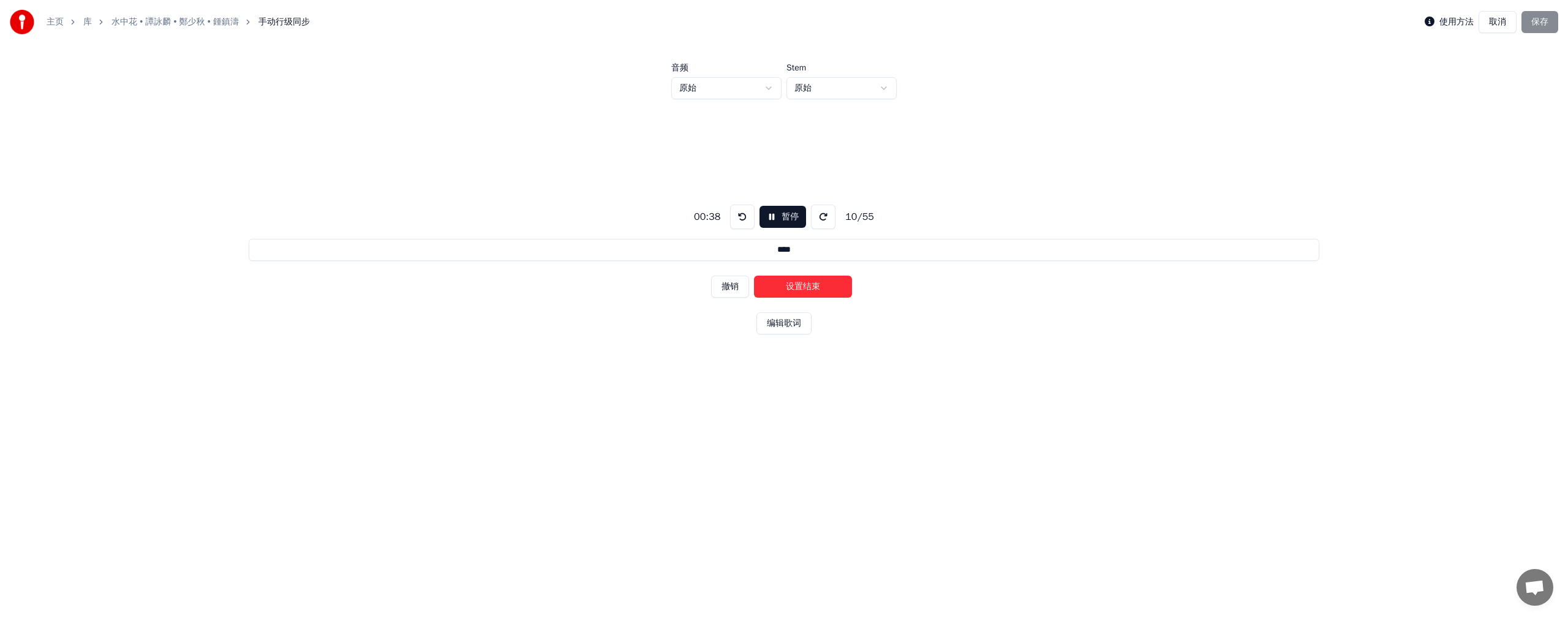 click on "设置结束" at bounding box center (803, 287) 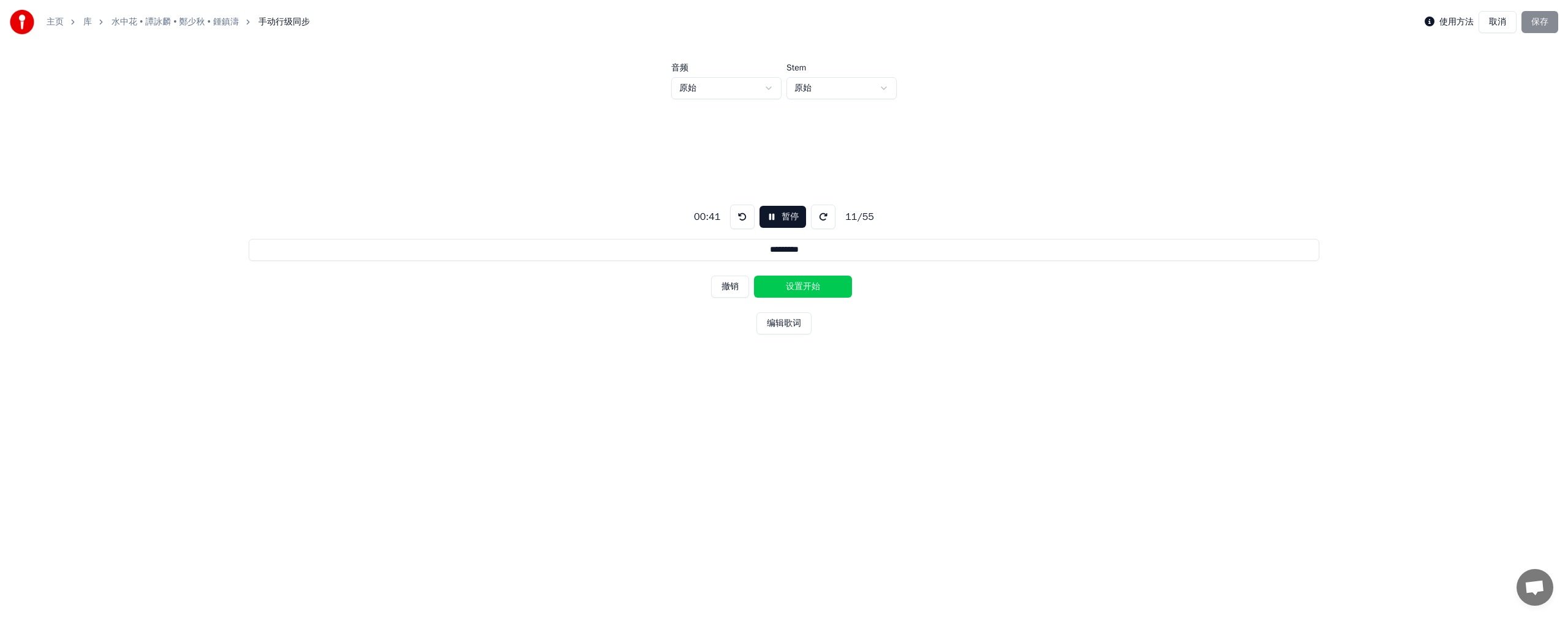 click on "设置开始" at bounding box center (803, 287) 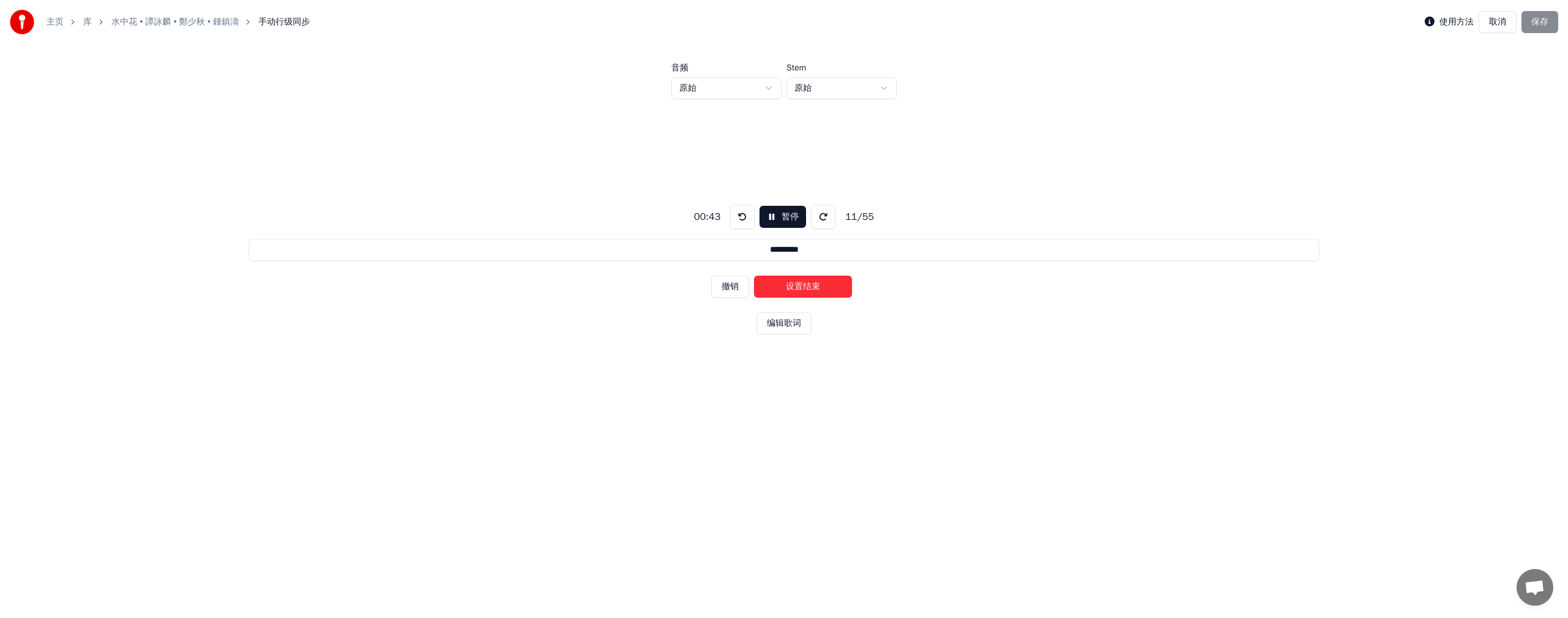click on "设置结束" at bounding box center [803, 287] 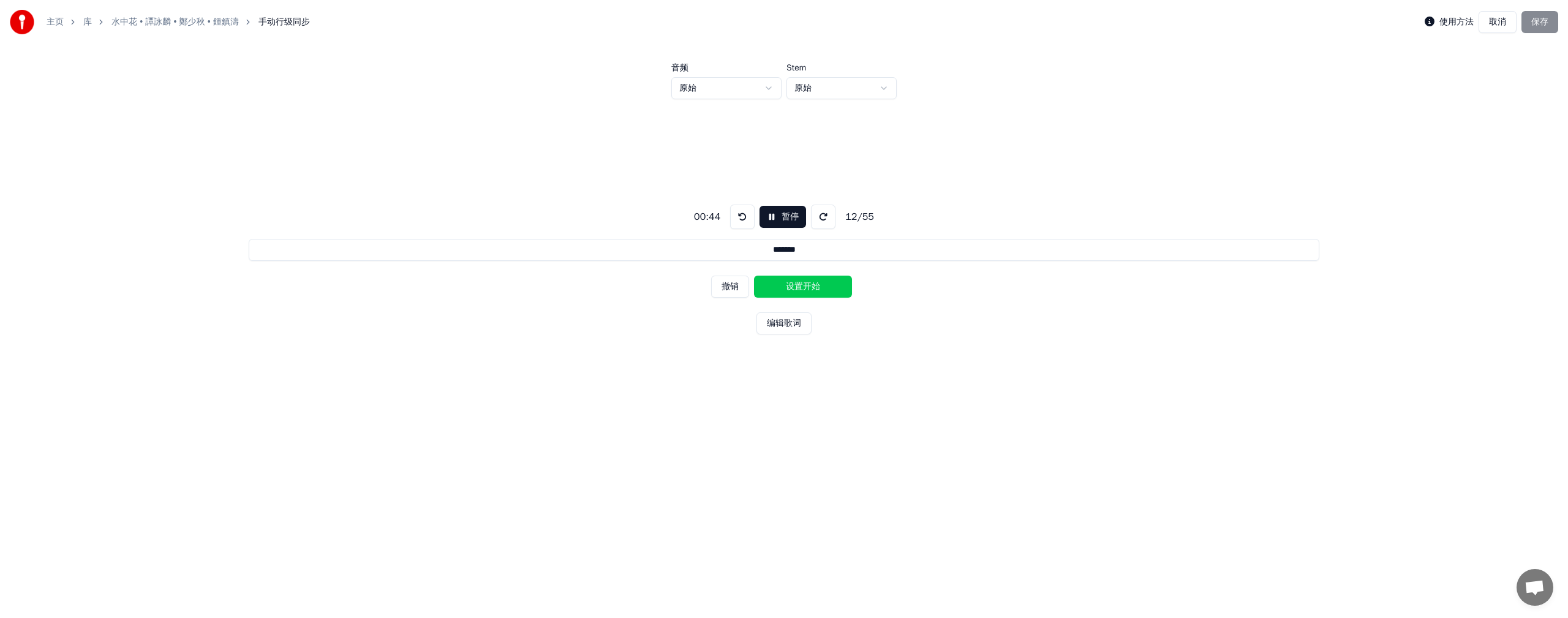 click on "设置开始" at bounding box center (803, 287) 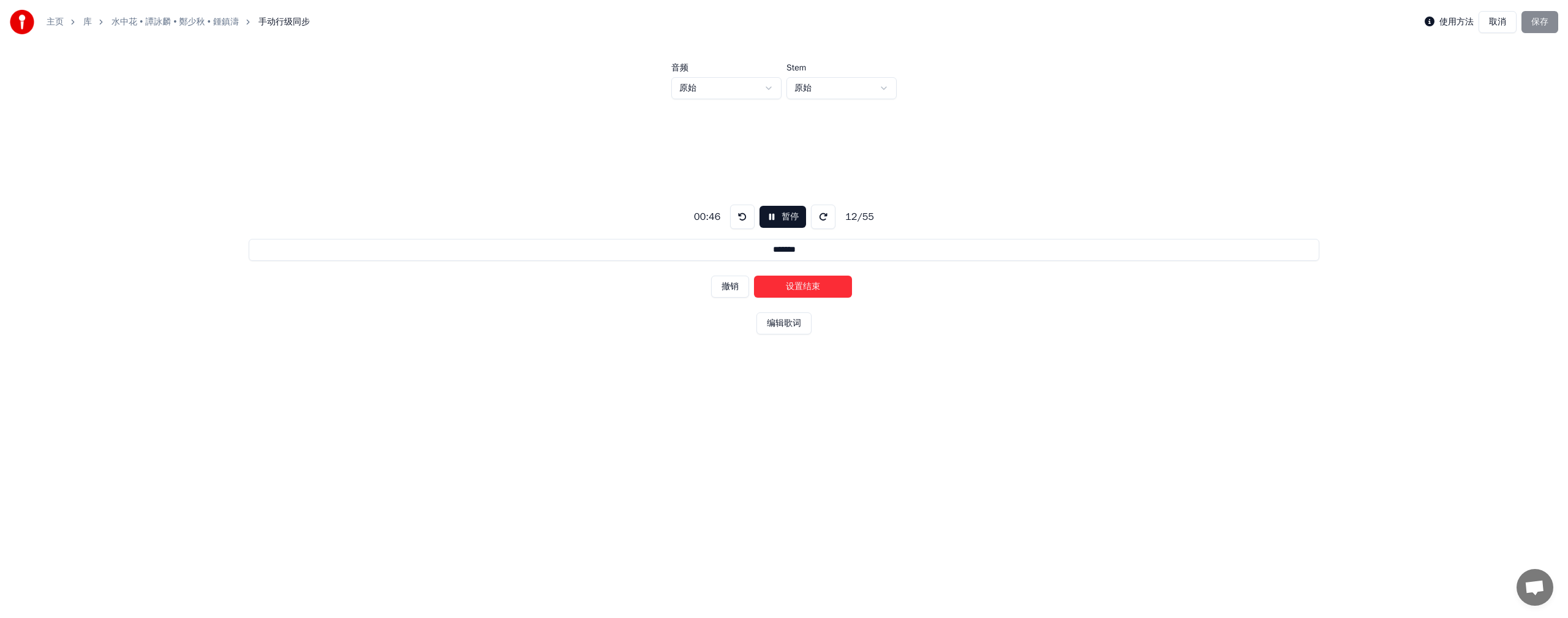 click on "设置结束" at bounding box center (803, 287) 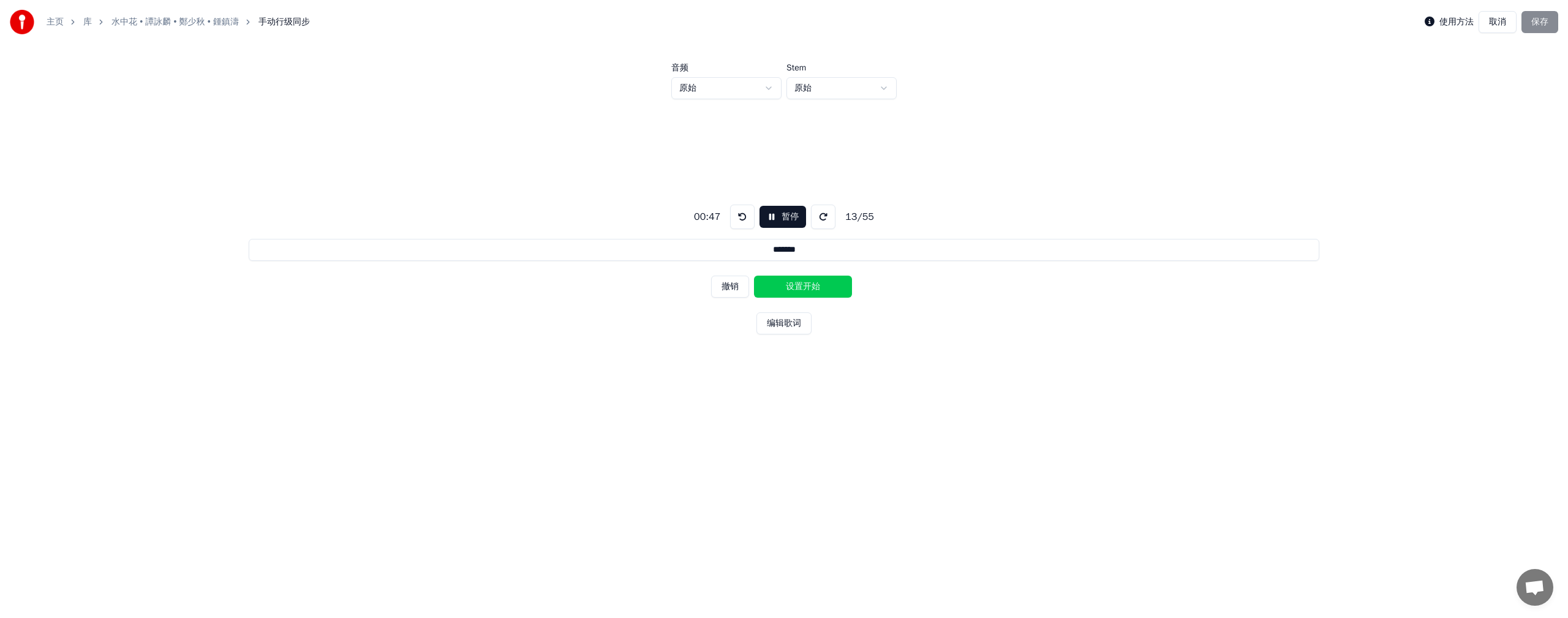 click on "设置开始" at bounding box center (803, 287) 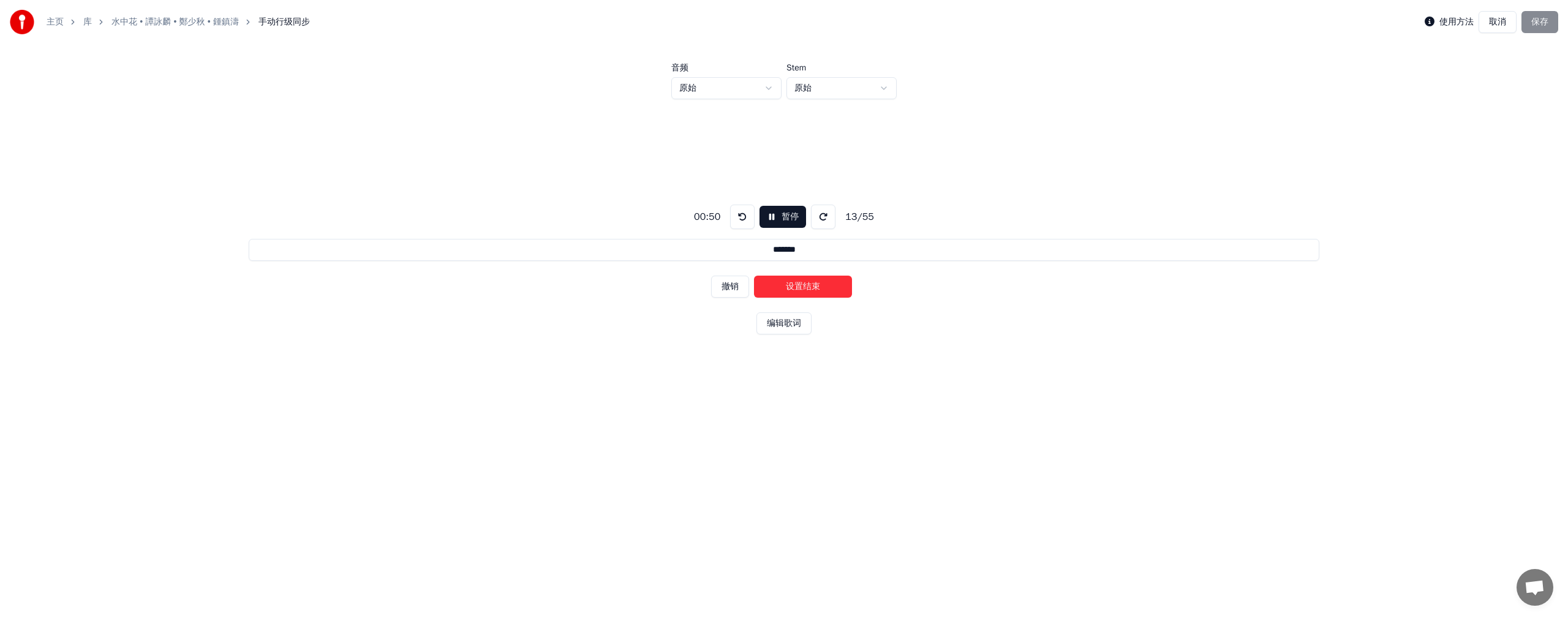 click on "设置结束" at bounding box center [803, 287] 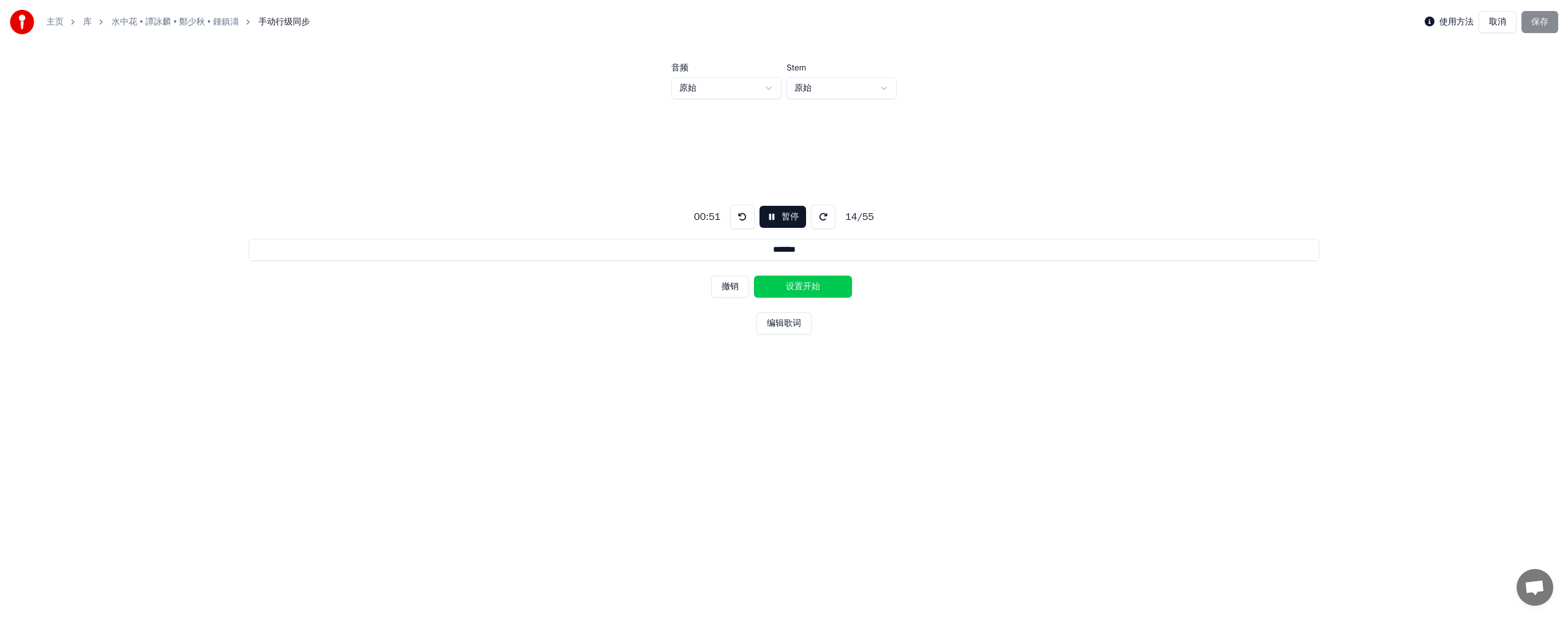 click on "设置开始" at bounding box center [803, 287] 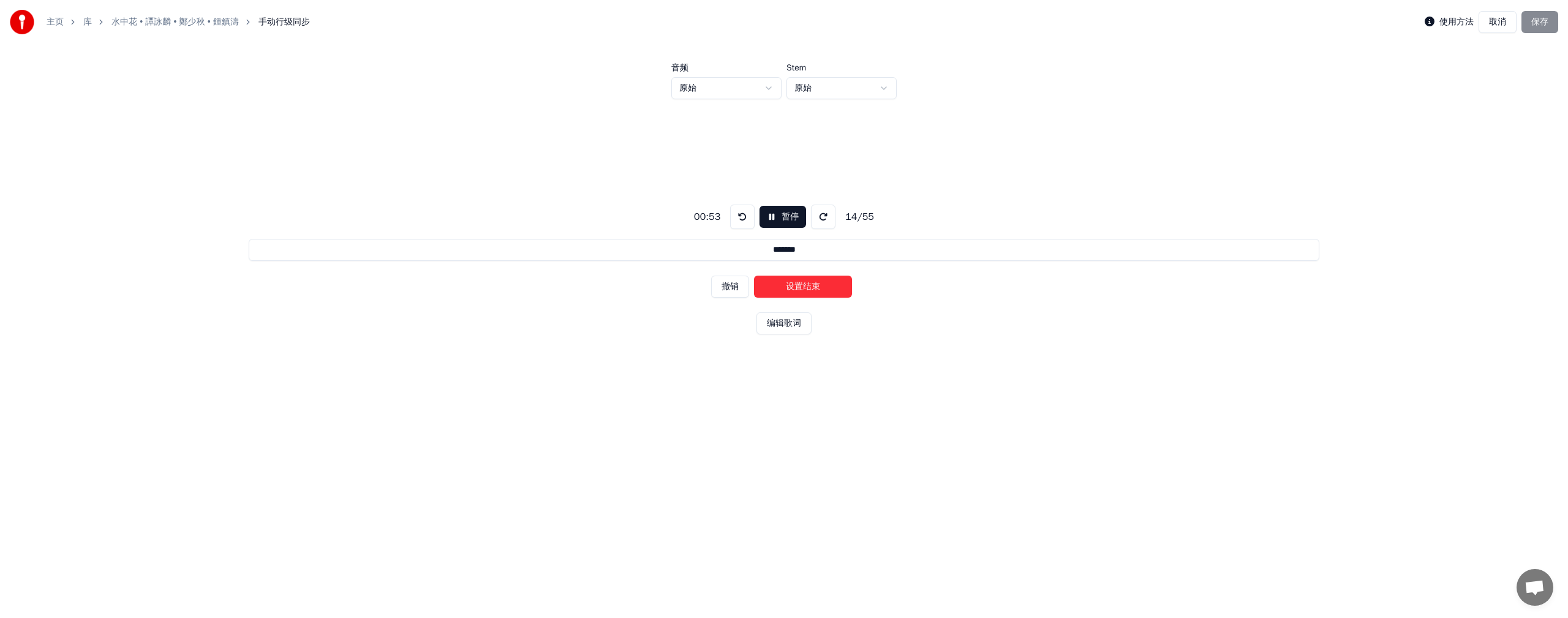 click on "设置结束" at bounding box center (803, 287) 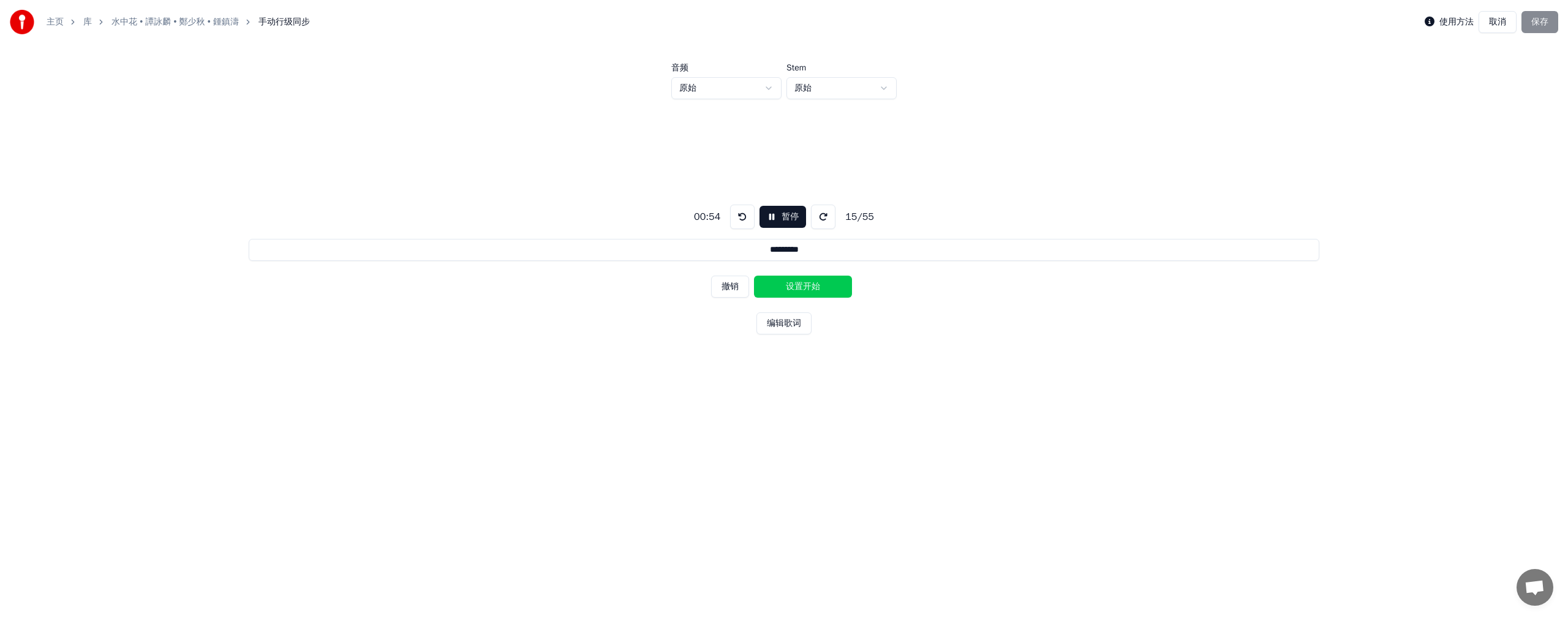 click on "设置开始" at bounding box center [803, 287] 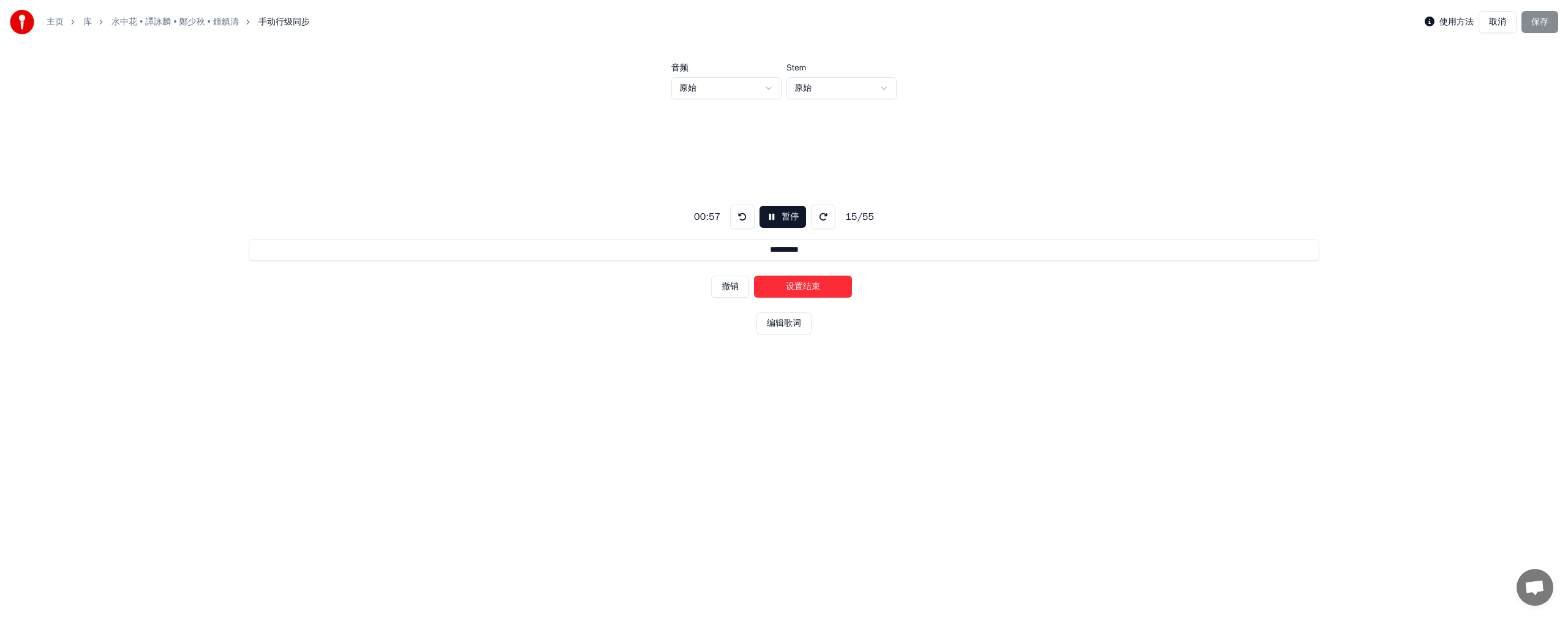 click on "设置结束" at bounding box center (803, 287) 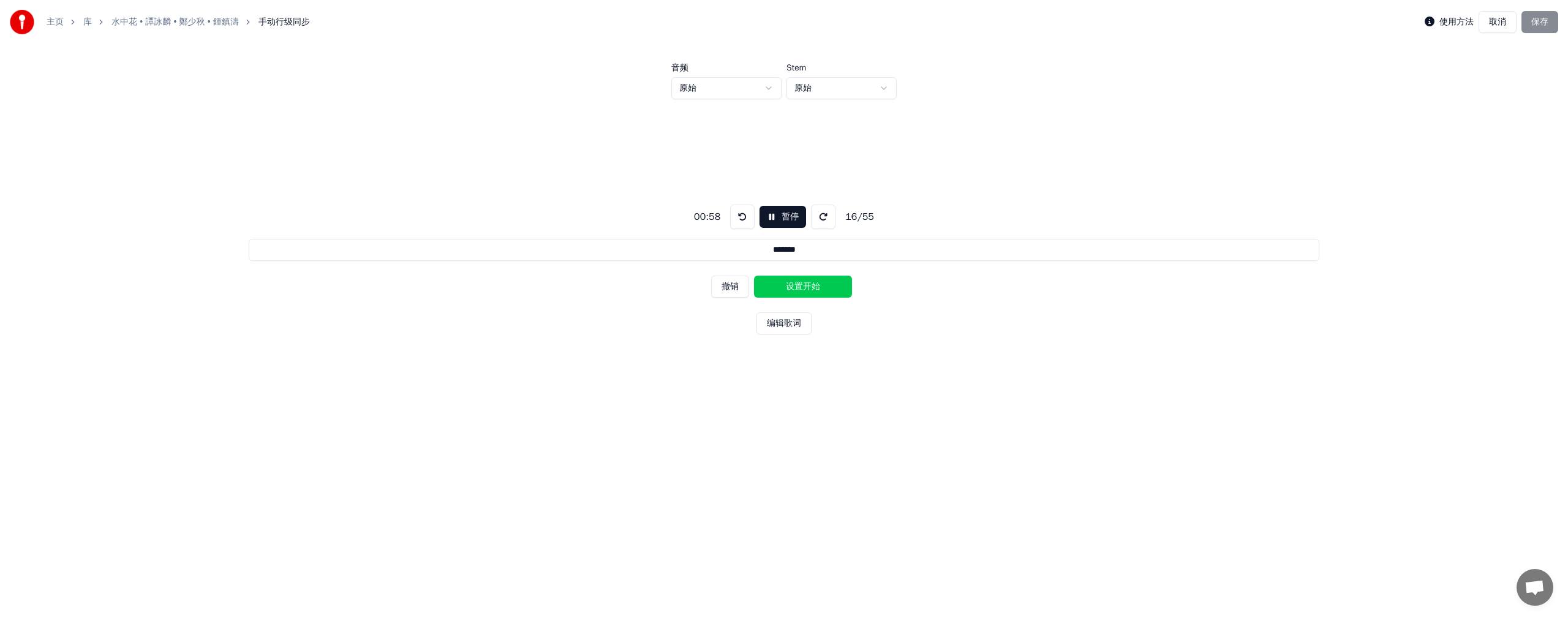 click on "设置开始" at bounding box center (803, 287) 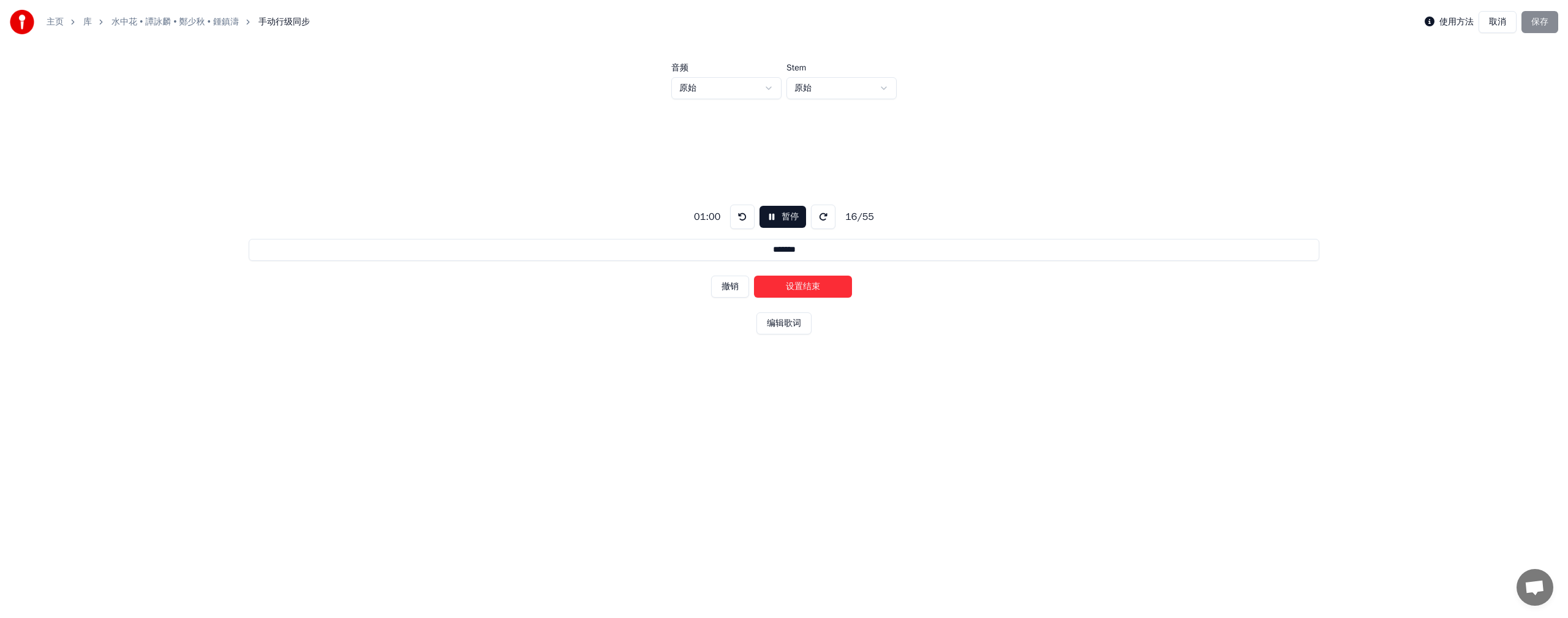 click on "设置结束" at bounding box center (803, 287) 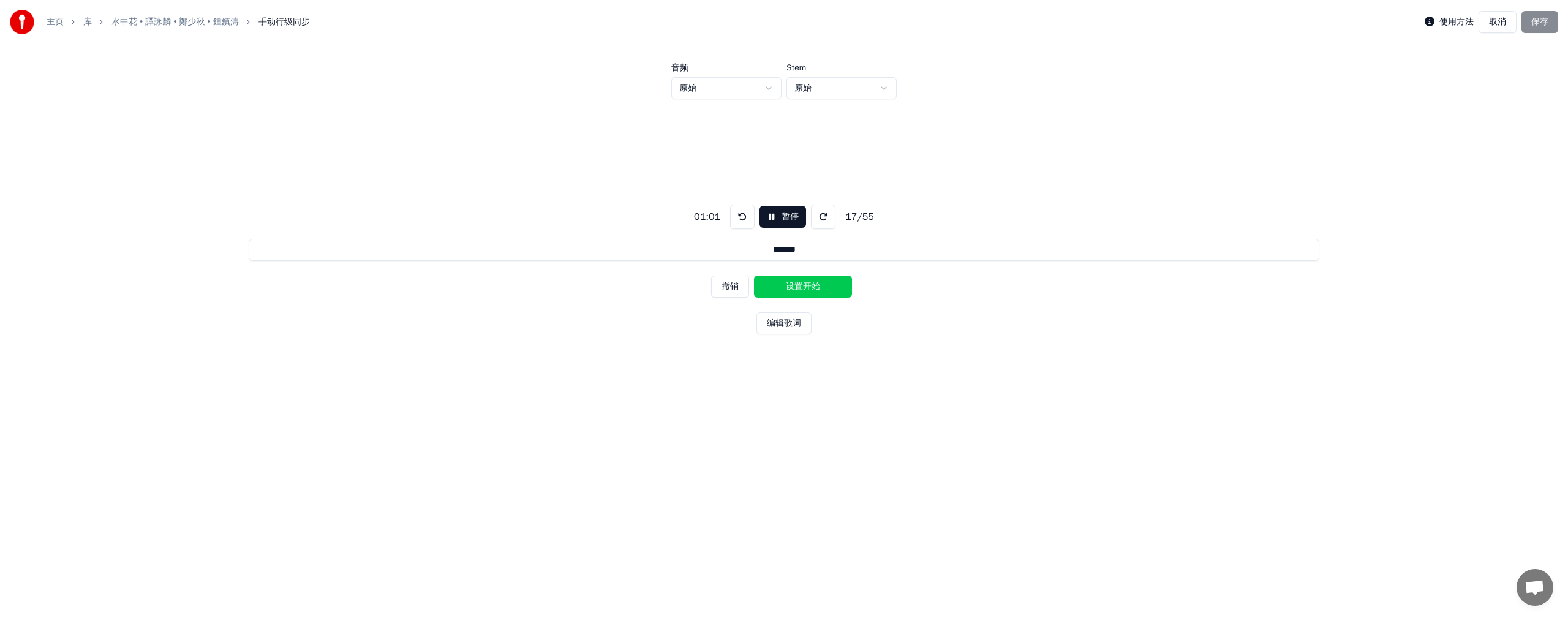 click on "设置开始" at bounding box center [803, 287] 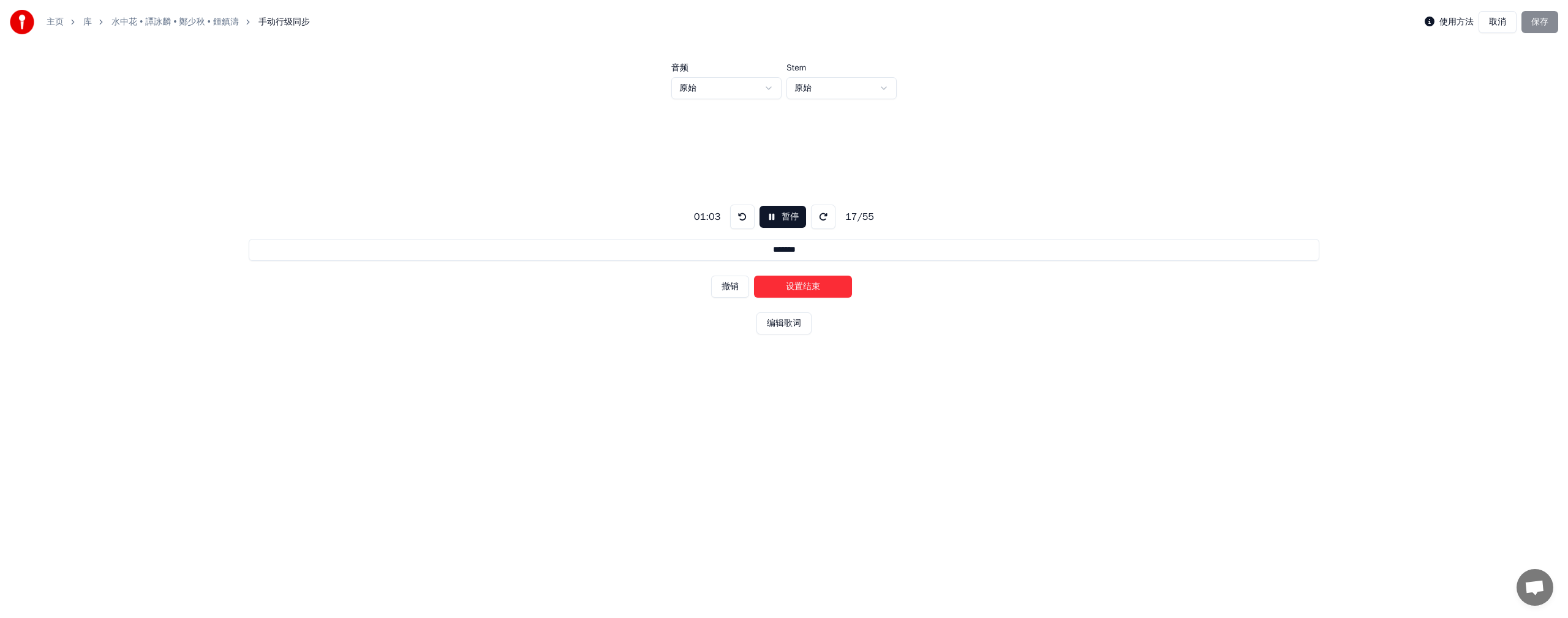 click on "设置结束" at bounding box center (803, 287) 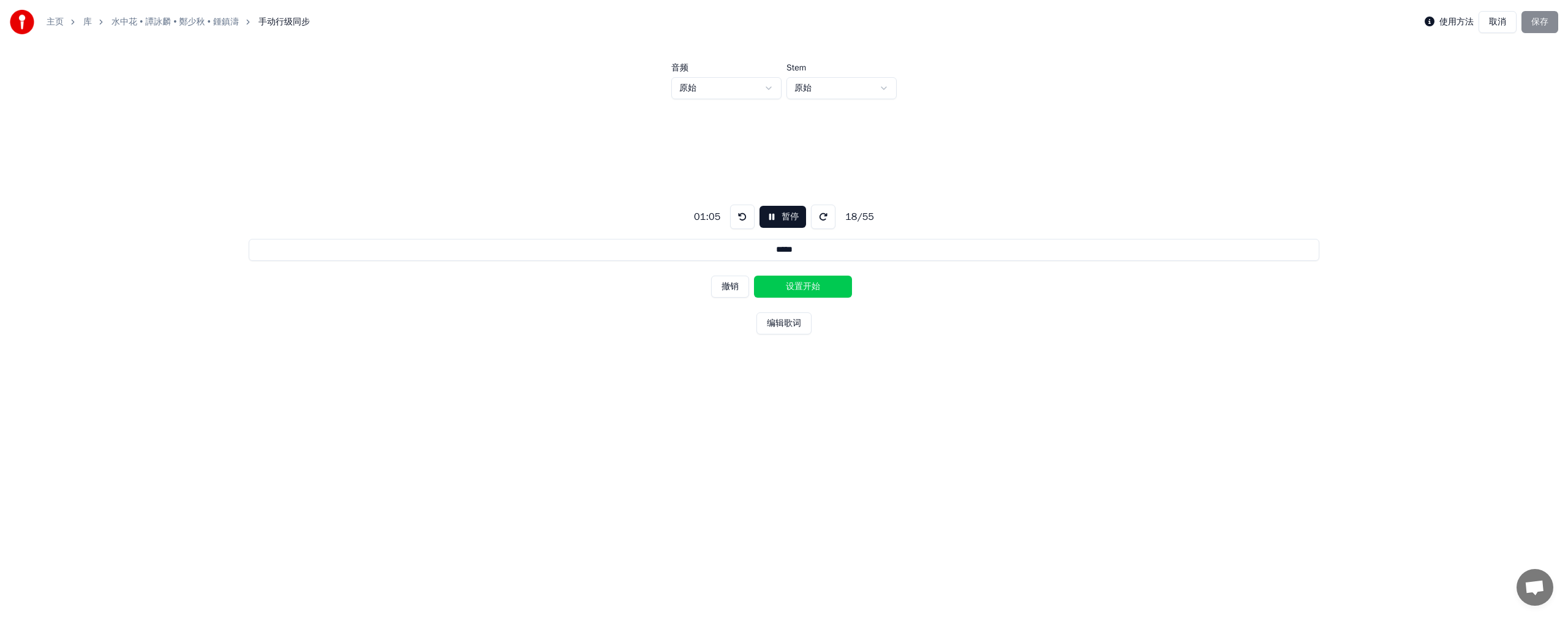 click on "设置开始" at bounding box center (803, 287) 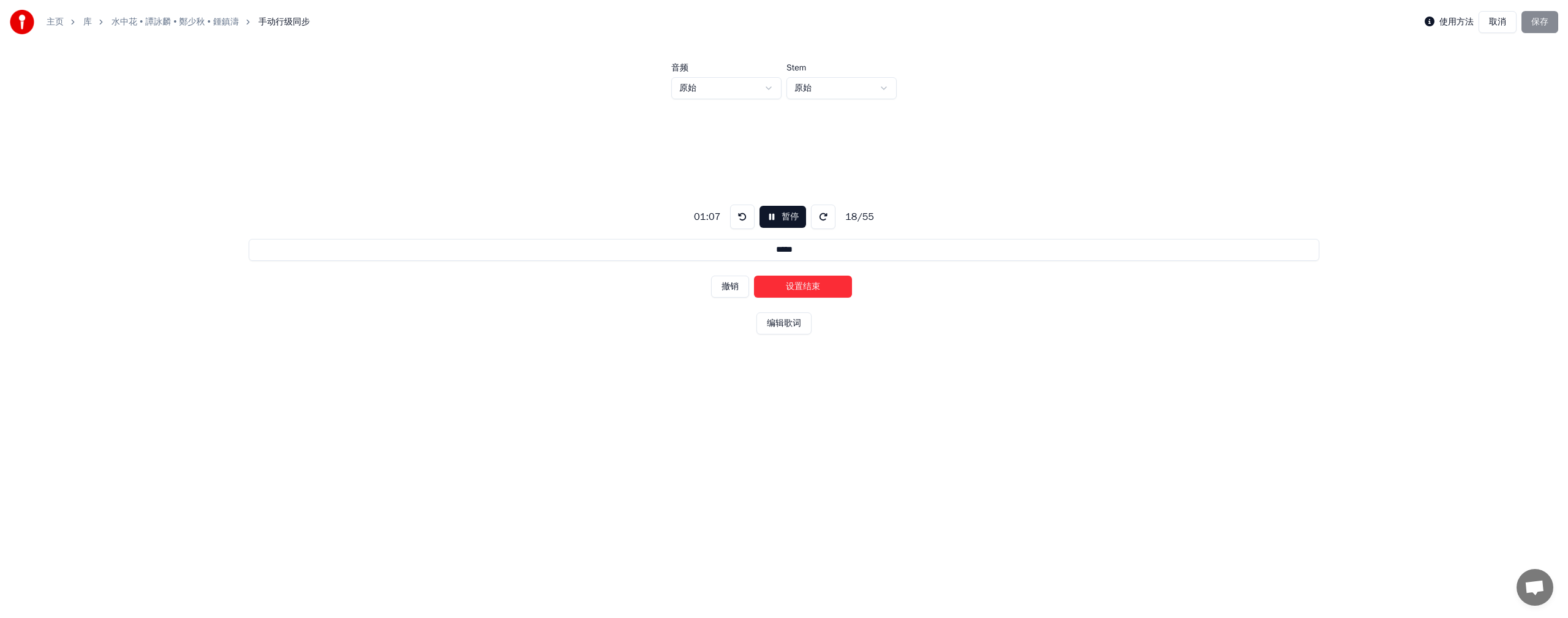 click on "设置结束" at bounding box center [803, 287] 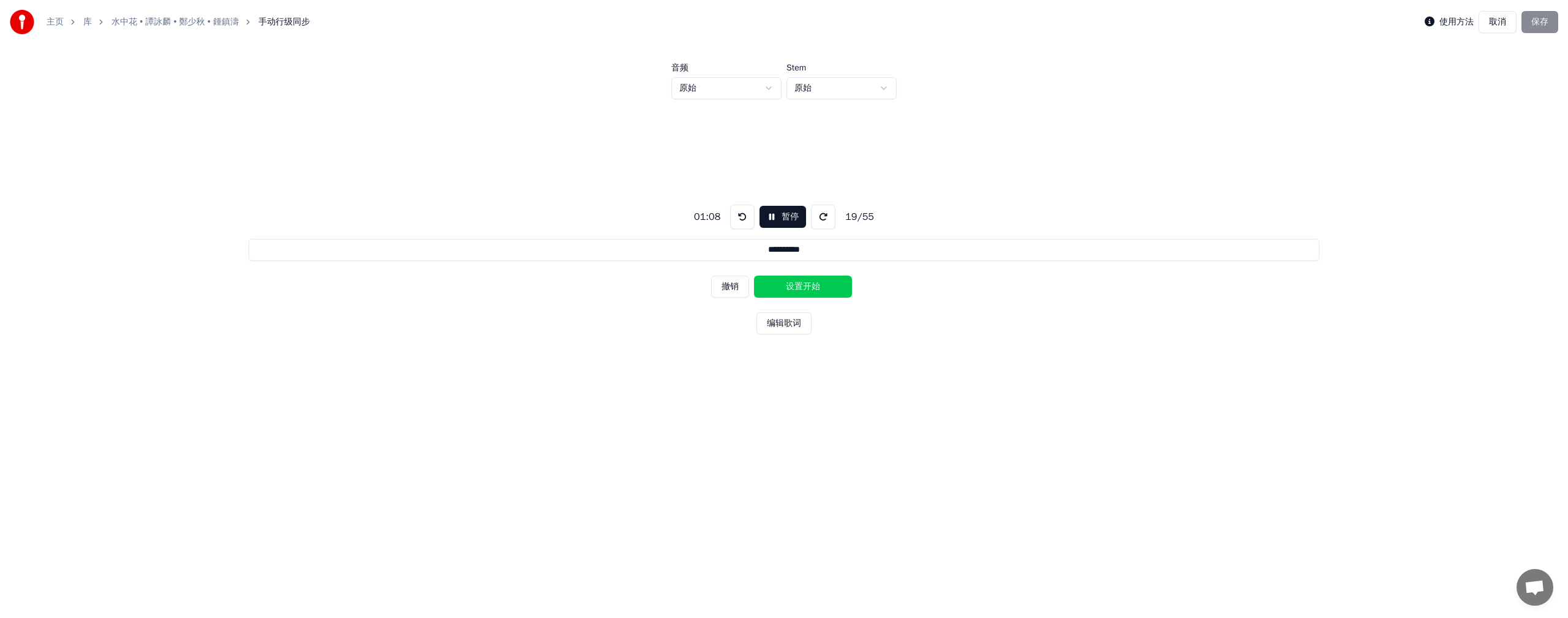 click on "设置开始" at bounding box center (803, 287) 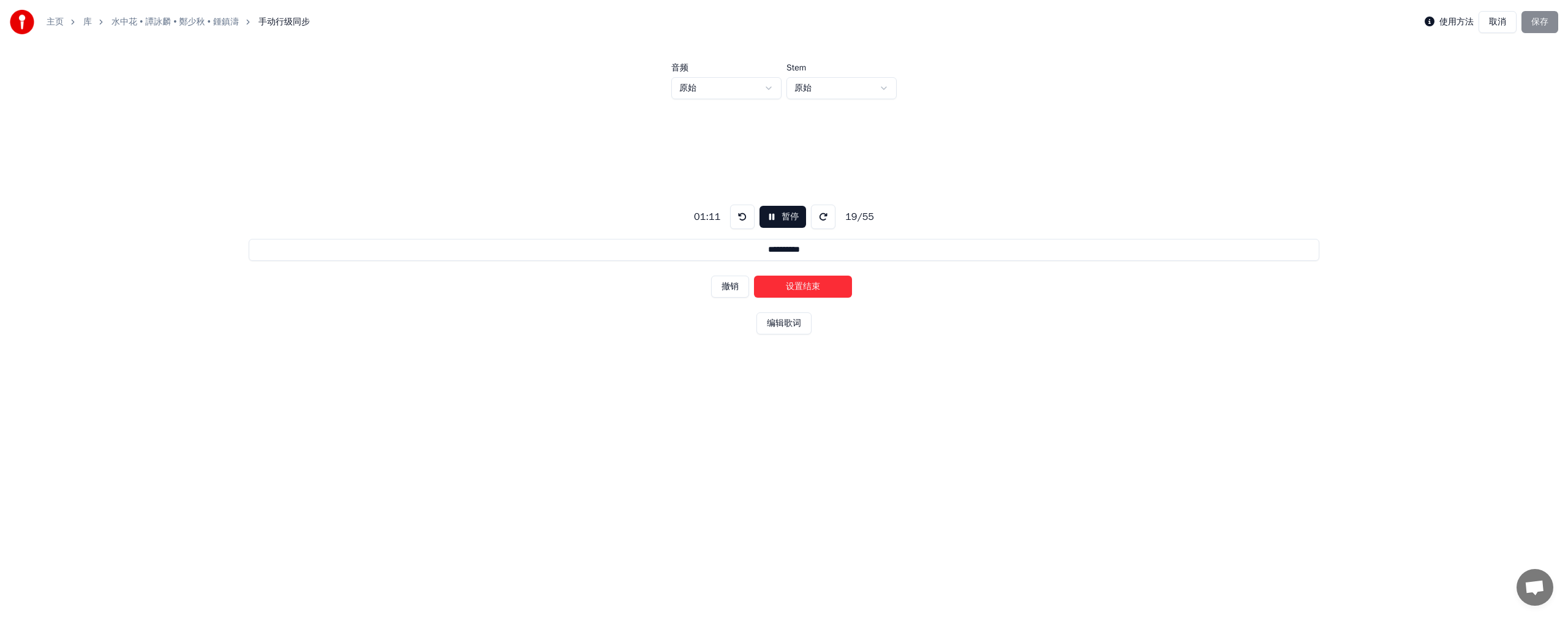 click on "设置结束" at bounding box center [803, 287] 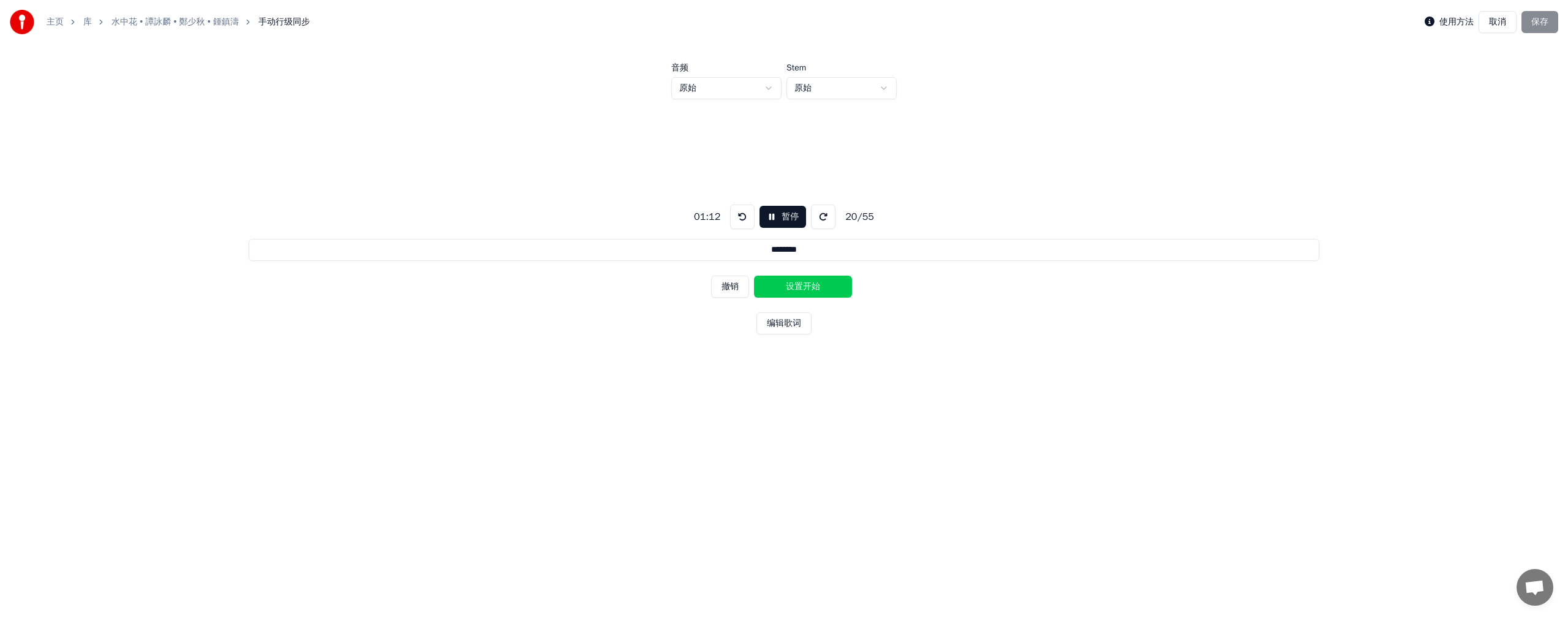 click on "设置开始" at bounding box center (803, 287) 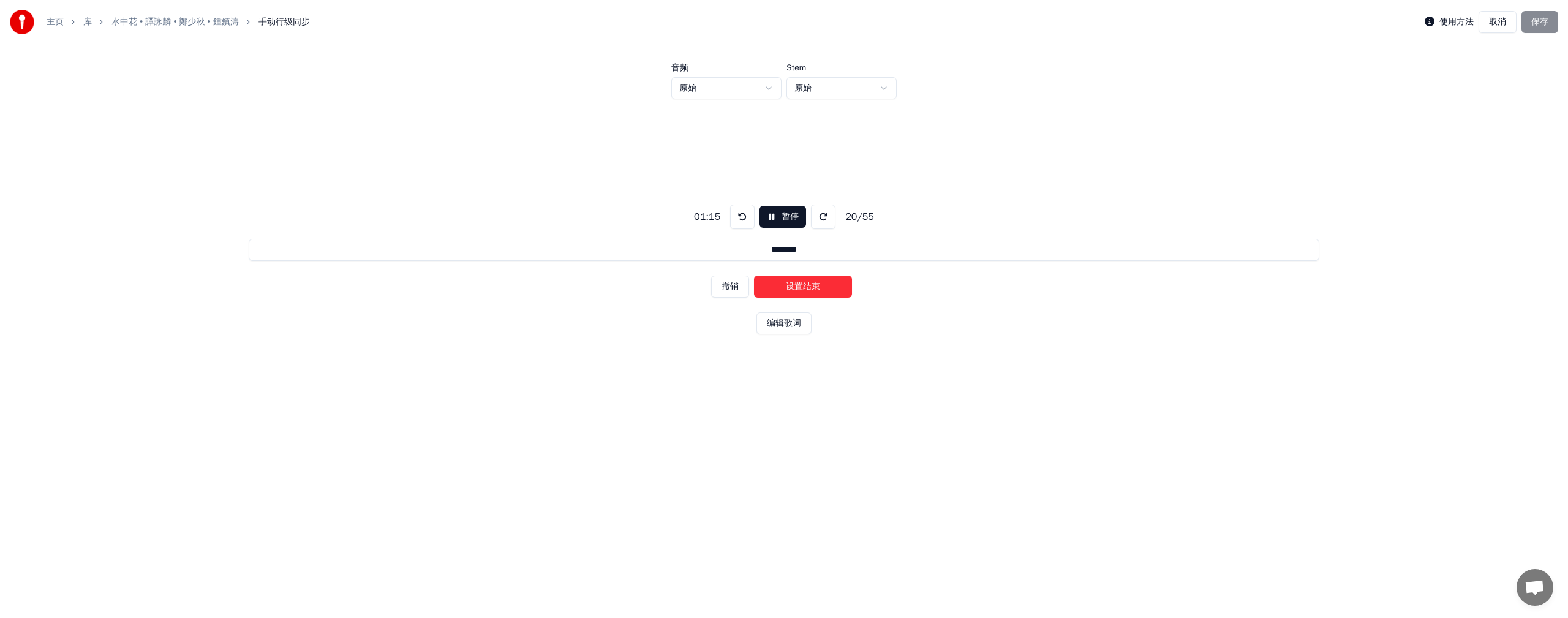 click on "设置结束" at bounding box center [803, 287] 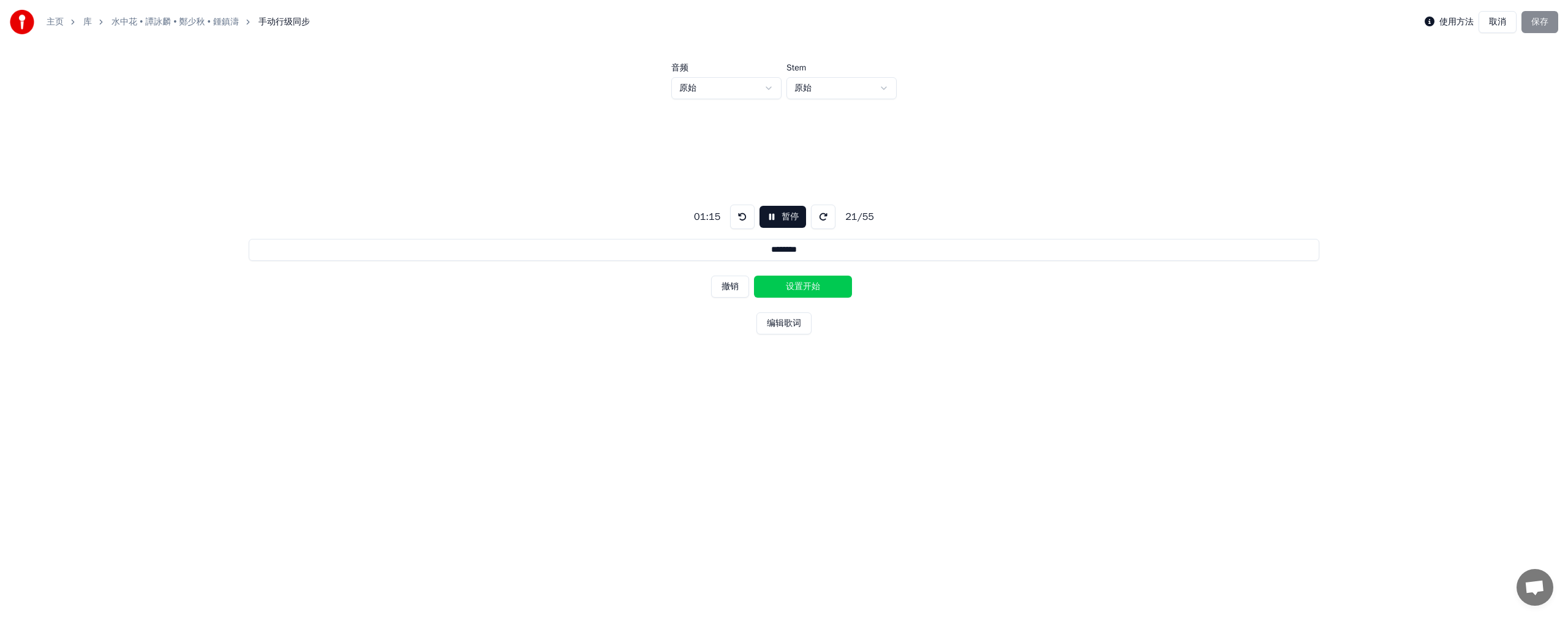 click on "设置开始" at bounding box center (803, 287) 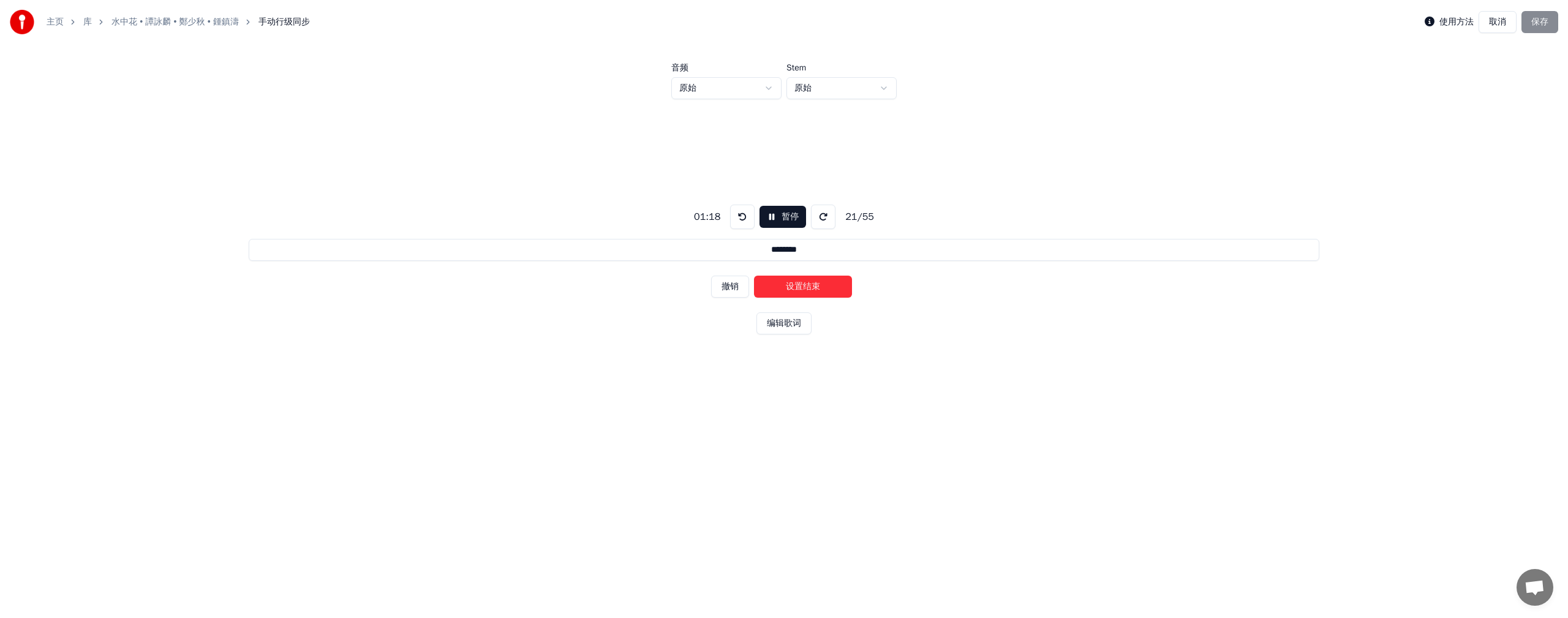 click on "设置结束" at bounding box center [803, 287] 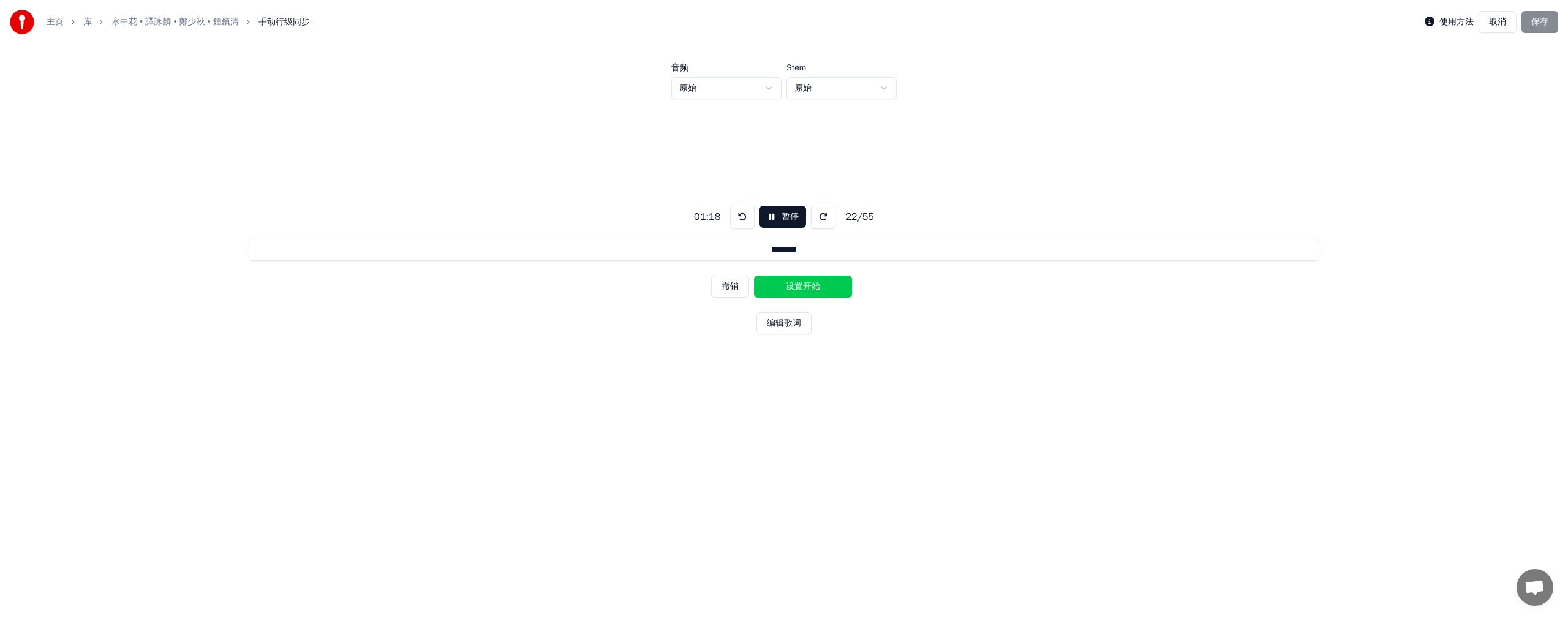 click on "设置开始" at bounding box center [803, 287] 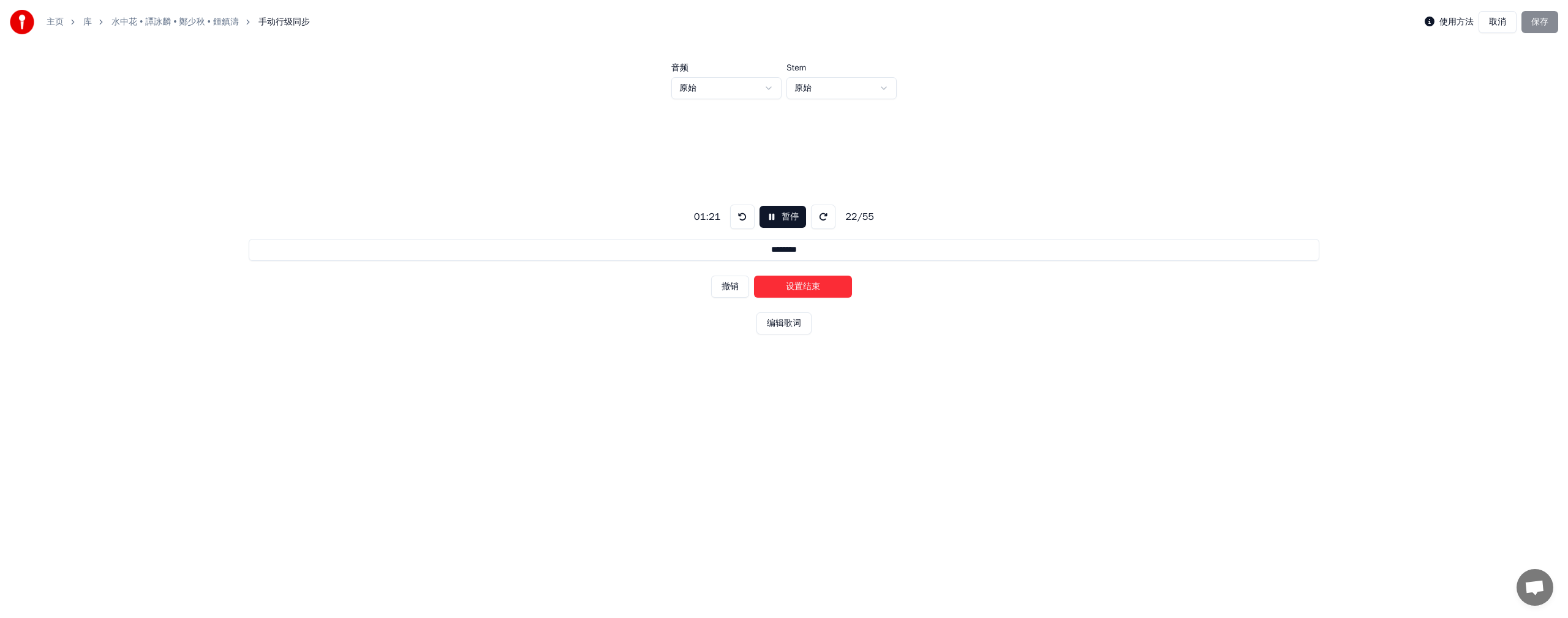 click on "设置结束" at bounding box center (803, 287) 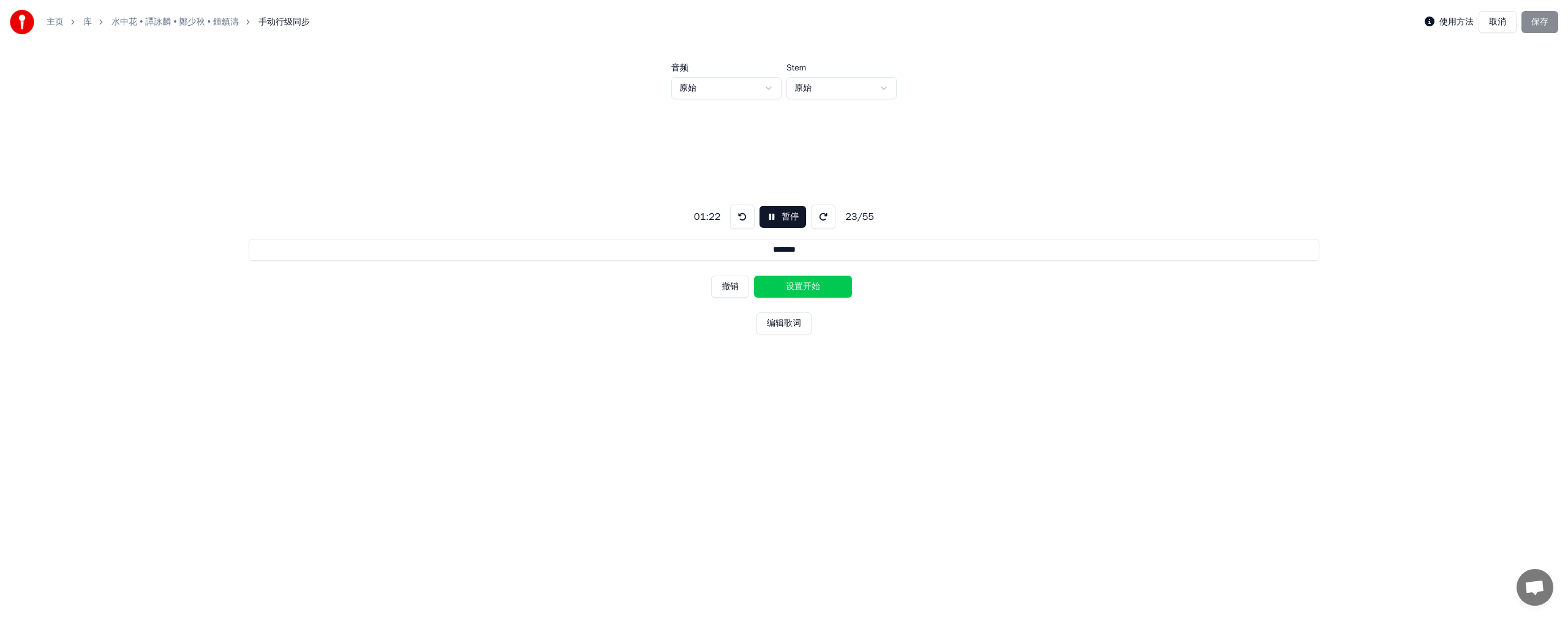 click on "设置开始" at bounding box center [803, 287] 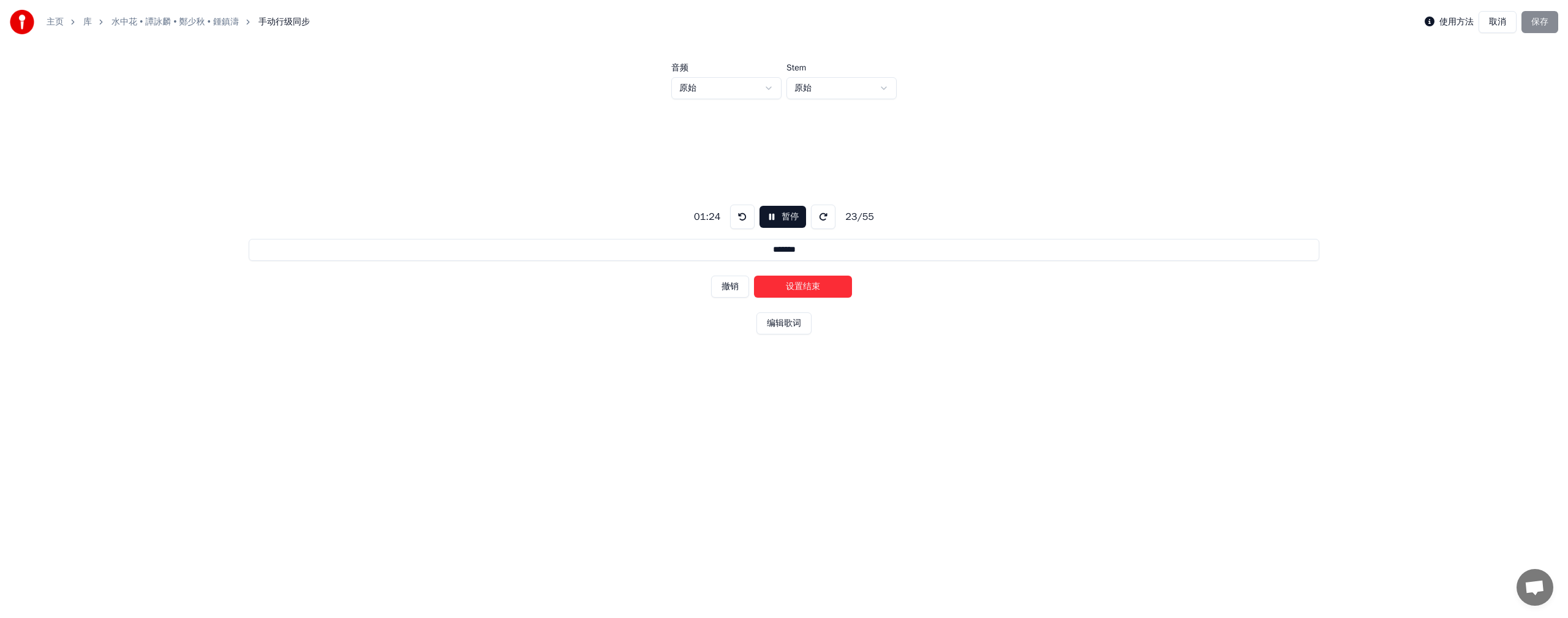 click on "设置结束" at bounding box center [803, 287] 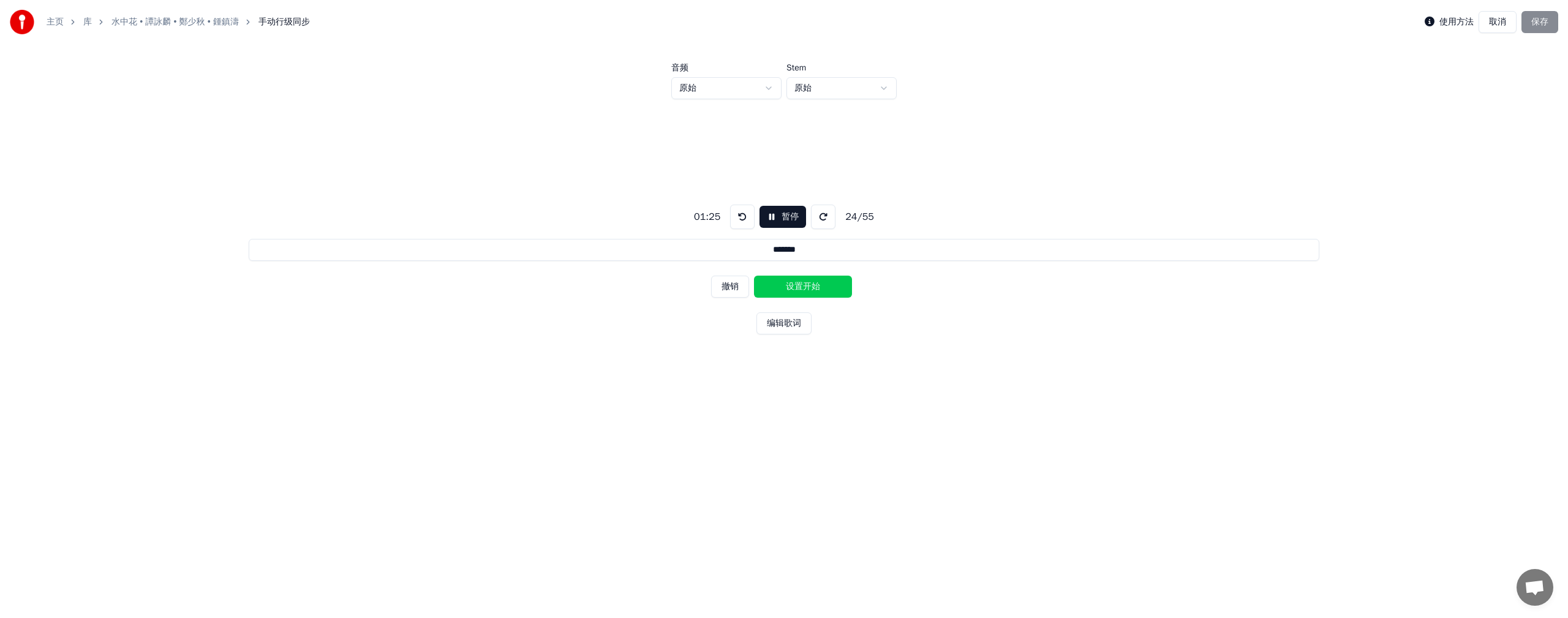 click on "设置开始" at bounding box center [803, 287] 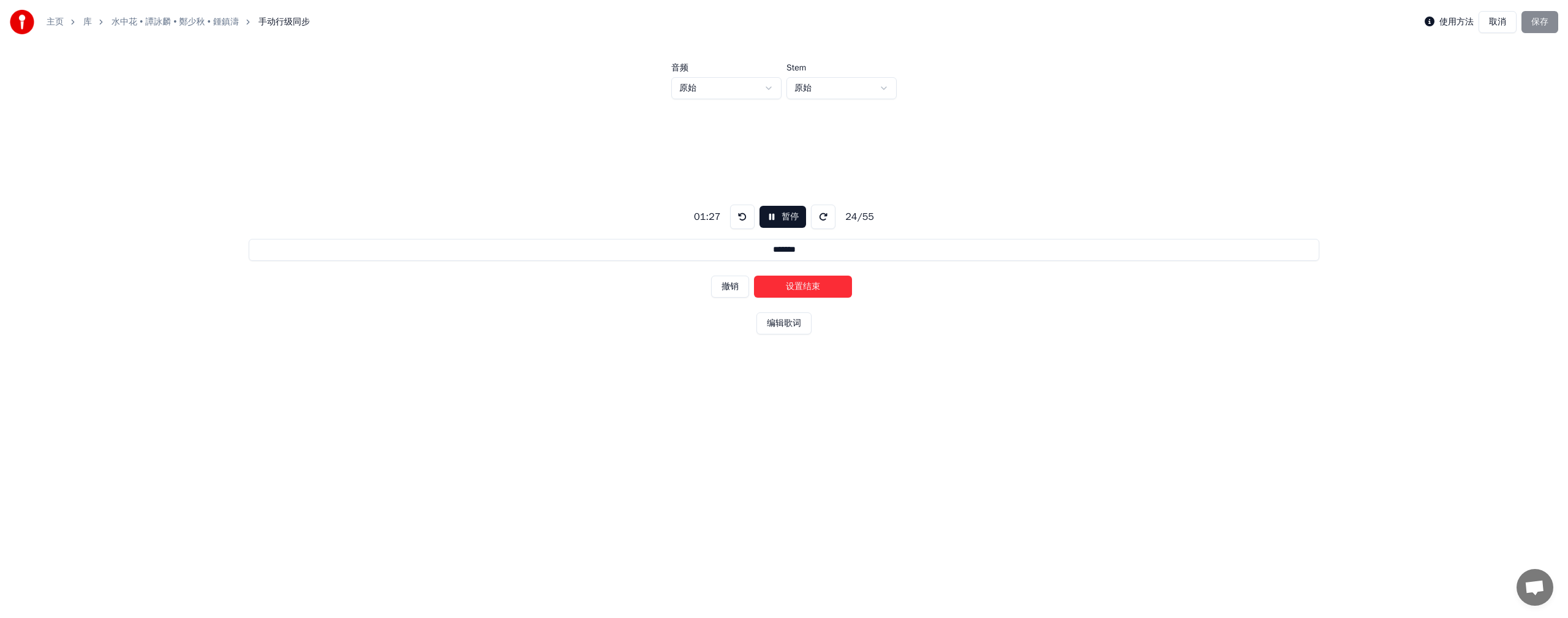 click on "设置结束" at bounding box center [803, 287] 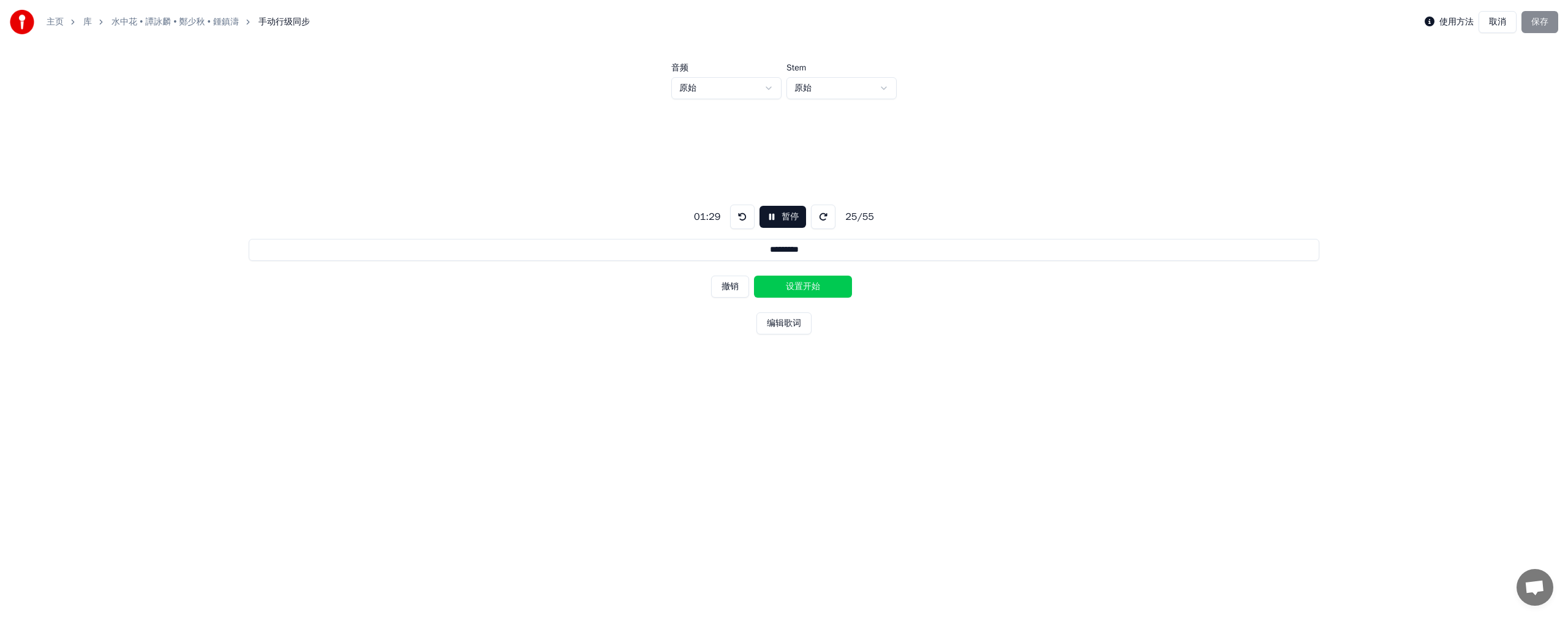 click on "设置开始" at bounding box center [803, 287] 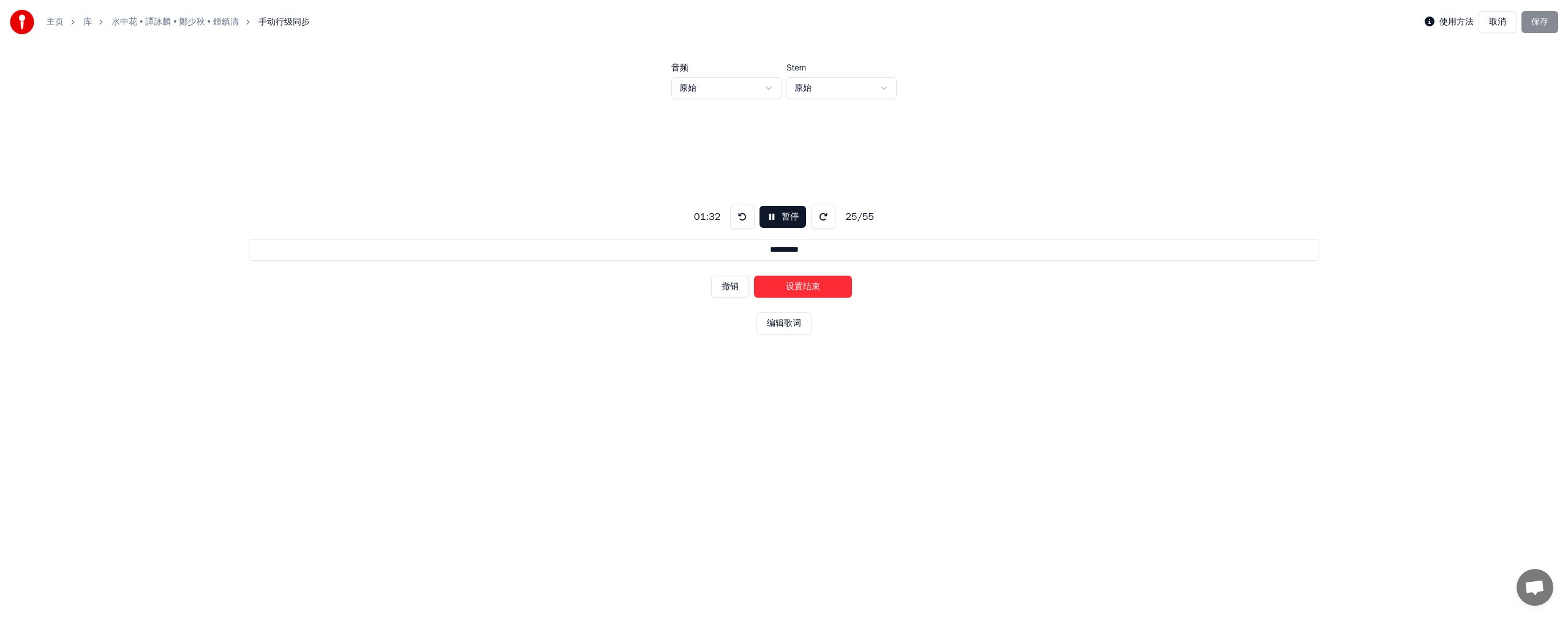 click on "设置结束" at bounding box center (803, 287) 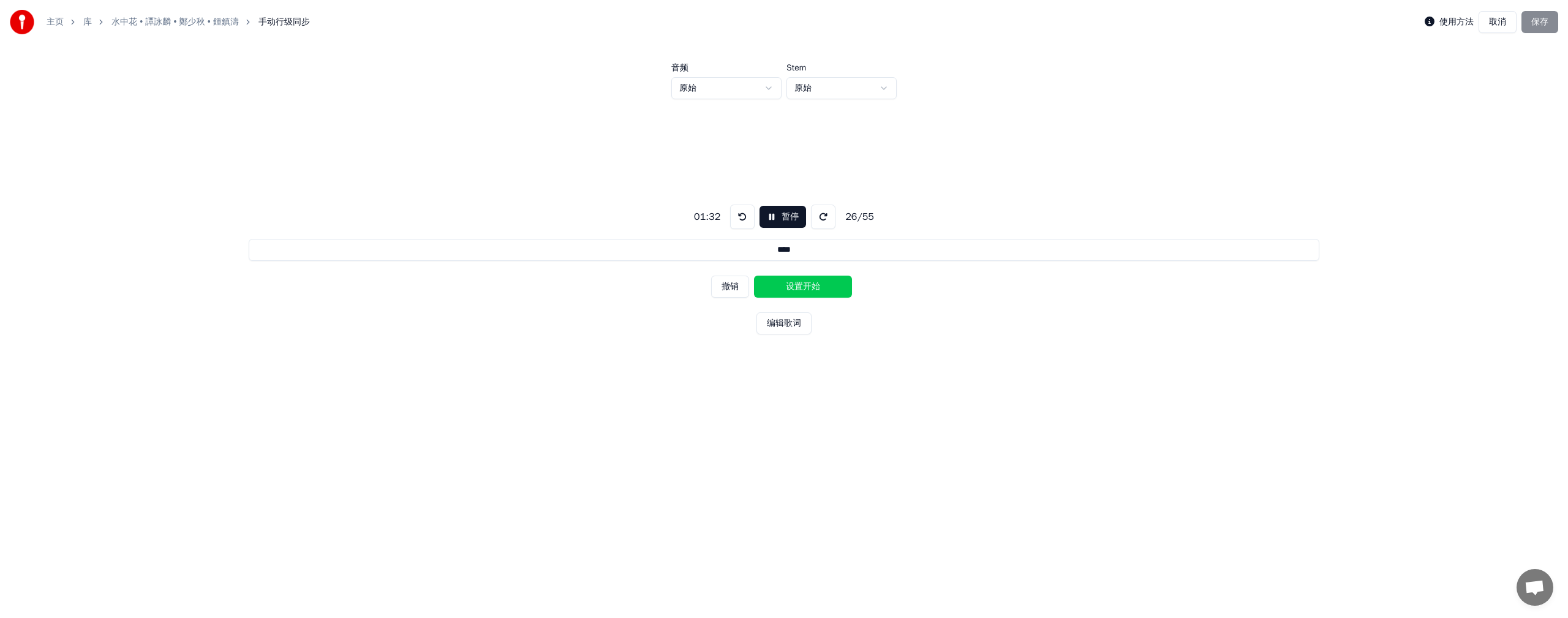 click on "设置开始" at bounding box center (803, 287) 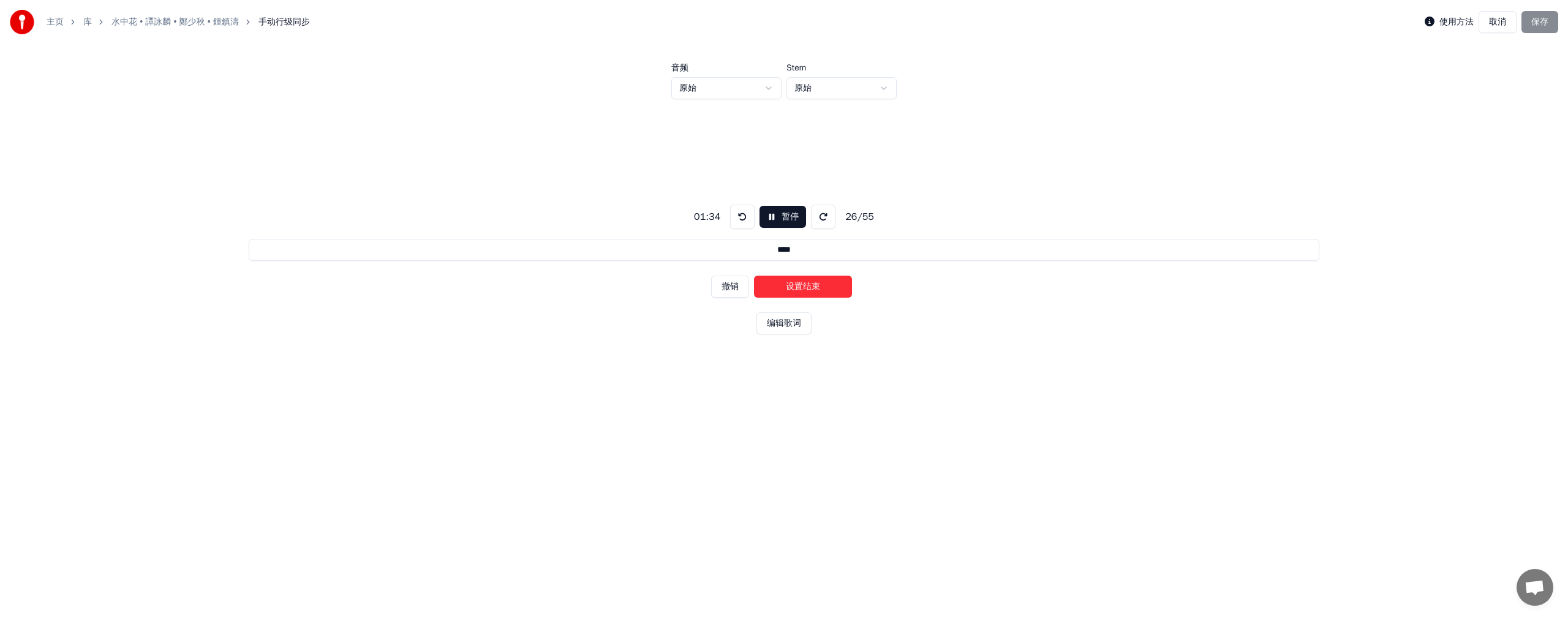 click on "设置结束" at bounding box center (803, 287) 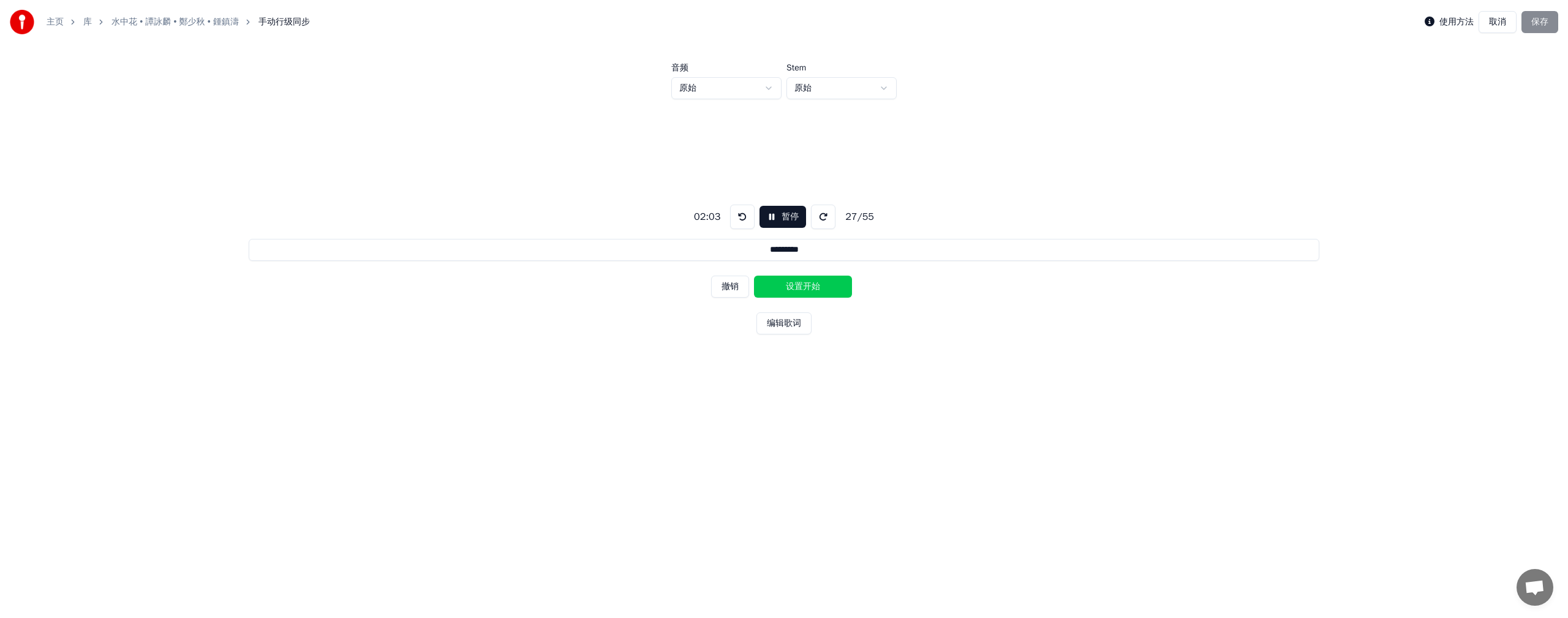 click on "设置开始" at bounding box center (803, 287) 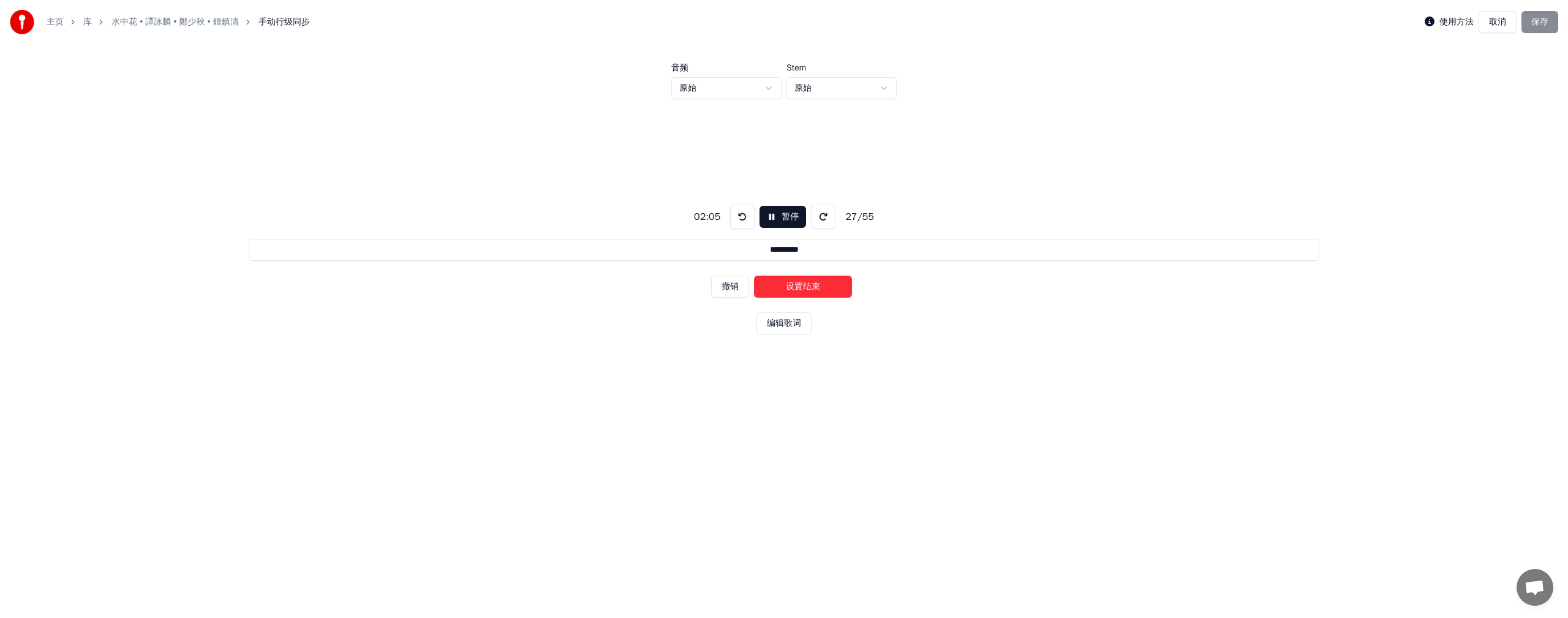 click on "设置结束" at bounding box center [803, 287] 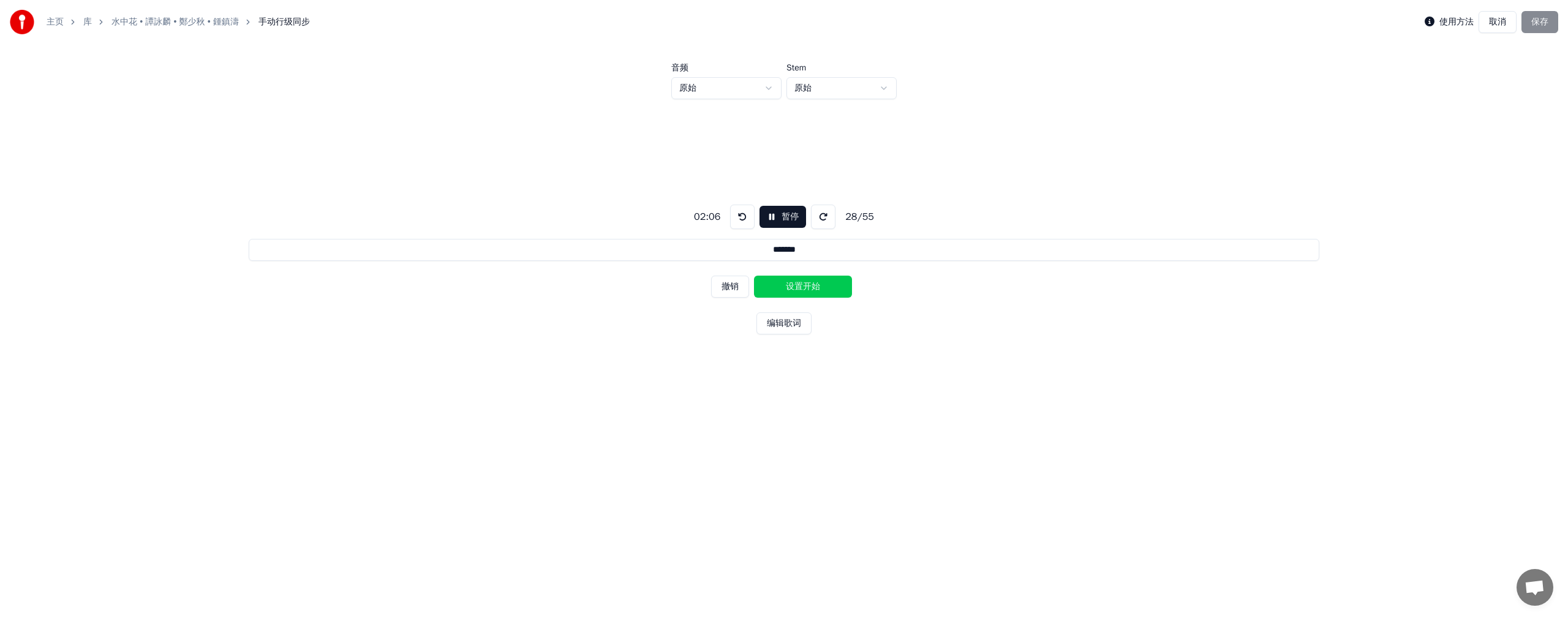 click on "设置开始" at bounding box center [803, 287] 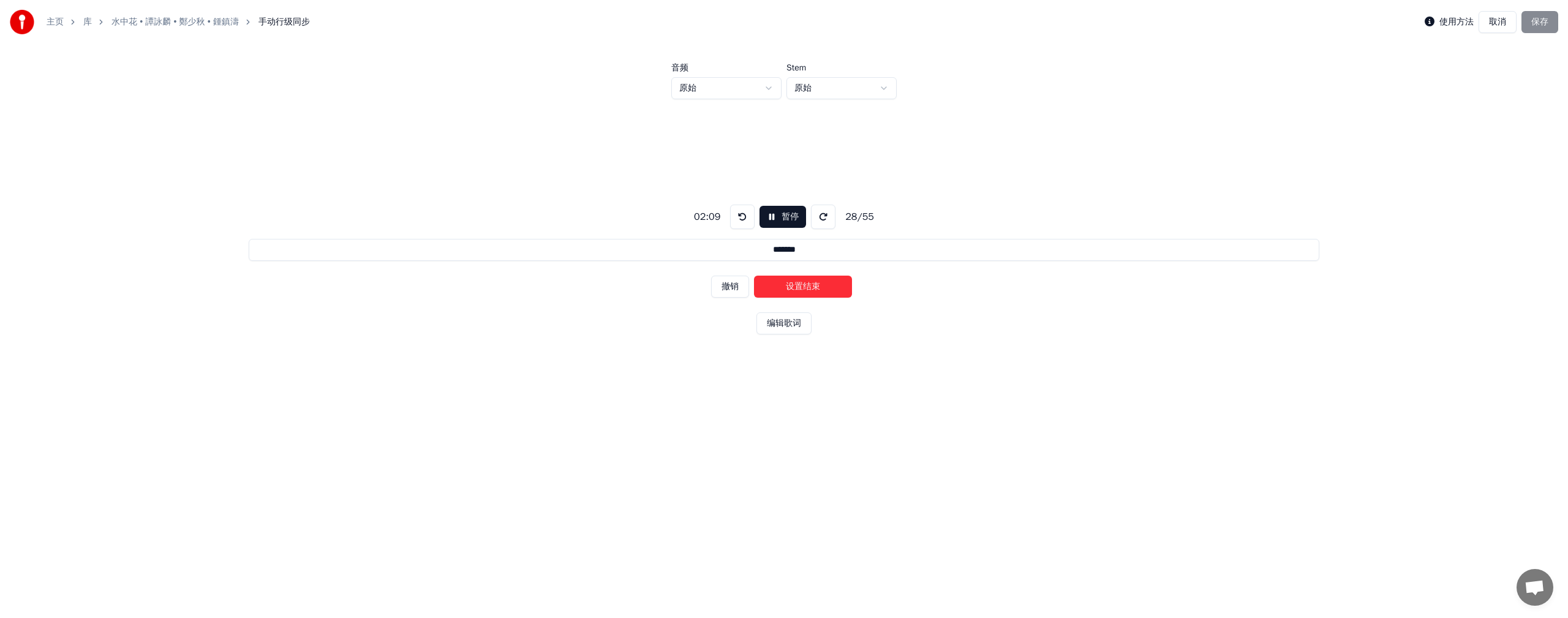 click on "设置结束" at bounding box center (803, 287) 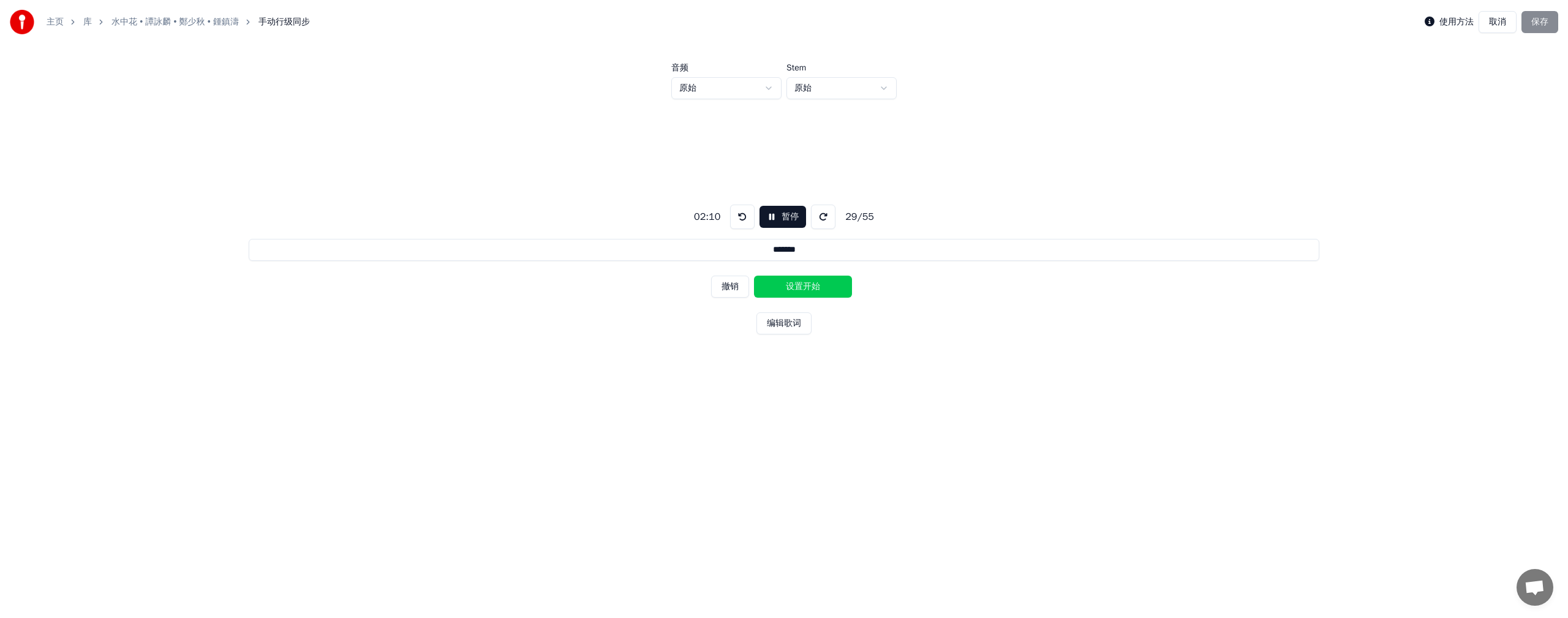 click on "设置开始" at bounding box center [803, 287] 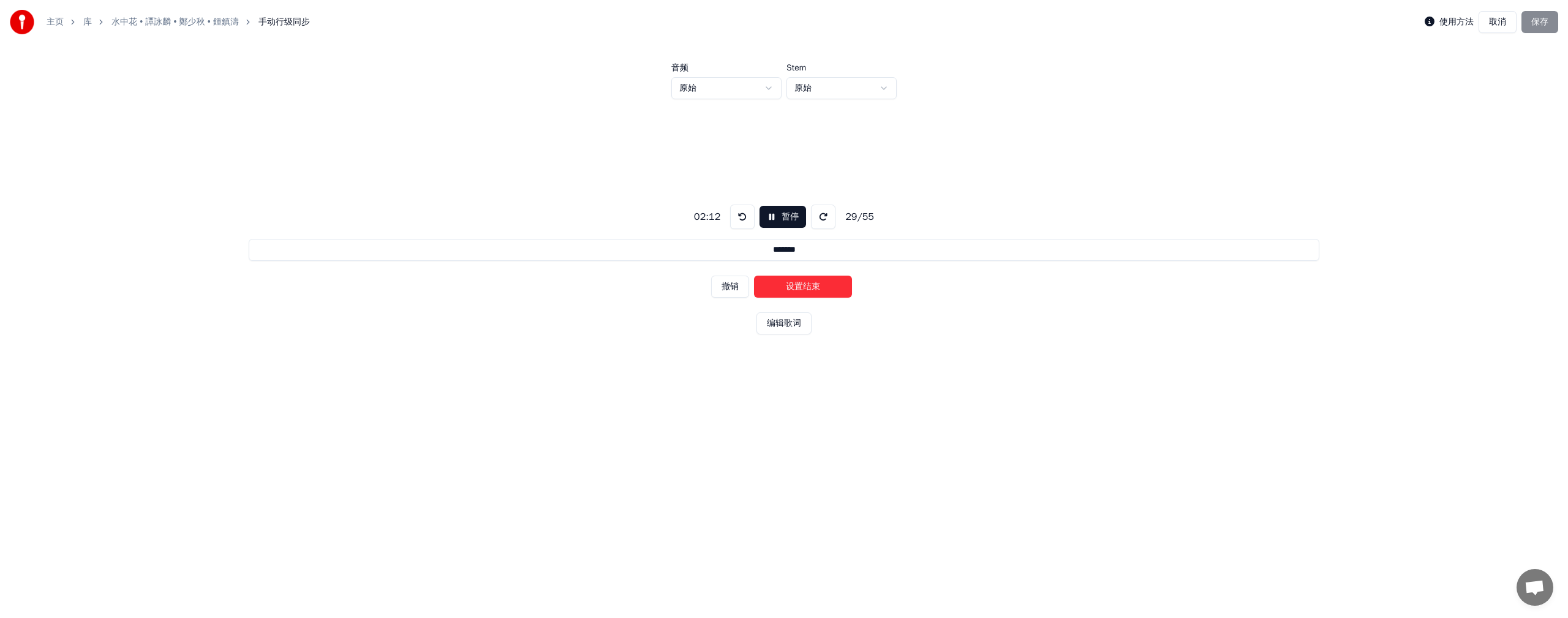 click on "设置结束" at bounding box center [803, 287] 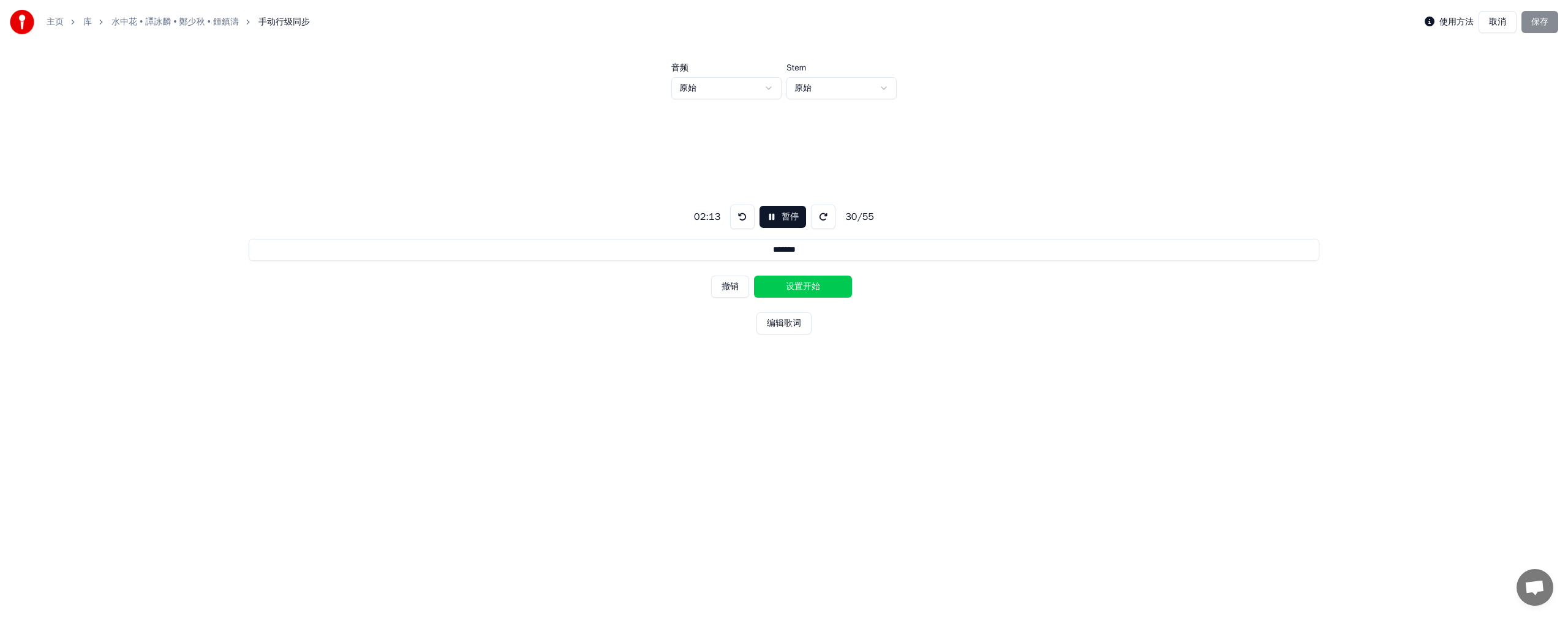 click on "设置开始" at bounding box center (803, 287) 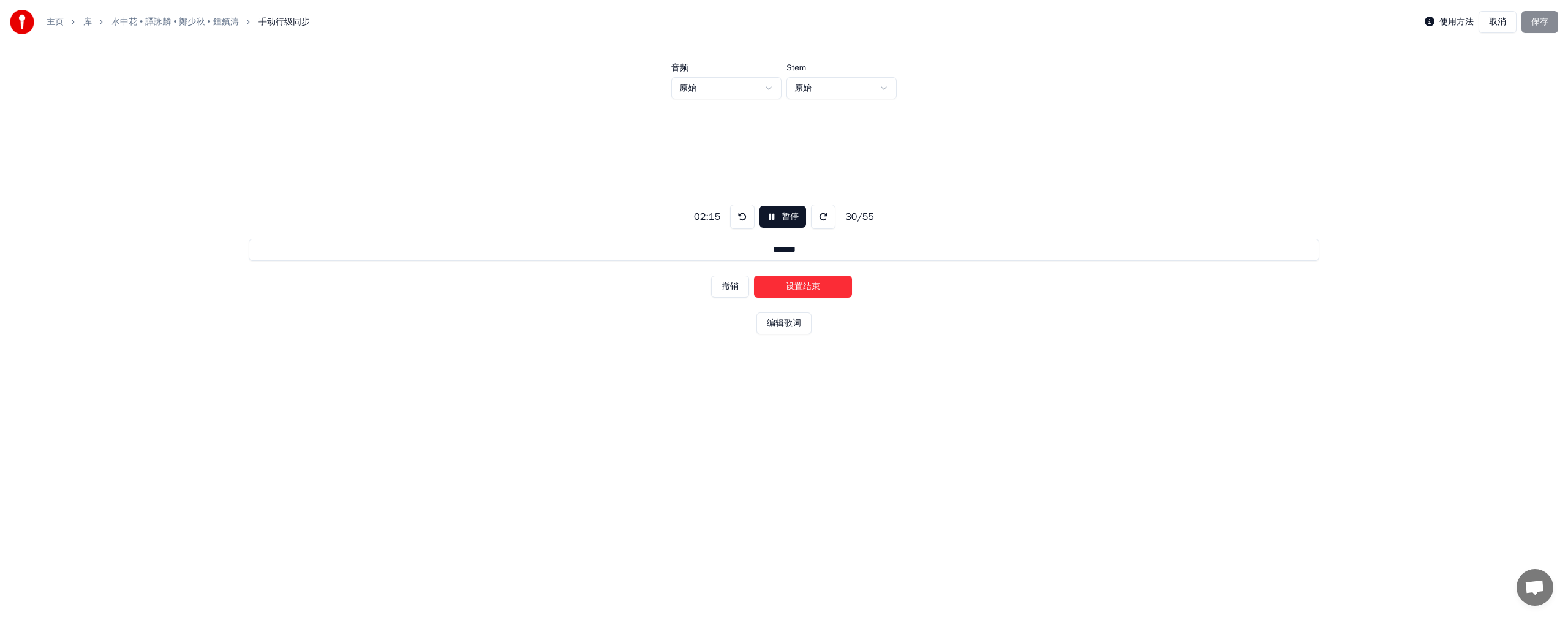click on "设置结束" at bounding box center [803, 287] 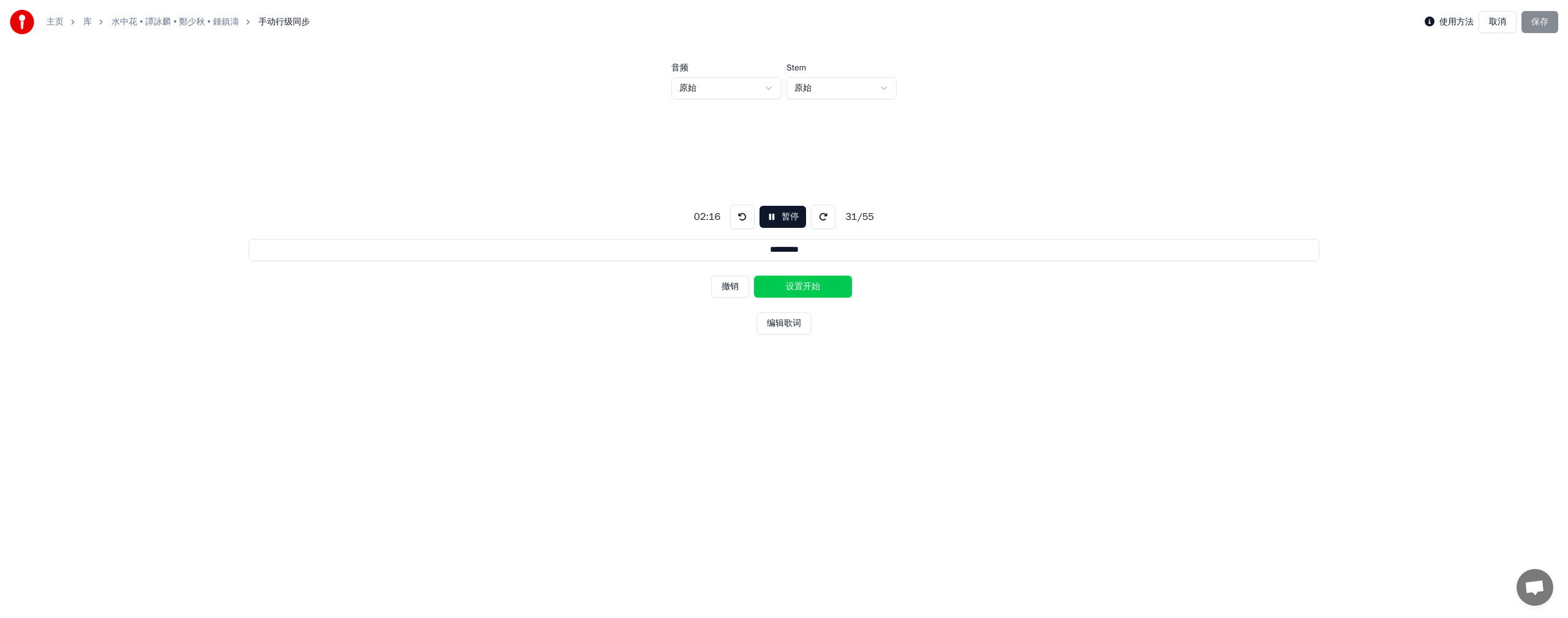 click on "设置开始" at bounding box center [803, 287] 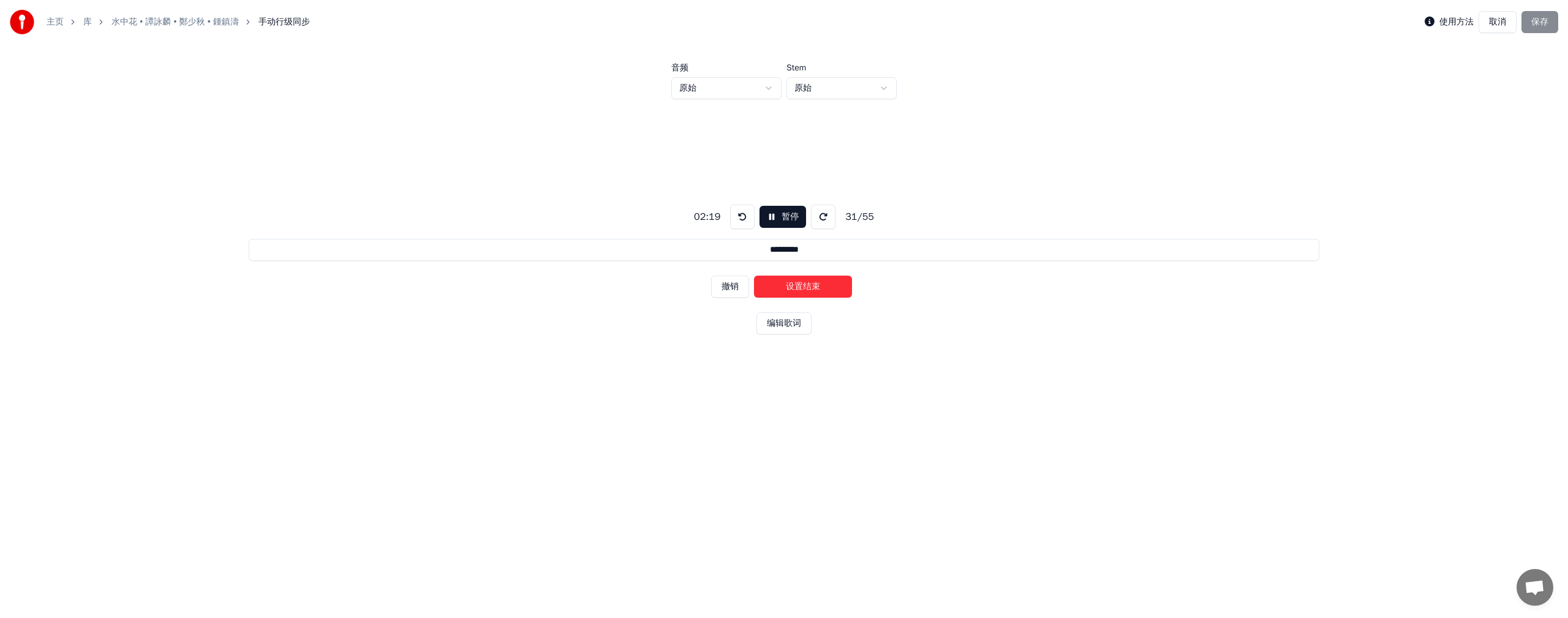 click on "设置结束" at bounding box center (803, 287) 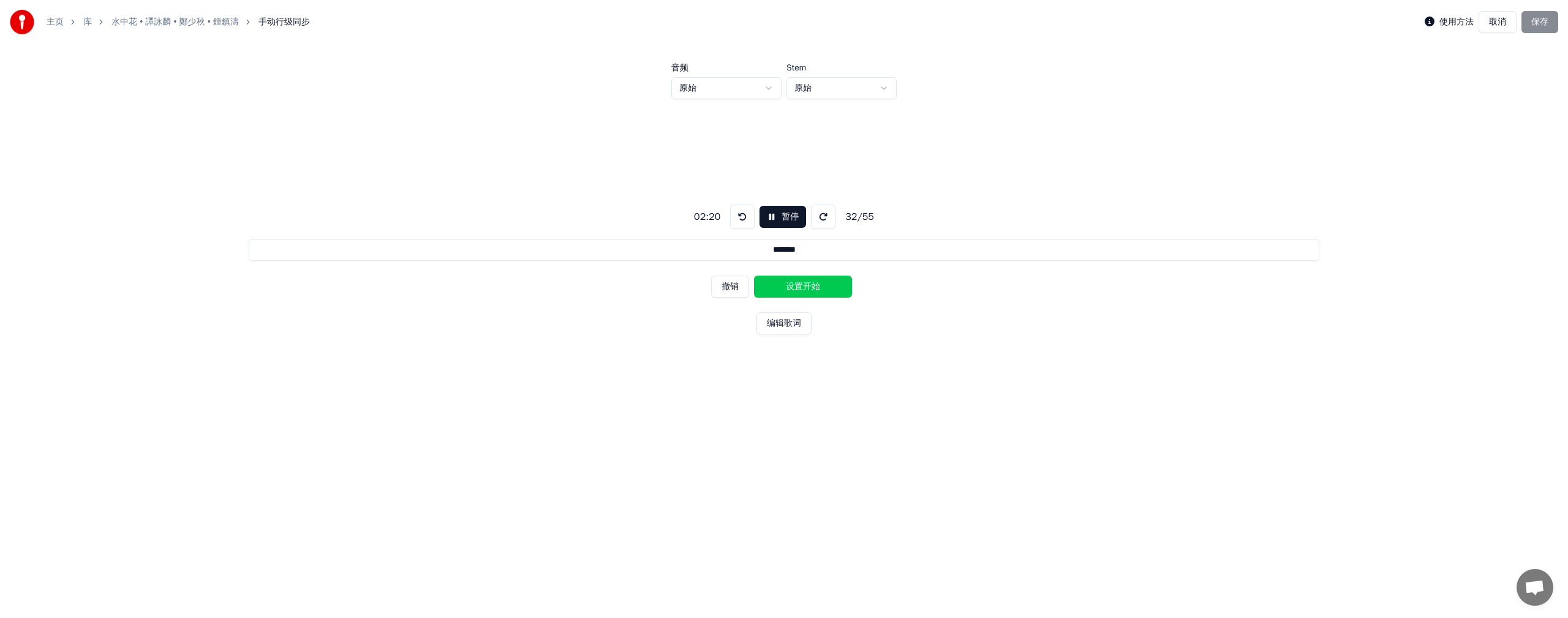 click on "设置开始" at bounding box center [803, 287] 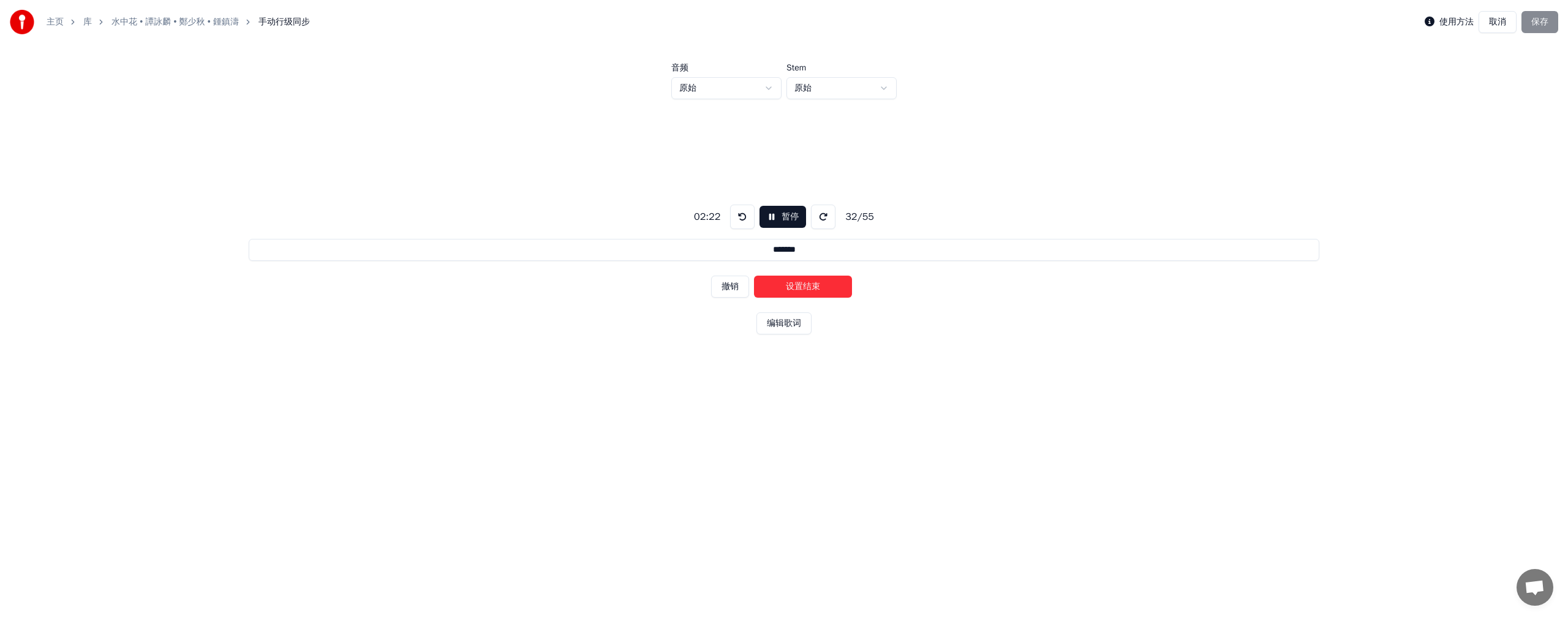 click on "设置结束" at bounding box center (803, 287) 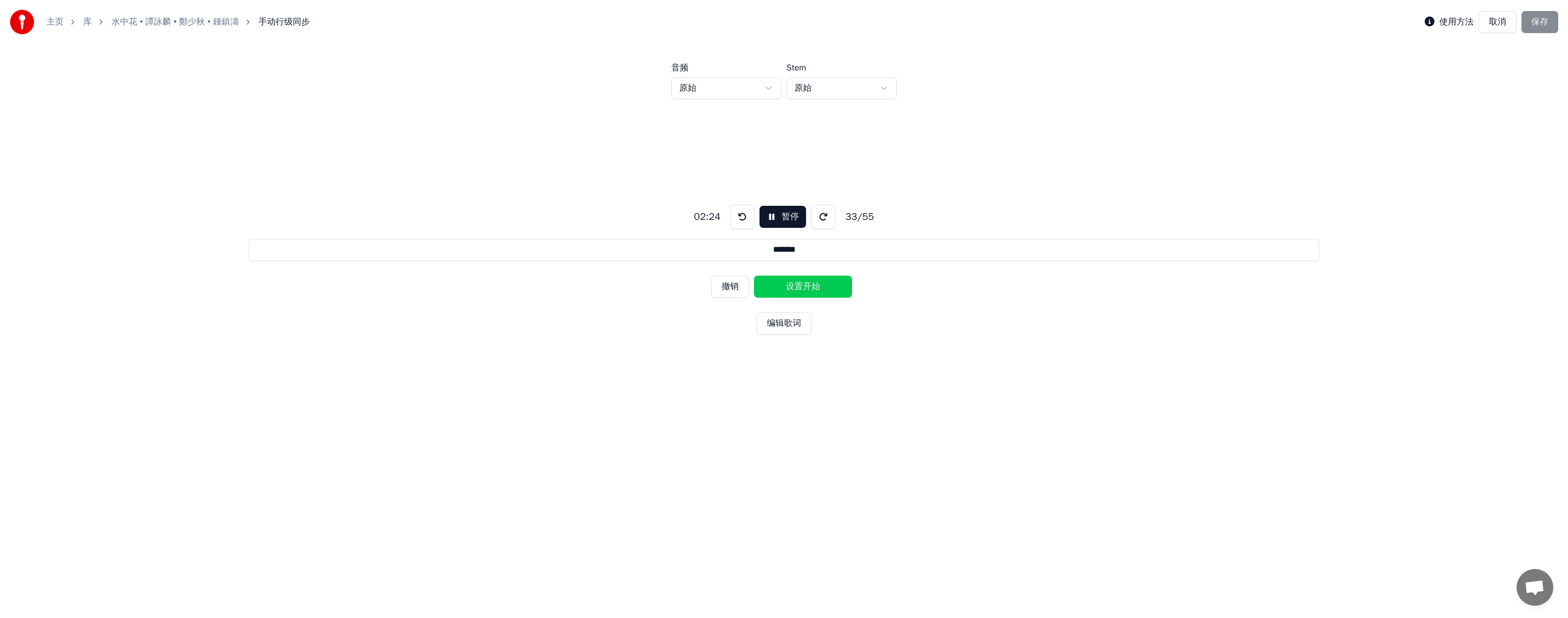 click on "设置开始" at bounding box center (803, 287) 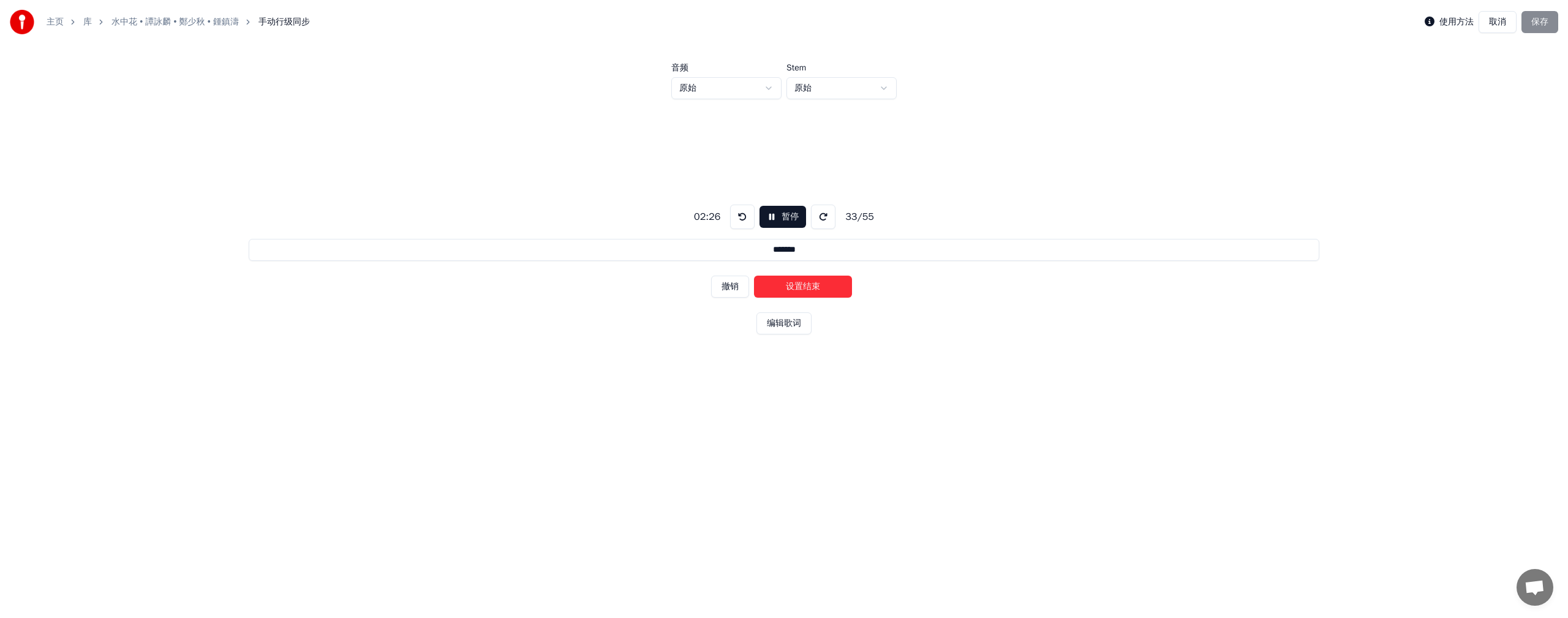 click on "设置结束" at bounding box center (803, 287) 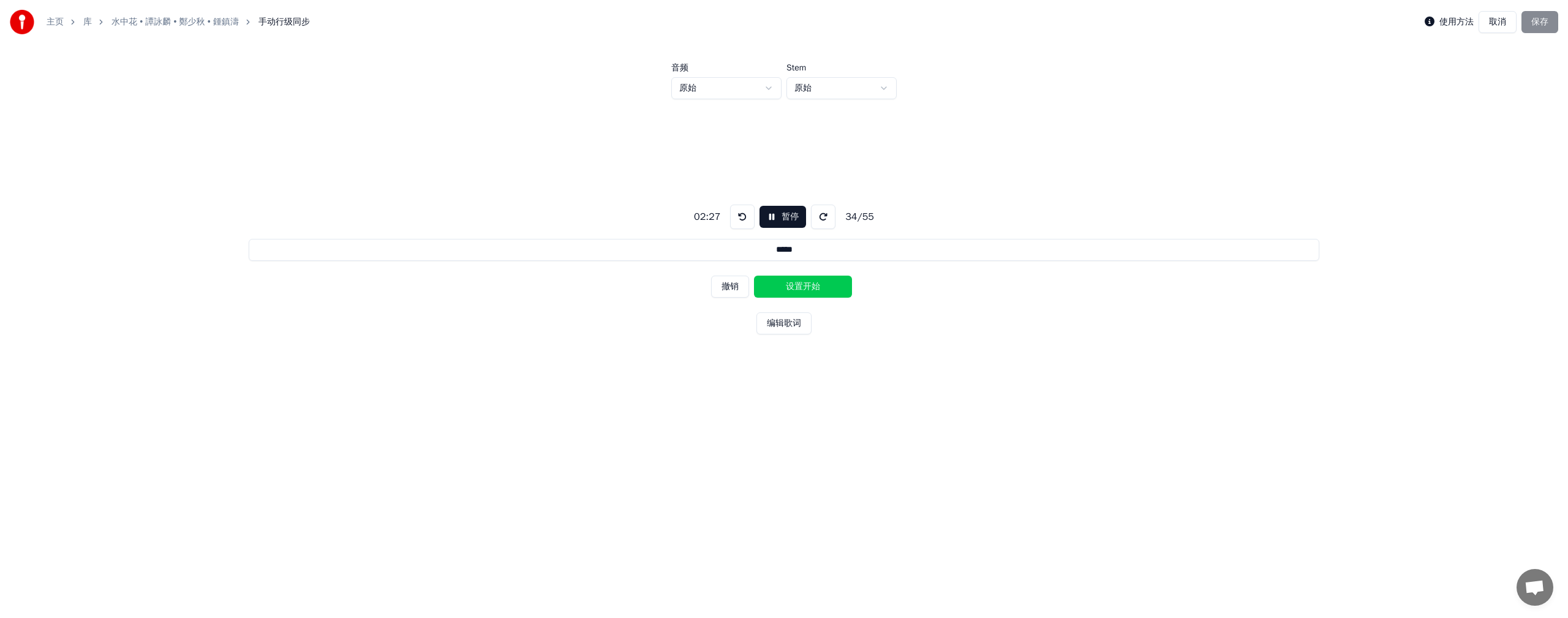 click on "设置开始" at bounding box center (803, 287) 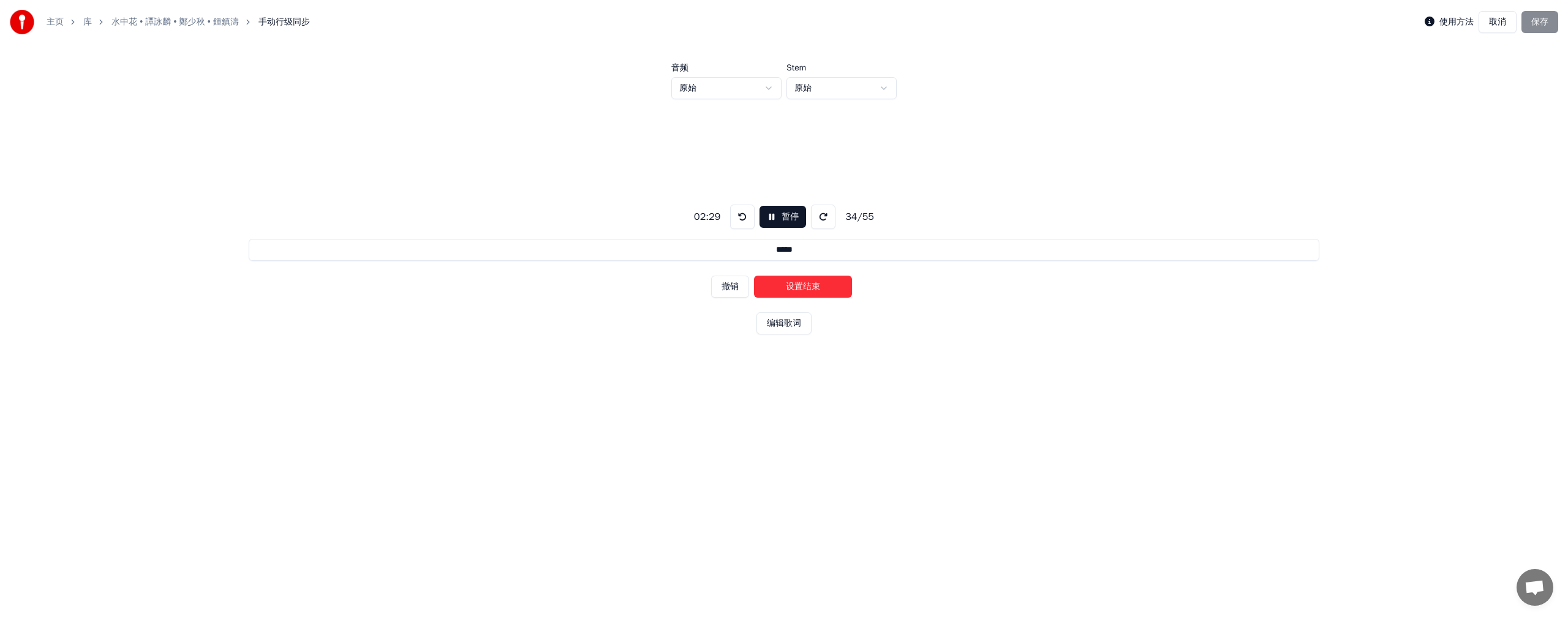 click on "设置结束" at bounding box center (803, 287) 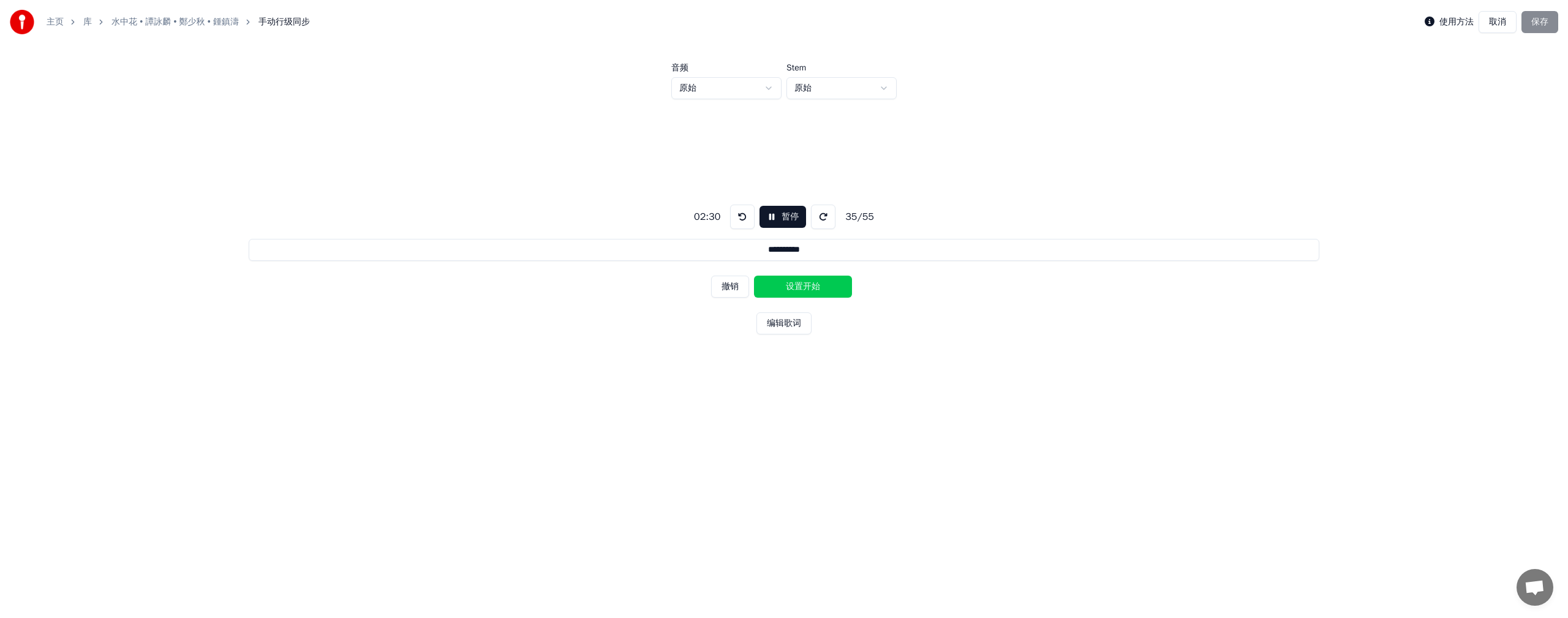 click on "设置开始" at bounding box center (803, 287) 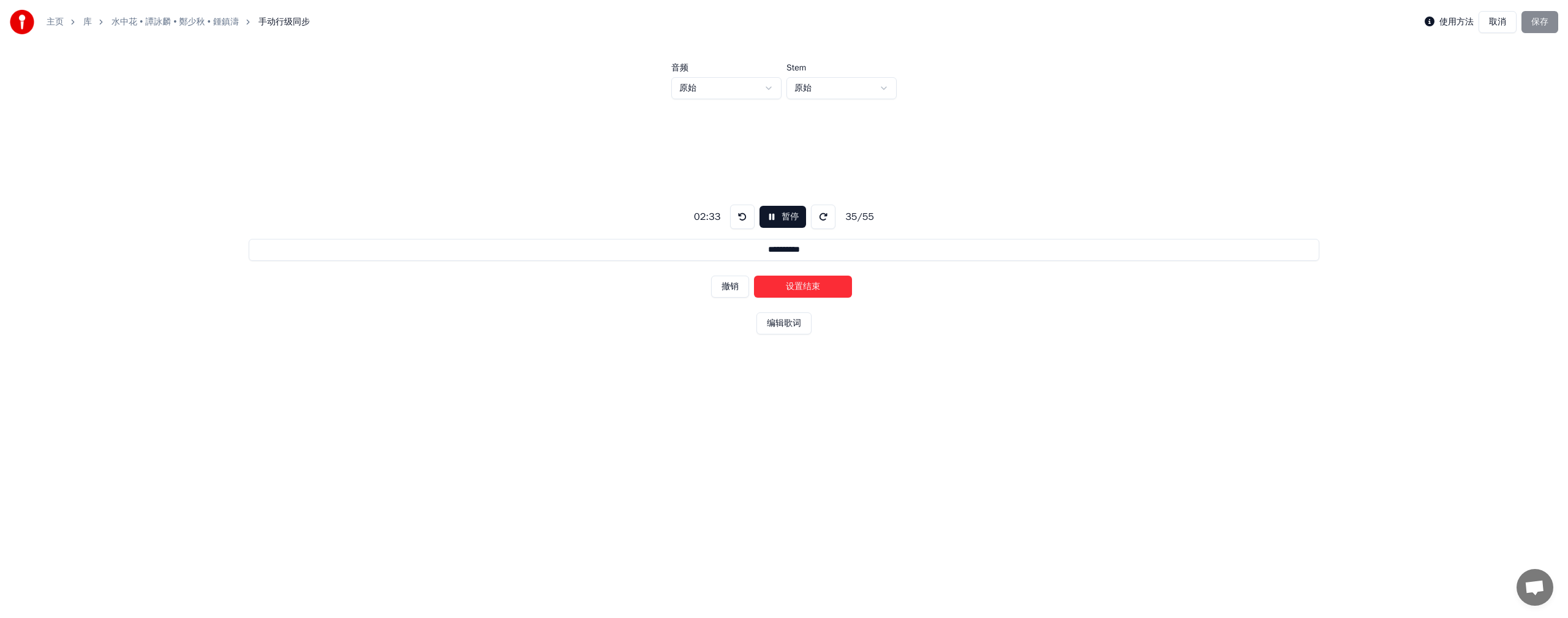 click on "设置结束" at bounding box center (803, 287) 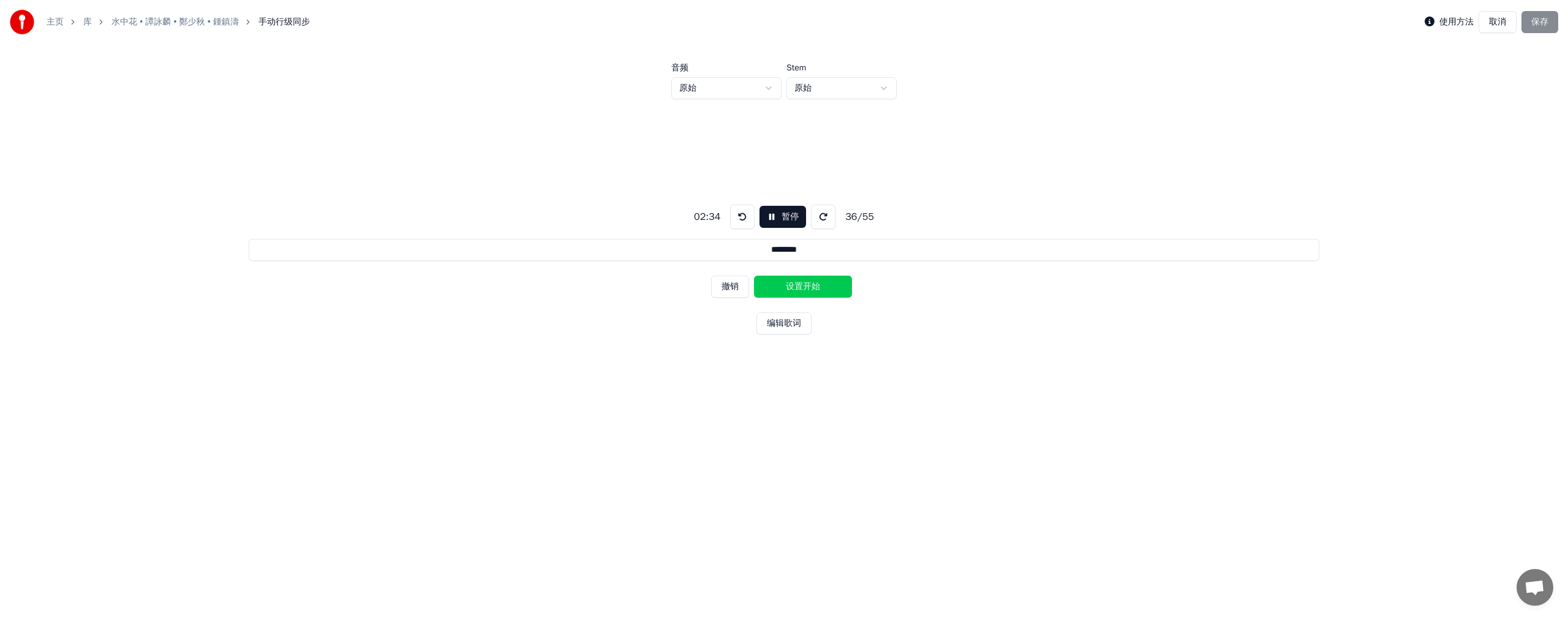 click on "设置开始" at bounding box center (803, 287) 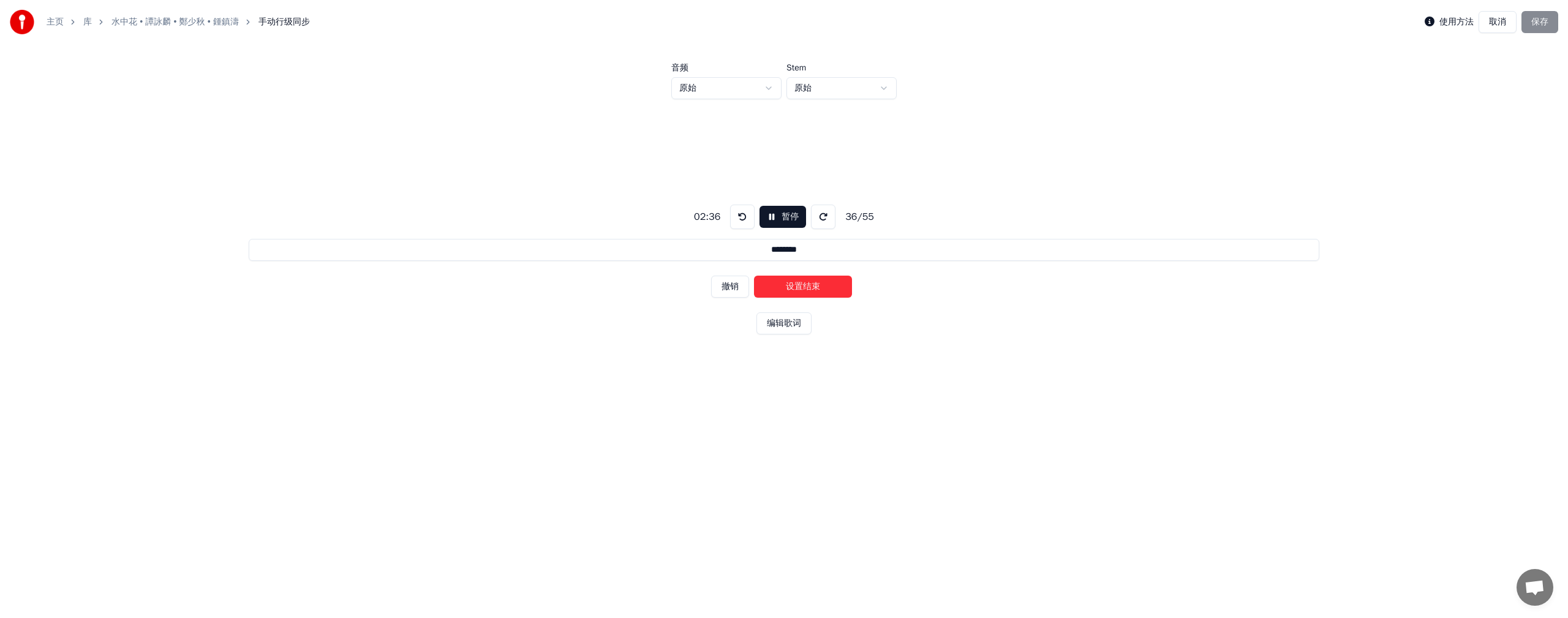 click on "设置结束" at bounding box center [803, 287] 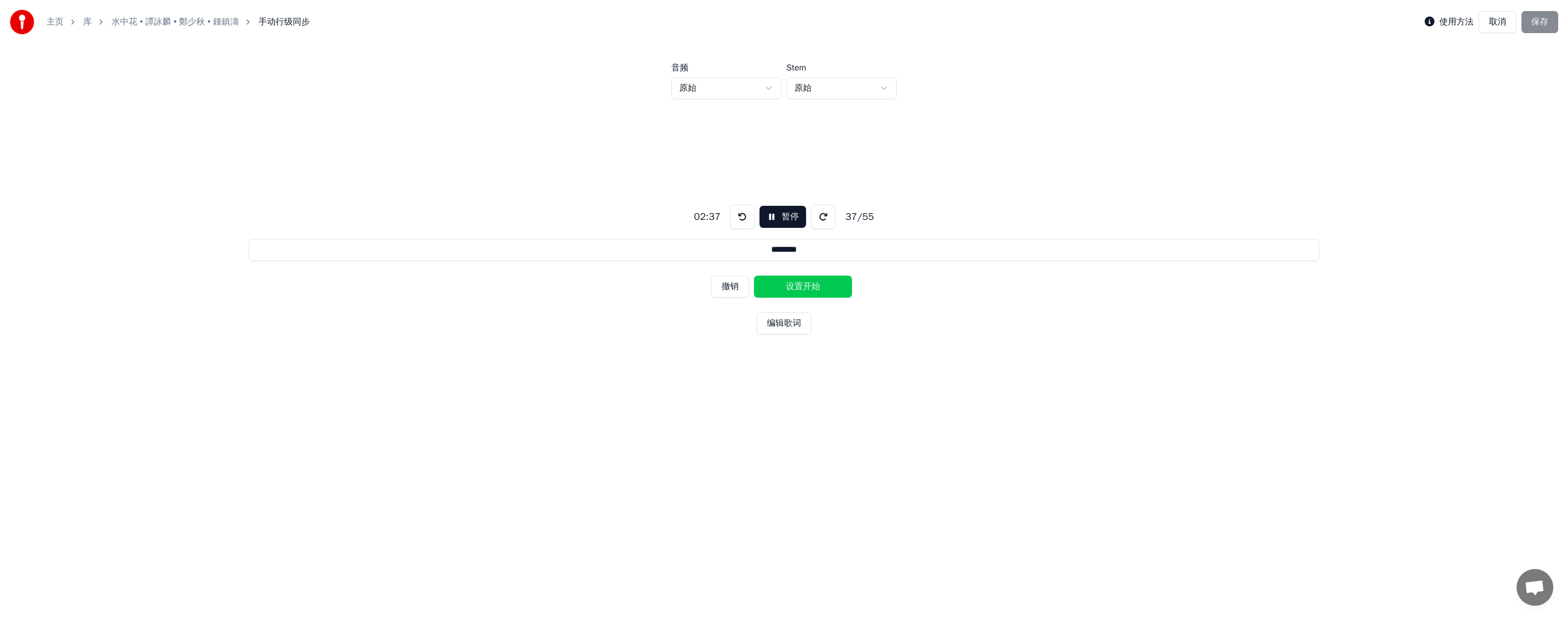 click on "设置开始" at bounding box center [803, 287] 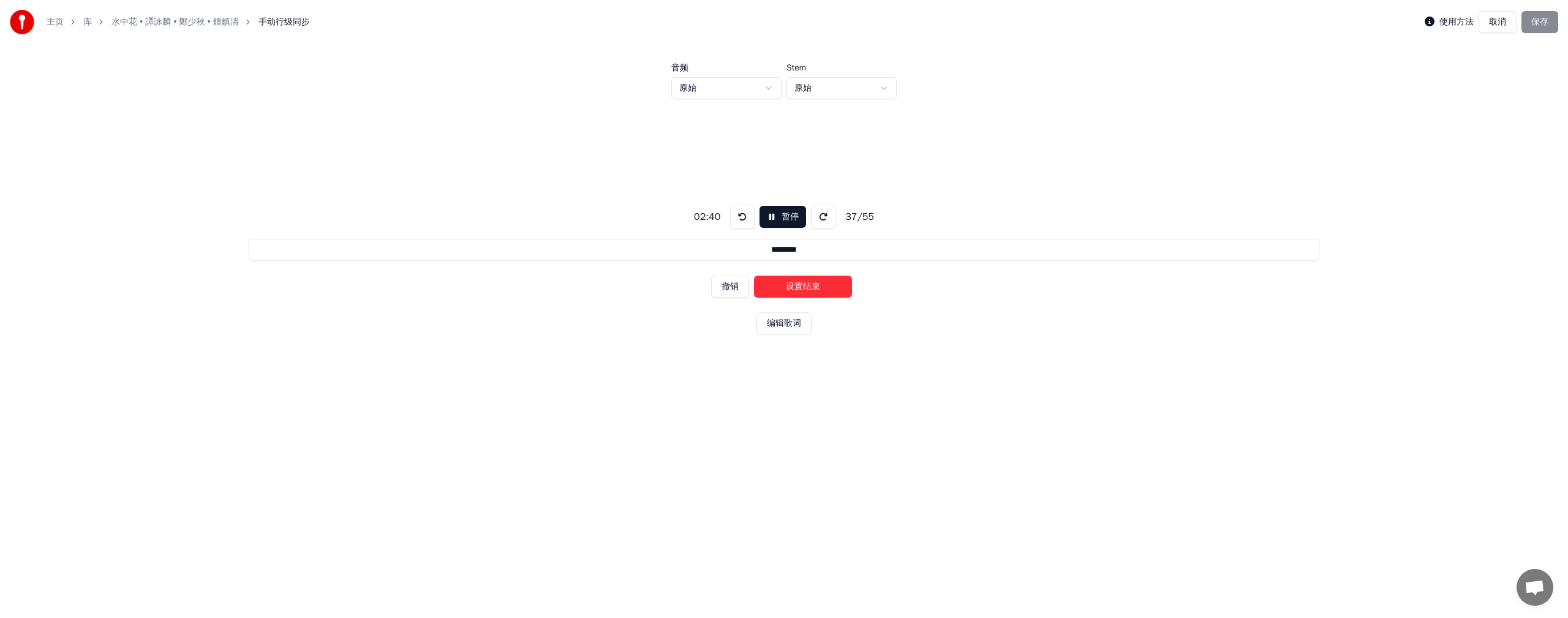 click on "设置结束" at bounding box center (803, 287) 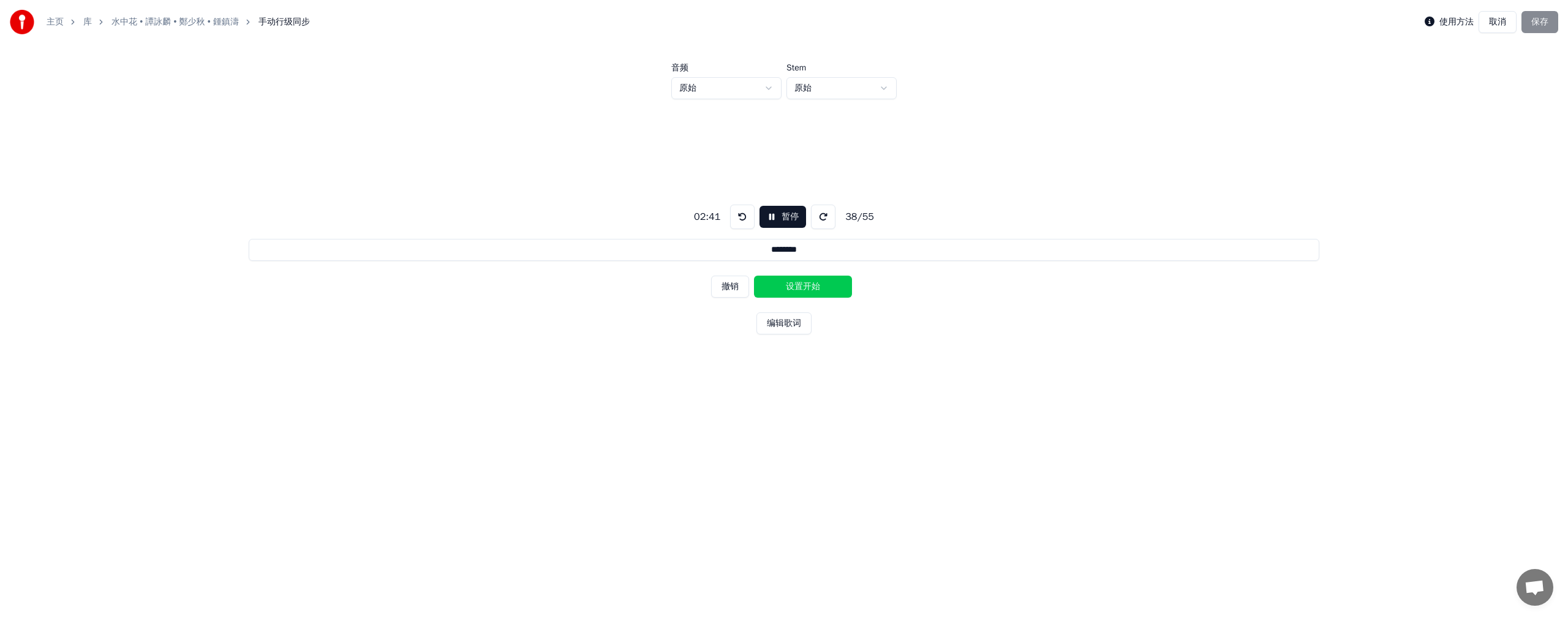 click on "设置开始" at bounding box center [803, 287] 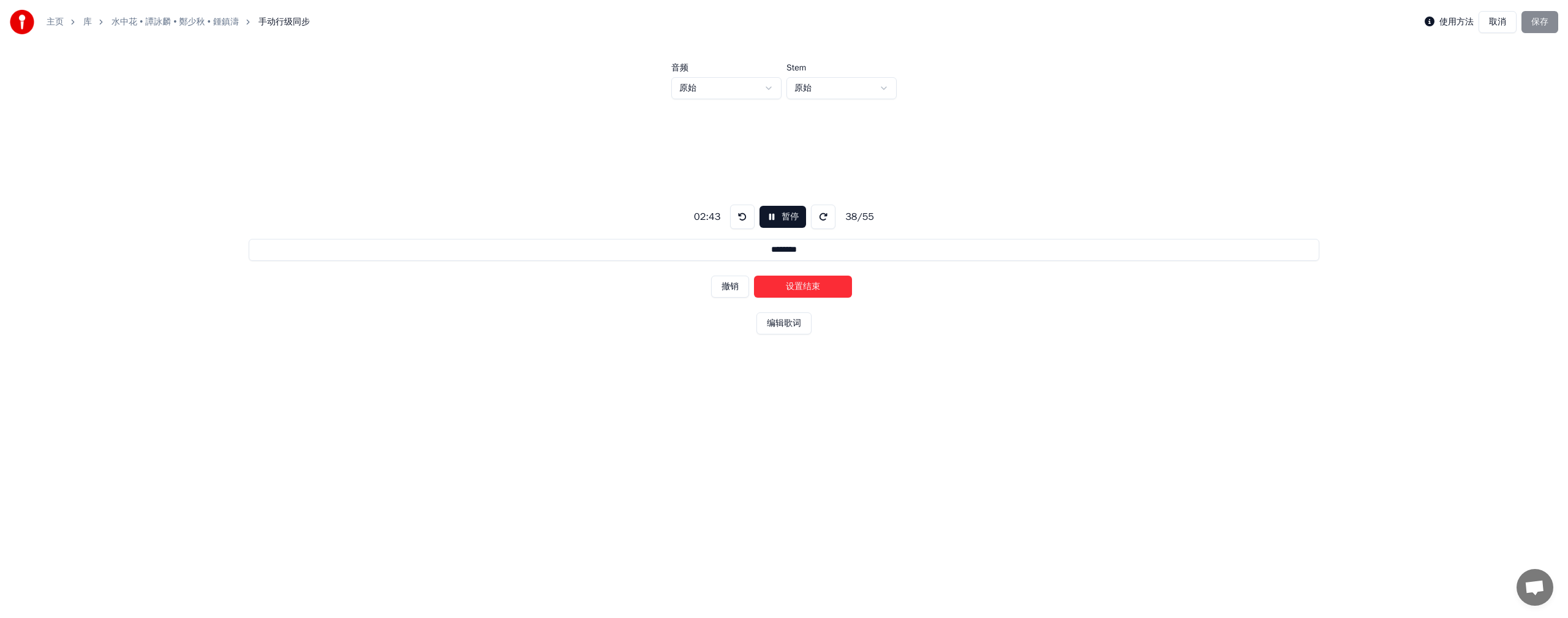 click on "设置结束" at bounding box center [803, 287] 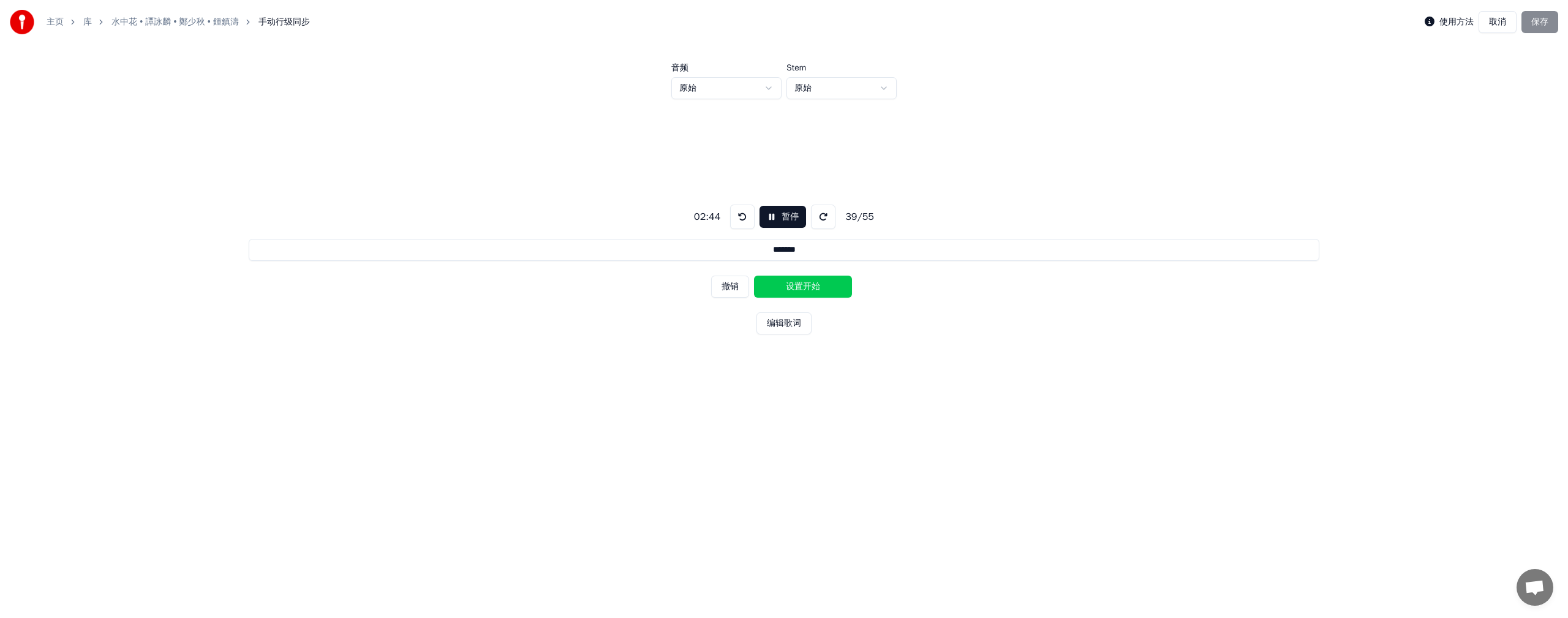click on "设置开始" at bounding box center (803, 287) 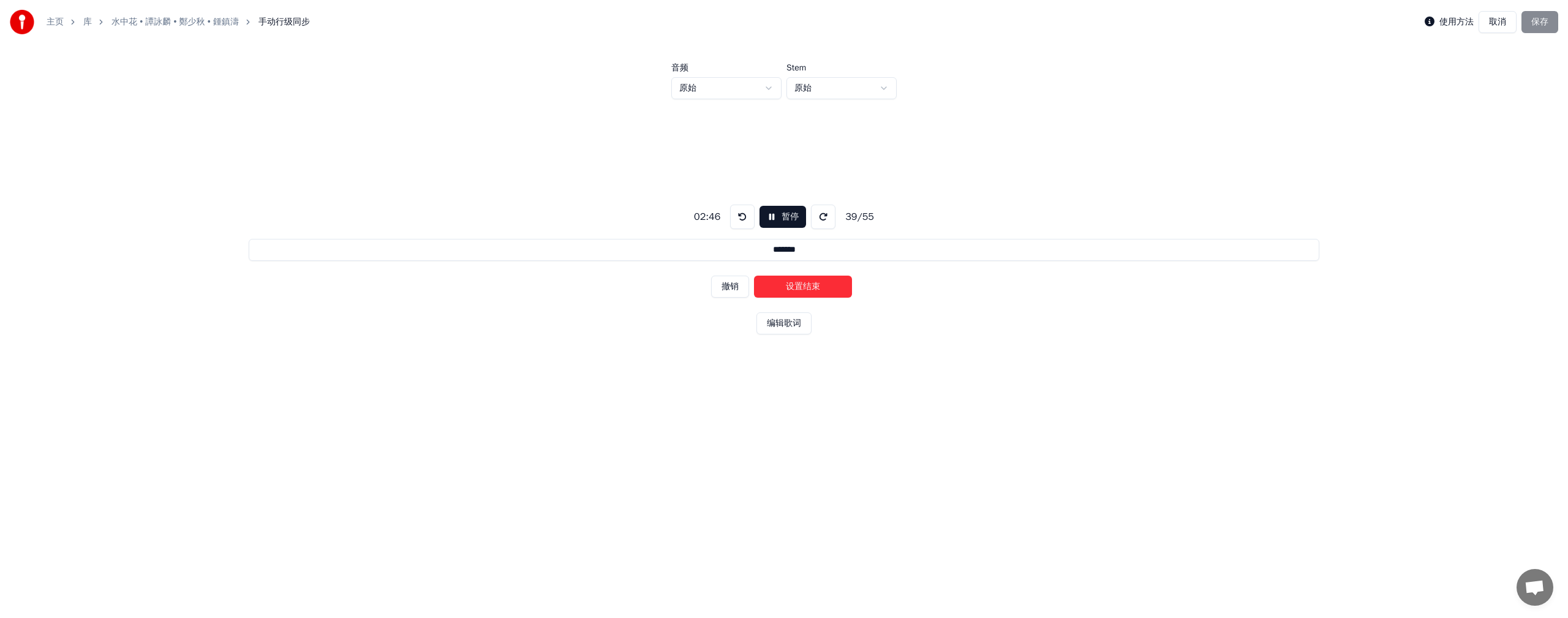 click on "设置结束" at bounding box center [803, 287] 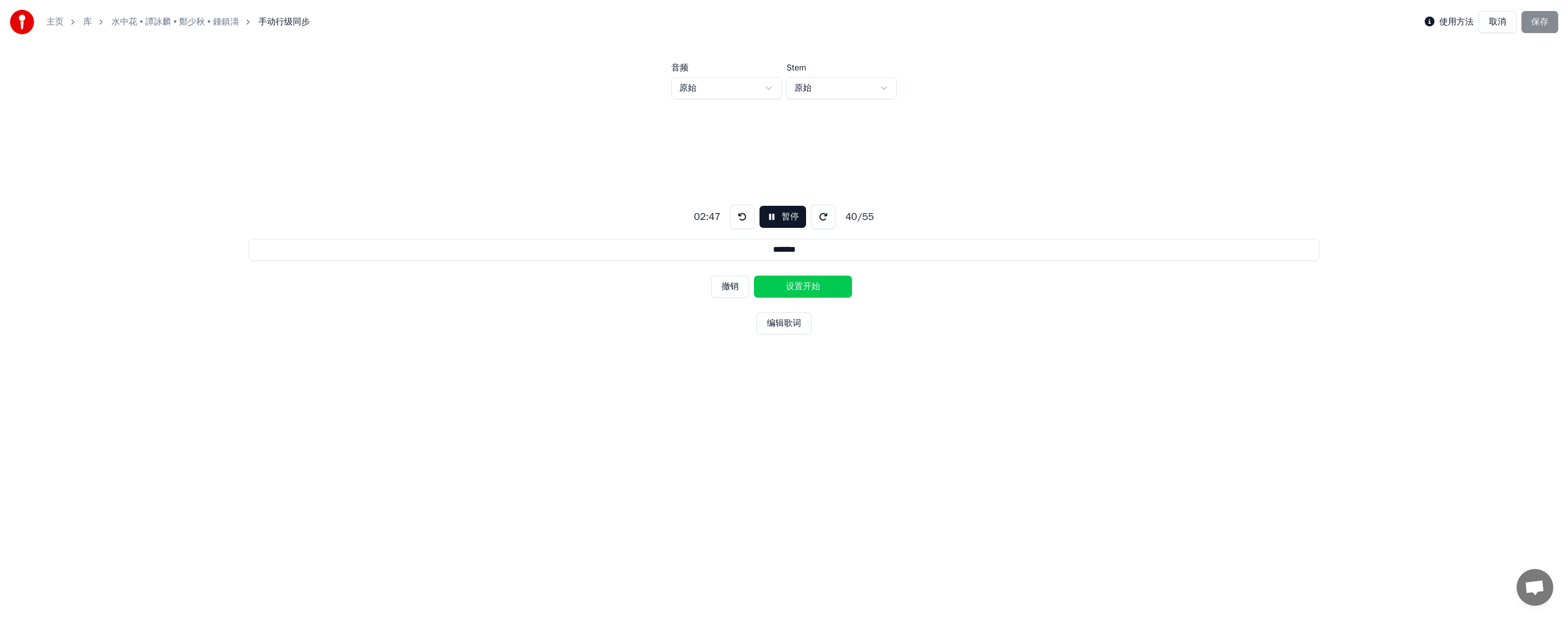 click on "设置开始" at bounding box center (803, 287) 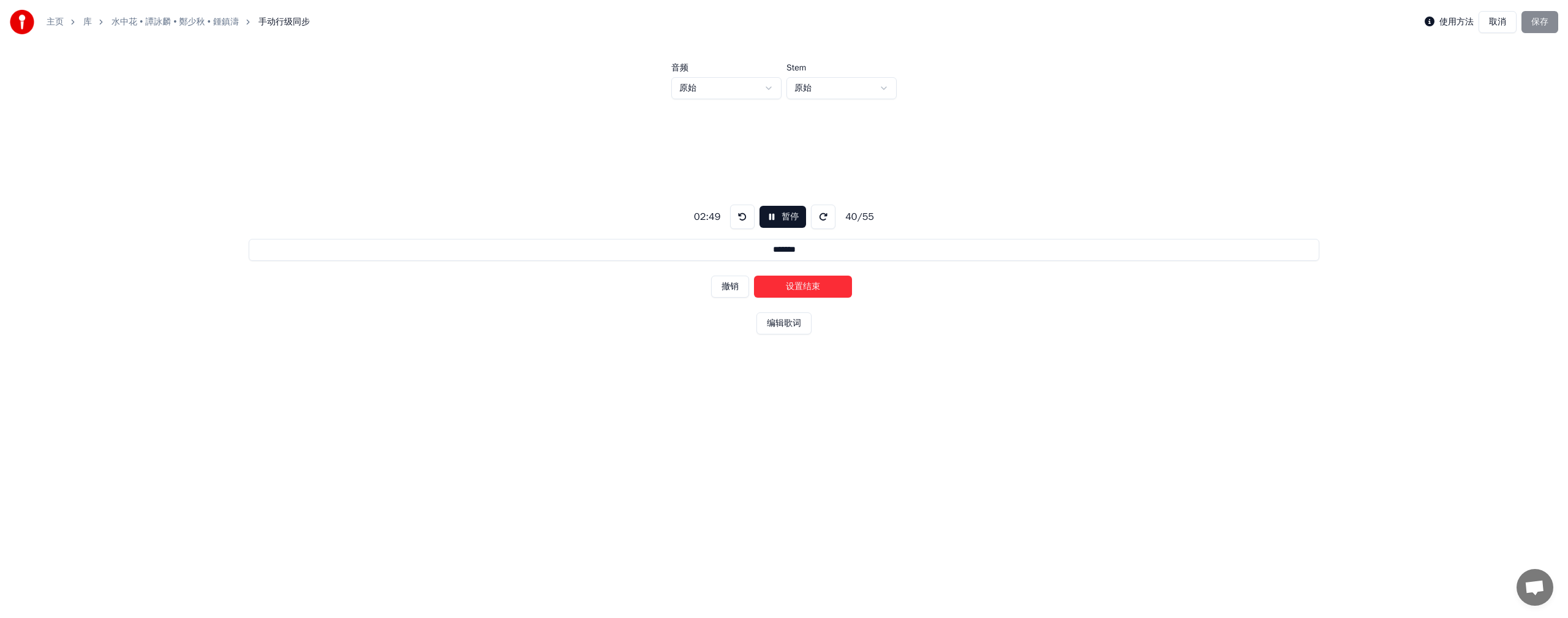 click on "设置结束" at bounding box center (803, 287) 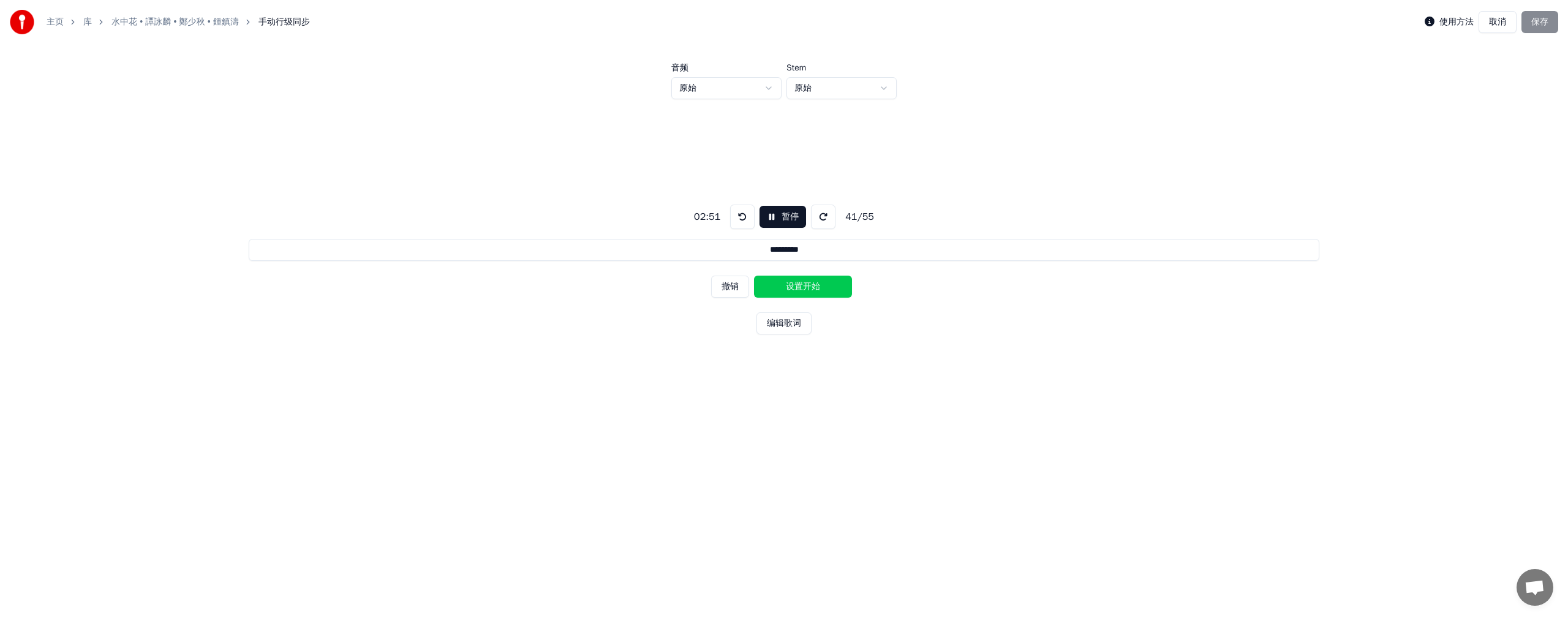 click on "设置开始" at bounding box center (803, 287) 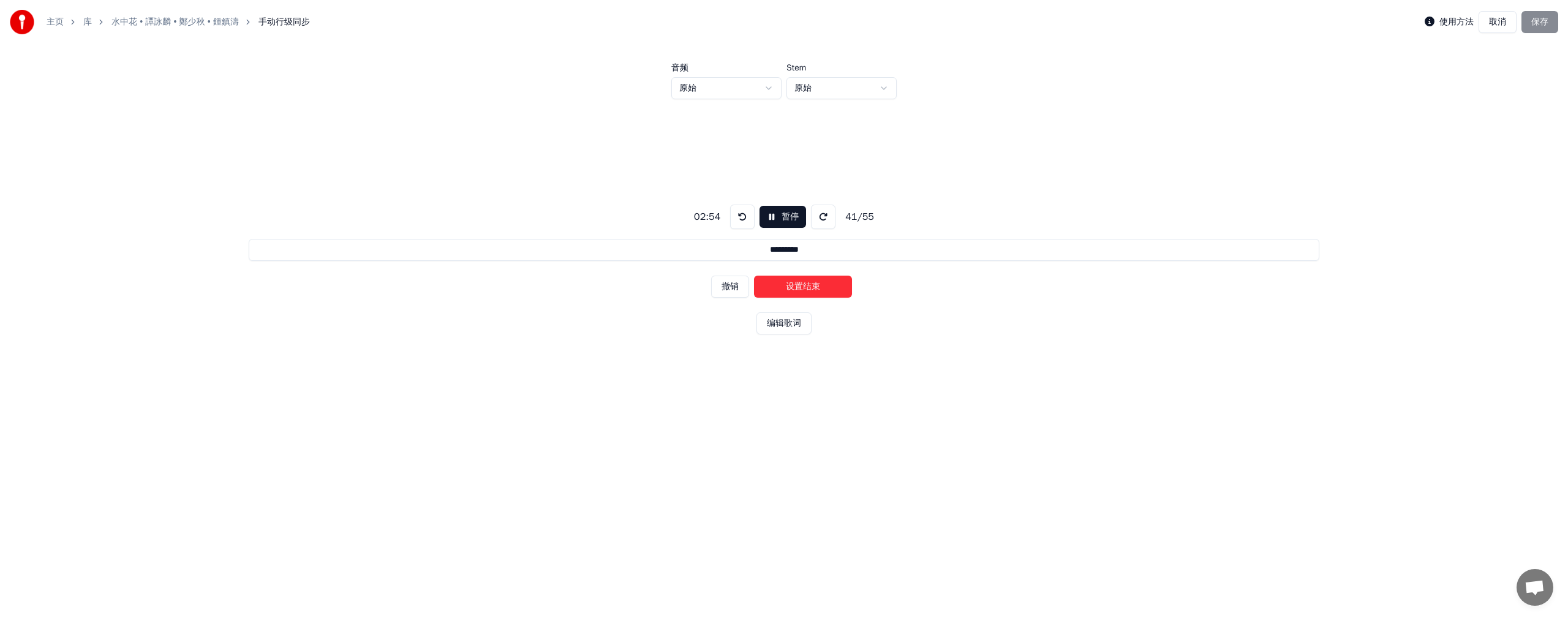 click on "设置结束" at bounding box center [803, 287] 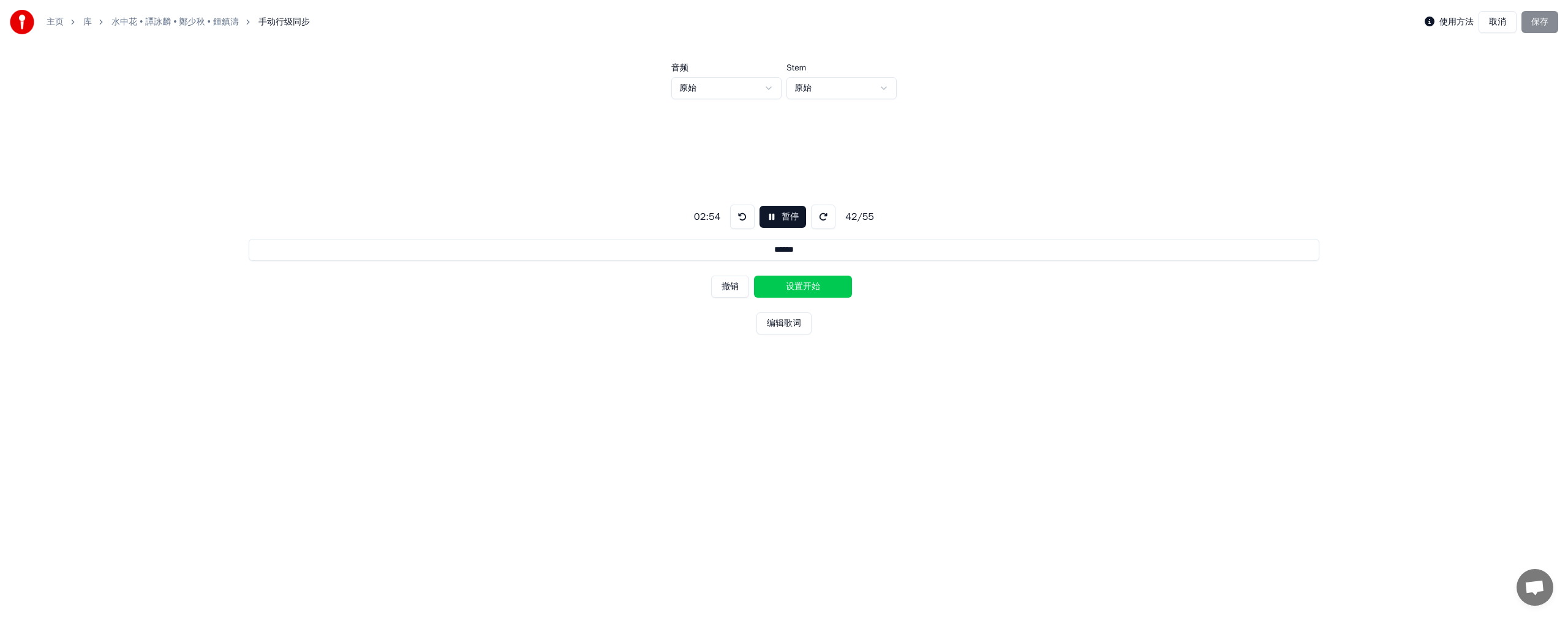 click on "设置开始" at bounding box center (803, 287) 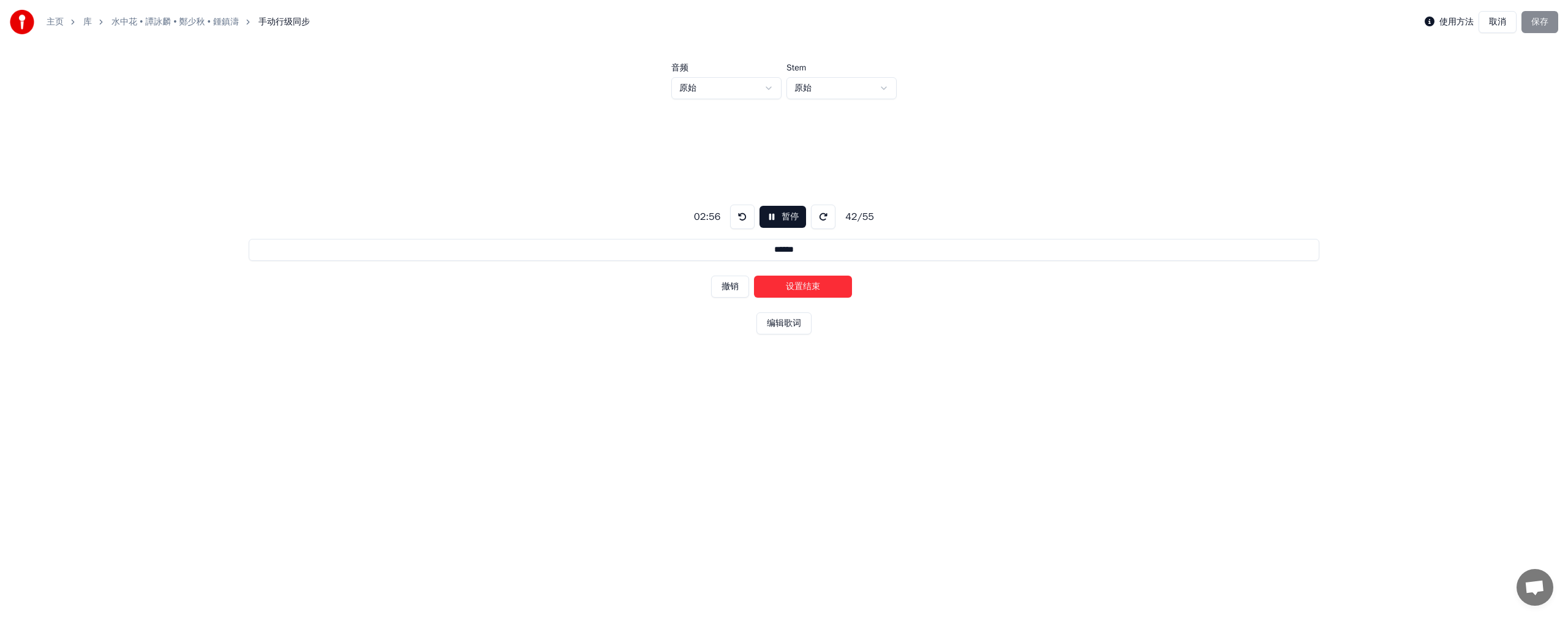 click on "设置结束" at bounding box center [803, 287] 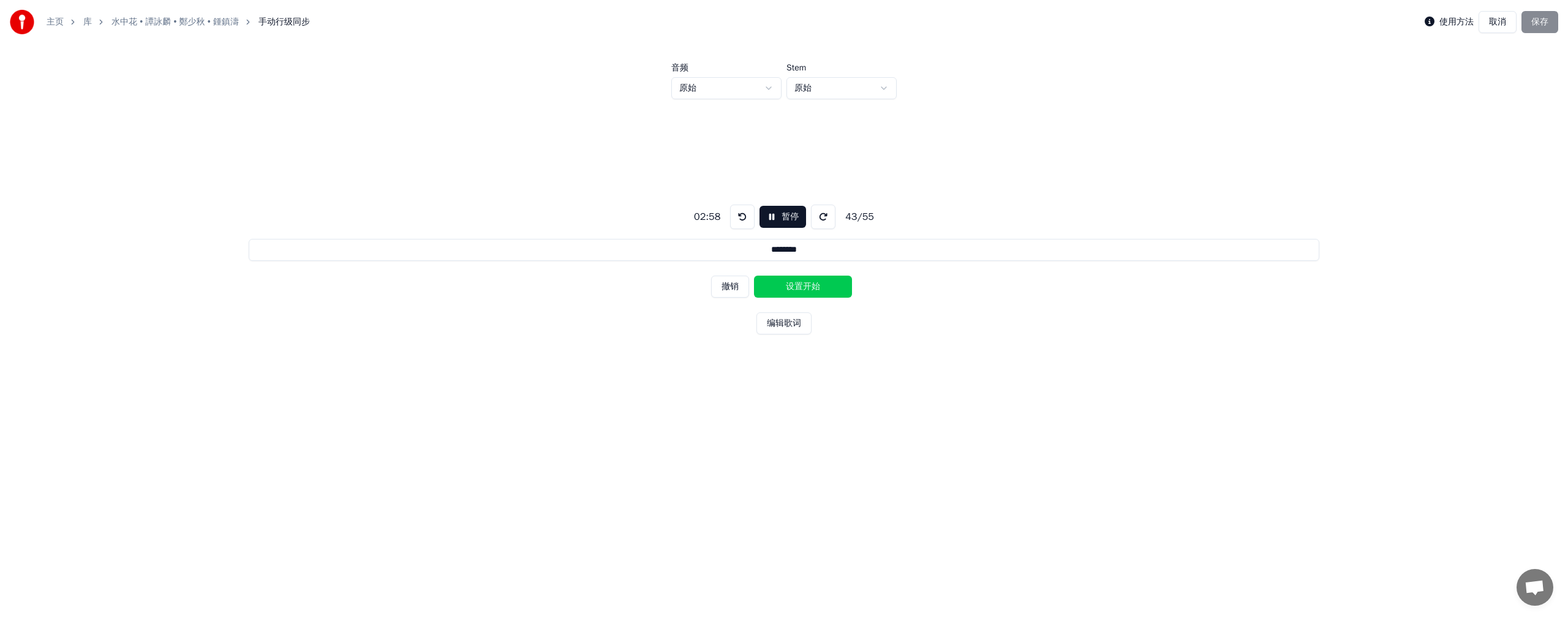click on "设置开始" at bounding box center (803, 287) 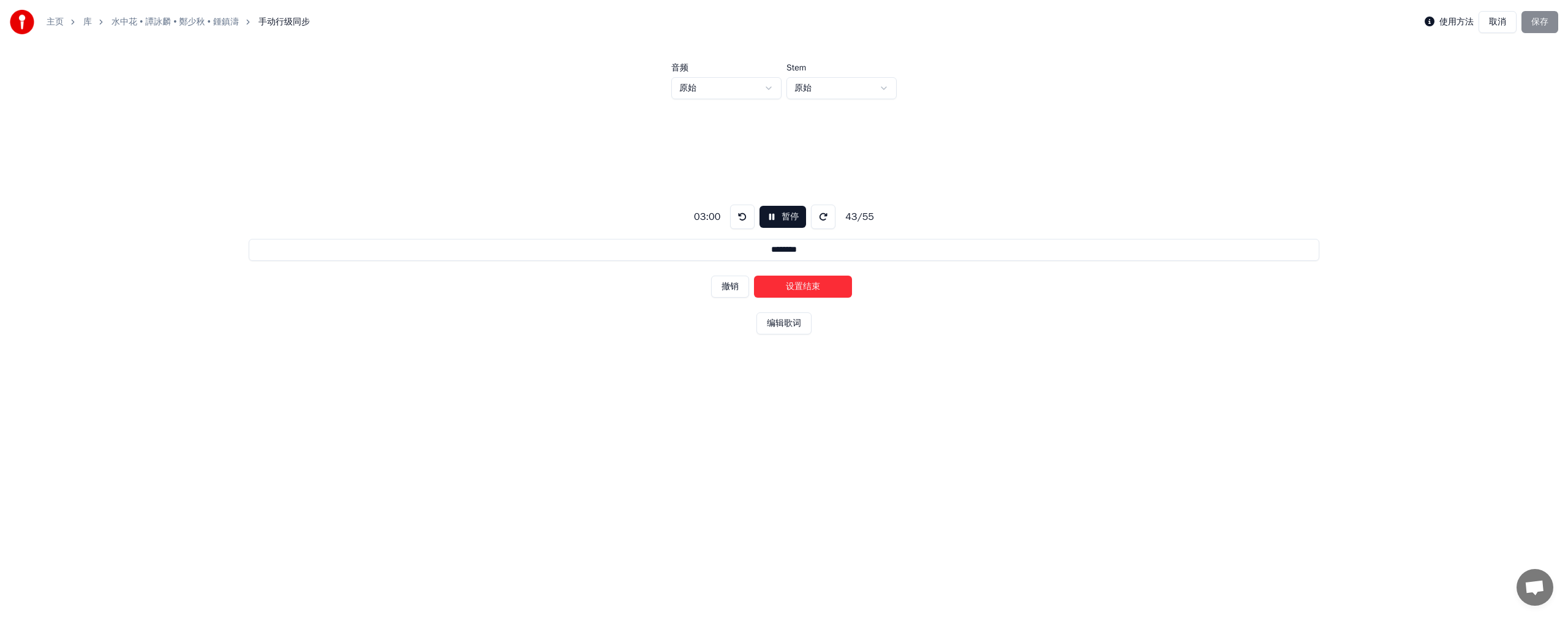 click on "设置结束" at bounding box center (803, 287) 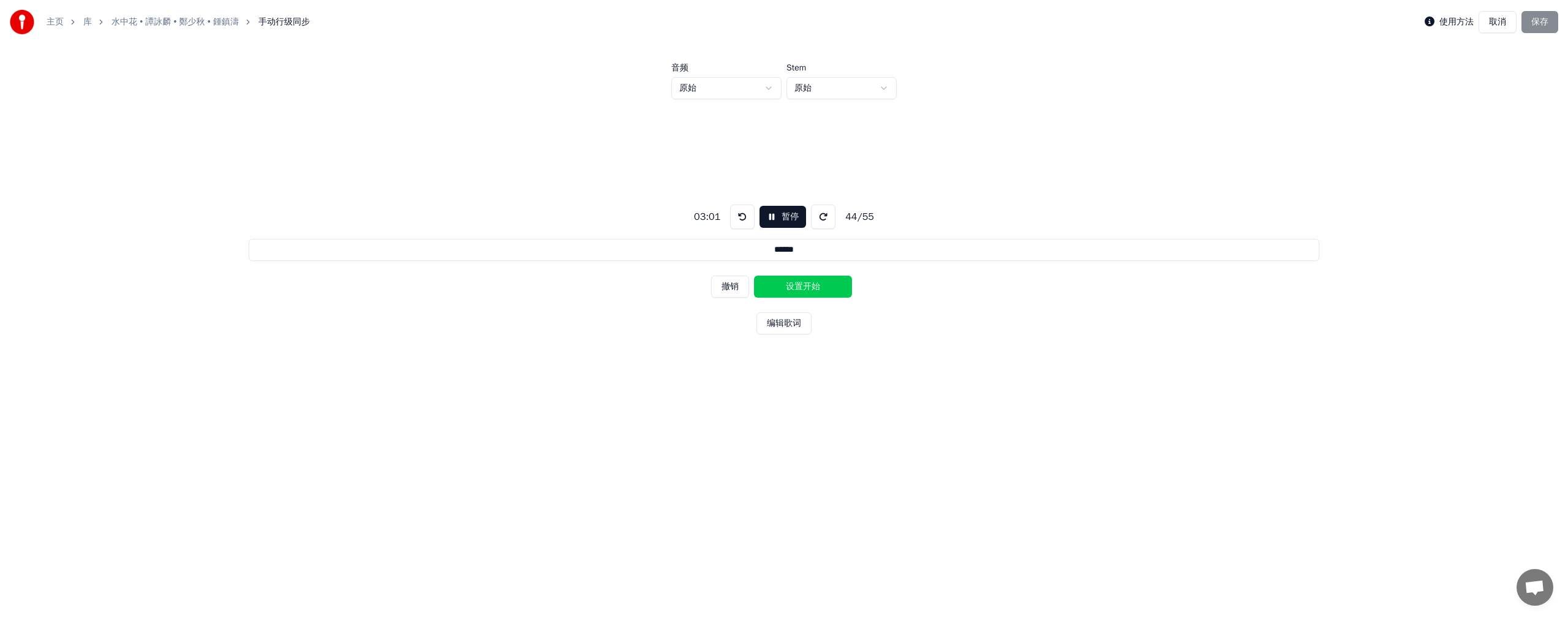 click on "设置开始" at bounding box center [803, 287] 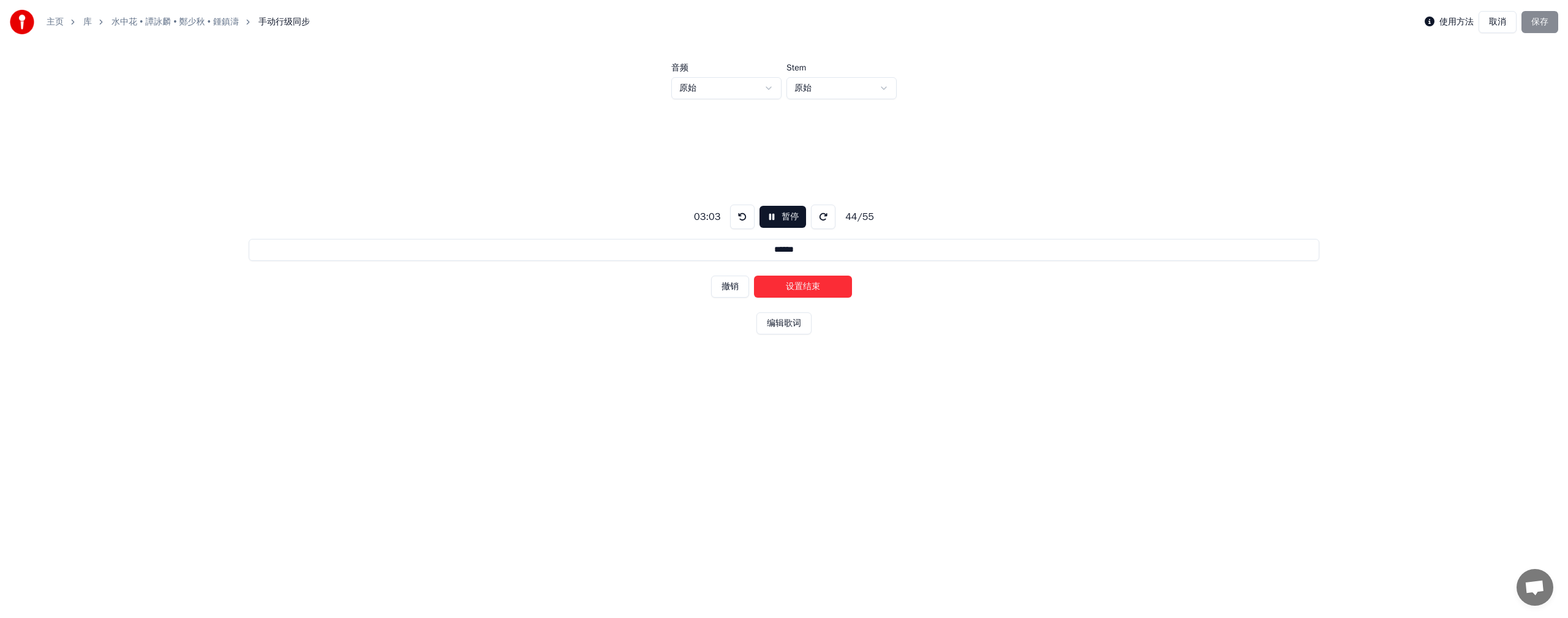 click on "设置结束" at bounding box center (803, 287) 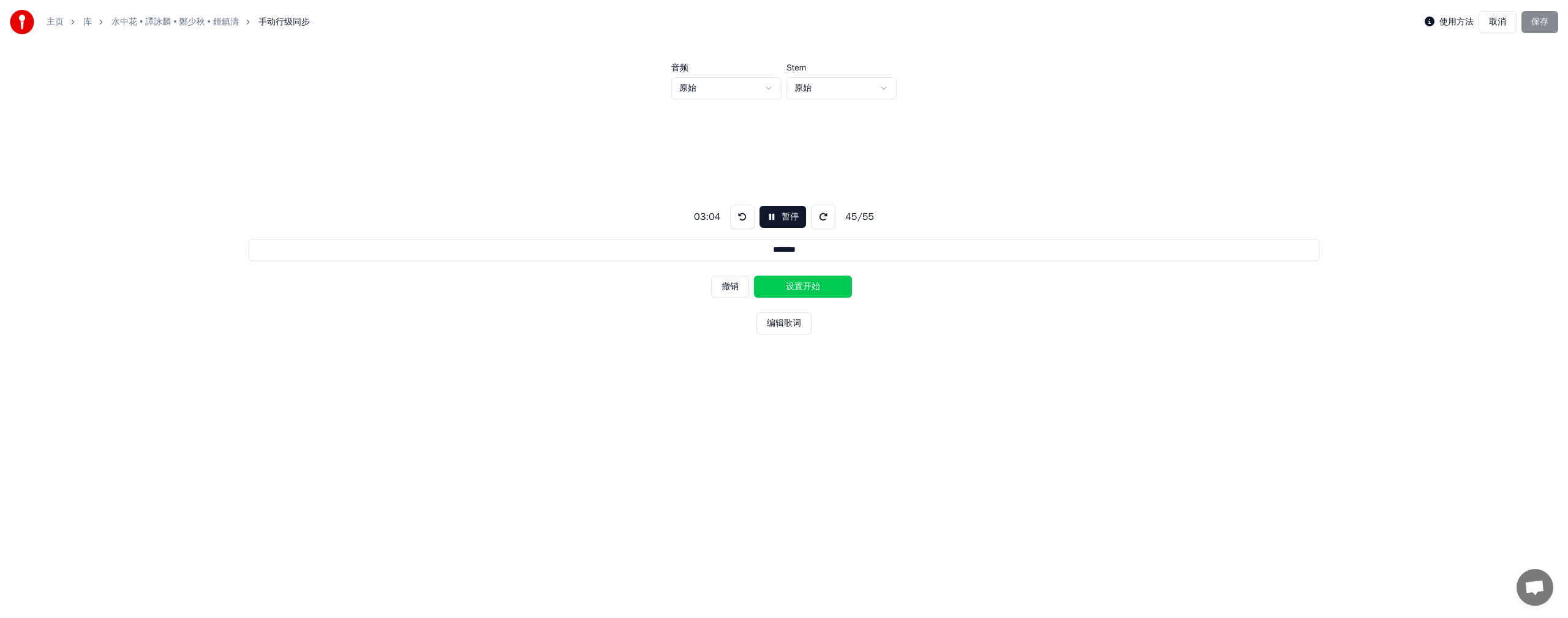 click on "设置开始" at bounding box center [803, 287] 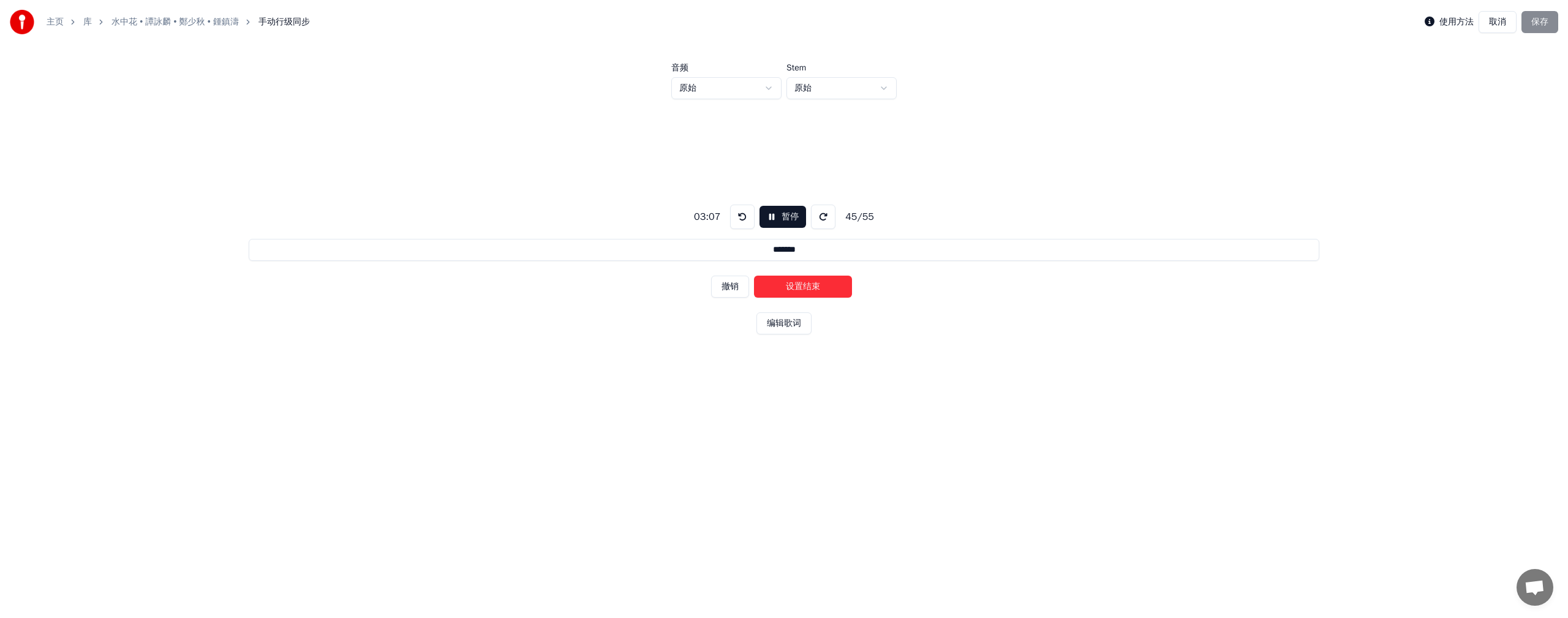 click on "设置结束" at bounding box center [803, 287] 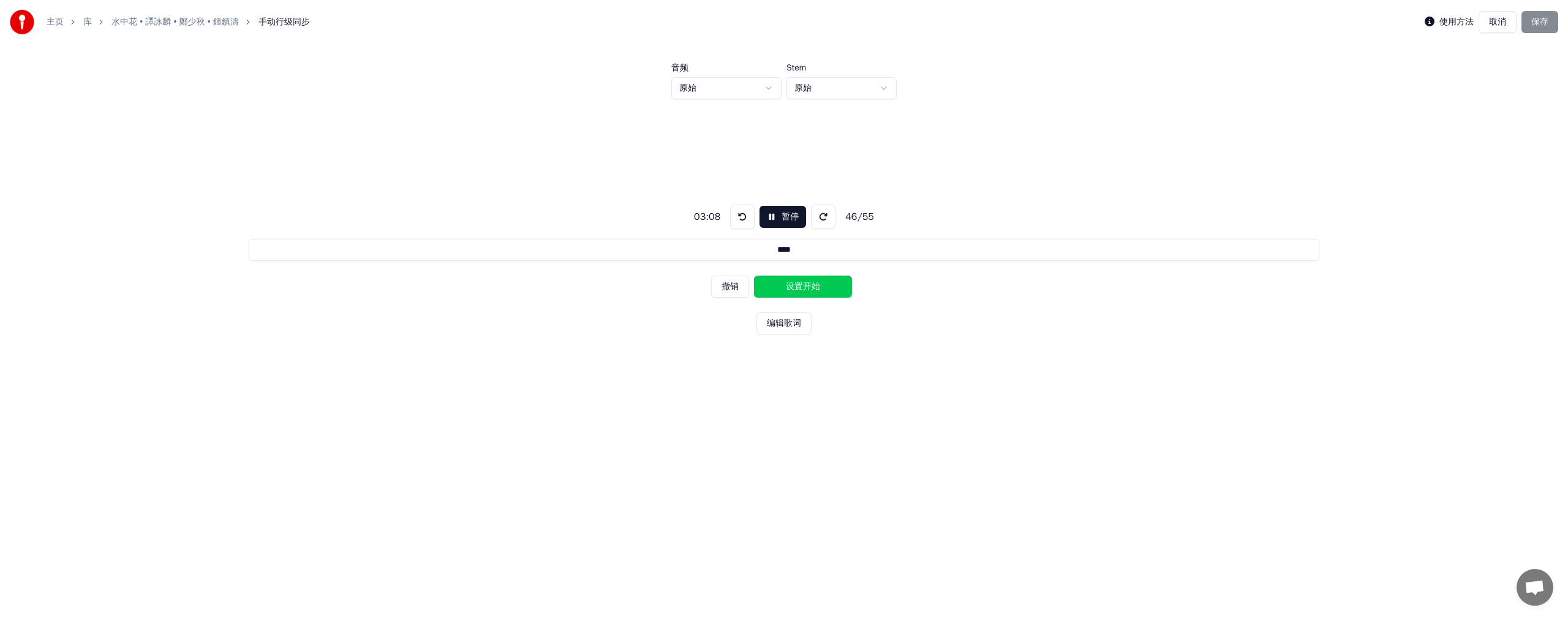 click on "设置开始" at bounding box center (803, 287) 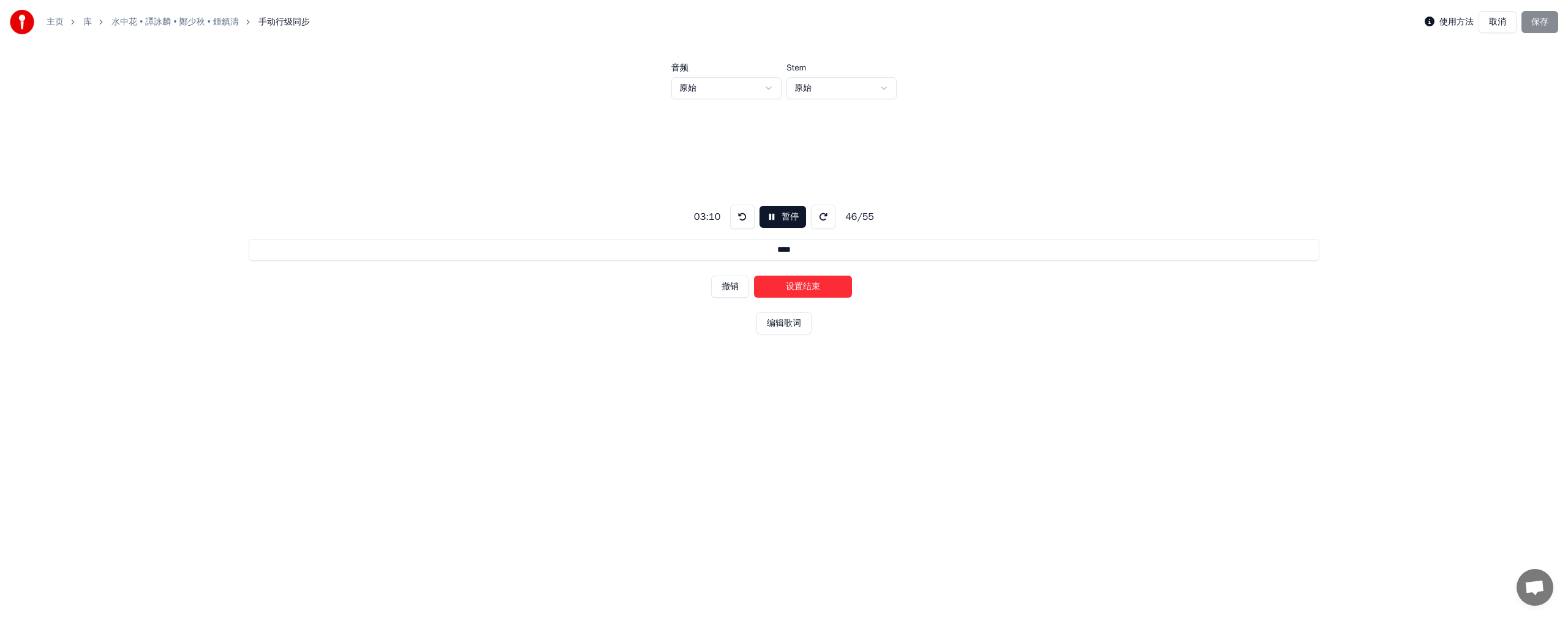 click on "设置结束" at bounding box center [803, 287] 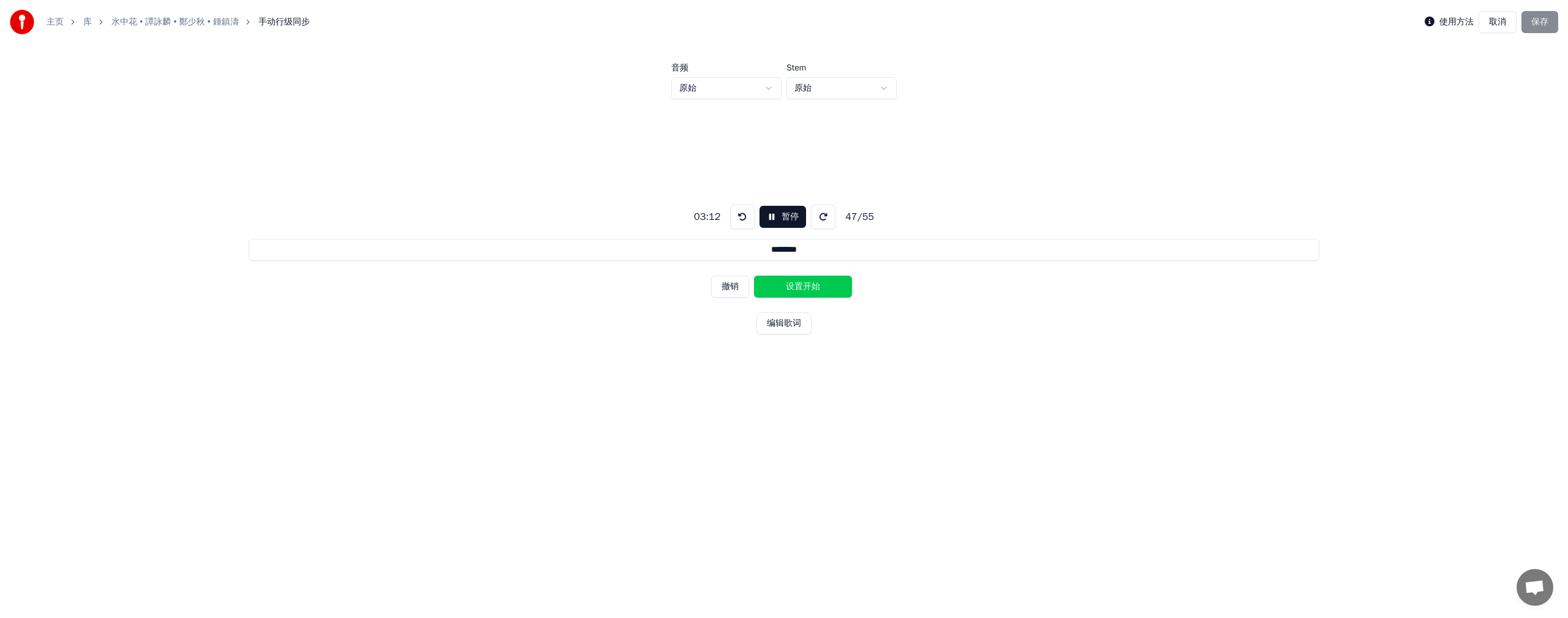 click on "设置开始" at bounding box center [803, 287] 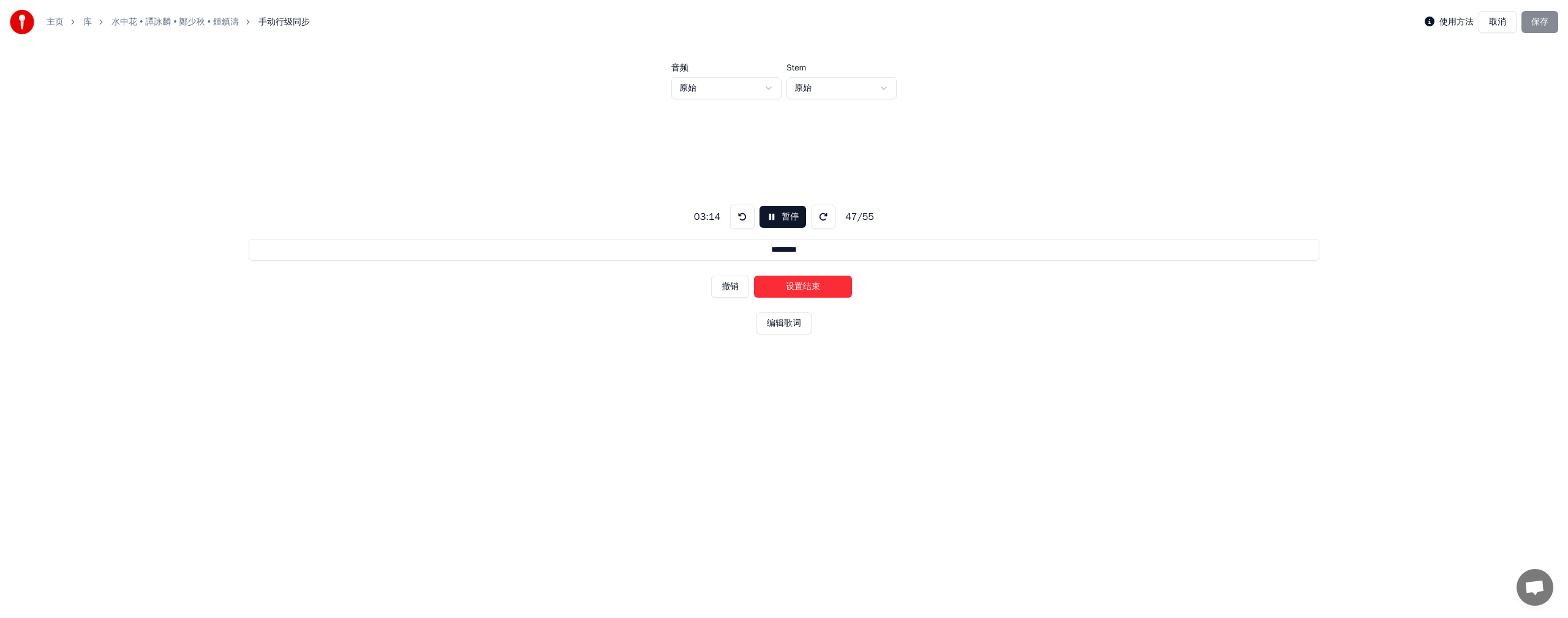 click on "设置结束" at bounding box center [803, 287] 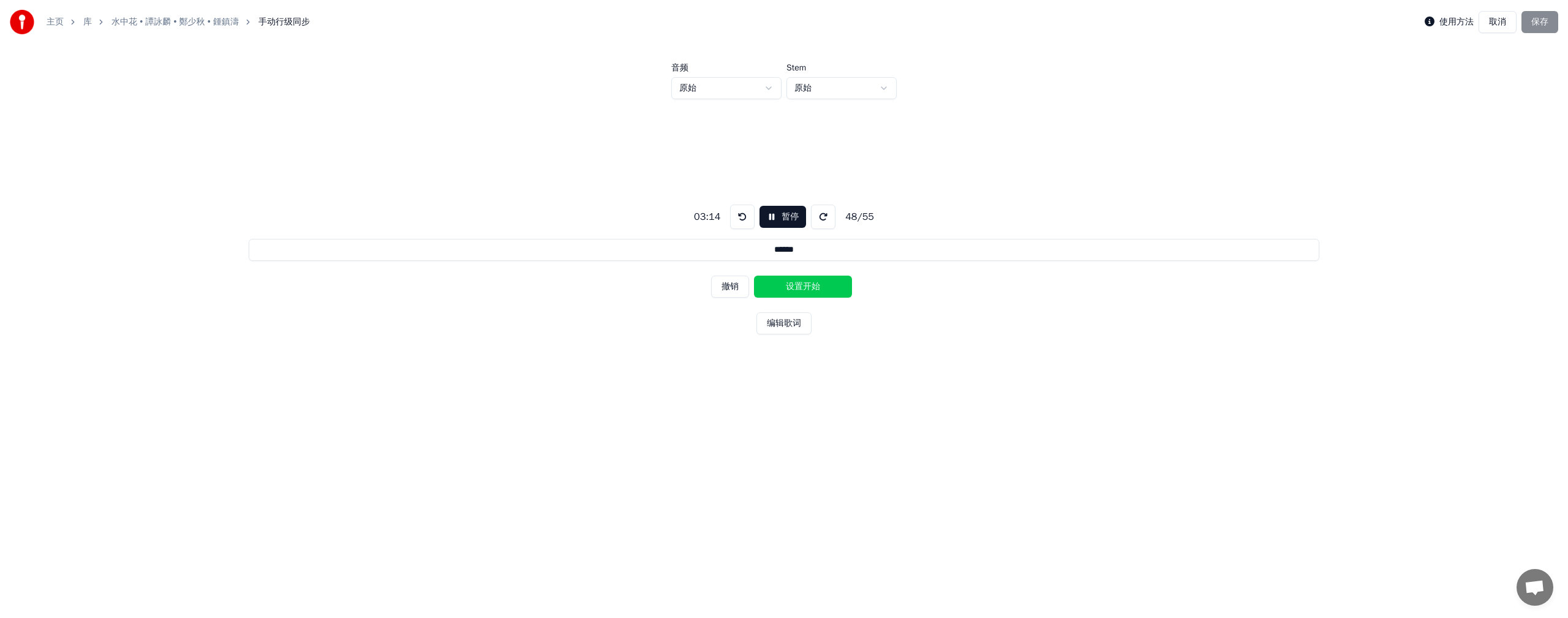 click on "设置开始" at bounding box center (803, 287) 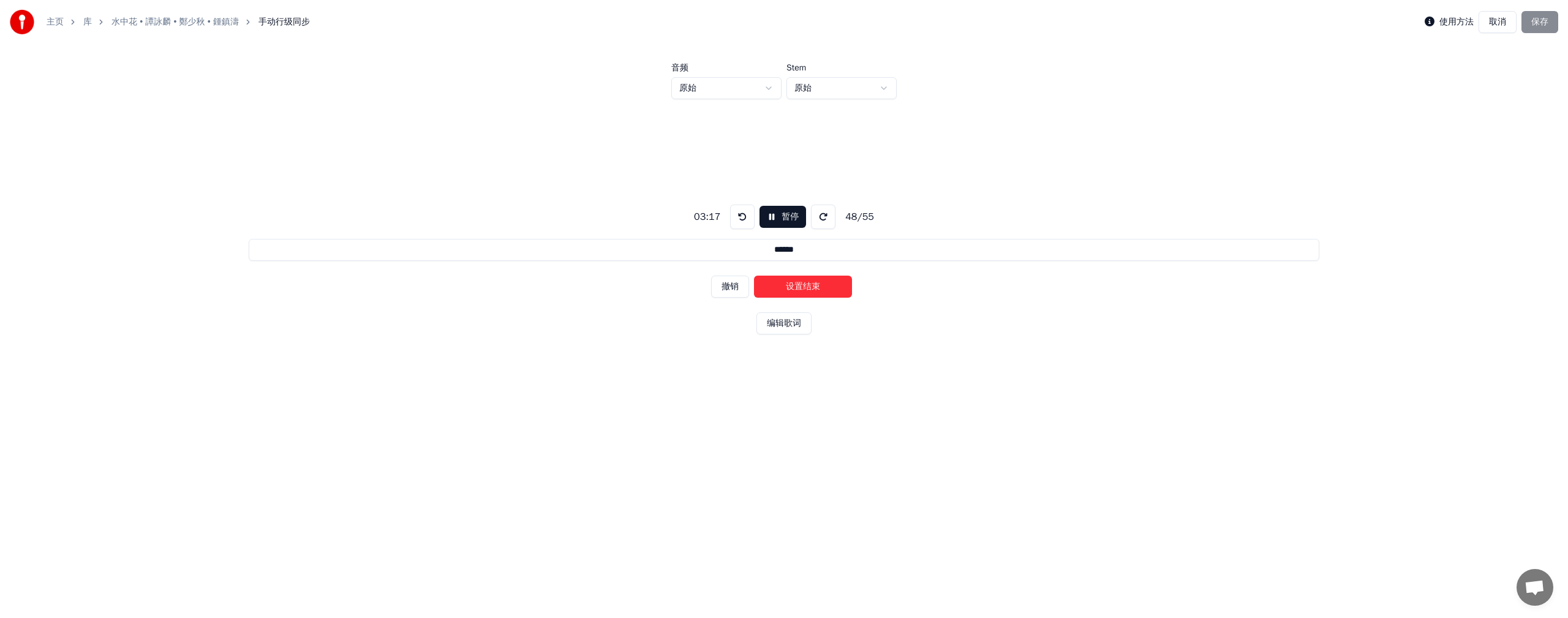 click on "设置结束" at bounding box center [803, 287] 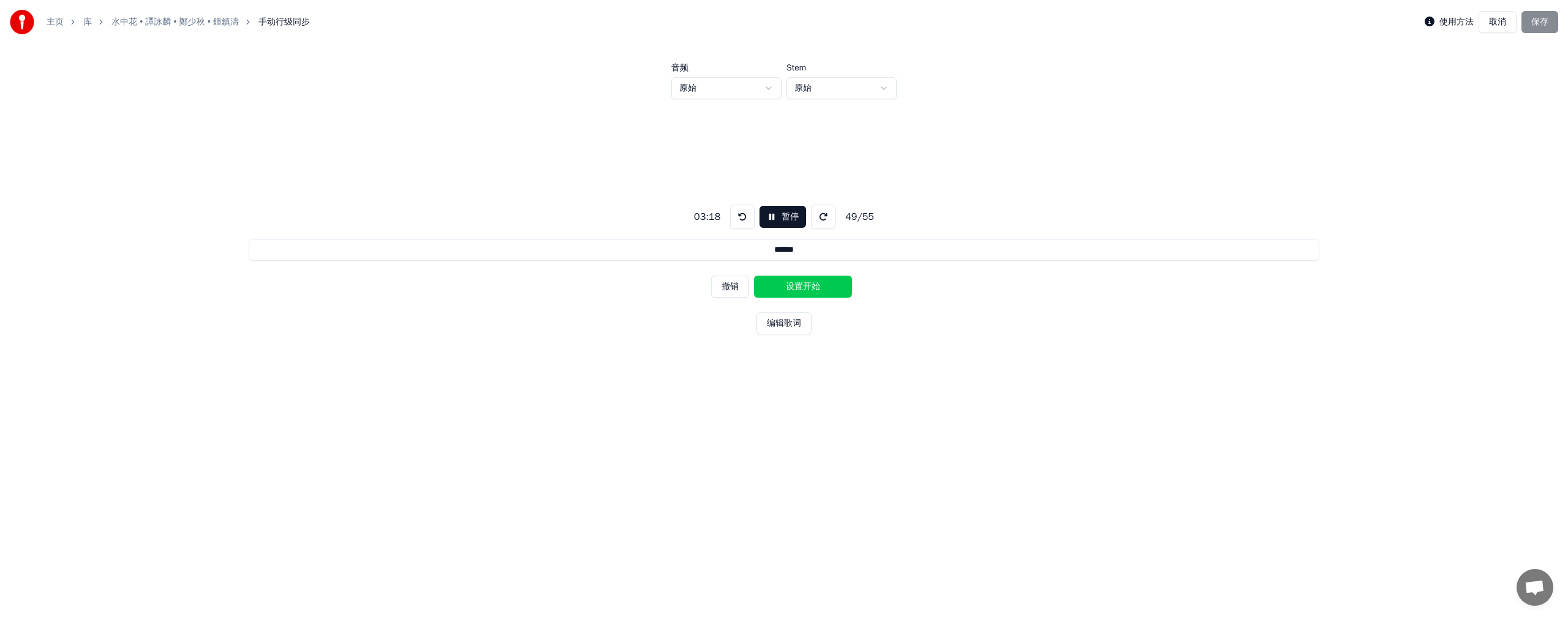 click on "设置开始" at bounding box center (803, 287) 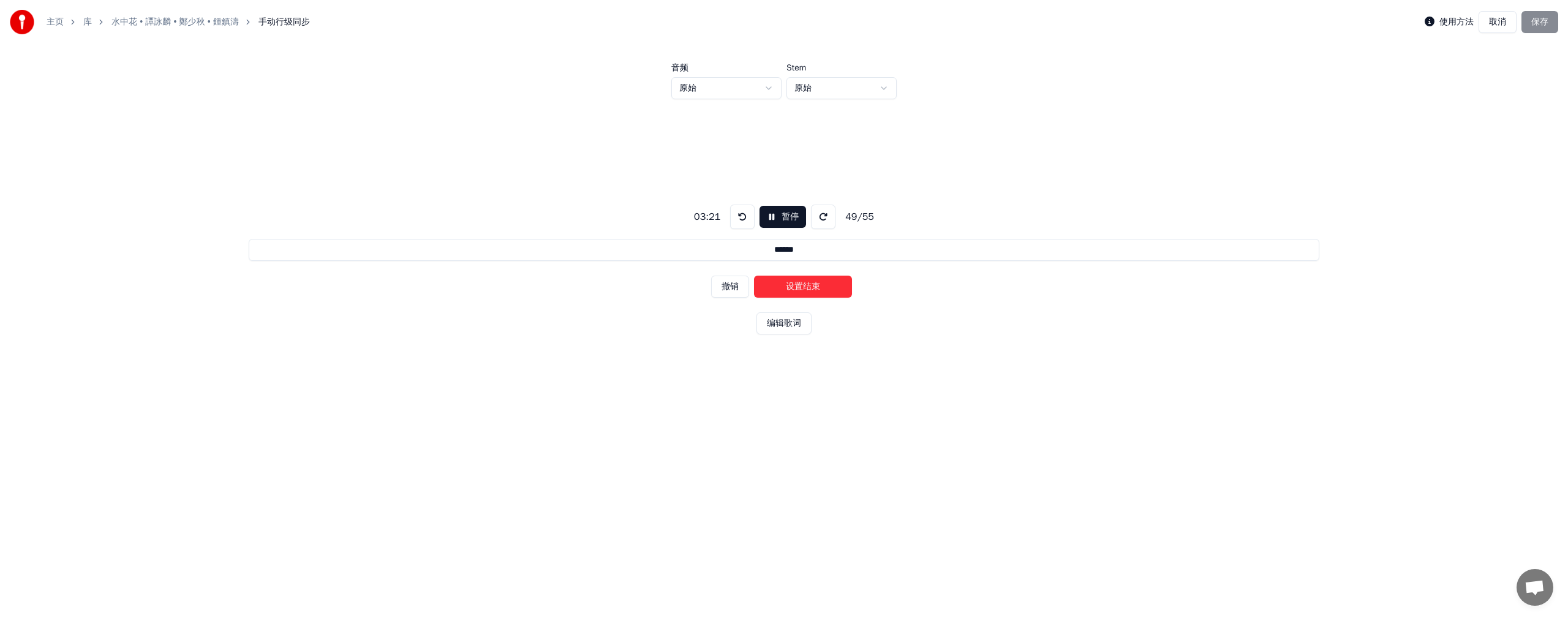 click on "设置结束" at bounding box center [803, 287] 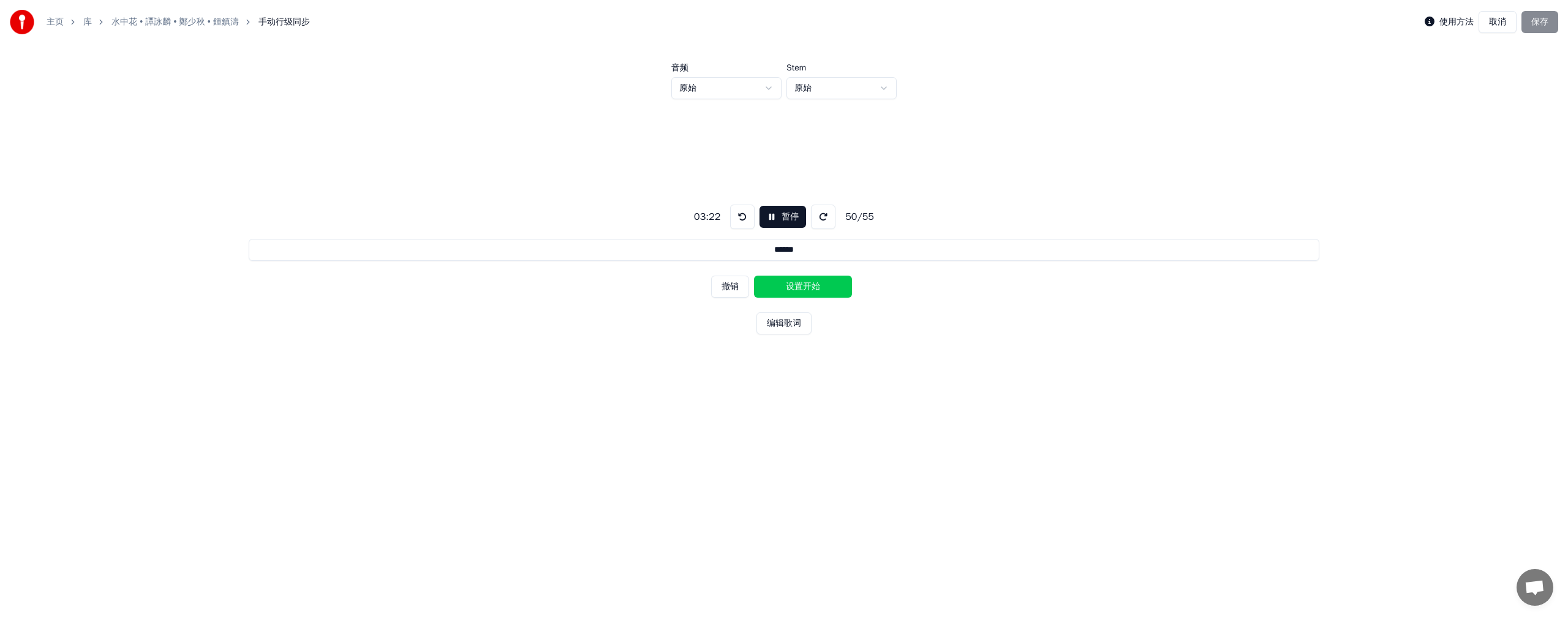 click on "设置开始" at bounding box center [803, 287] 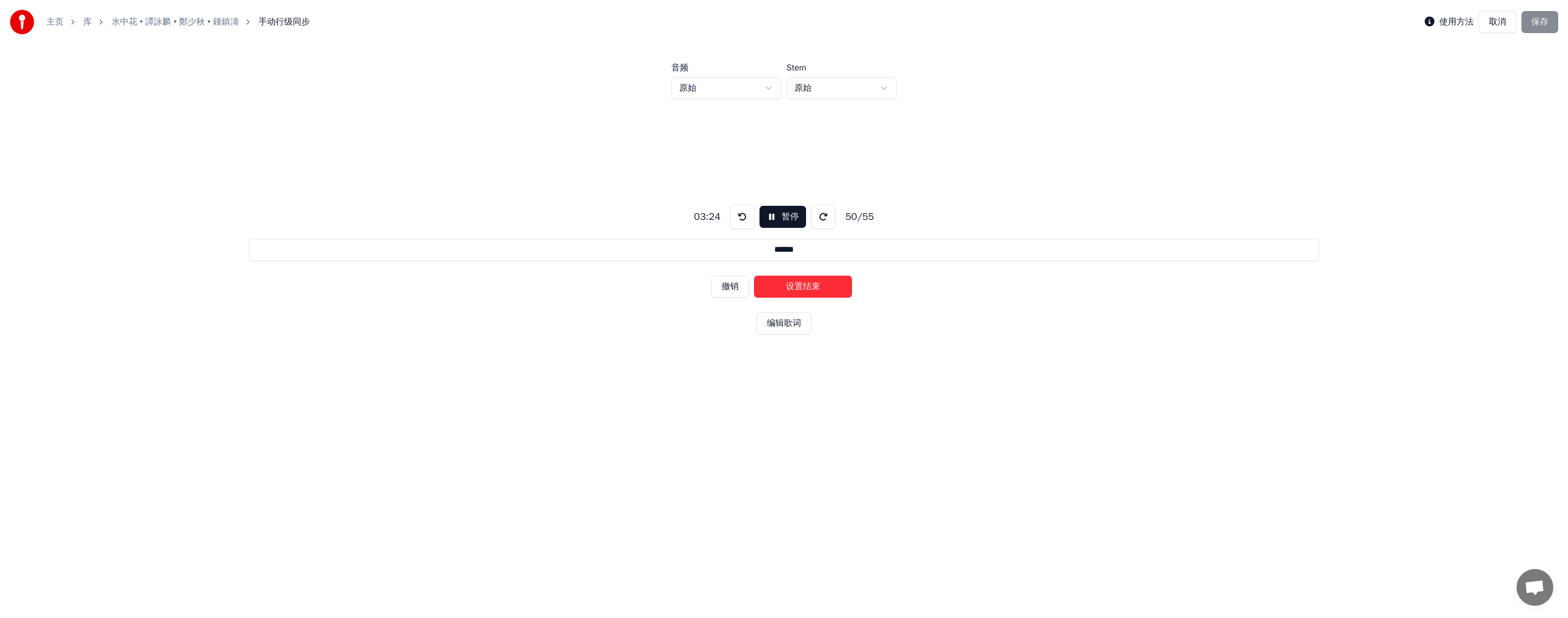 click on "设置结束" at bounding box center (803, 287) 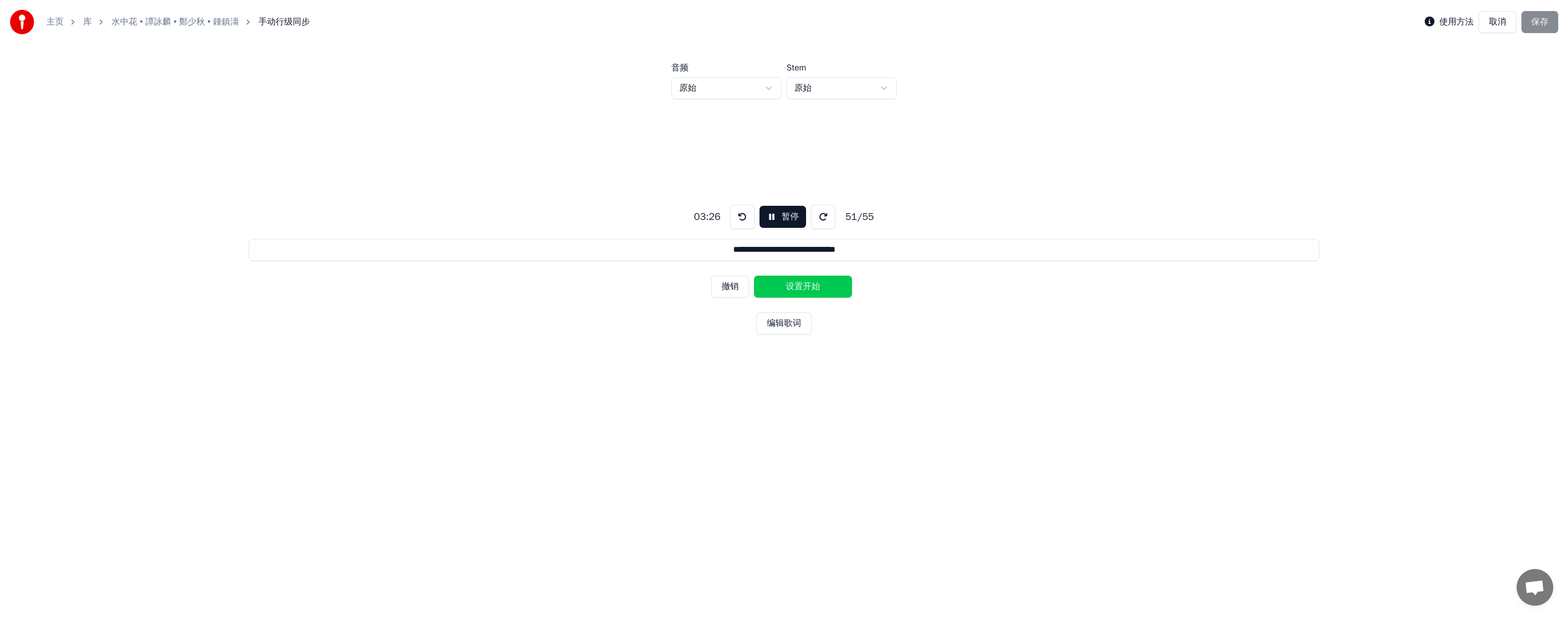 click on "设置开始" at bounding box center [803, 287] 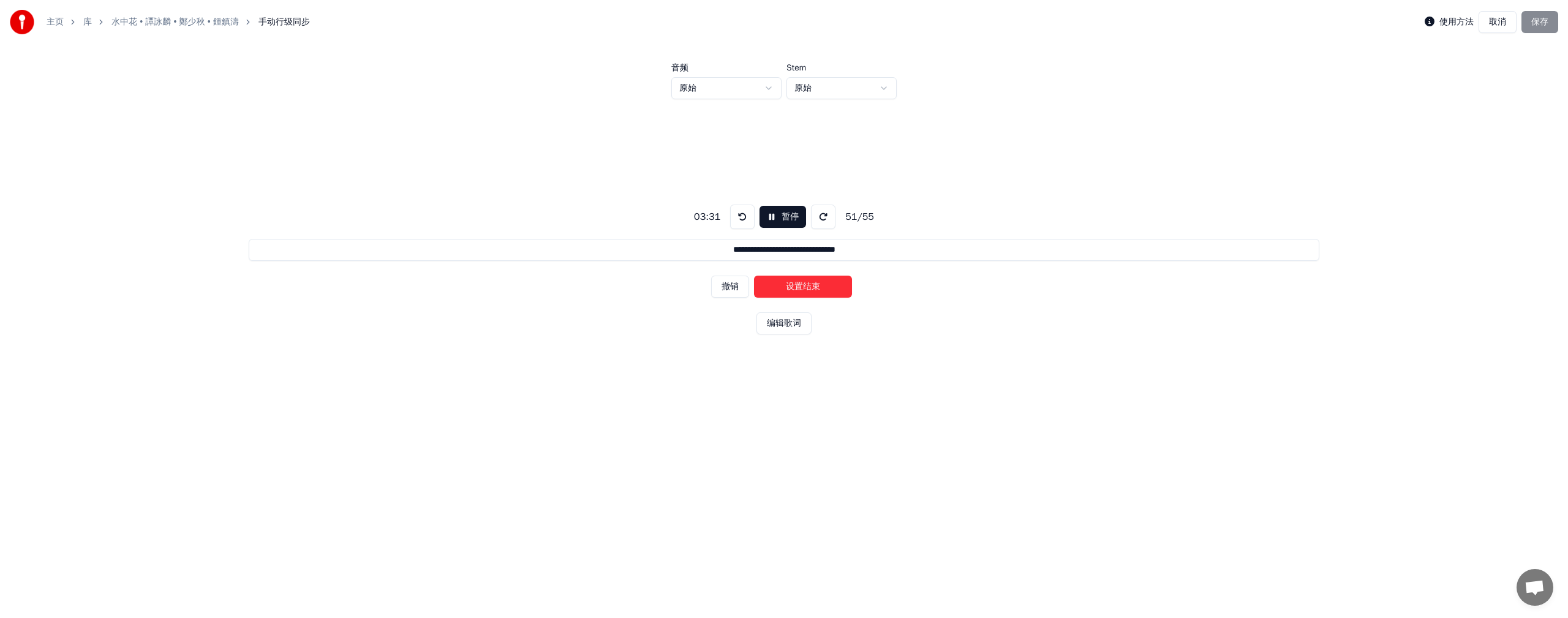 click on "设置结束" at bounding box center (803, 287) 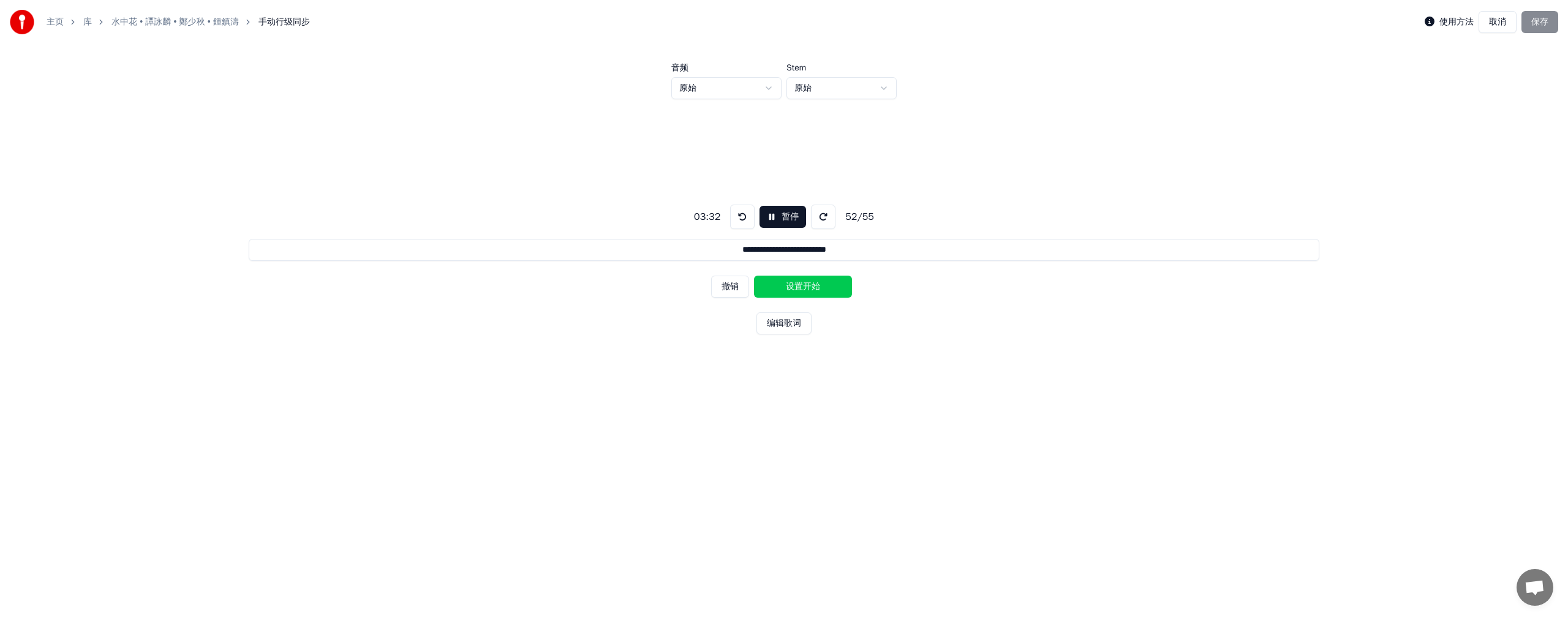 click on "设置开始" at bounding box center [803, 287] 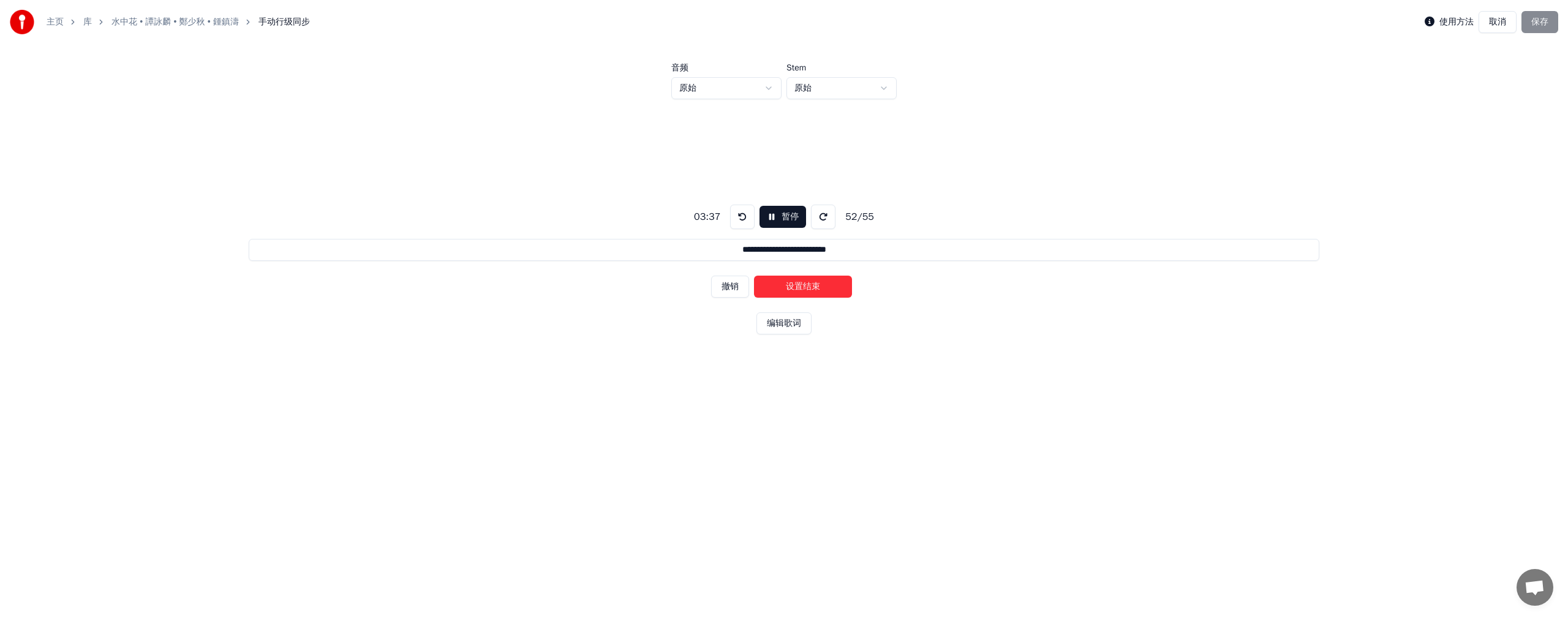 click on "设置结束" at bounding box center (803, 287) 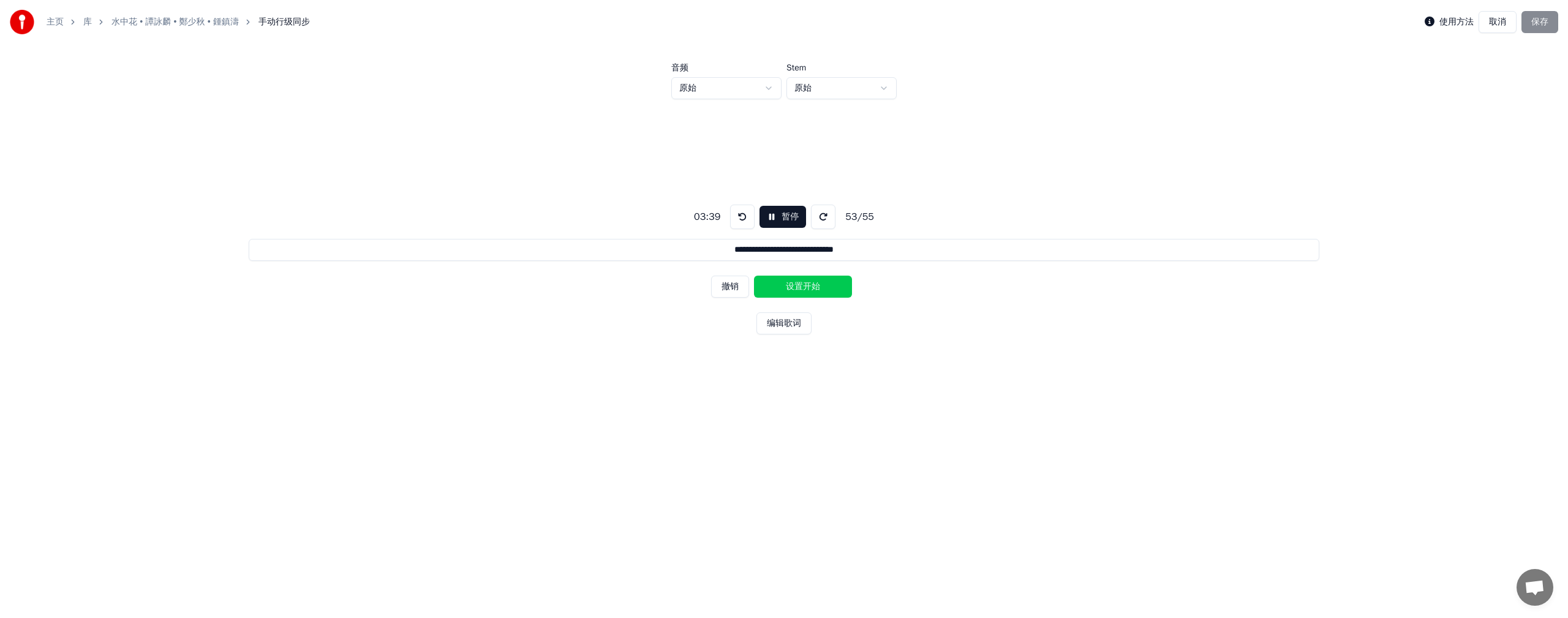 click on "设置开始" at bounding box center [803, 287] 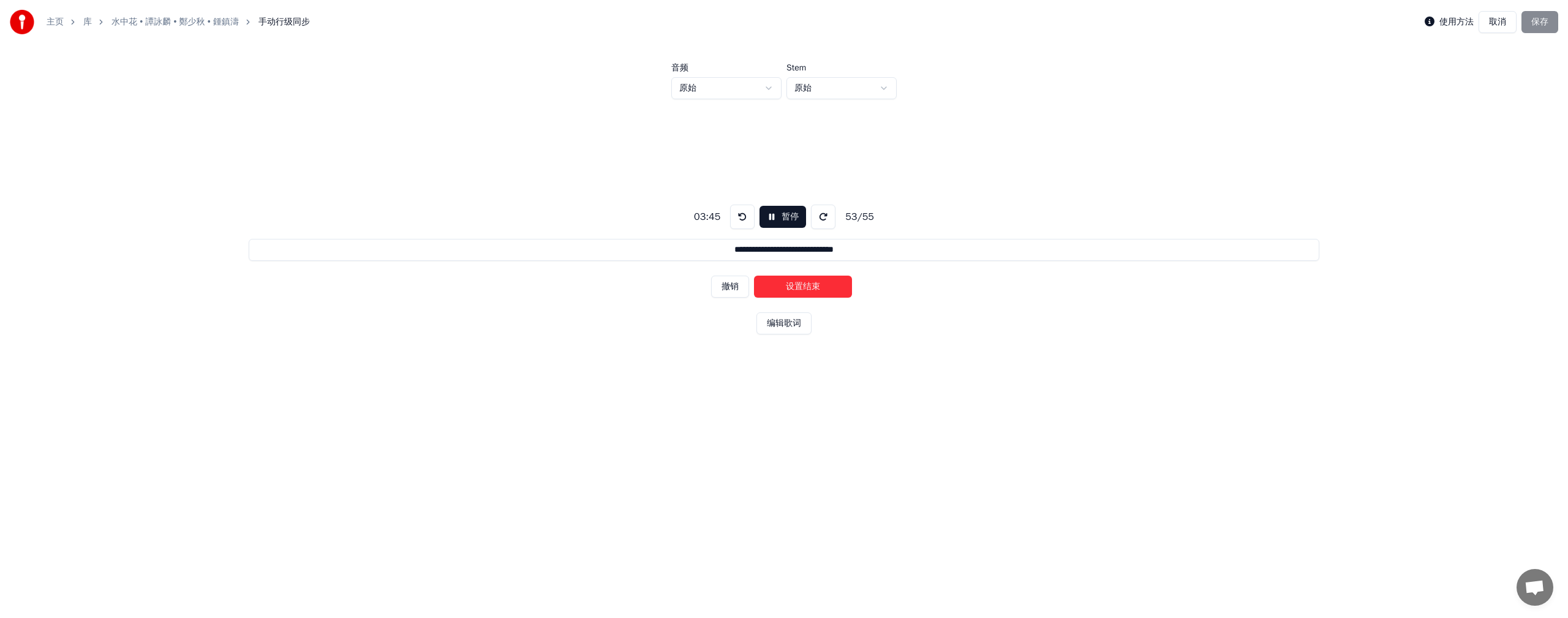 click on "设置结束" at bounding box center (803, 287) 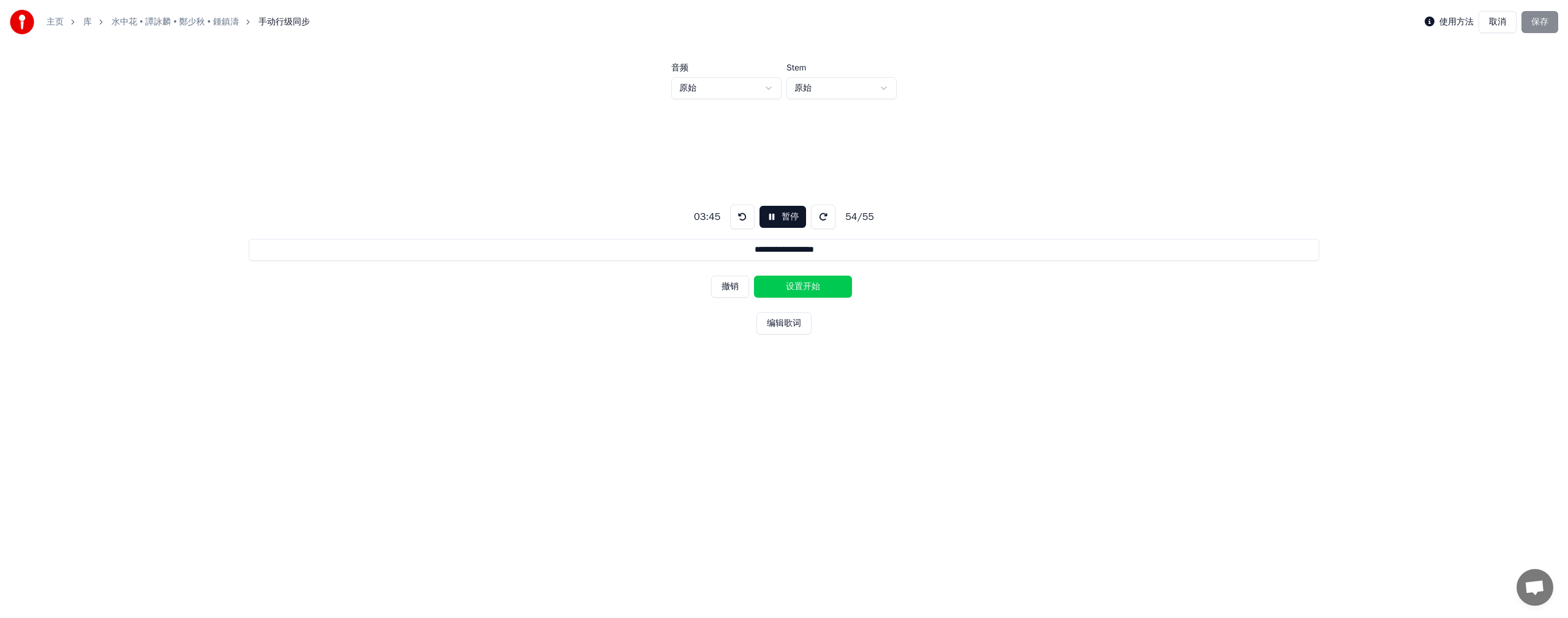 click on "设置开始" at bounding box center [803, 287] 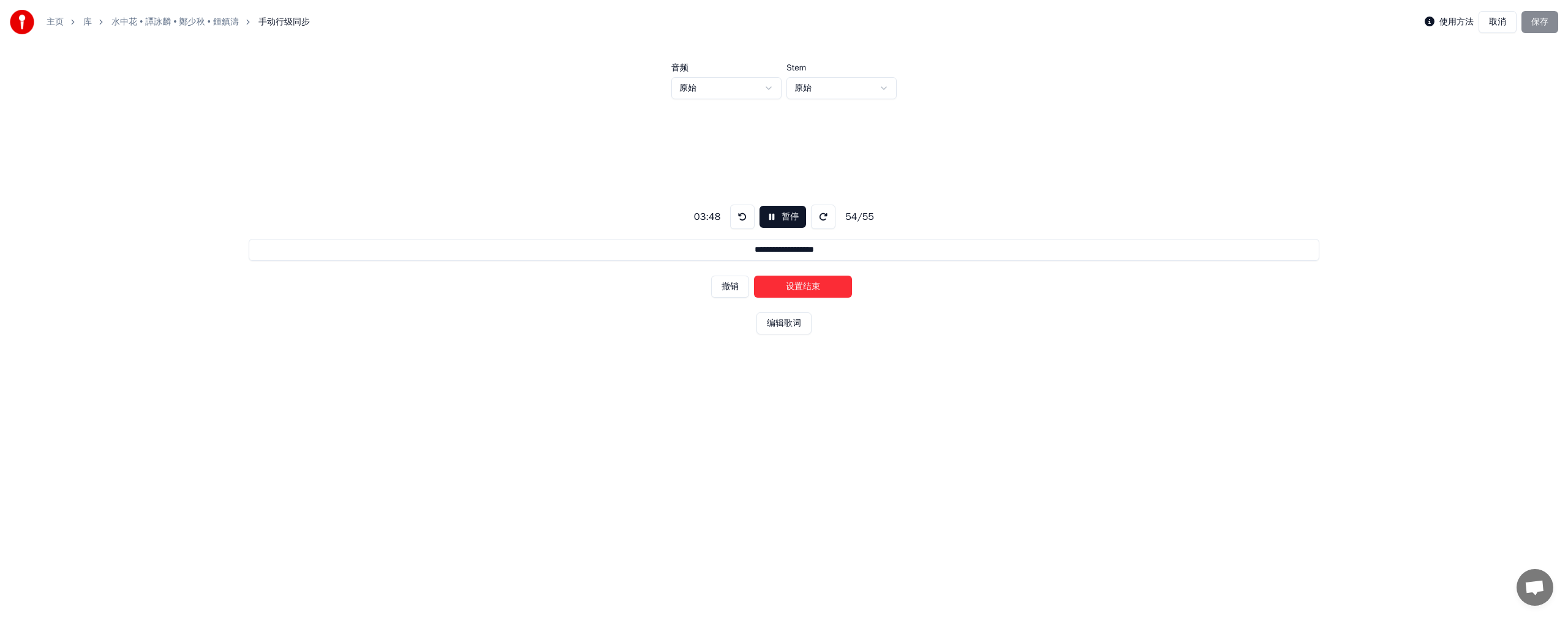 click on "设置结束" at bounding box center [803, 287] 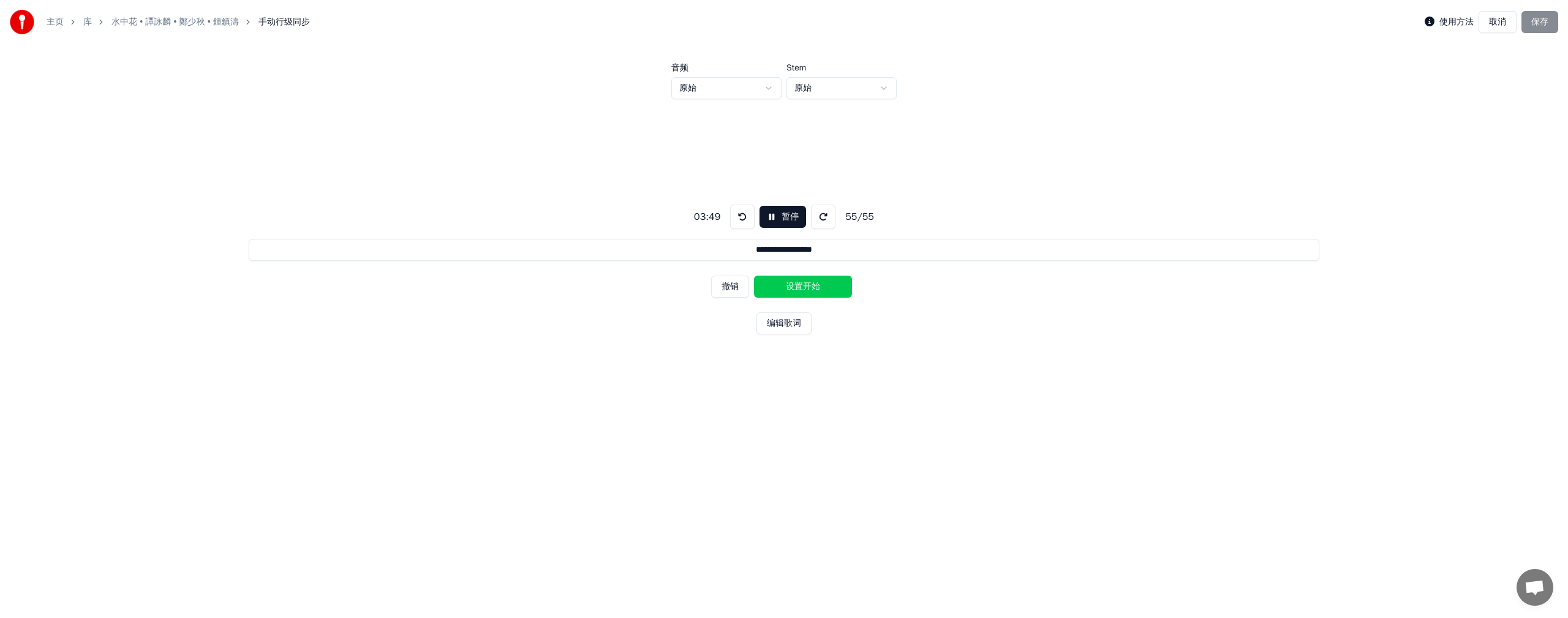 click on "设置开始" at bounding box center (803, 287) 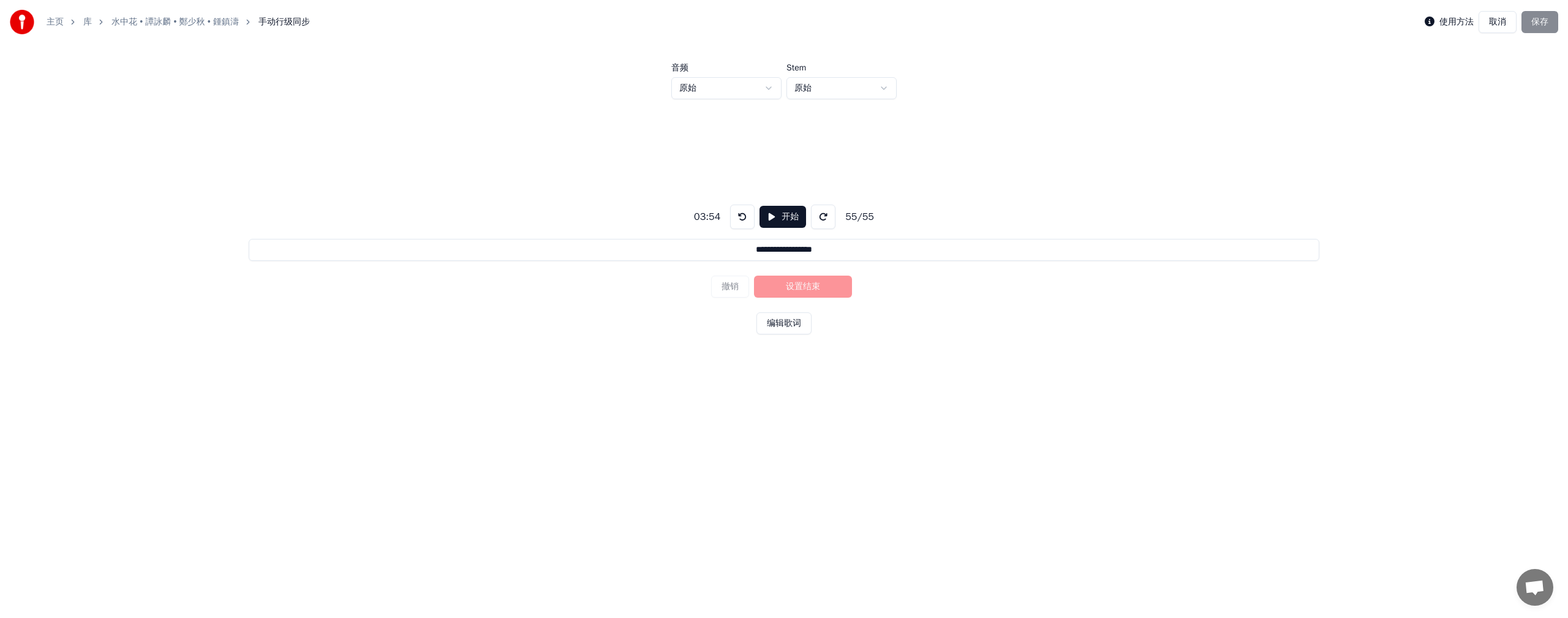 click on "撤销 设置结束" at bounding box center [784, 287] 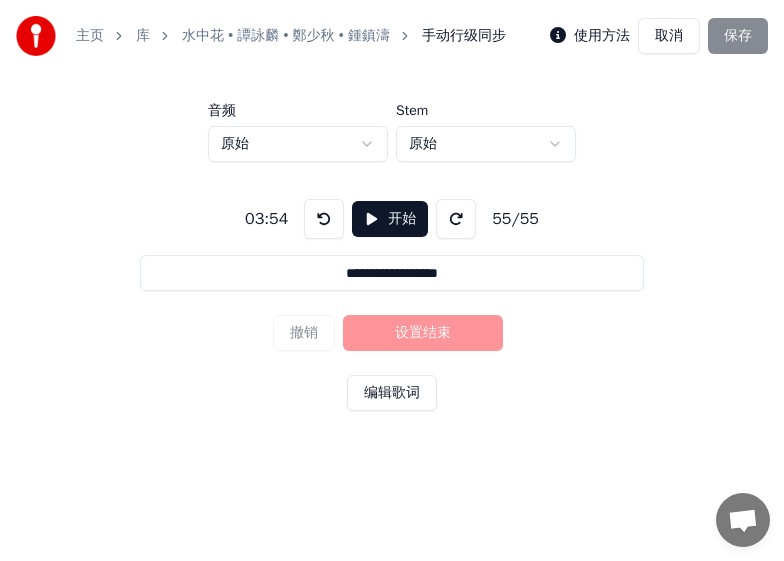 scroll, scrollTop: 447, scrollLeft: 0, axis: vertical 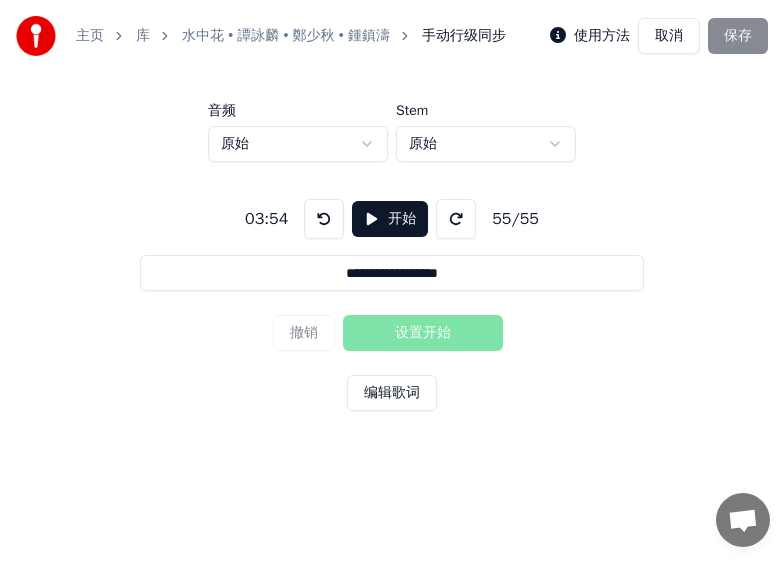 click at bounding box center [456, 219] 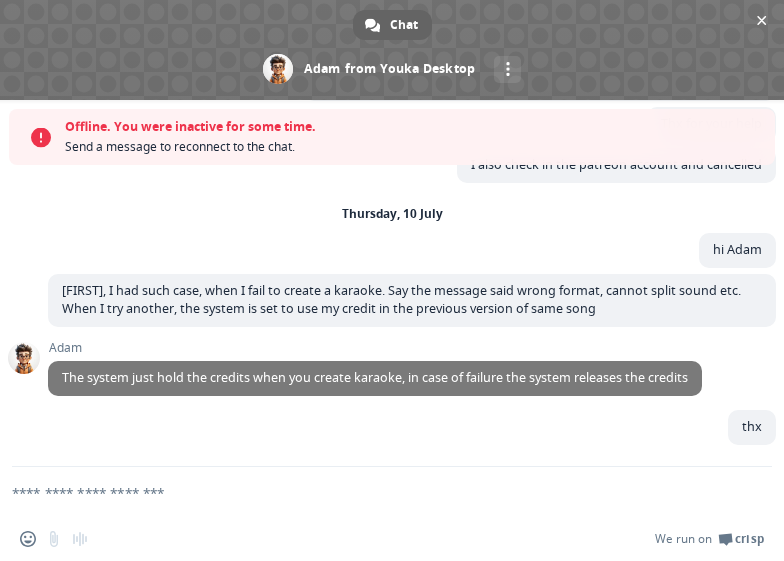 click on "thx 7/10/2025" at bounding box center (412, 438) 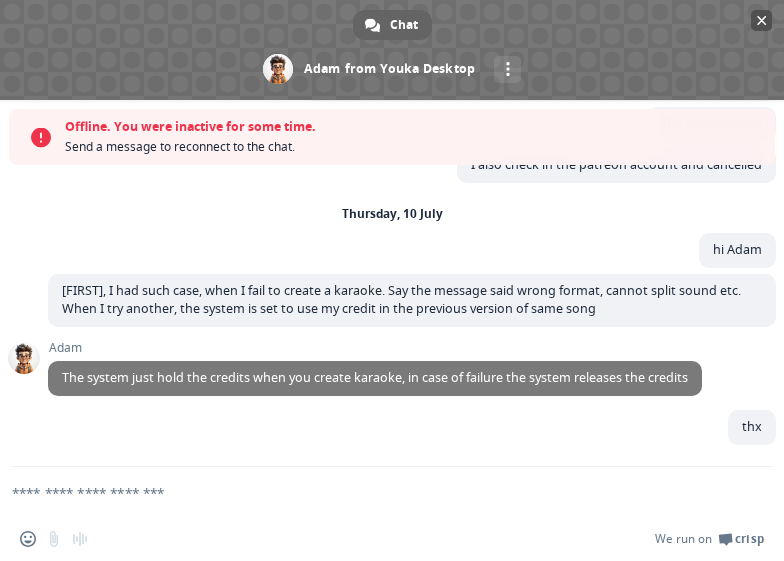 click at bounding box center [762, 20] 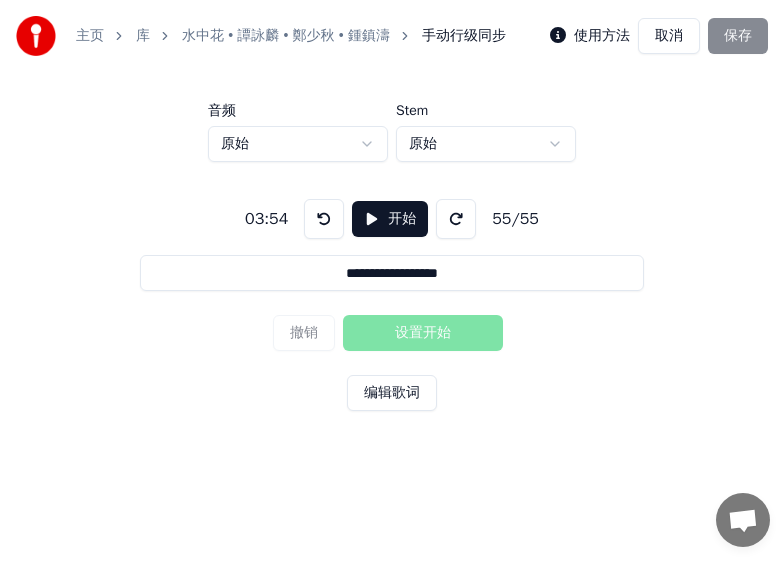 click on "使用方法 取消 保存" at bounding box center [659, 36] 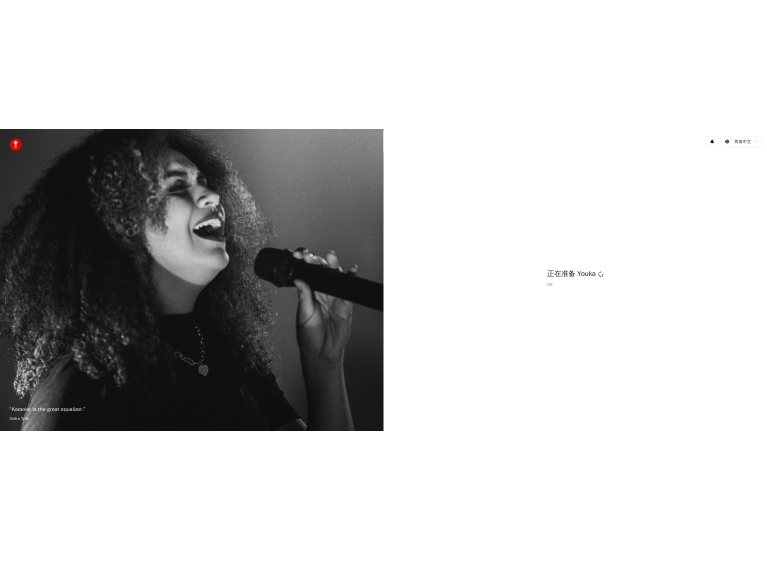 scroll, scrollTop: 0, scrollLeft: 0, axis: both 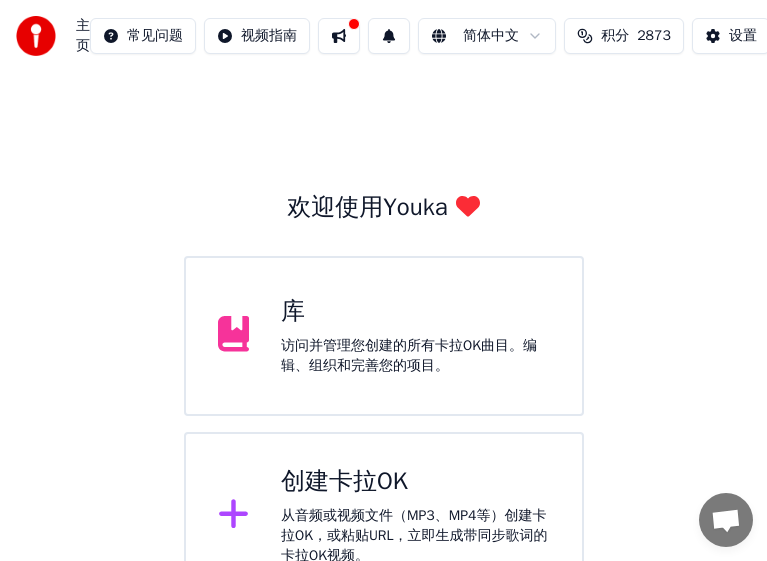 click on "访问并管理您创建的所有卡拉OK曲目。编辑、组织和完善您的项目。" at bounding box center (415, 356) 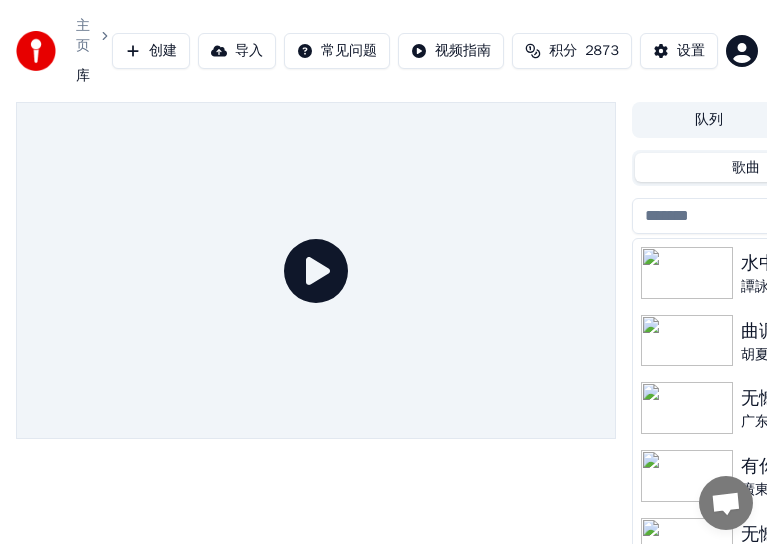 click at bounding box center (687, 273) 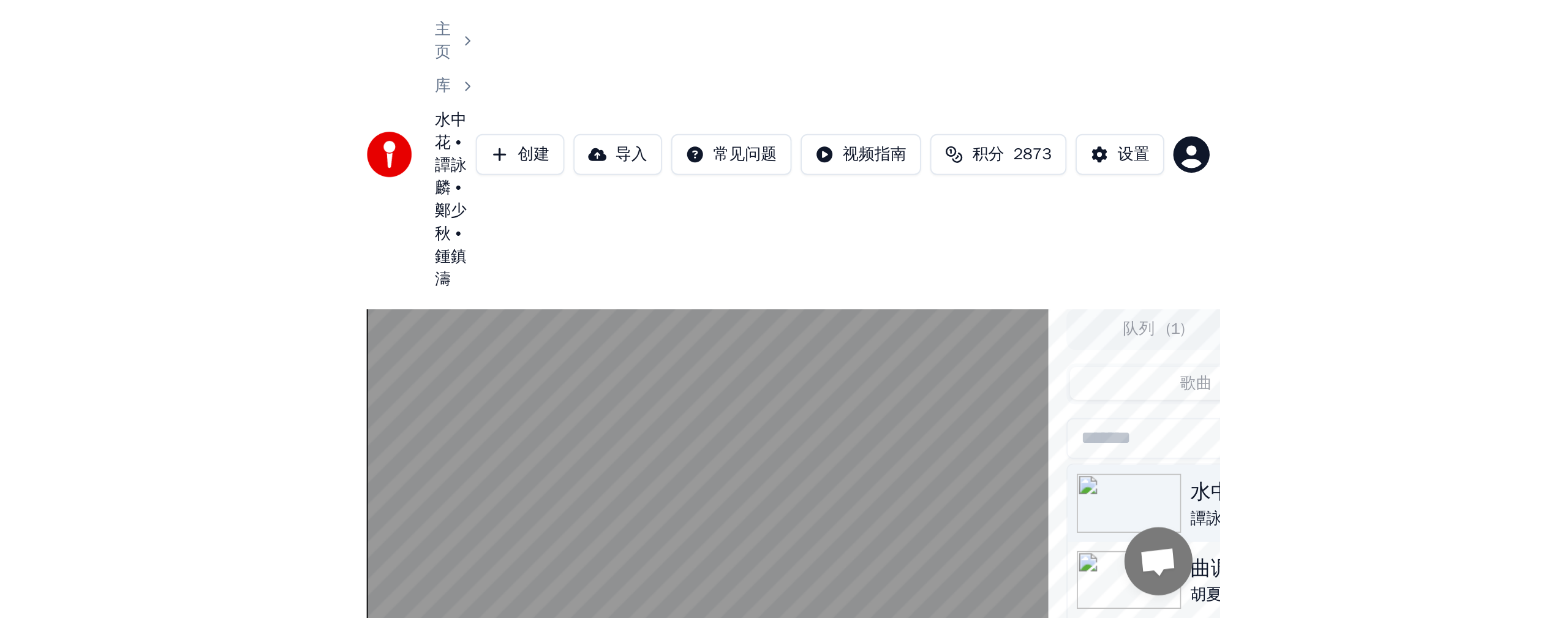 scroll, scrollTop: 282, scrollLeft: 0, axis: vertical 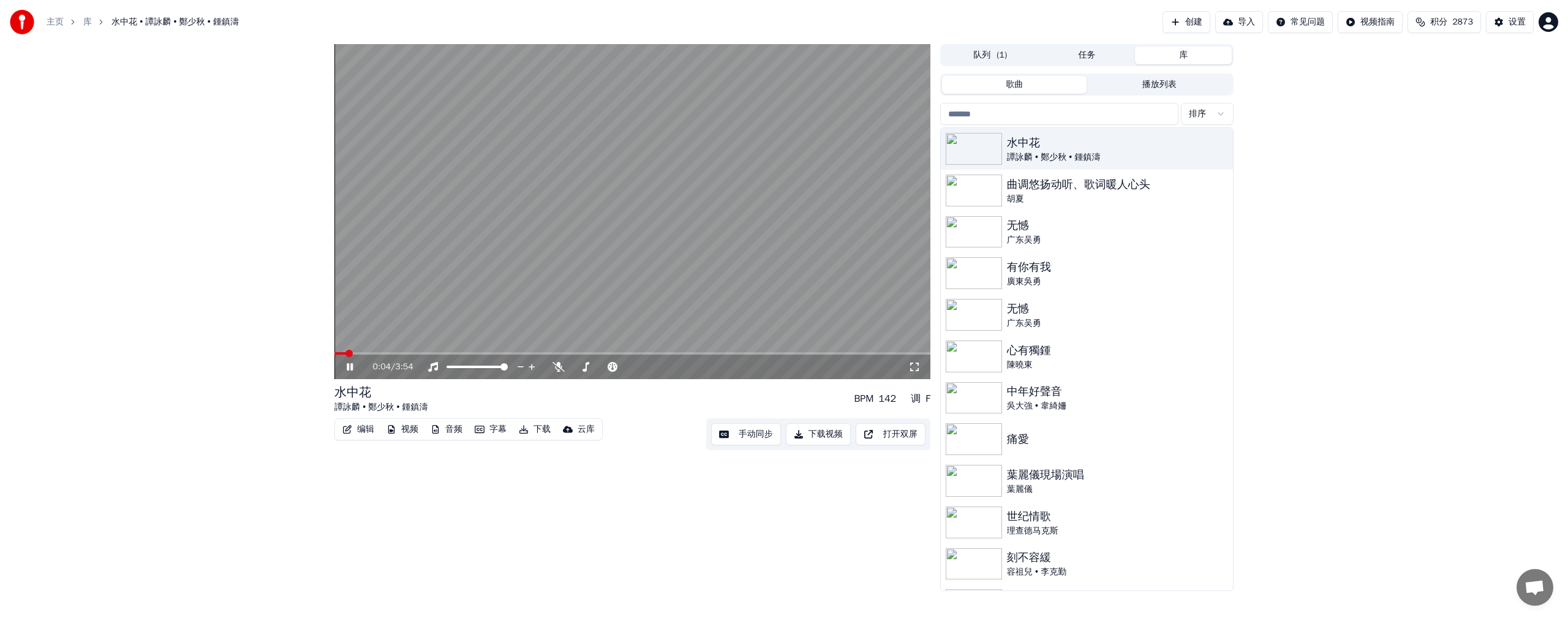 click on "0:04  /  3:54" at bounding box center [632, 367] 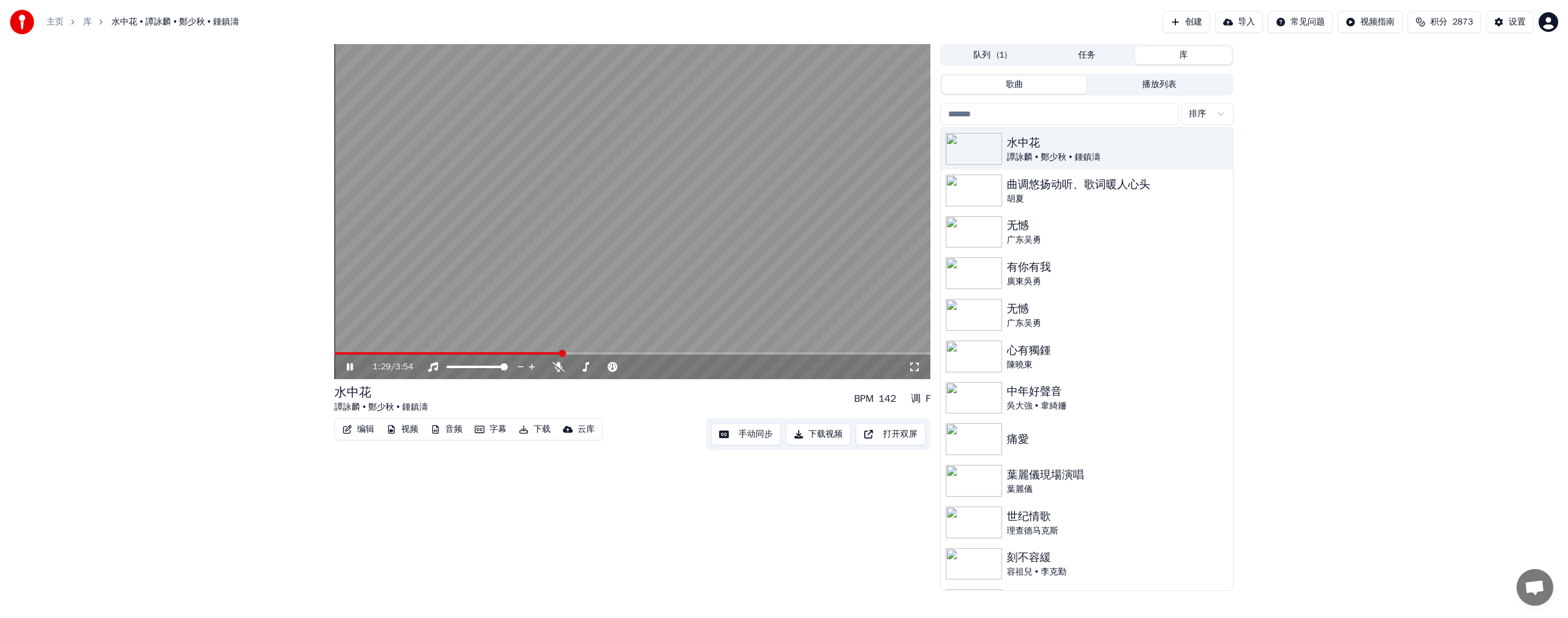 click on "编辑" at bounding box center (358, 429) 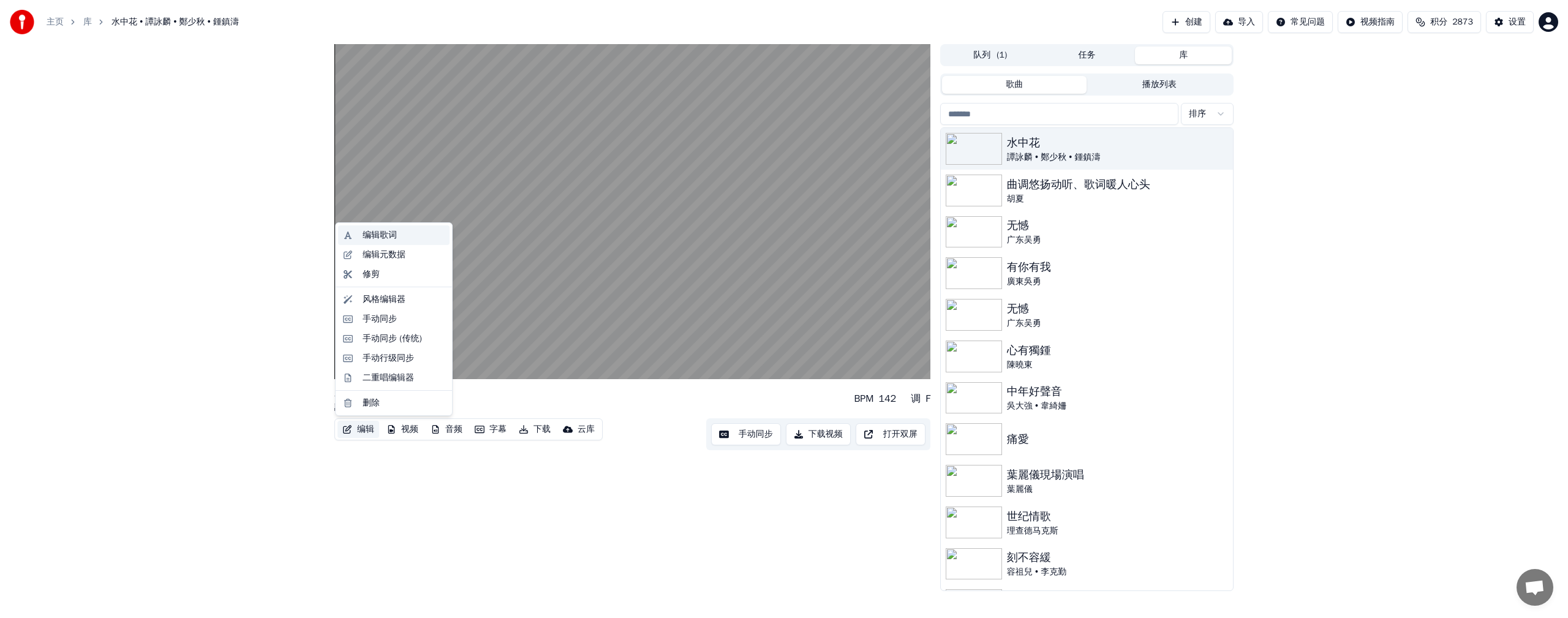 click on "编辑歌词" at bounding box center (380, 235) 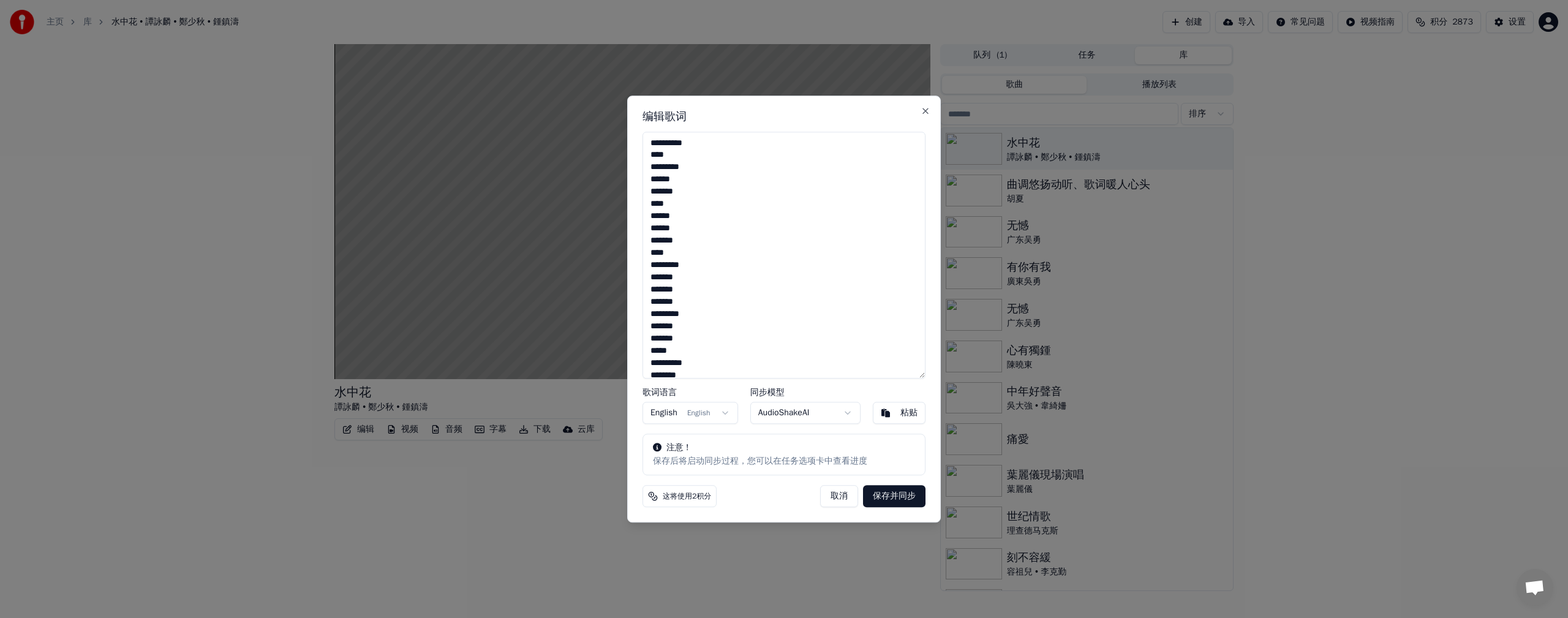 click on "**********" at bounding box center (784, 255) 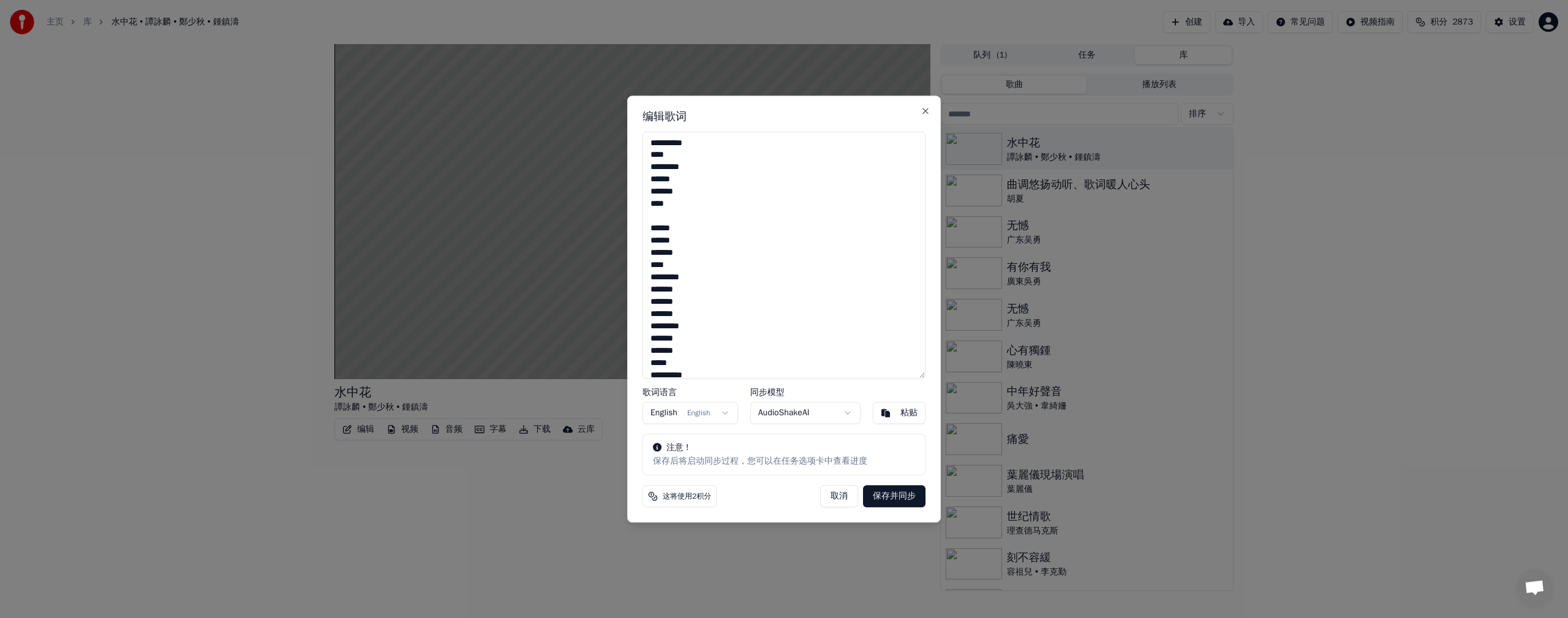 click on "**********" at bounding box center [784, 255] 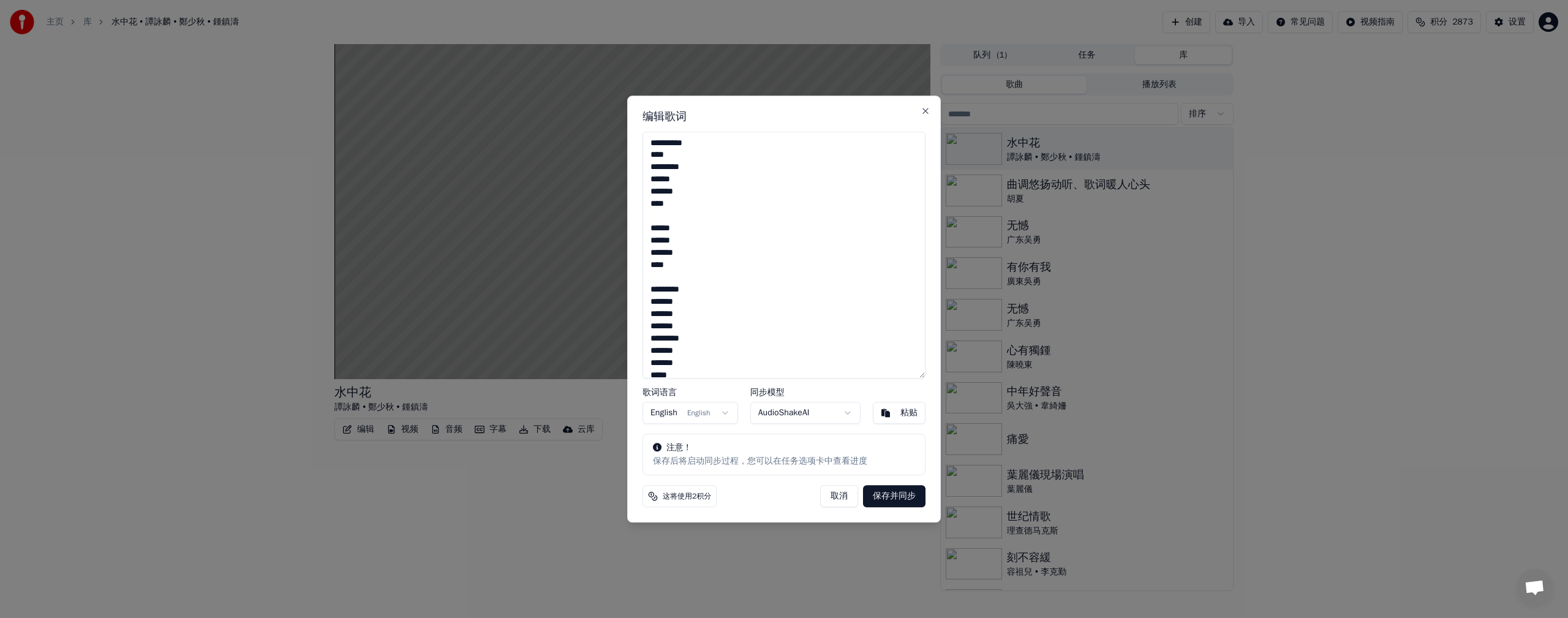 click on "**********" at bounding box center [784, 255] 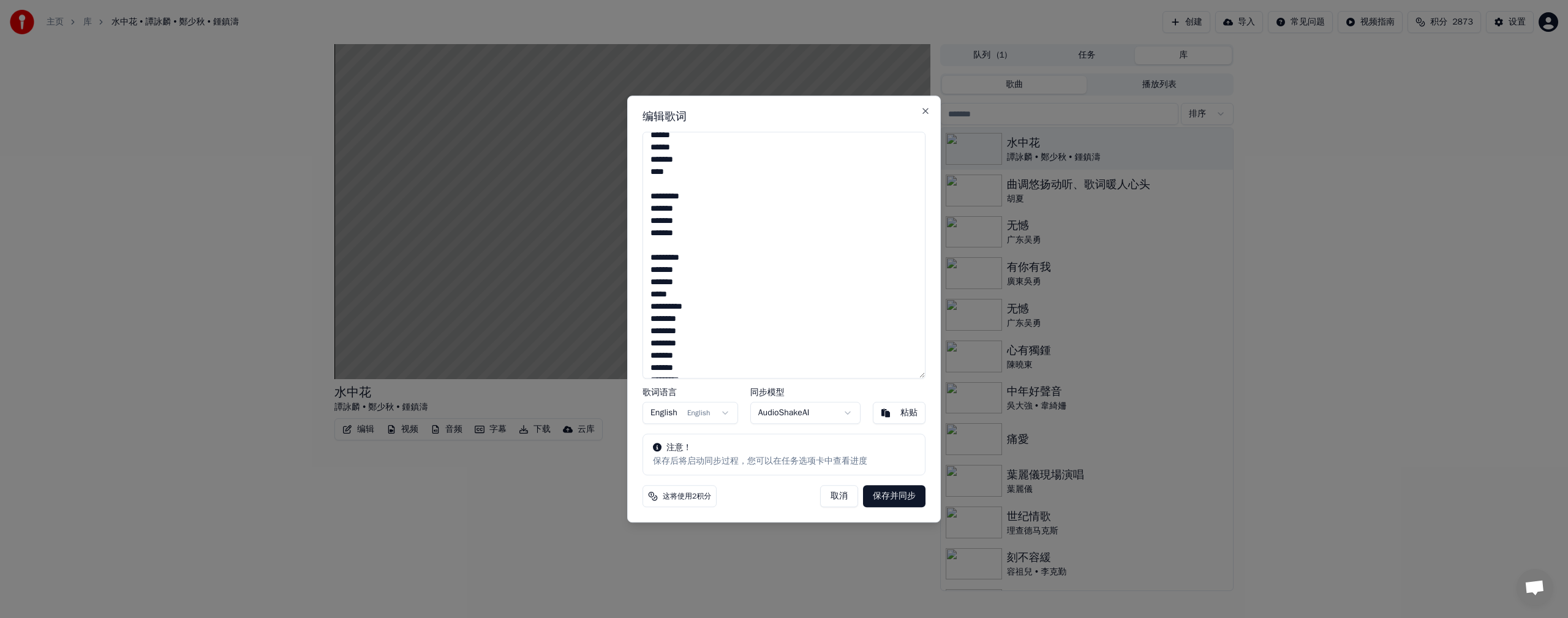 scroll, scrollTop: 100, scrollLeft: 0, axis: vertical 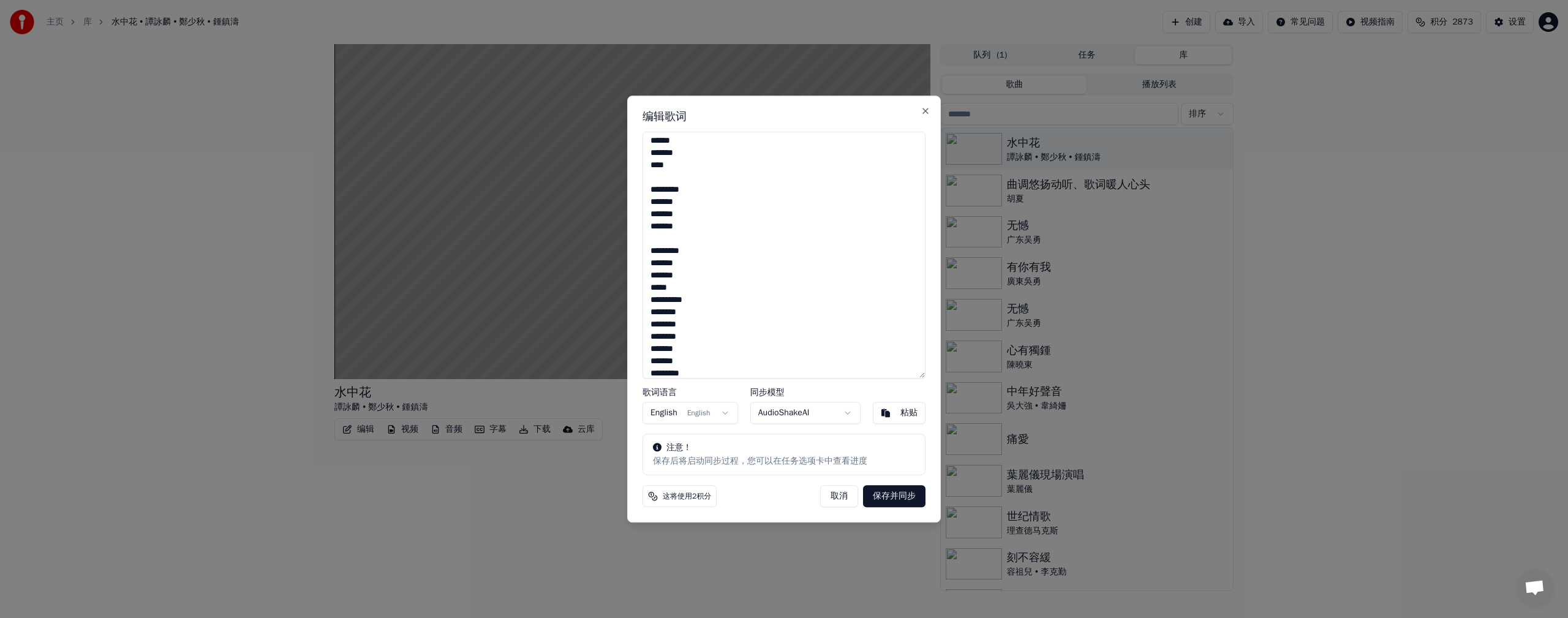 drag, startPoint x: 650, startPoint y: 302, endPoint x: 662, endPoint y: 315, distance: 17.691806 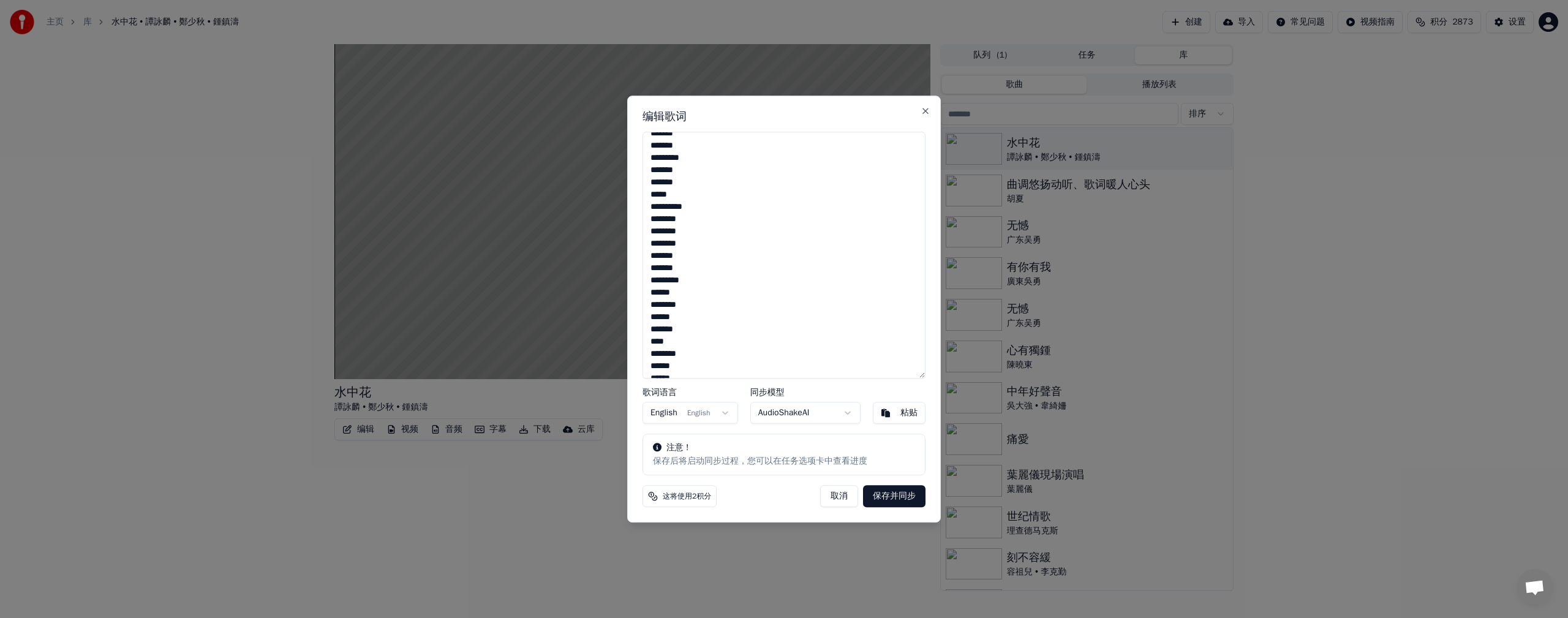 scroll, scrollTop: 510, scrollLeft: 0, axis: vertical 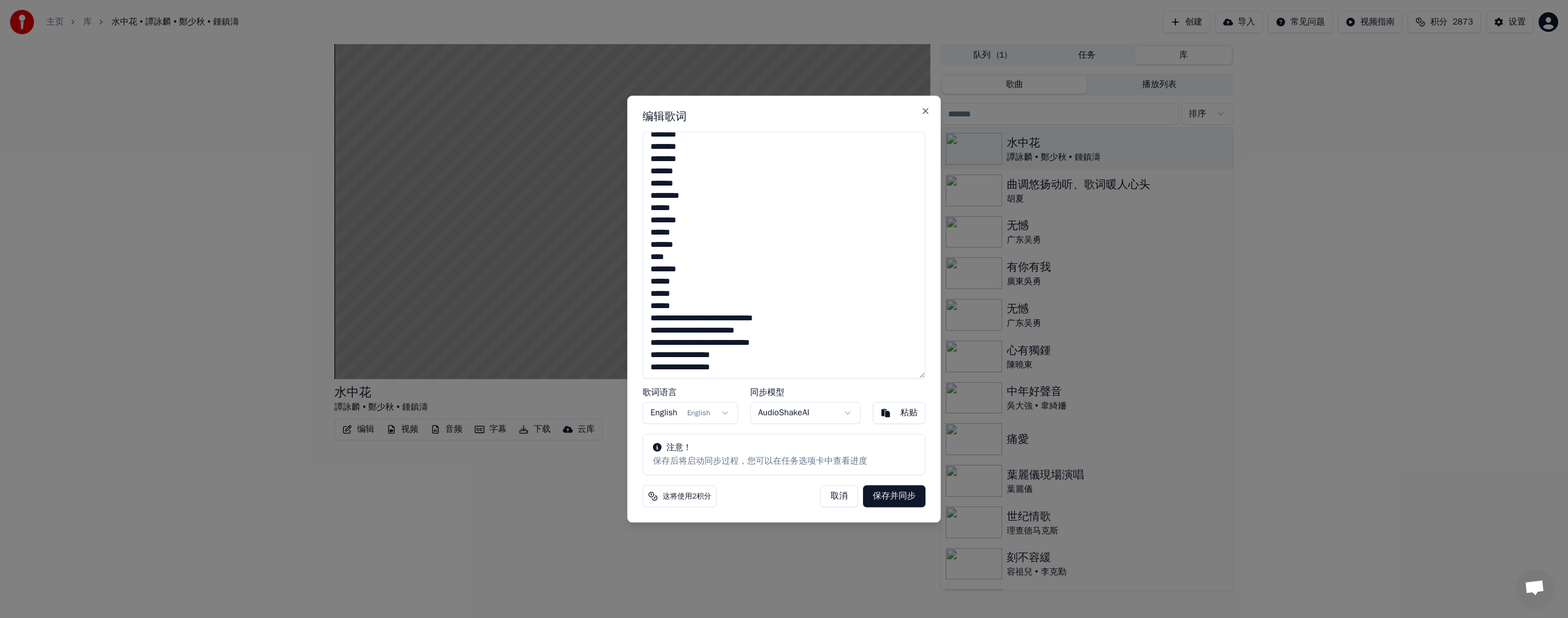 click on "**********" at bounding box center (784, 255) 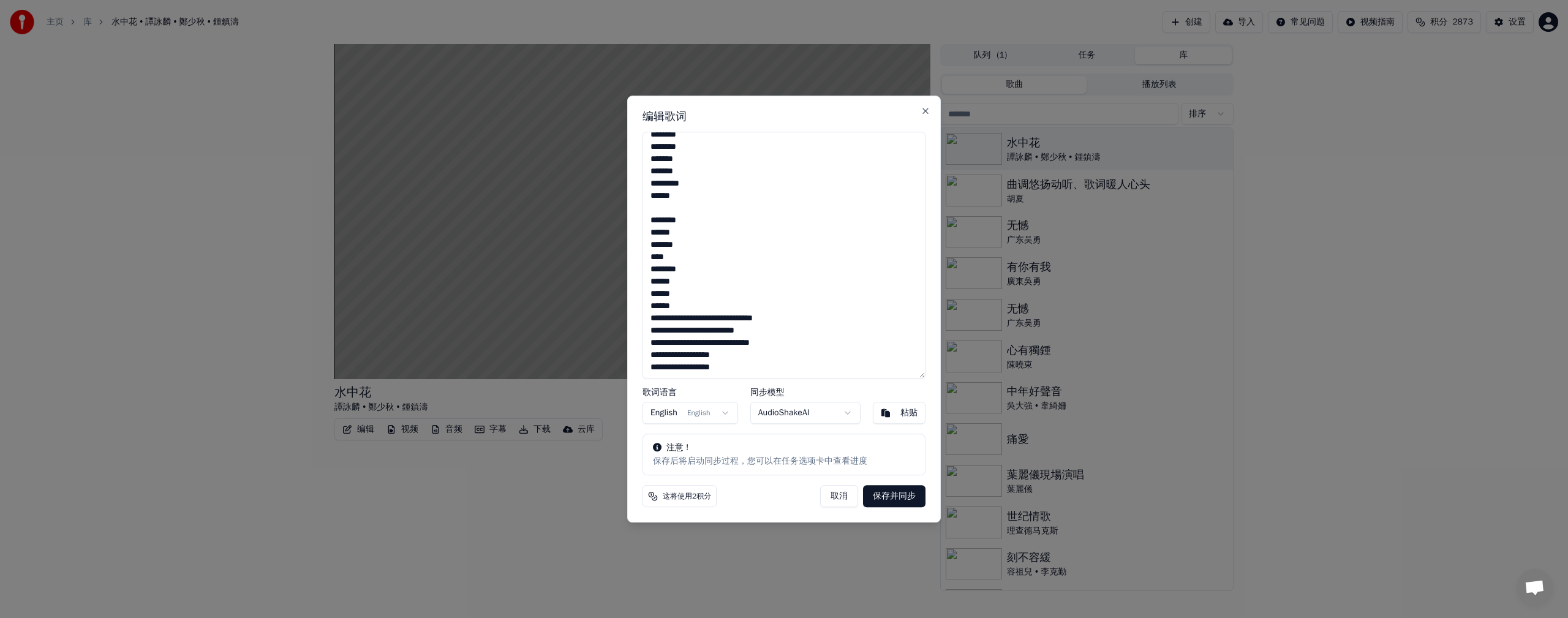 scroll, scrollTop: 522, scrollLeft: 0, axis: vertical 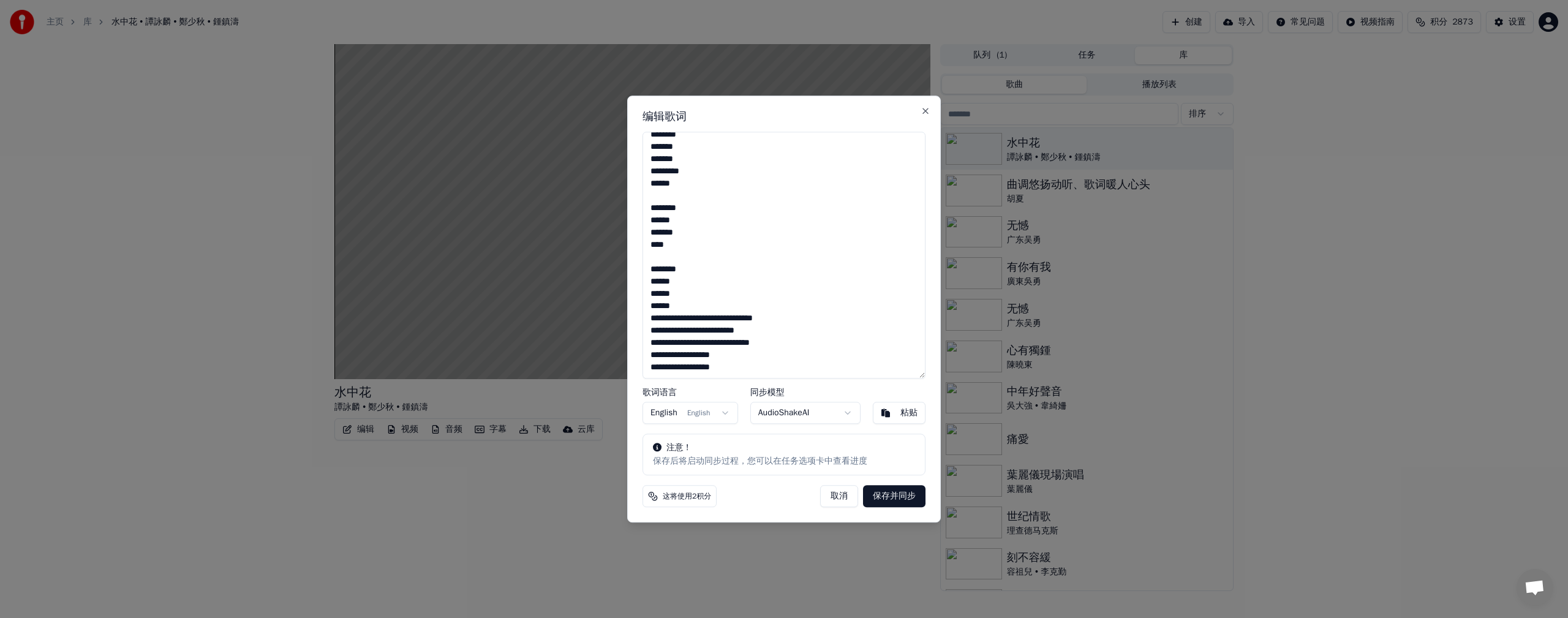 click on "**********" at bounding box center (784, 255) 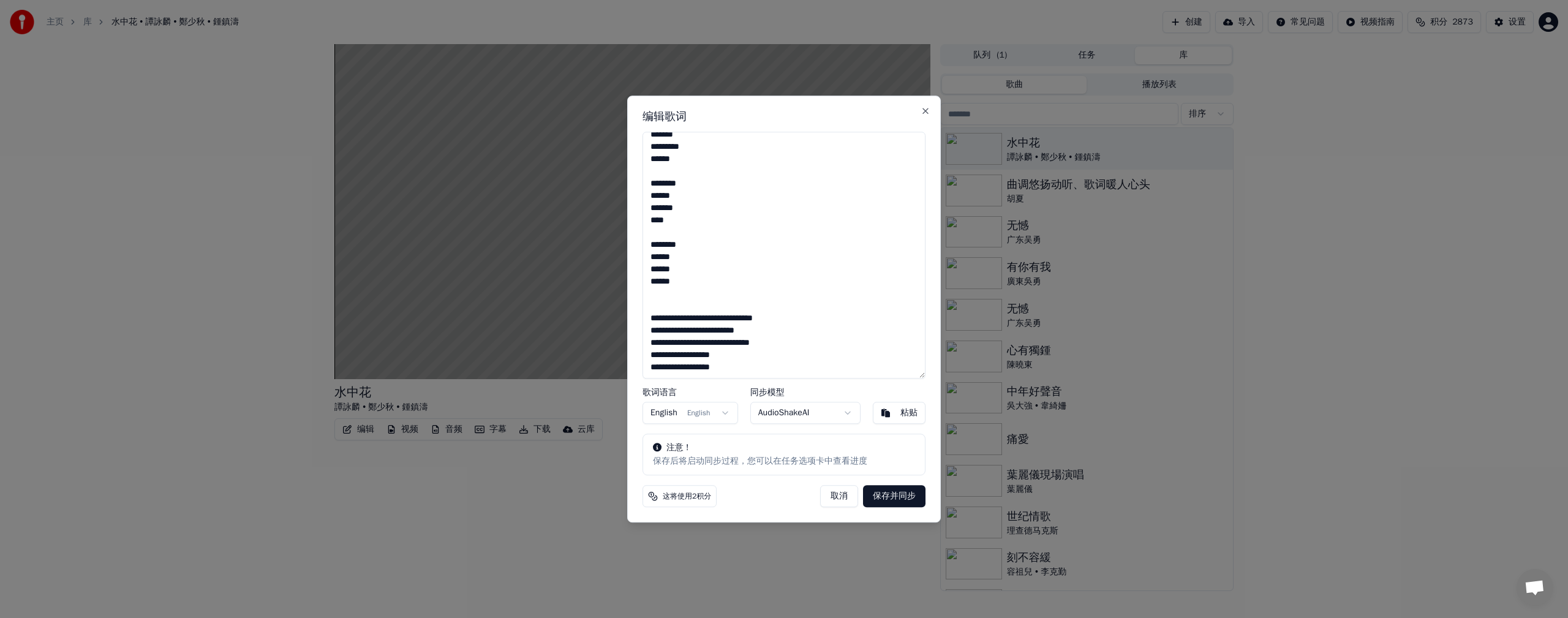 scroll, scrollTop: 559, scrollLeft: 0, axis: vertical 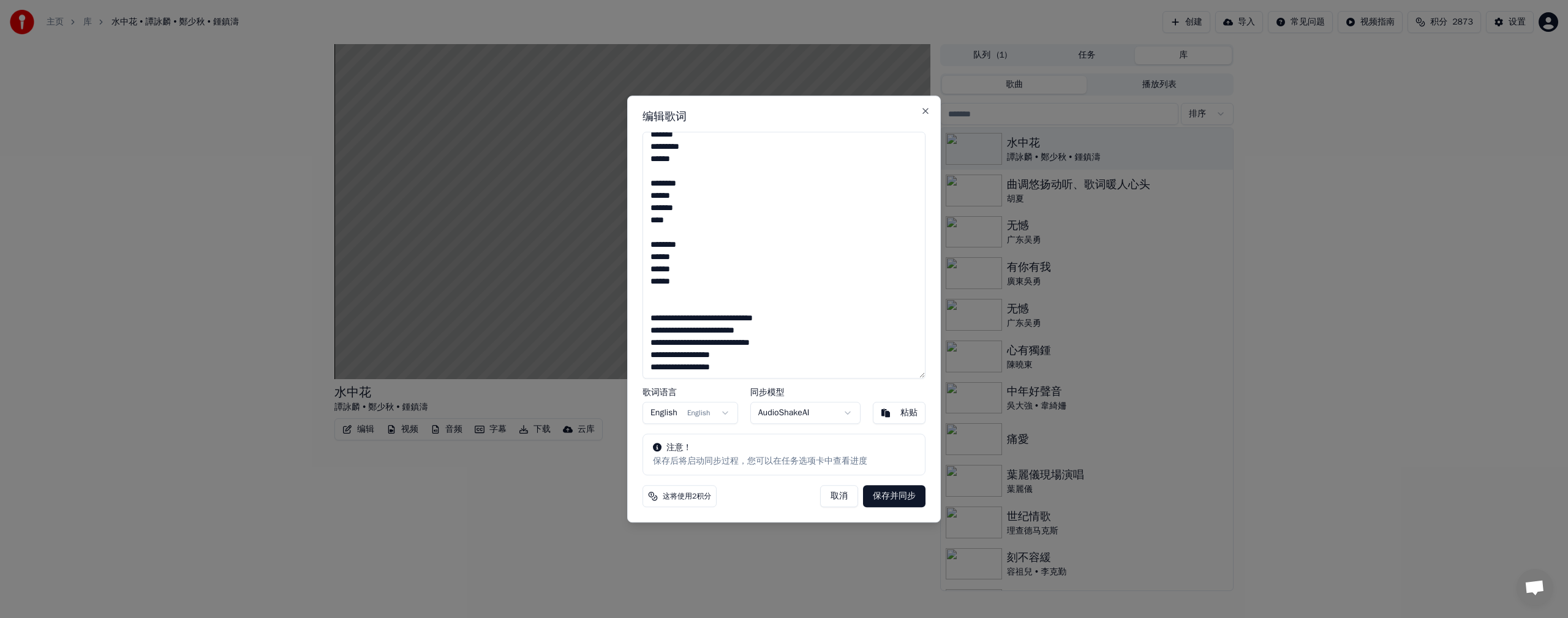 click on "保存并同步" at bounding box center [894, 496] 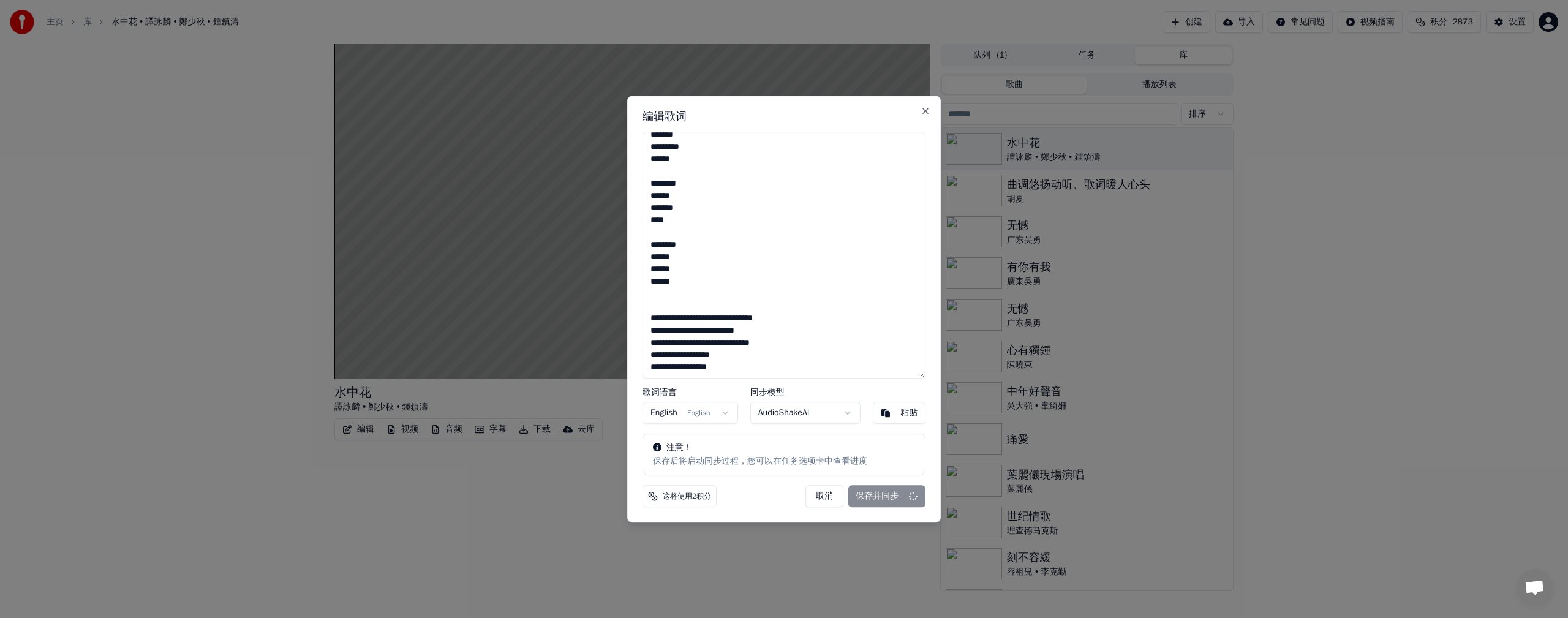 type on "**********" 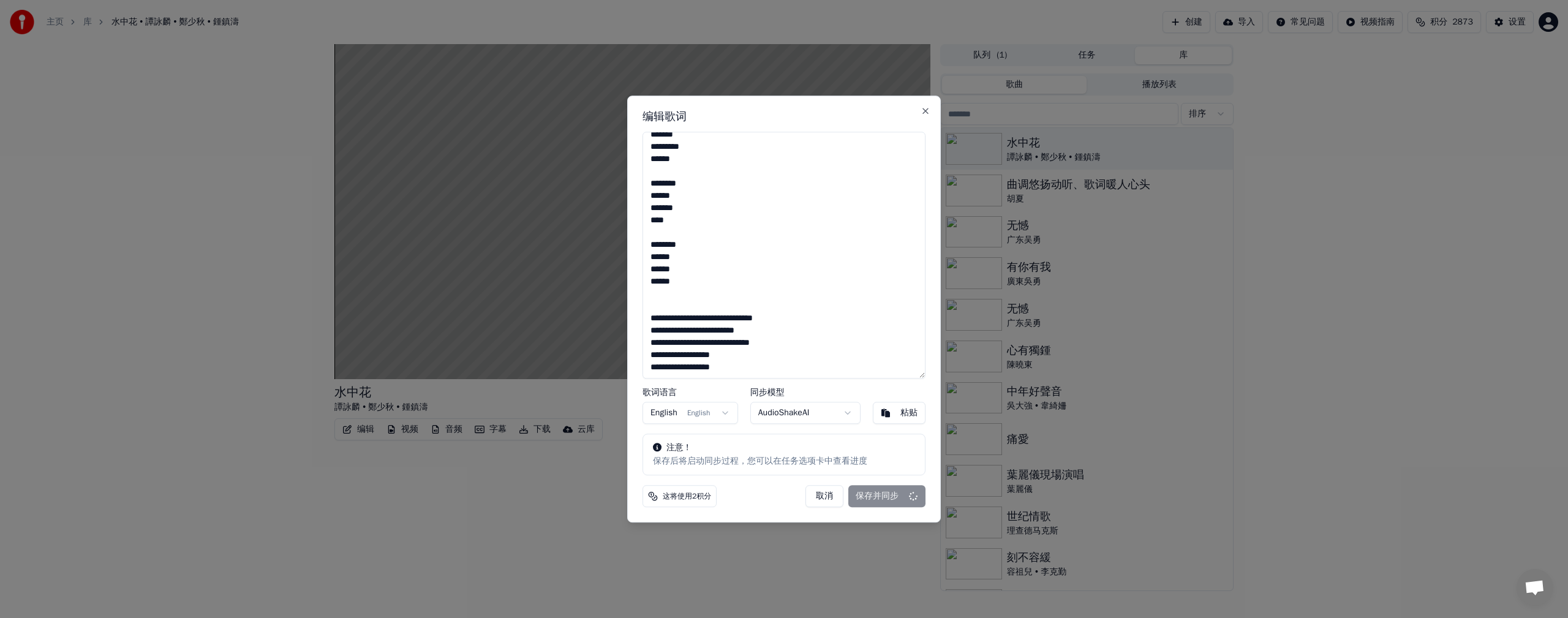 scroll, scrollTop: 559, scrollLeft: 0, axis: vertical 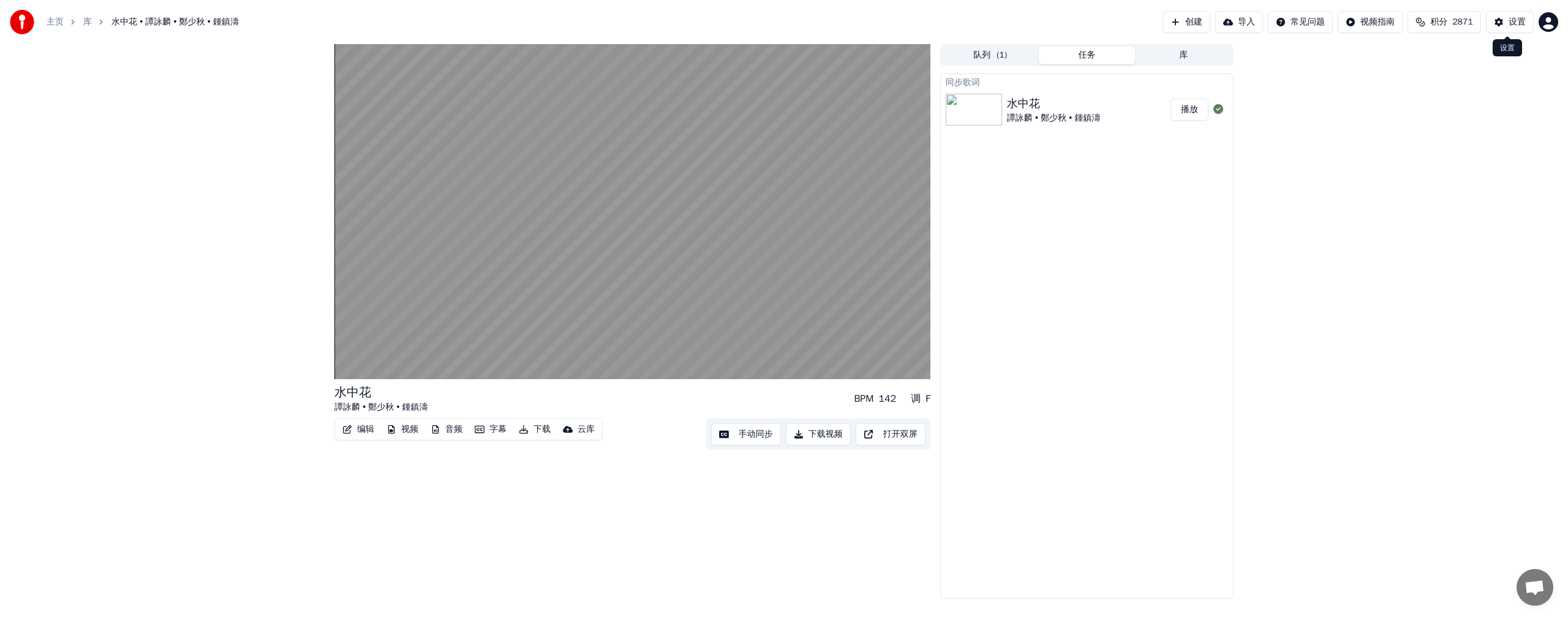click on "设置" at bounding box center (1517, 22) 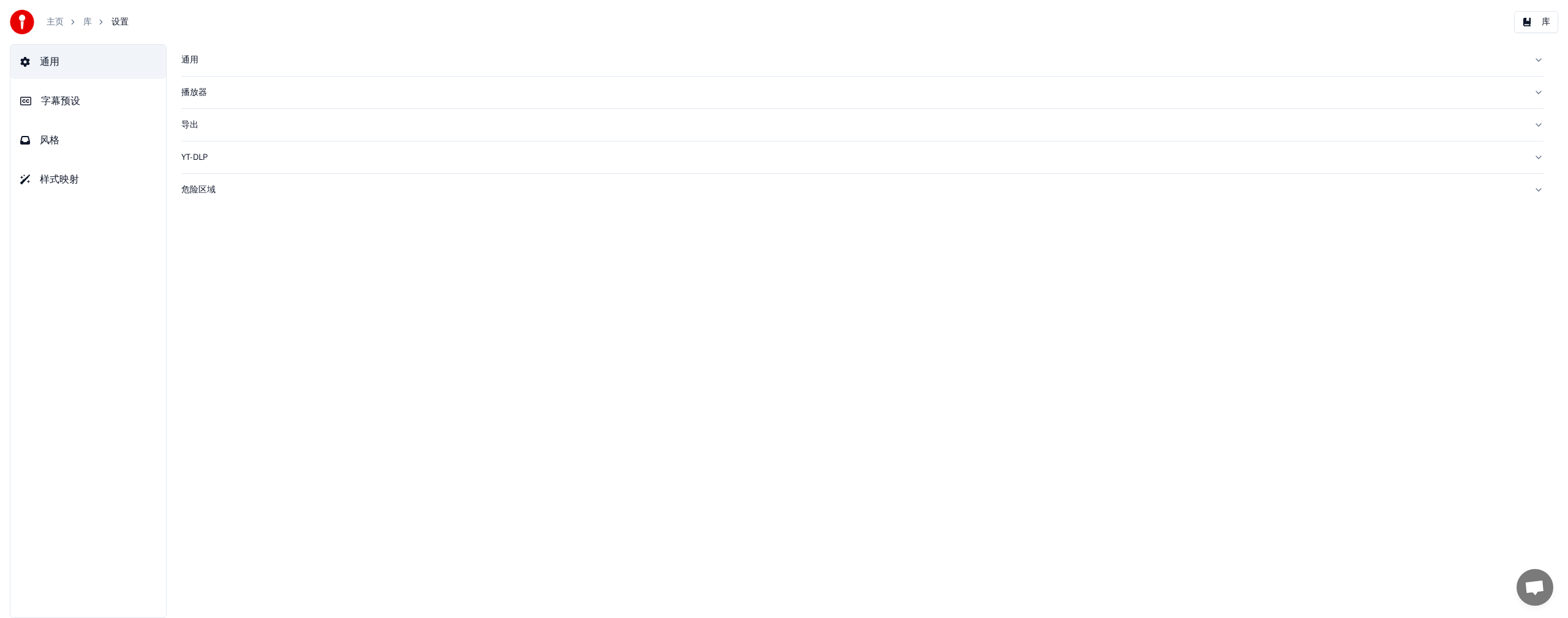 click on "风格" at bounding box center (50, 140) 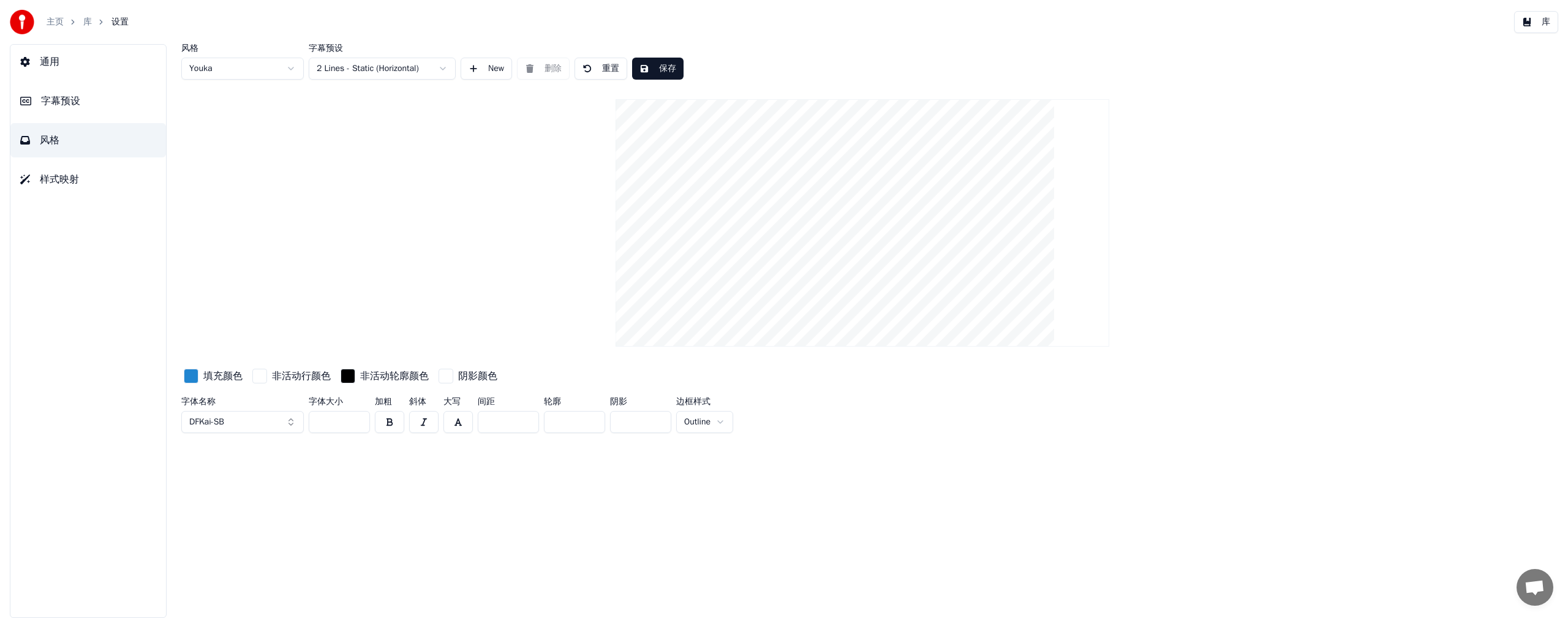 click on "保存" at bounding box center (658, 69) 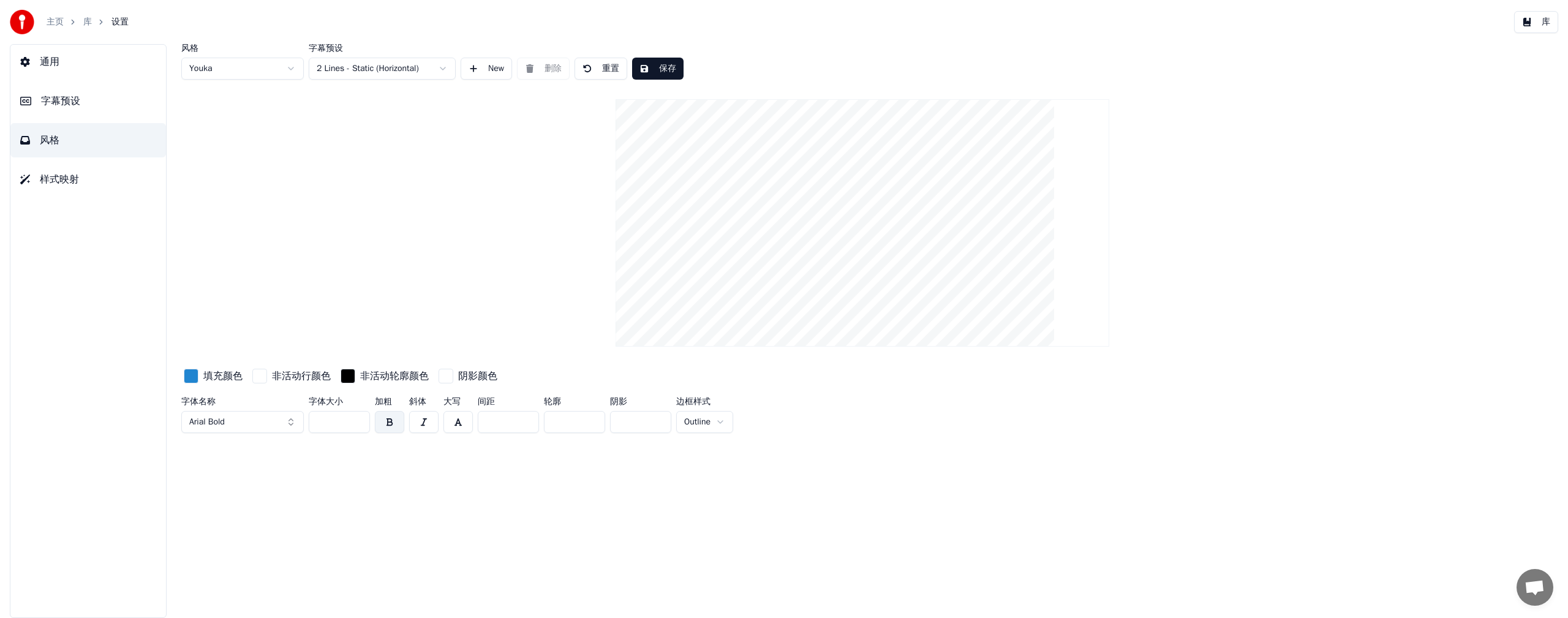 click on "库" at bounding box center [88, 22] 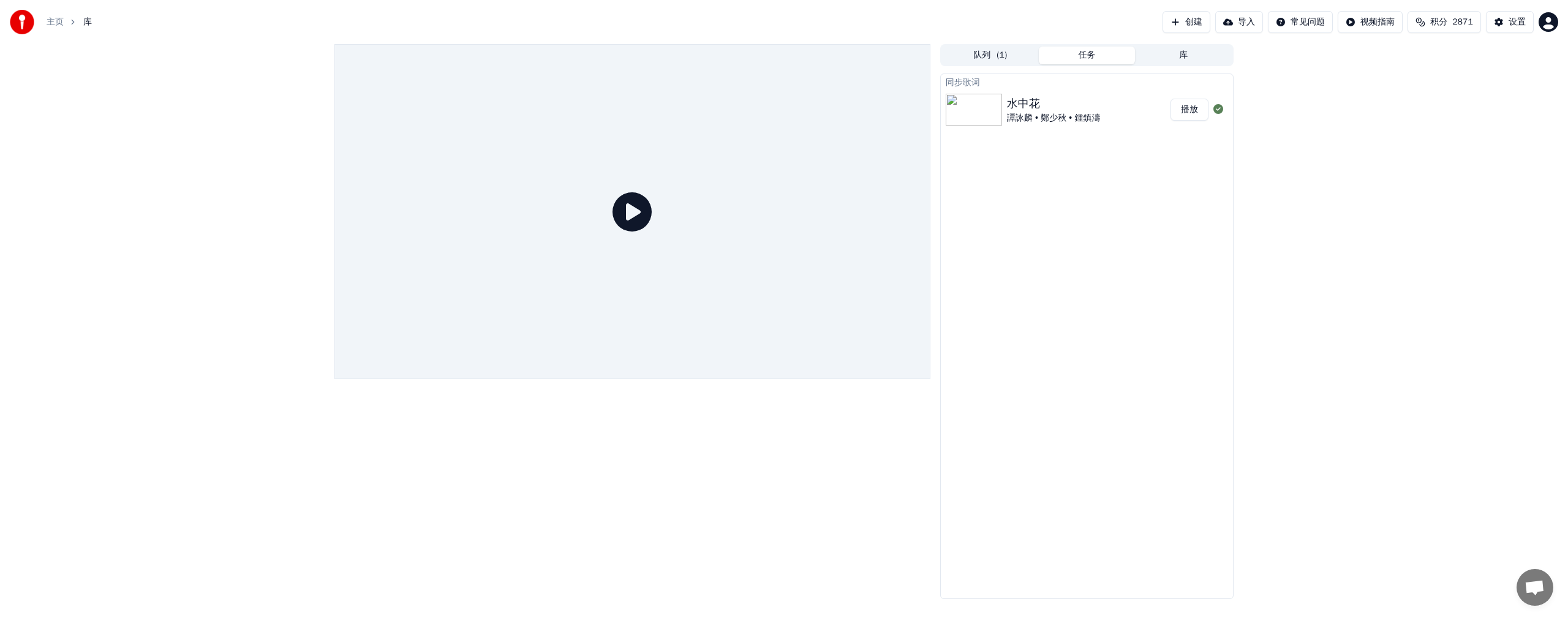 click 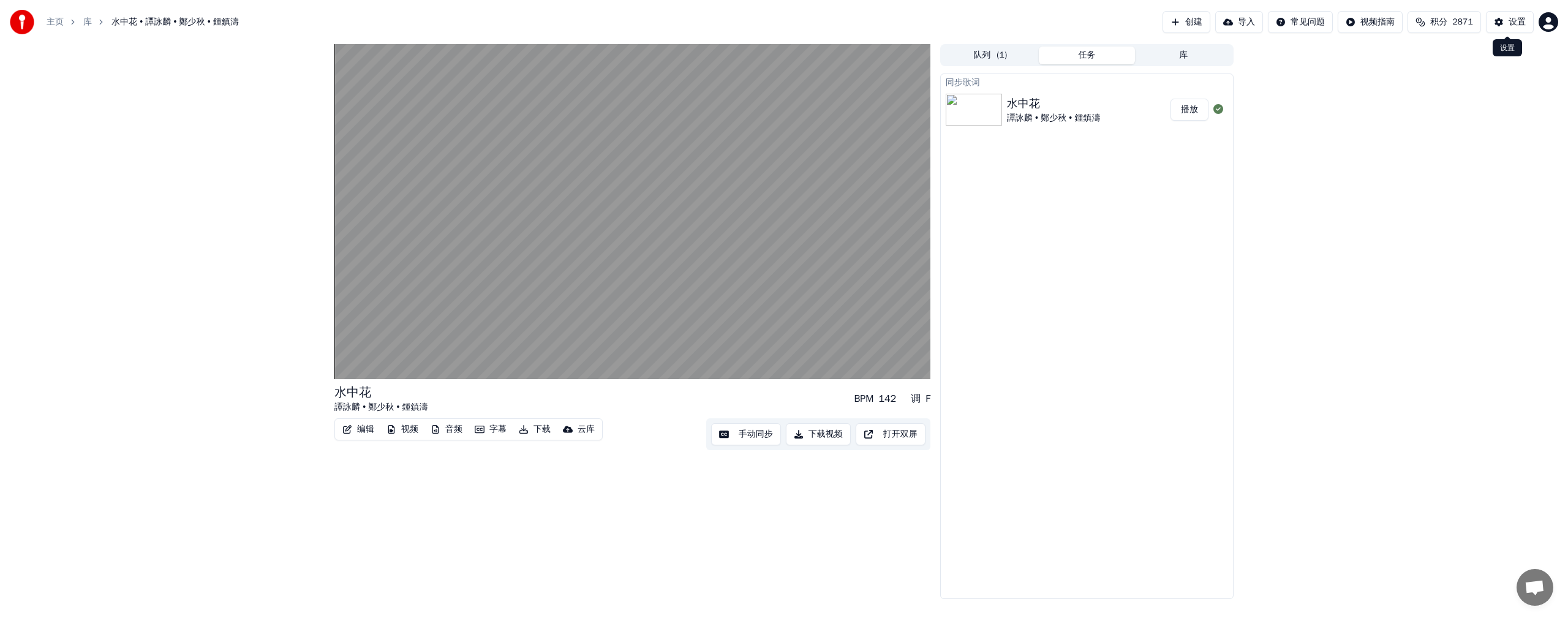 click on "设置" at bounding box center [1517, 22] 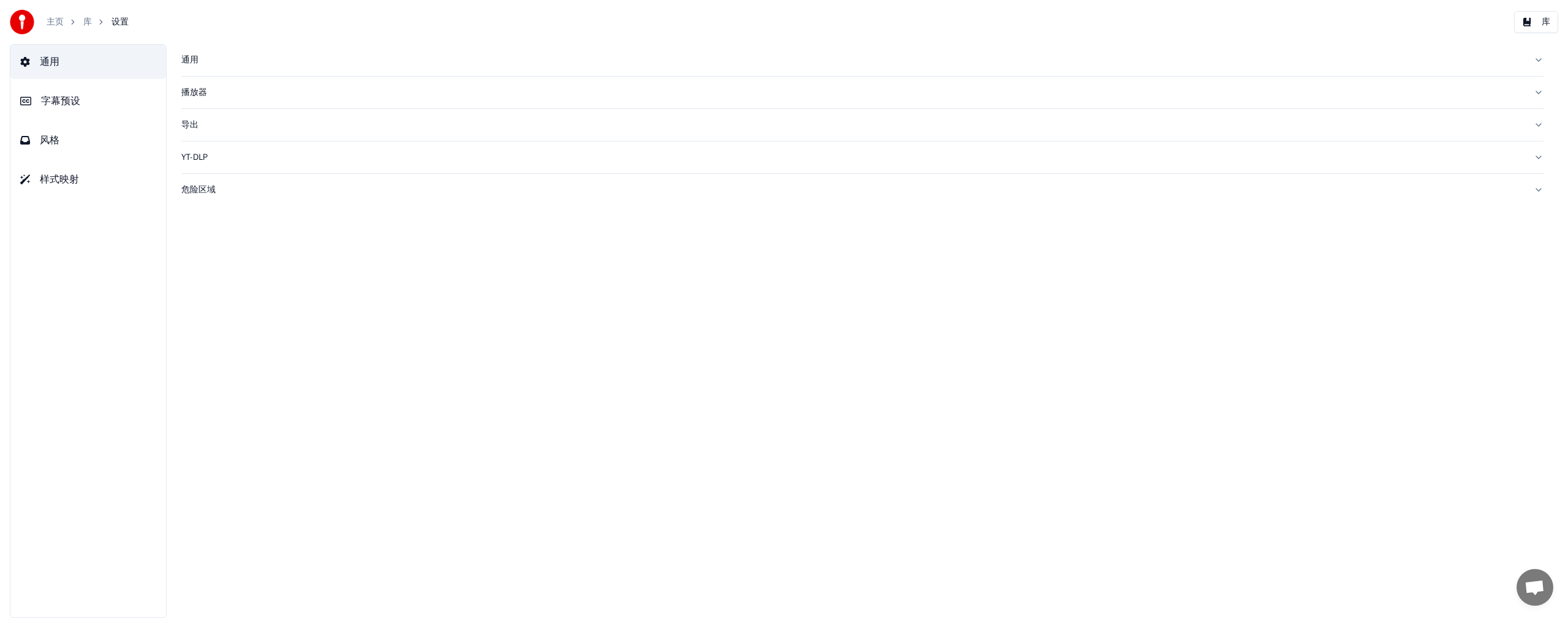 click on "风格" at bounding box center [50, 140] 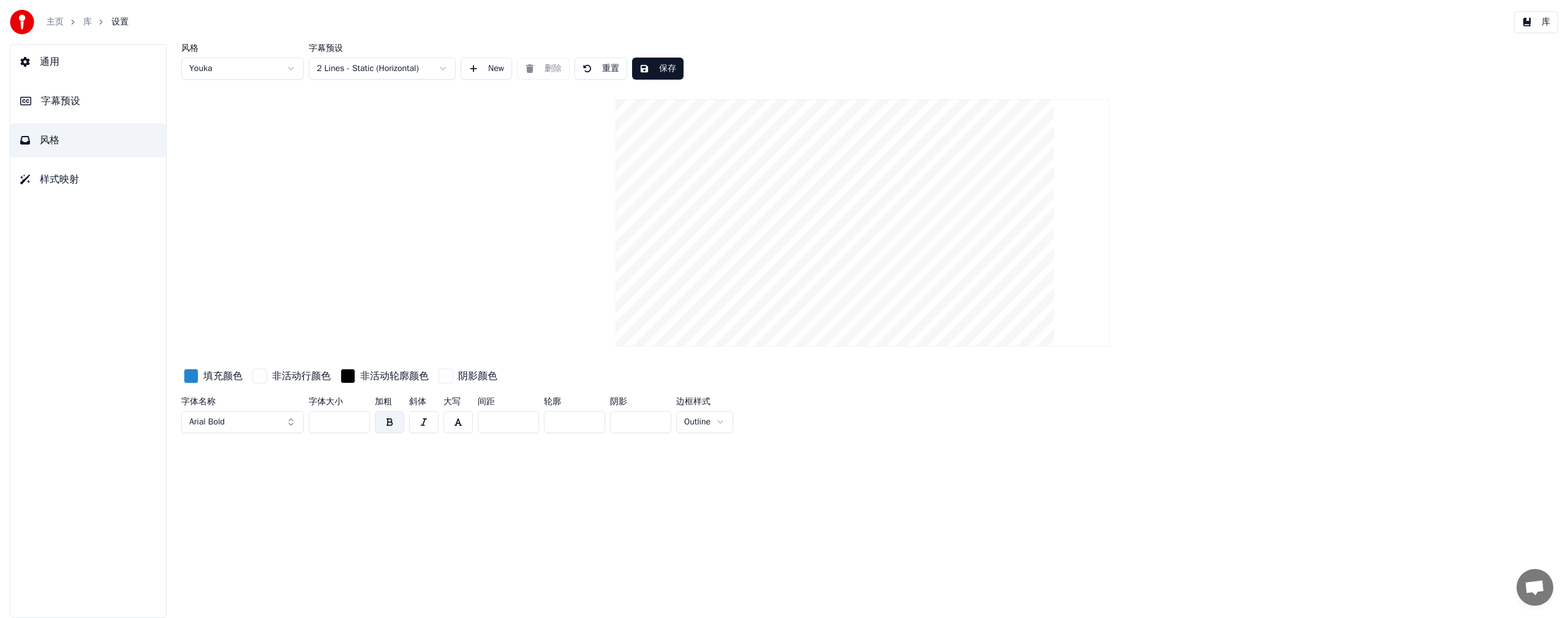 click on "Arial Bold" at bounding box center (243, 422) 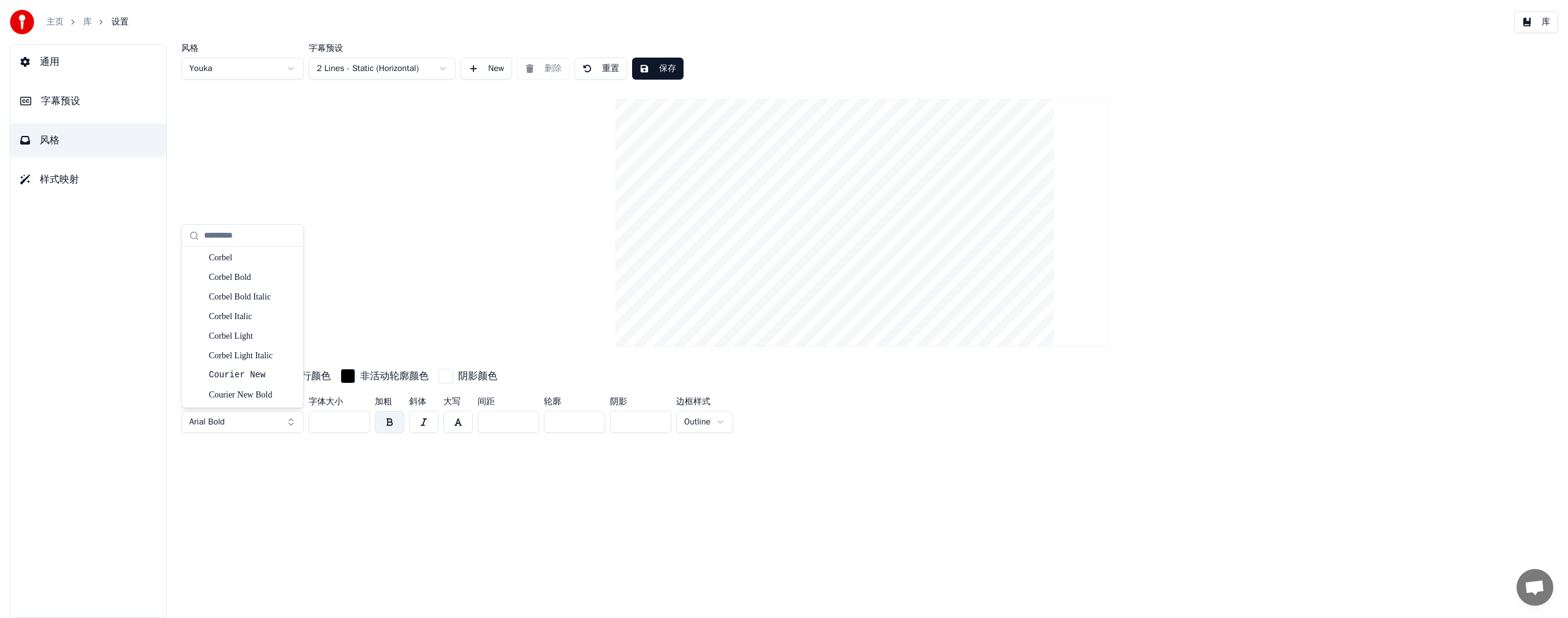 scroll, scrollTop: 2695, scrollLeft: 0, axis: vertical 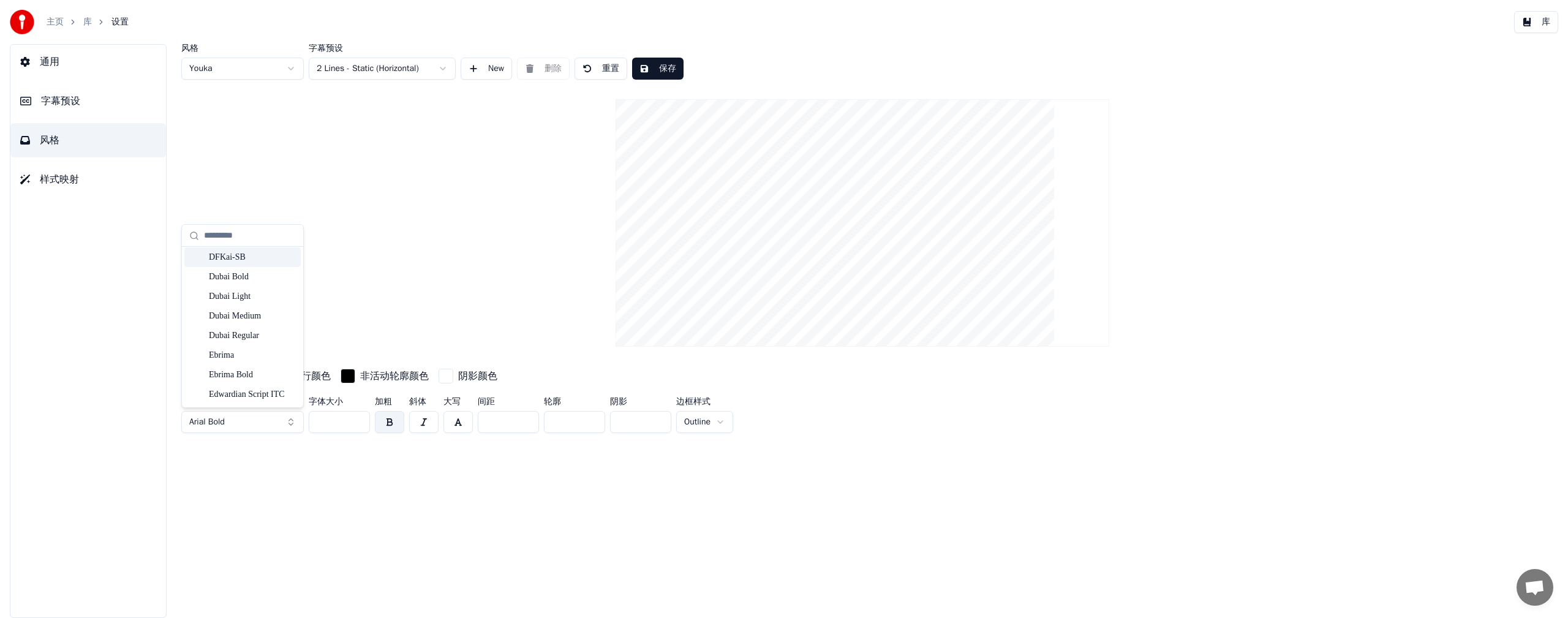click on "DFKai-SB" at bounding box center (252, 257) 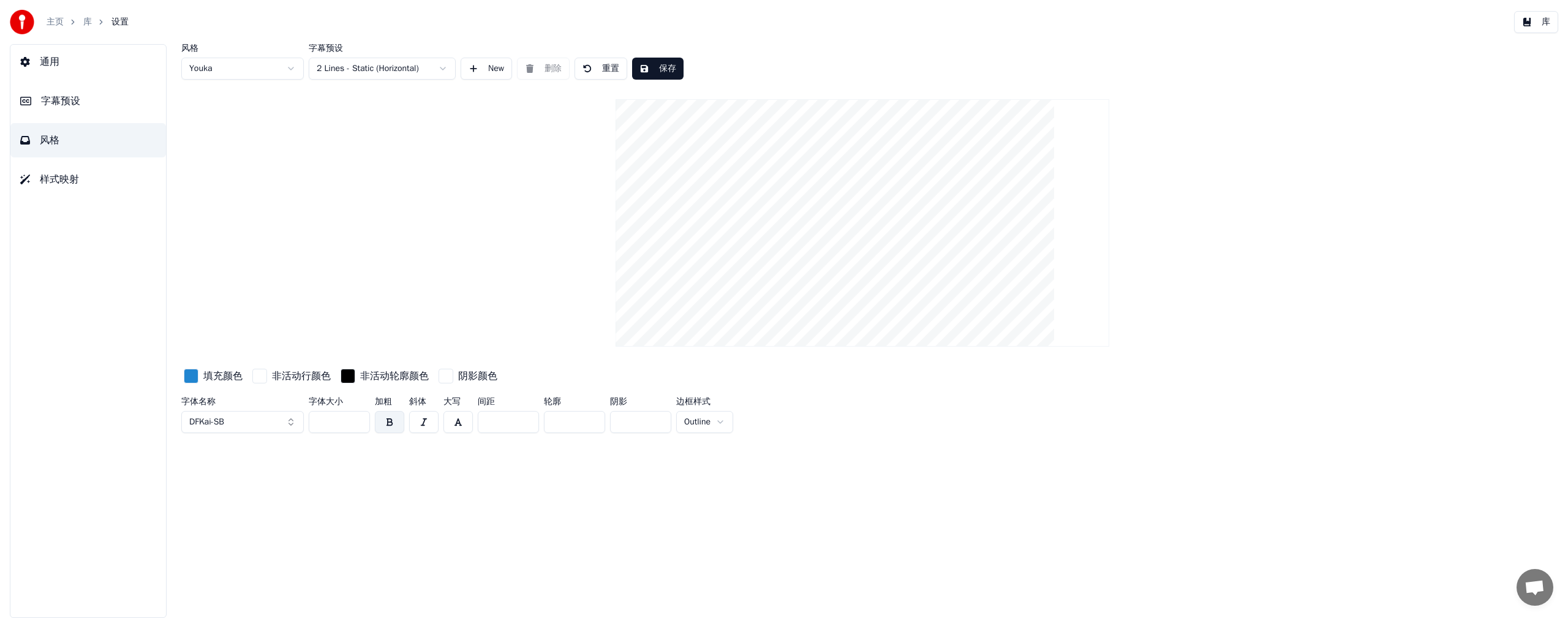 click at bounding box center (390, 422) 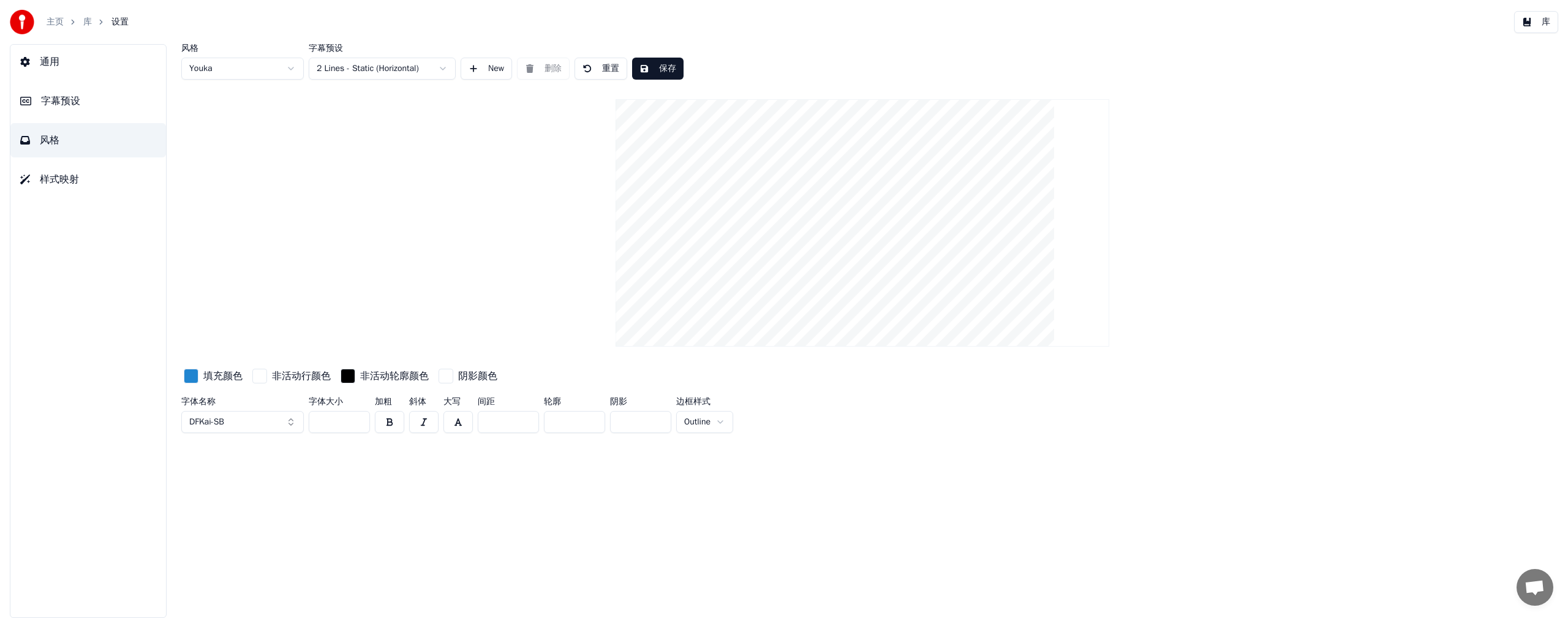 click at bounding box center [390, 422] 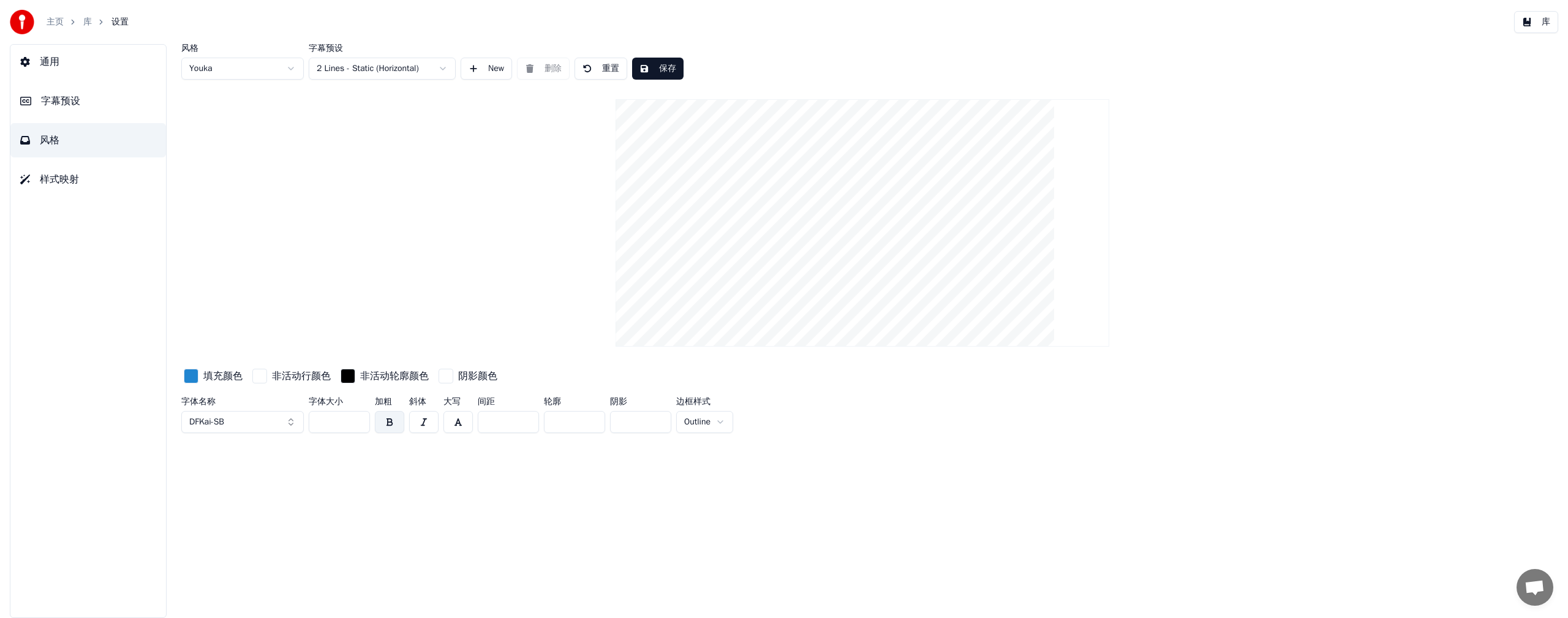 click at bounding box center [390, 422] 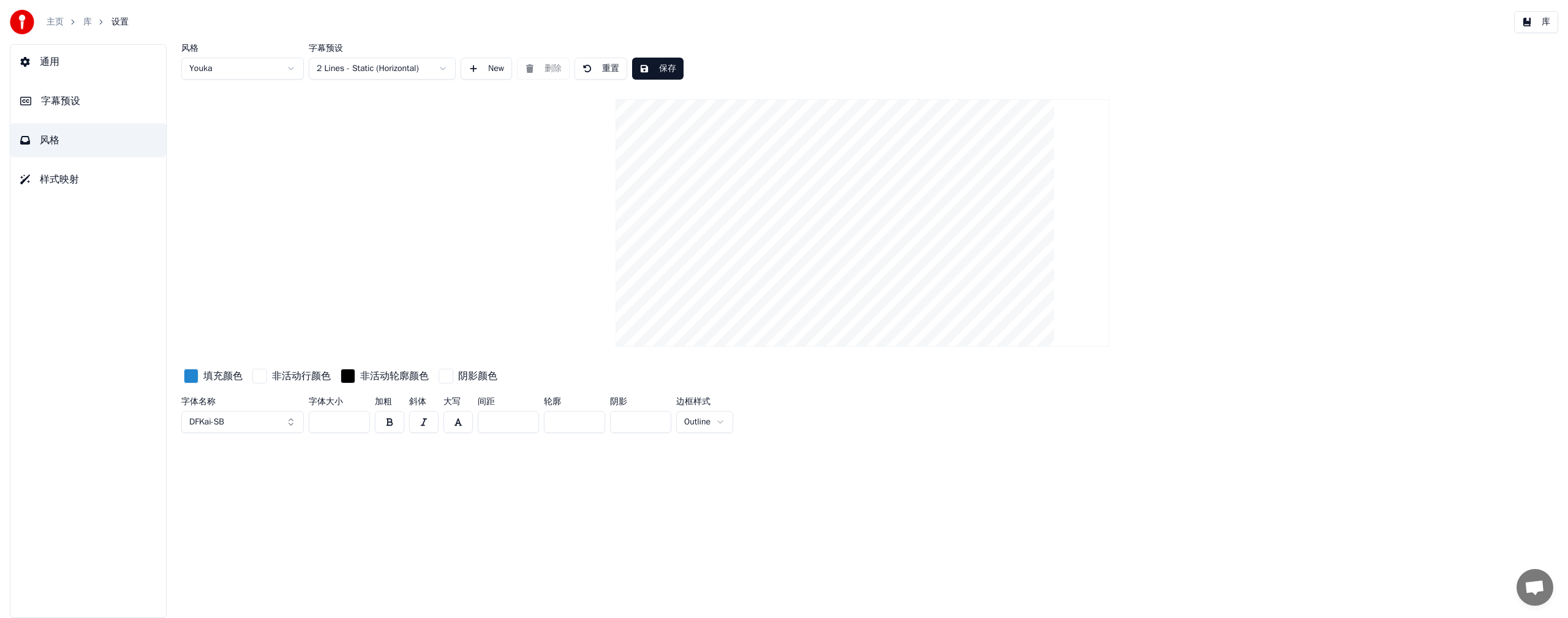 click on "保存" at bounding box center [658, 69] 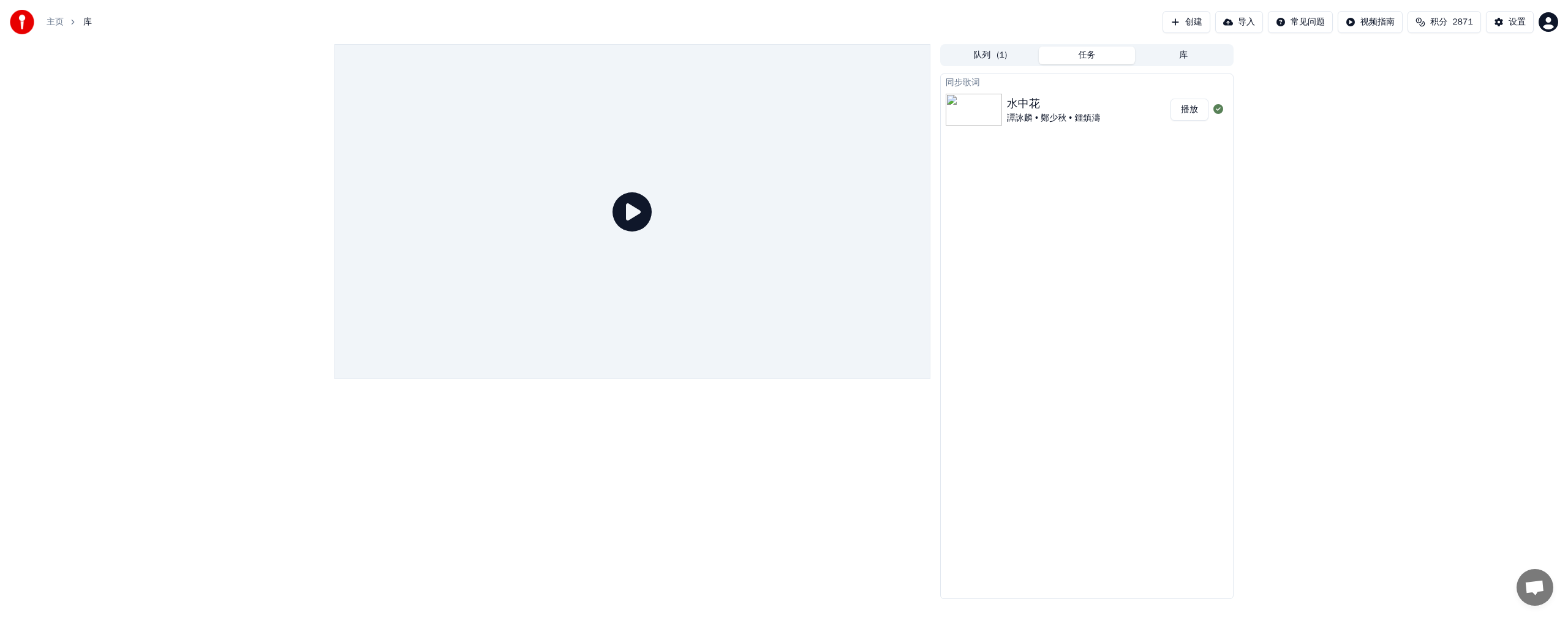 drag, startPoint x: 1191, startPoint y: 105, endPoint x: 1178, endPoint y: 121, distance: 20.61553 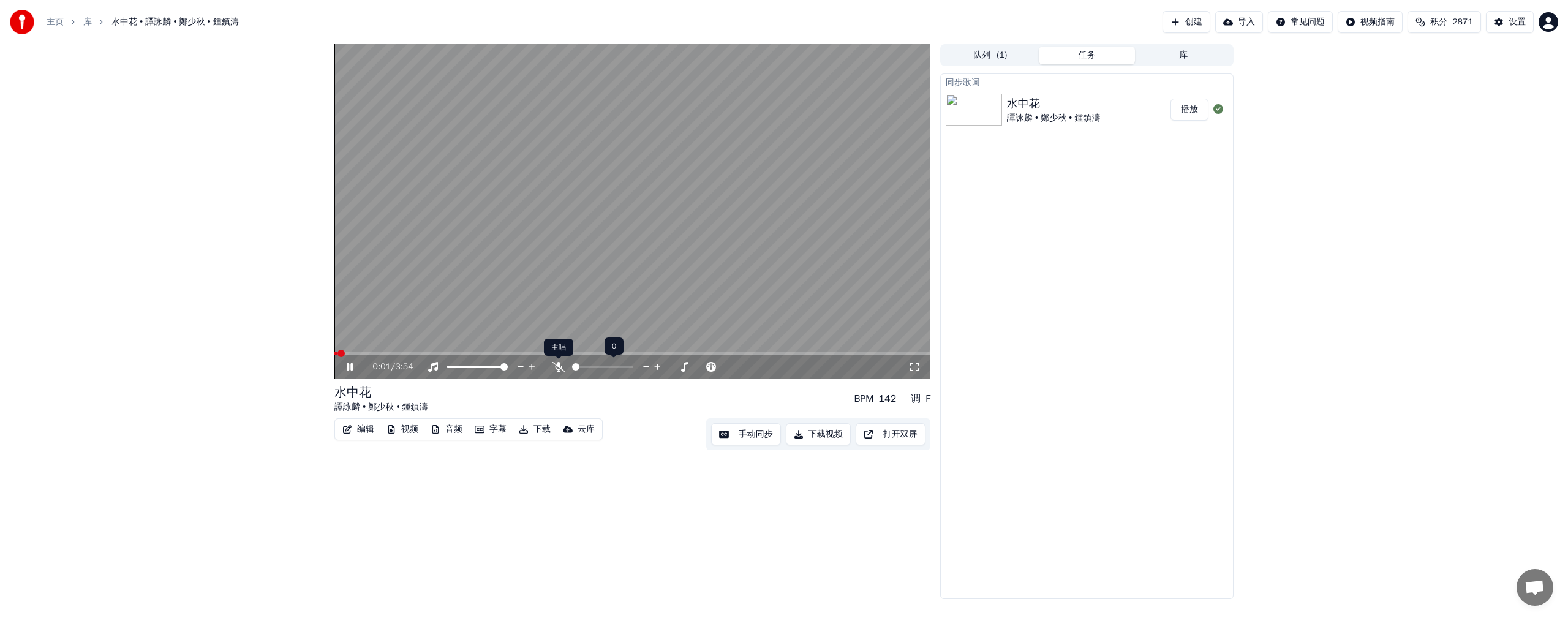 click 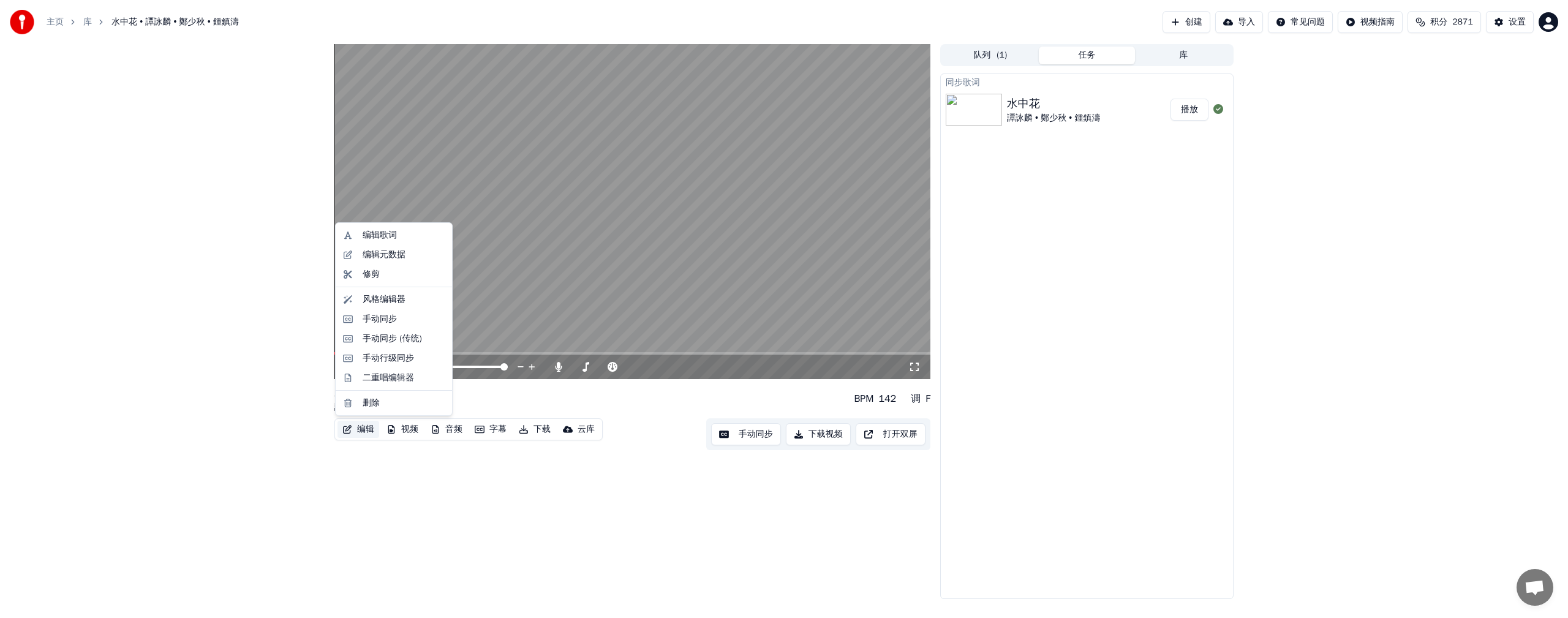 click on "编辑" at bounding box center (358, 429) 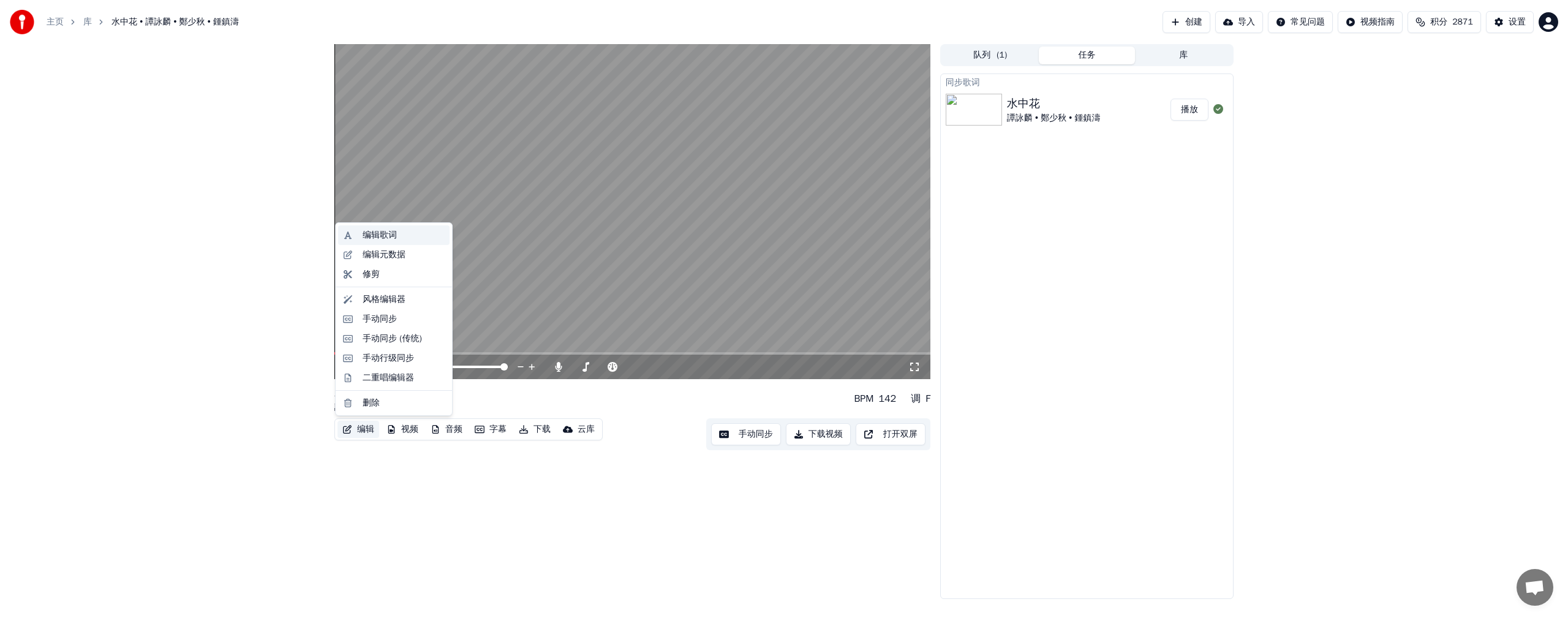 click on "编辑歌词" at bounding box center (380, 235) 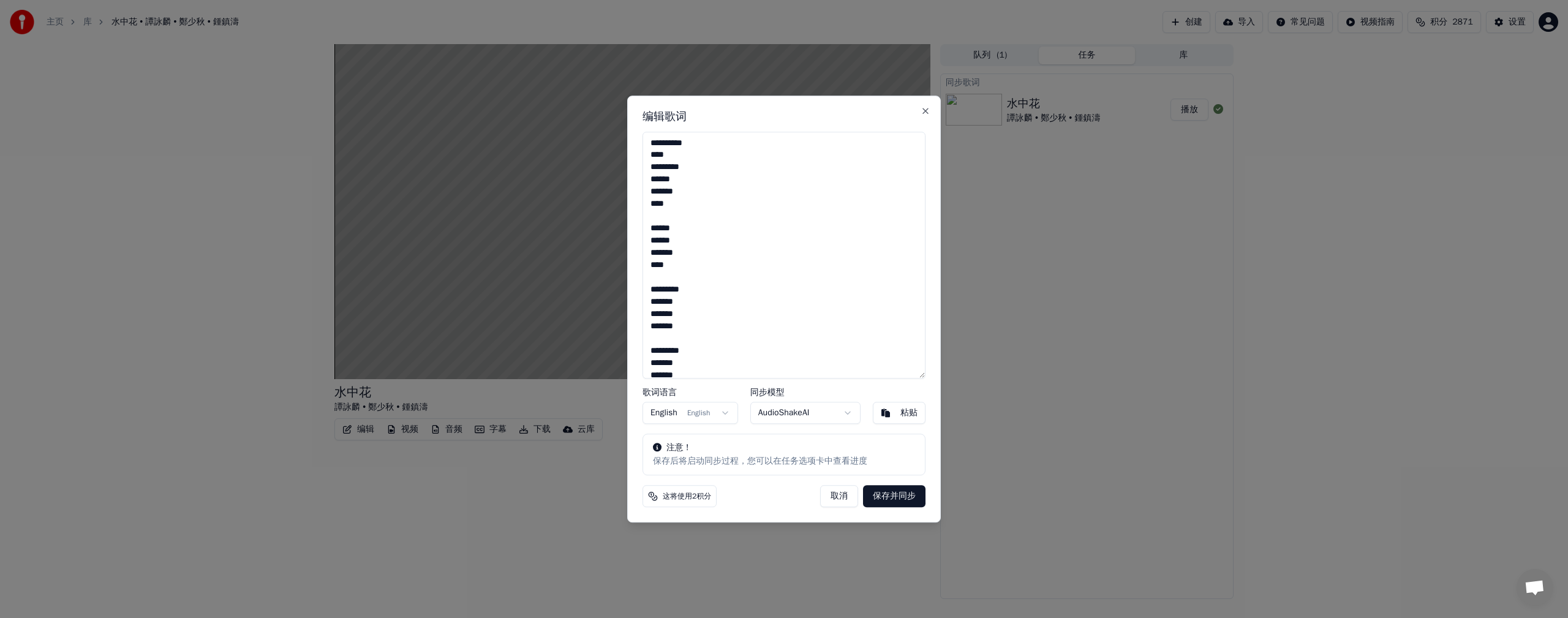 click on "**********" at bounding box center (784, 255) 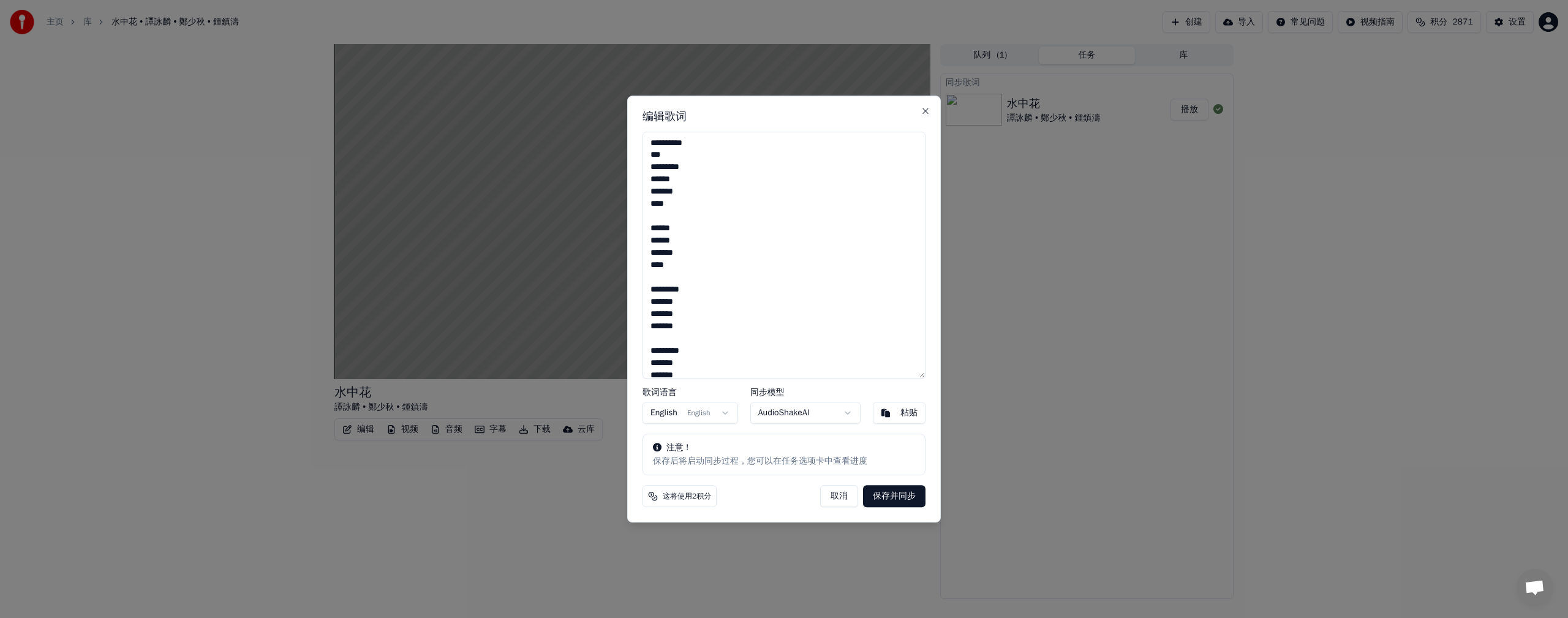 click on "保存并同步" at bounding box center (894, 496) 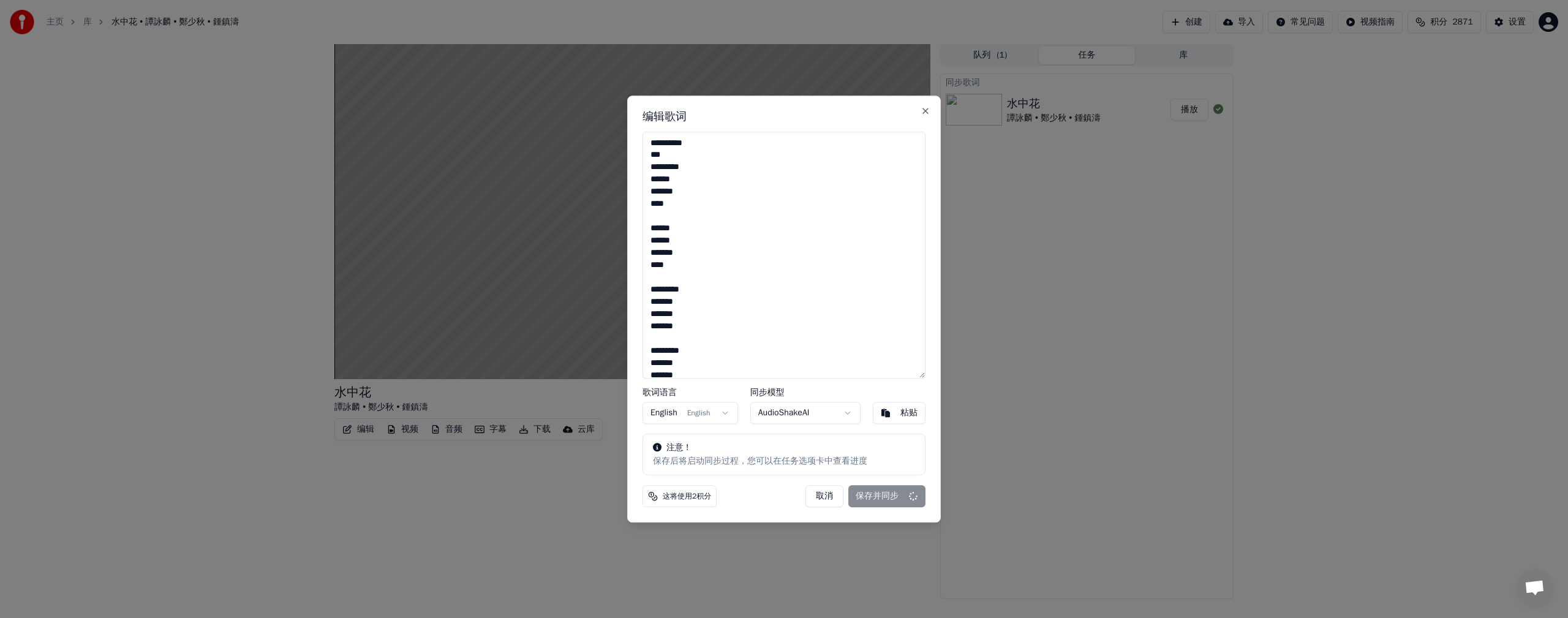 type on "**********" 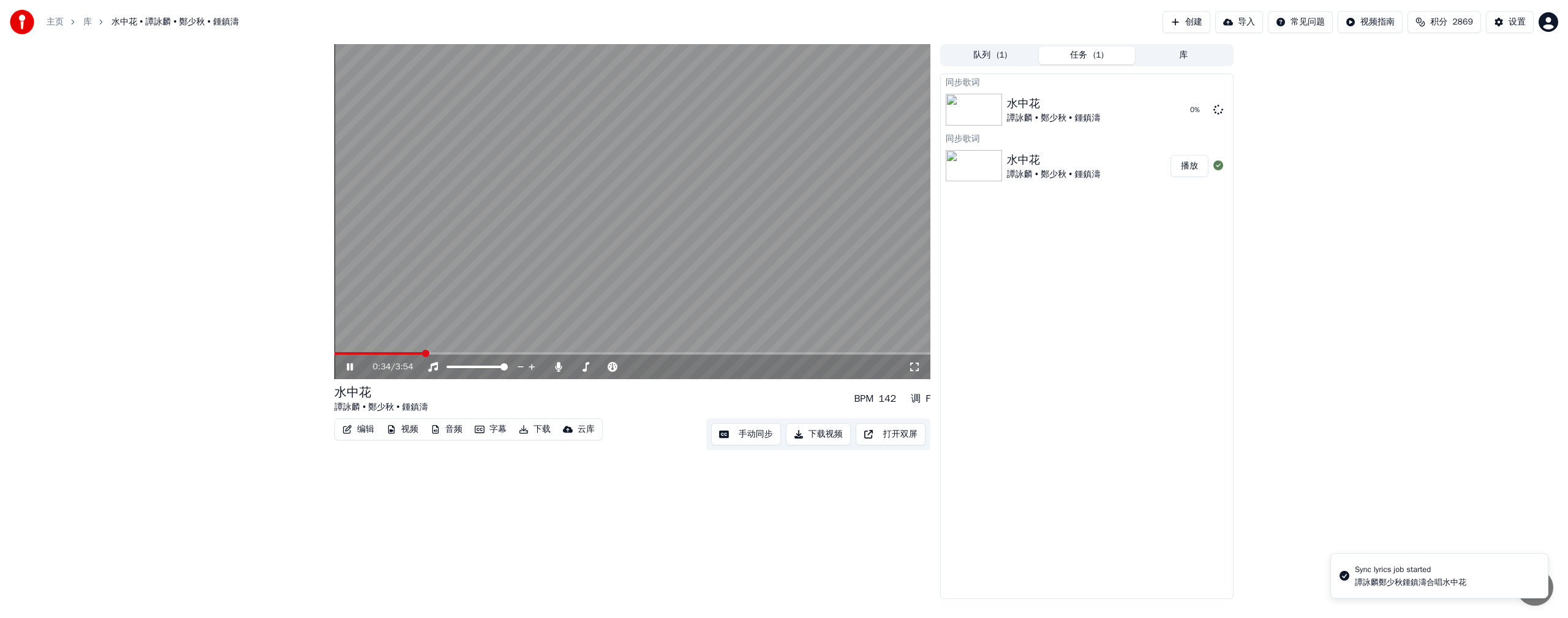 click on "编辑" at bounding box center [358, 429] 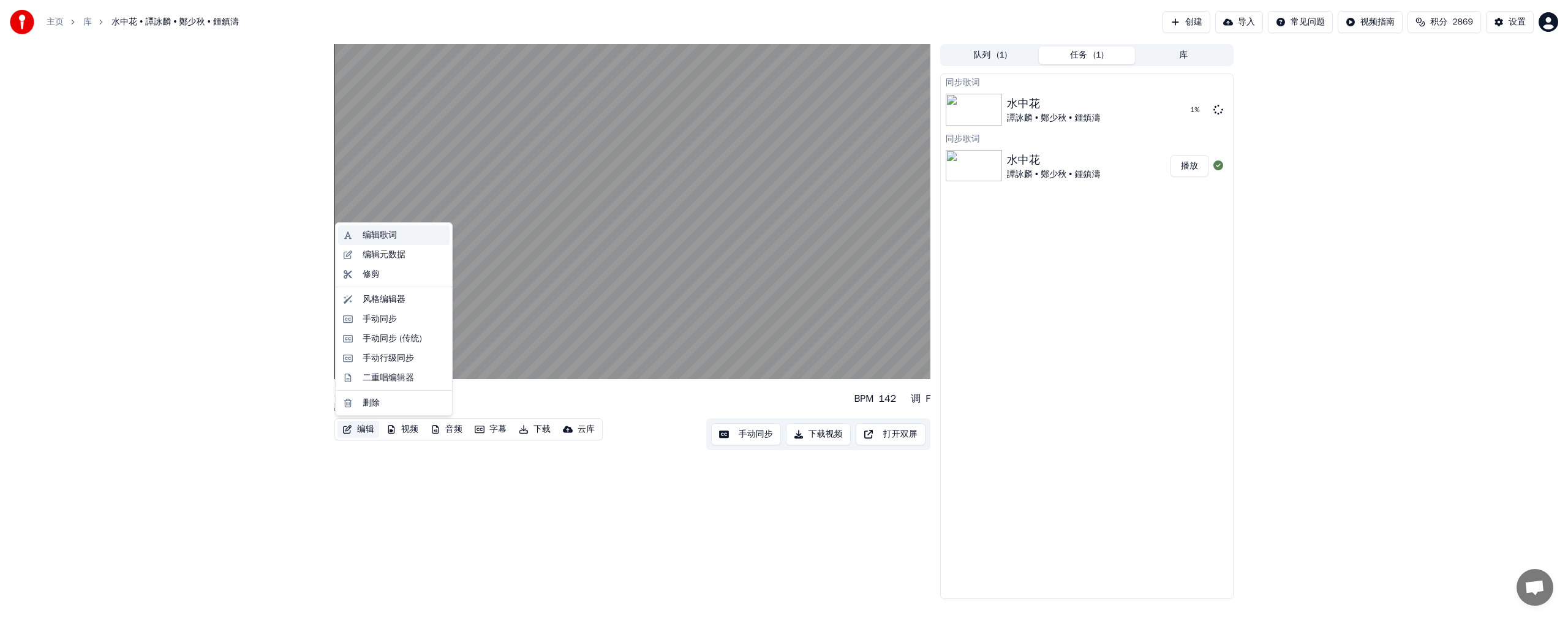 click on "编辑歌词" at bounding box center (380, 235) 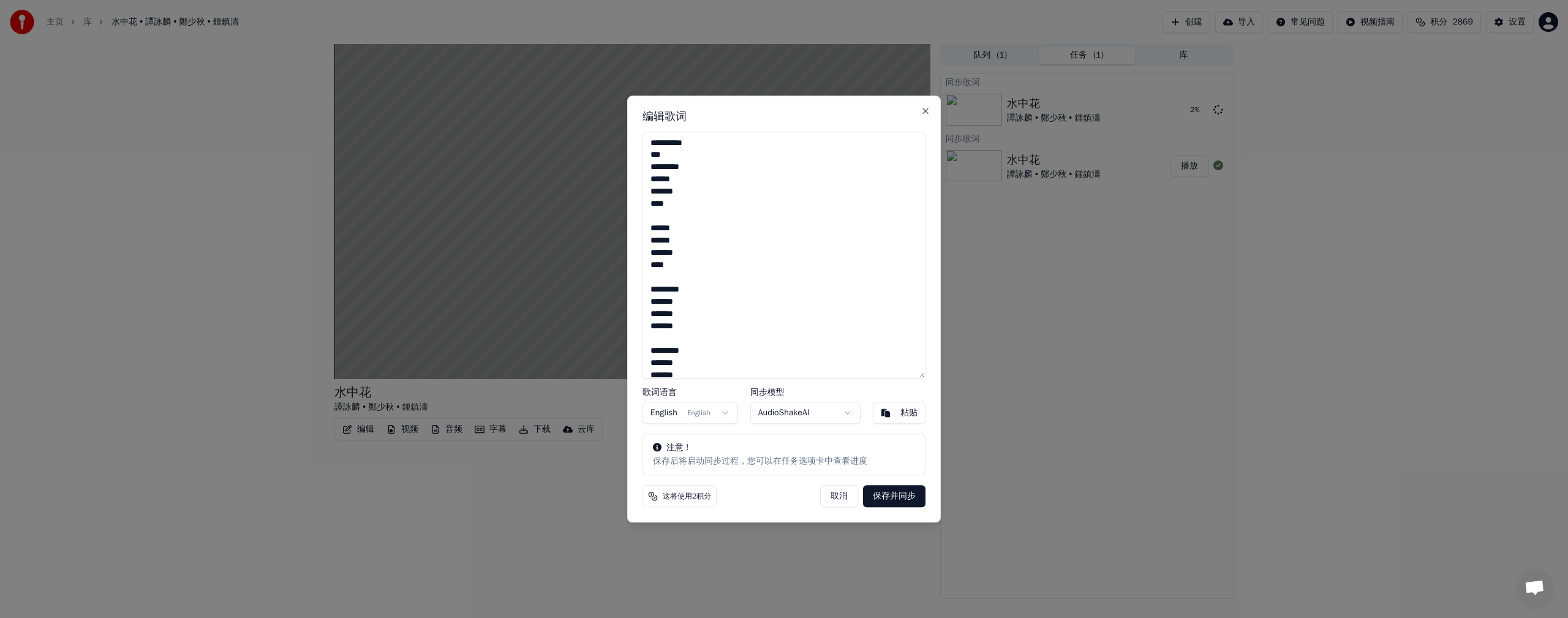 click on "**********" at bounding box center (784, 255) 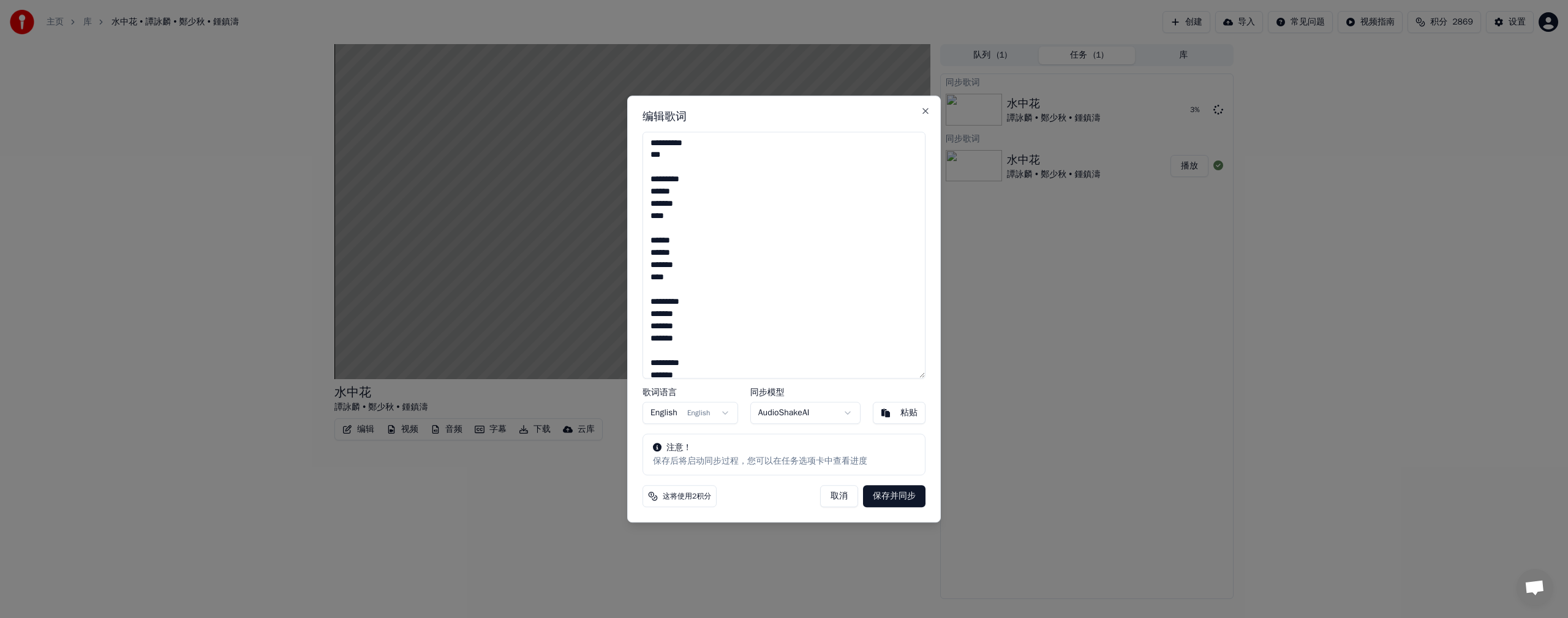 click on "保存并同步" at bounding box center [894, 496] 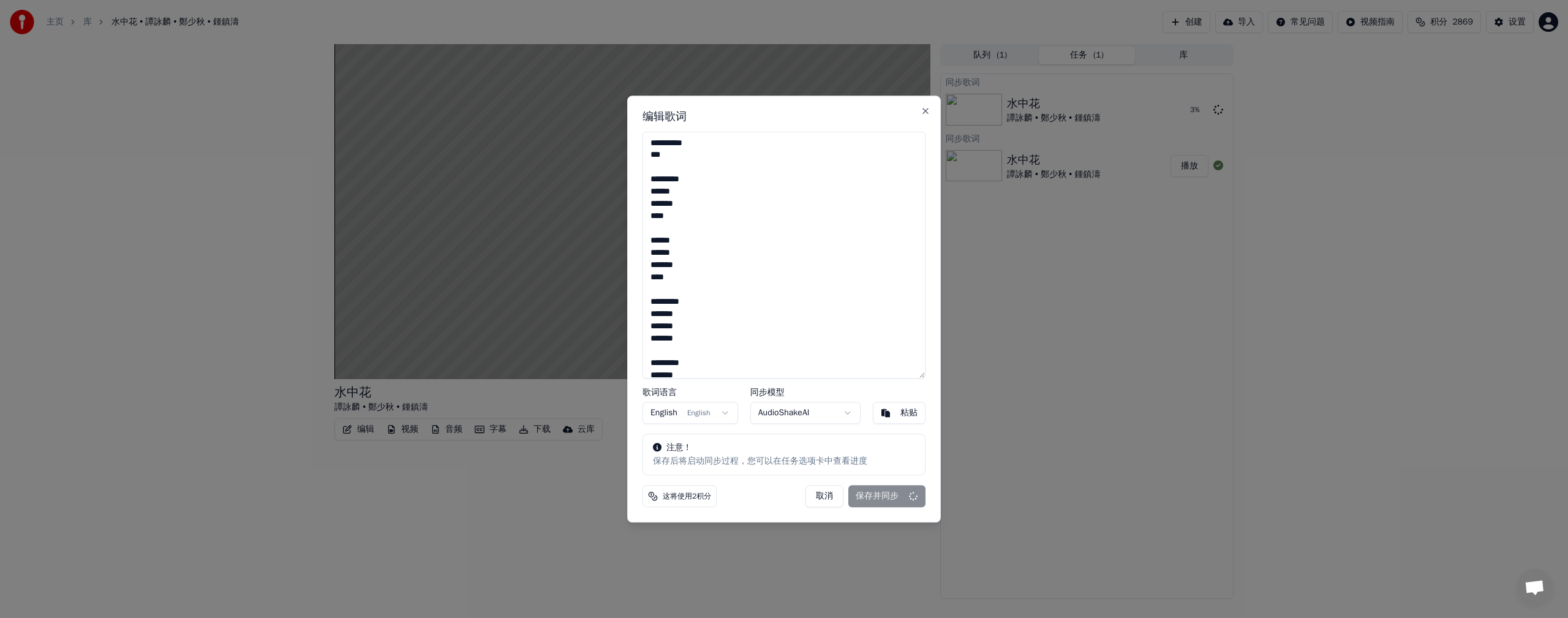 type on "**********" 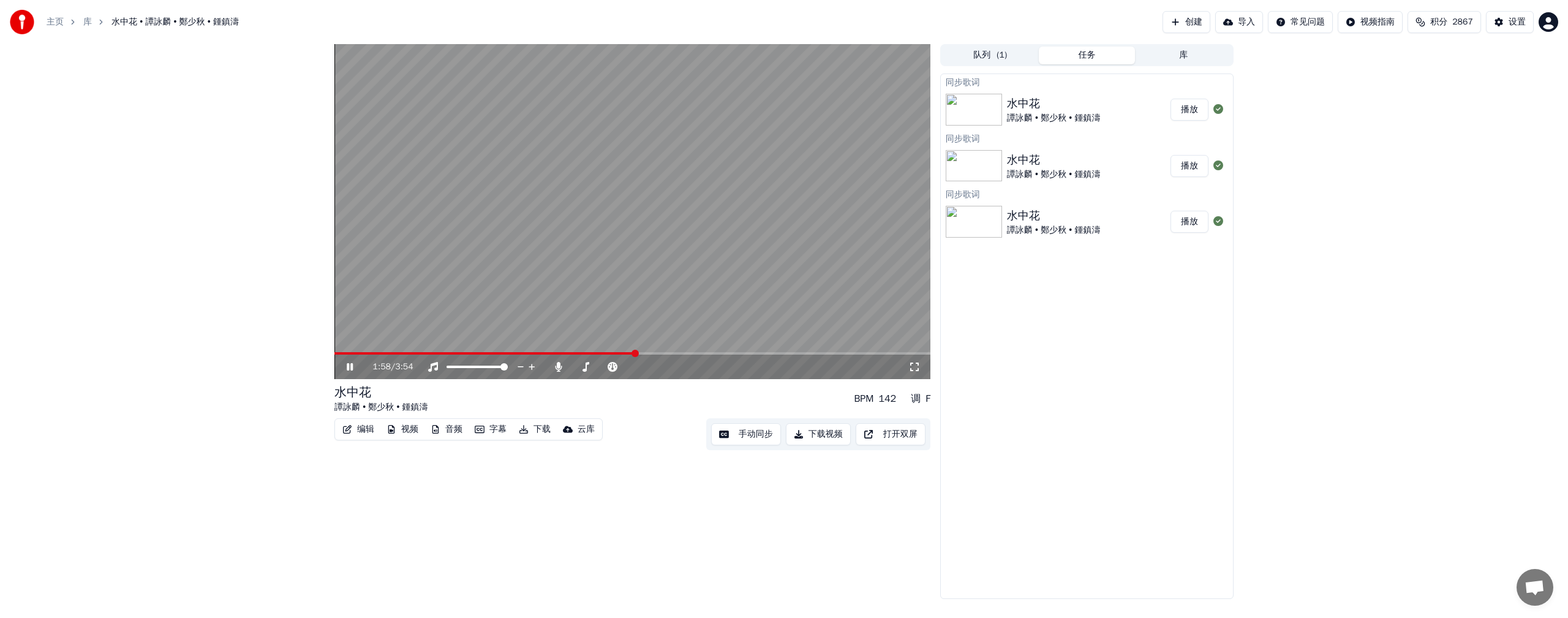 click on "播放" at bounding box center (1189, 110) 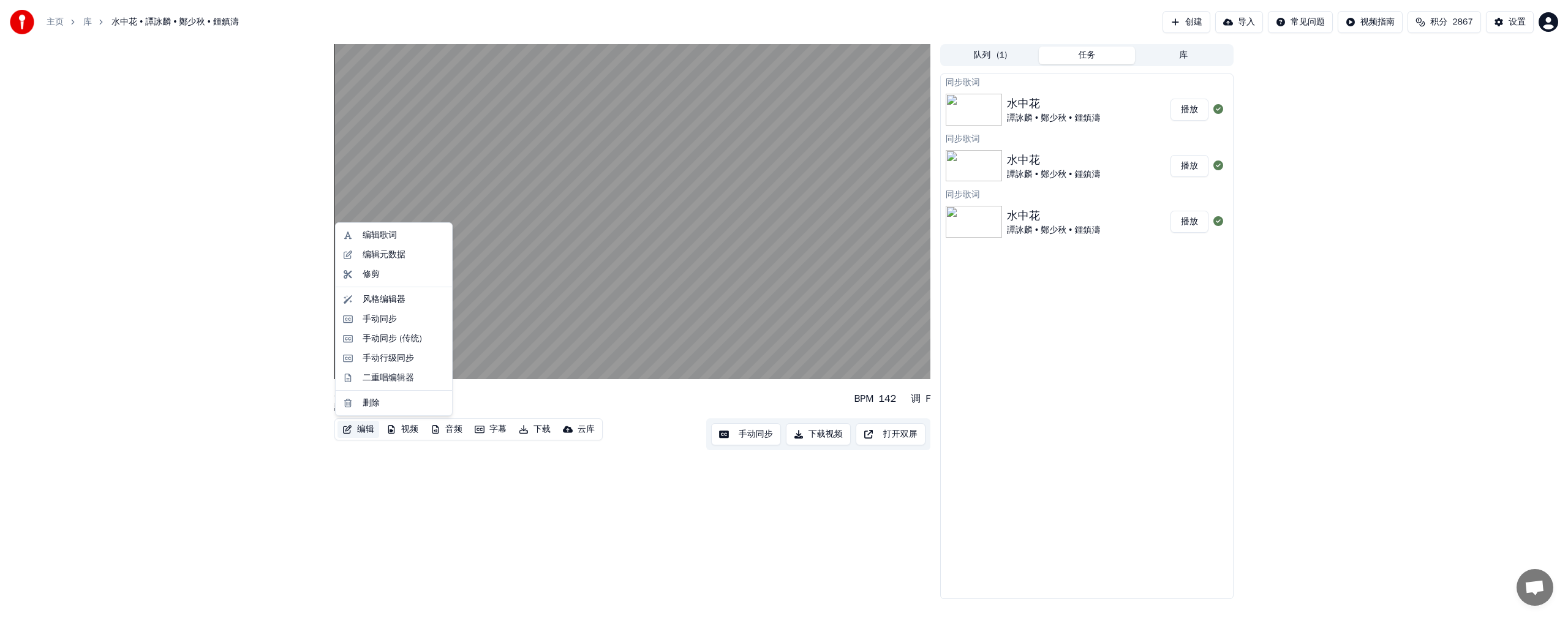 click on "编辑" at bounding box center [358, 429] 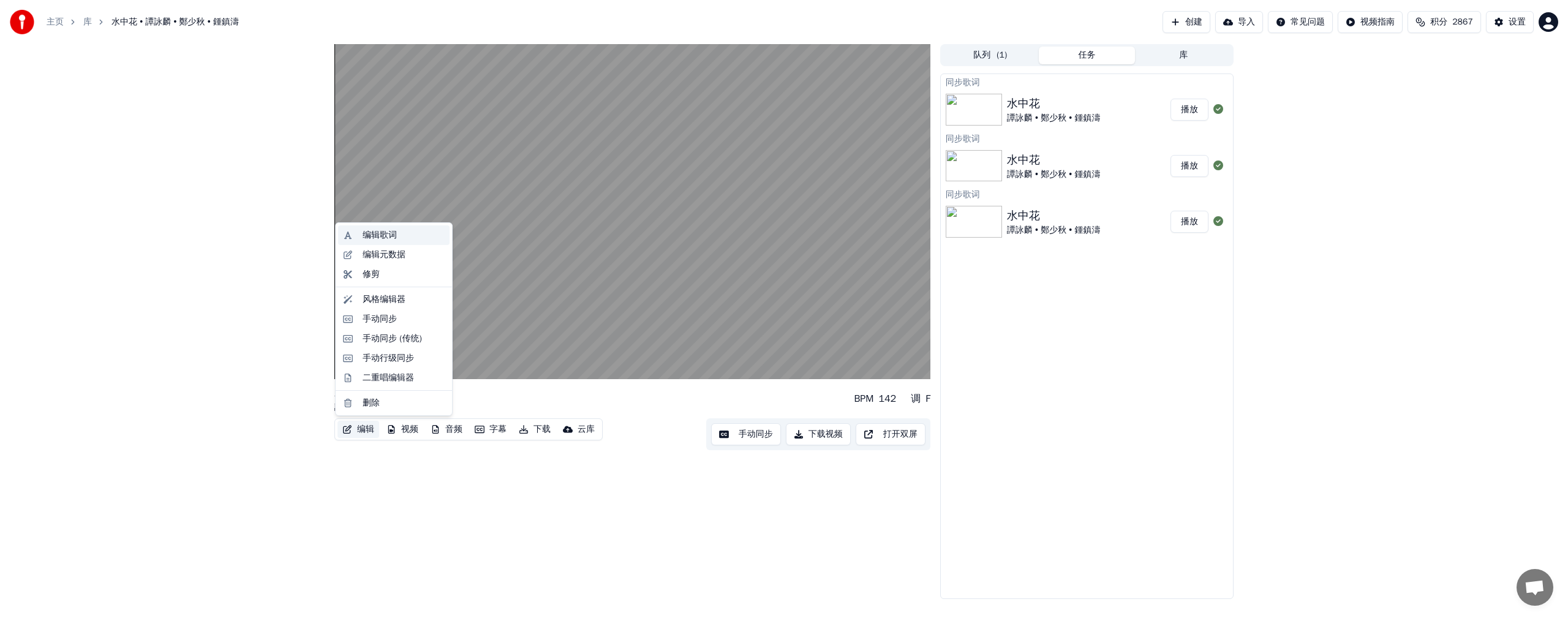 click on "编辑歌词" at bounding box center (380, 235) 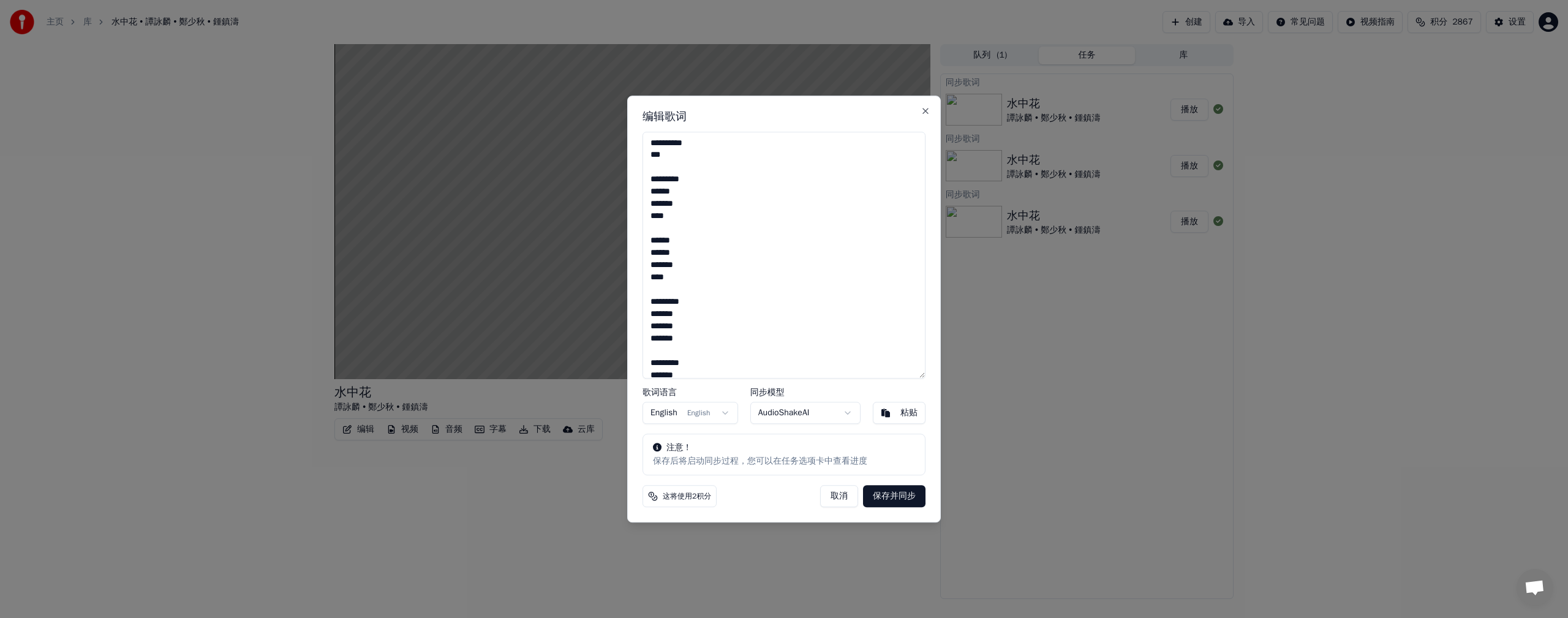 click on "**********" at bounding box center [784, 255] 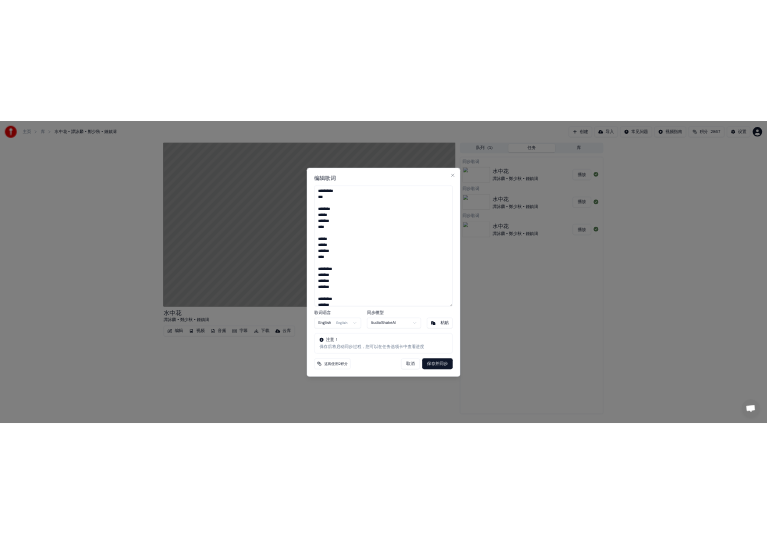 scroll, scrollTop: 400, scrollLeft: 0, axis: vertical 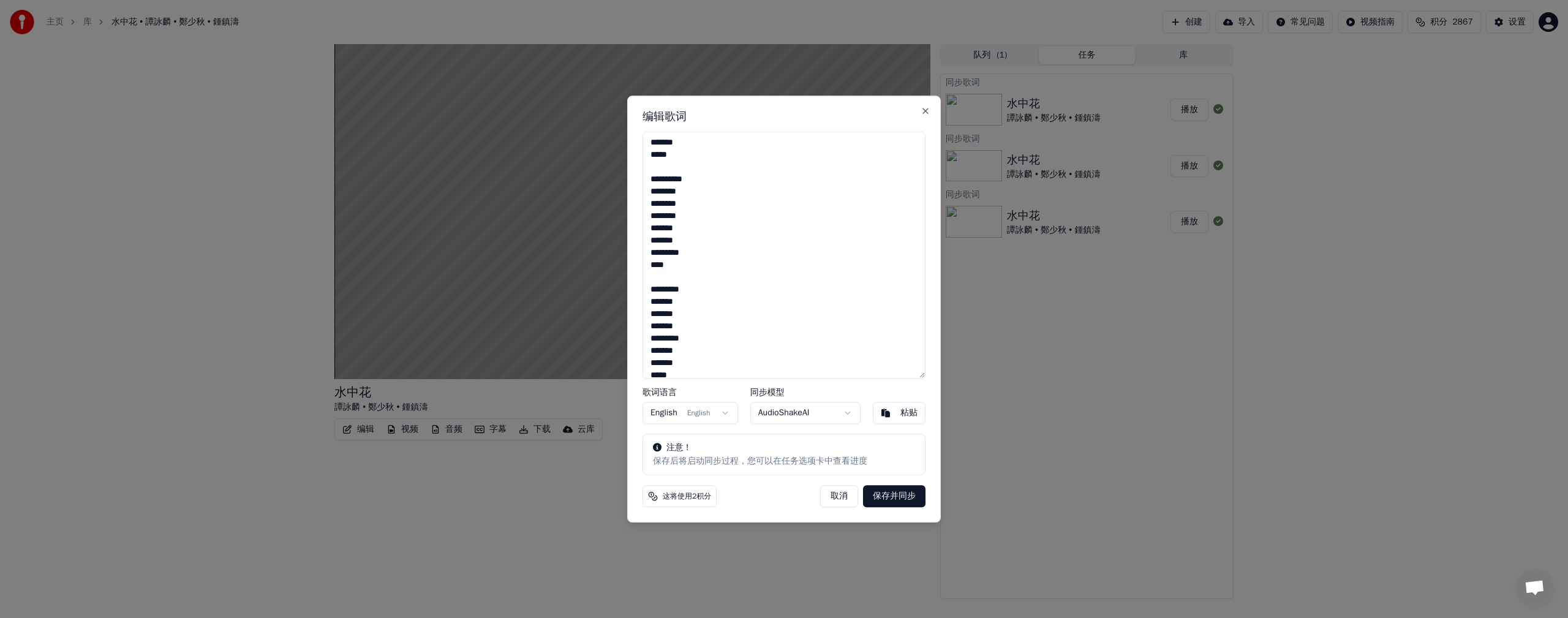 click on "保存并同步" at bounding box center (894, 496) 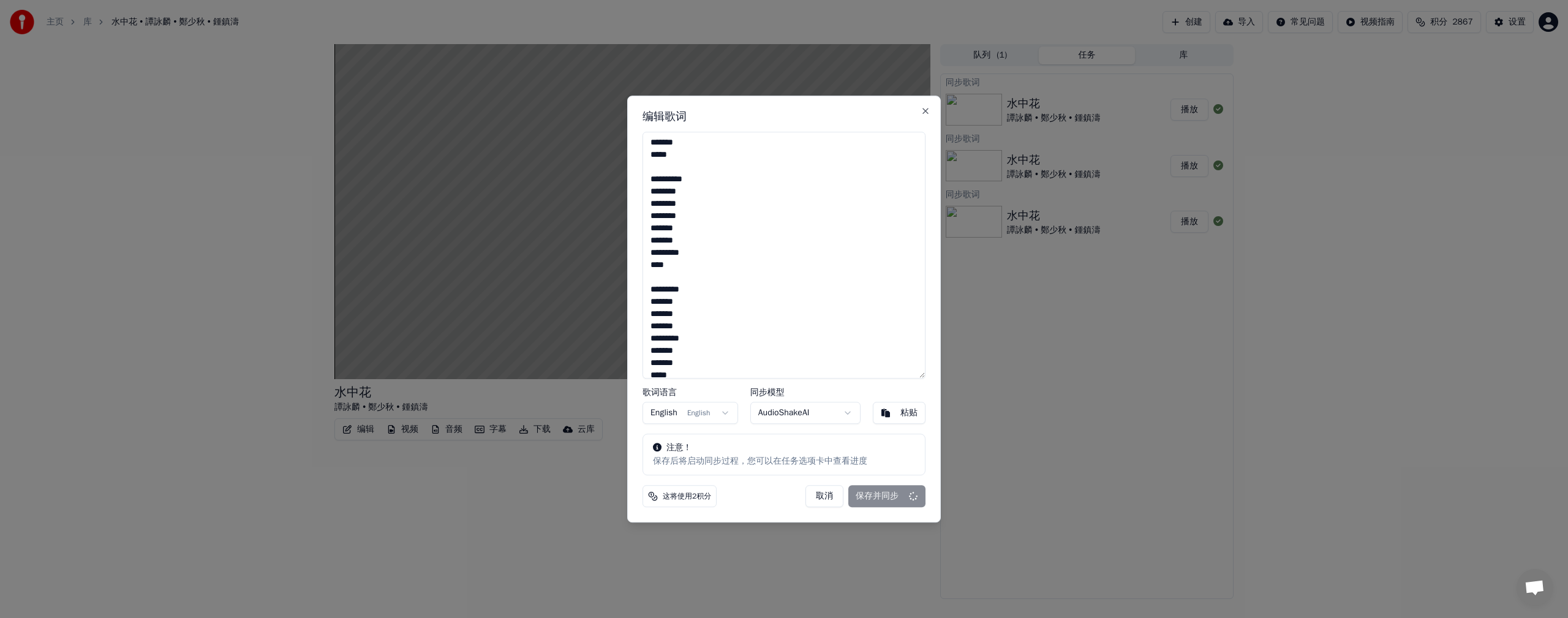 type on "**********" 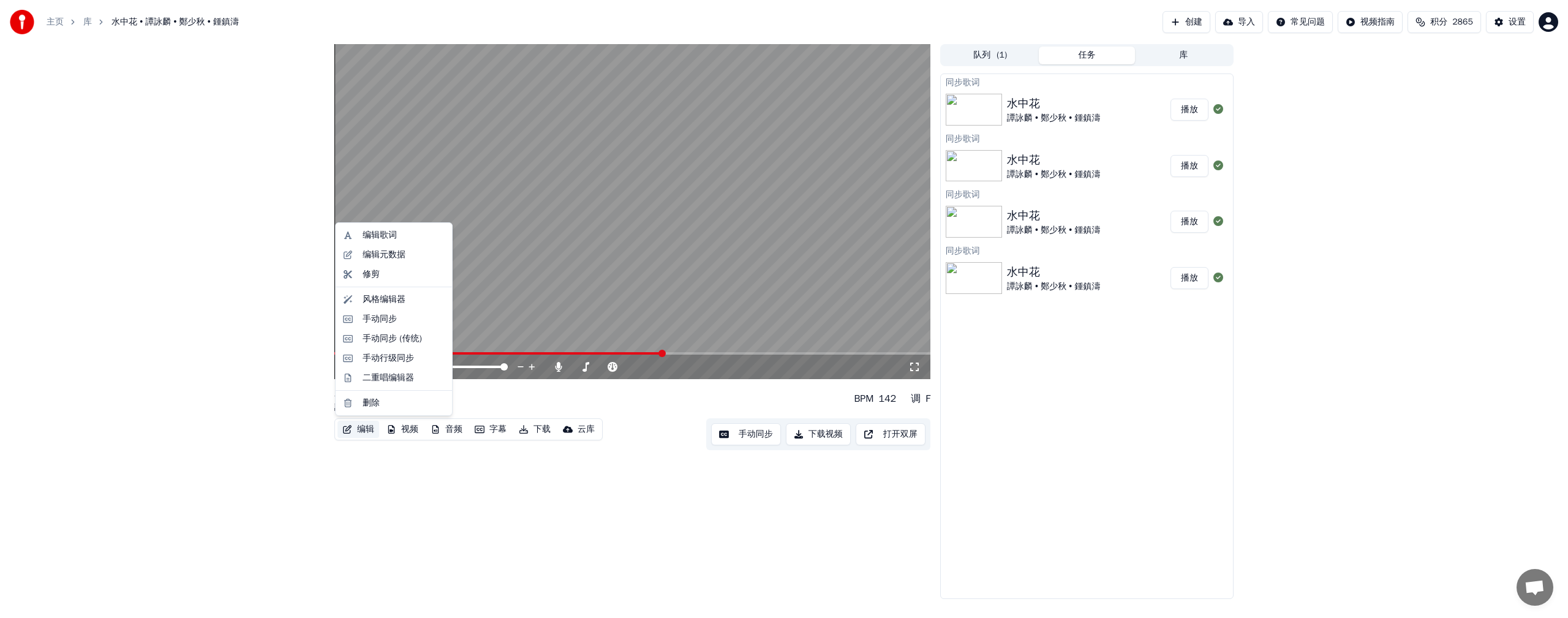click on "编辑" at bounding box center [358, 429] 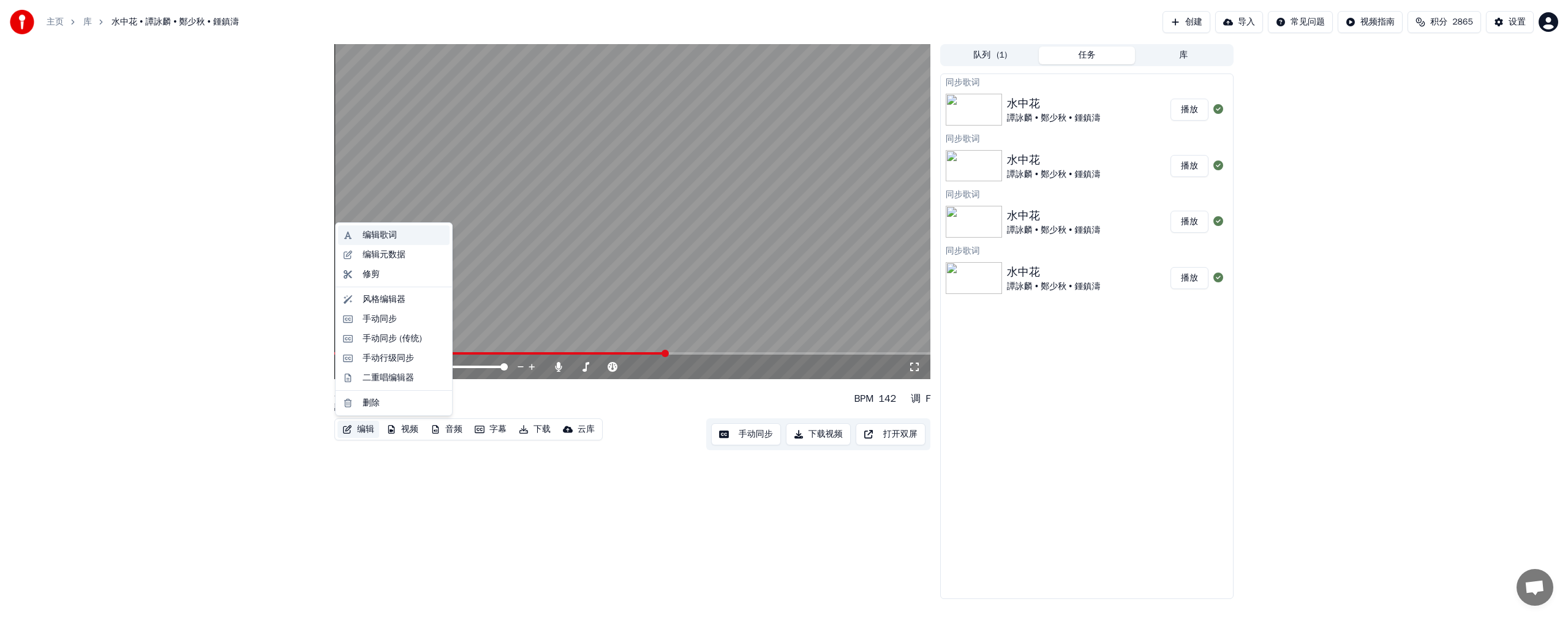 click on "编辑歌词" at bounding box center (380, 235) 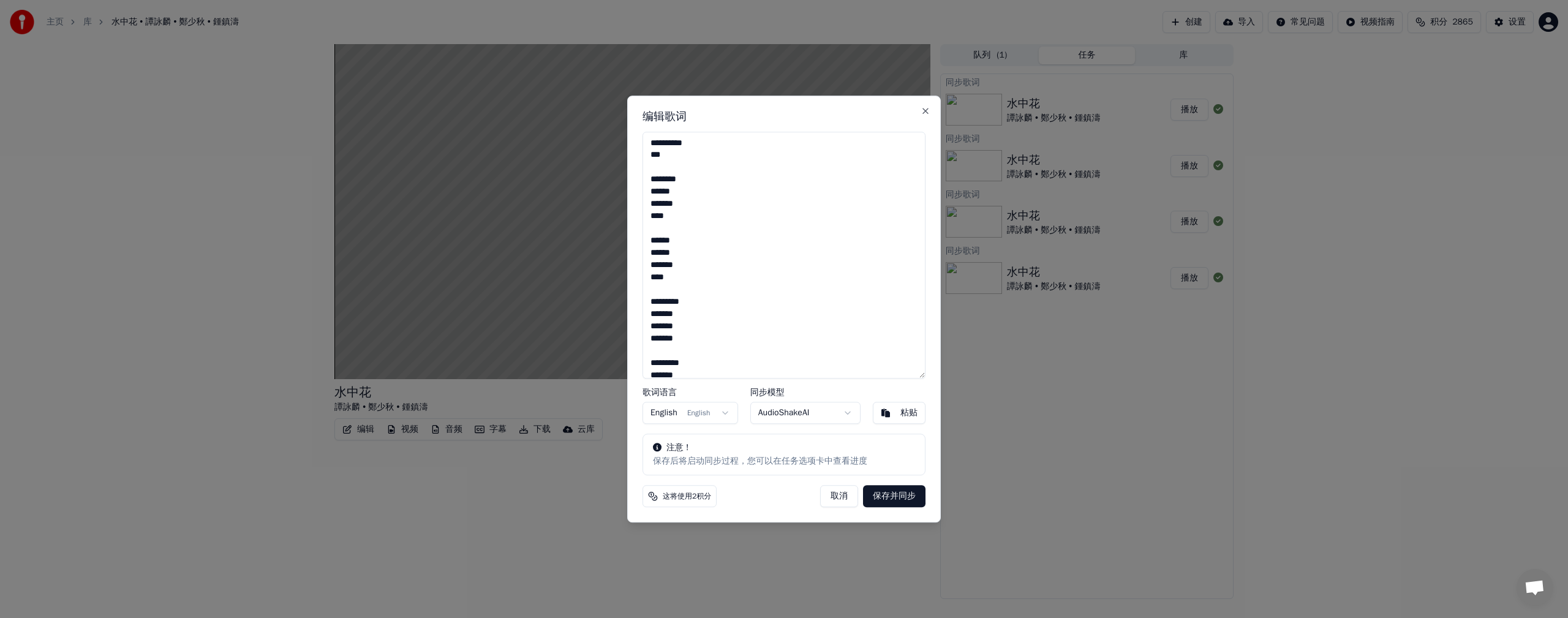 click on "**********" at bounding box center (784, 255) 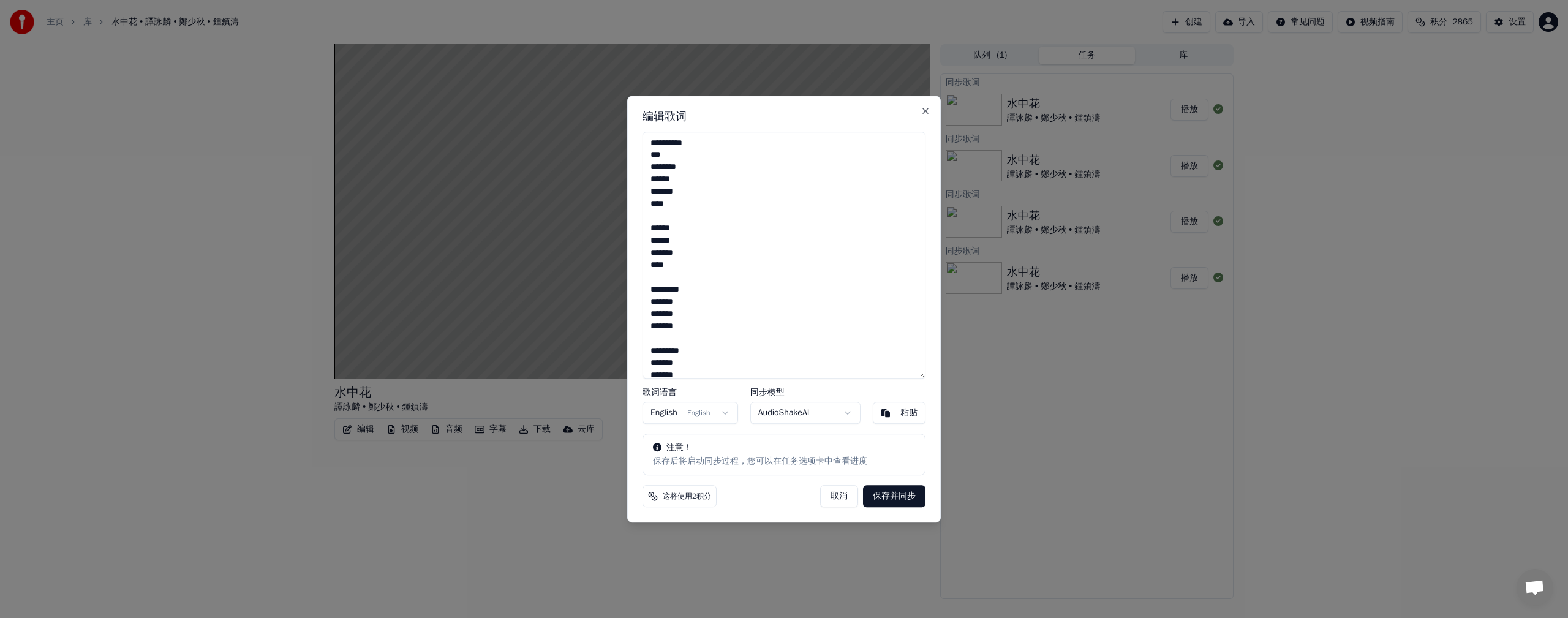 click on "**********" at bounding box center [784, 255] 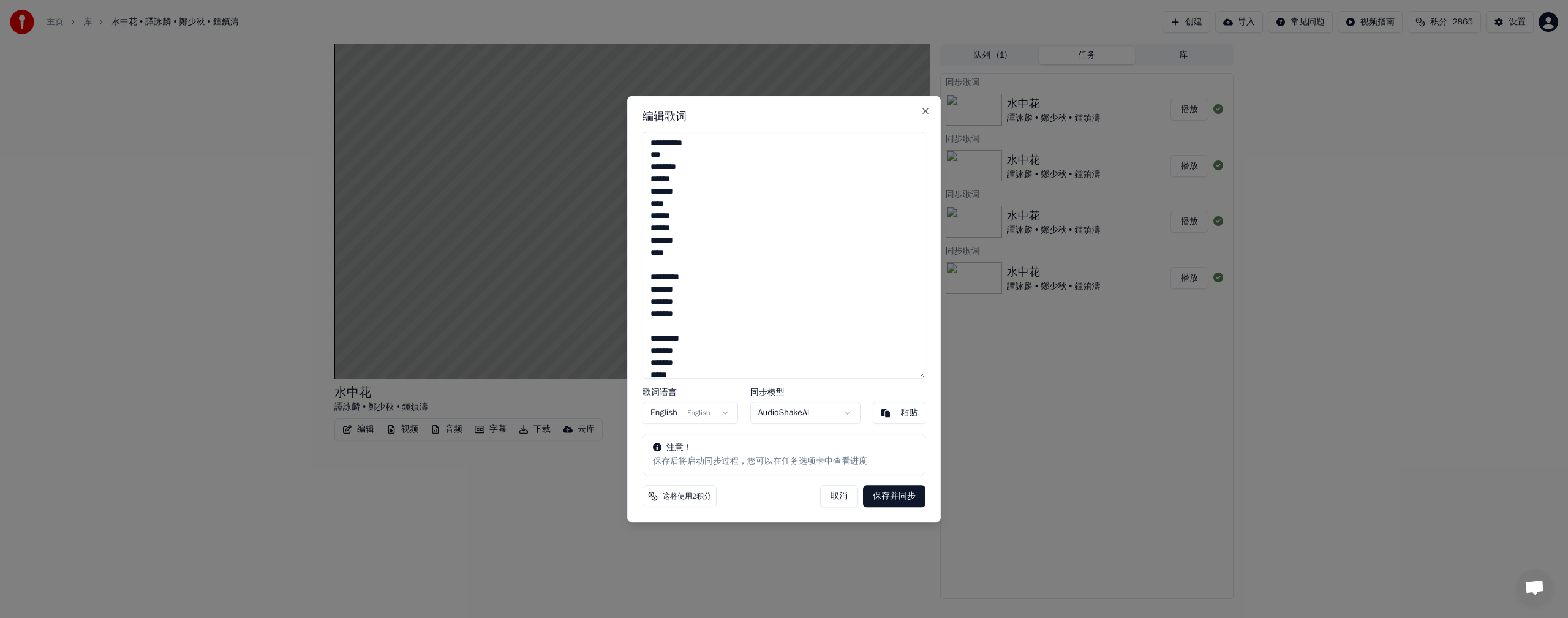 click on "保存并同步" at bounding box center (894, 496) 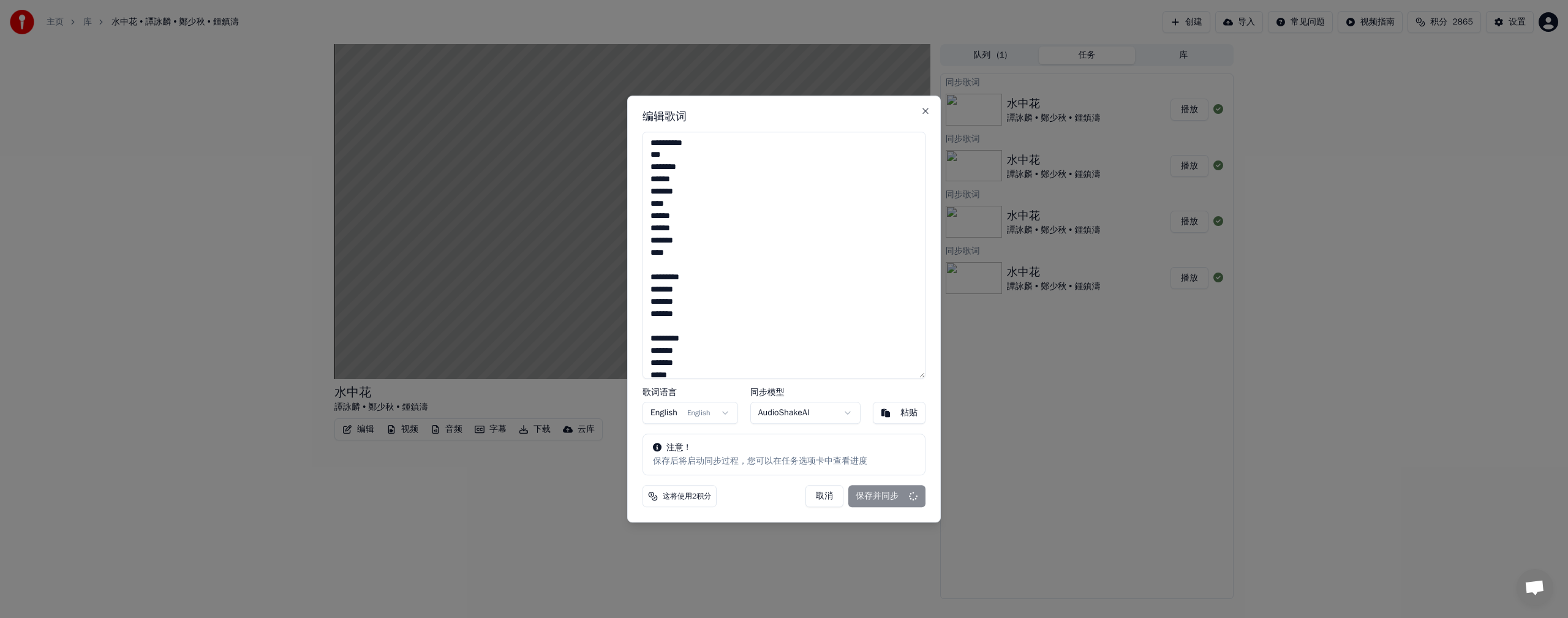 type on "**********" 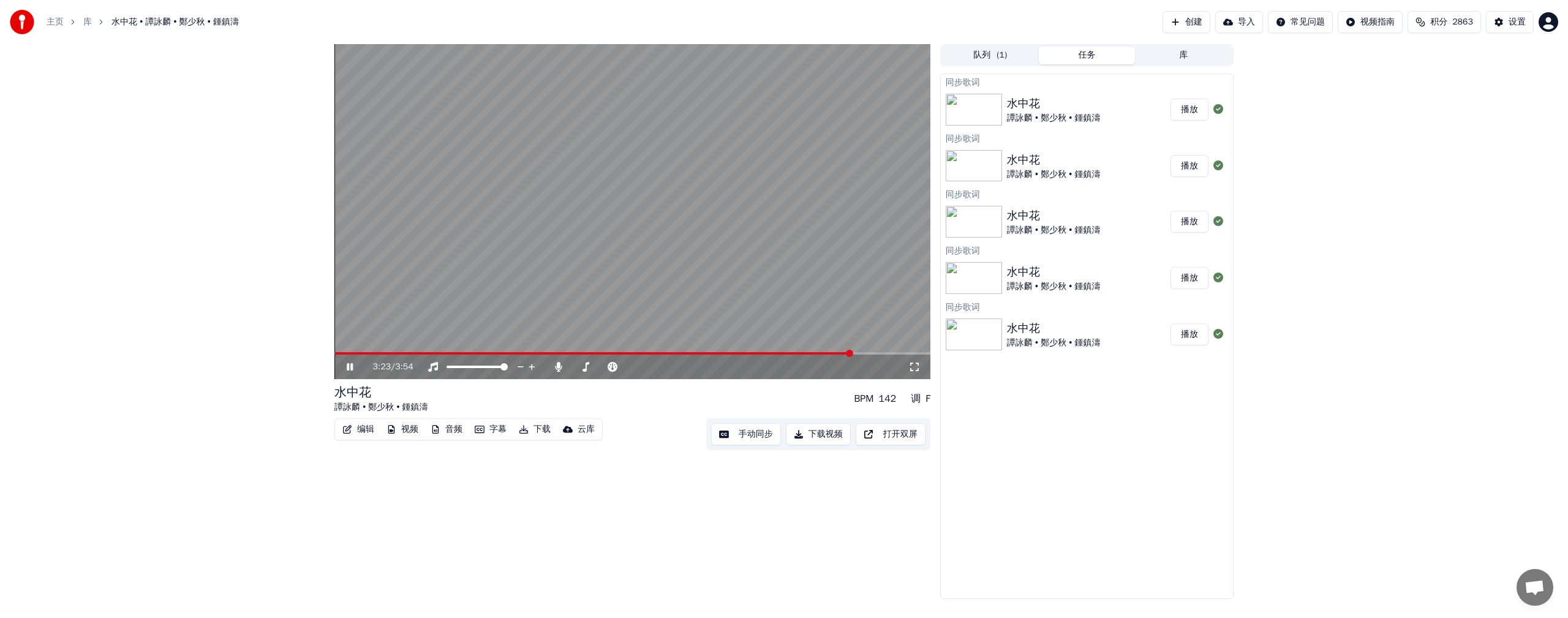 click on "播放" at bounding box center (1189, 110) 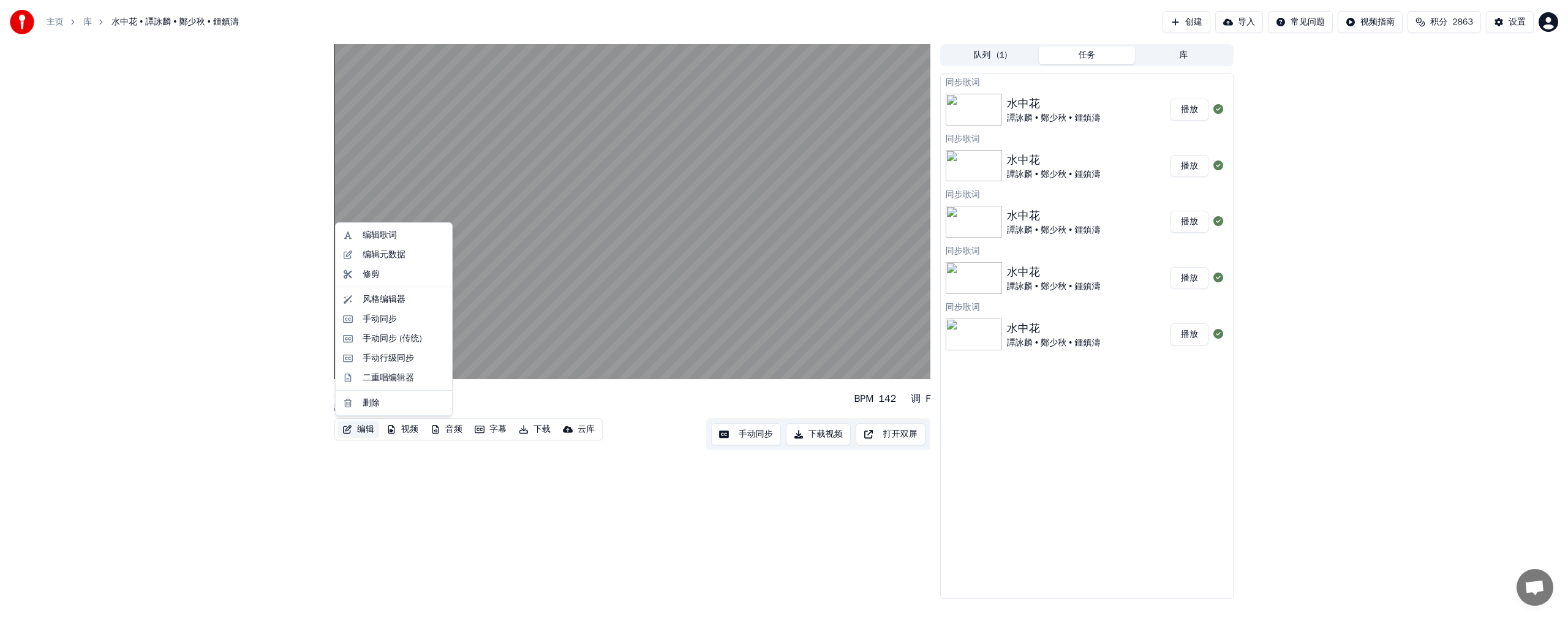 click on "编辑" at bounding box center (358, 429) 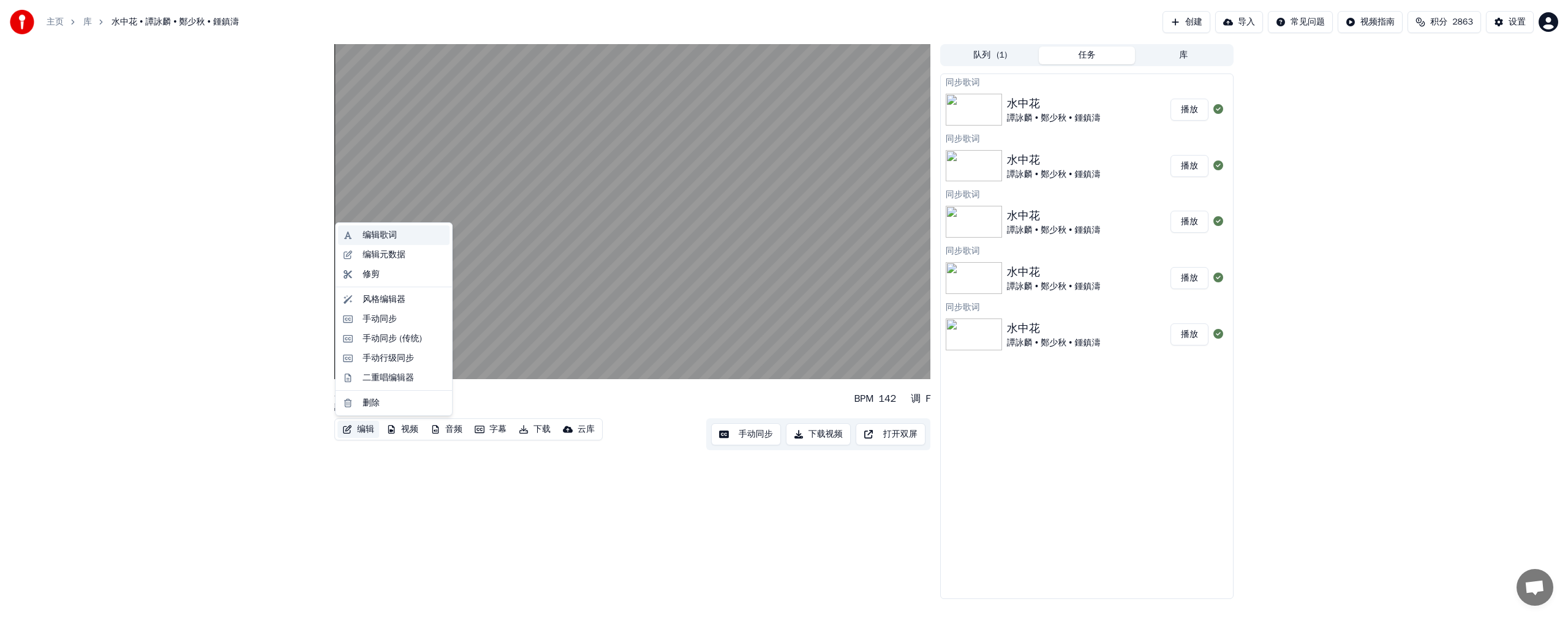 click on "编辑歌词" at bounding box center (380, 235) 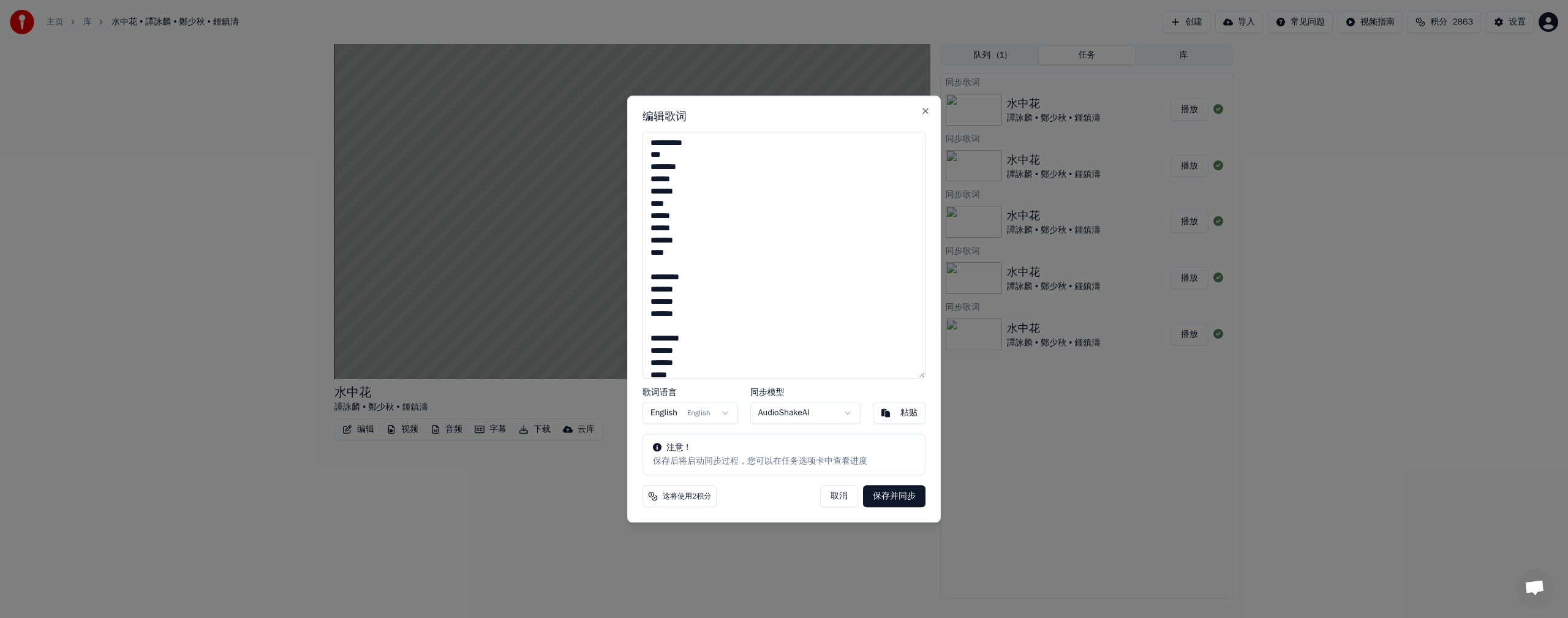 click on "**********" at bounding box center [784, 255] 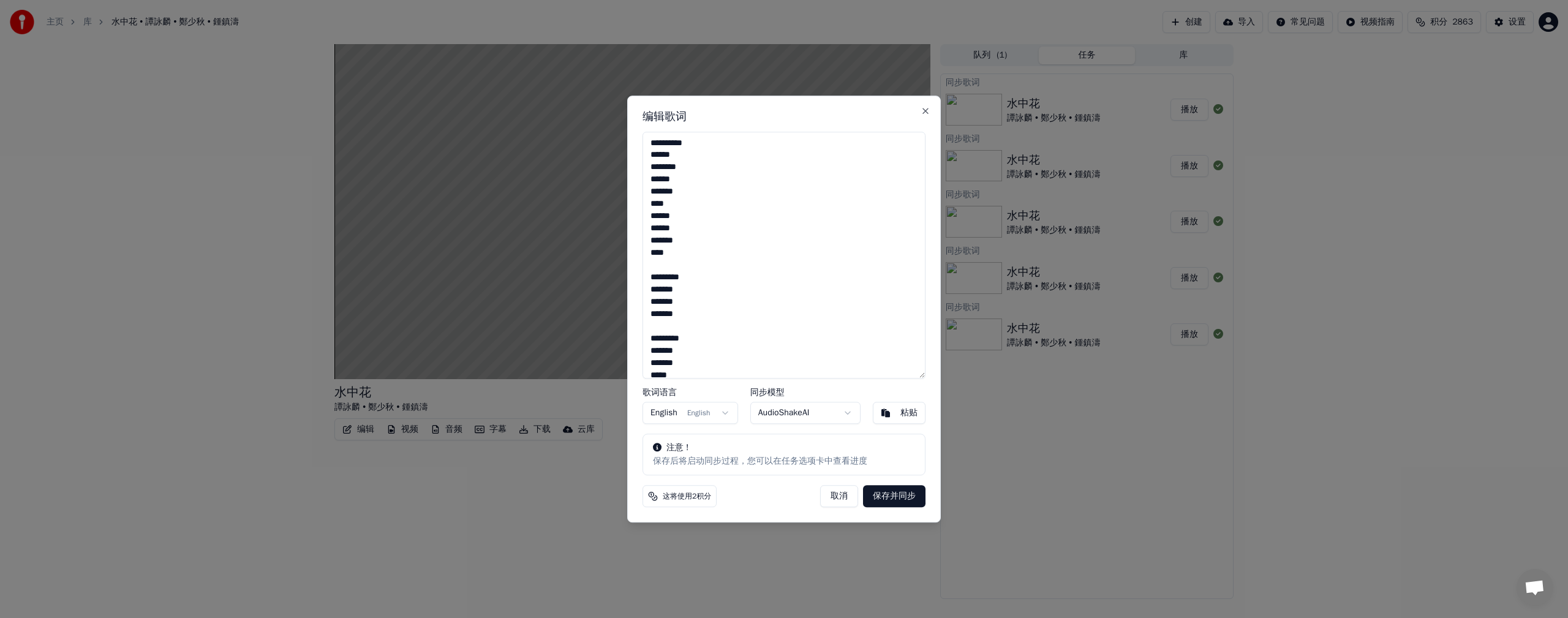 click on "保存并同步" at bounding box center (894, 496) 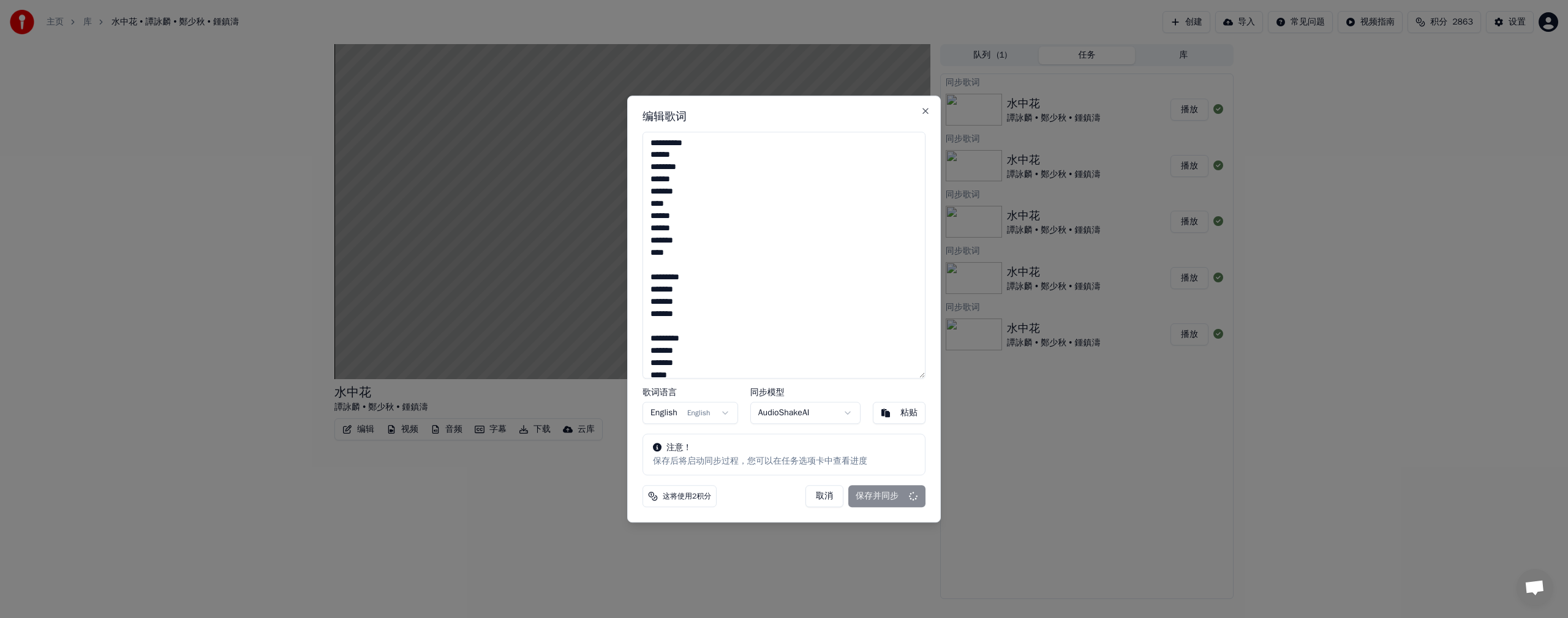 type on "**********" 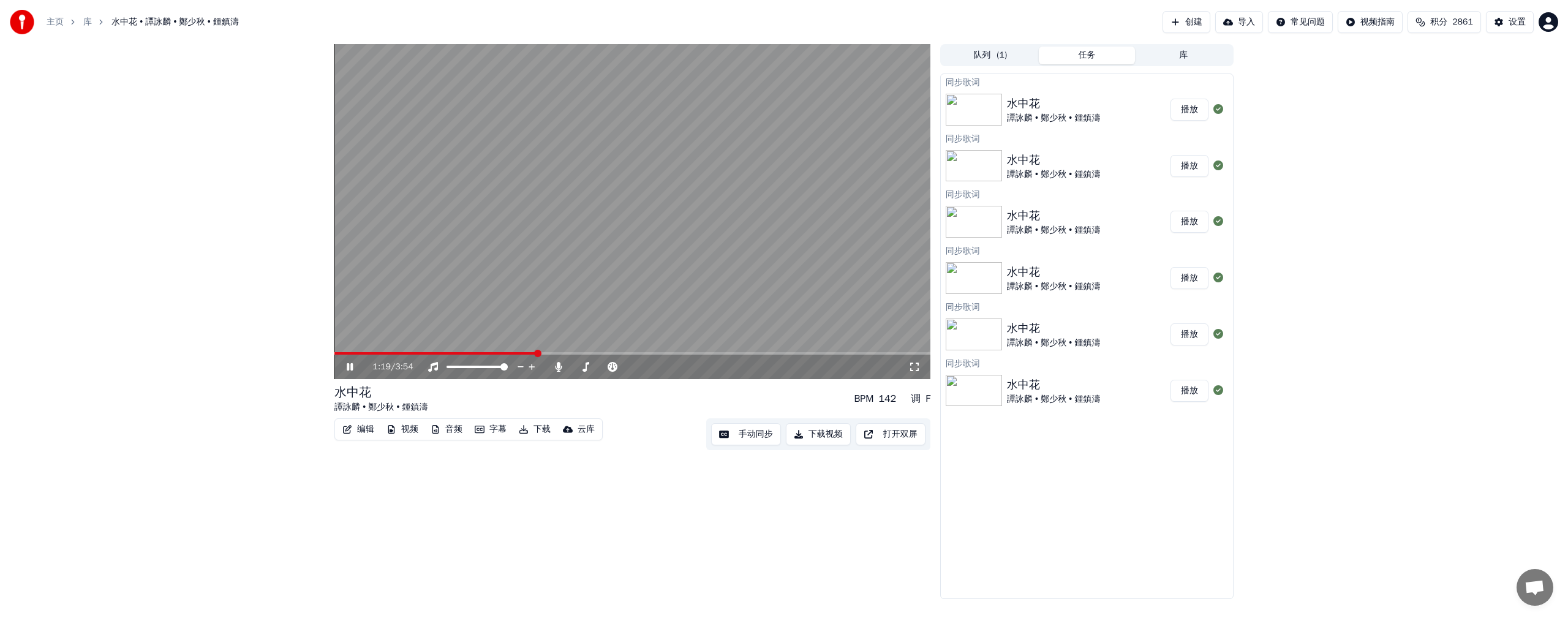 click on "播放" at bounding box center (1189, 110) 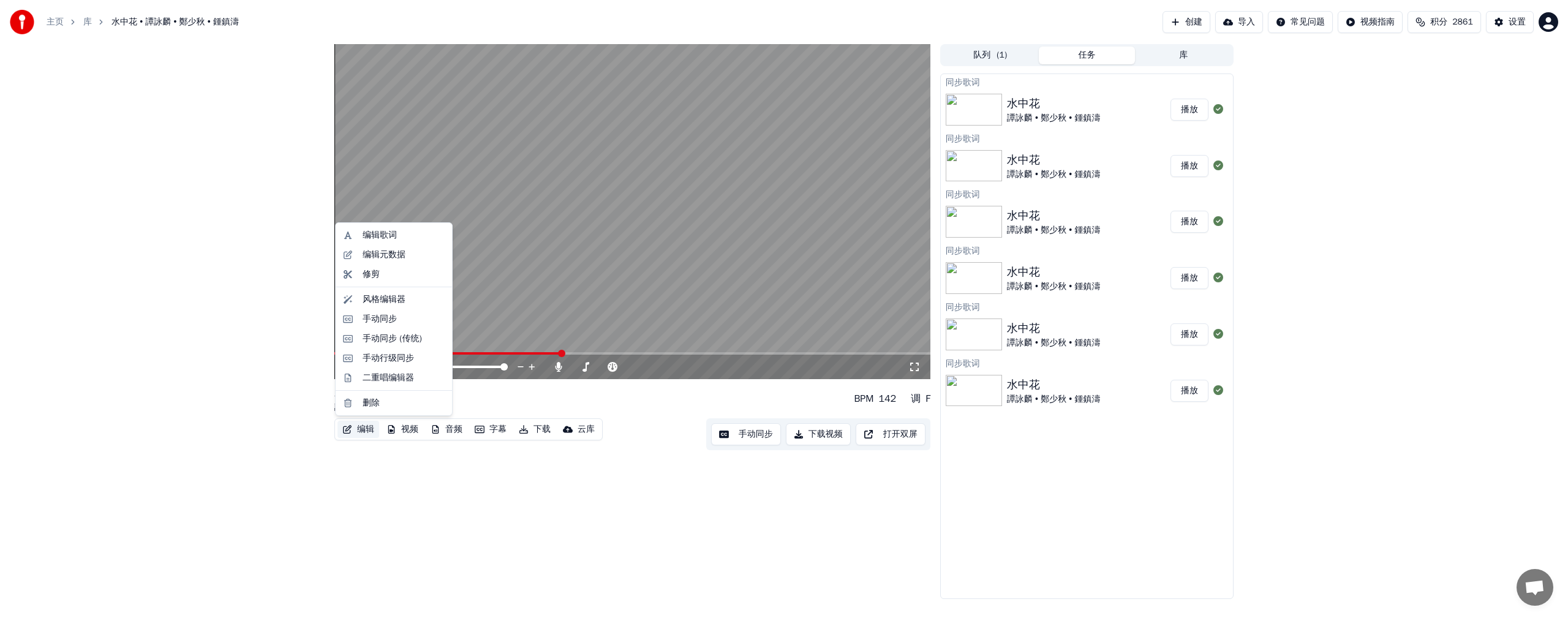 click on "编辑" at bounding box center [358, 429] 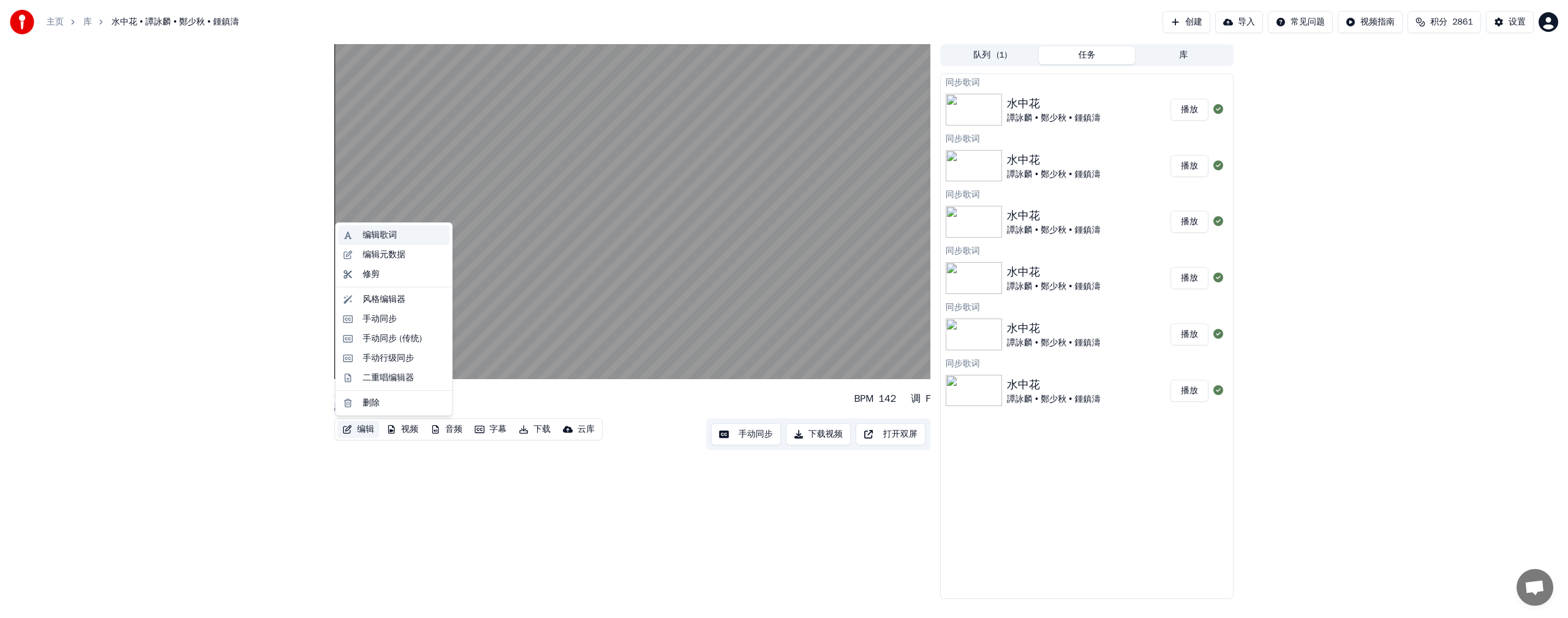 click on "编辑歌词" at bounding box center [380, 235] 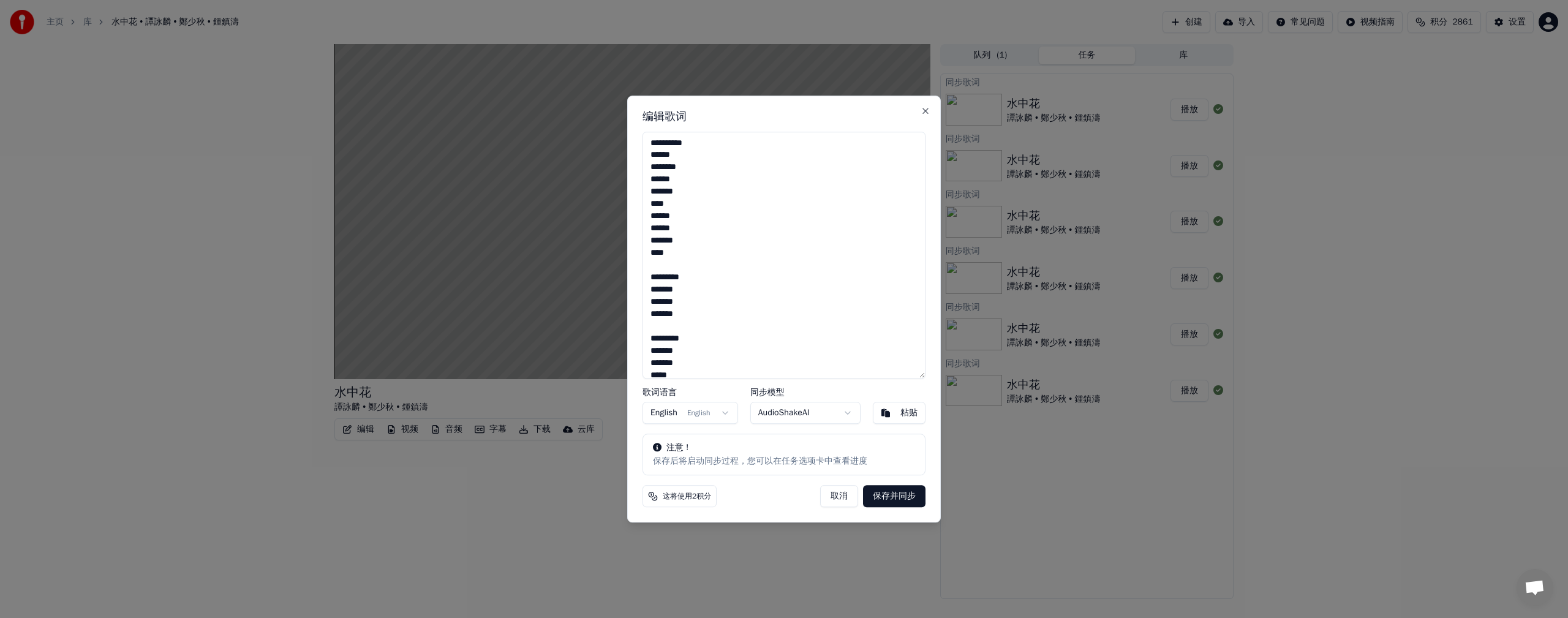 drag, startPoint x: 678, startPoint y: 153, endPoint x: 704, endPoint y: 155, distance: 26.07681 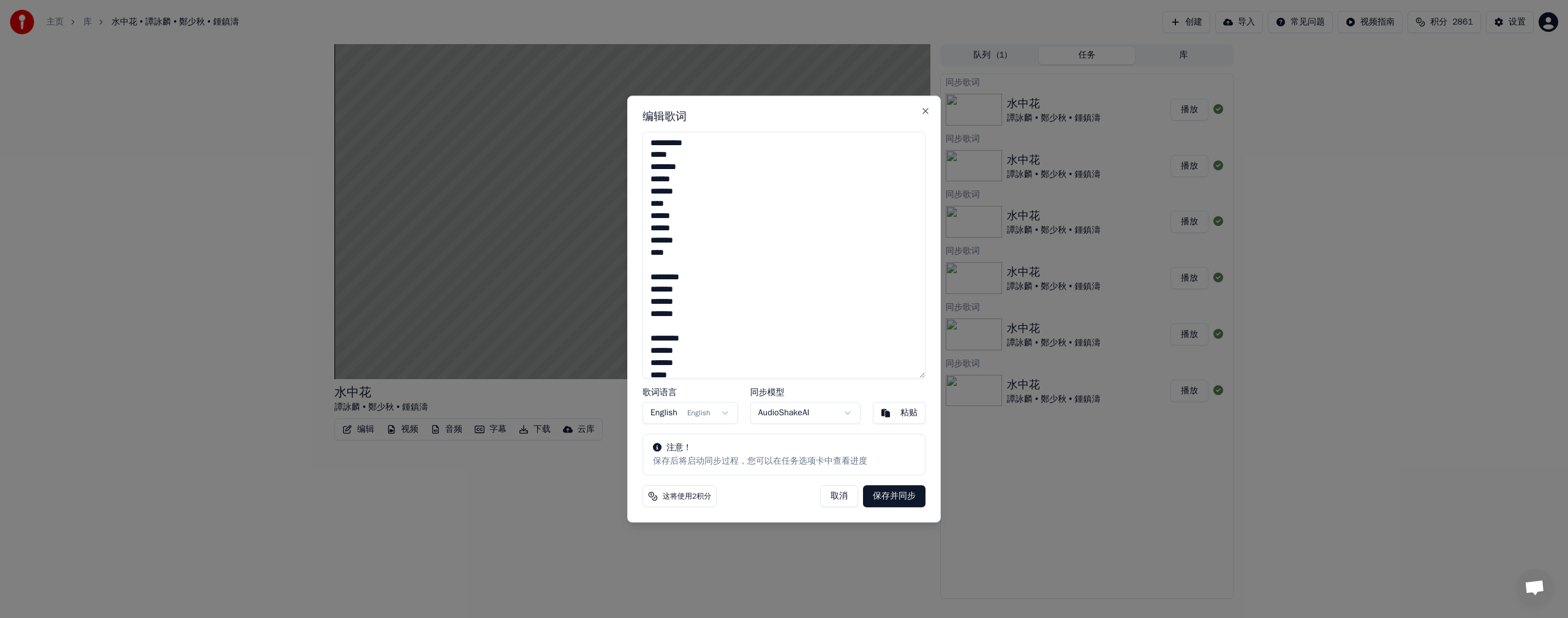 click on "**********" at bounding box center (784, 255) 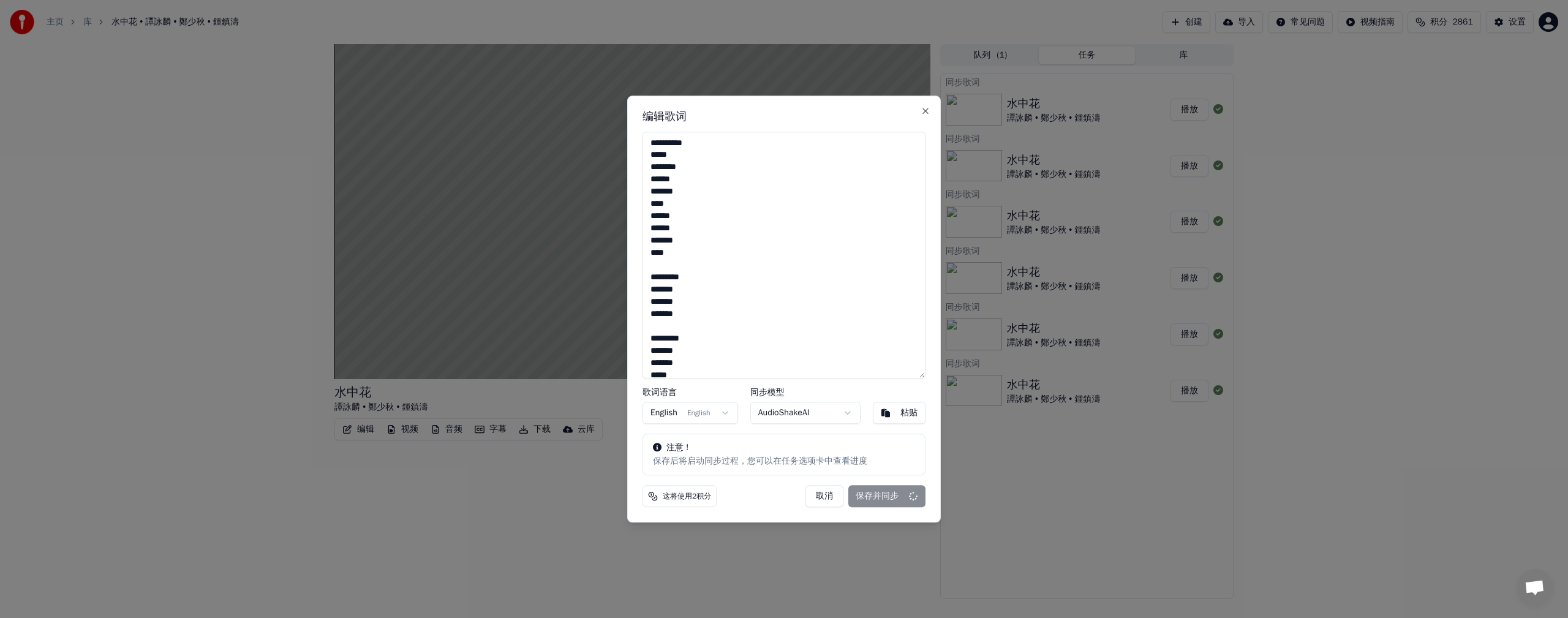 type on "**********" 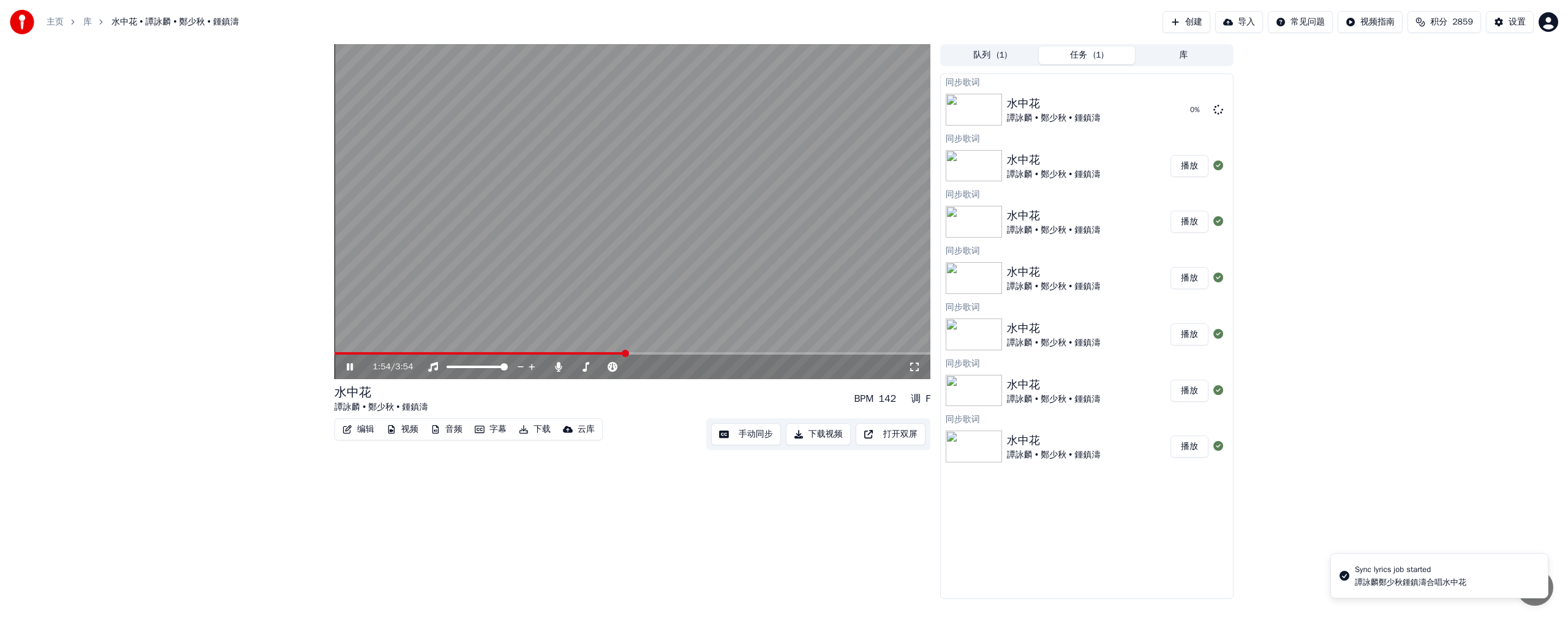 click on "编辑" at bounding box center [358, 429] 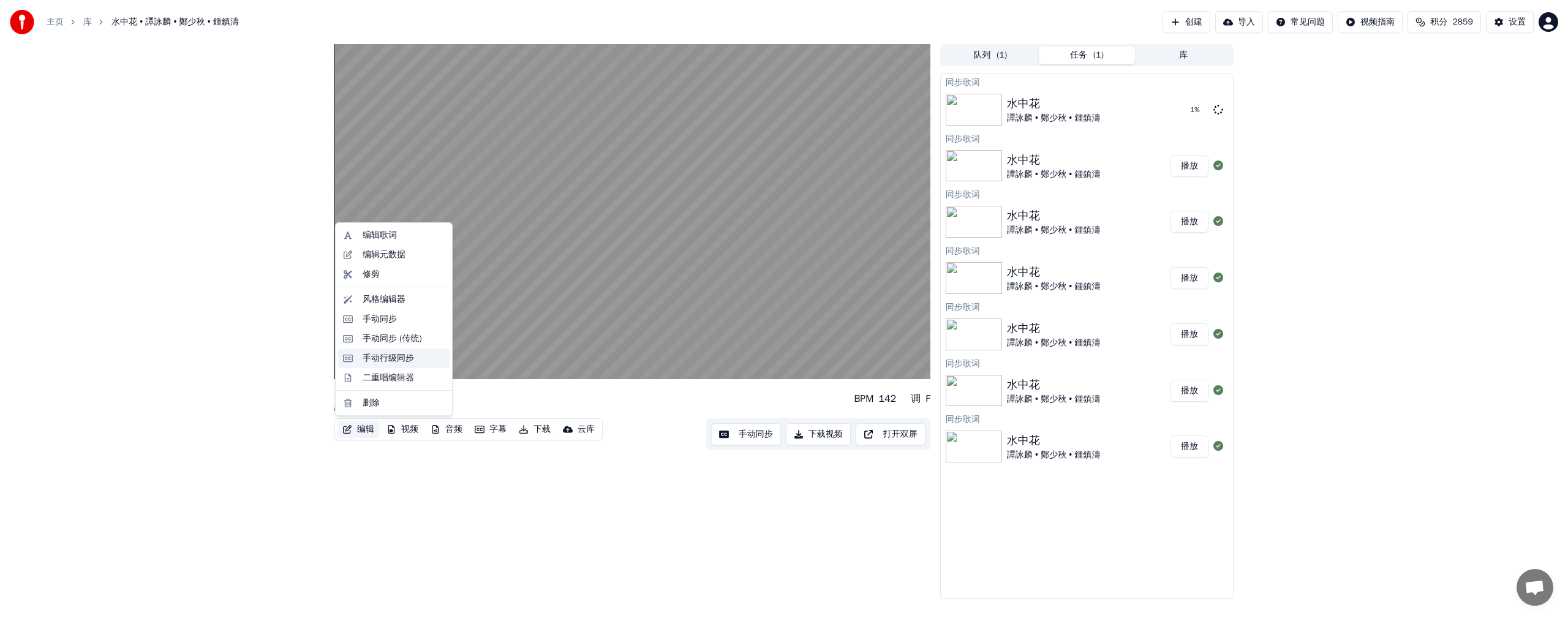 click on "手动行级同步" at bounding box center (388, 358) 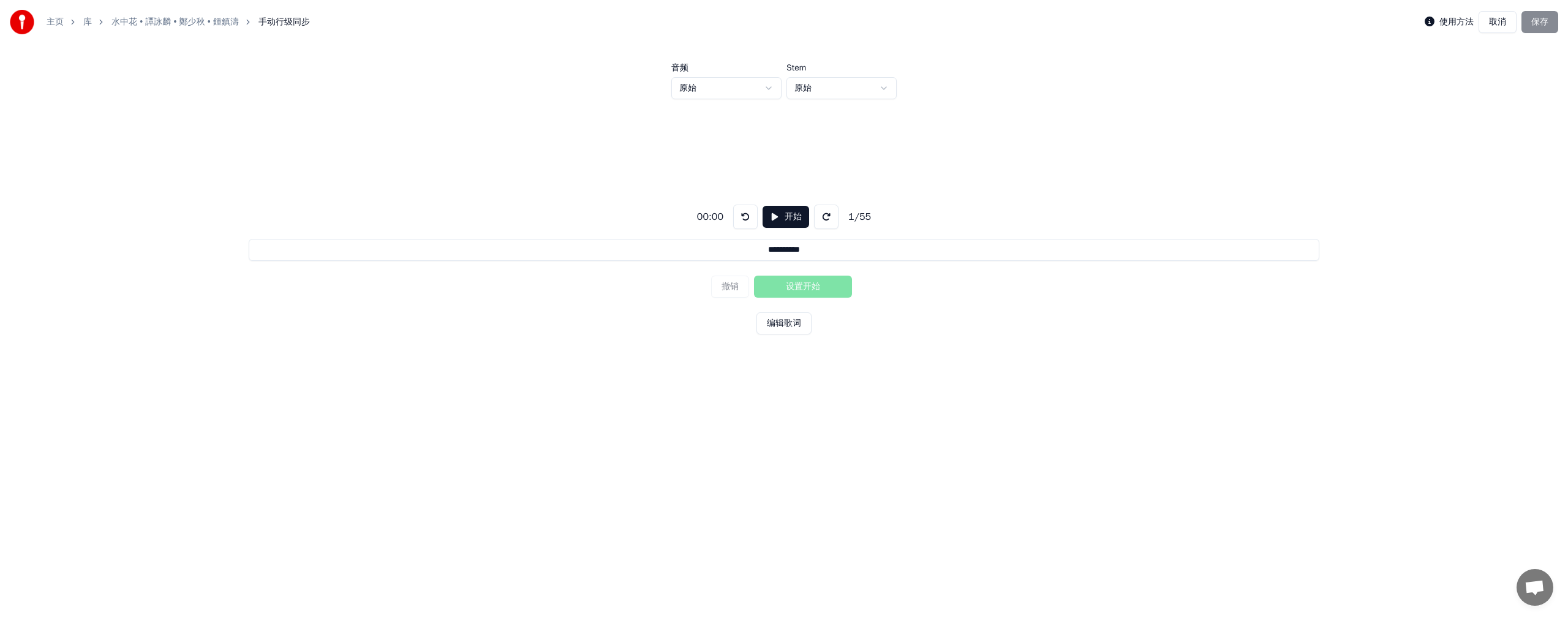 click on "开始" at bounding box center (786, 217) 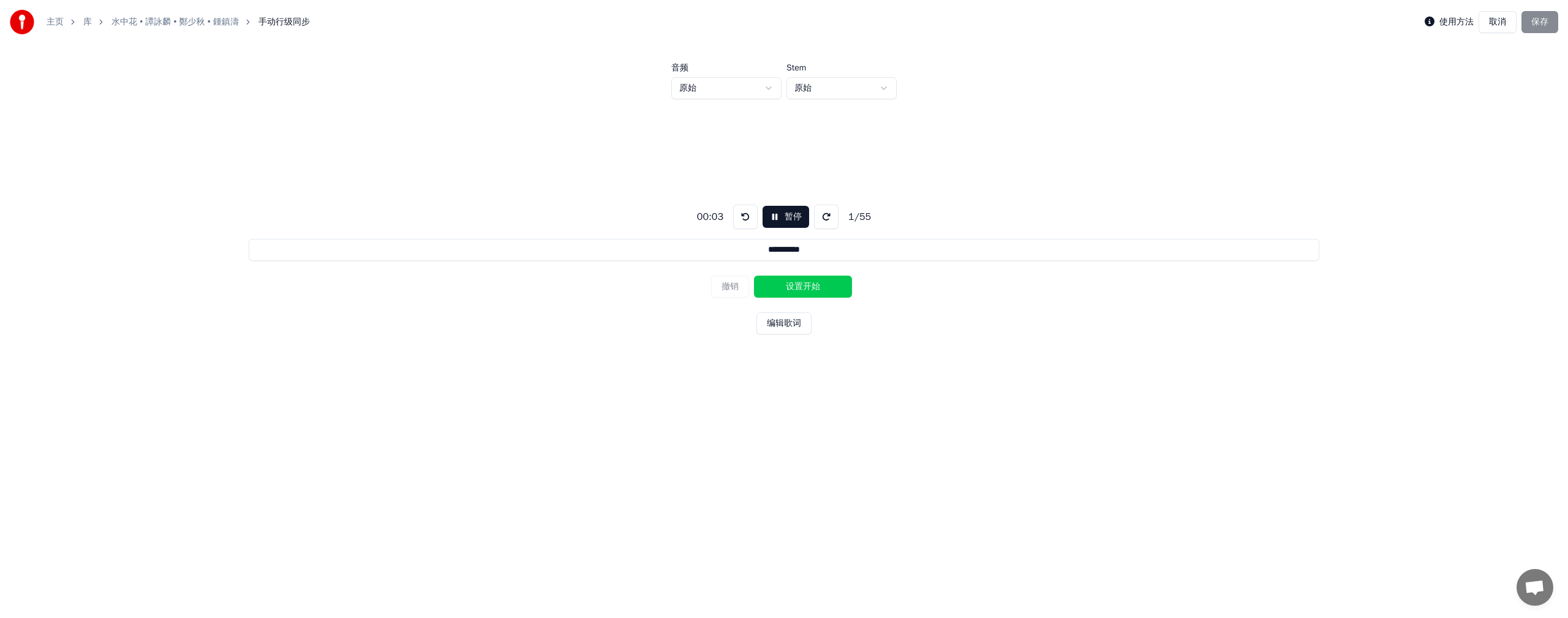 click on "设置开始" at bounding box center (803, 287) 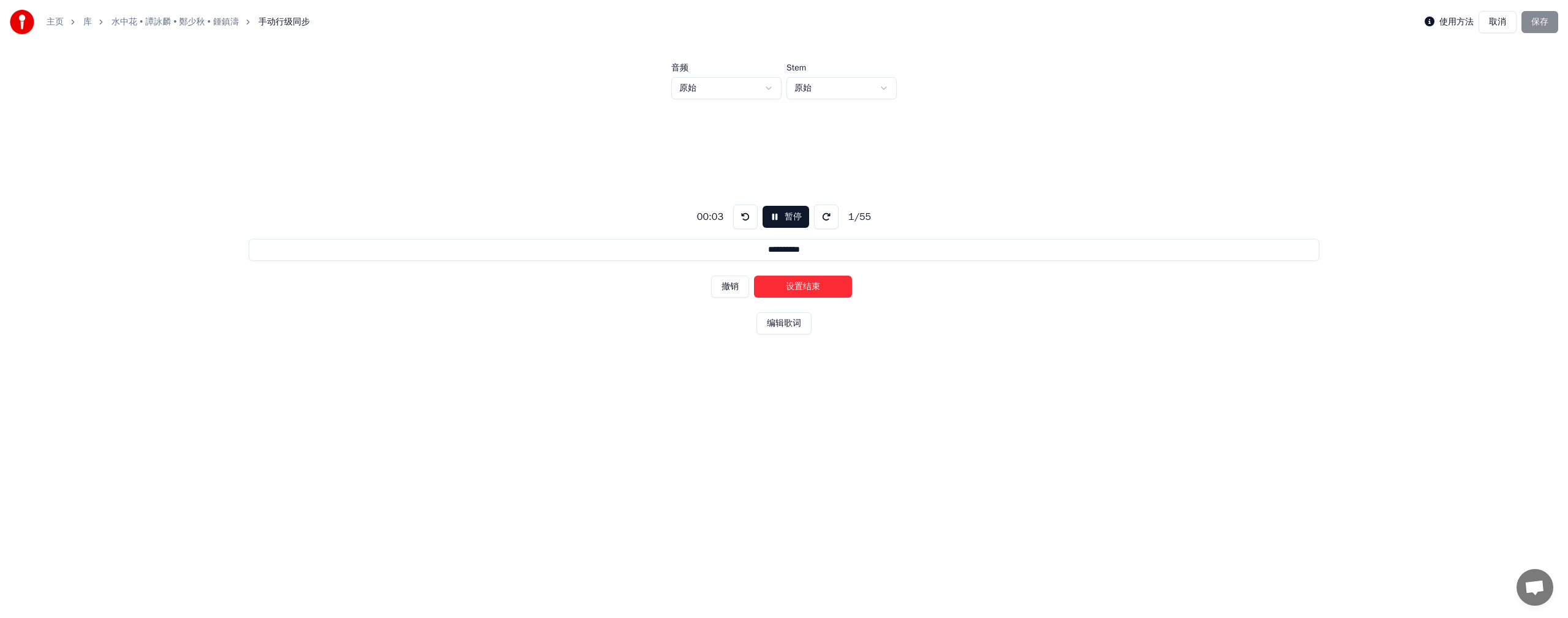 click on "设置结束" at bounding box center (803, 287) 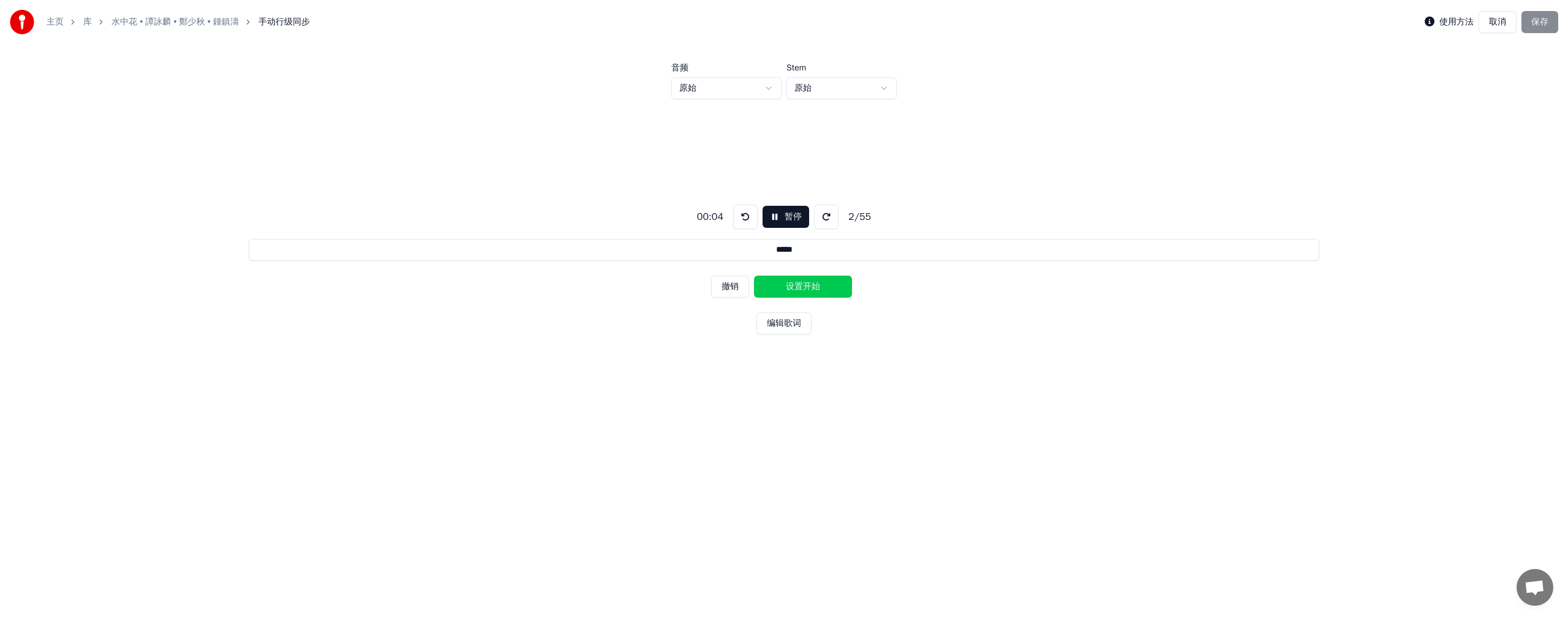 click on "设置开始" at bounding box center [803, 287] 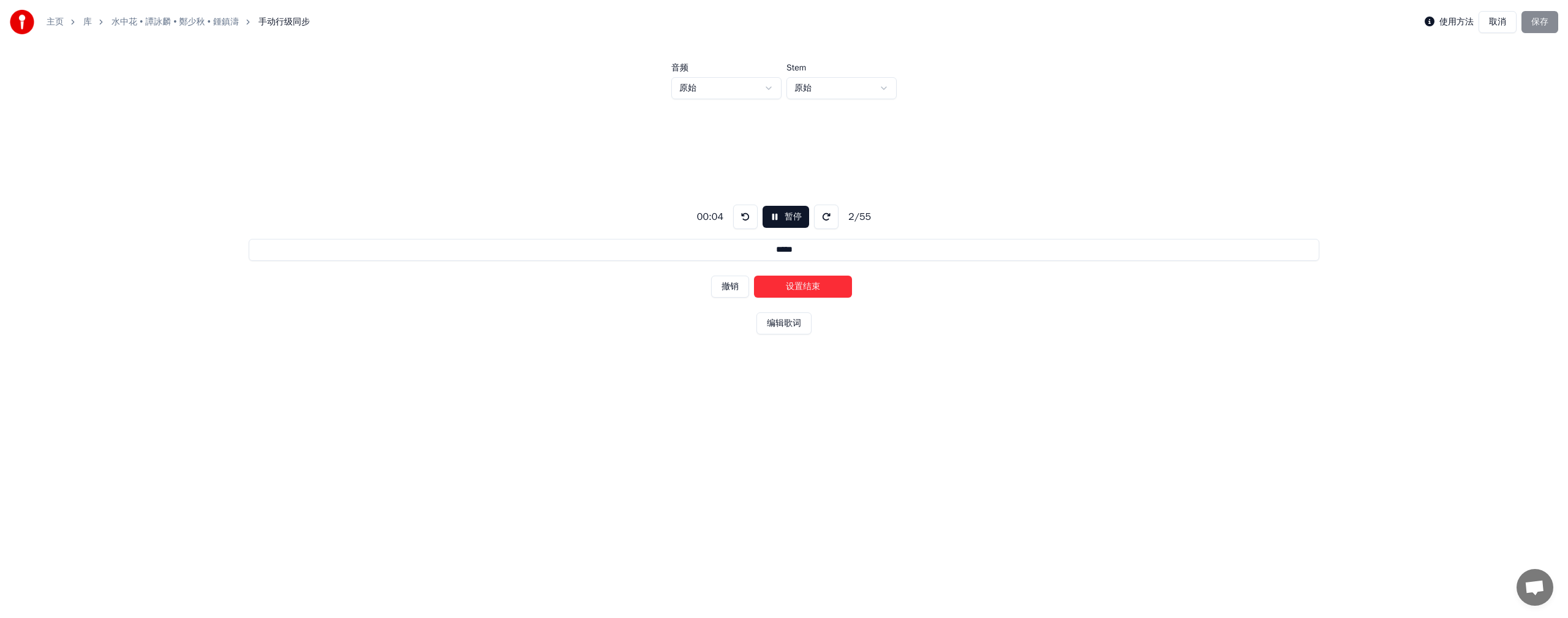 click on "设置结束" at bounding box center (803, 287) 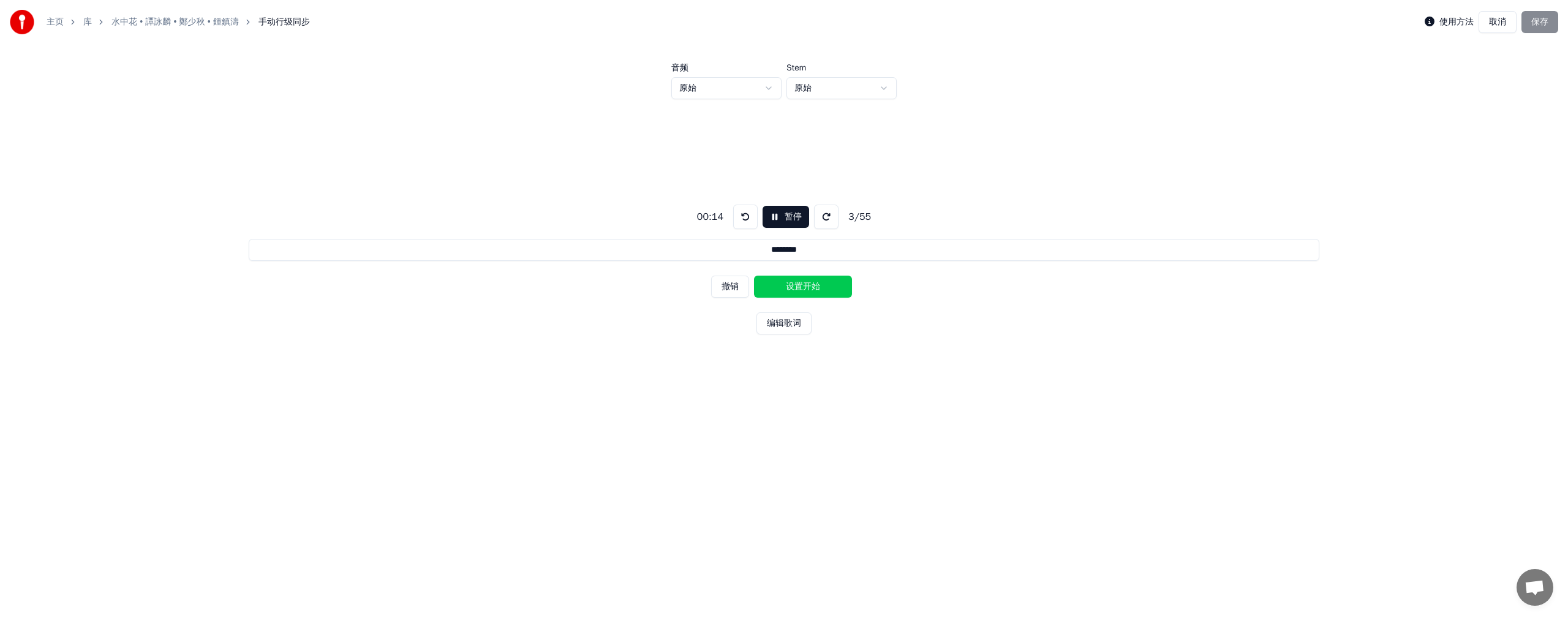 click on "设置开始" at bounding box center (803, 287) 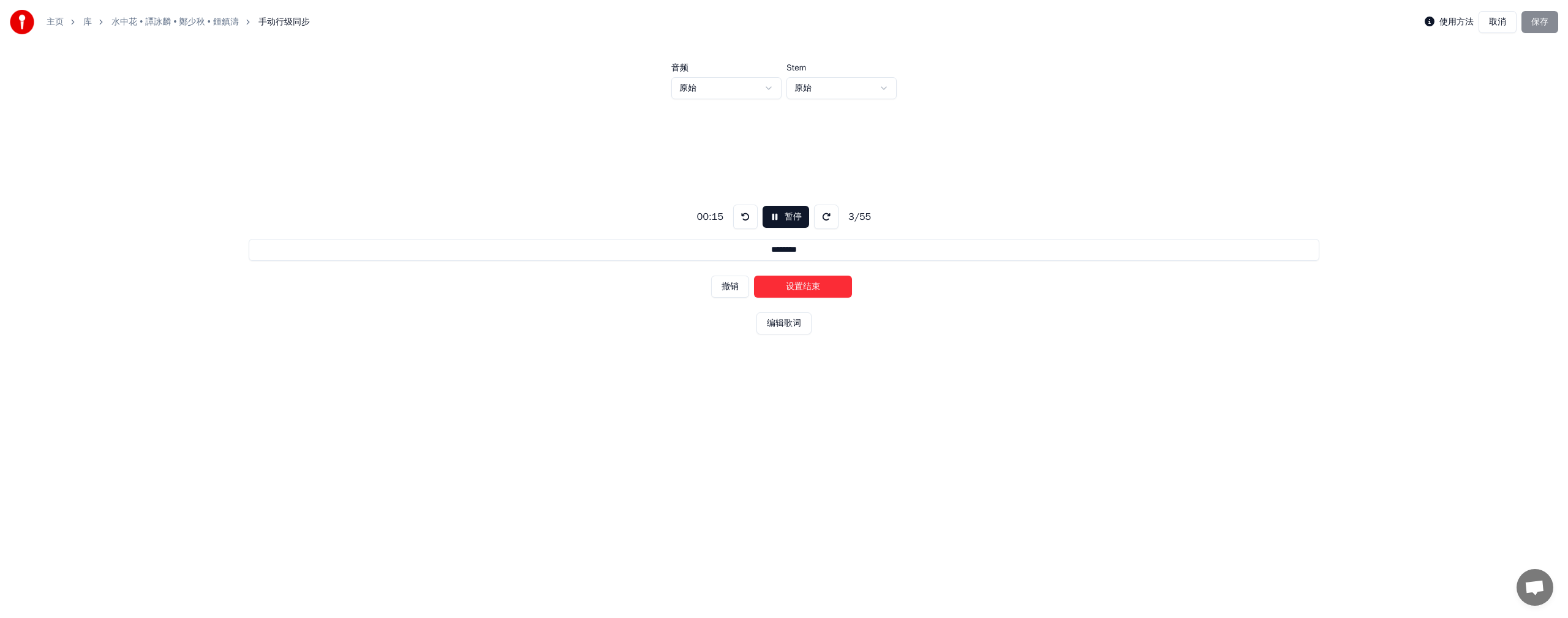 click on "设置结束" at bounding box center (803, 287) 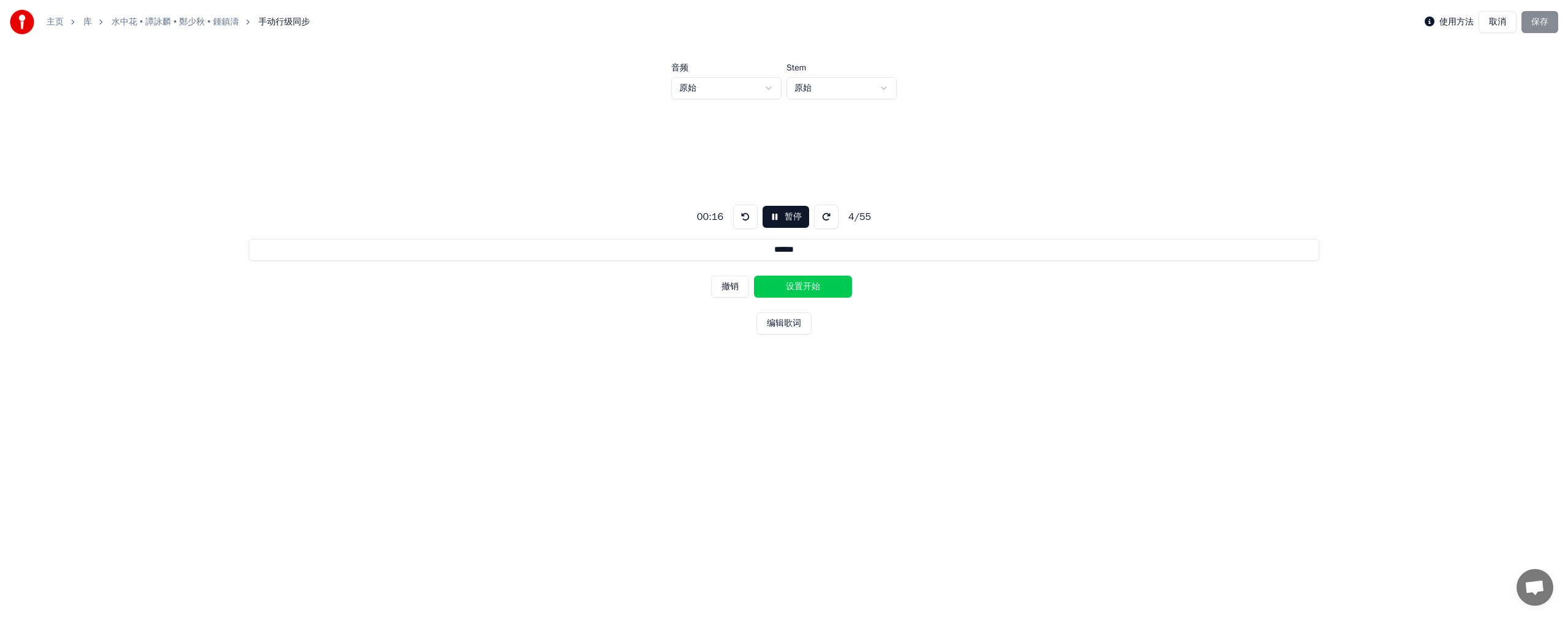 click on "设置开始" at bounding box center [803, 287] 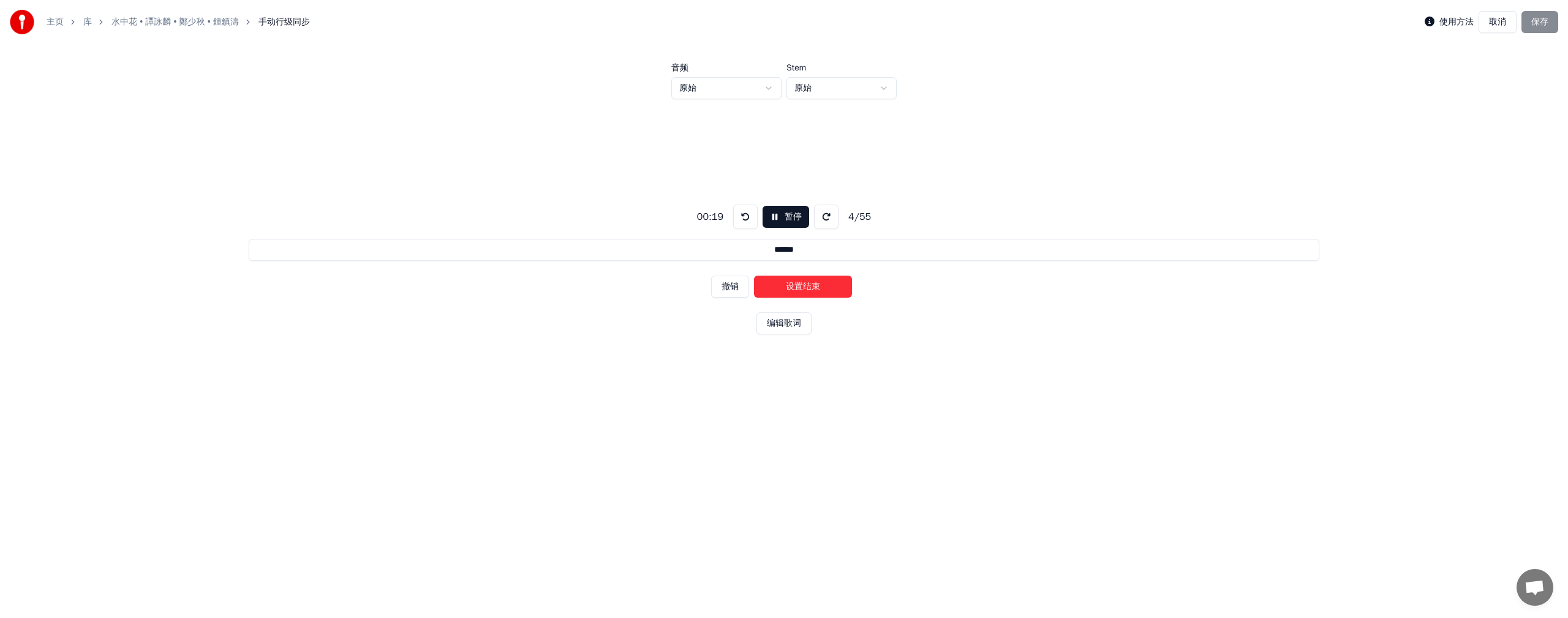 click on "设置结束" at bounding box center (803, 287) 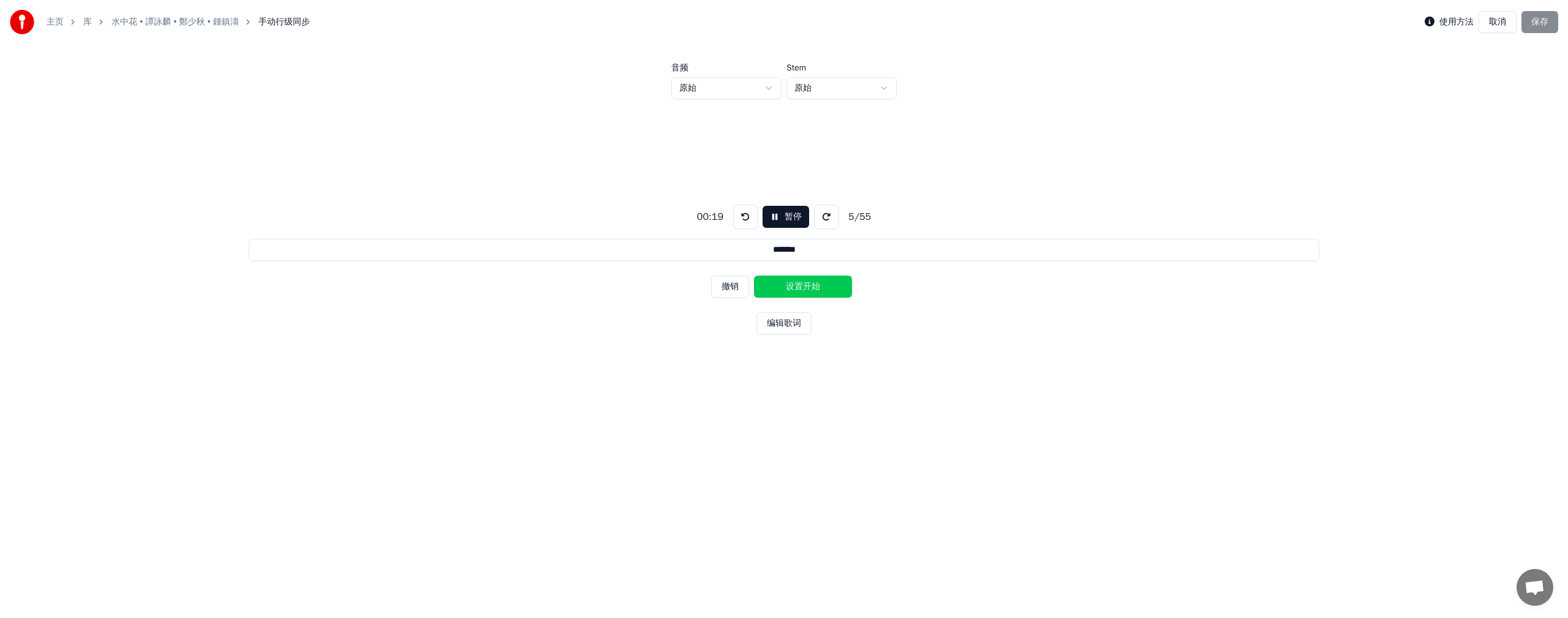 click on "设置开始" at bounding box center [803, 287] 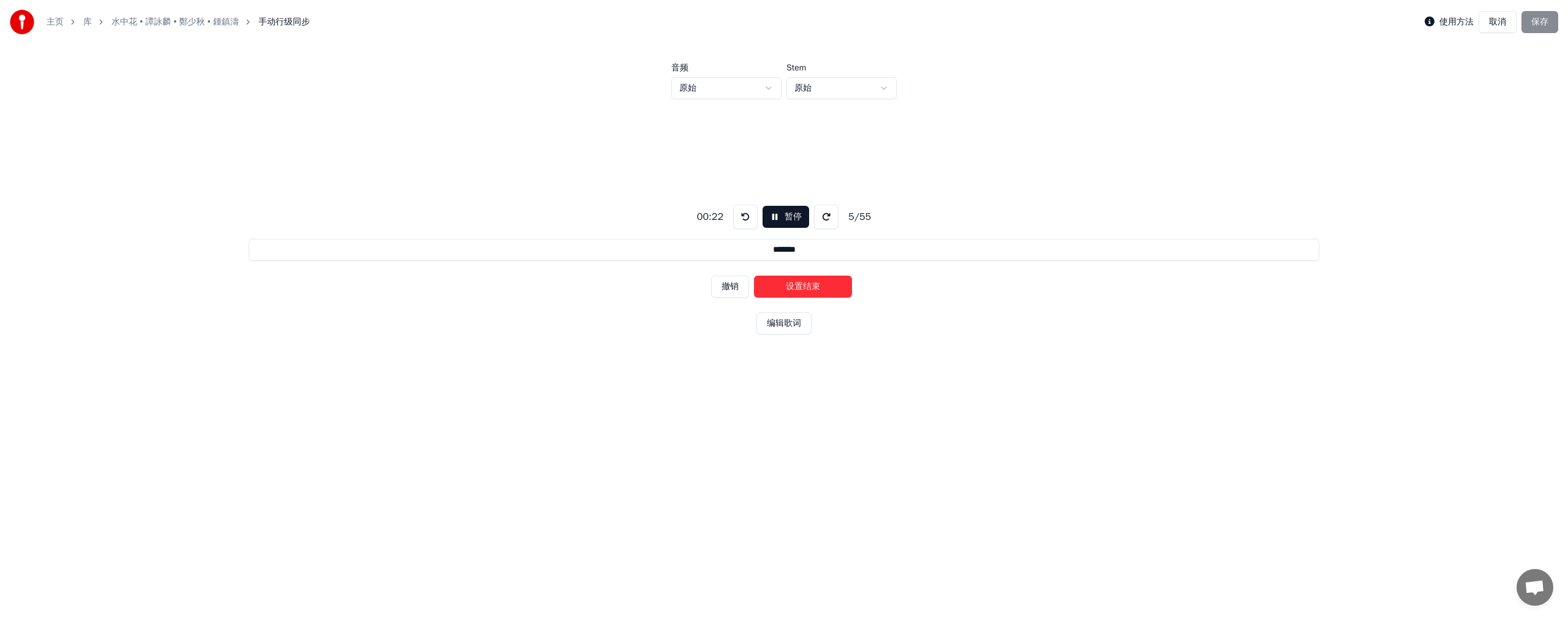 click on "设置结束" at bounding box center (803, 287) 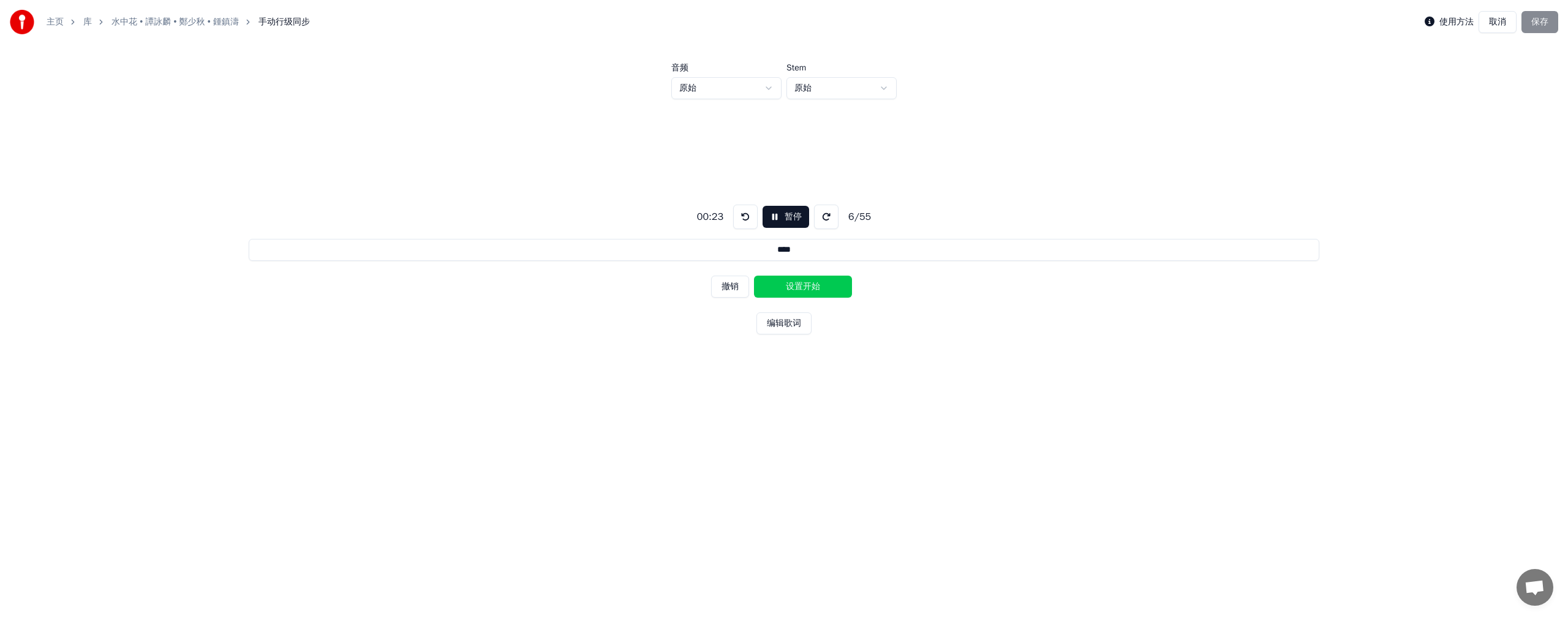 click on "设置开始" at bounding box center (803, 287) 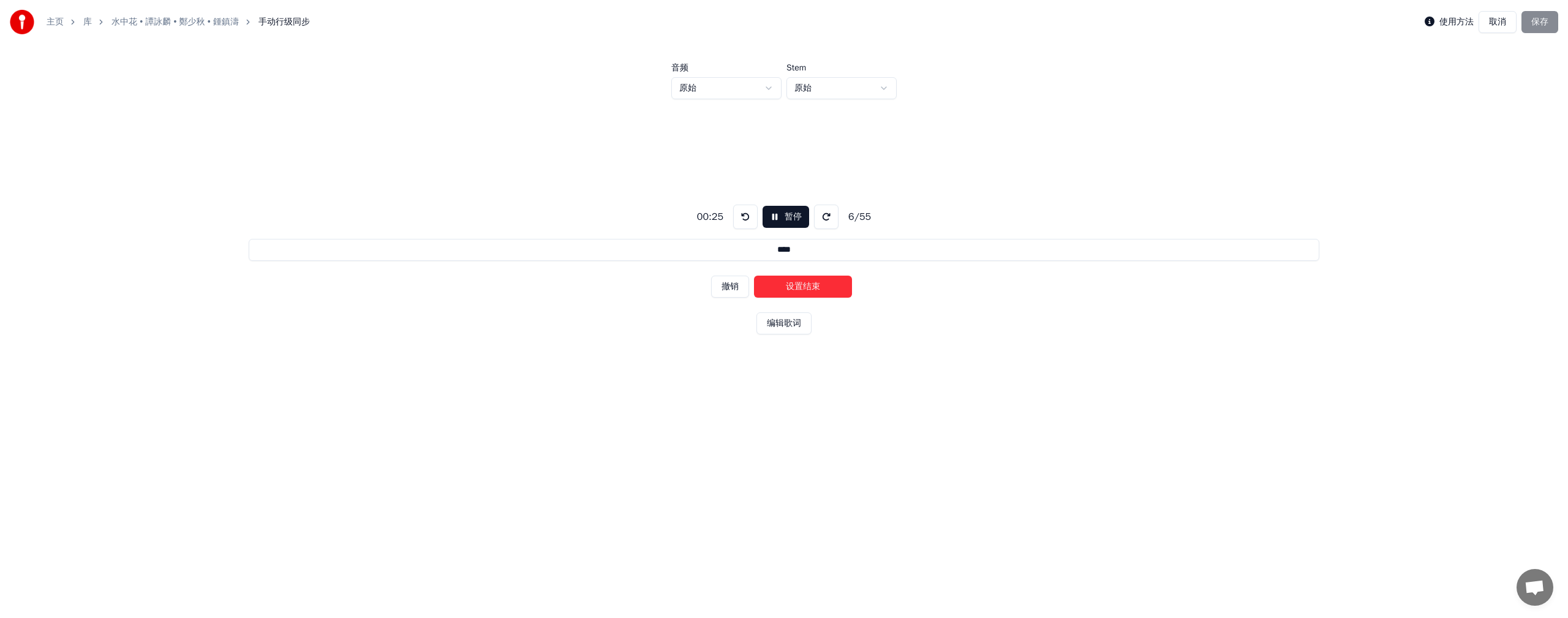 click on "设置结束" at bounding box center (803, 287) 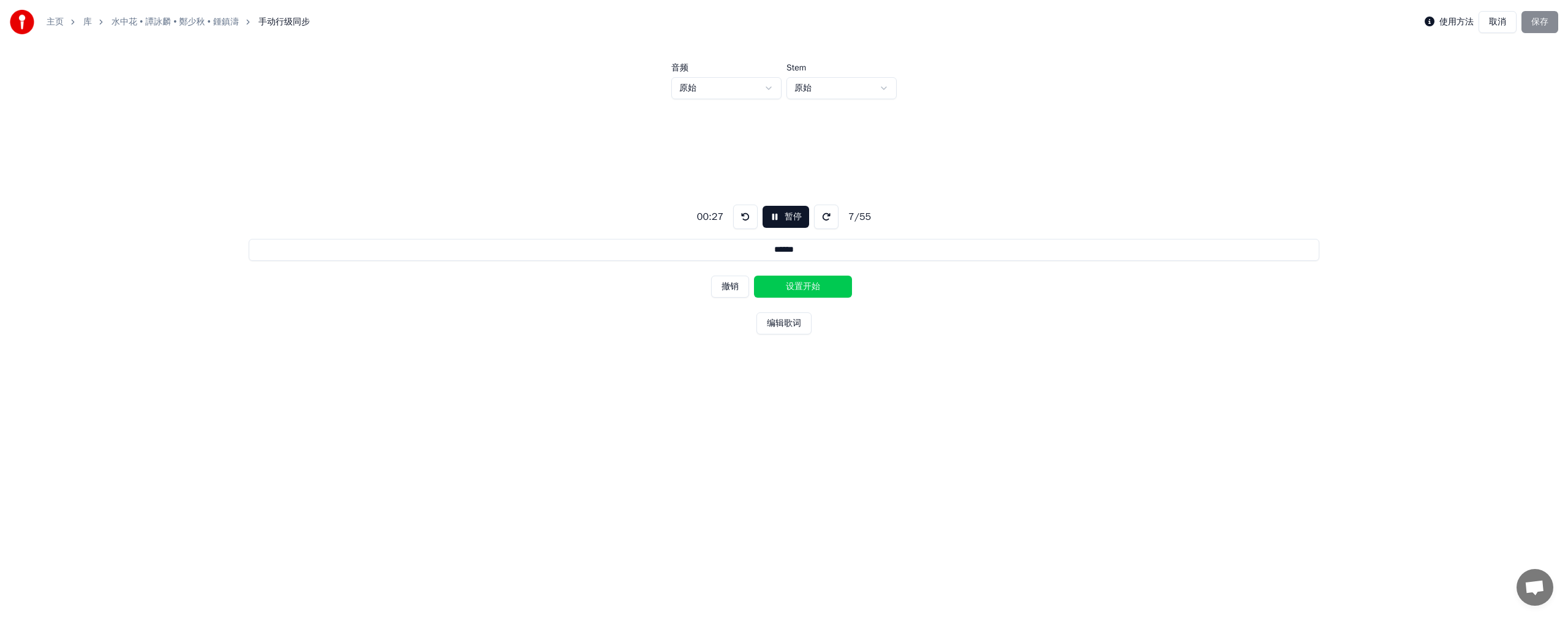 click on "设置开始" at bounding box center [803, 287] 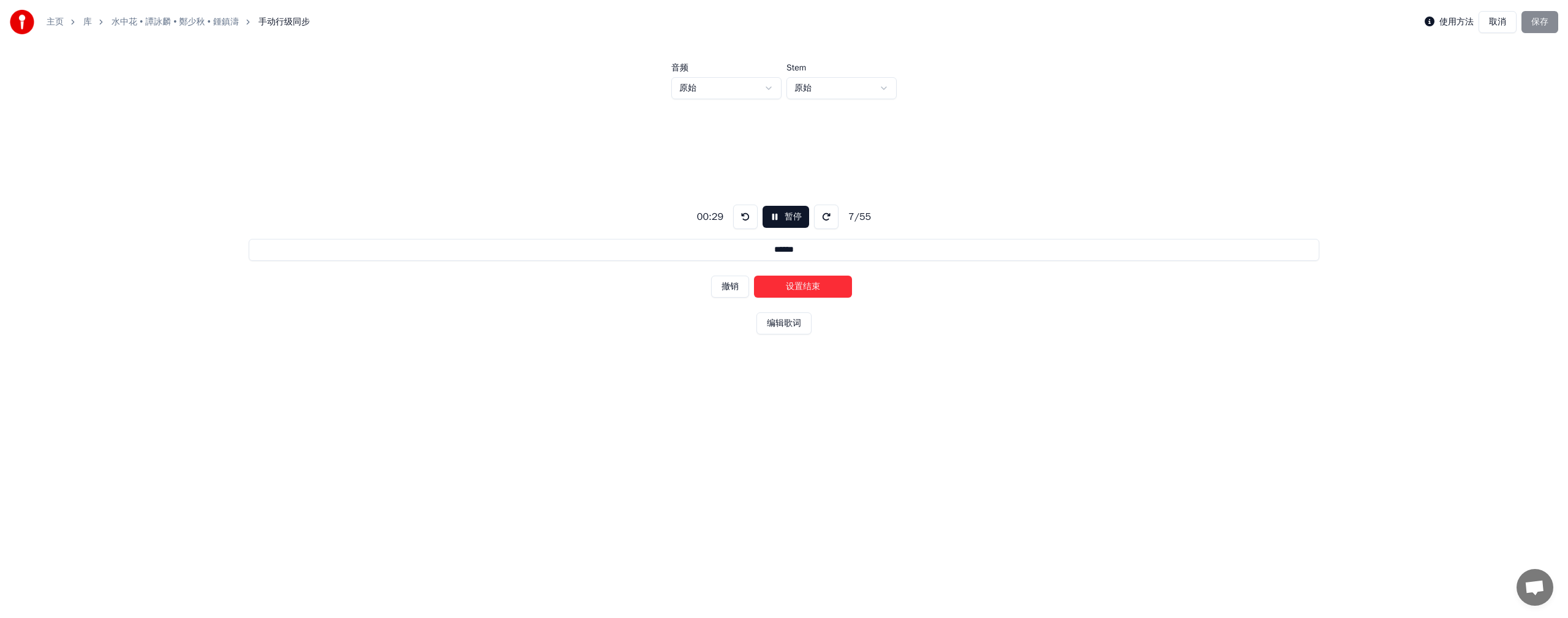 click on "设置结束" at bounding box center [803, 287] 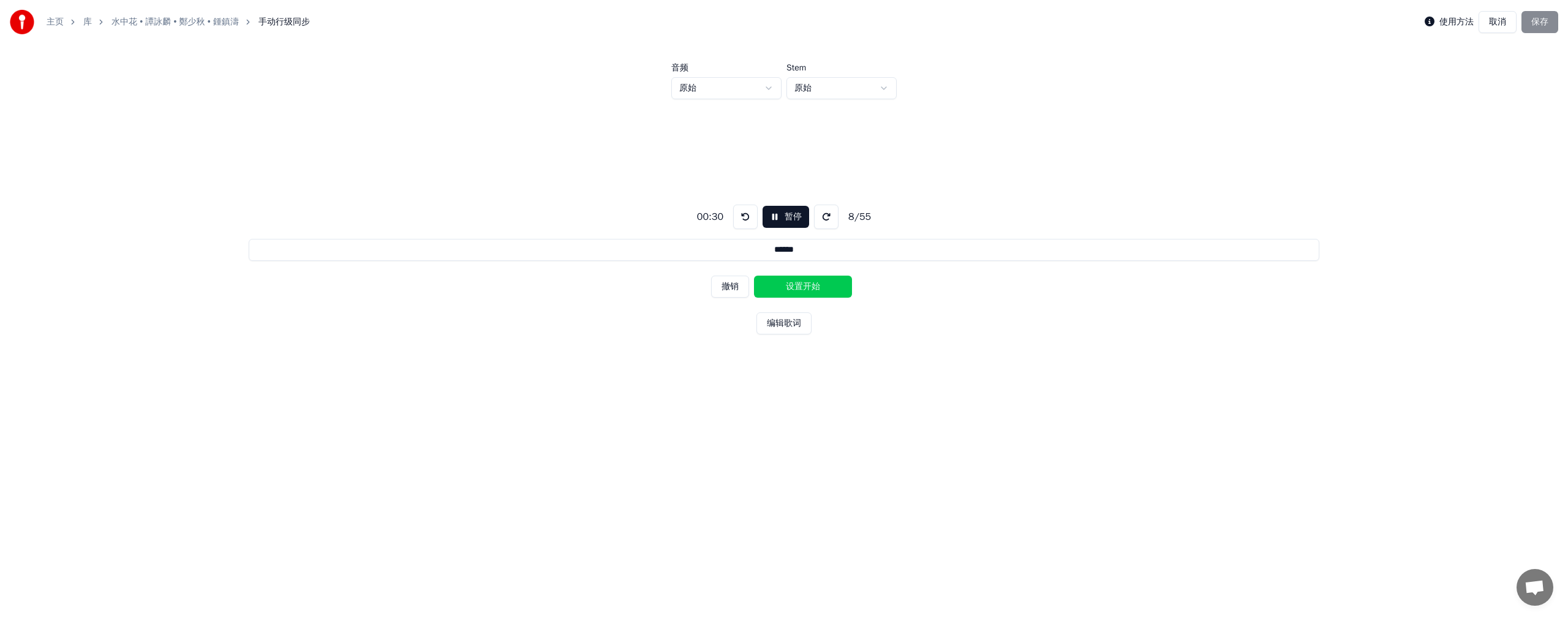click on "设置开始" at bounding box center (803, 287) 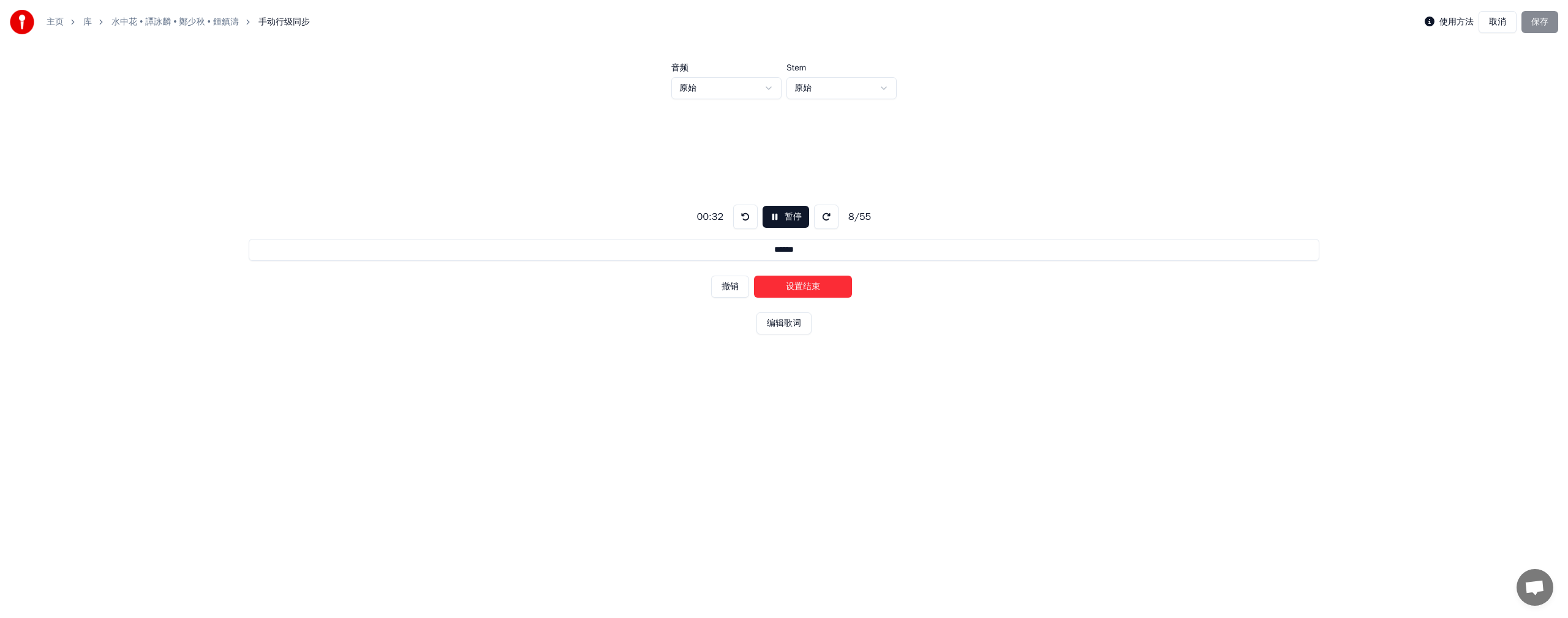 click on "设置结束" at bounding box center [803, 287] 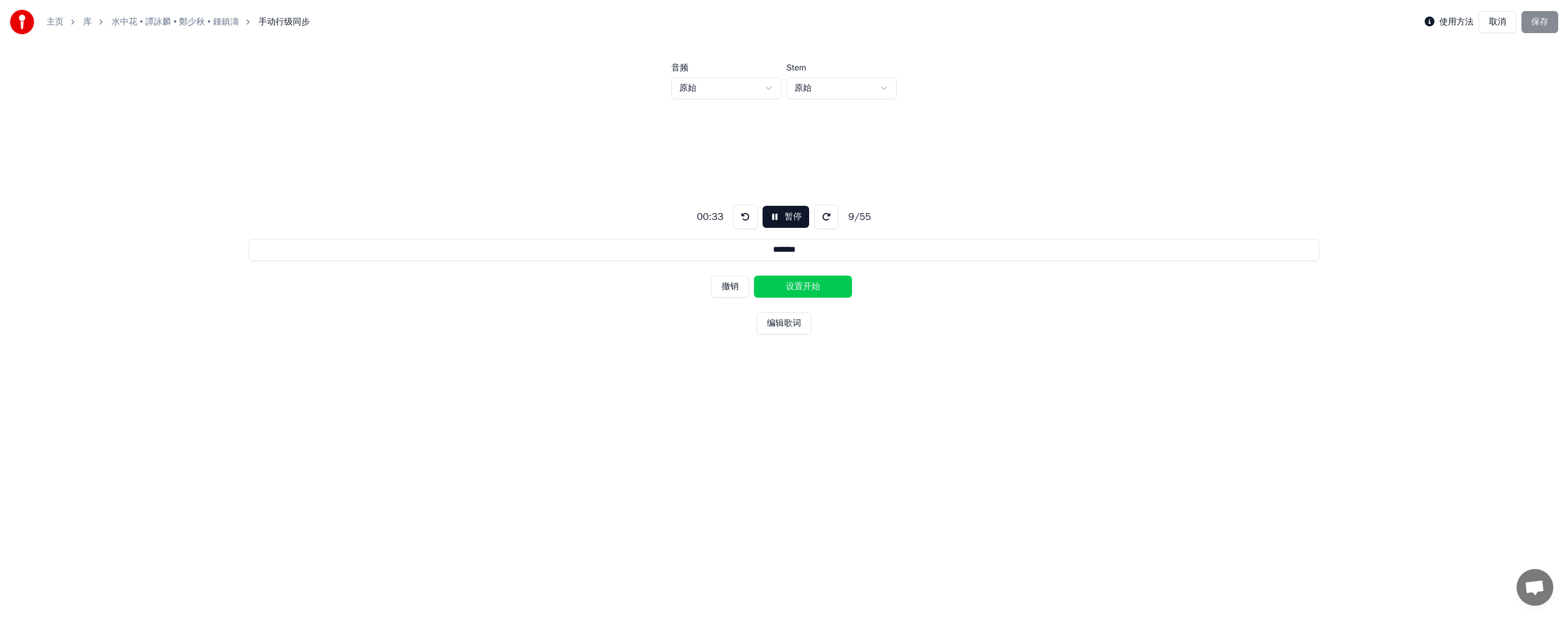 click on "设置开始" at bounding box center [803, 287] 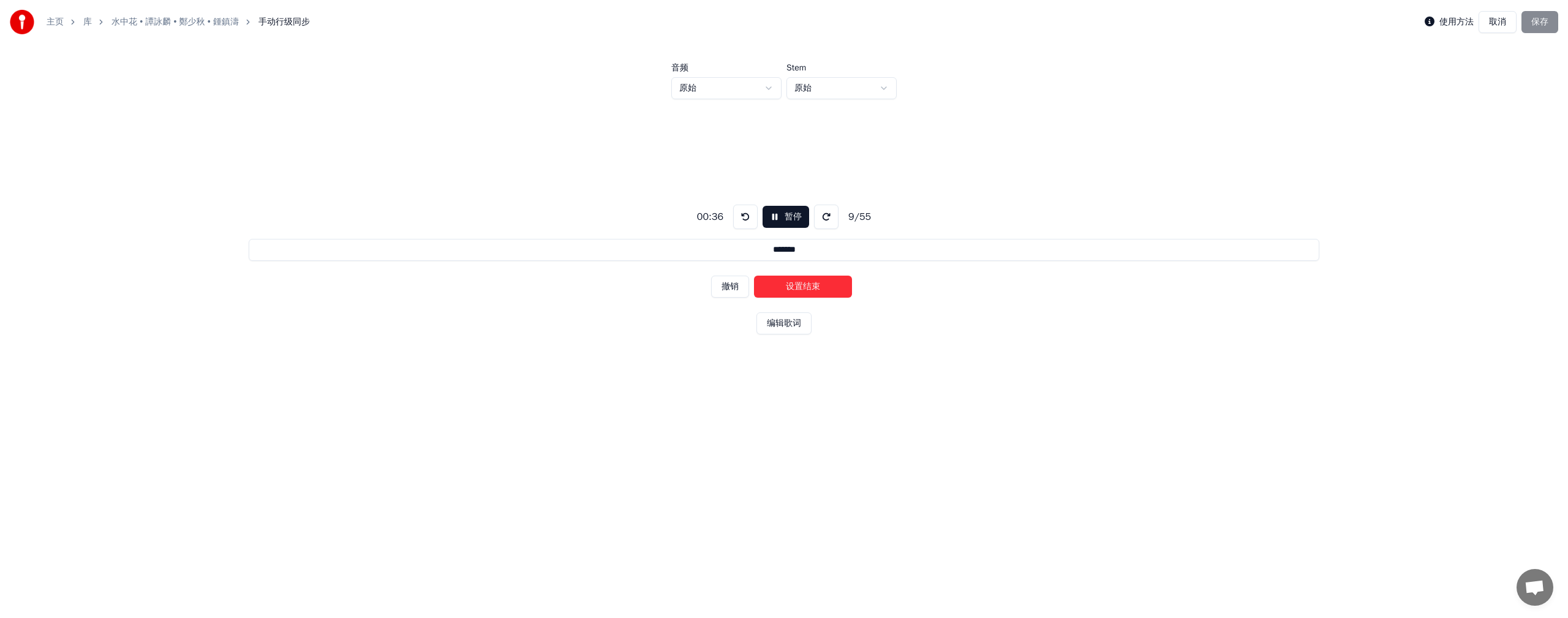 click on "设置结束" at bounding box center (803, 287) 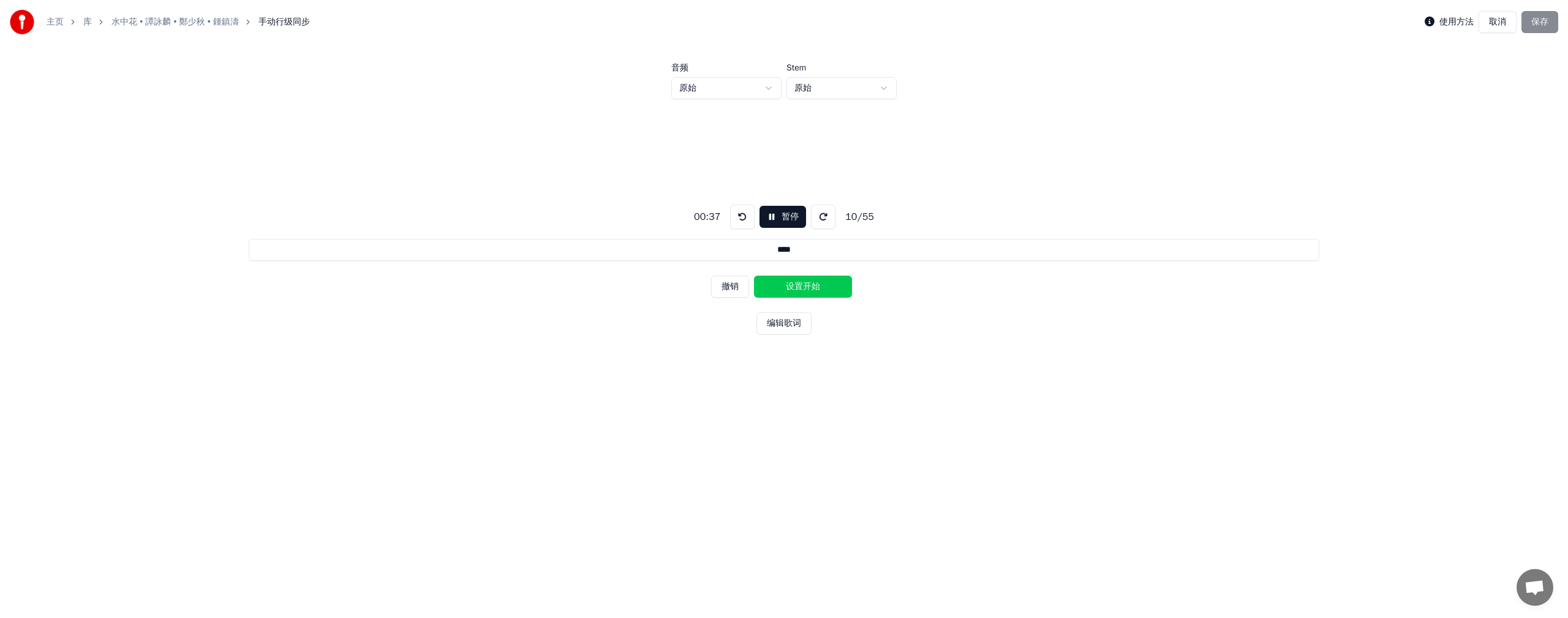 click on "设置开始" at bounding box center (803, 287) 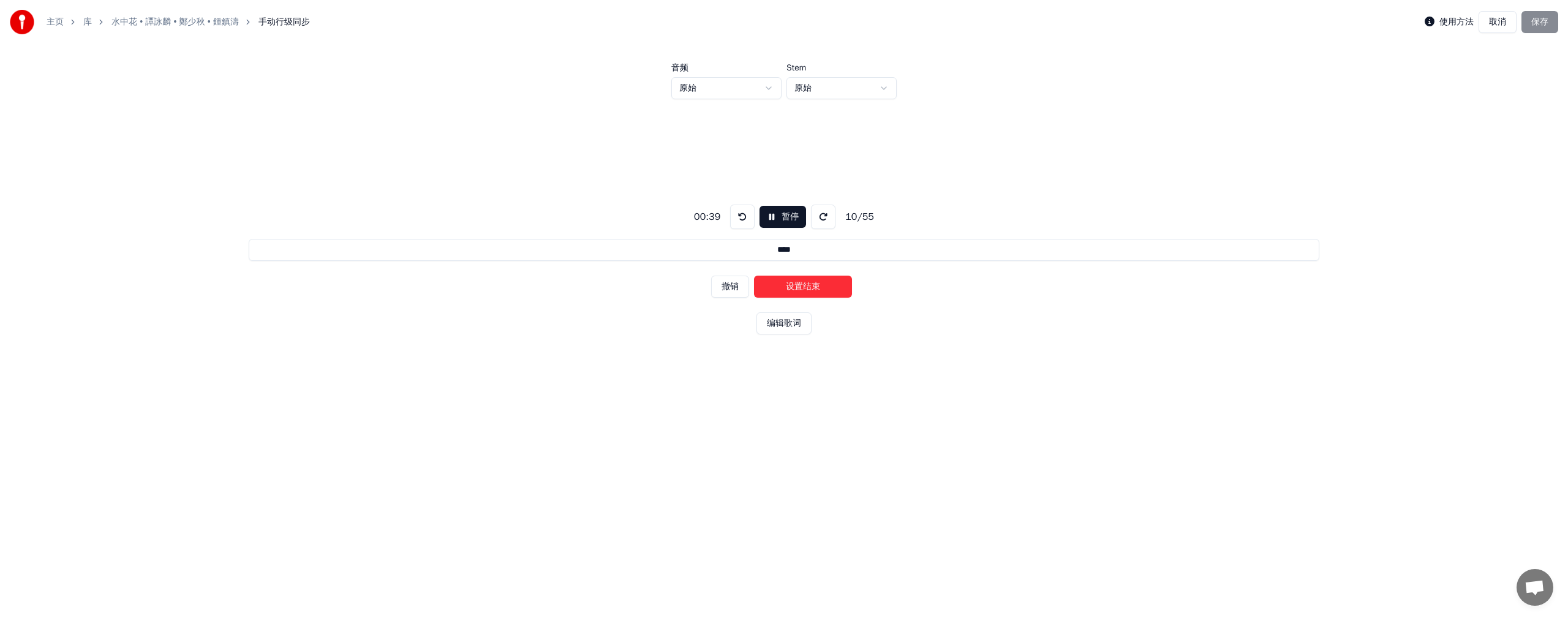 click on "设置结束" at bounding box center [803, 287] 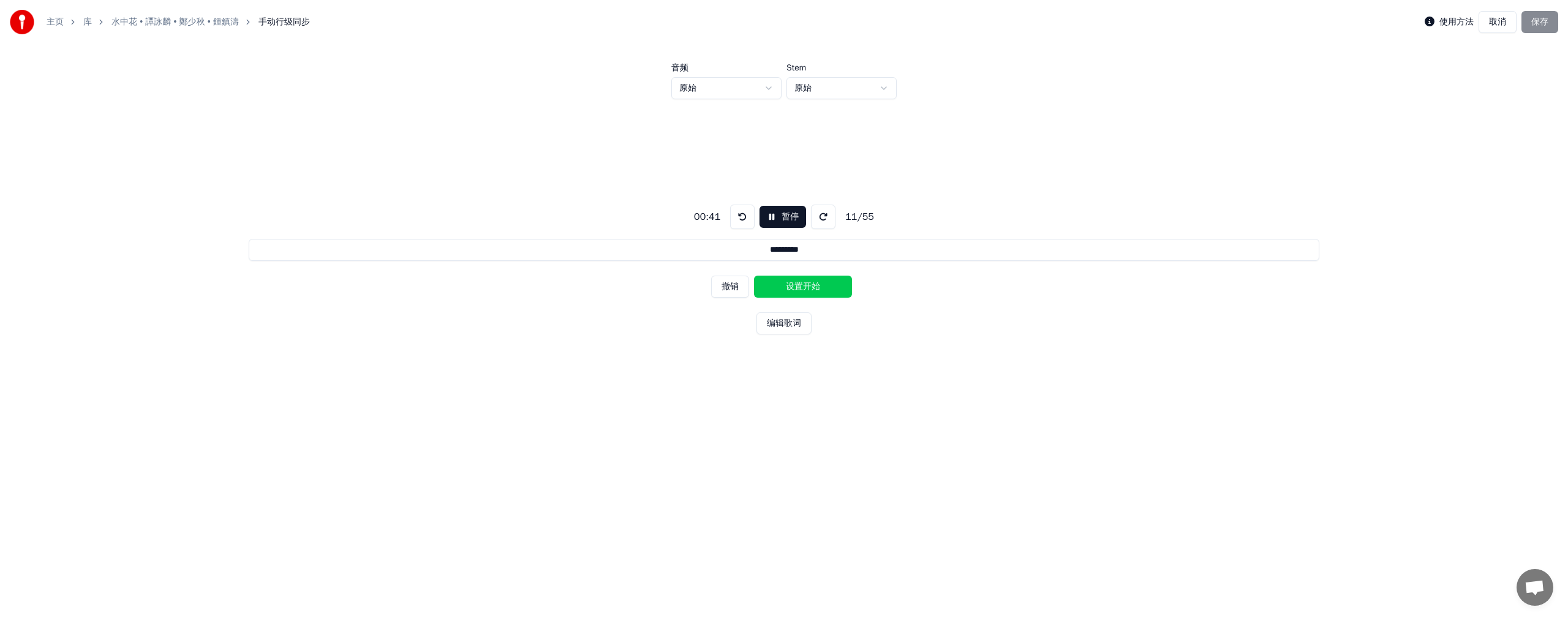 click on "设置开始" at bounding box center [803, 287] 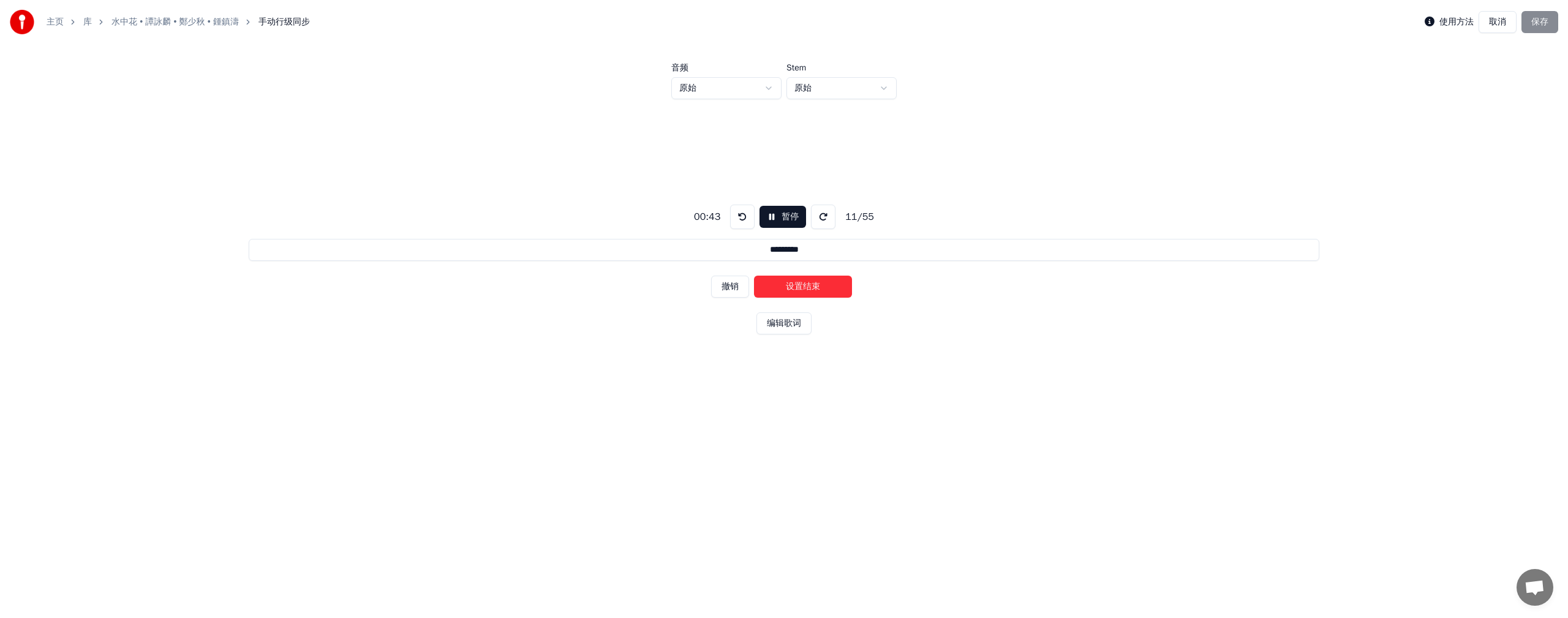 click on "设置结束" at bounding box center (803, 287) 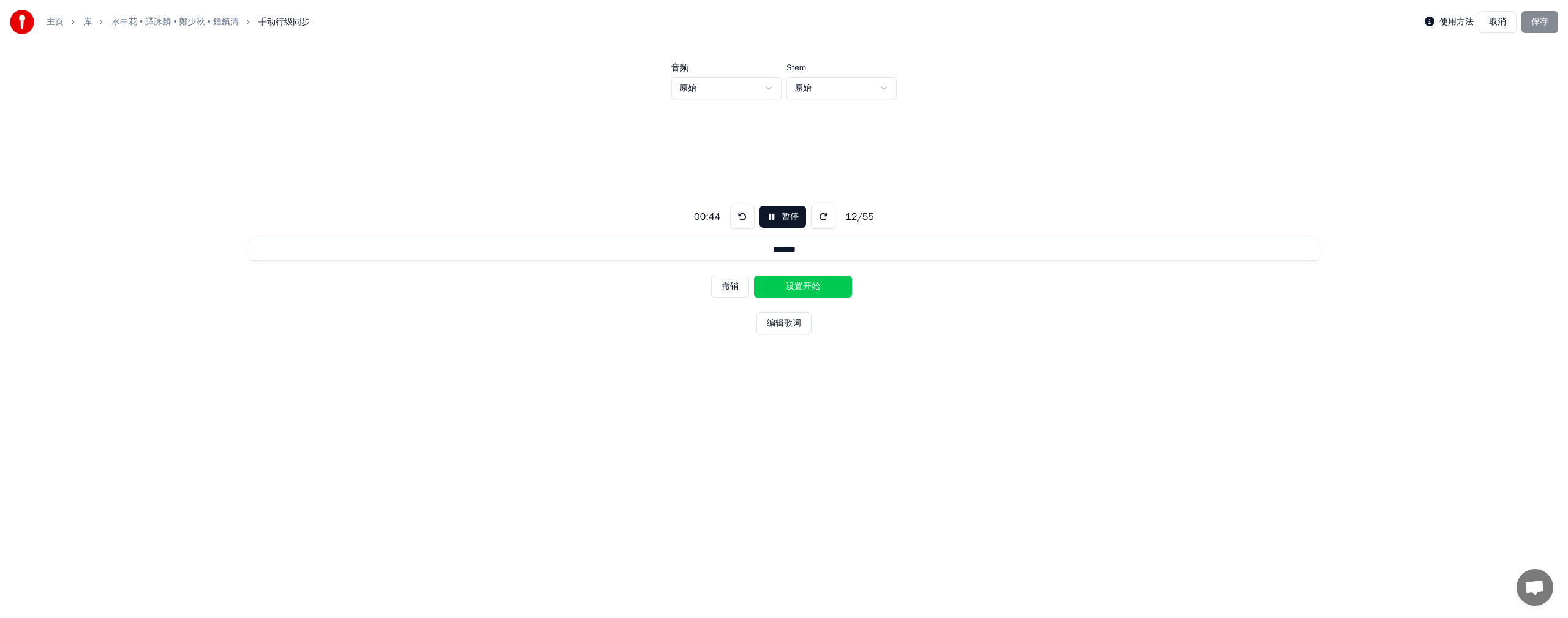 click on "设置开始" at bounding box center (803, 287) 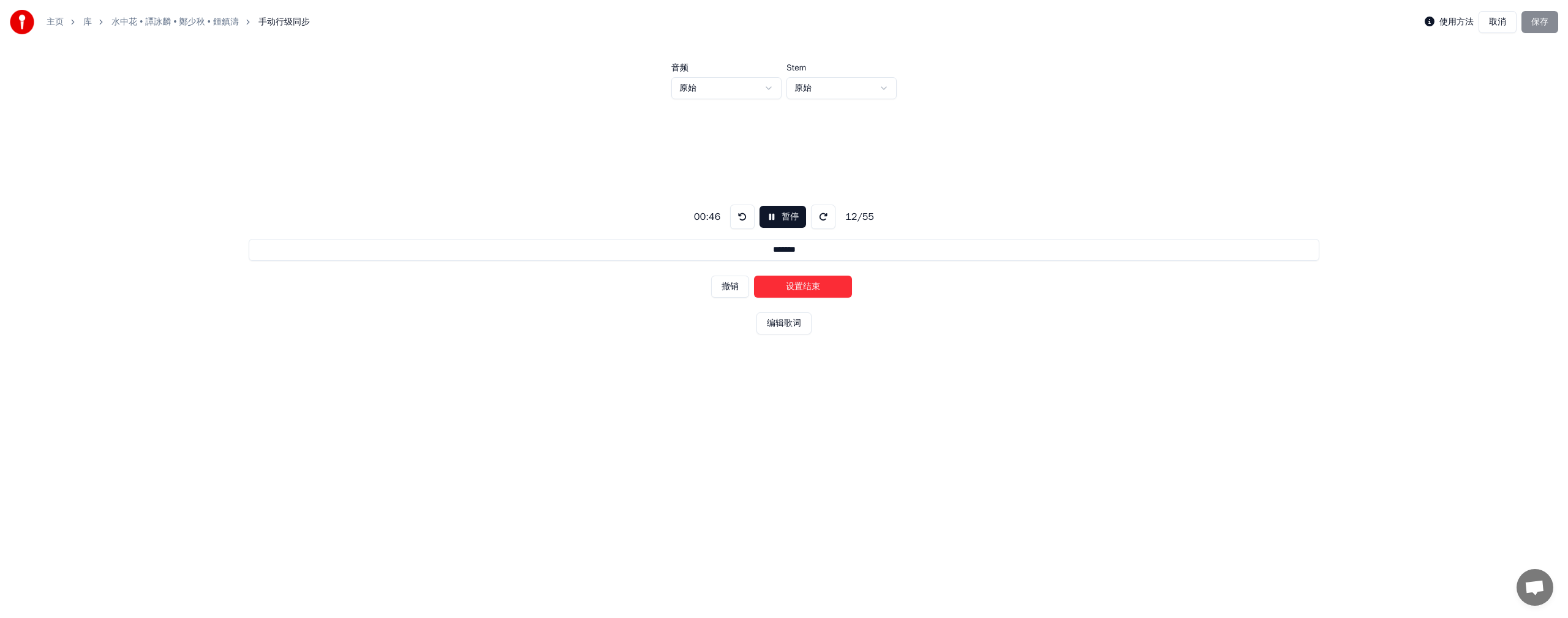 click on "撤销 设置结束" at bounding box center [784, 287] 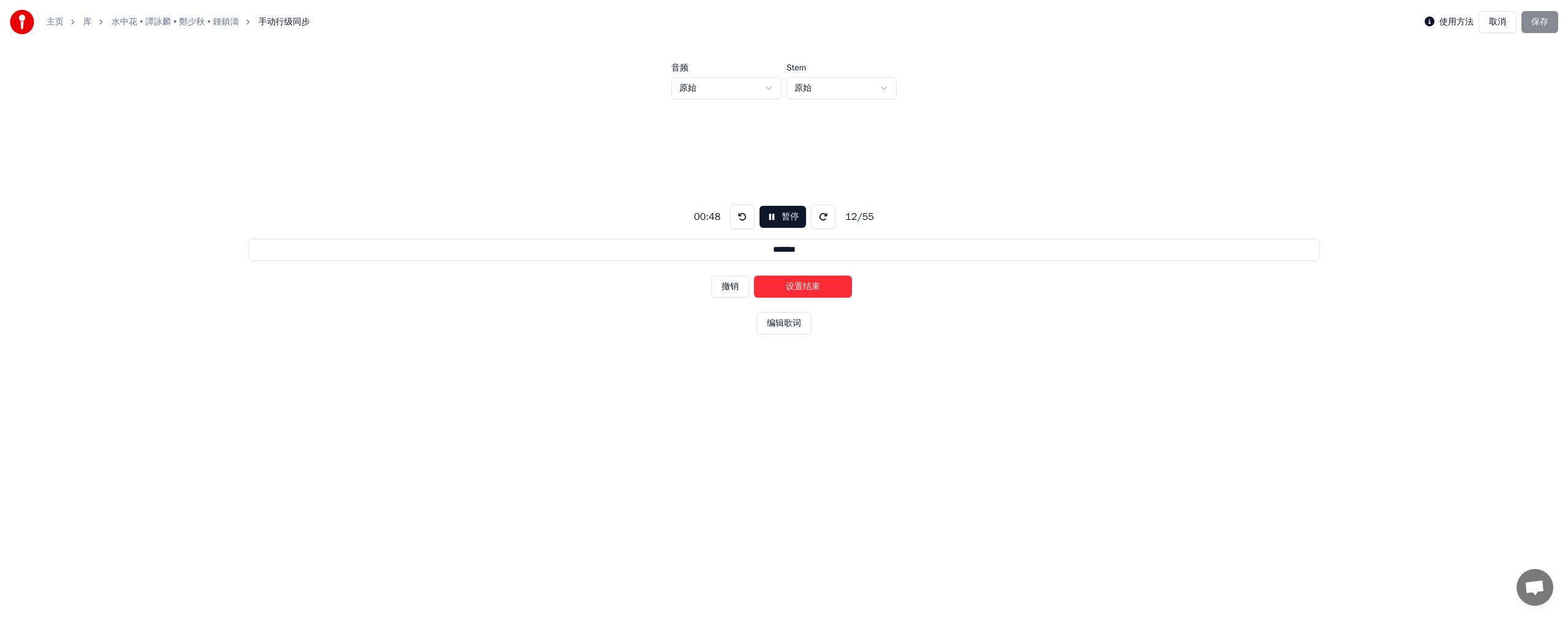 click on "设置结束" at bounding box center (803, 287) 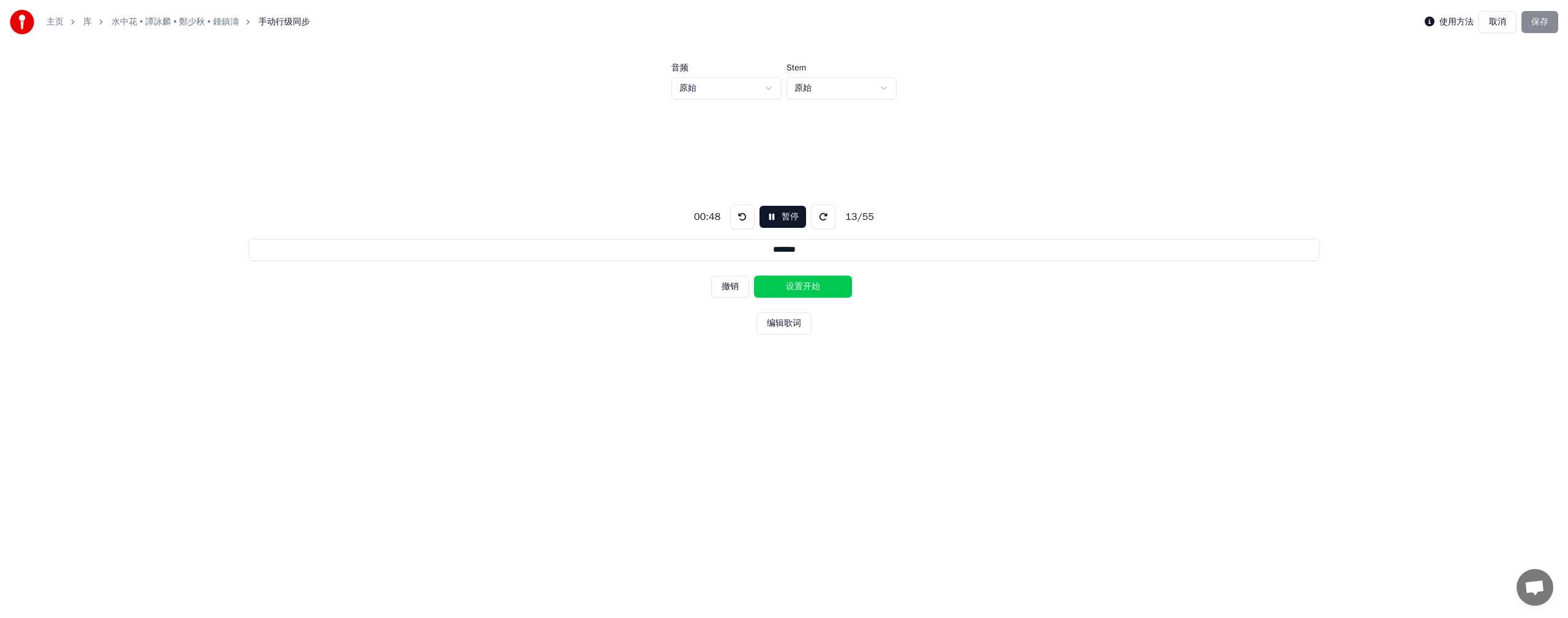 click on "设置开始" at bounding box center [803, 287] 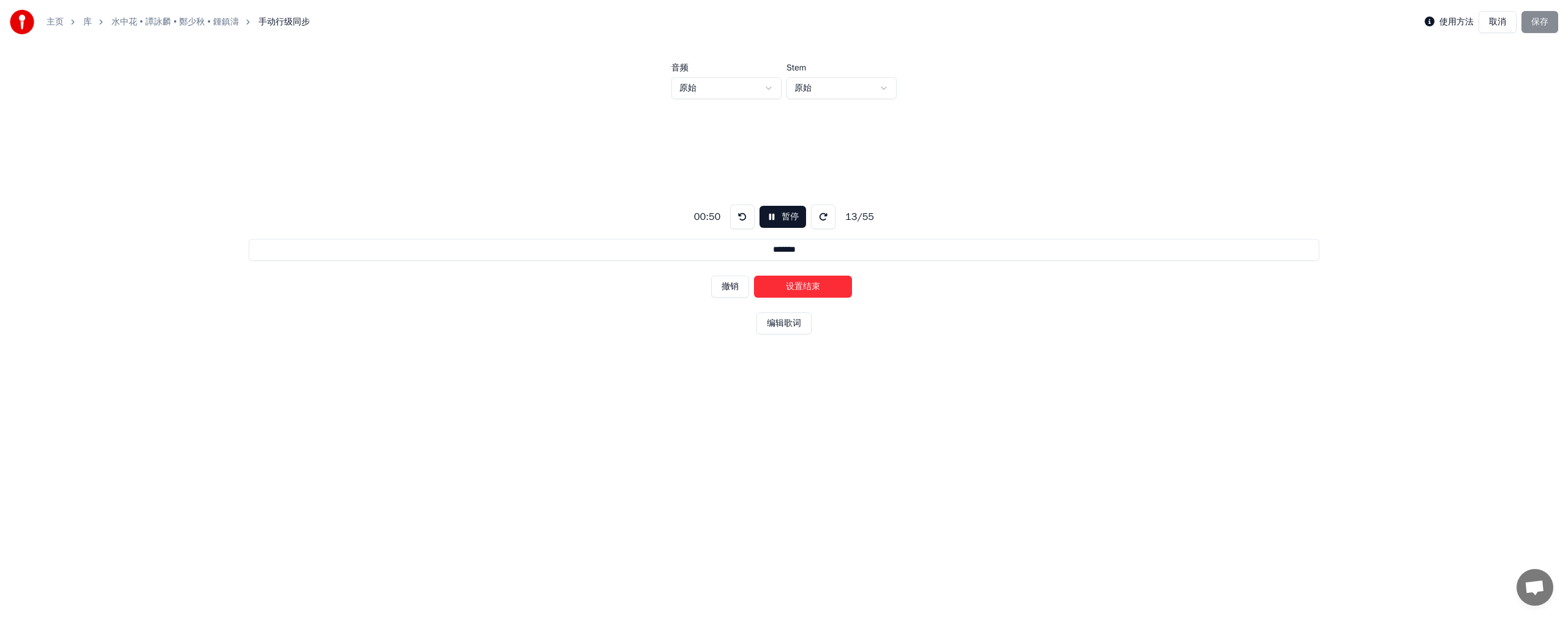 click on "设置结束" at bounding box center [803, 287] 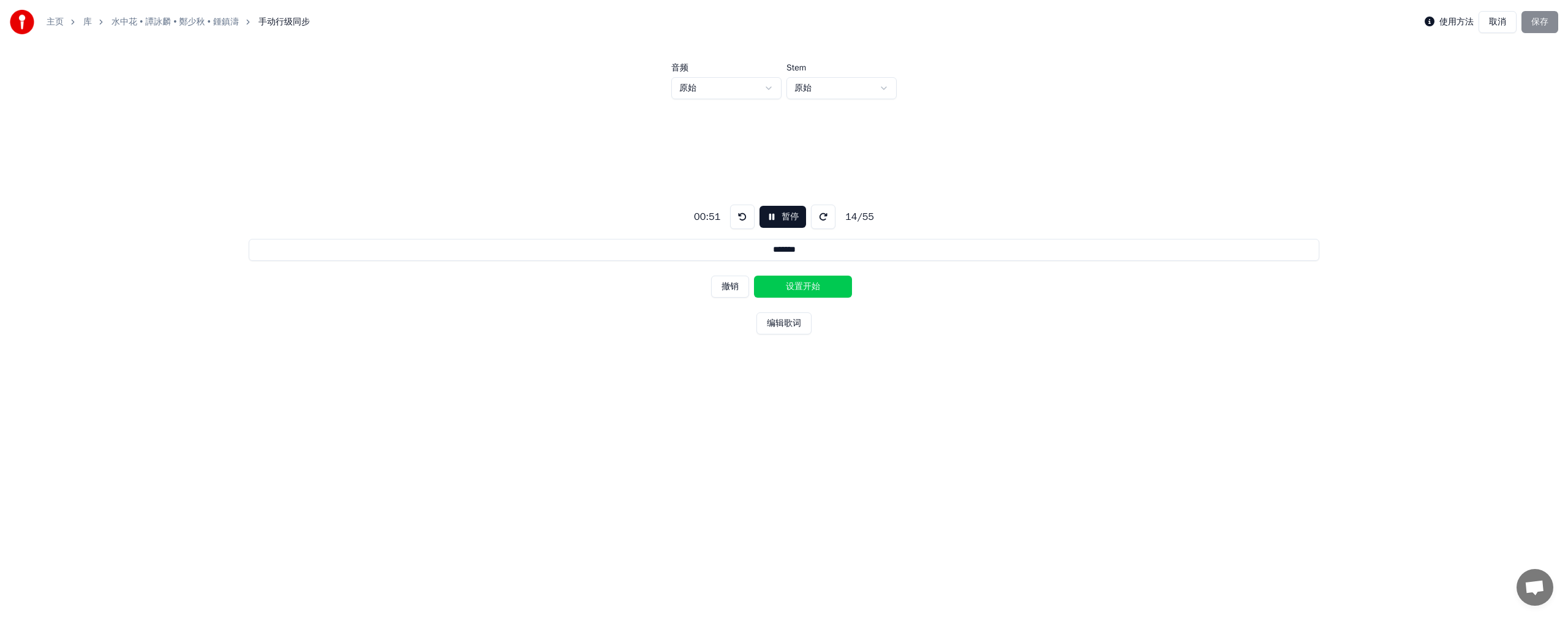 click on "设置开始" at bounding box center [803, 287] 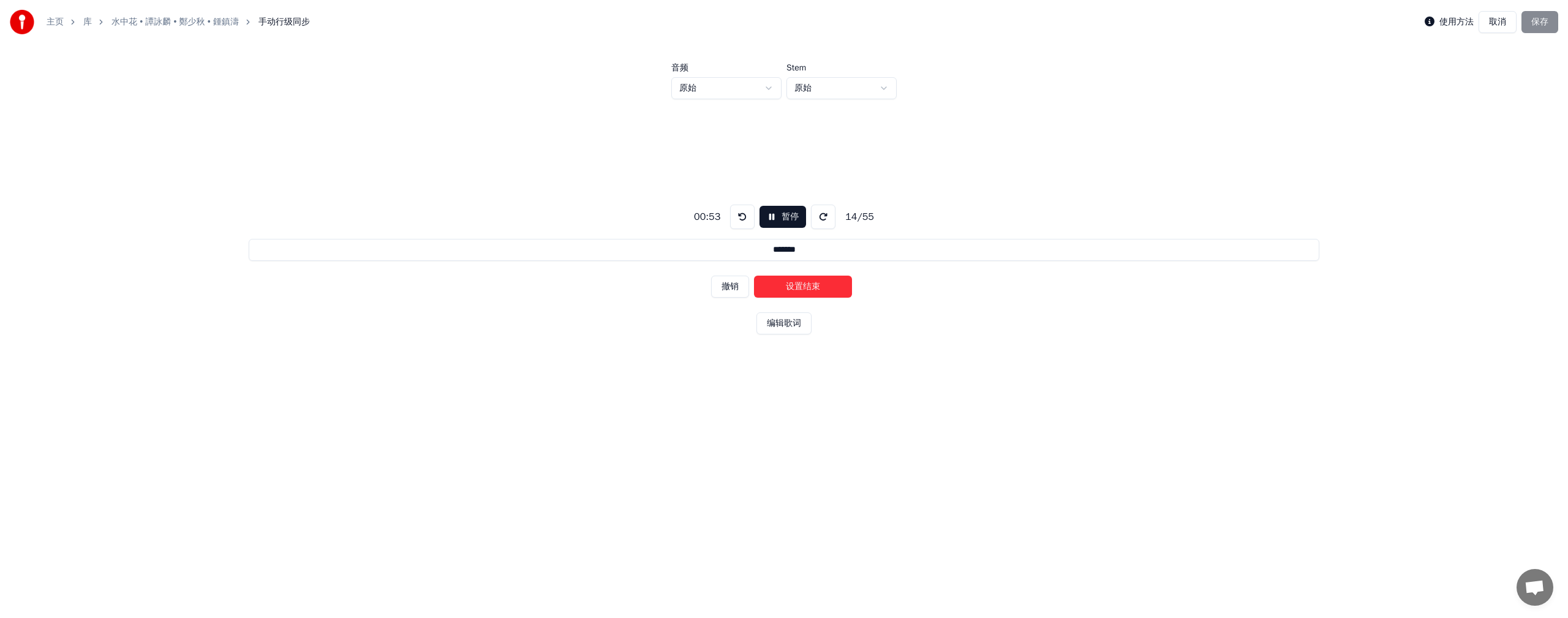 click on "设置结束" at bounding box center [803, 287] 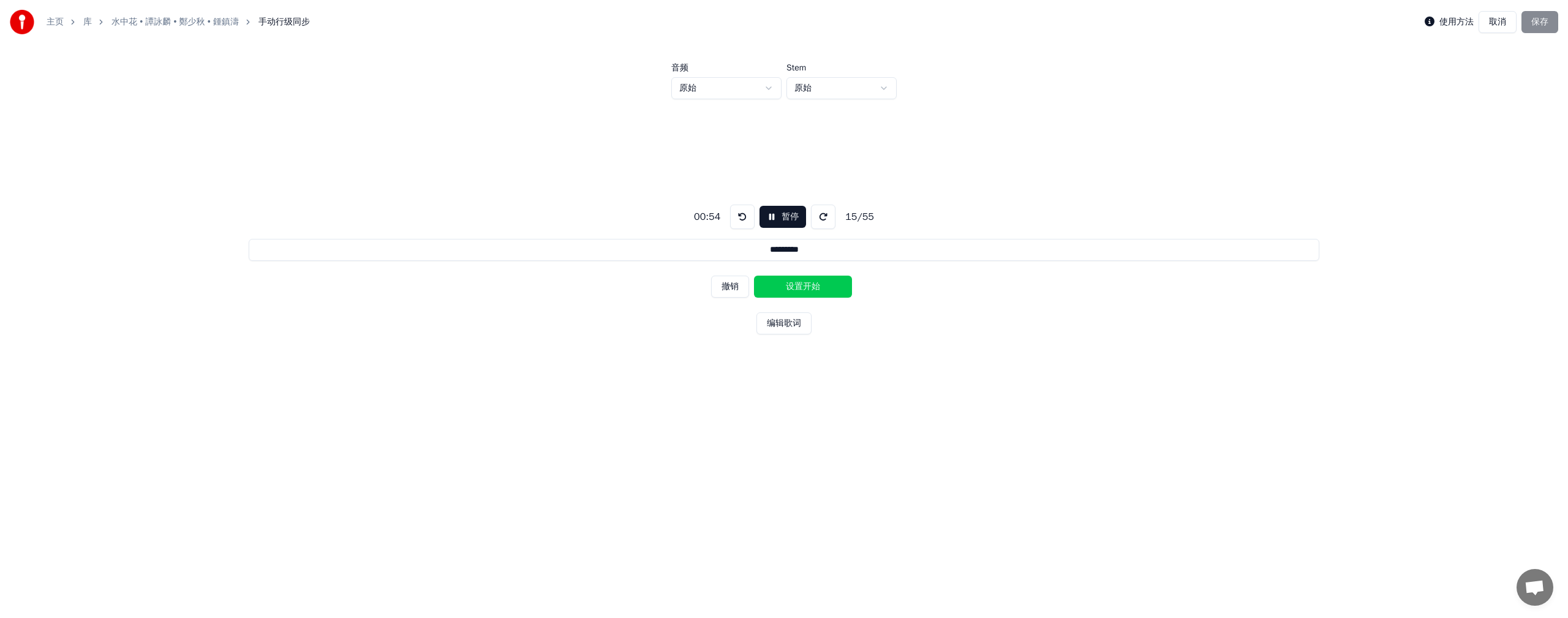click on "设置开始" at bounding box center (803, 287) 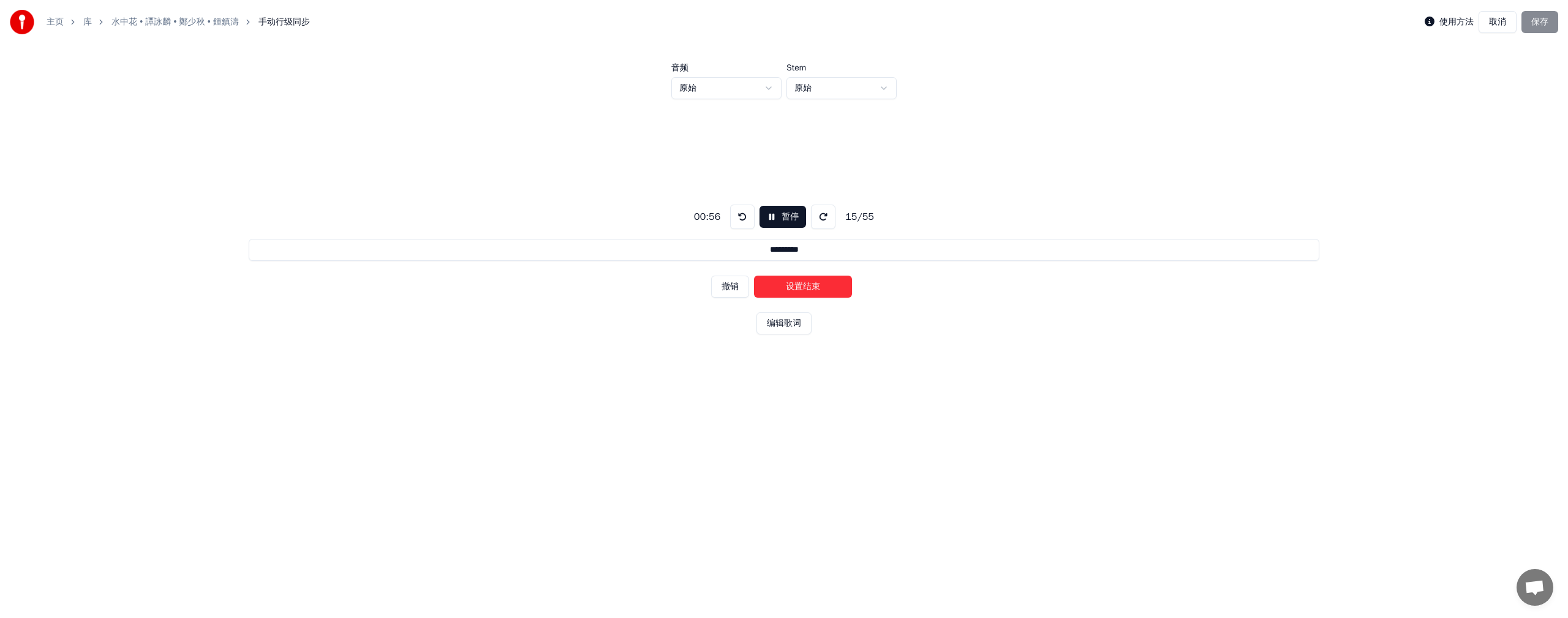 click on "设置结束" at bounding box center (803, 287) 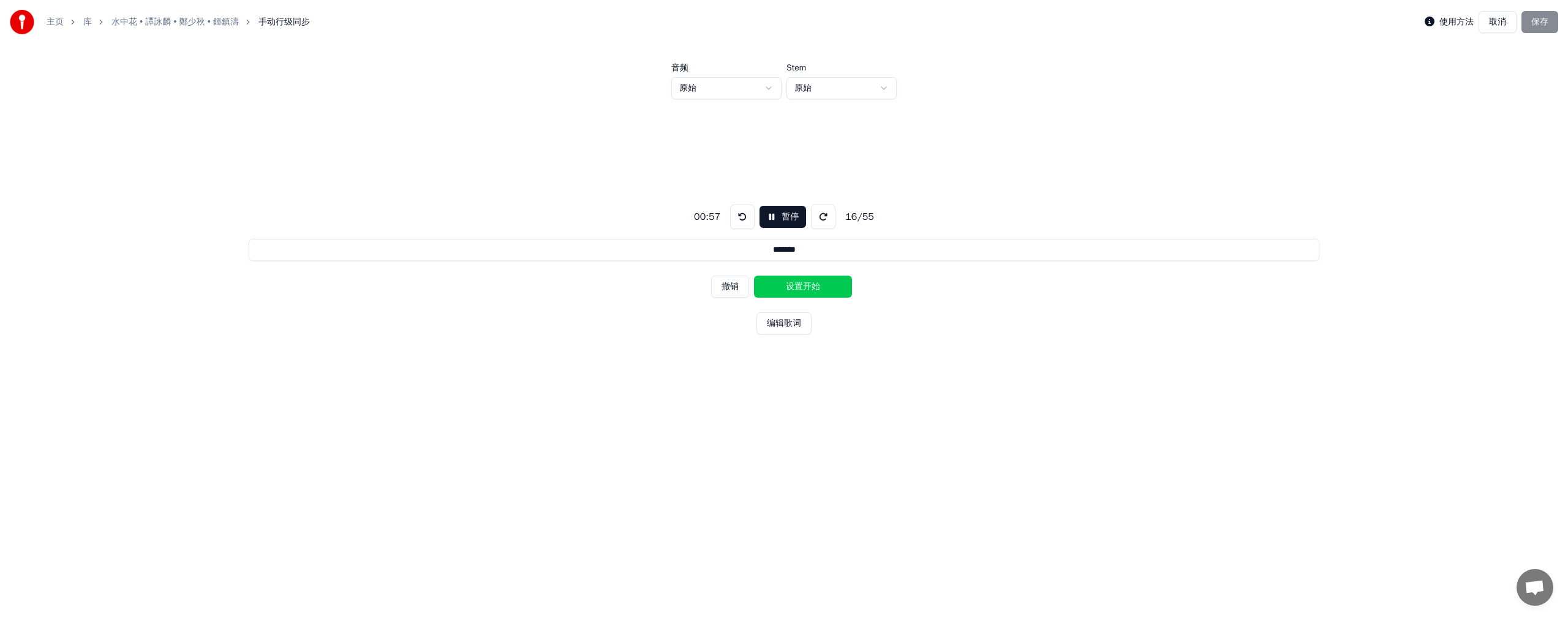click on "设置开始" at bounding box center (803, 287) 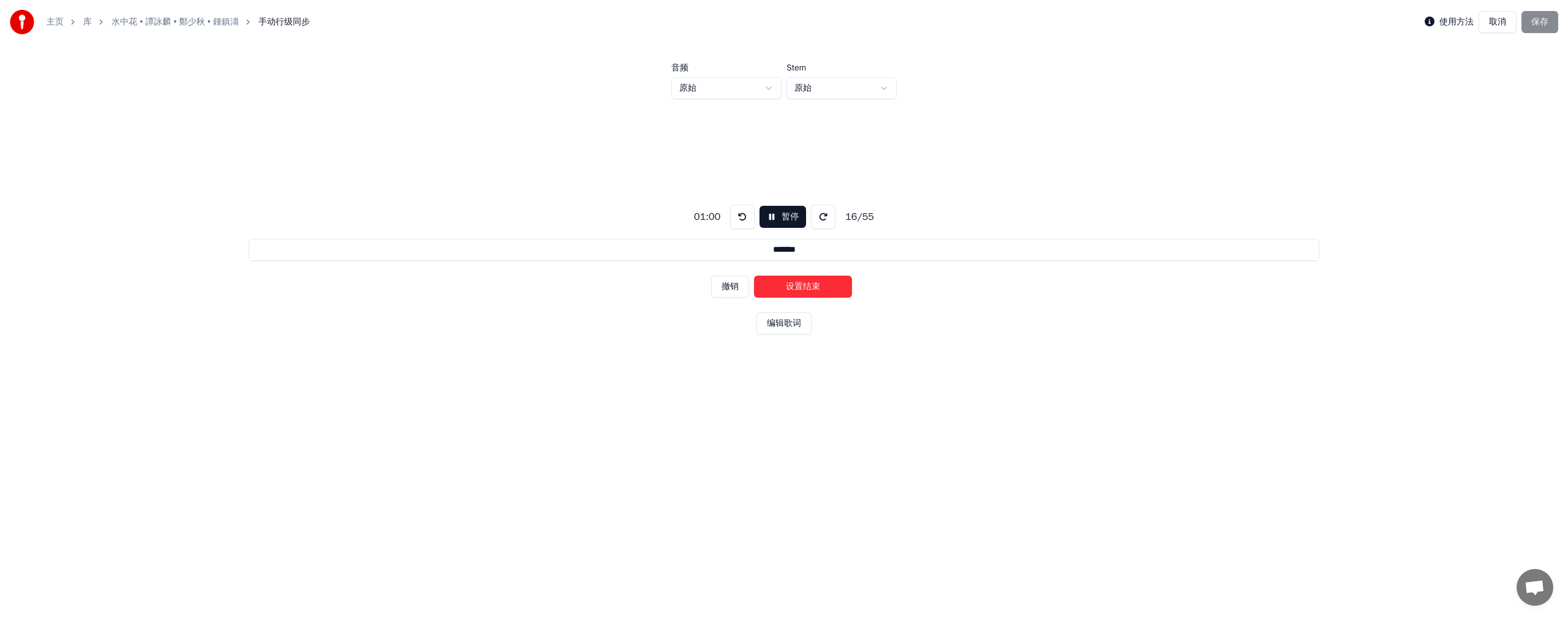 click on "设置结束" at bounding box center (803, 287) 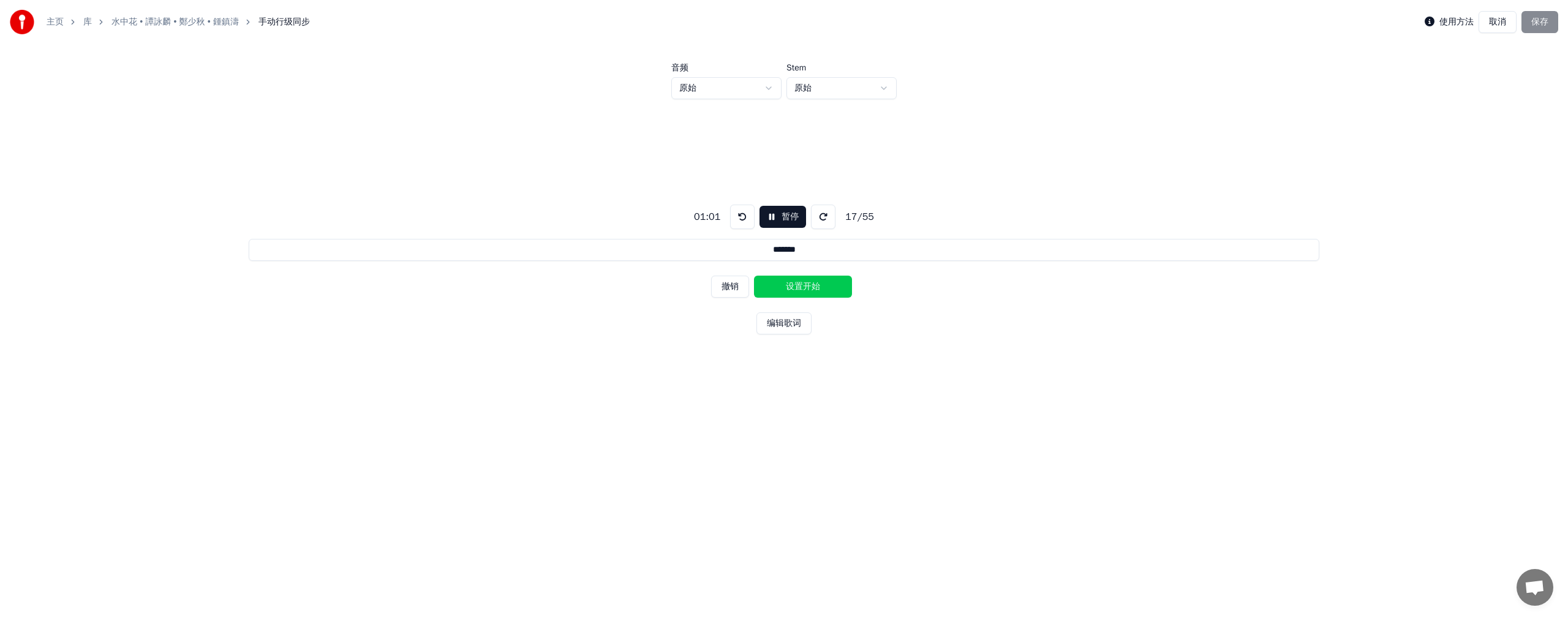 click on "设置开始" at bounding box center (803, 287) 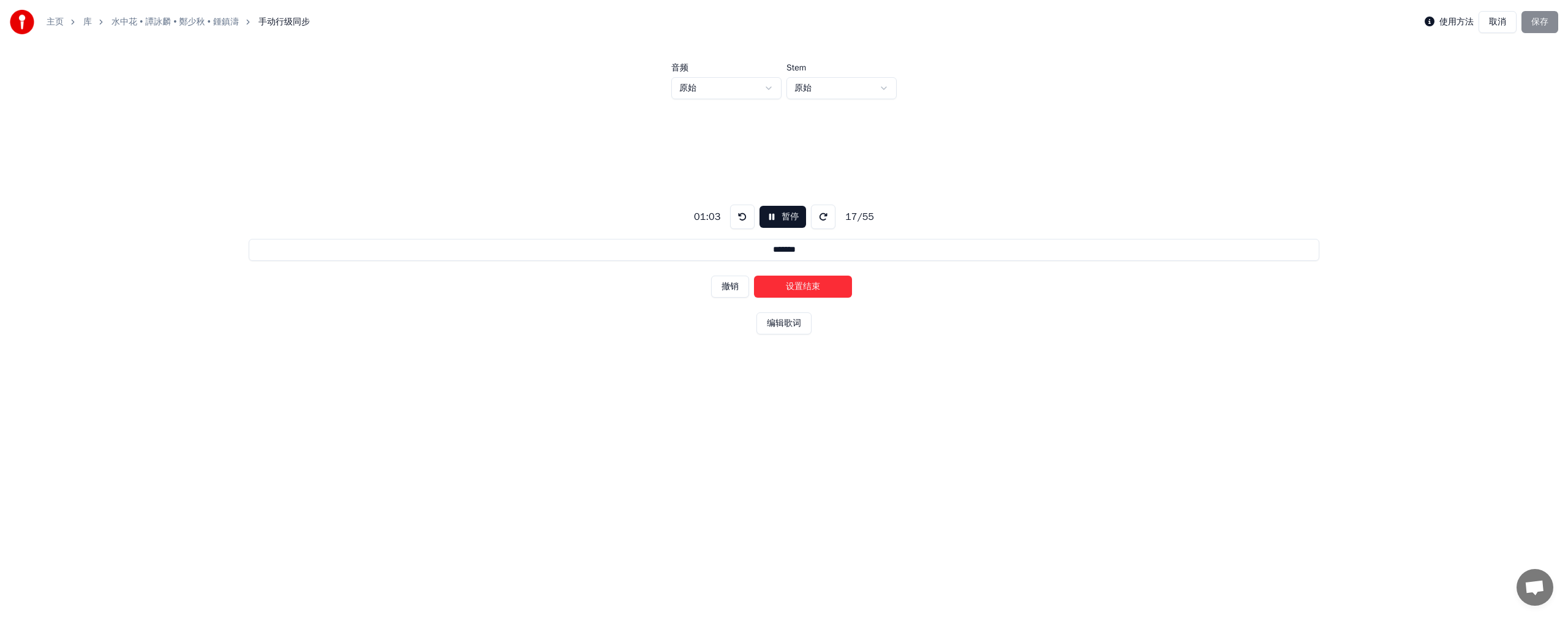 click on "设置结束" at bounding box center (803, 287) 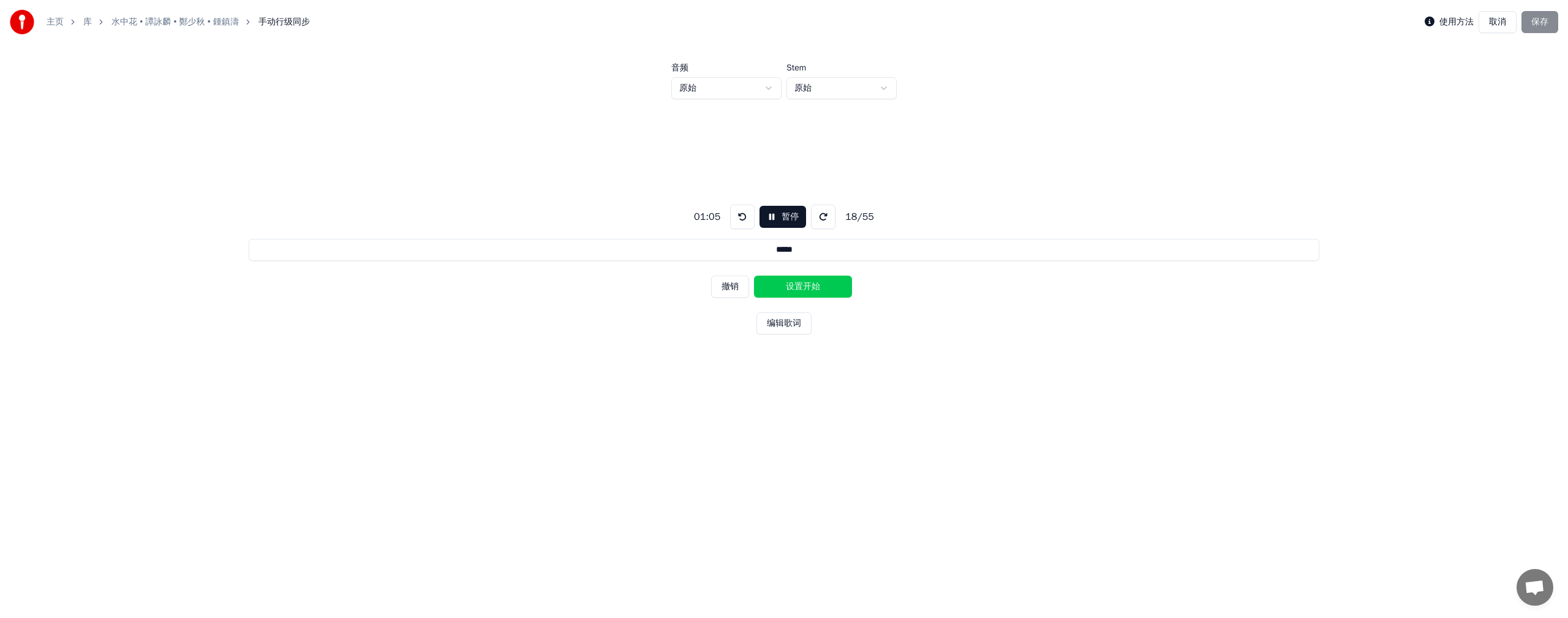click on "设置开始" at bounding box center (803, 287) 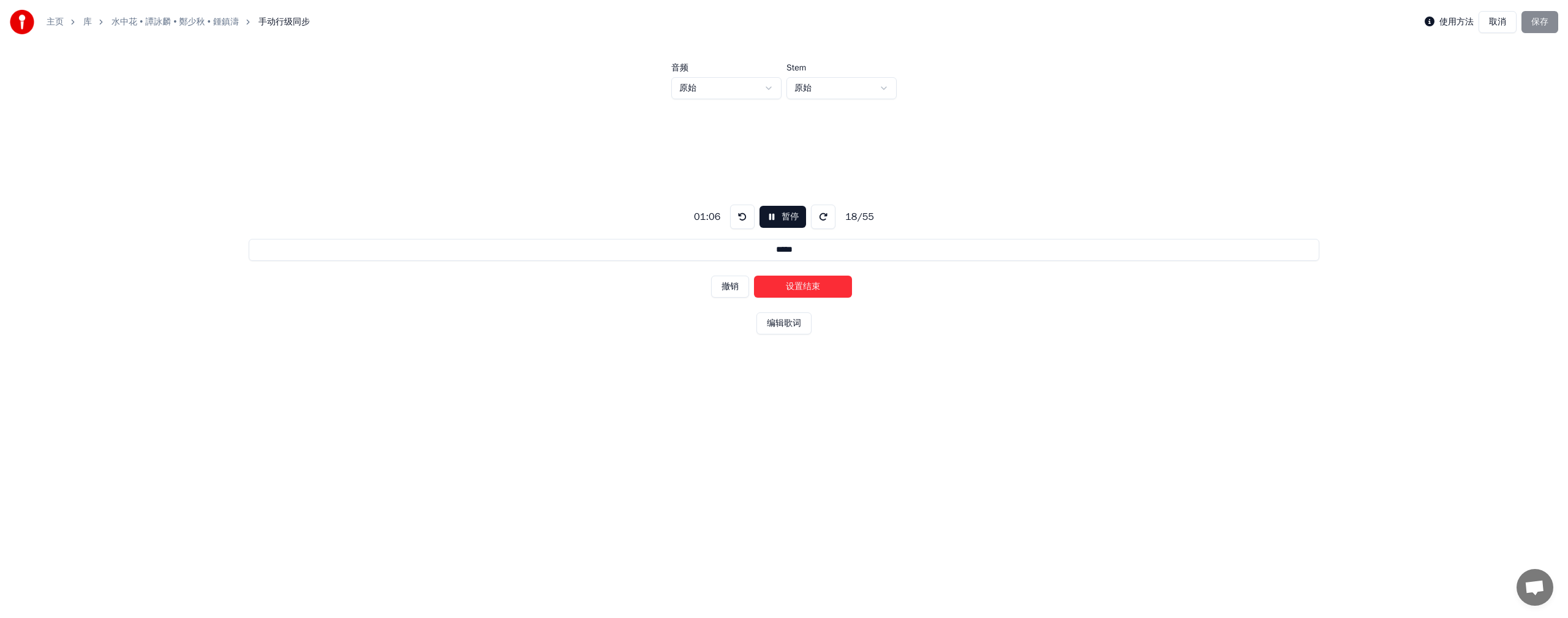 click on "设置结束" at bounding box center (803, 287) 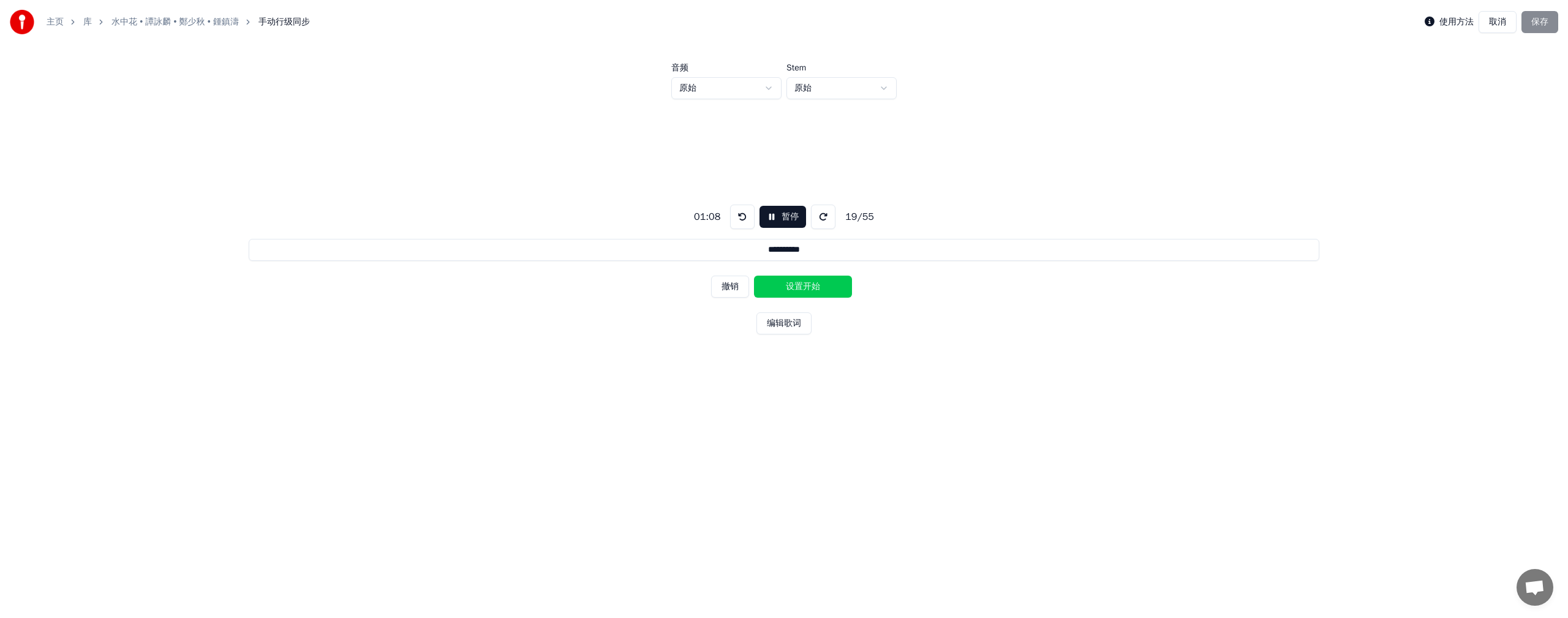 click on "设置开始" at bounding box center [803, 287] 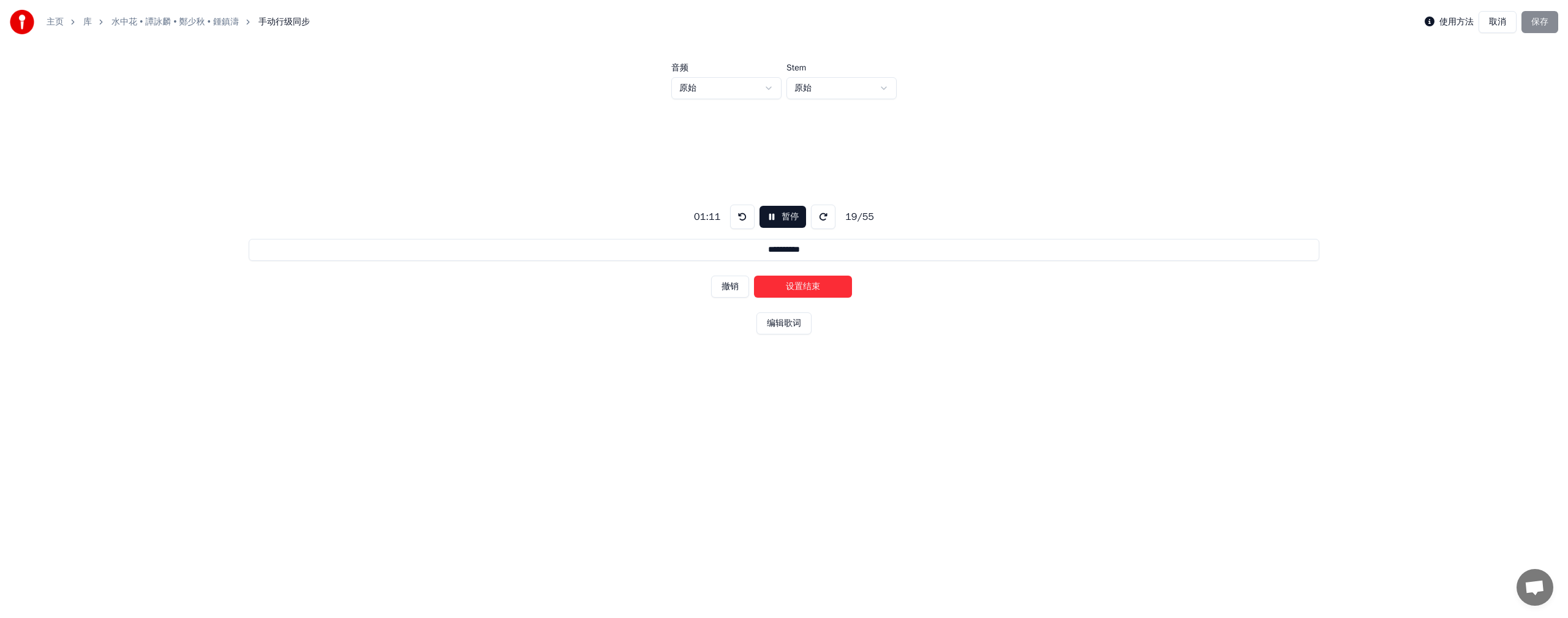 click on "设置结束" at bounding box center [803, 287] 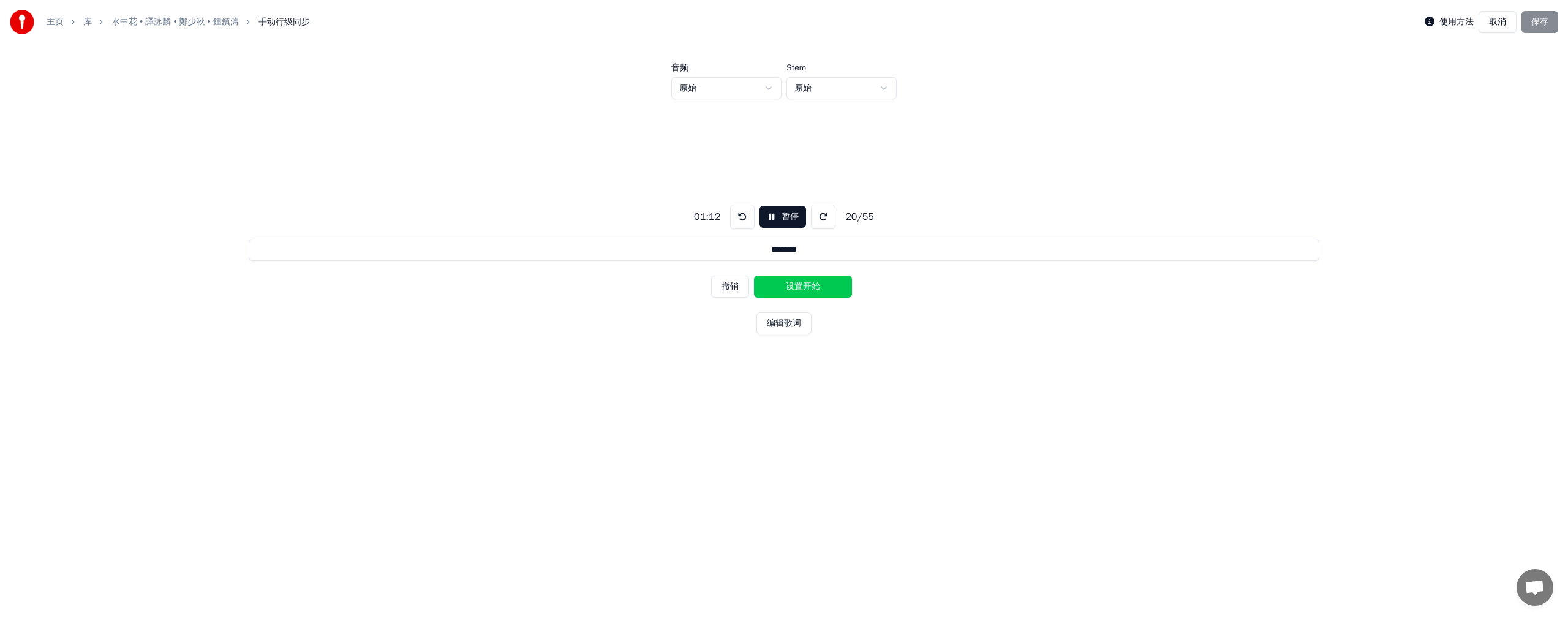click on "设置开始" at bounding box center [803, 287] 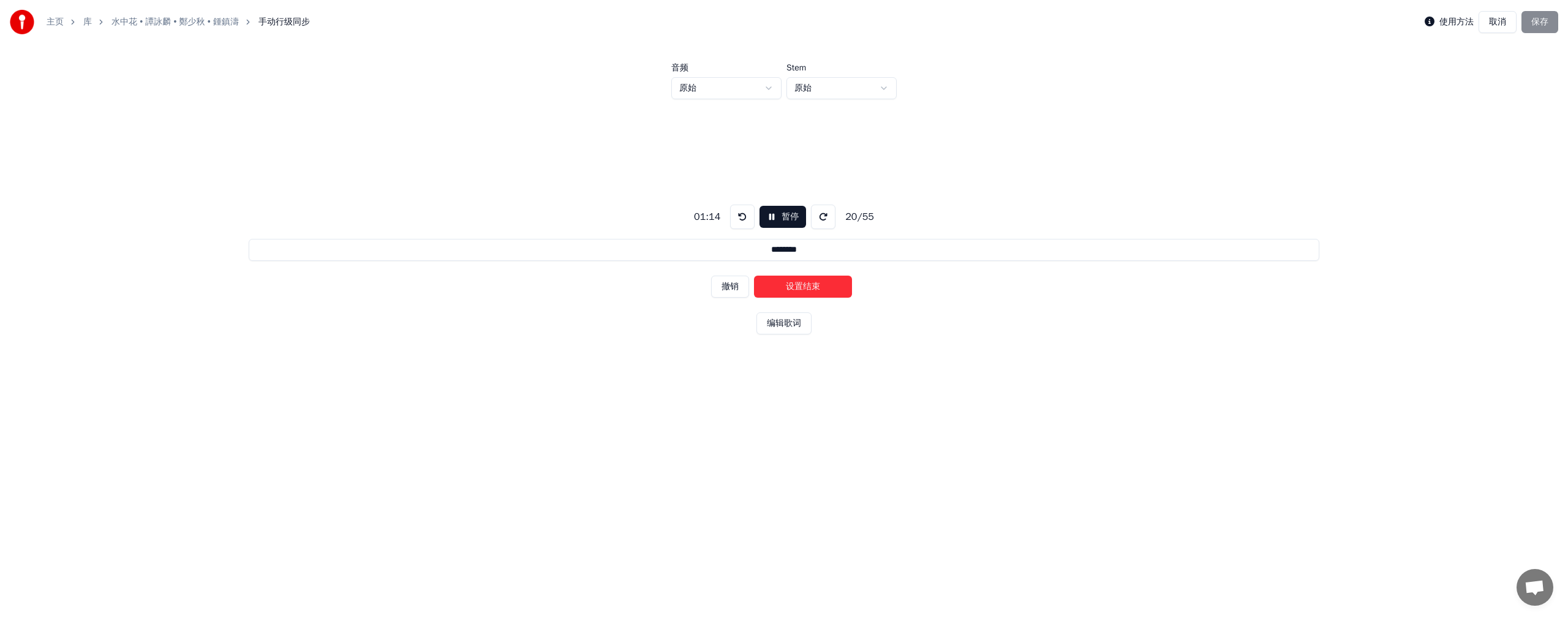 click on "设置结束" at bounding box center (803, 287) 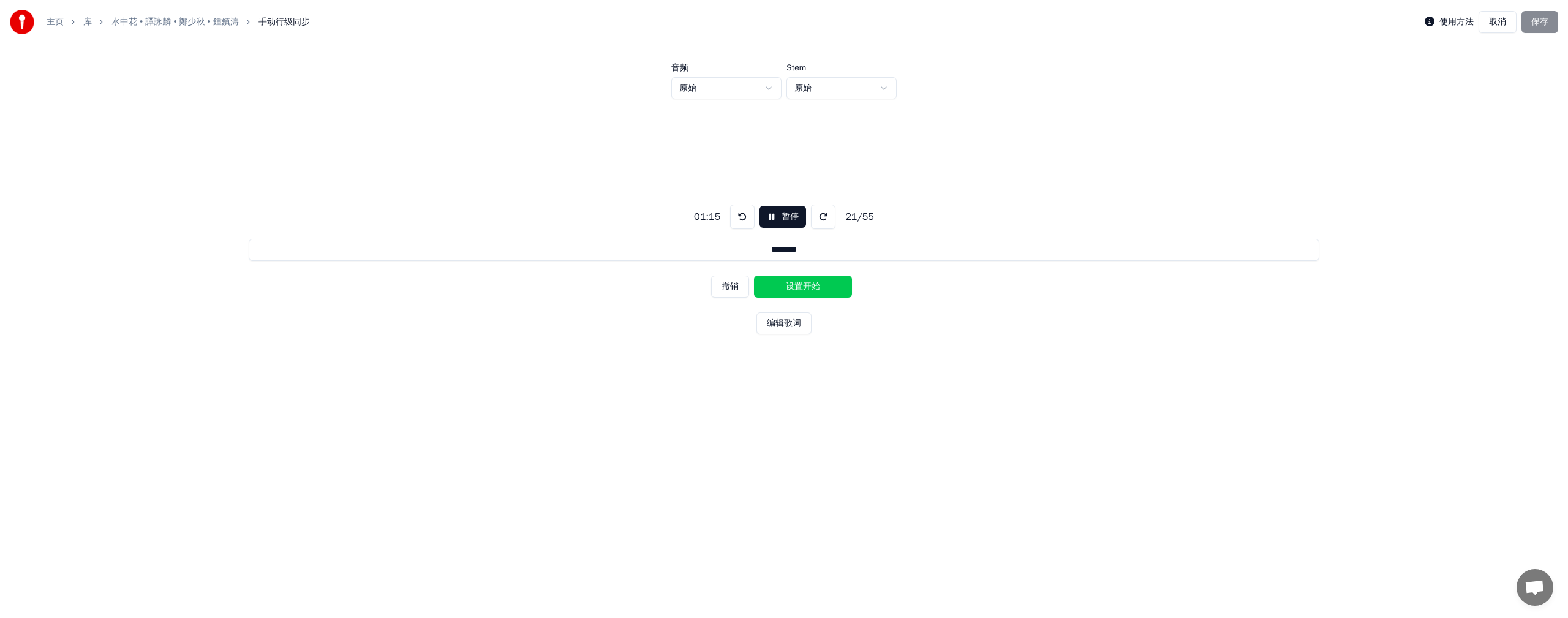 click on "设置开始" at bounding box center [803, 287] 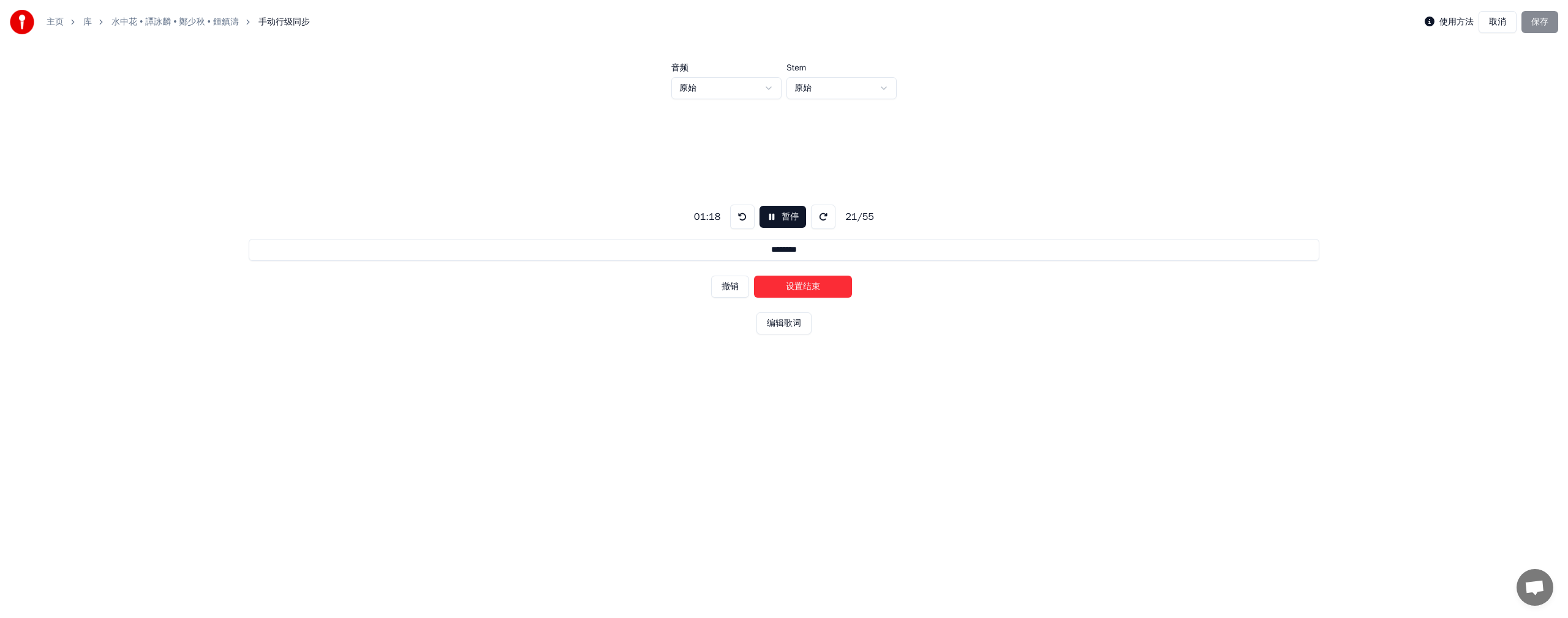 click on "设置结束" at bounding box center (803, 287) 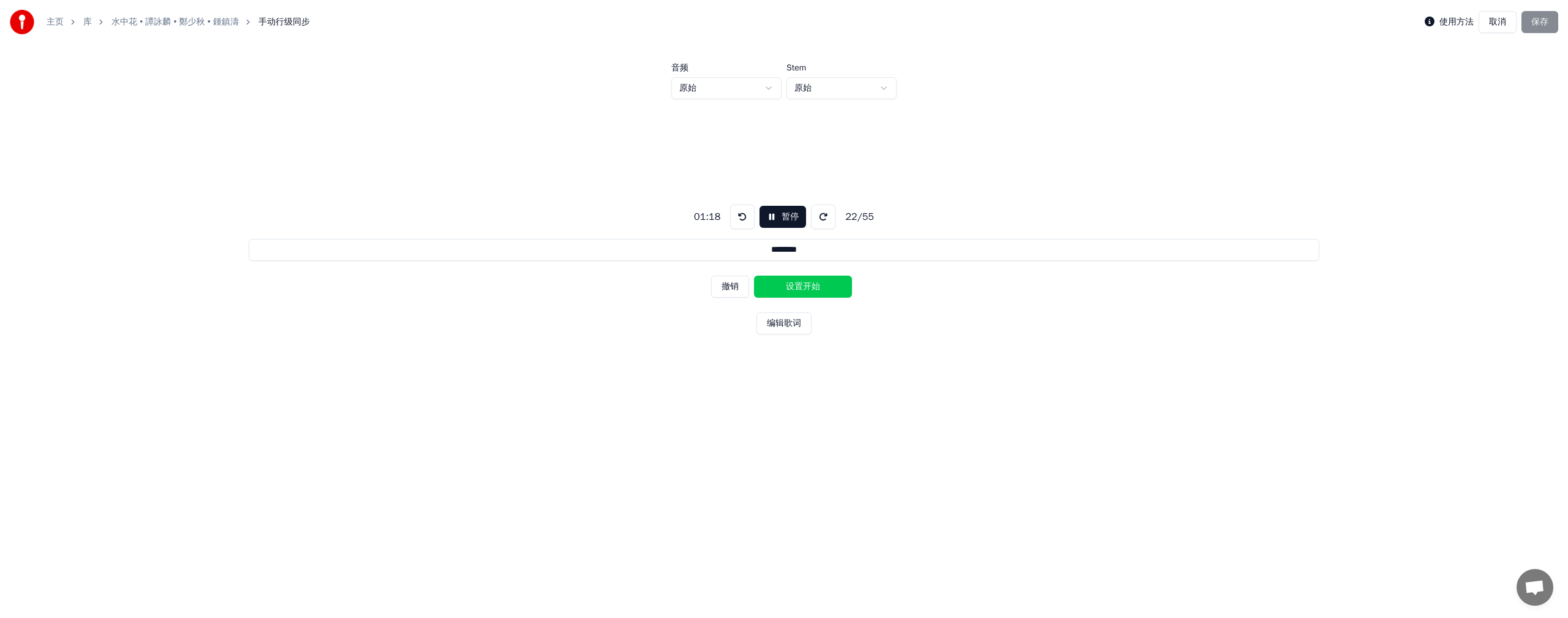 click on "设置开始" at bounding box center (803, 287) 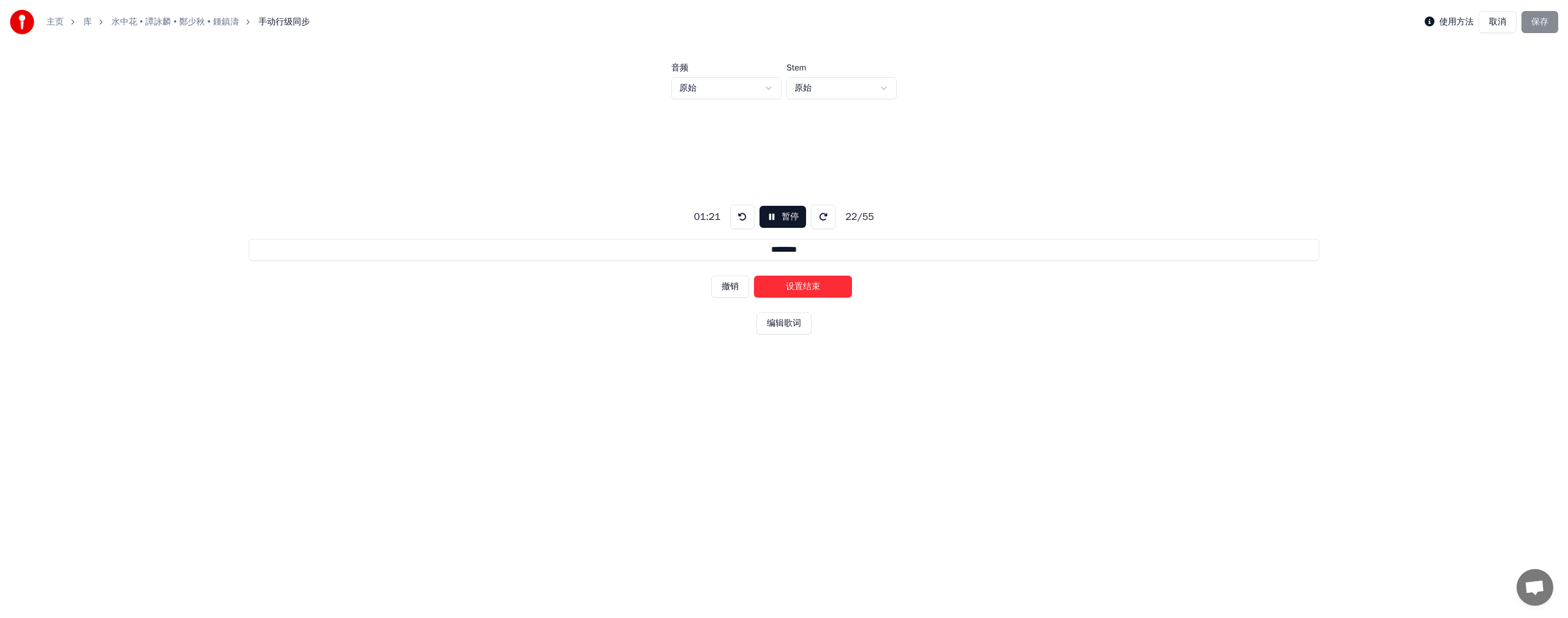 click on "设置结束" at bounding box center [803, 287] 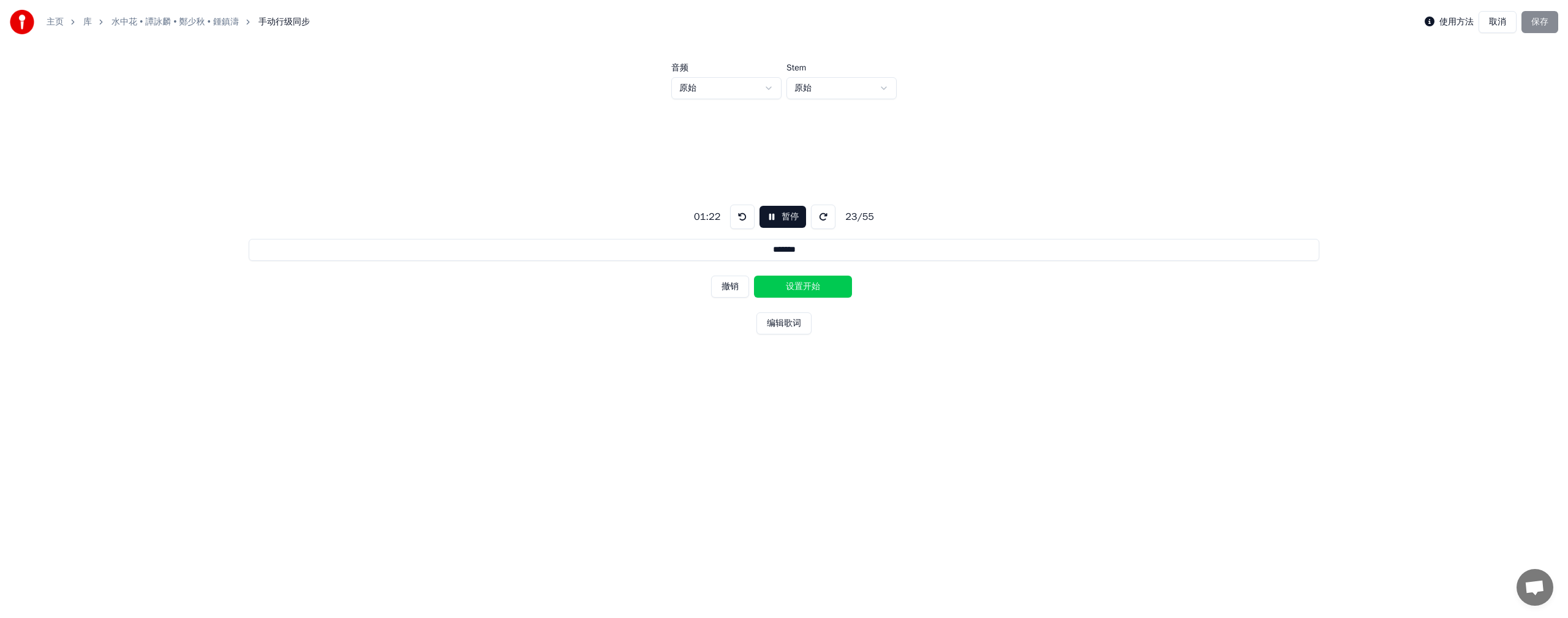 click on "设置开始" at bounding box center (803, 287) 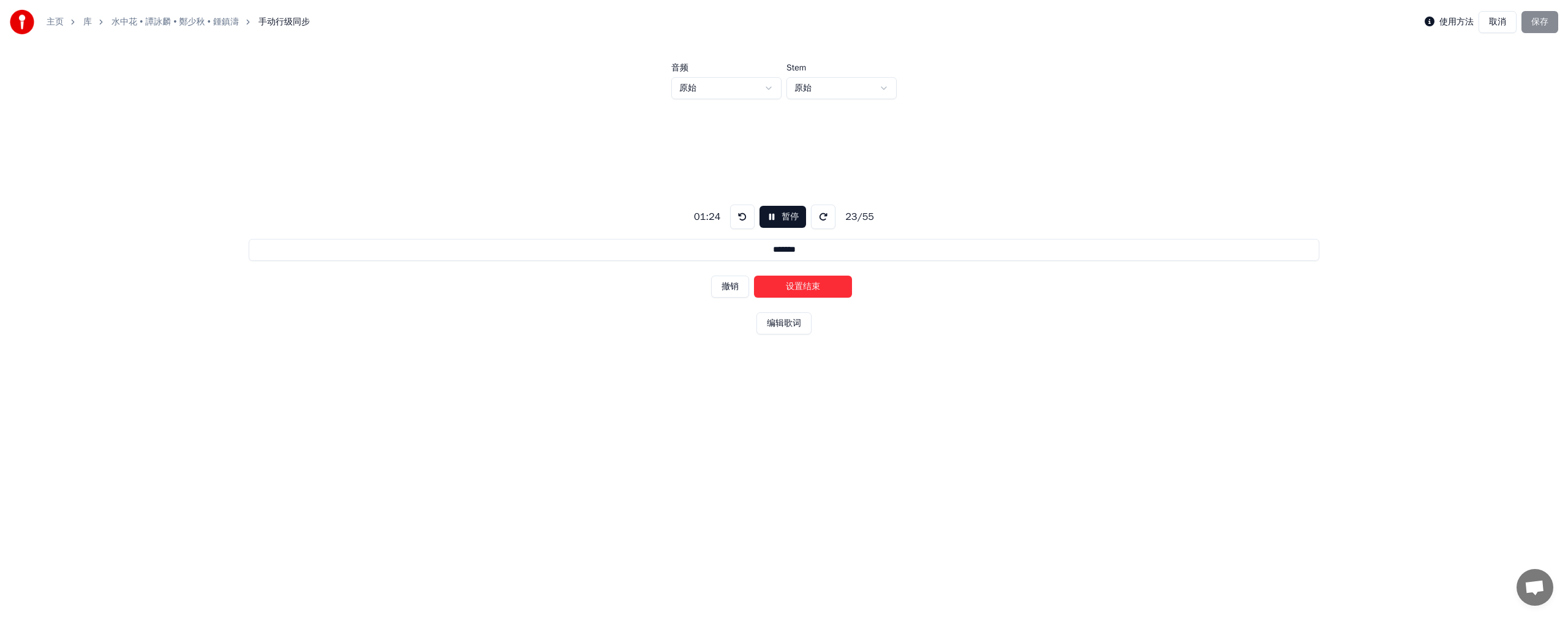 click on "设置结束" at bounding box center (803, 287) 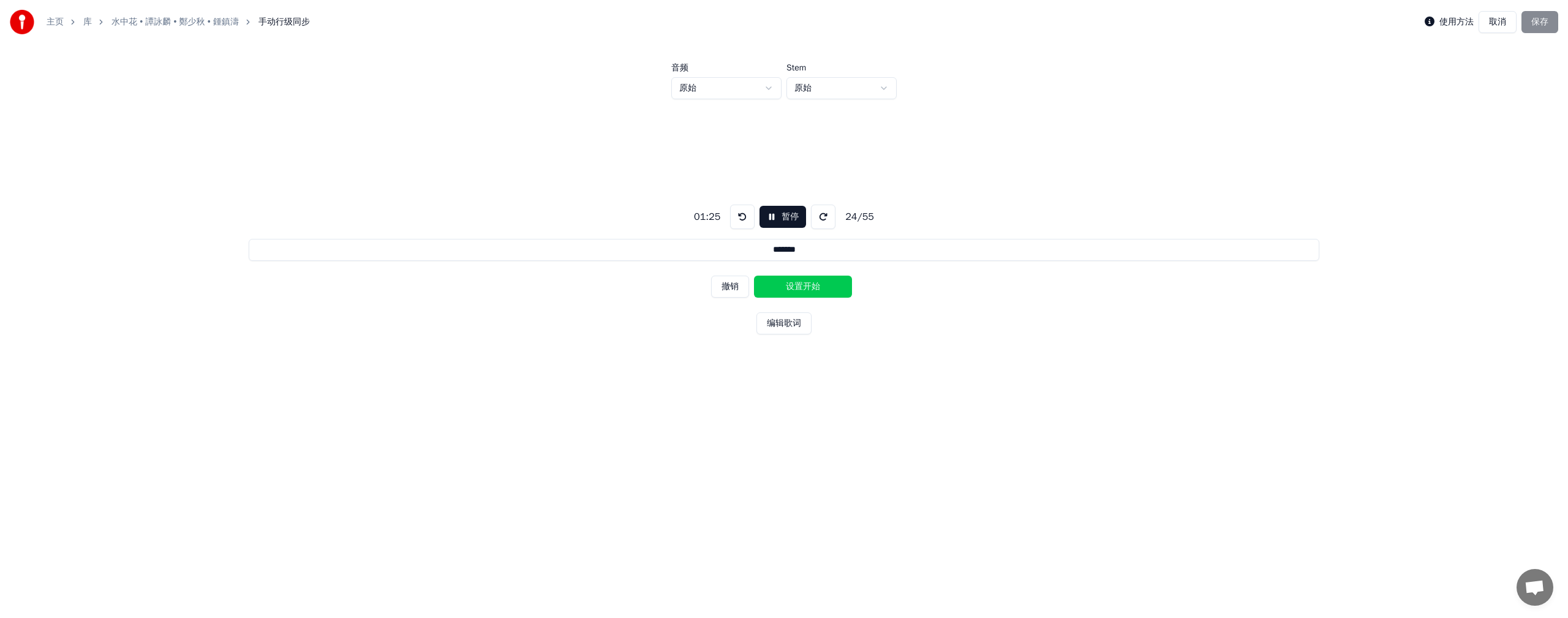 click on "设置开始" at bounding box center [803, 287] 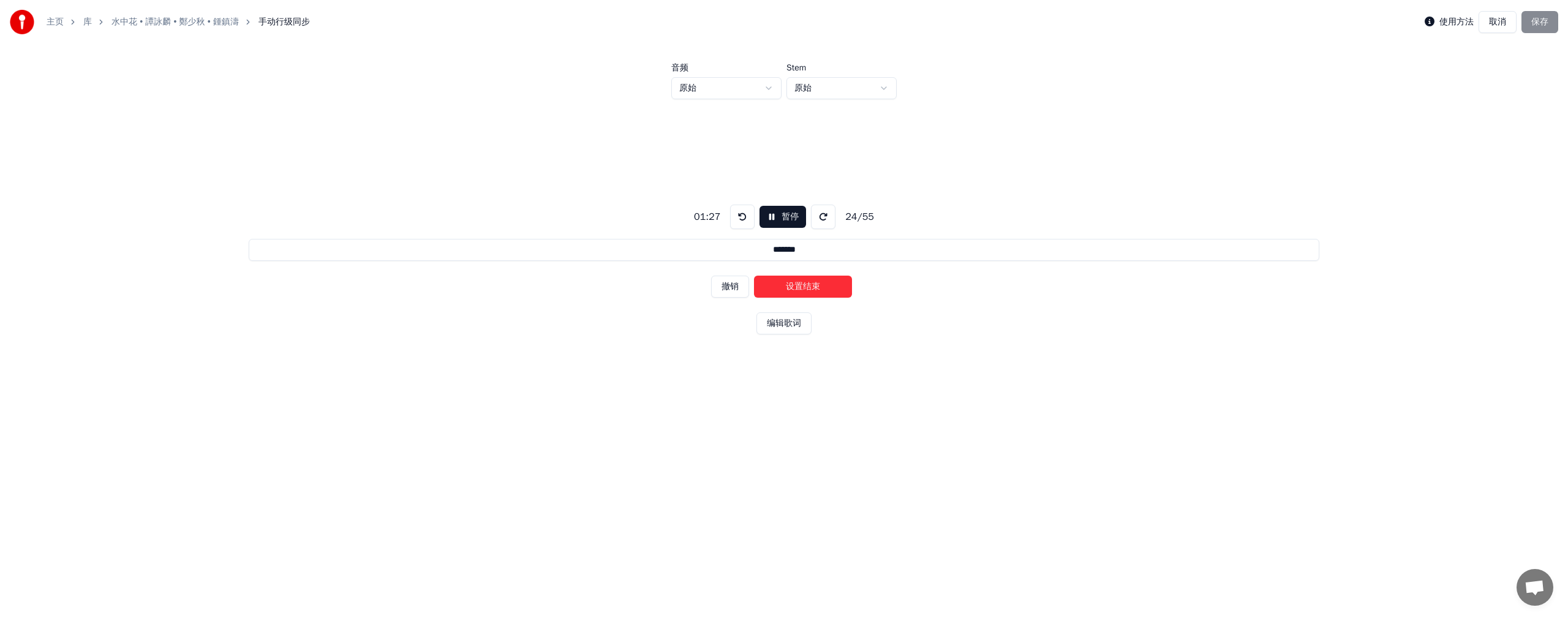 click on "设置结束" at bounding box center (803, 287) 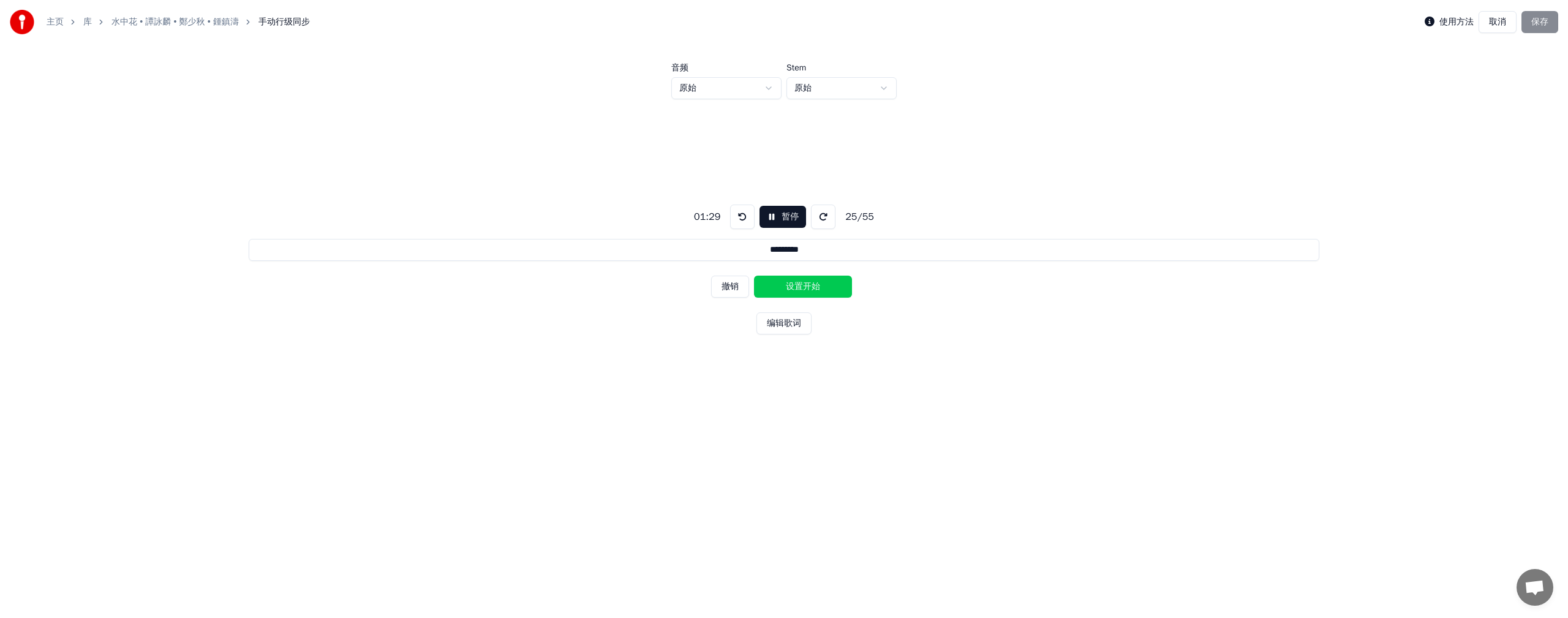 click on "设置开始" at bounding box center [803, 287] 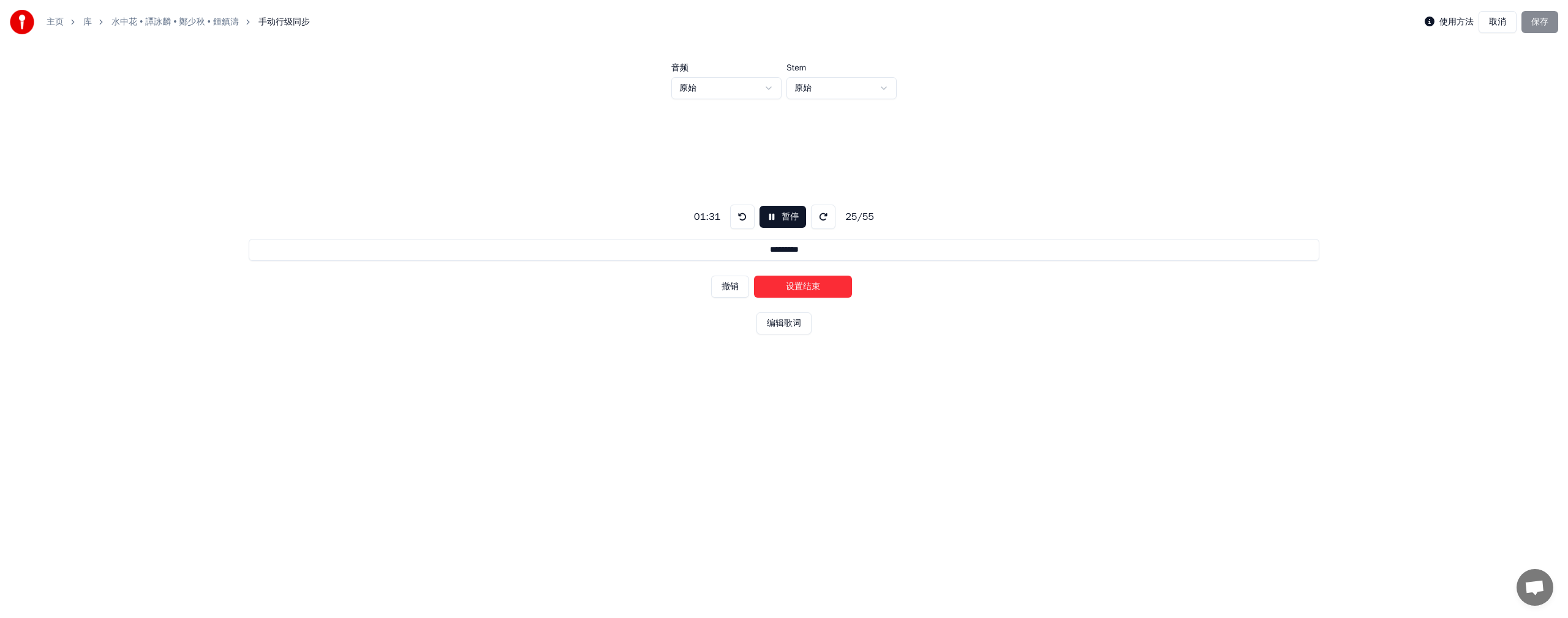 click on "设置结束" at bounding box center [803, 287] 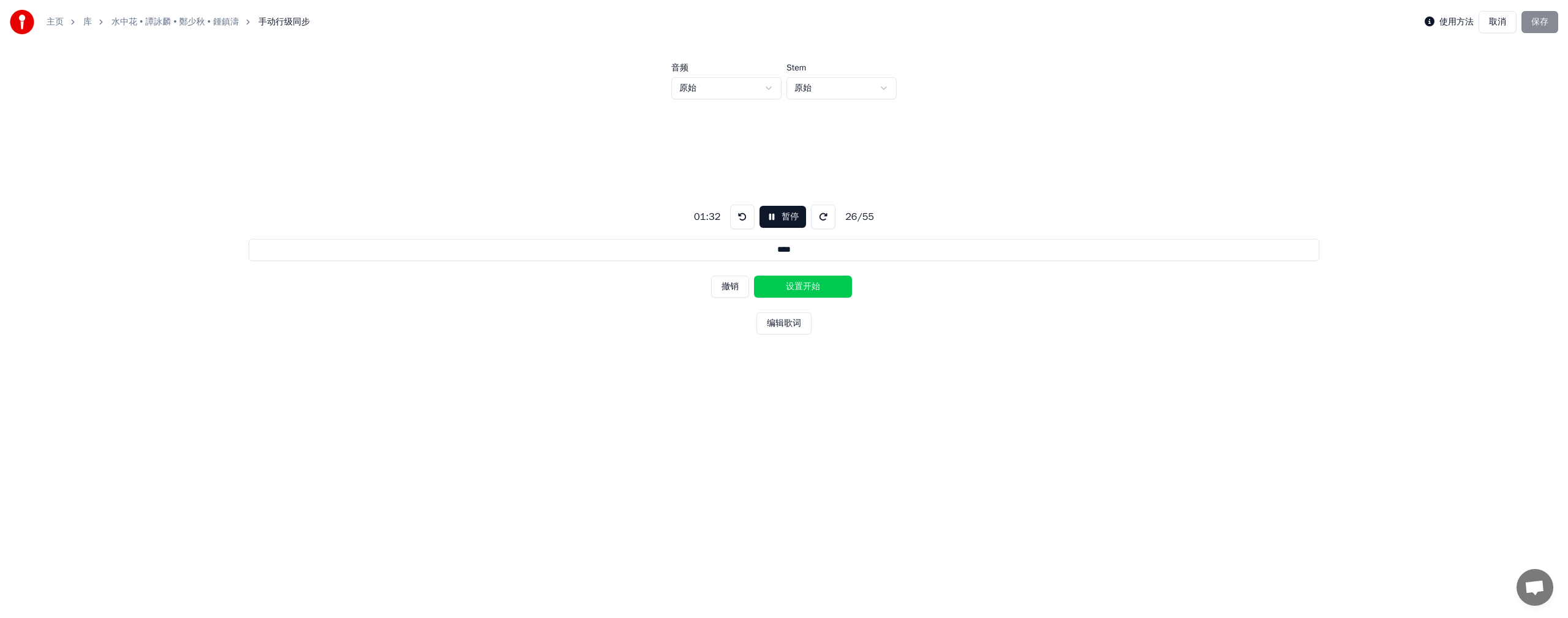 click on "设置开始" at bounding box center [803, 287] 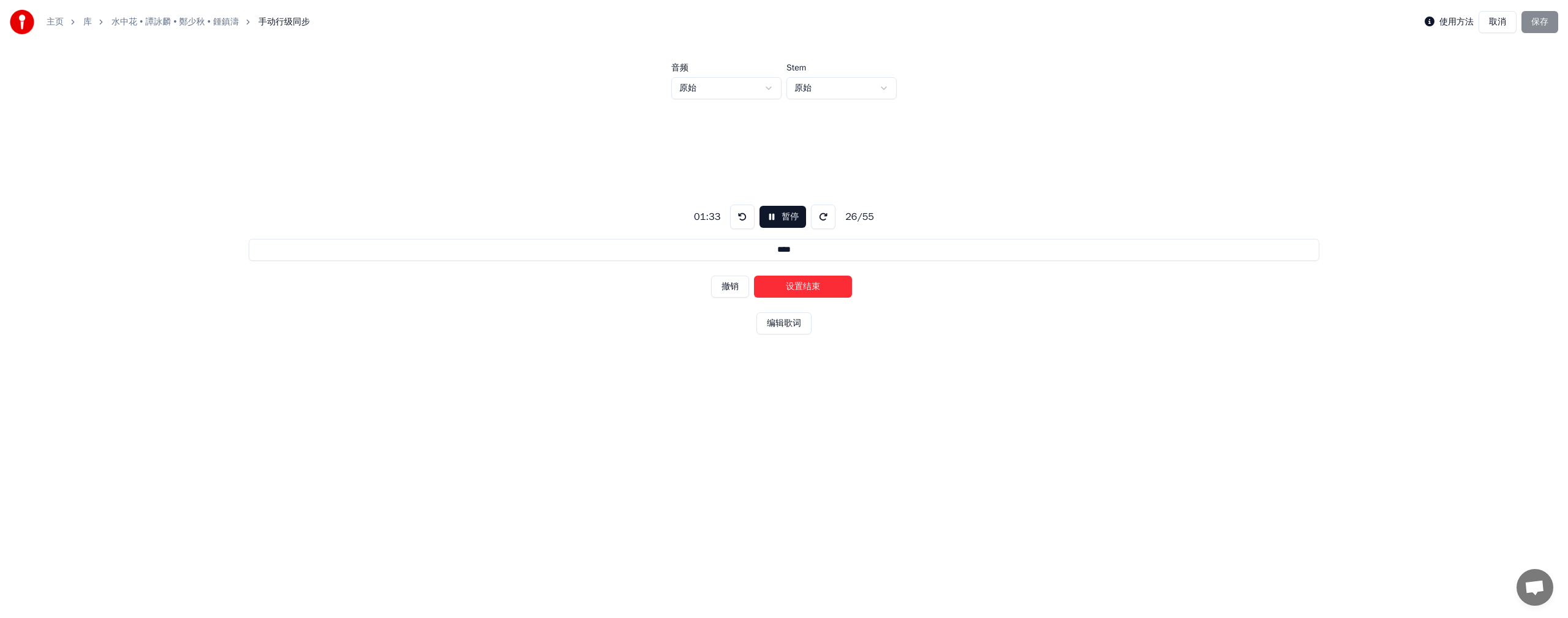 click on "设置结束" at bounding box center [803, 287] 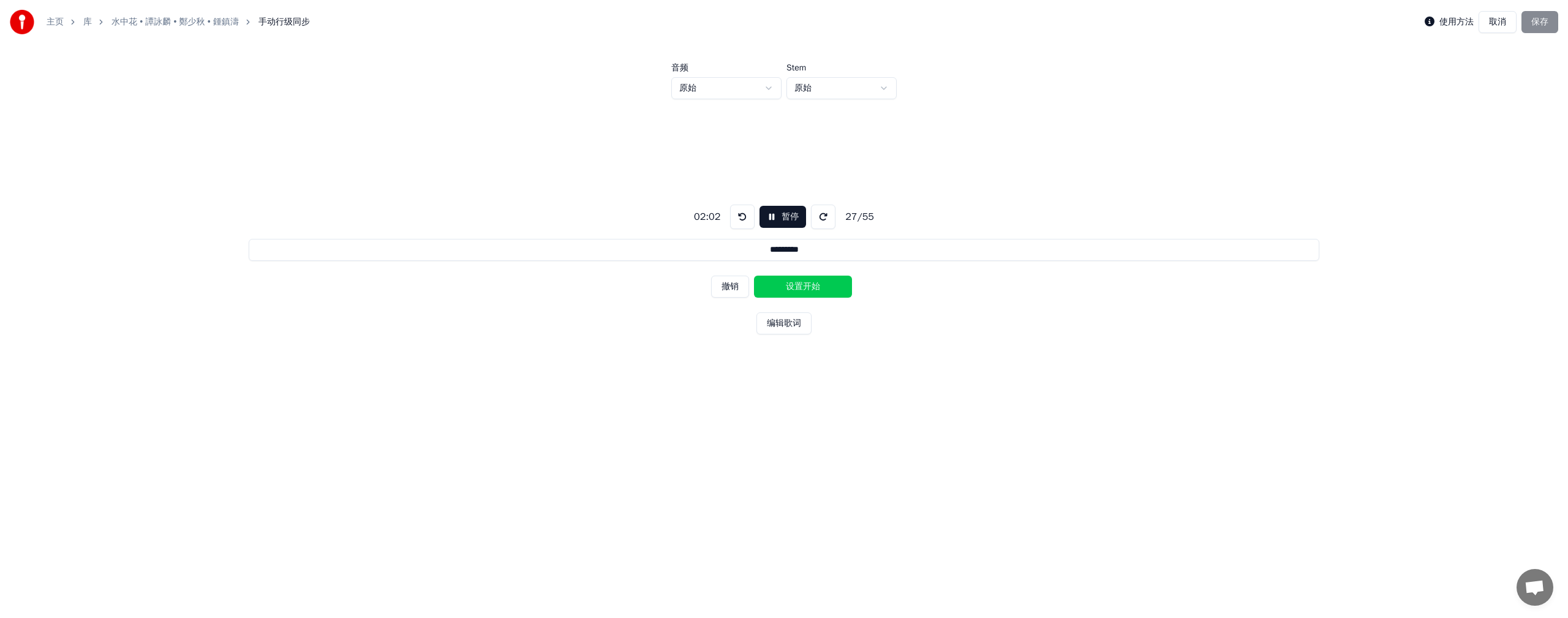 click on "设置开始" at bounding box center [803, 287] 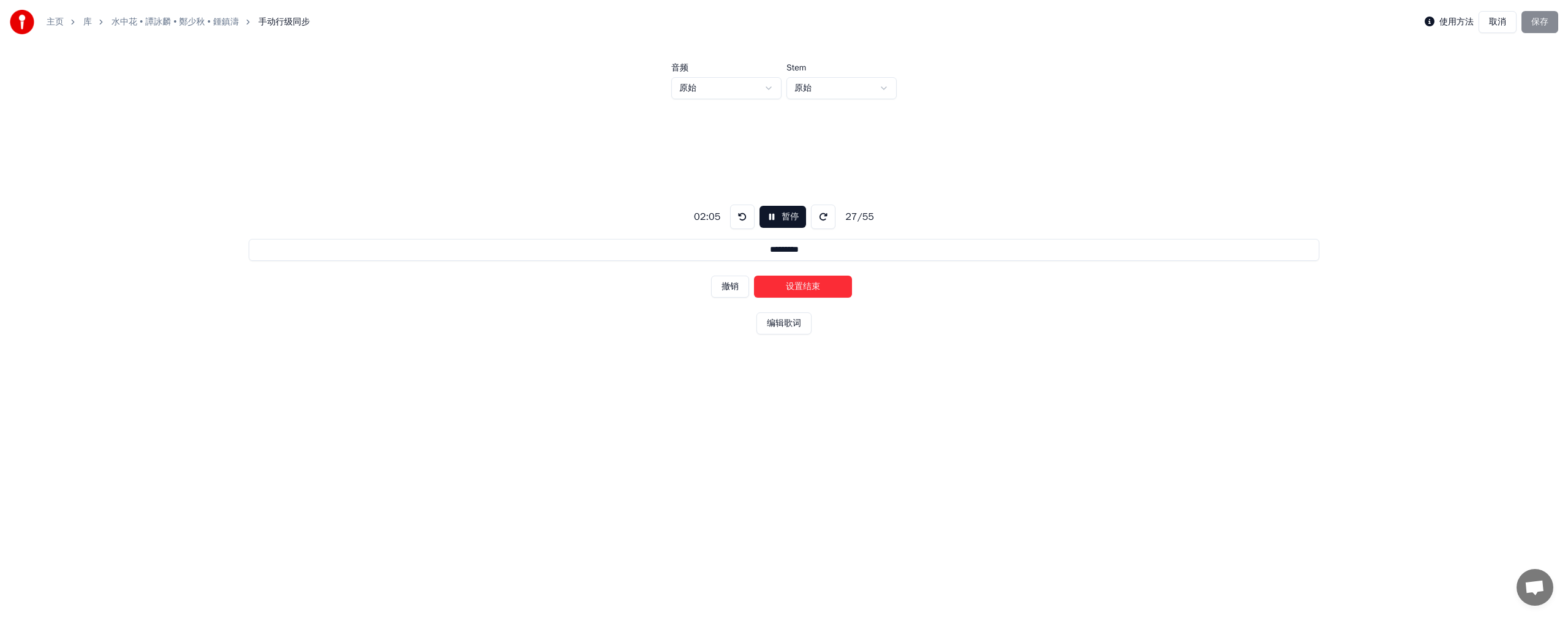 click on "设置结束" at bounding box center [803, 287] 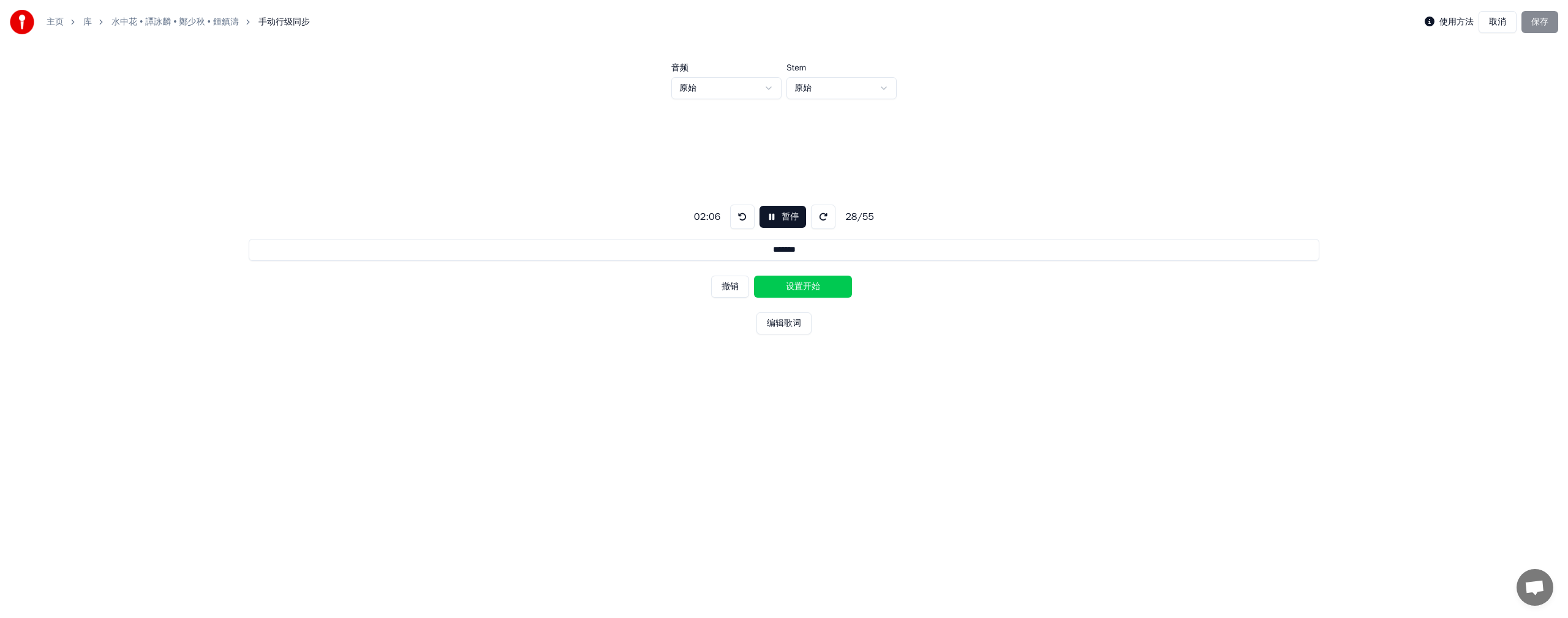 click on "设置开始" at bounding box center (803, 287) 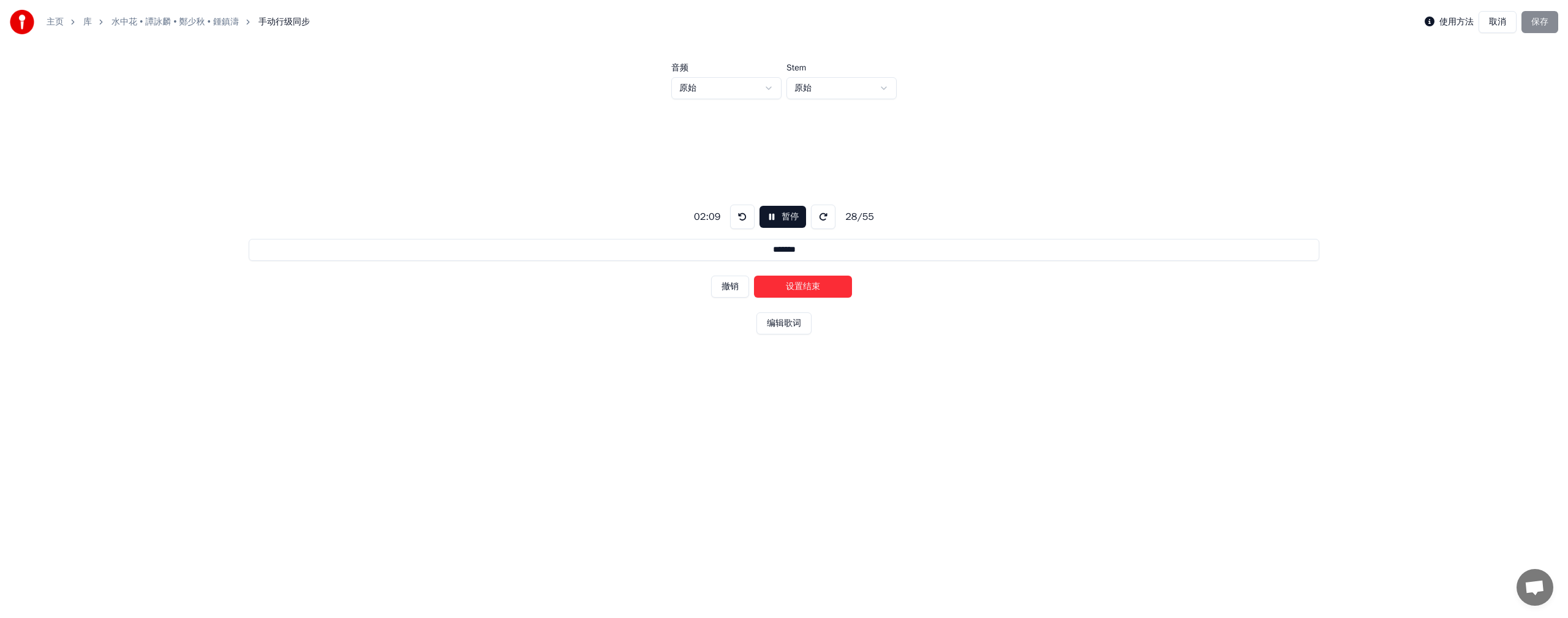 click on "设置结束" at bounding box center [803, 287] 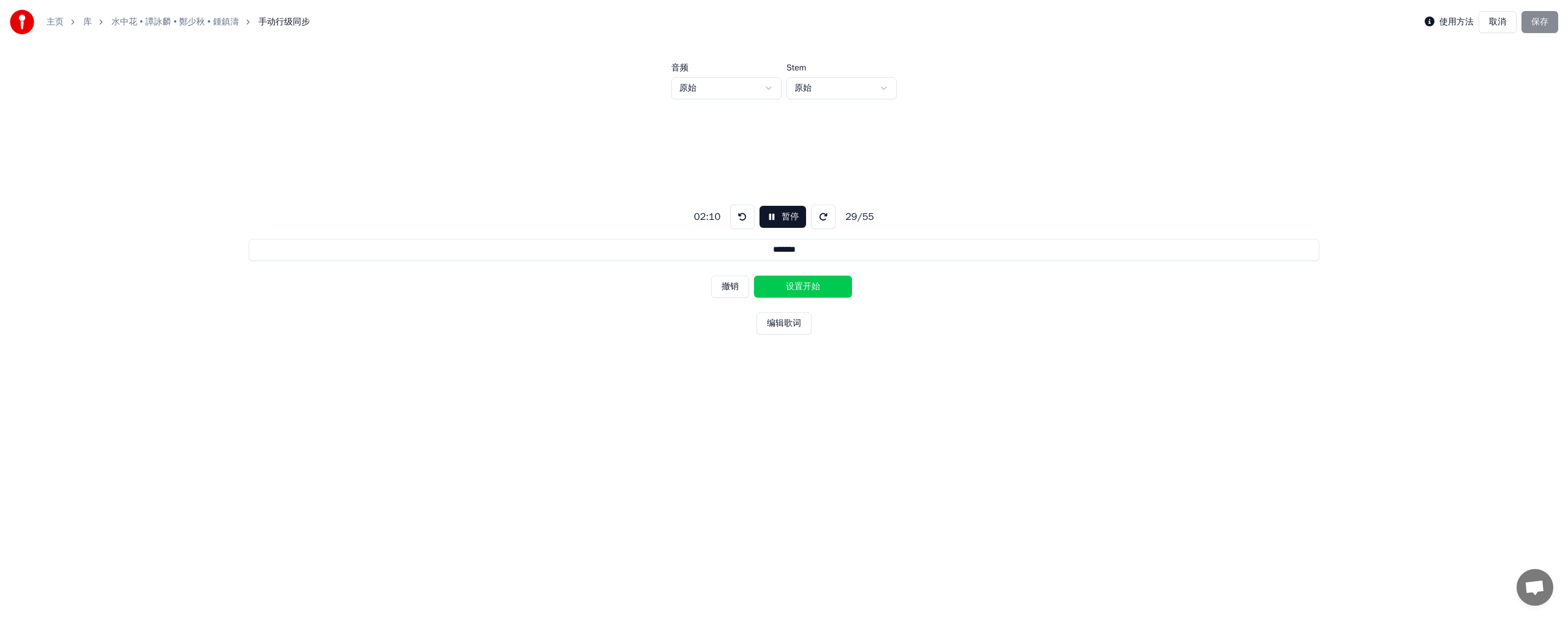click on "设置开始" at bounding box center (803, 287) 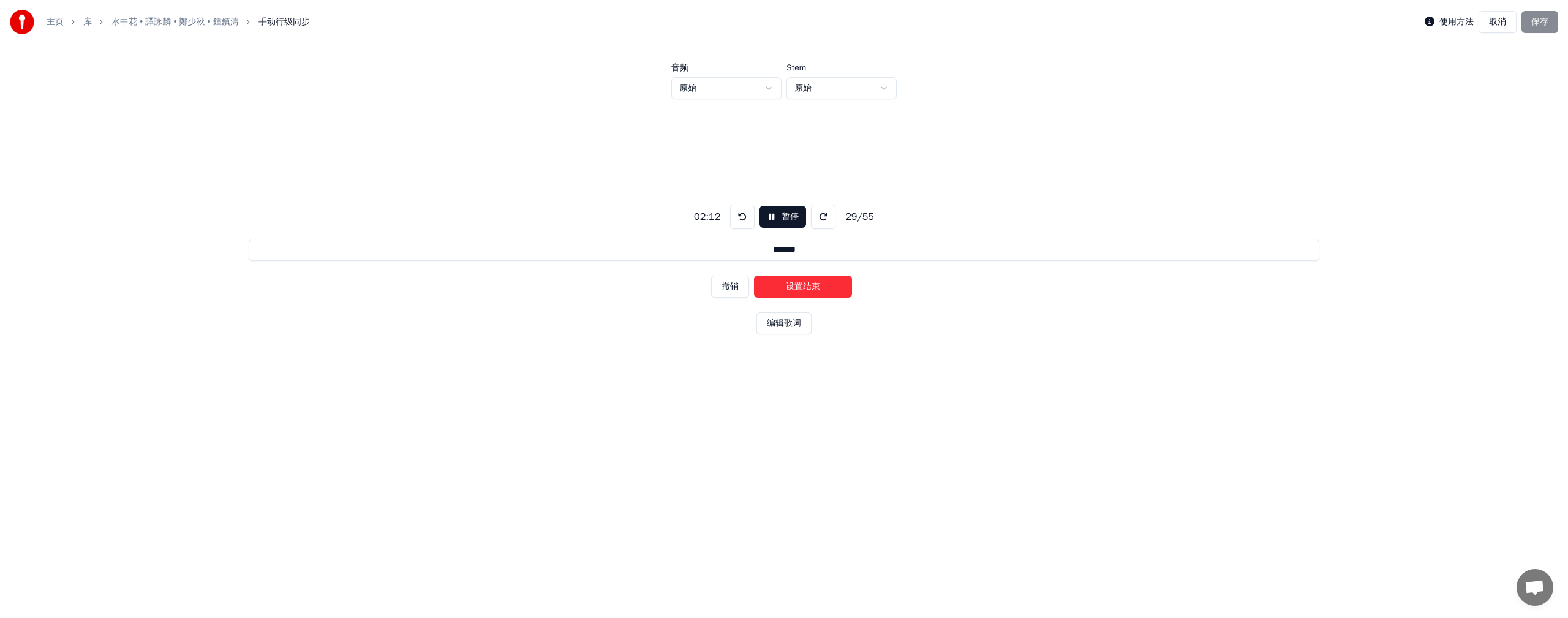 click on "设置结束" at bounding box center [803, 287] 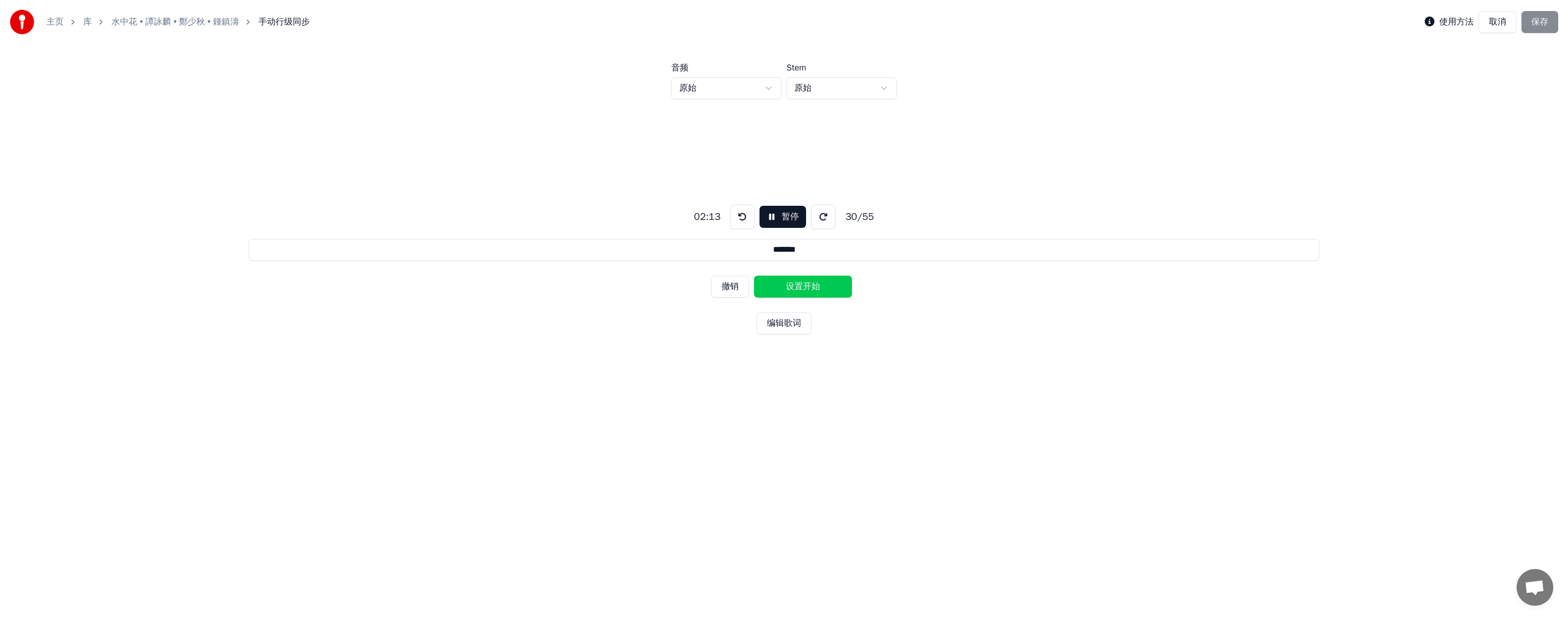 click on "设置开始" at bounding box center [803, 287] 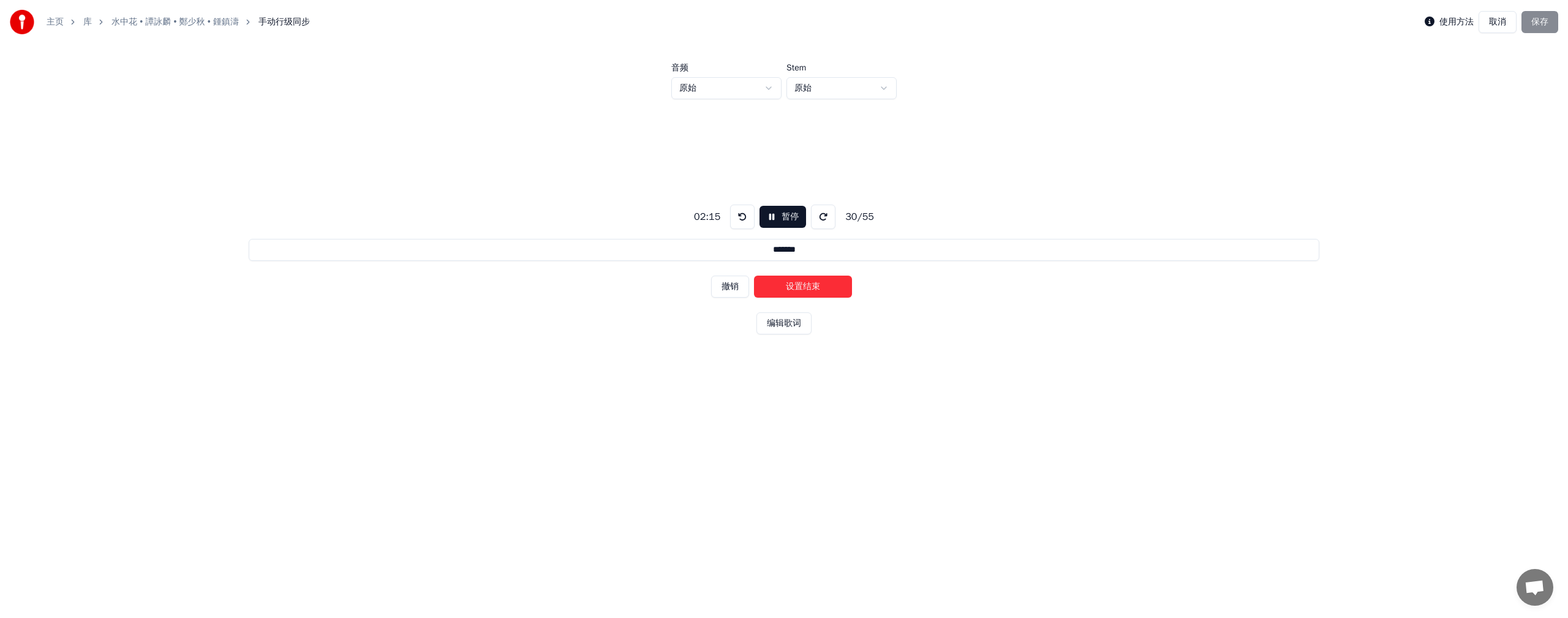 click on "设置结束" at bounding box center (803, 287) 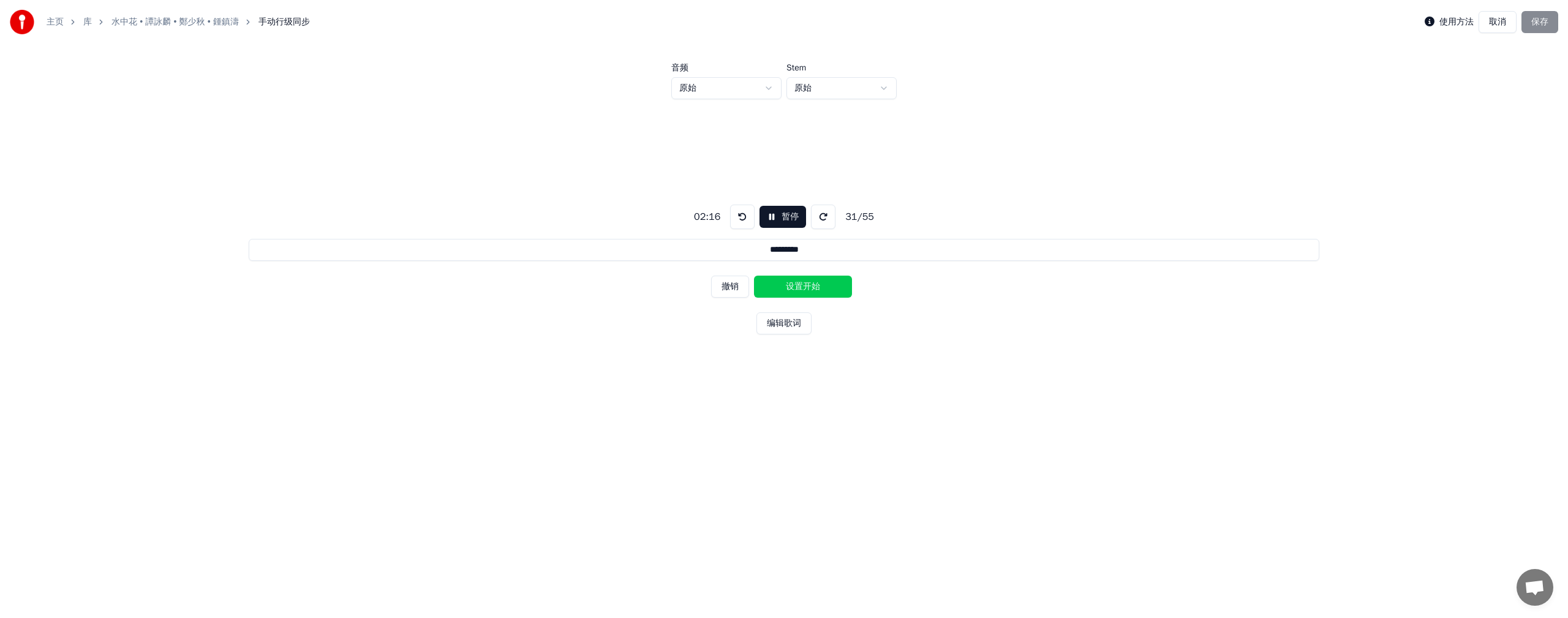 click on "设置开始" at bounding box center [803, 287] 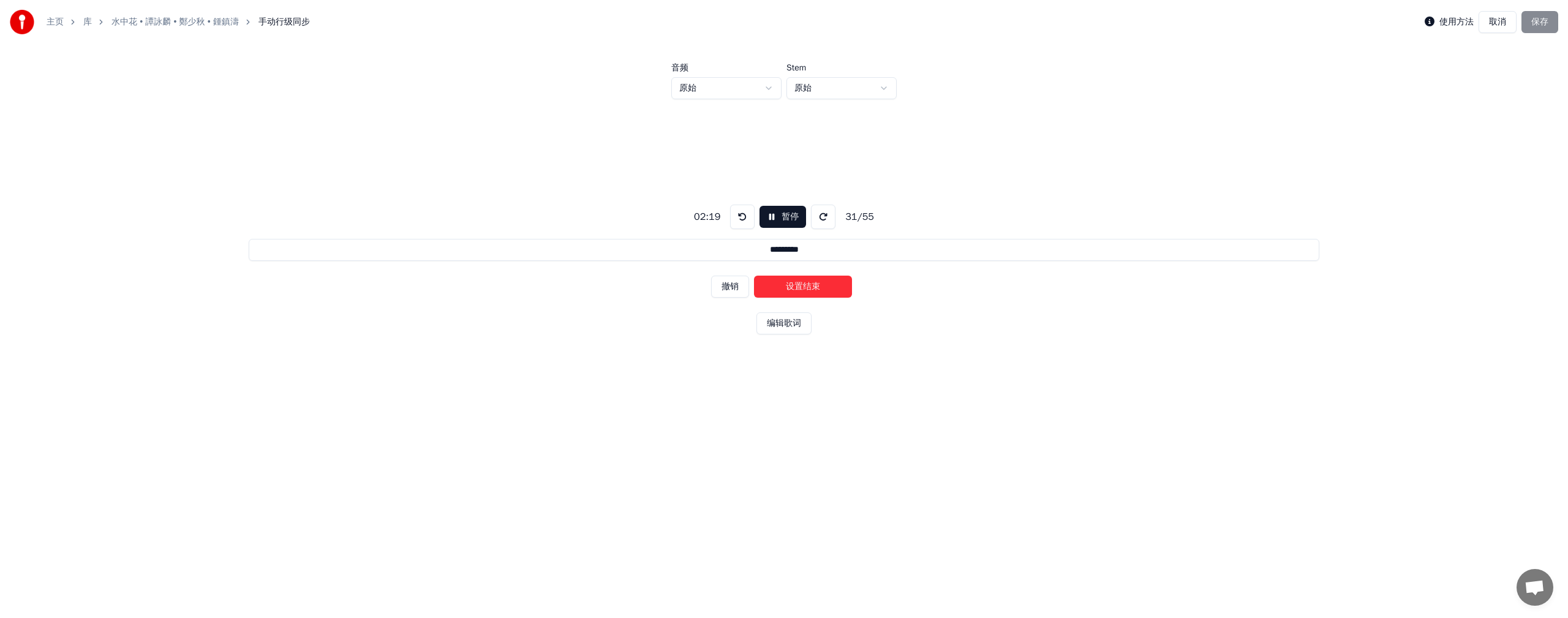 click on "设置结束" at bounding box center (803, 287) 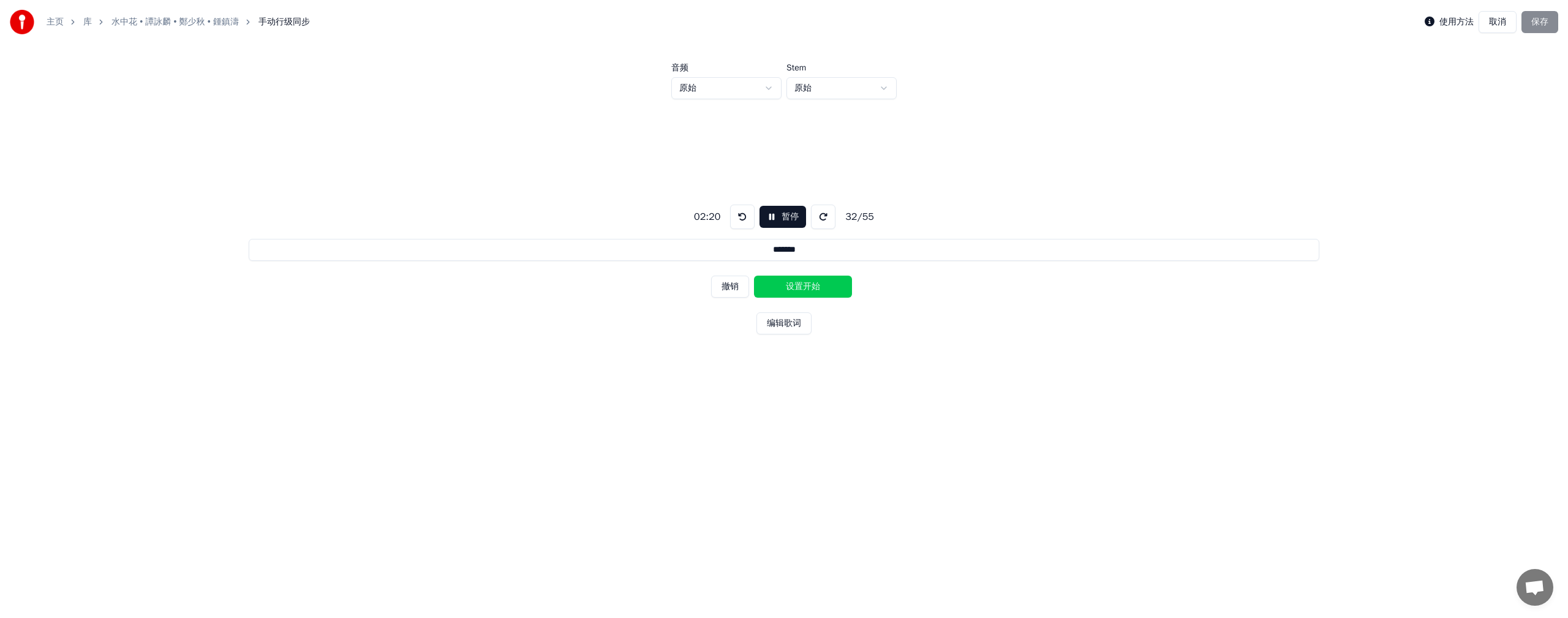 click on "设置开始" at bounding box center (803, 287) 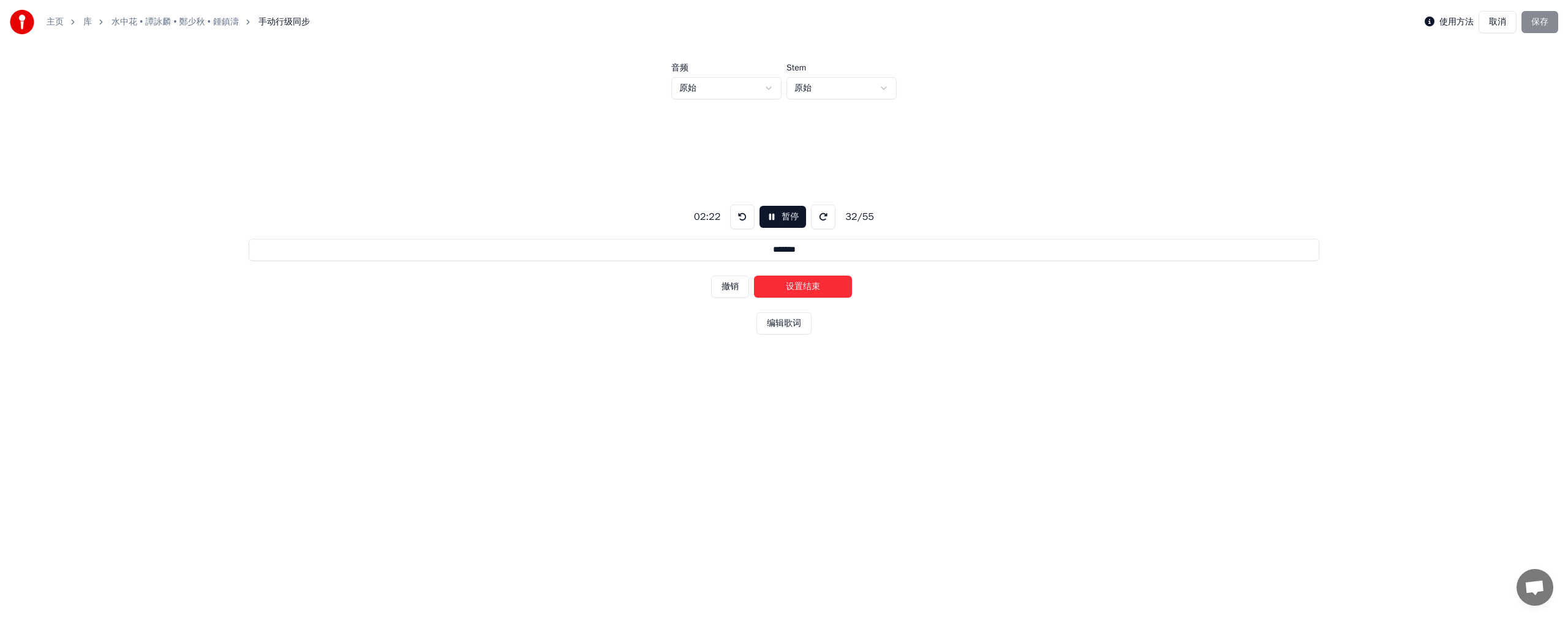 click on "设置结束" at bounding box center [803, 287] 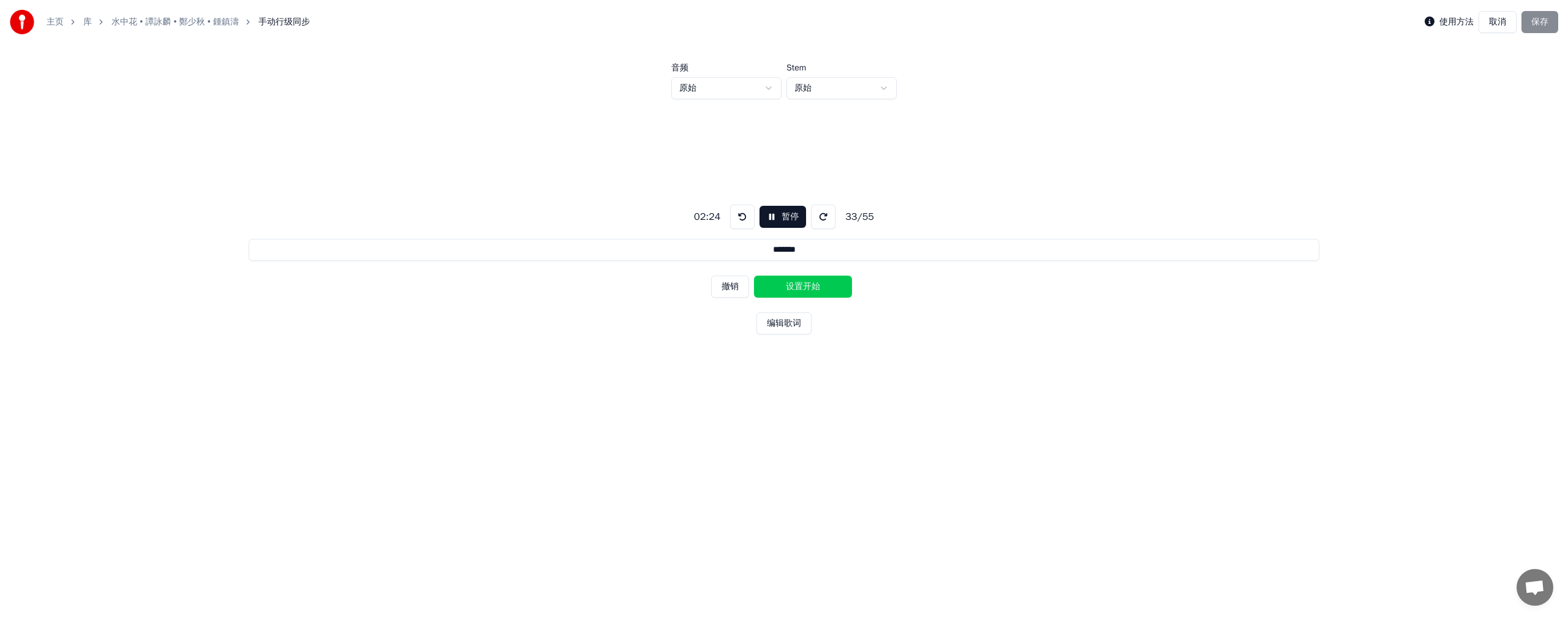 click on "设置开始" at bounding box center (803, 287) 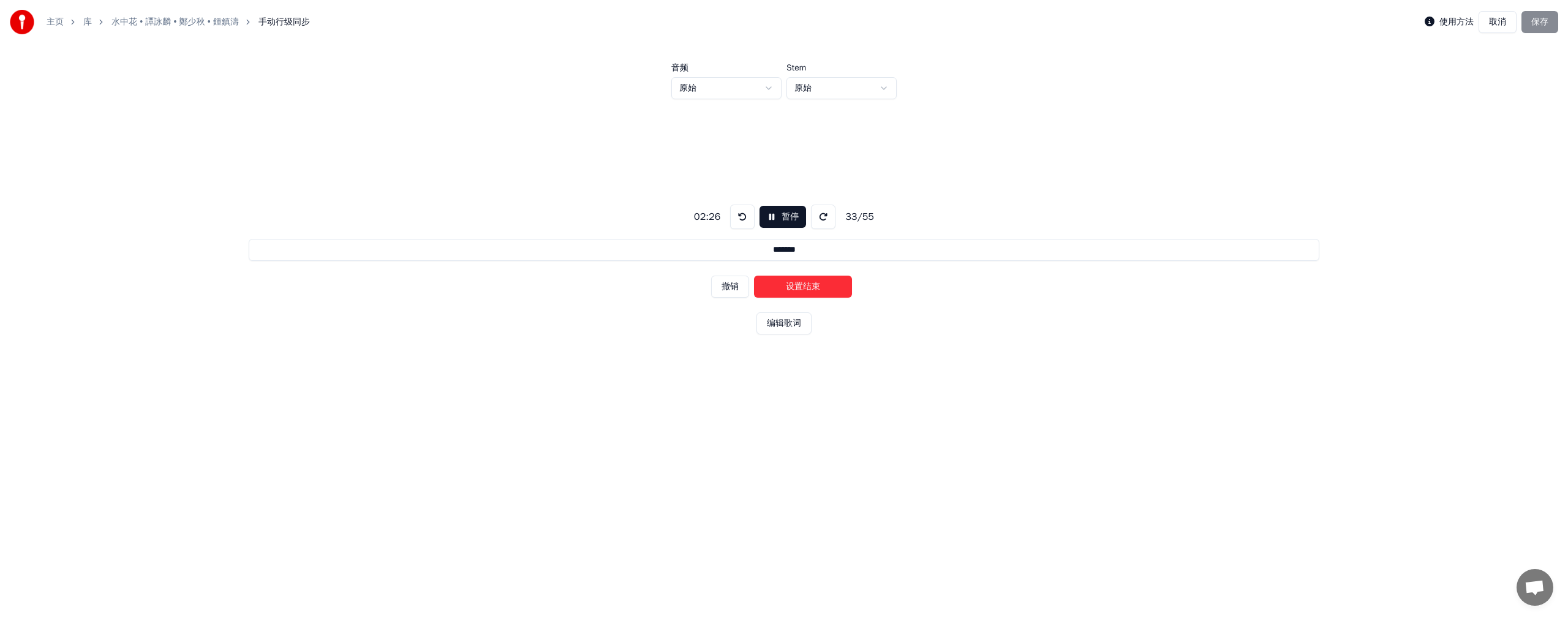 click on "设置结束" at bounding box center (803, 287) 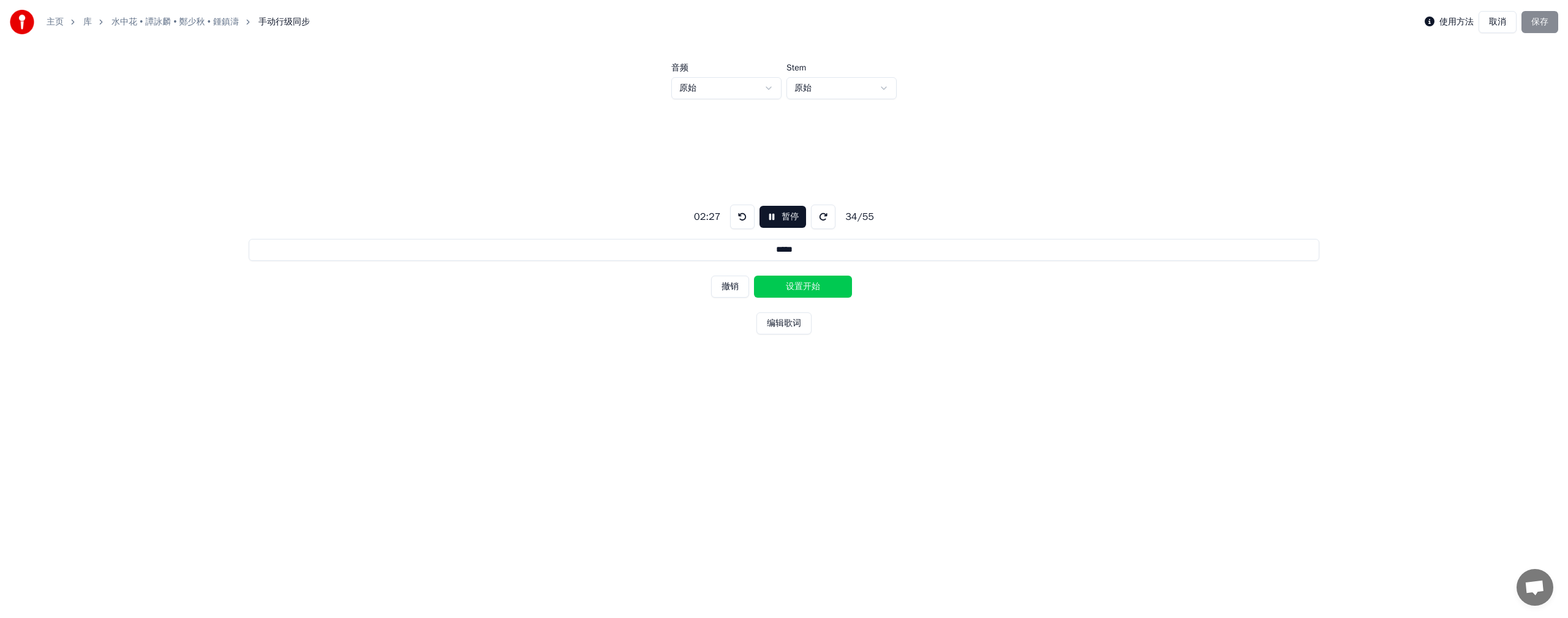 click on "设置开始" at bounding box center [803, 287] 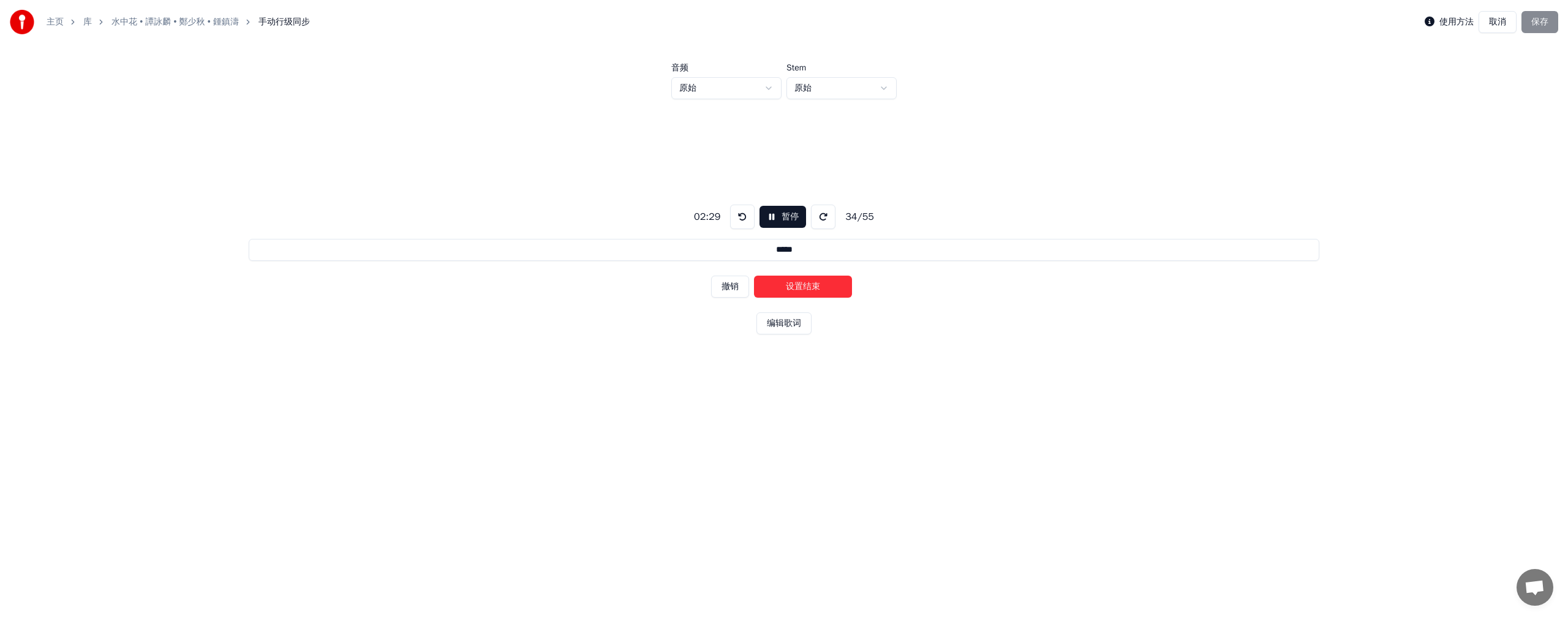 click on "设置结束" at bounding box center [803, 287] 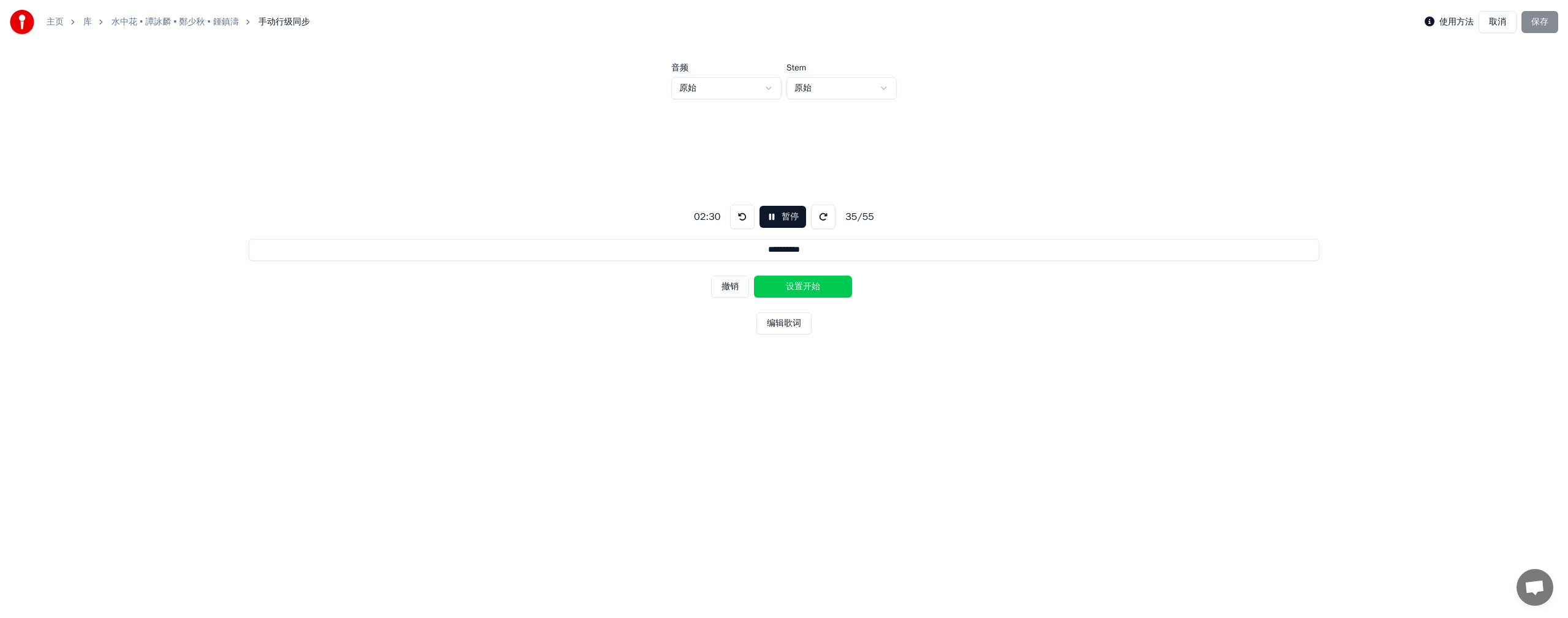 click on "设置开始" at bounding box center (803, 287) 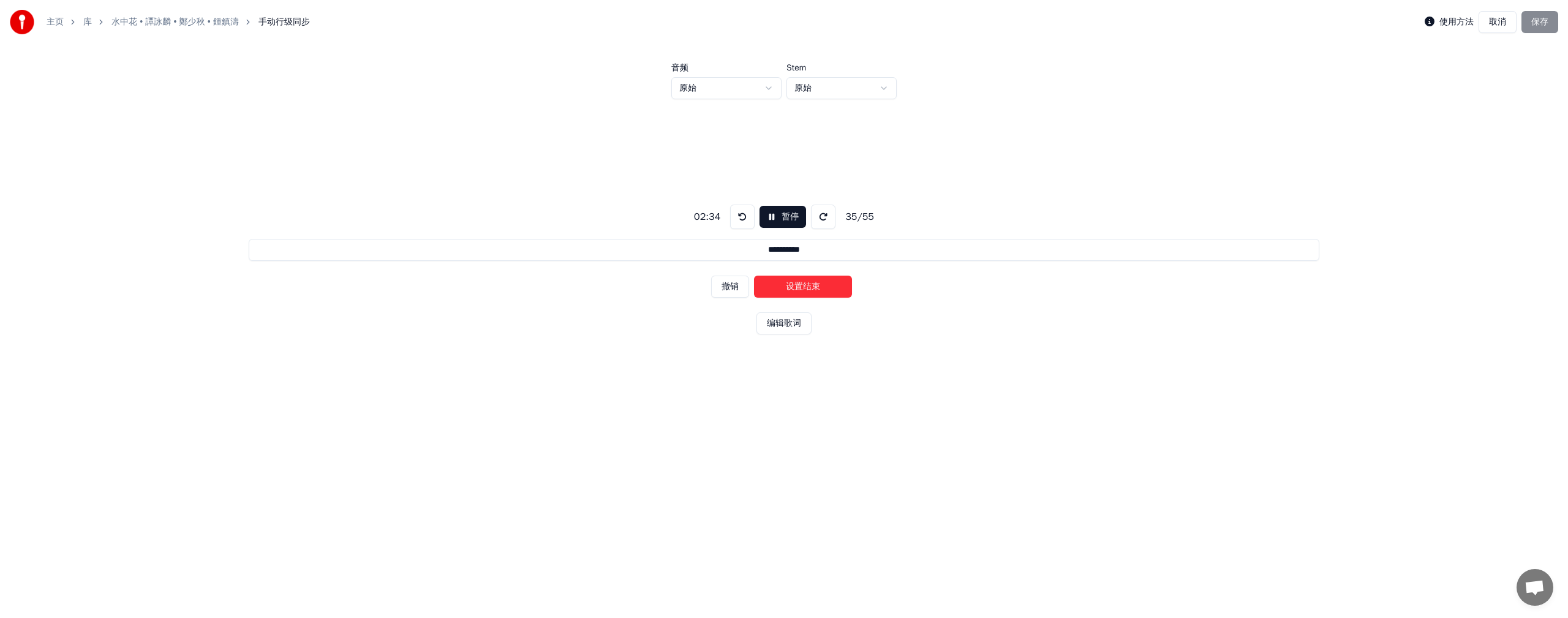 click on "设置结束" at bounding box center [803, 287] 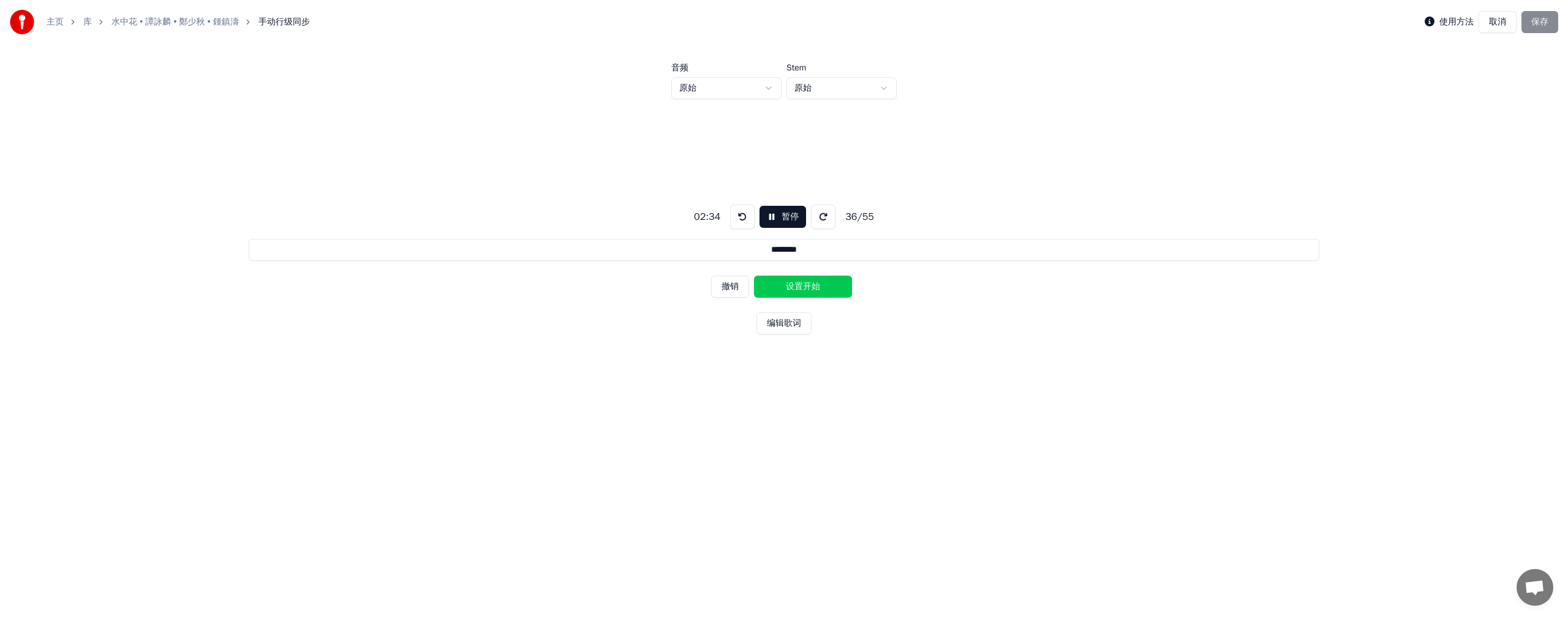 click on "设置开始" at bounding box center (803, 287) 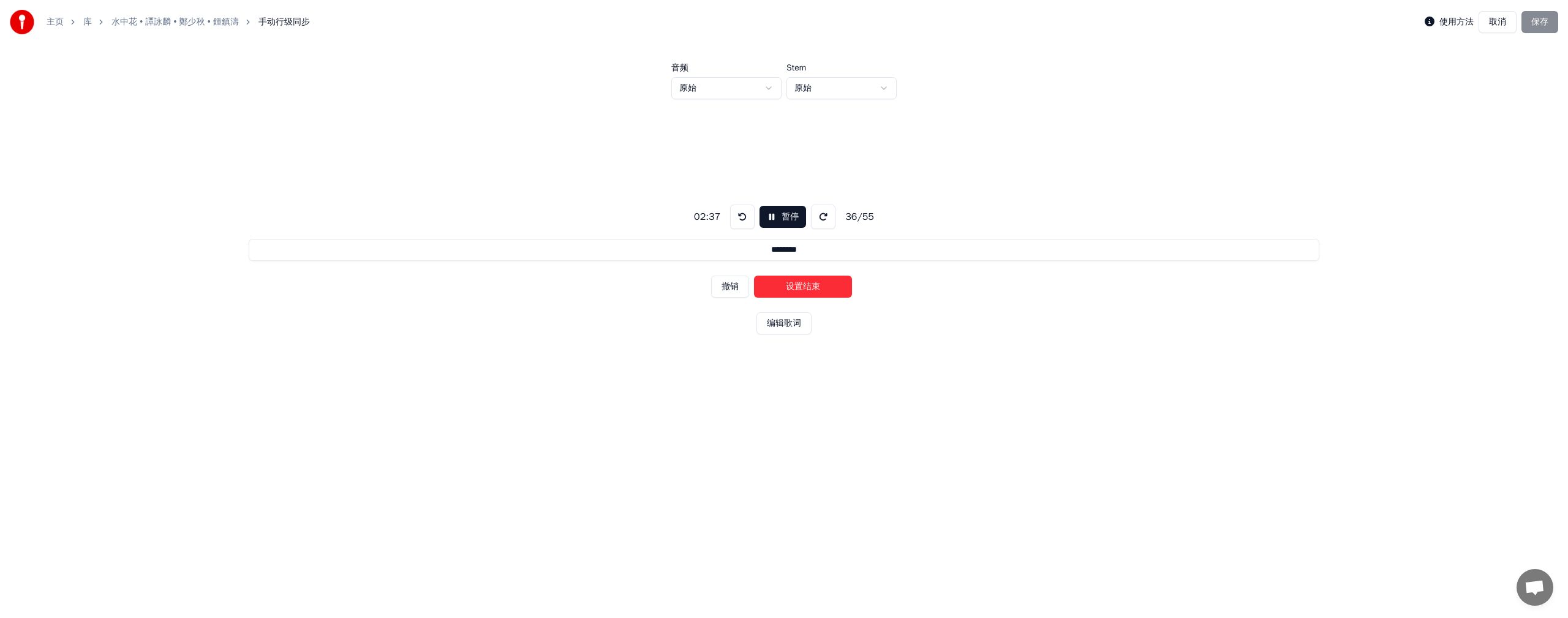 click on "设置结束" at bounding box center (803, 287) 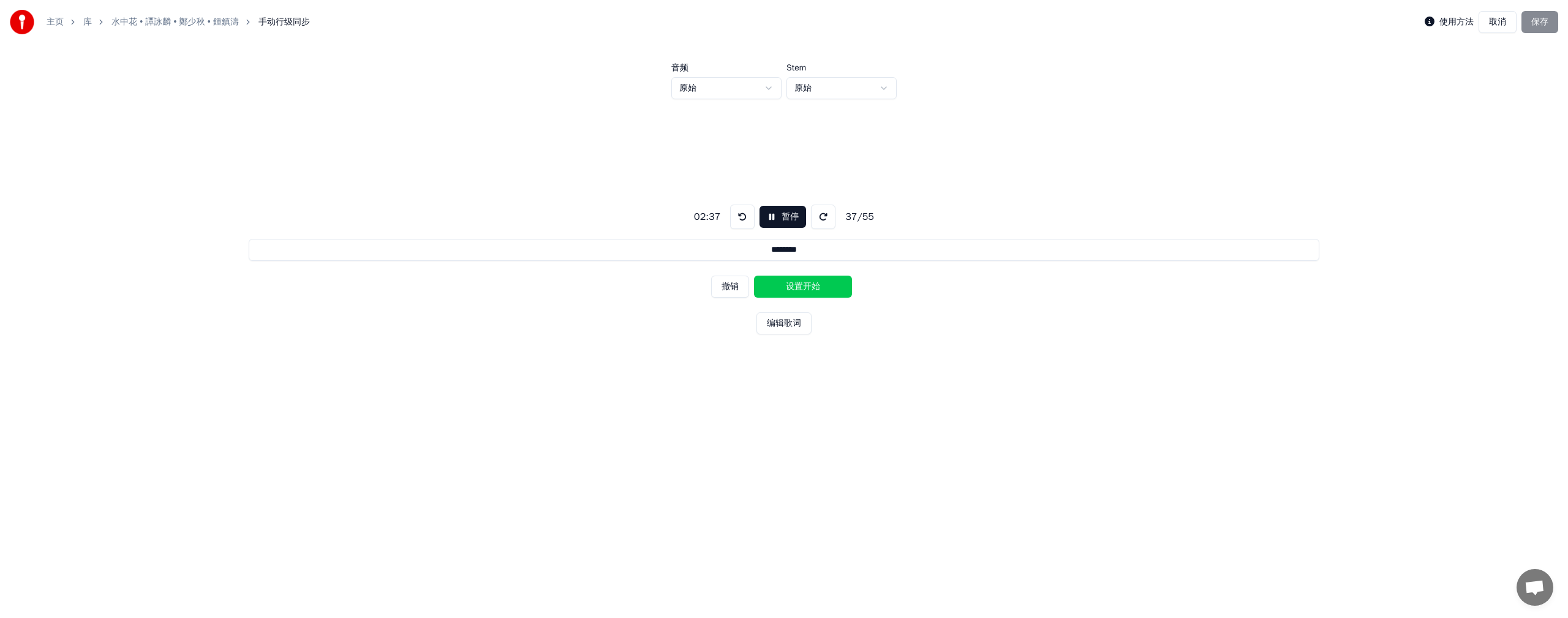 click on "设置开始" at bounding box center (803, 287) 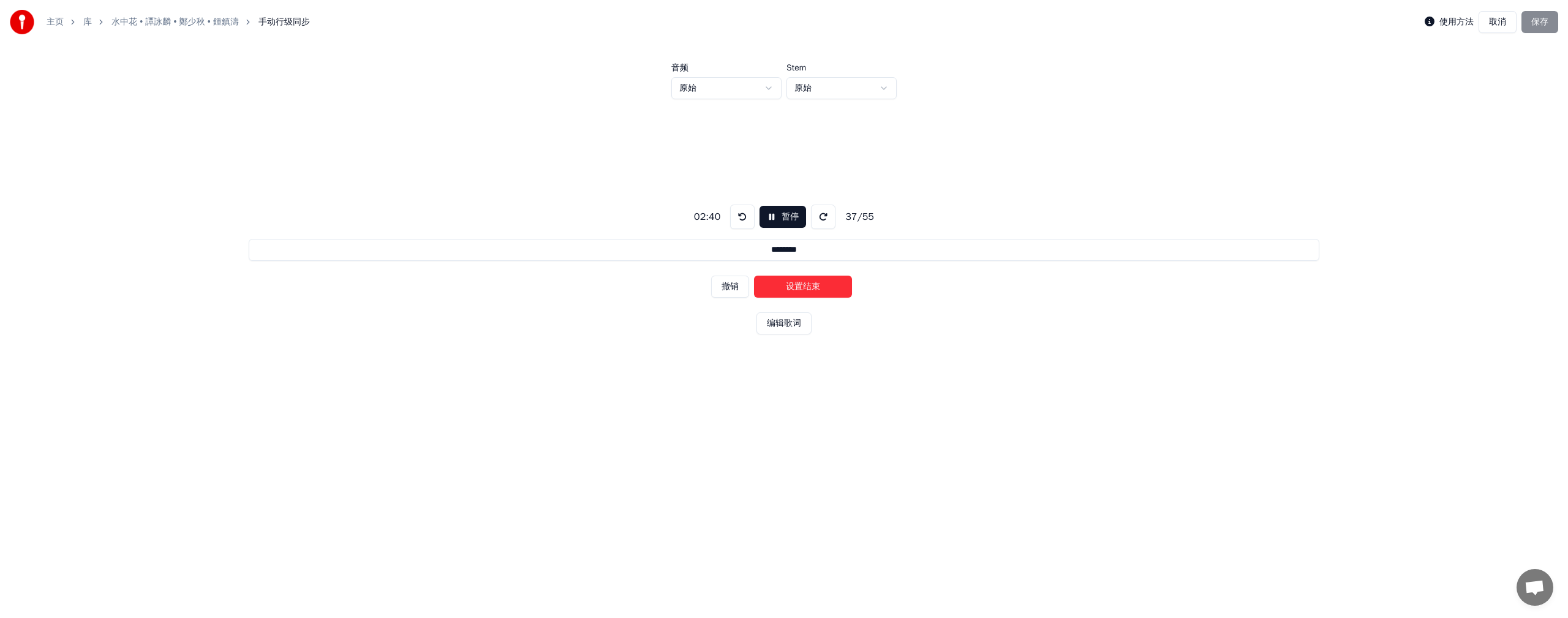 click on "设置结束" at bounding box center [803, 287] 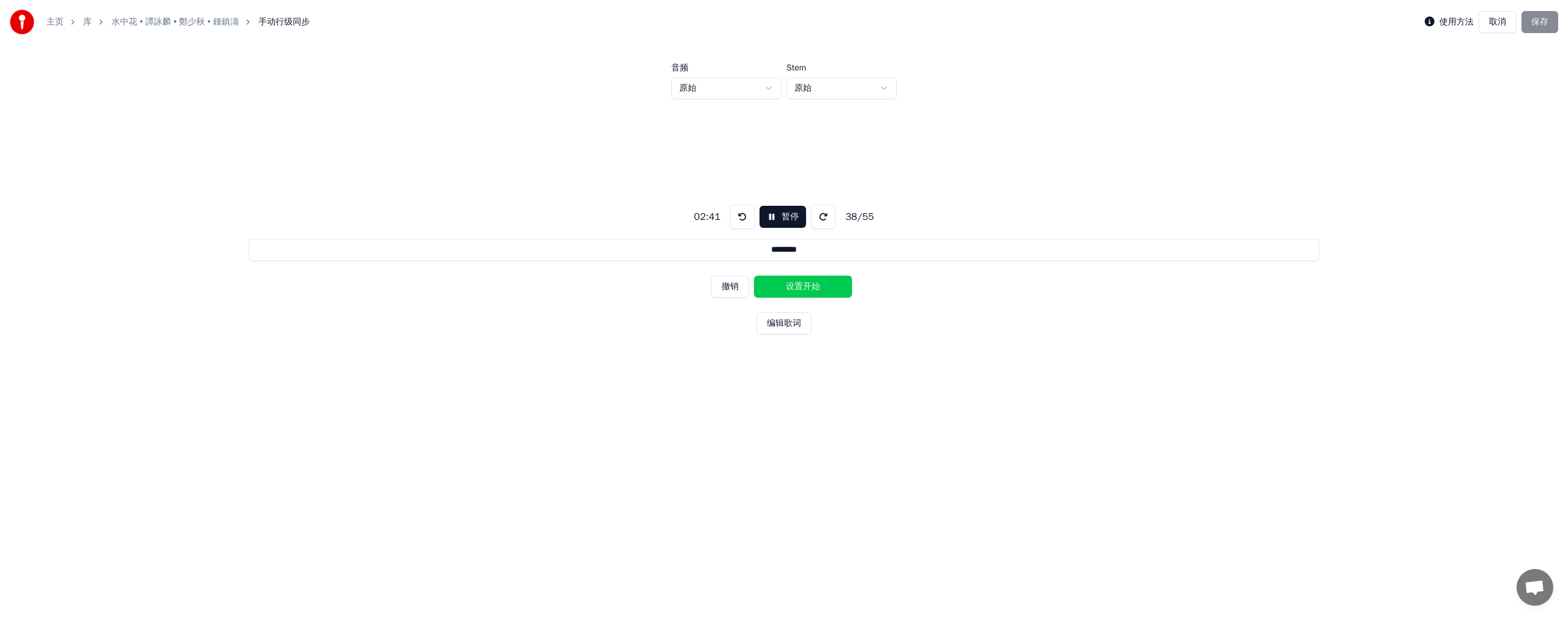 click on "设置开始" at bounding box center [803, 287] 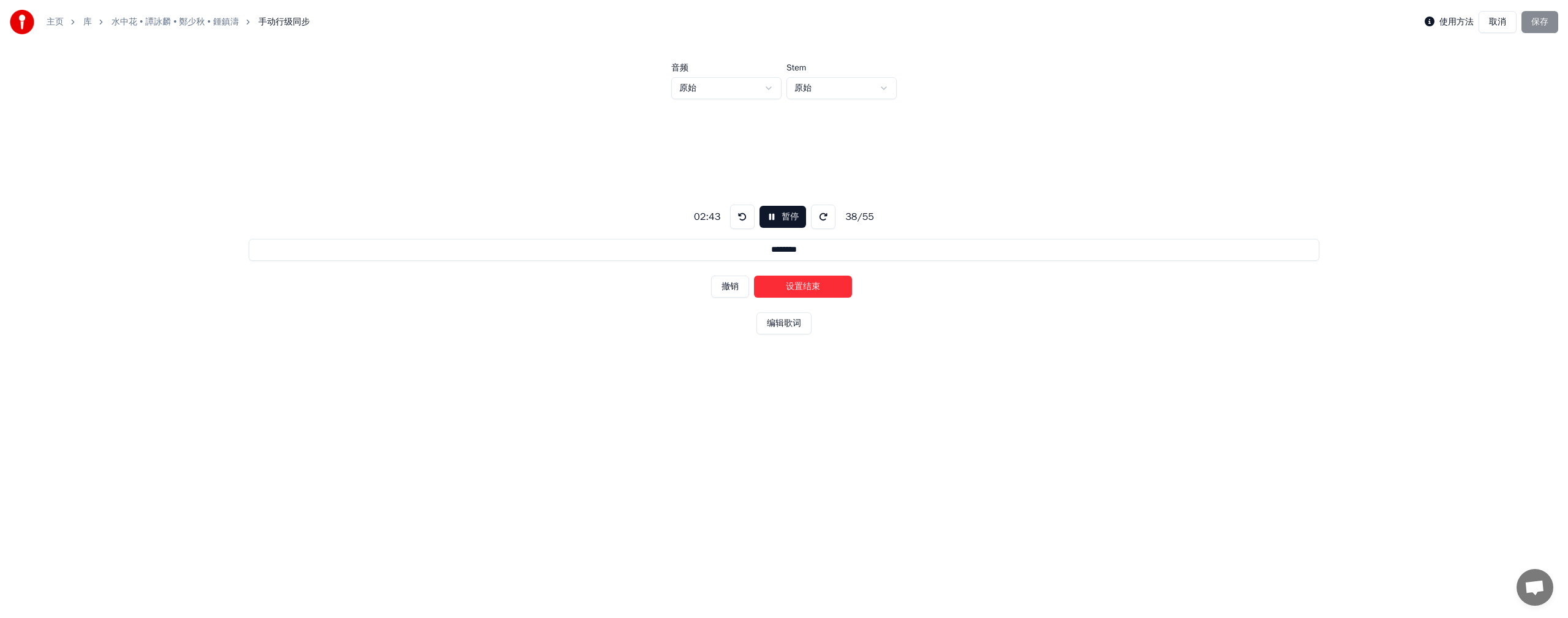 click on "设置结束" at bounding box center [803, 287] 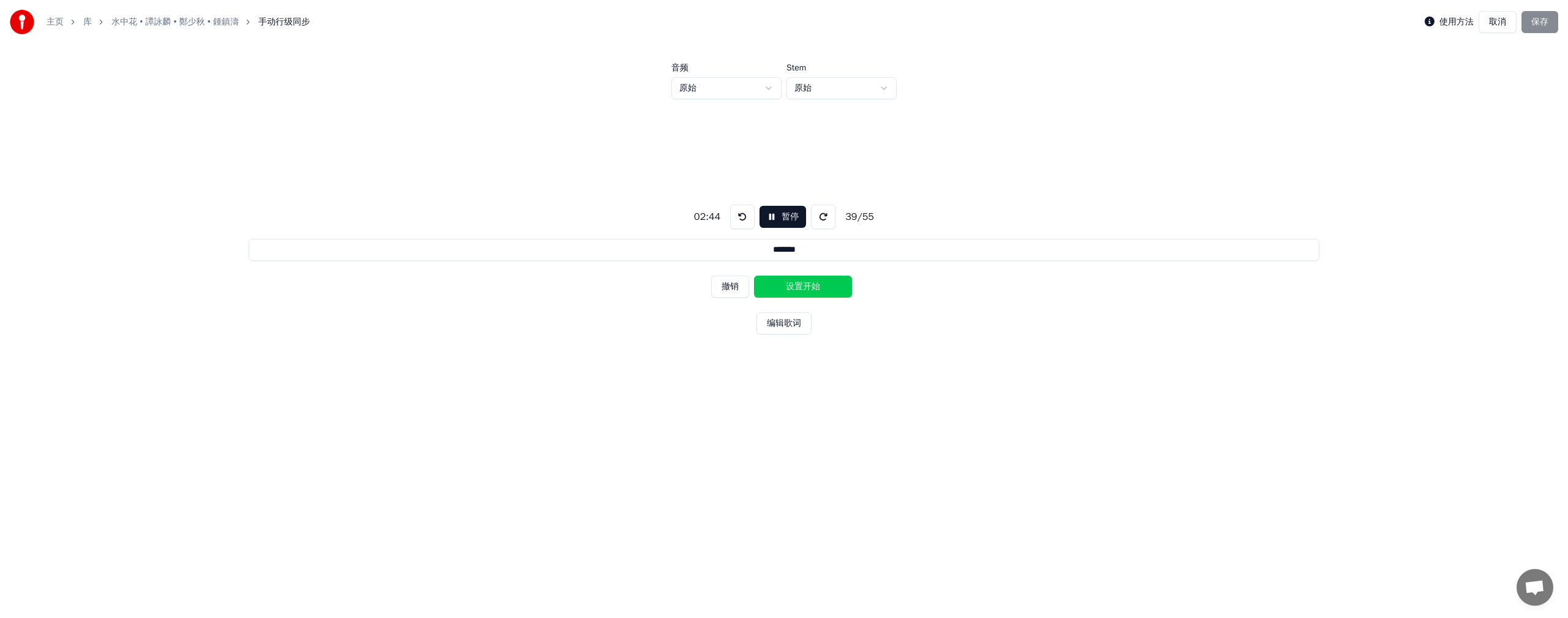 click on "设置开始" at bounding box center (803, 287) 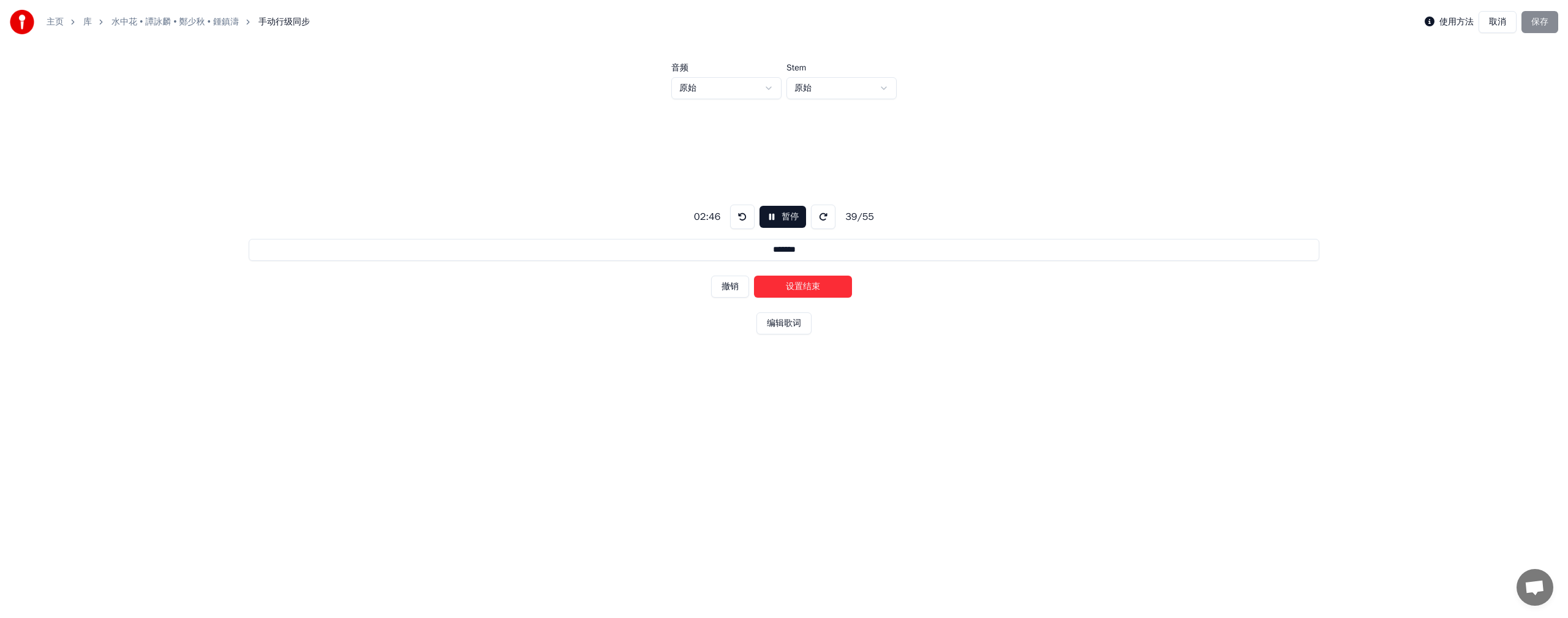 click on "设置结束" at bounding box center [803, 287] 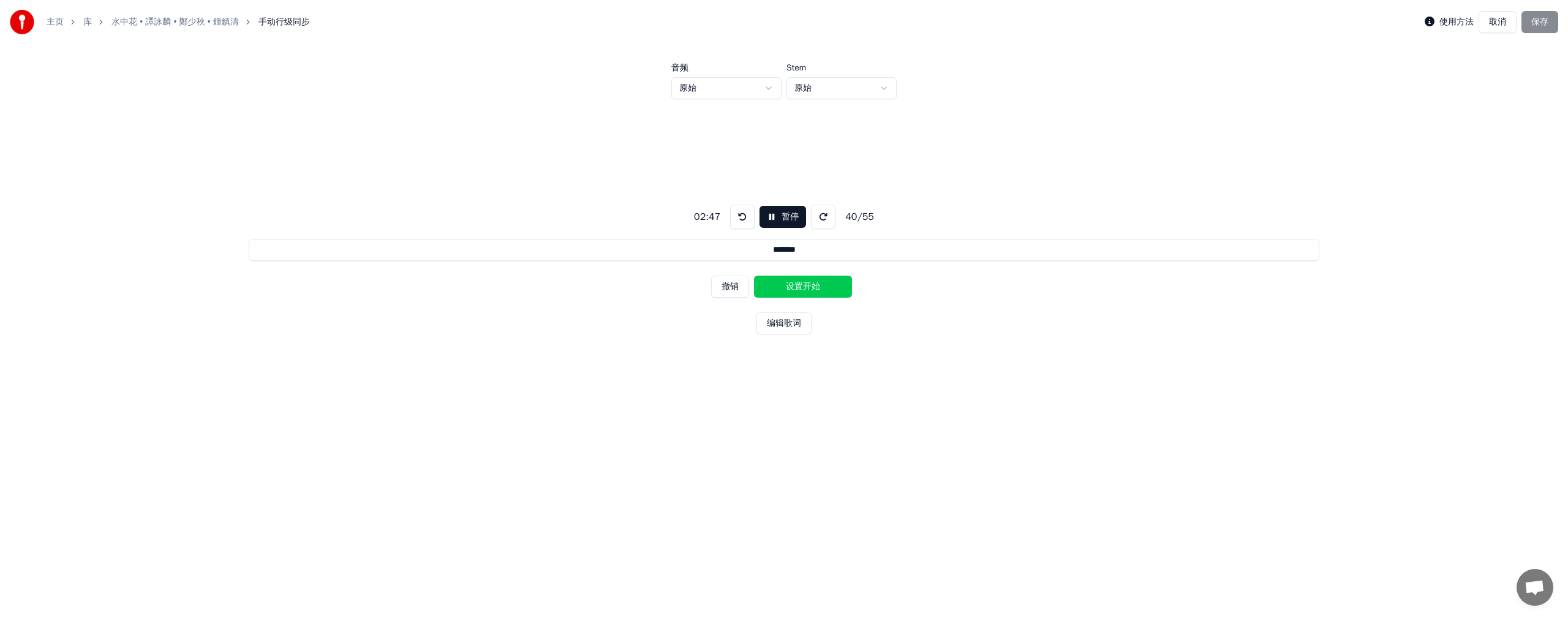 click on "设置开始" at bounding box center [803, 287] 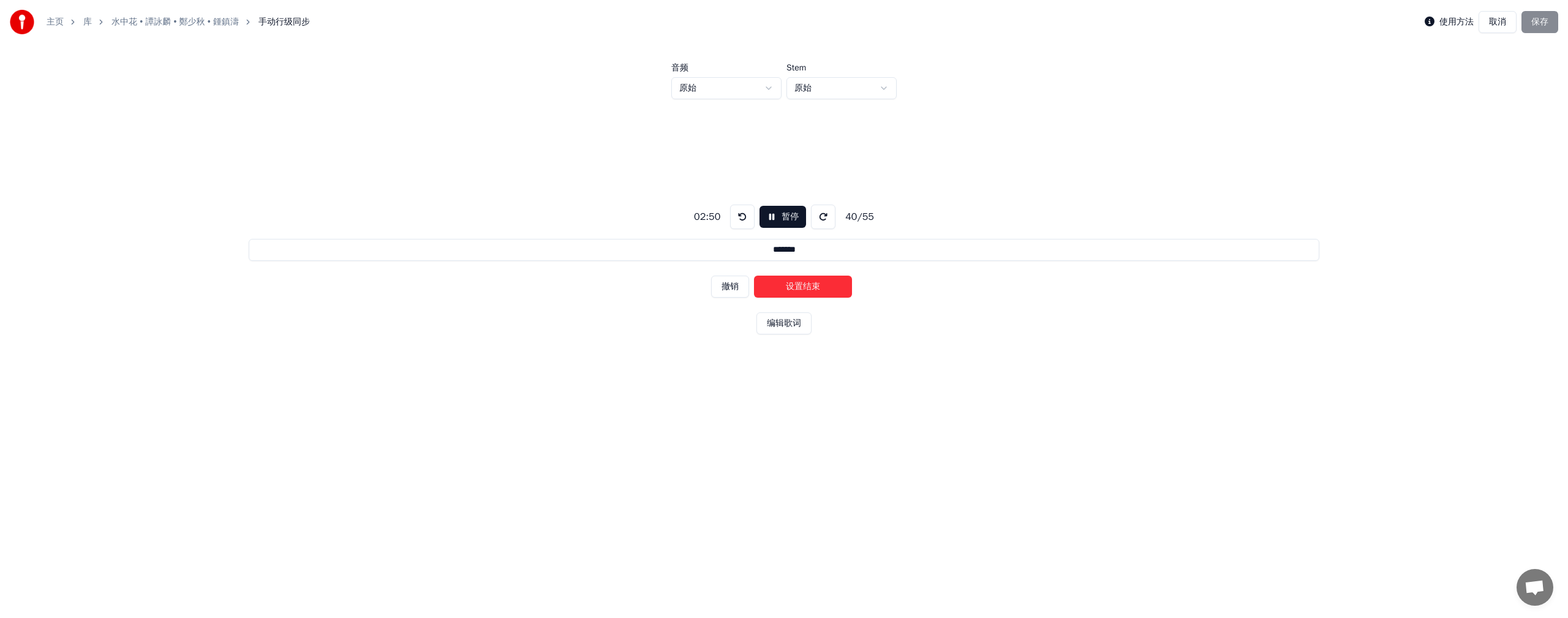 click on "设置结束" at bounding box center [803, 287] 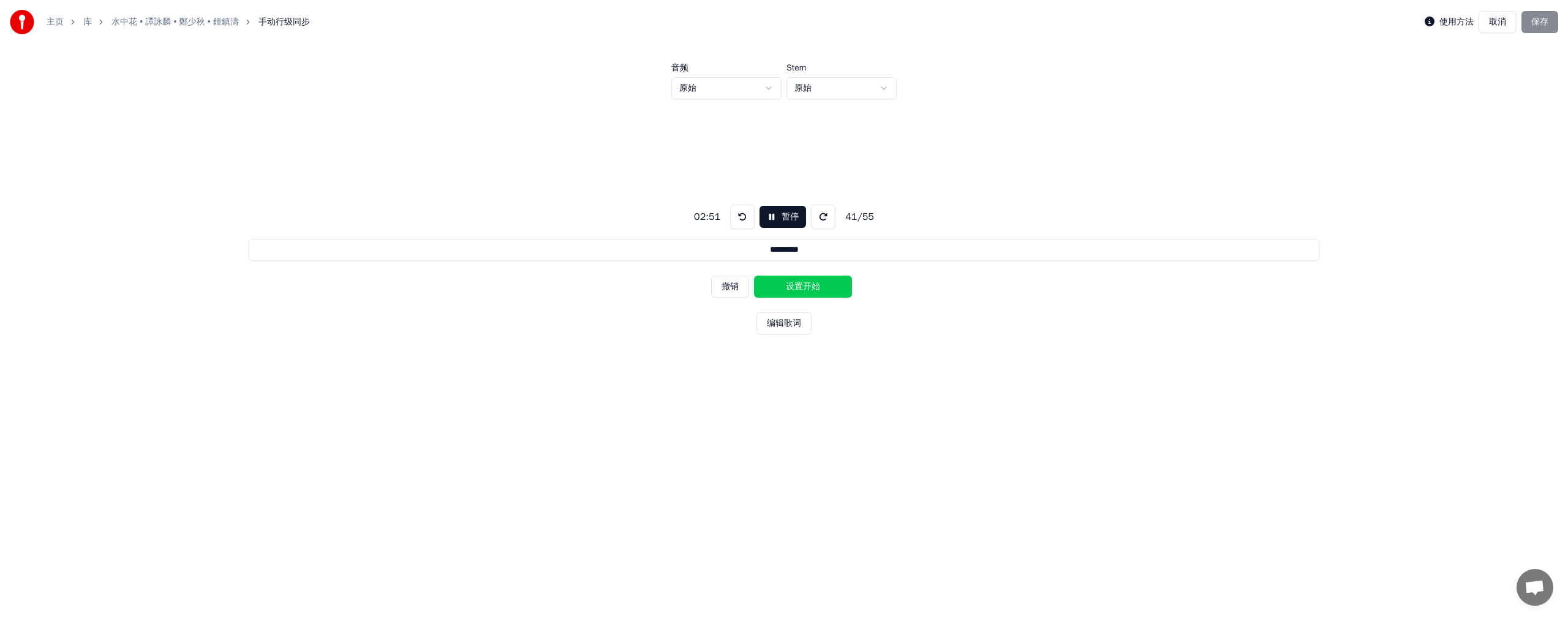 click on "设置开始" at bounding box center [803, 287] 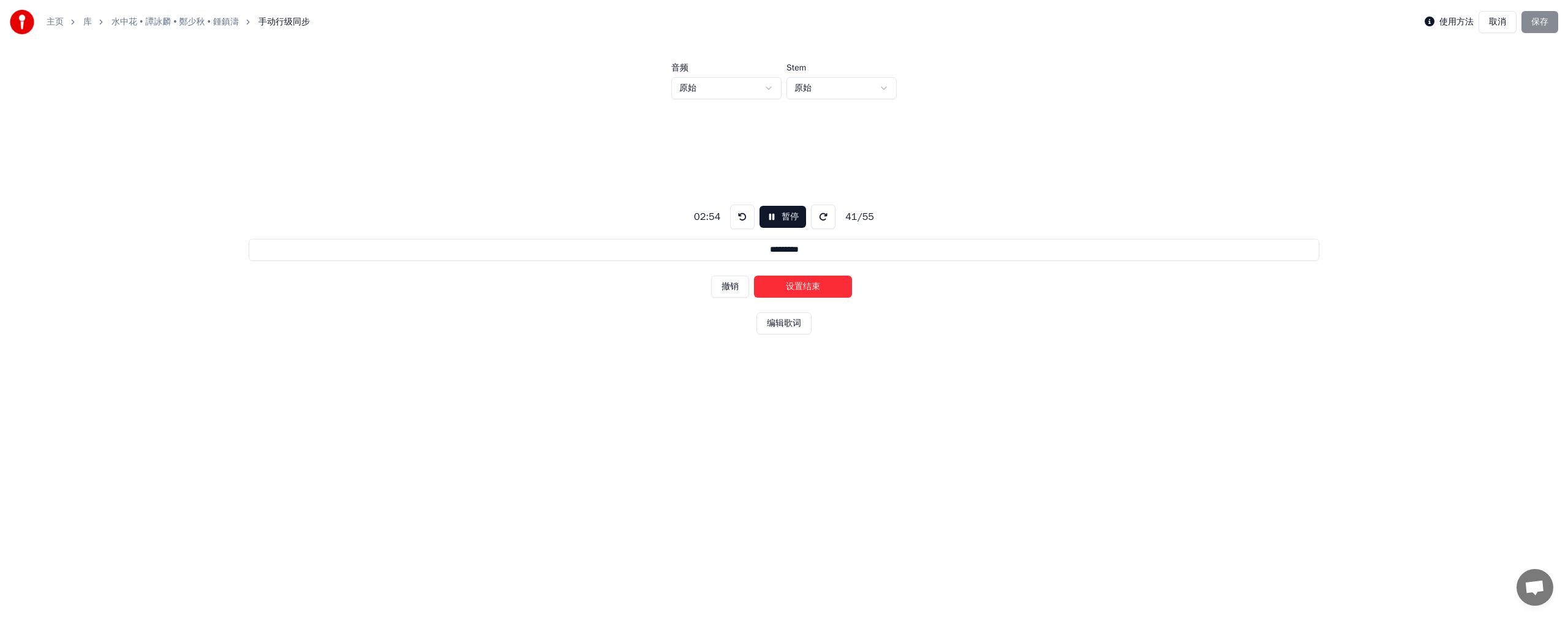 click on "设置结束" at bounding box center [803, 287] 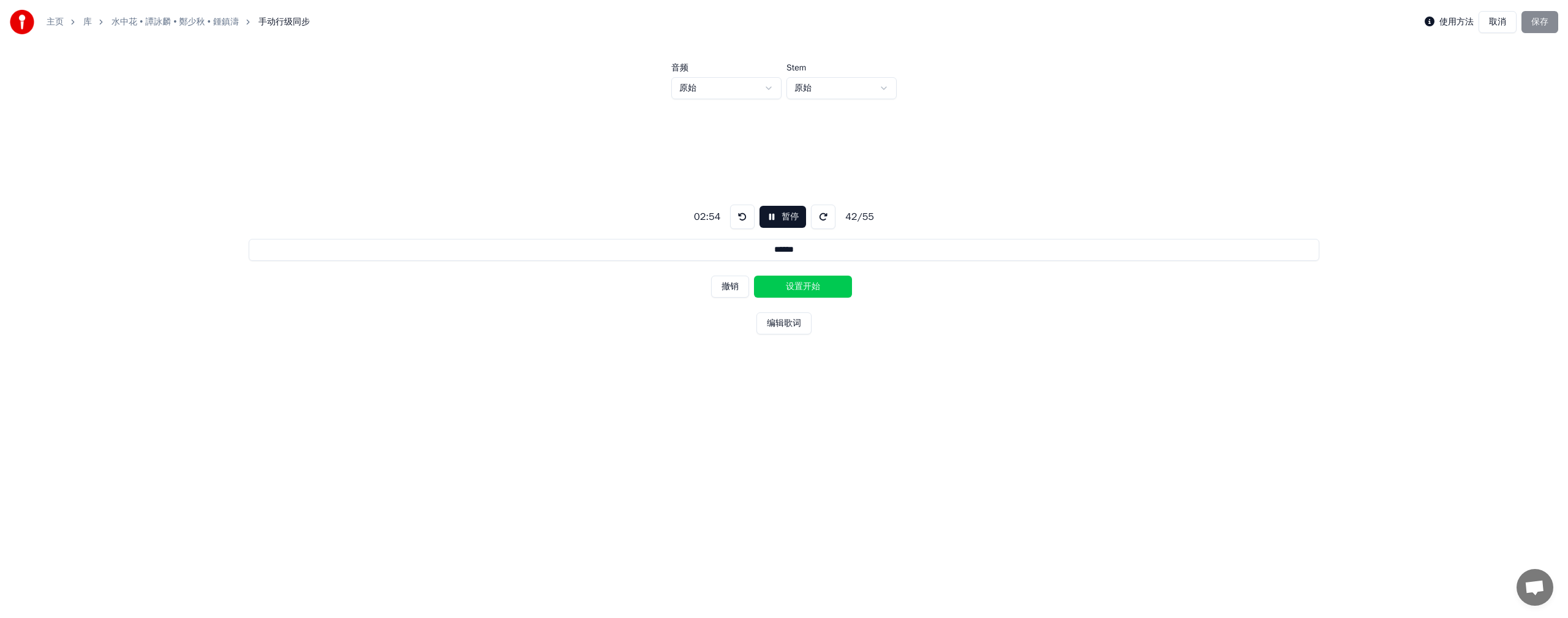 click on "设置开始" at bounding box center [803, 287] 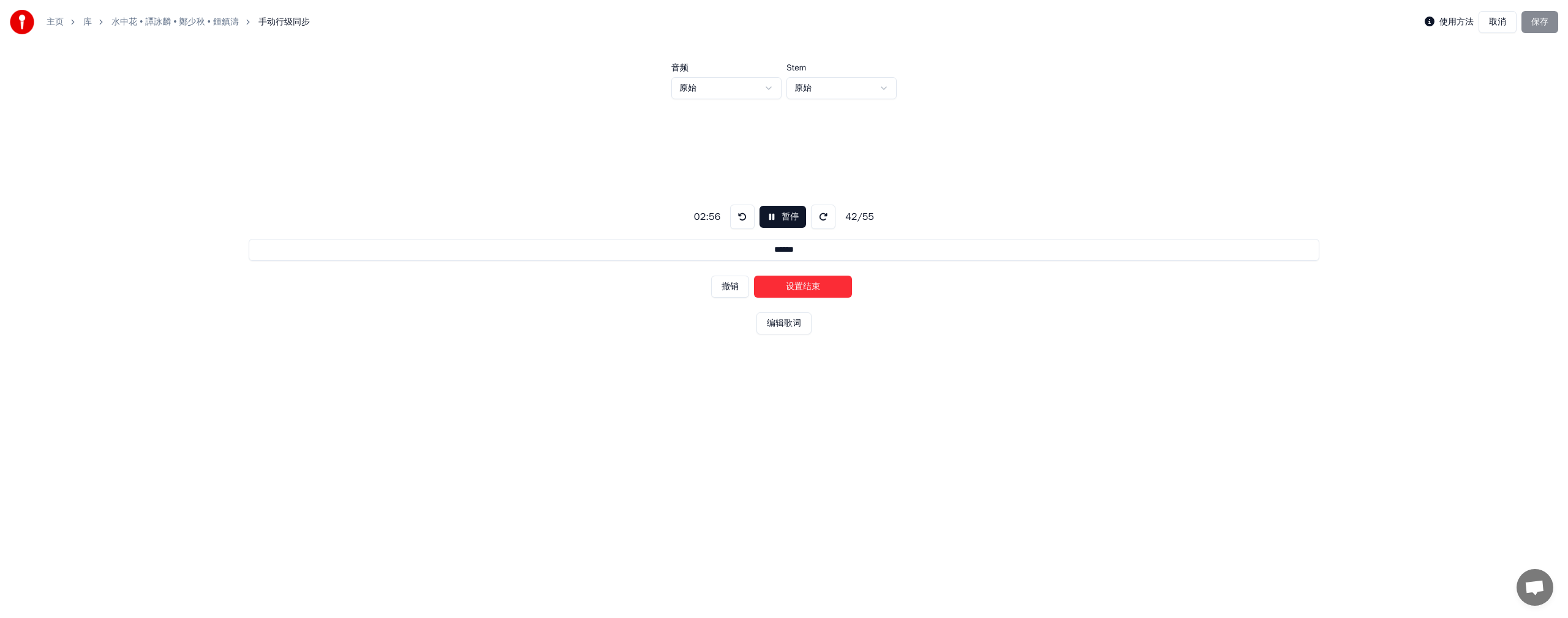 click on "设置结束" at bounding box center [803, 287] 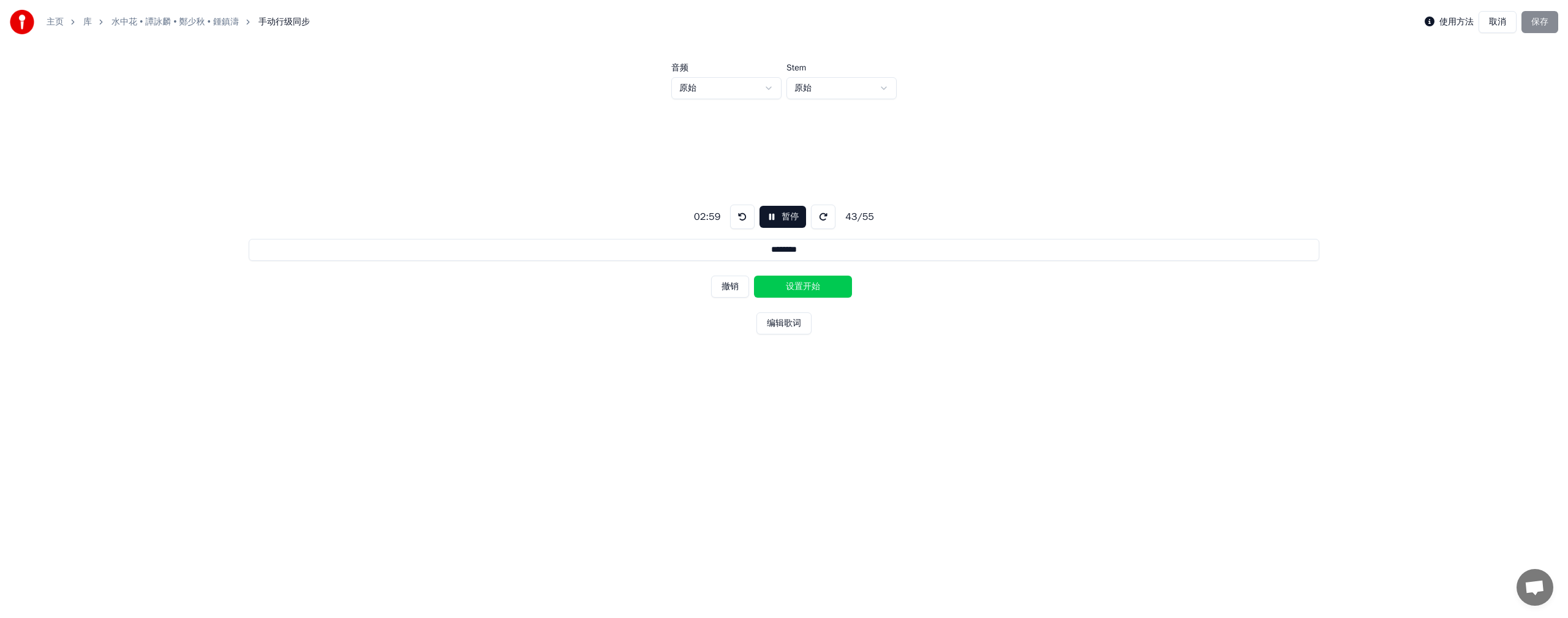 click on "设置开始" at bounding box center (803, 287) 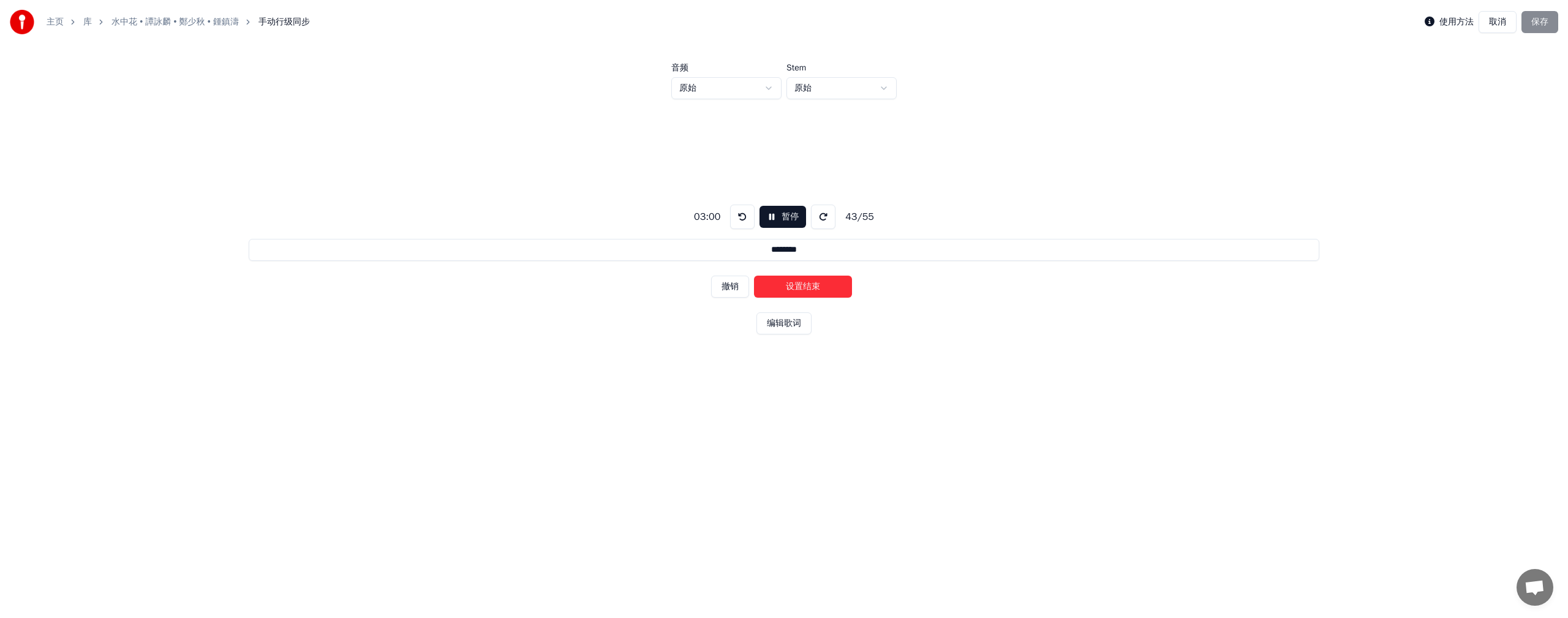 click on "设置结束" at bounding box center [803, 287] 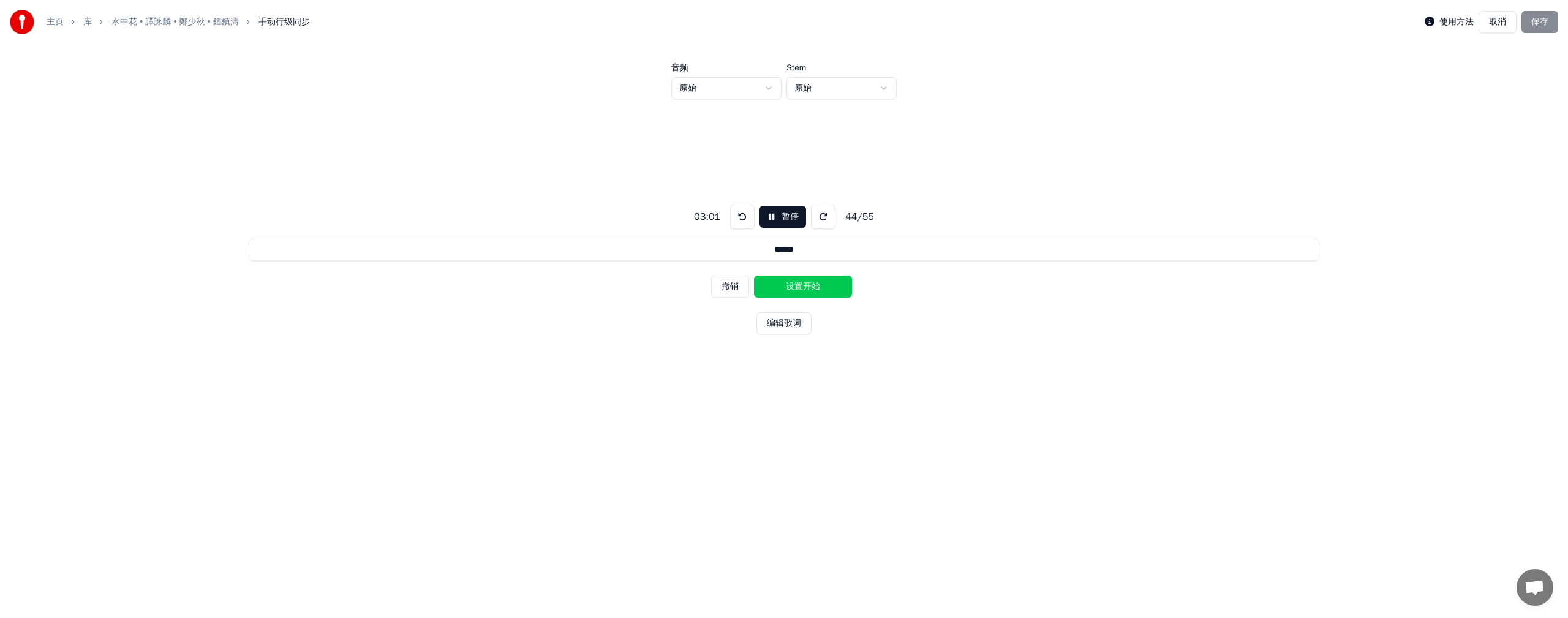 click on "设置开始" at bounding box center [803, 287] 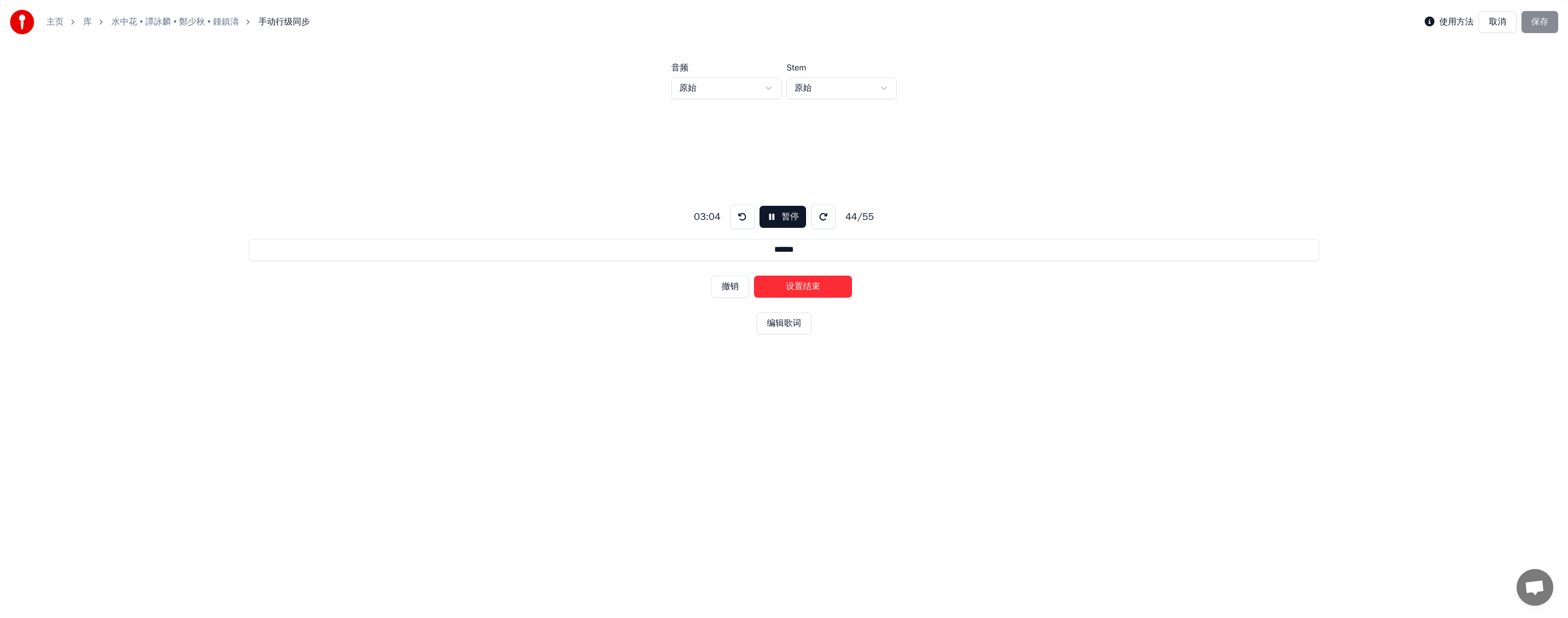click on "设置结束" at bounding box center [803, 287] 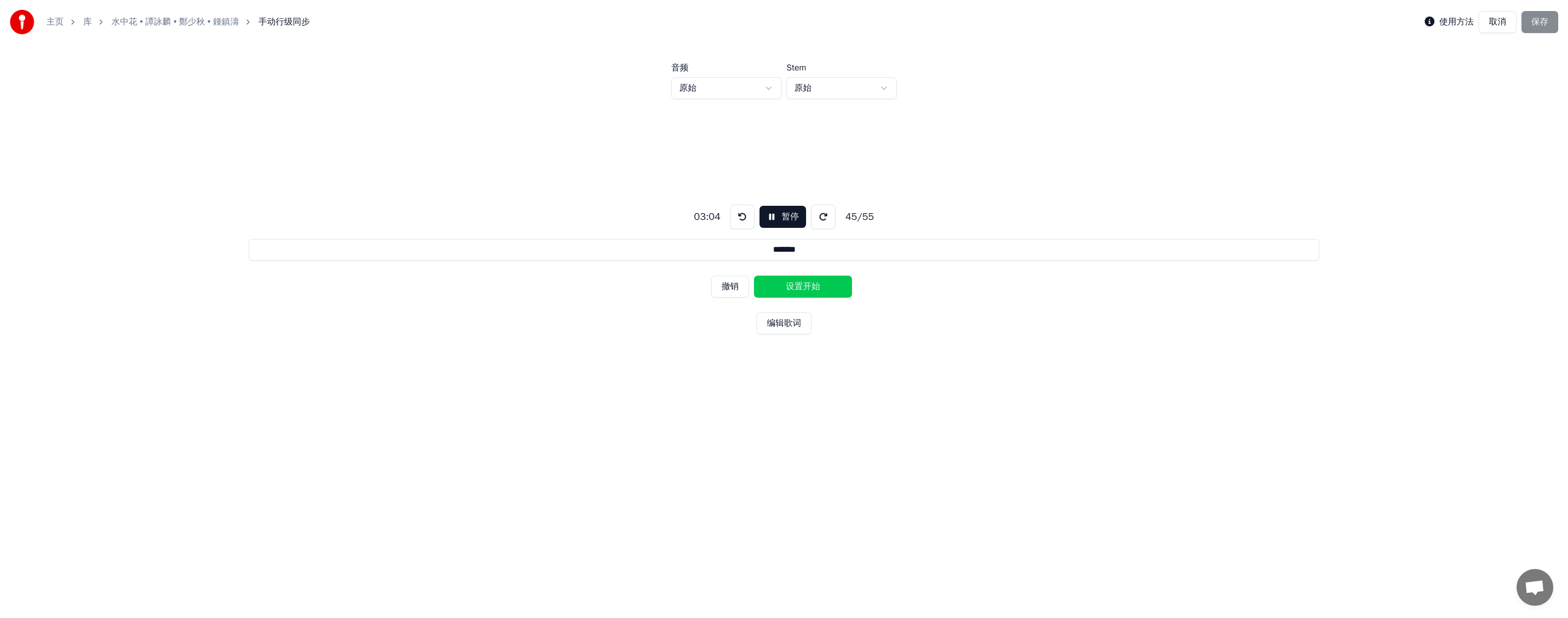 click on "设置开始" at bounding box center (803, 287) 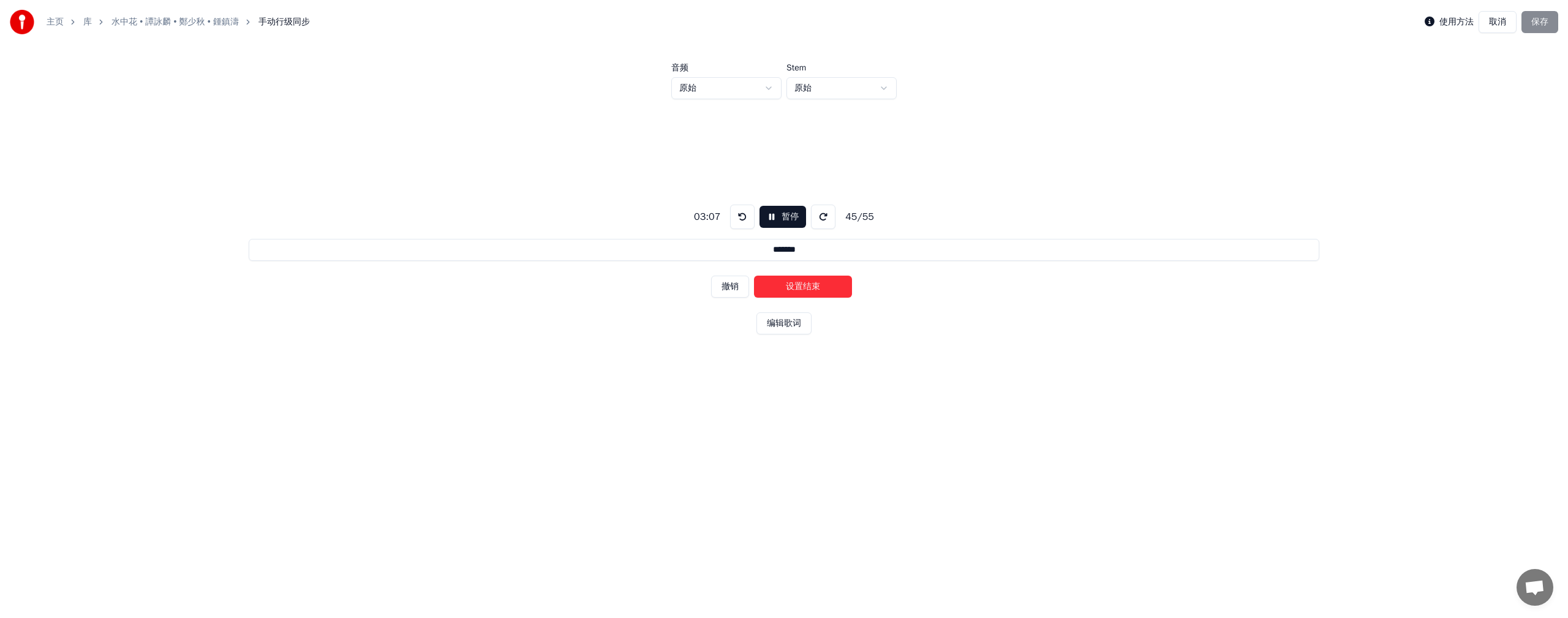 click on "设置结束" at bounding box center [803, 287] 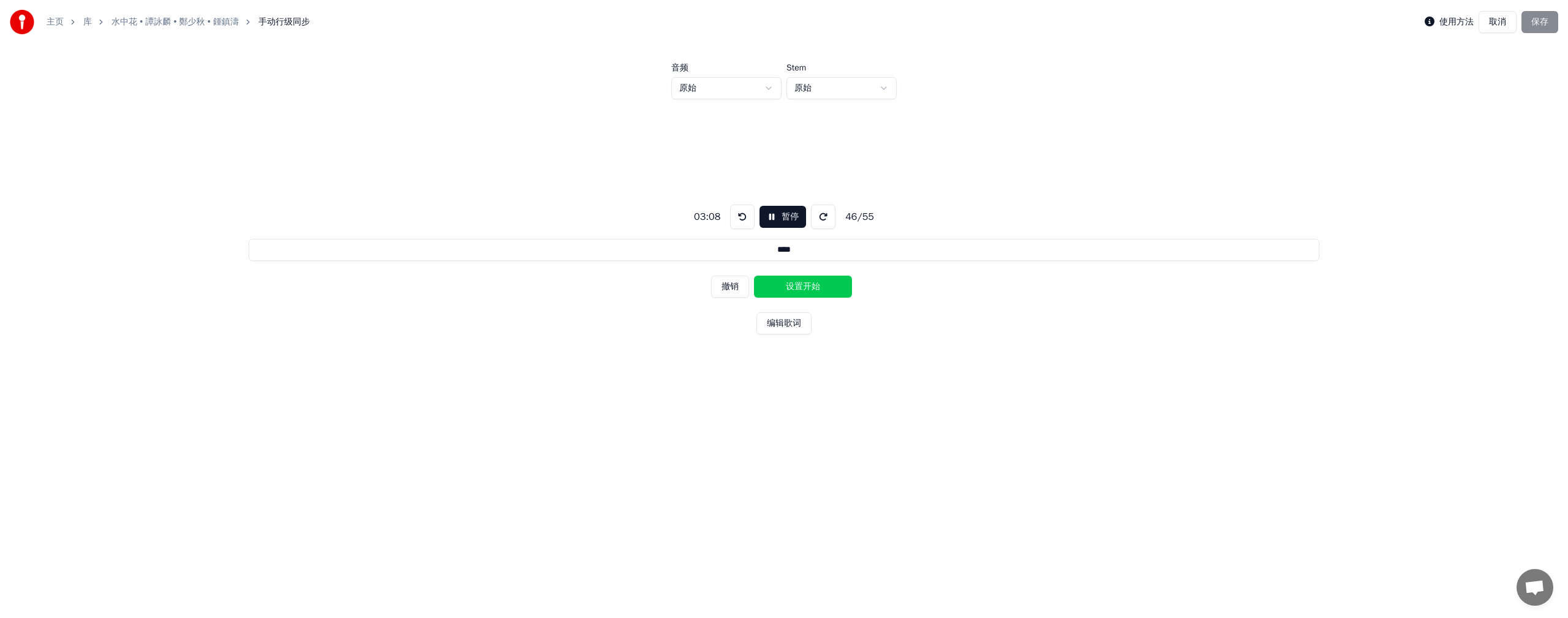 click on "设置开始" at bounding box center (803, 287) 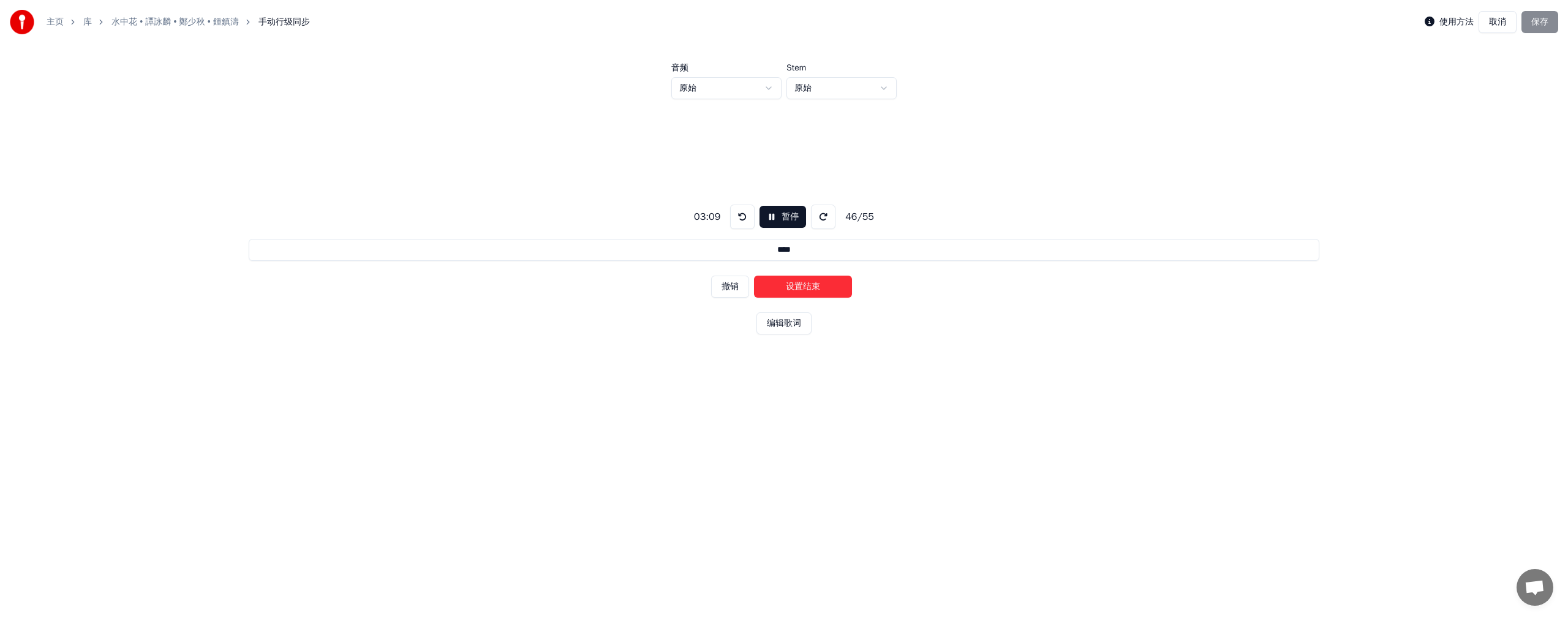 click on "设置结束" at bounding box center (803, 287) 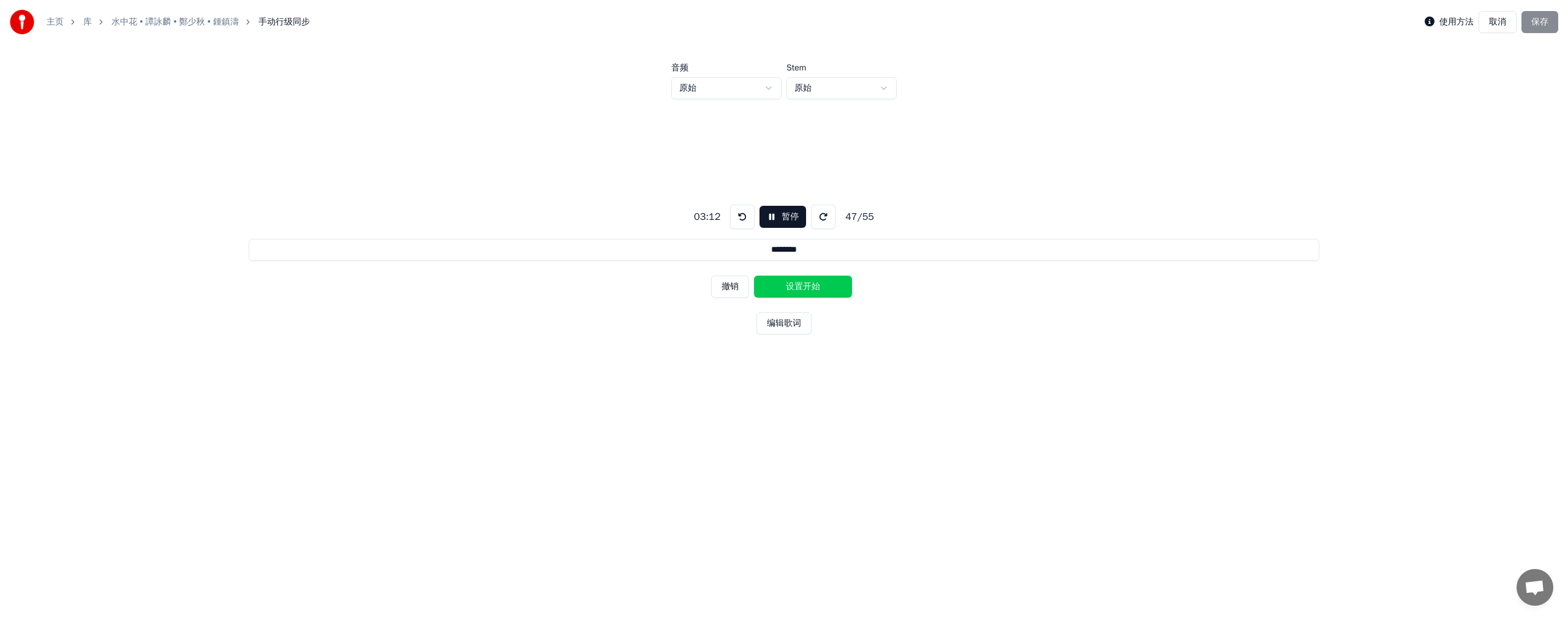 click on "设置开始" at bounding box center [803, 287] 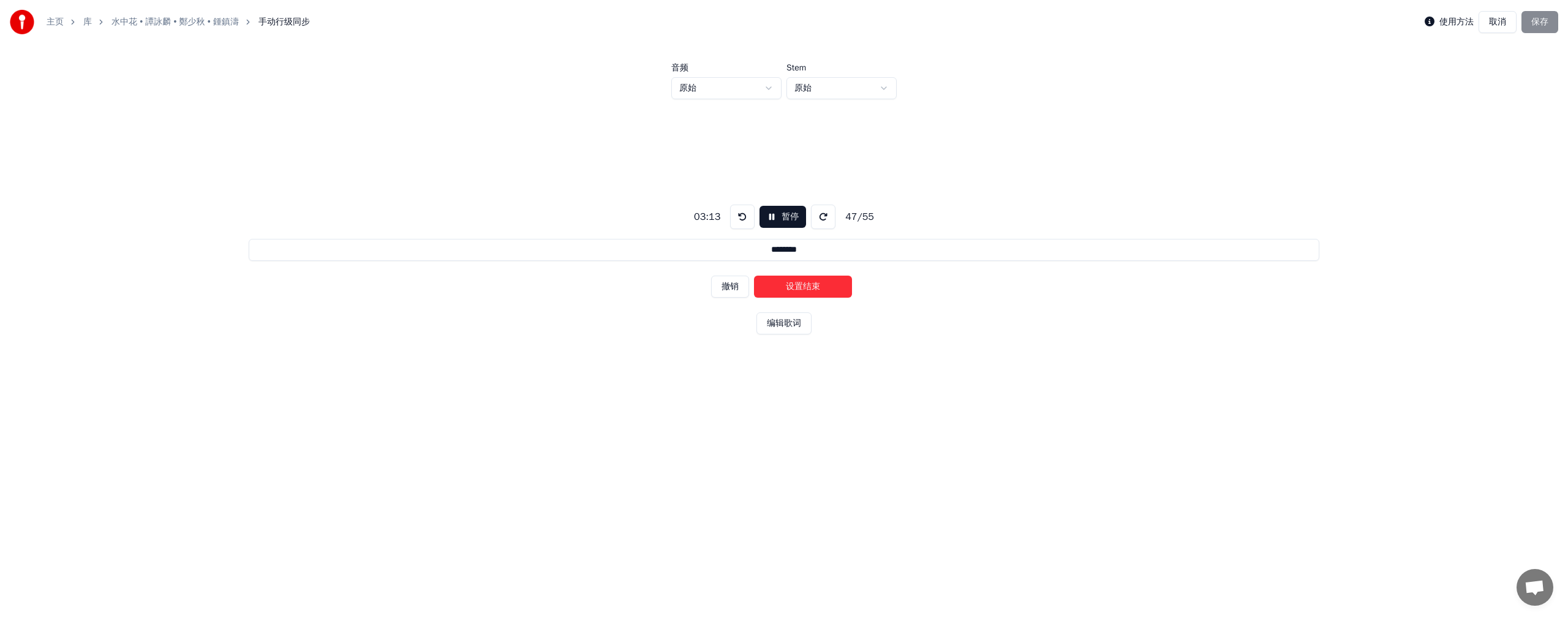 click on "设置结束" at bounding box center (803, 287) 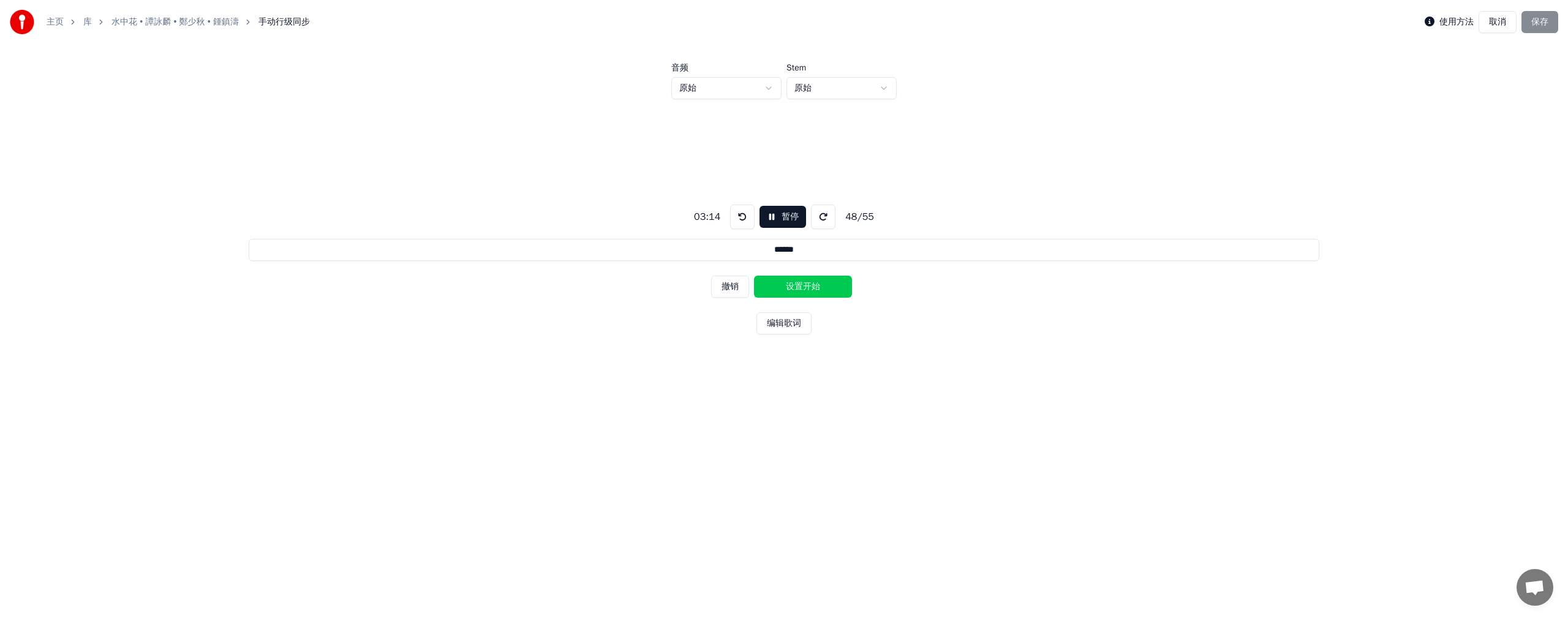 click on "设置开始" at bounding box center [803, 287] 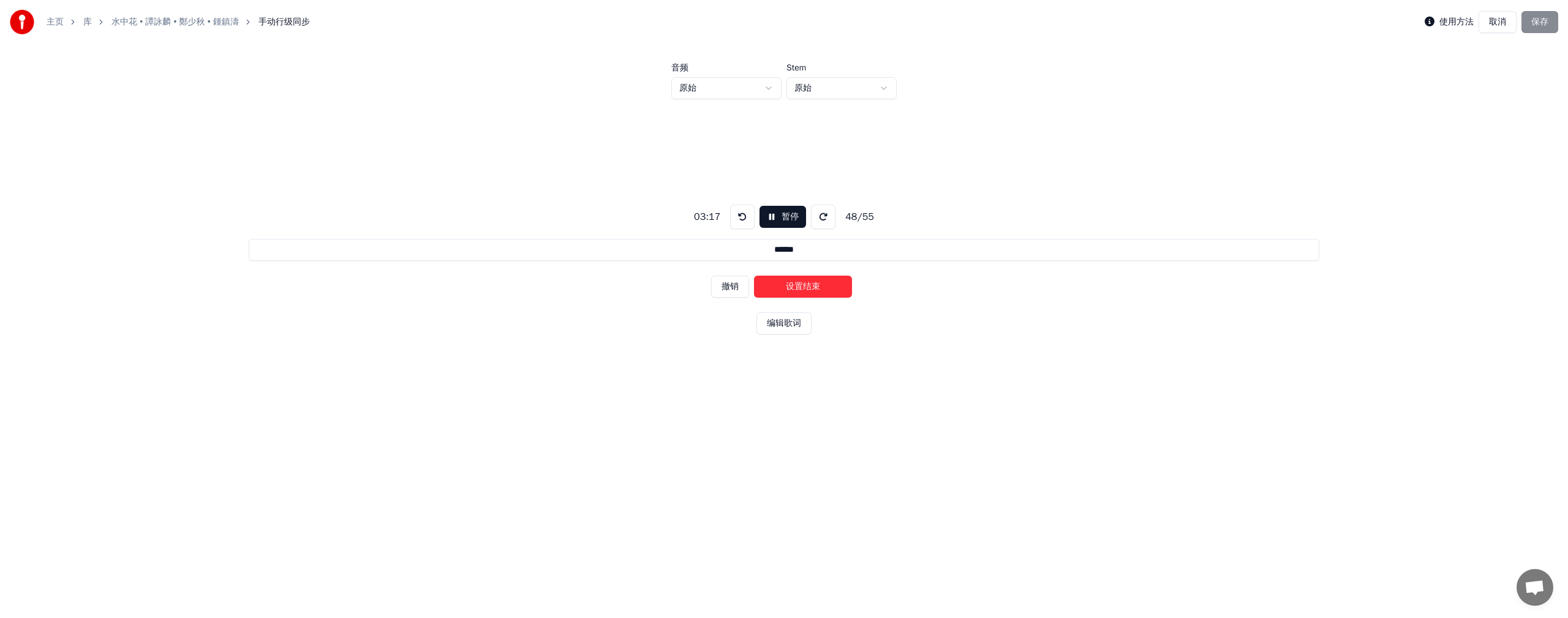 click on "设置结束" at bounding box center [803, 287] 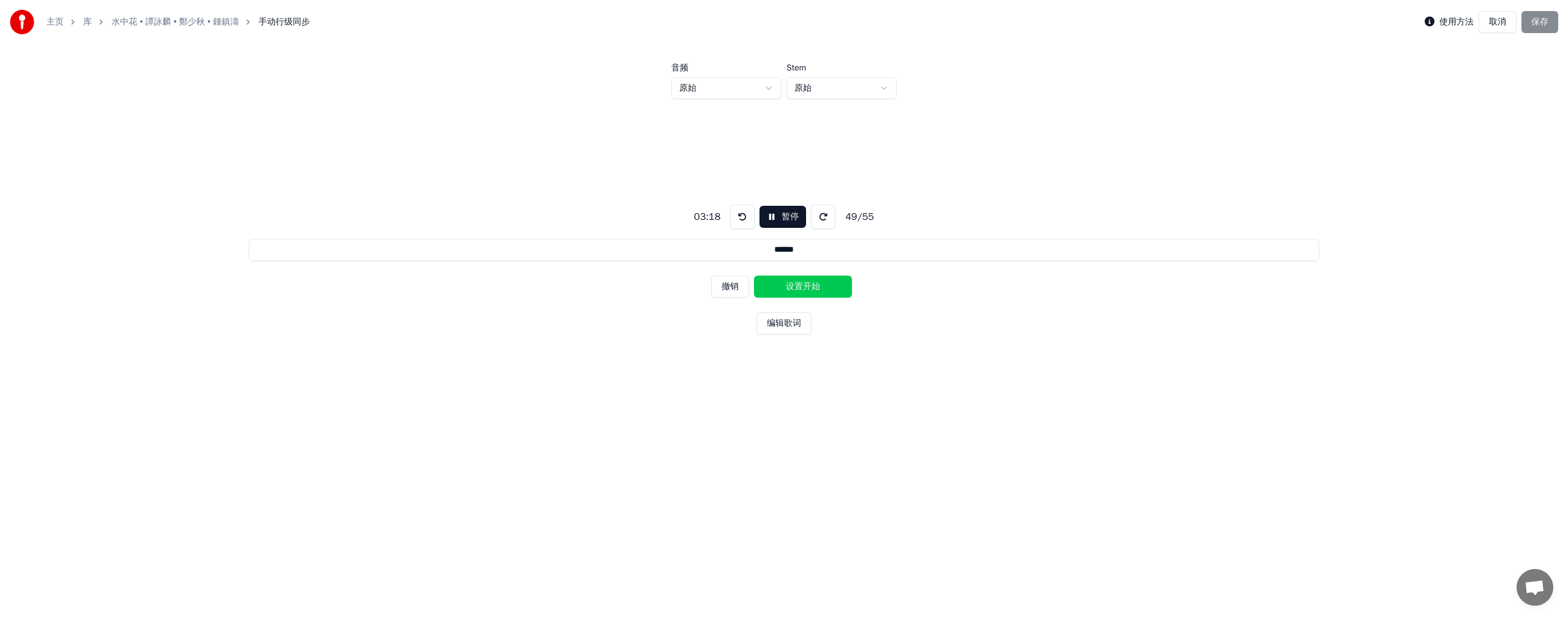 click on "设置开始" at bounding box center (803, 287) 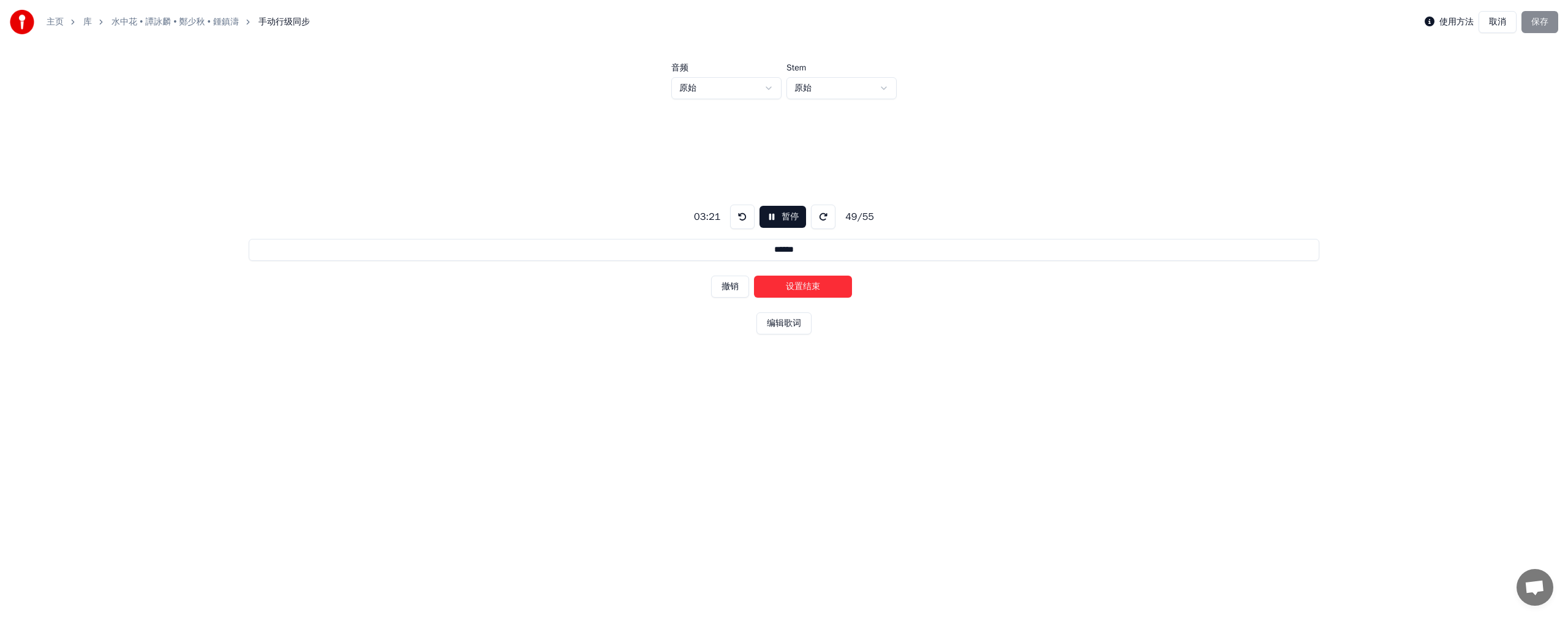 click on "设置结束" at bounding box center (803, 287) 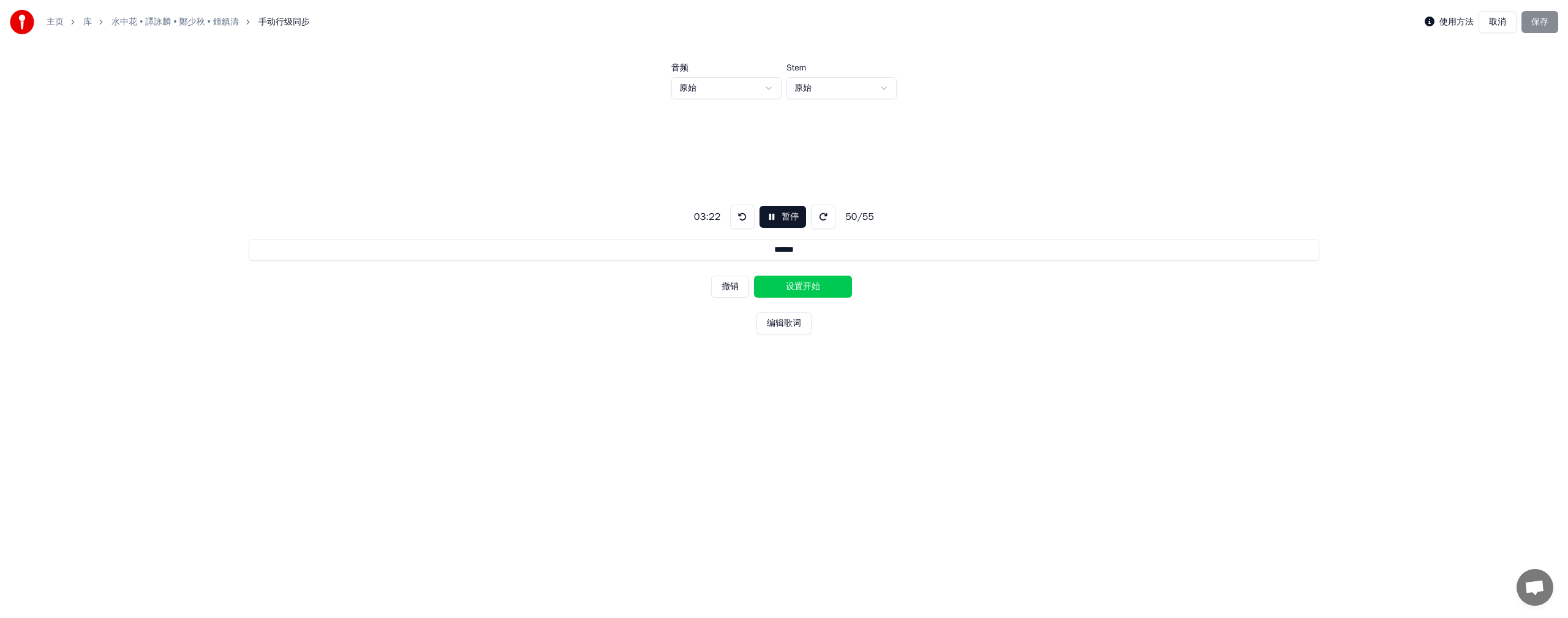 click on "设置开始" at bounding box center (803, 287) 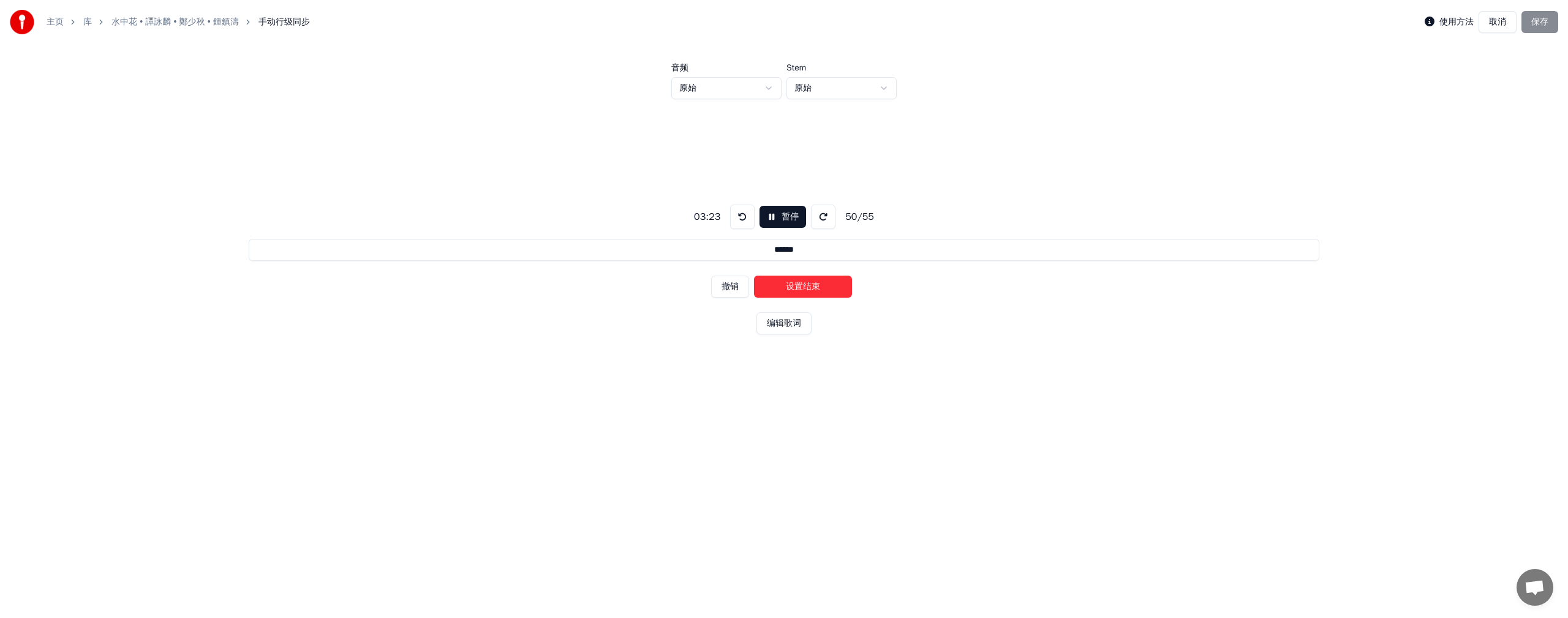 click on "设置结束" at bounding box center (803, 287) 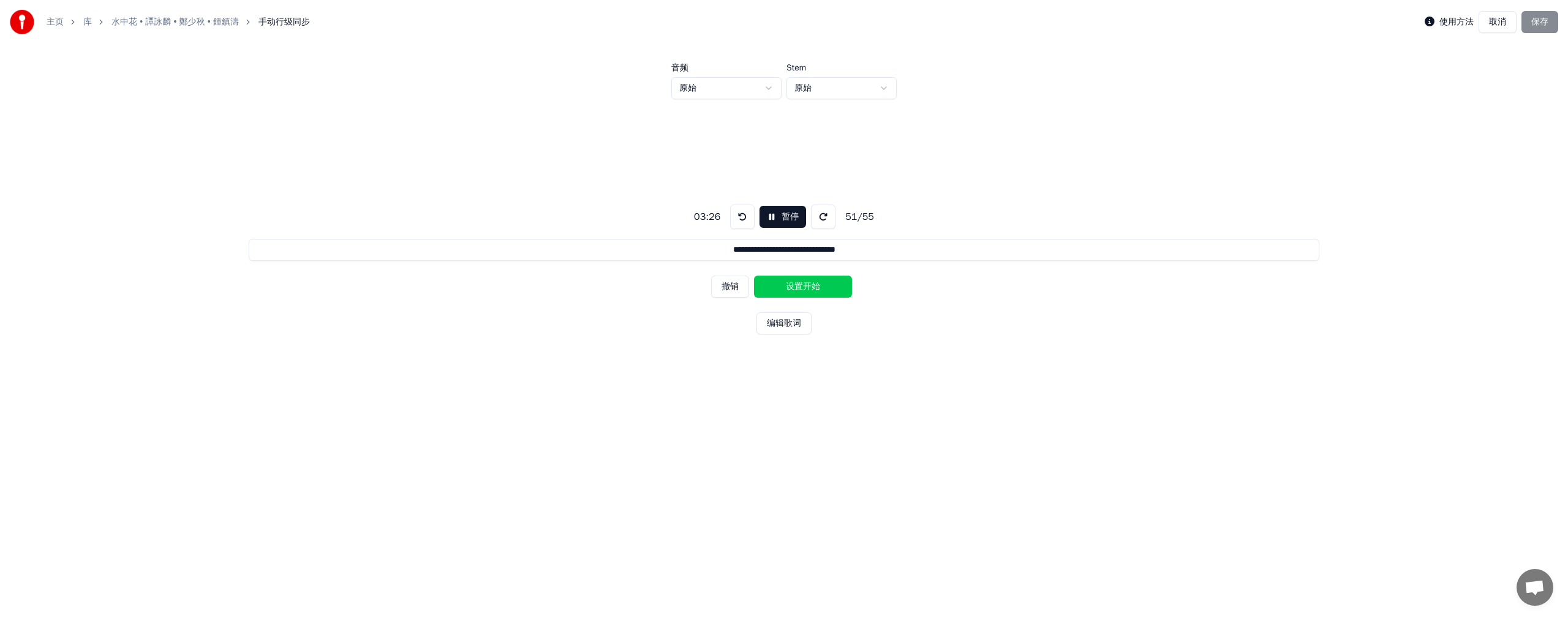 click on "设置开始" at bounding box center (803, 287) 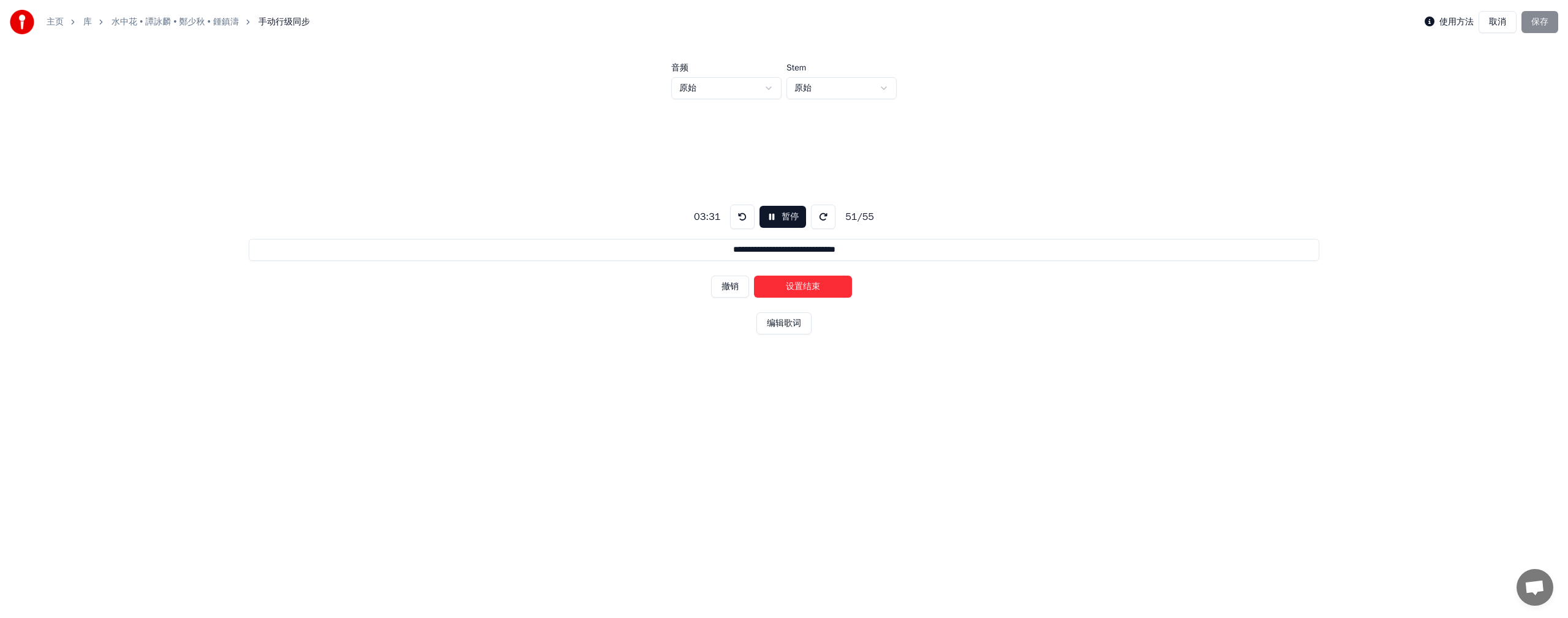 click on "设置结束" at bounding box center (803, 287) 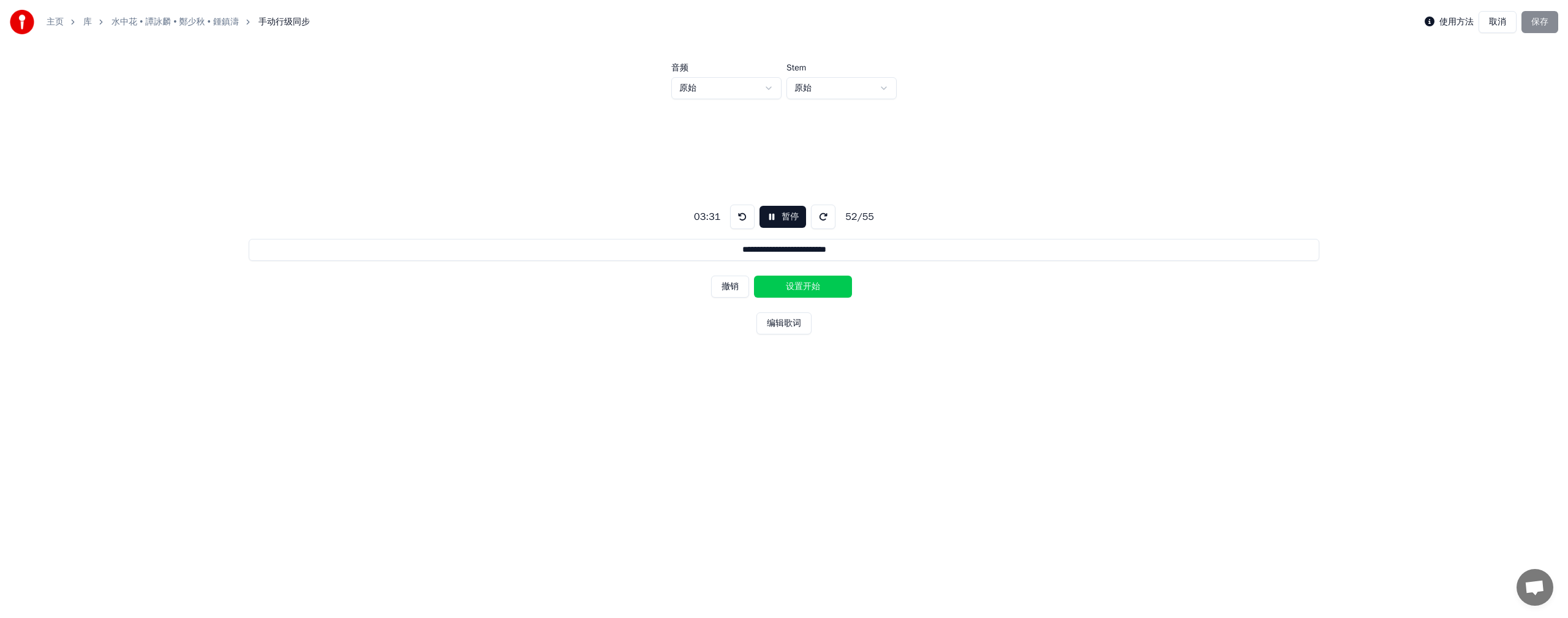 click on "设置开始" at bounding box center [803, 287] 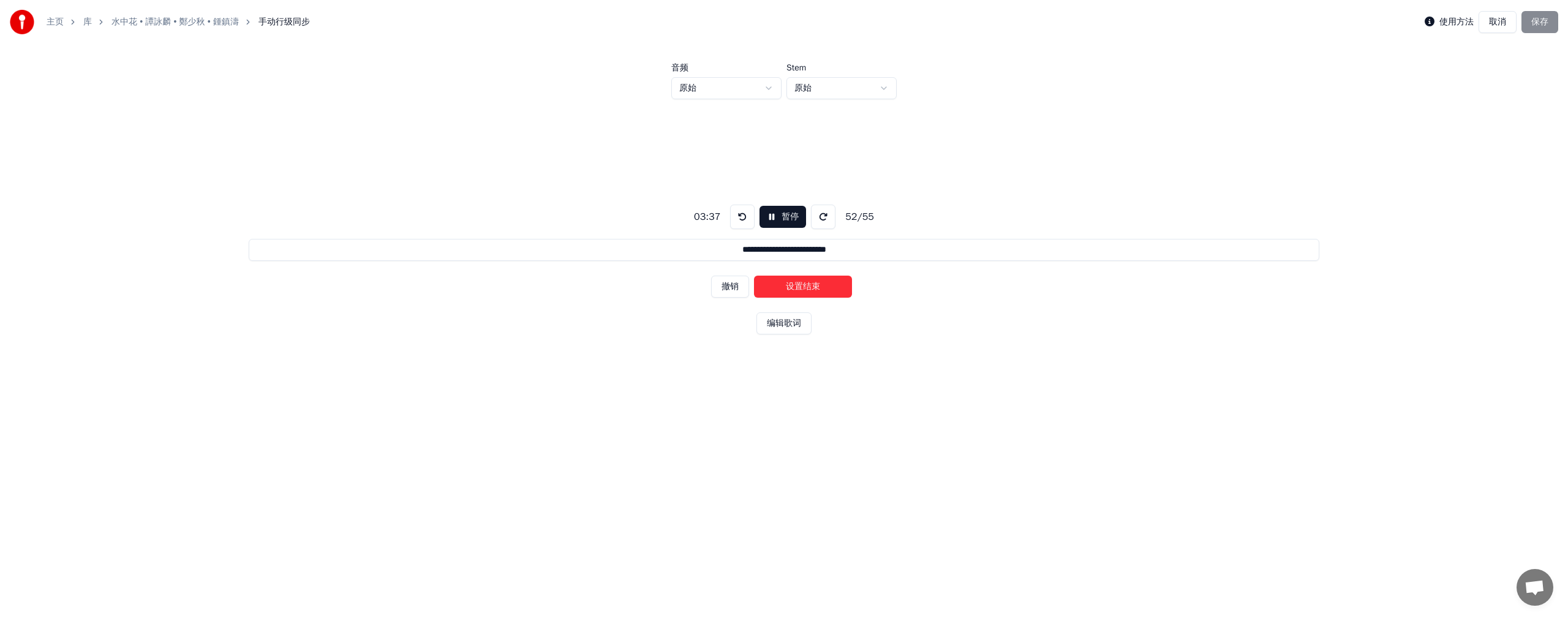 click on "设置结束" at bounding box center (803, 287) 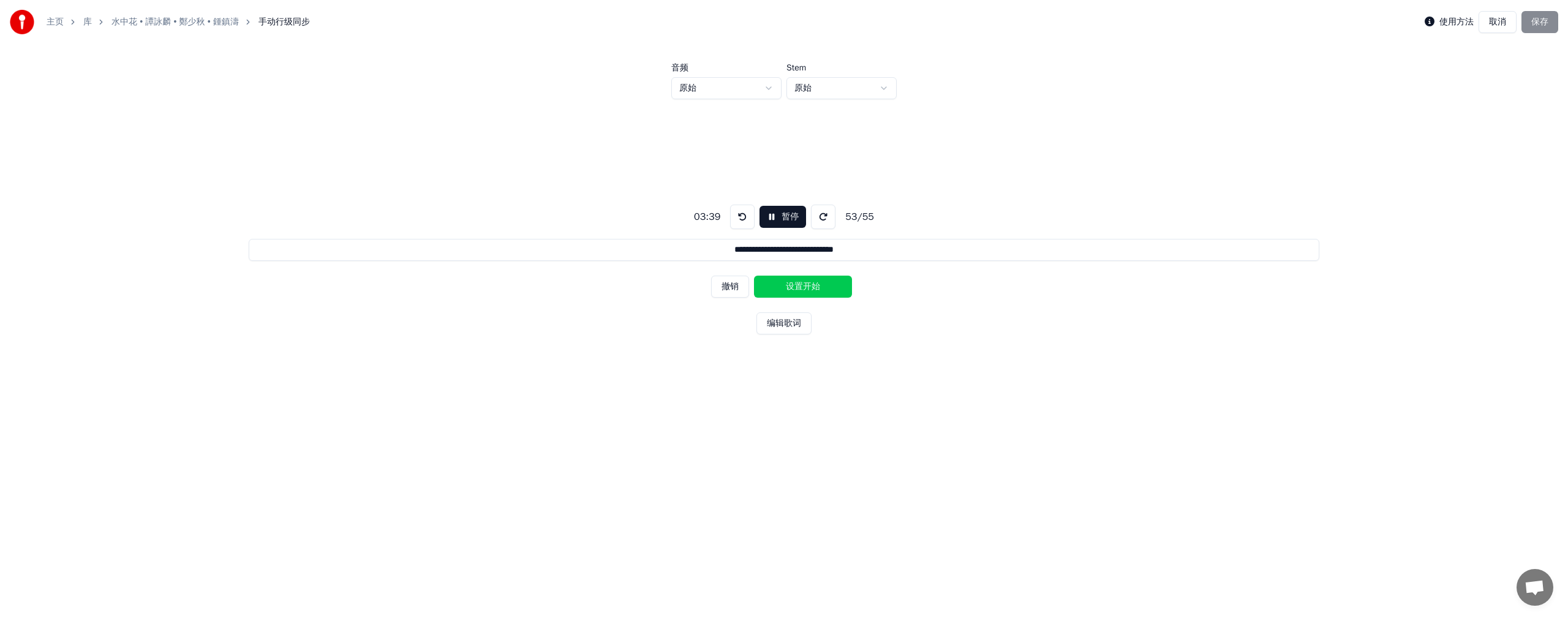 click on "设置开始" at bounding box center (803, 287) 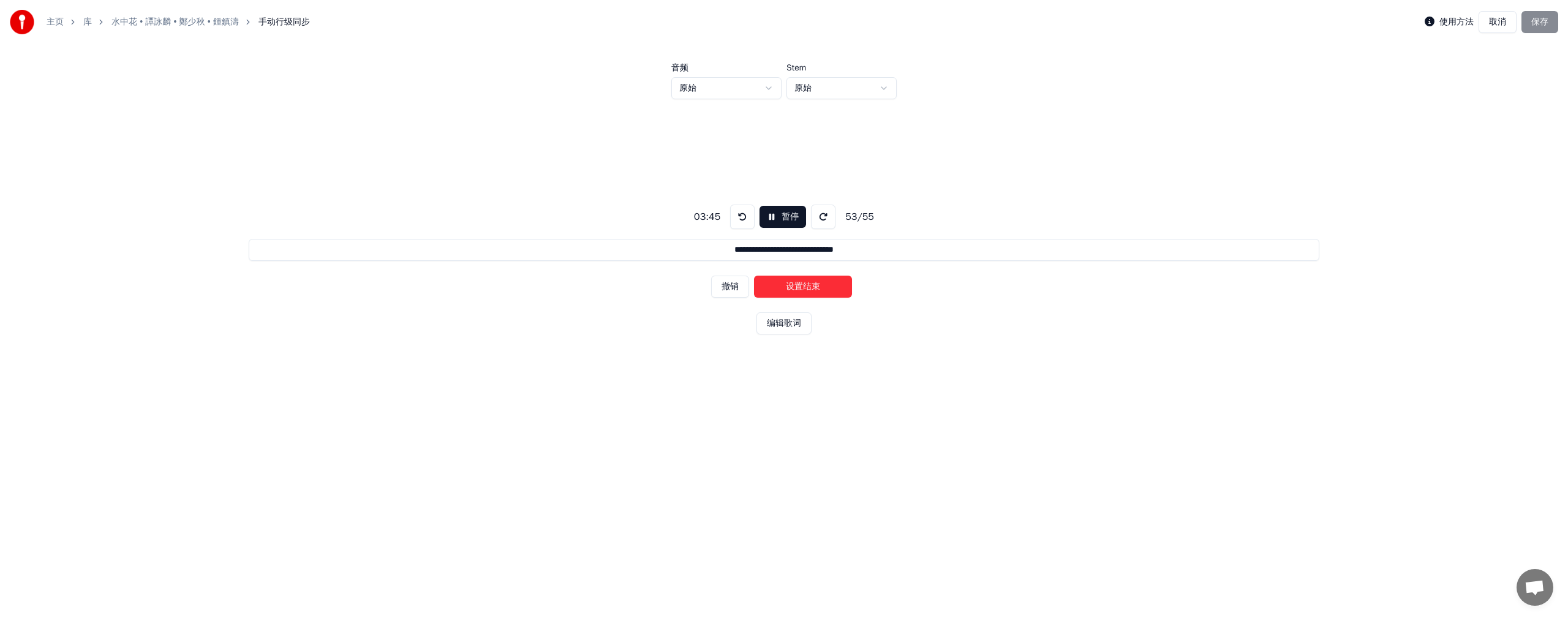 click on "设置结束" at bounding box center (803, 287) 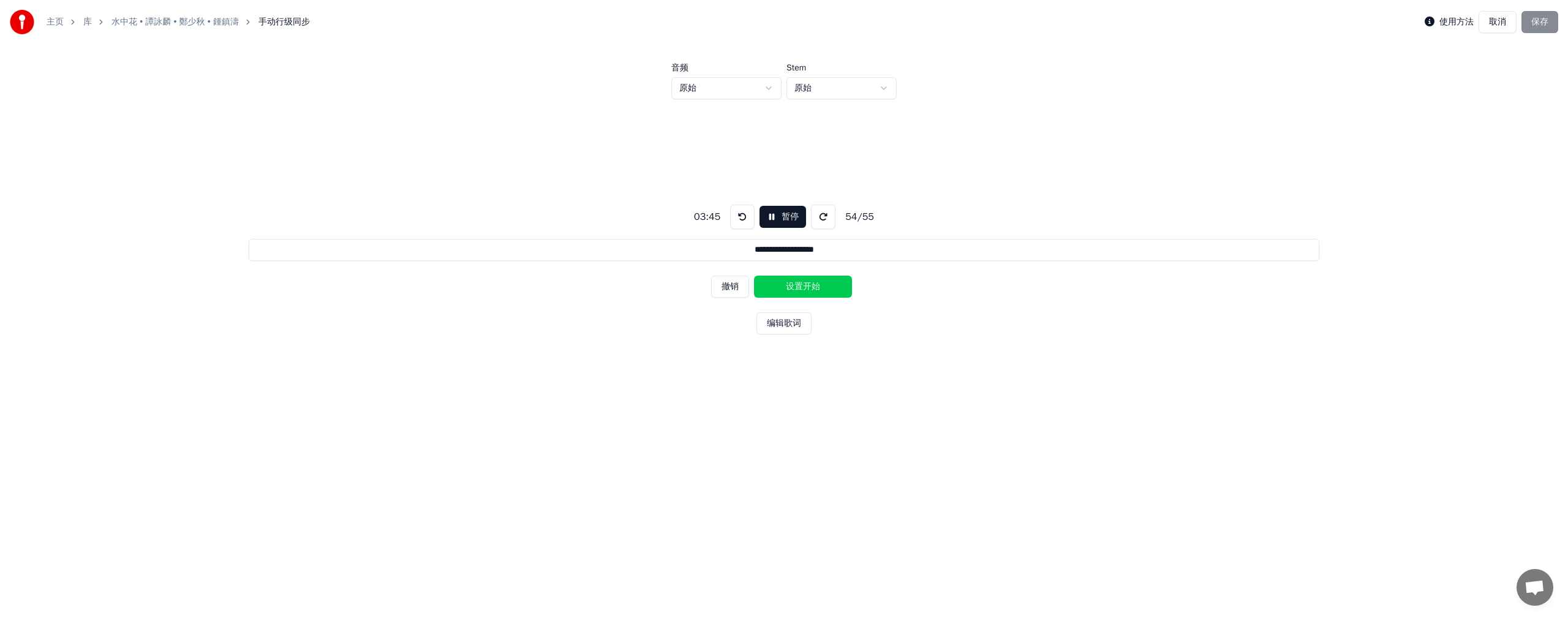 click on "设置开始" at bounding box center (803, 287) 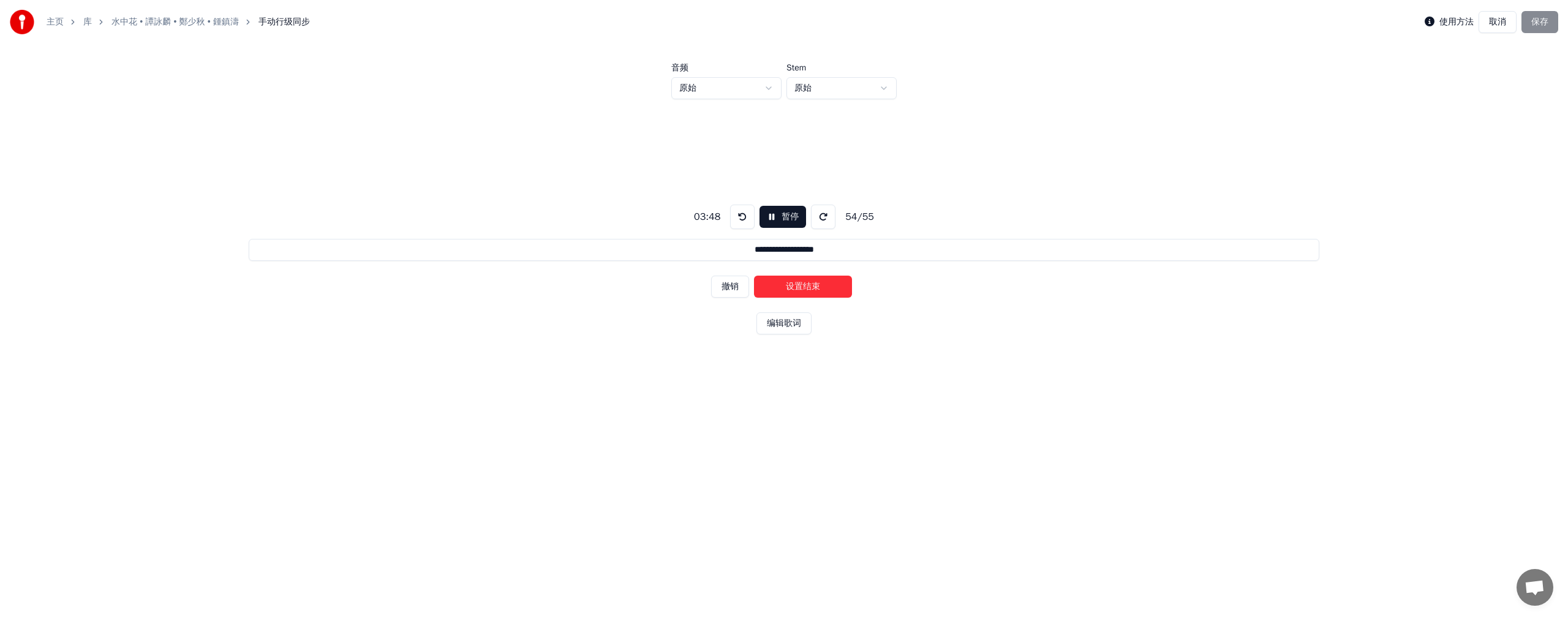 click on "设置结束" at bounding box center (803, 287) 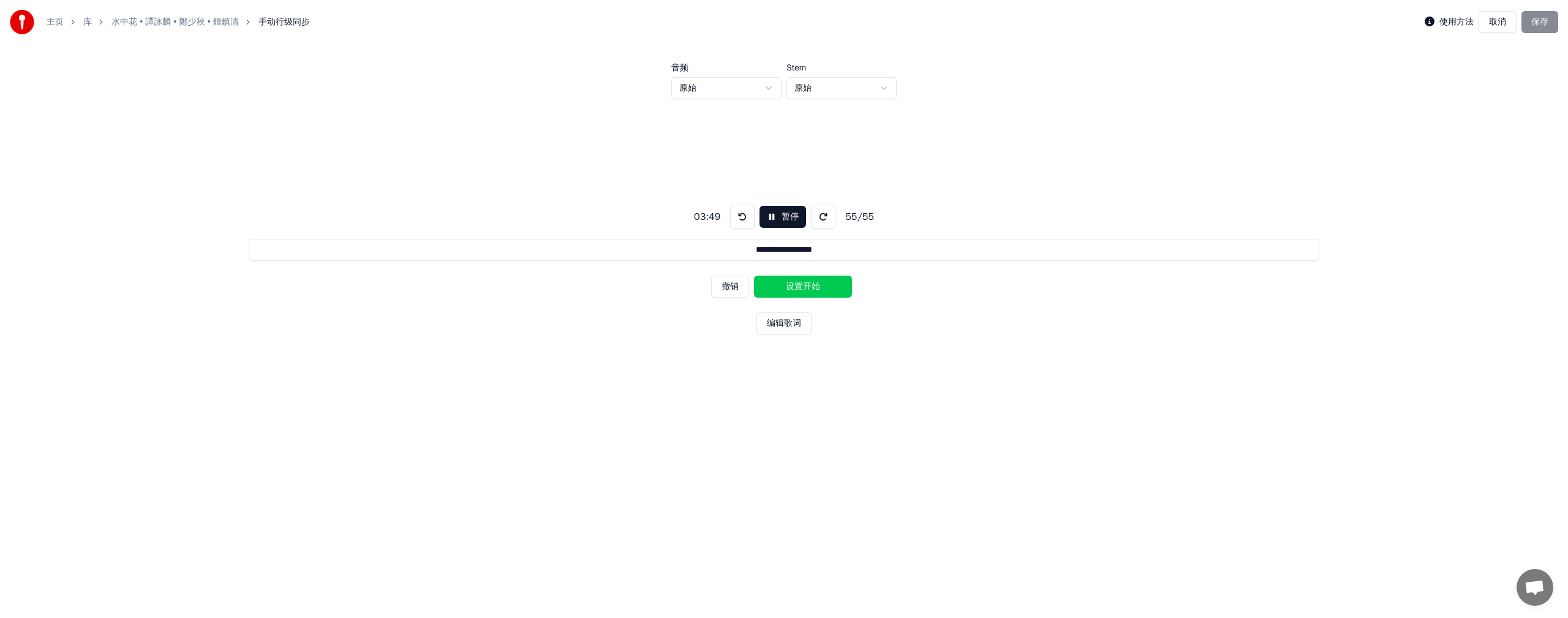click on "设置开始" at bounding box center [803, 287] 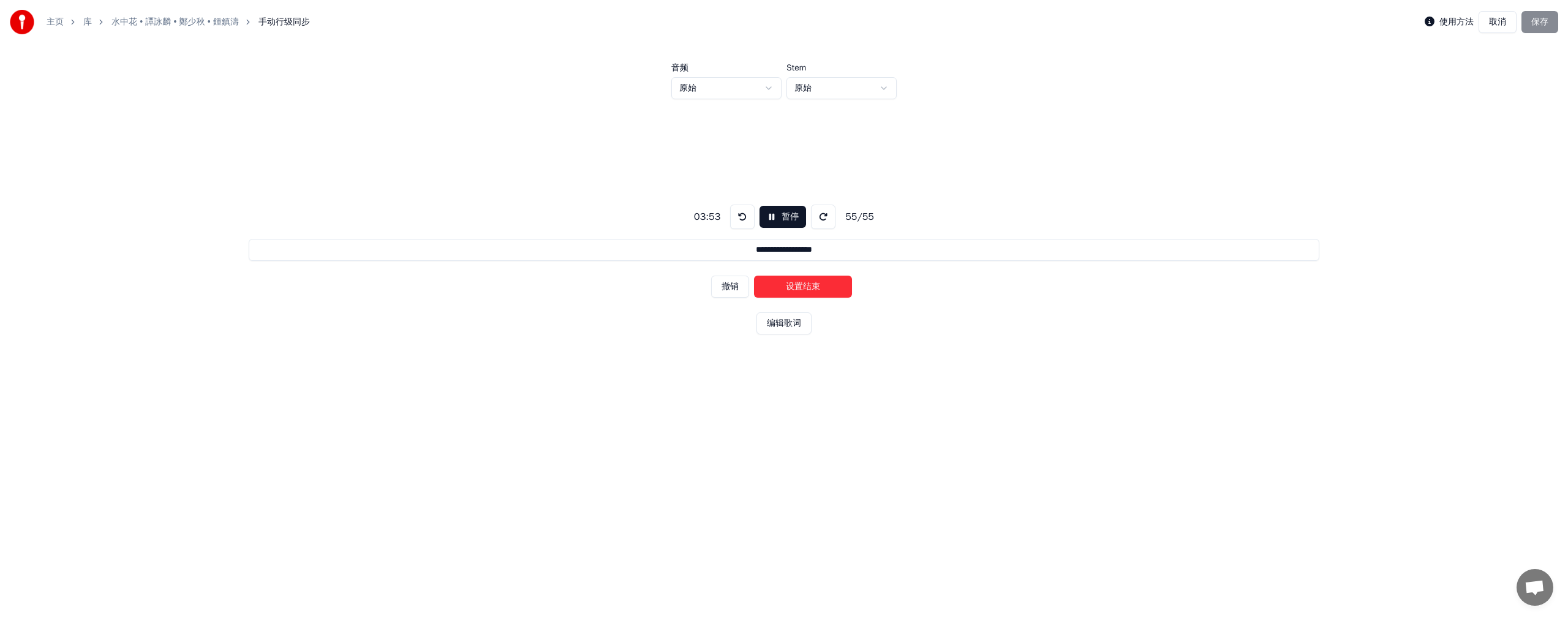 click on "设置结束" at bounding box center (803, 287) 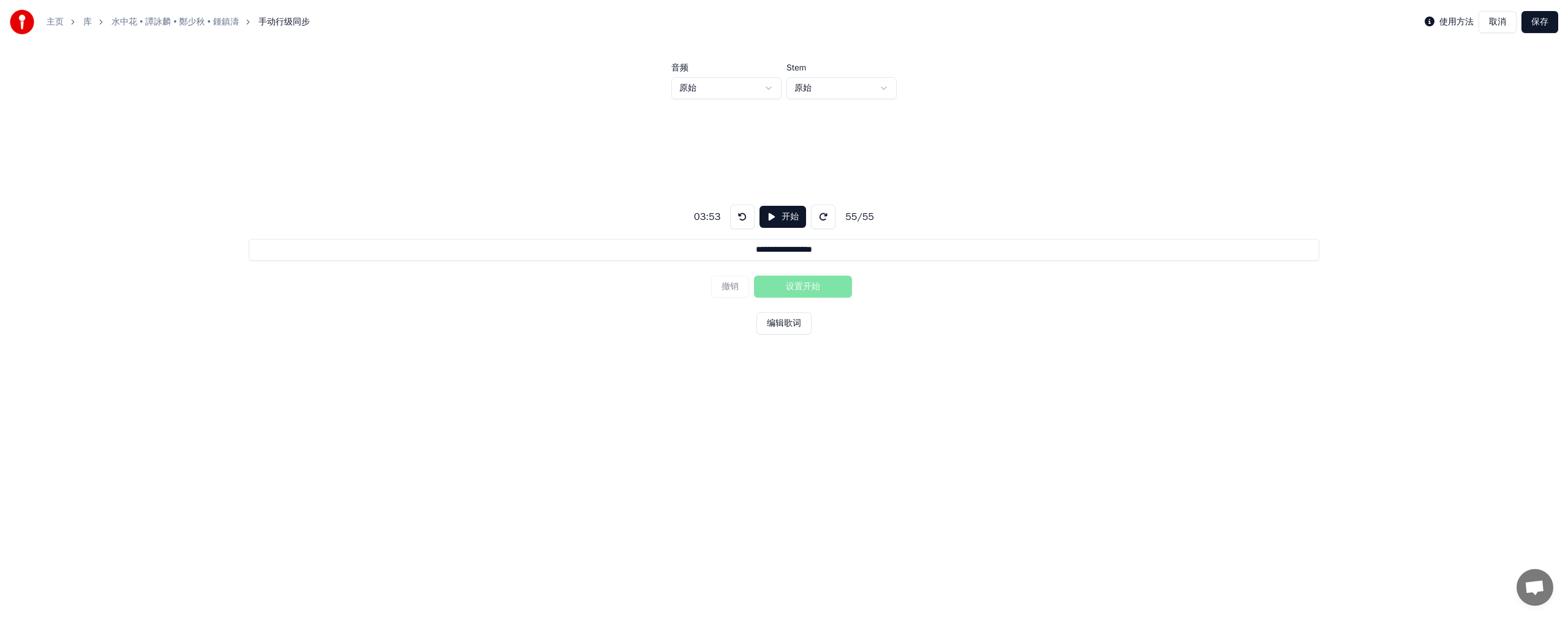 click on "保存" at bounding box center [1540, 22] 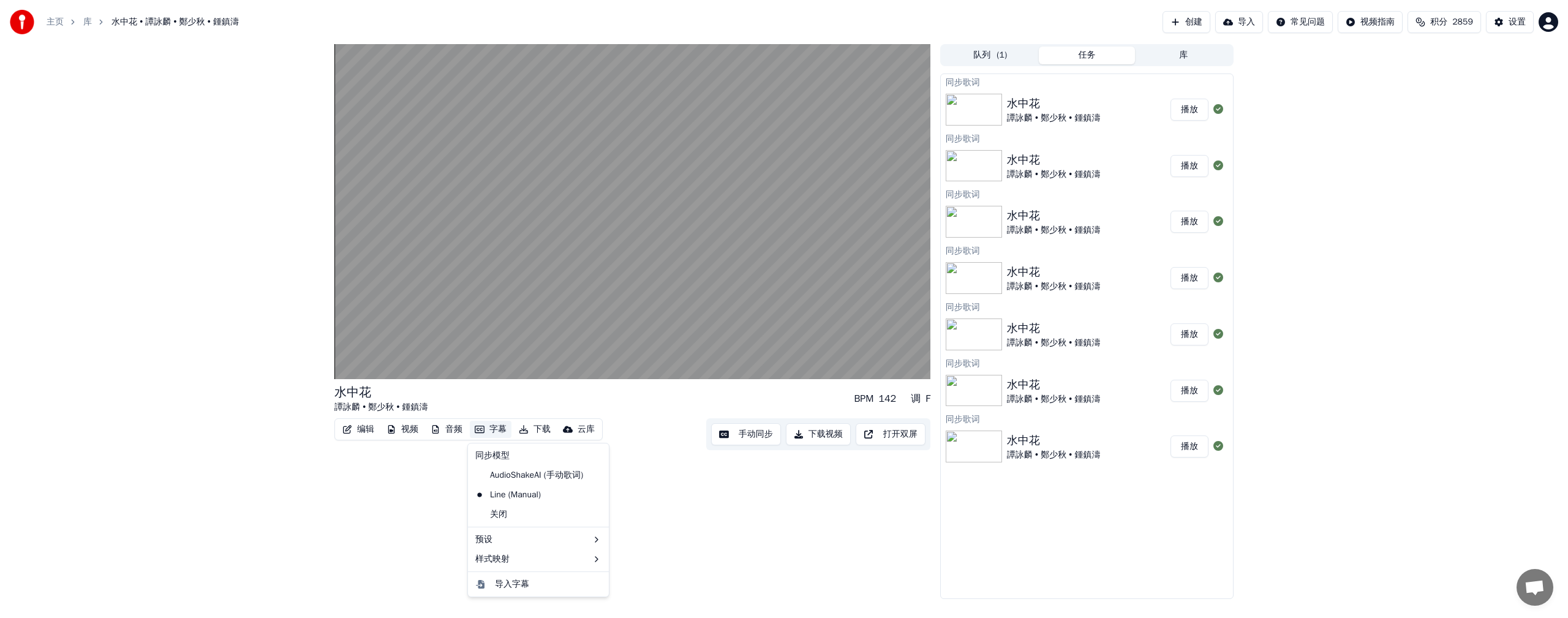 click on "字幕" at bounding box center (491, 429) 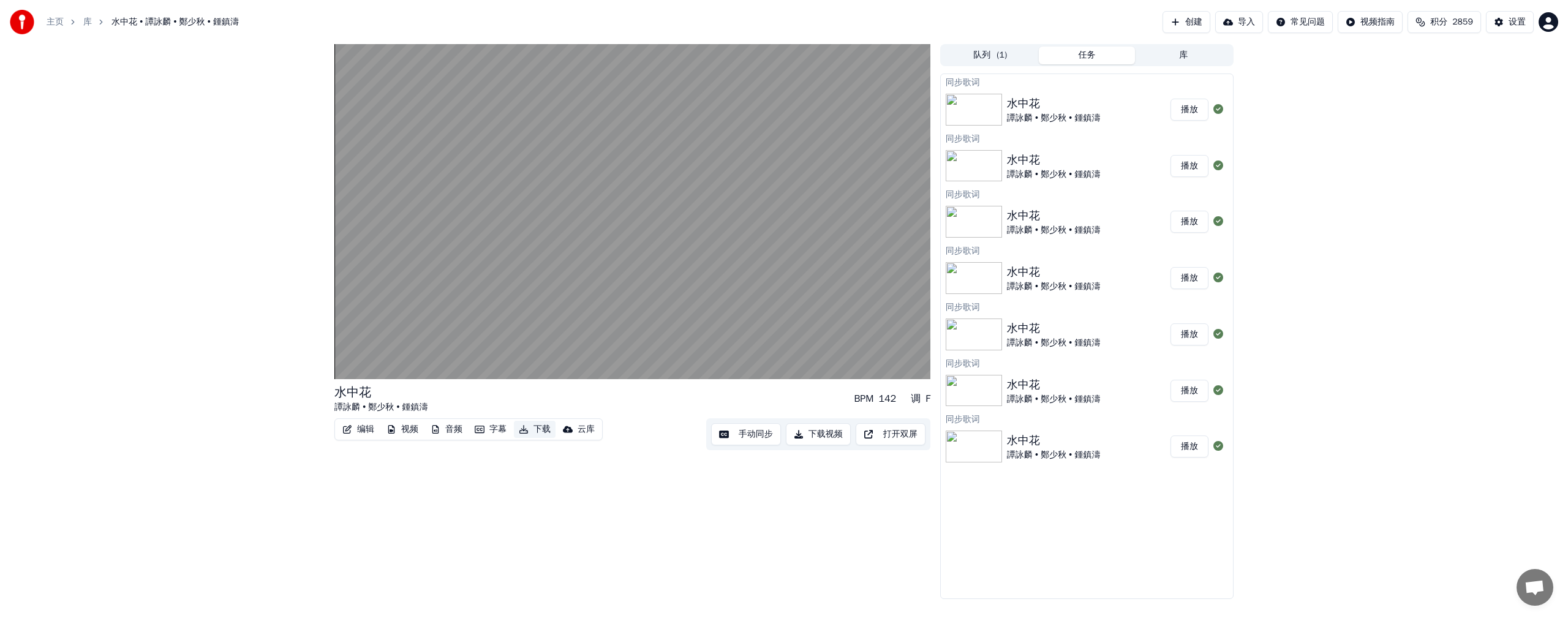 click on "下载" at bounding box center [535, 429] 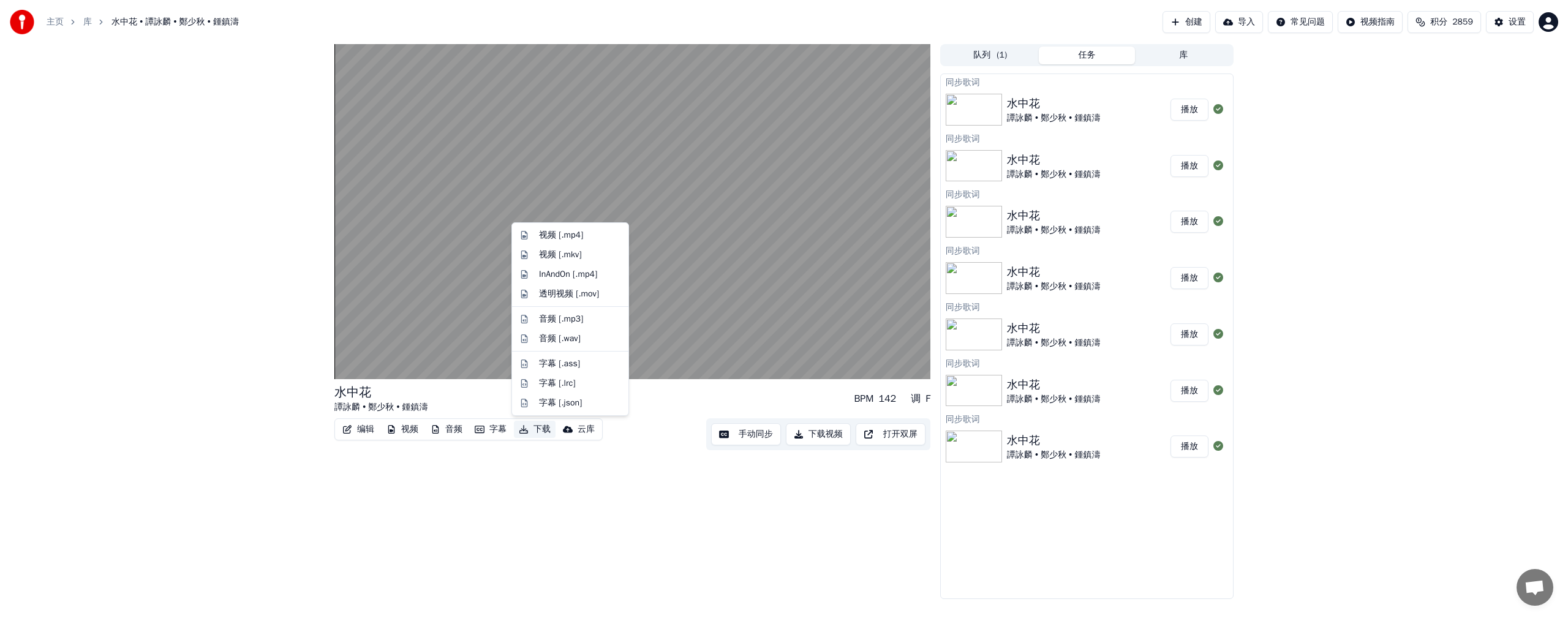 click on "下载" at bounding box center (535, 429) 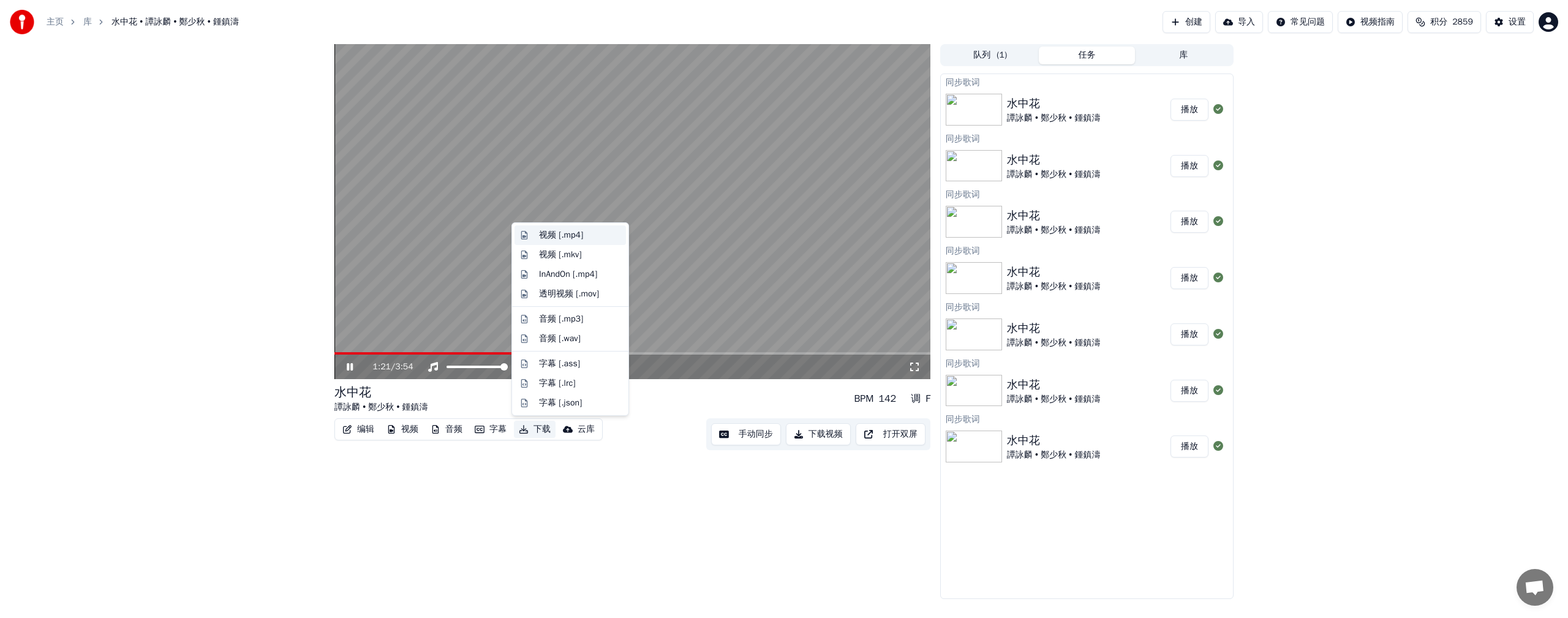 click on "视频 [.mp4]" at bounding box center (561, 235) 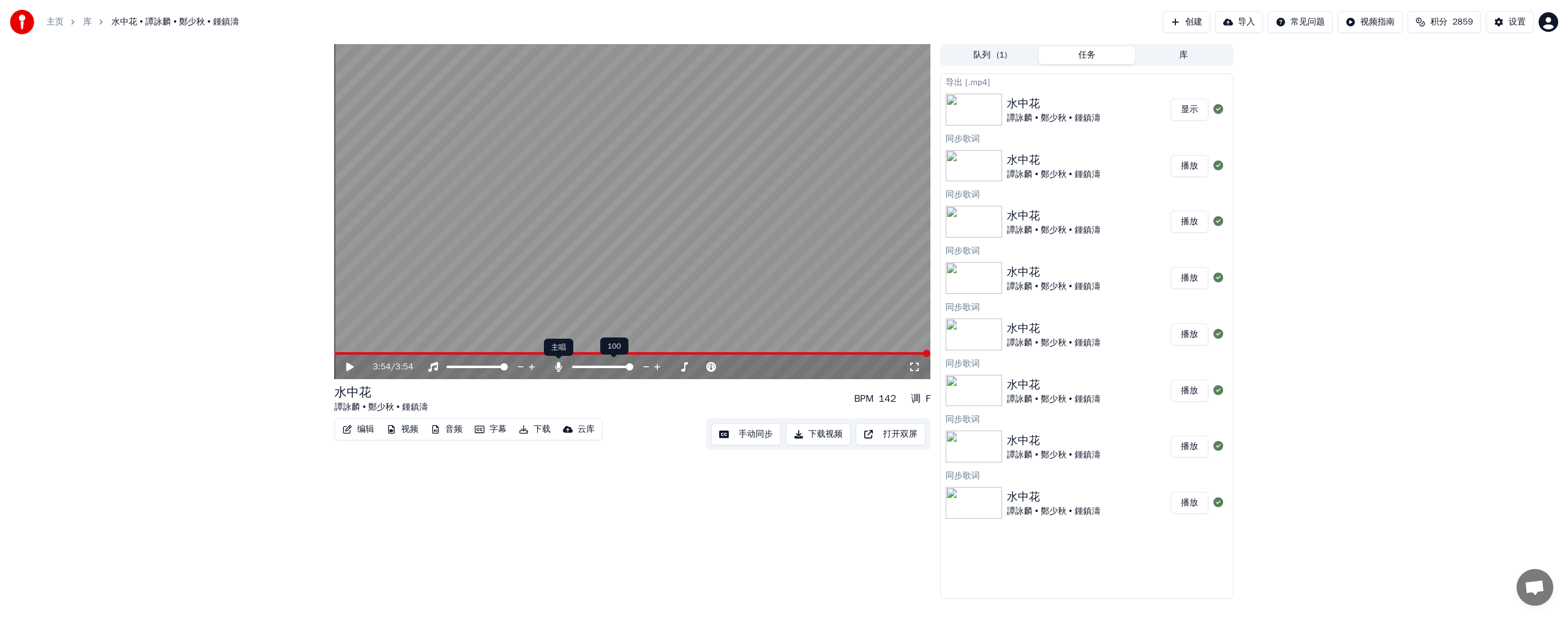 click 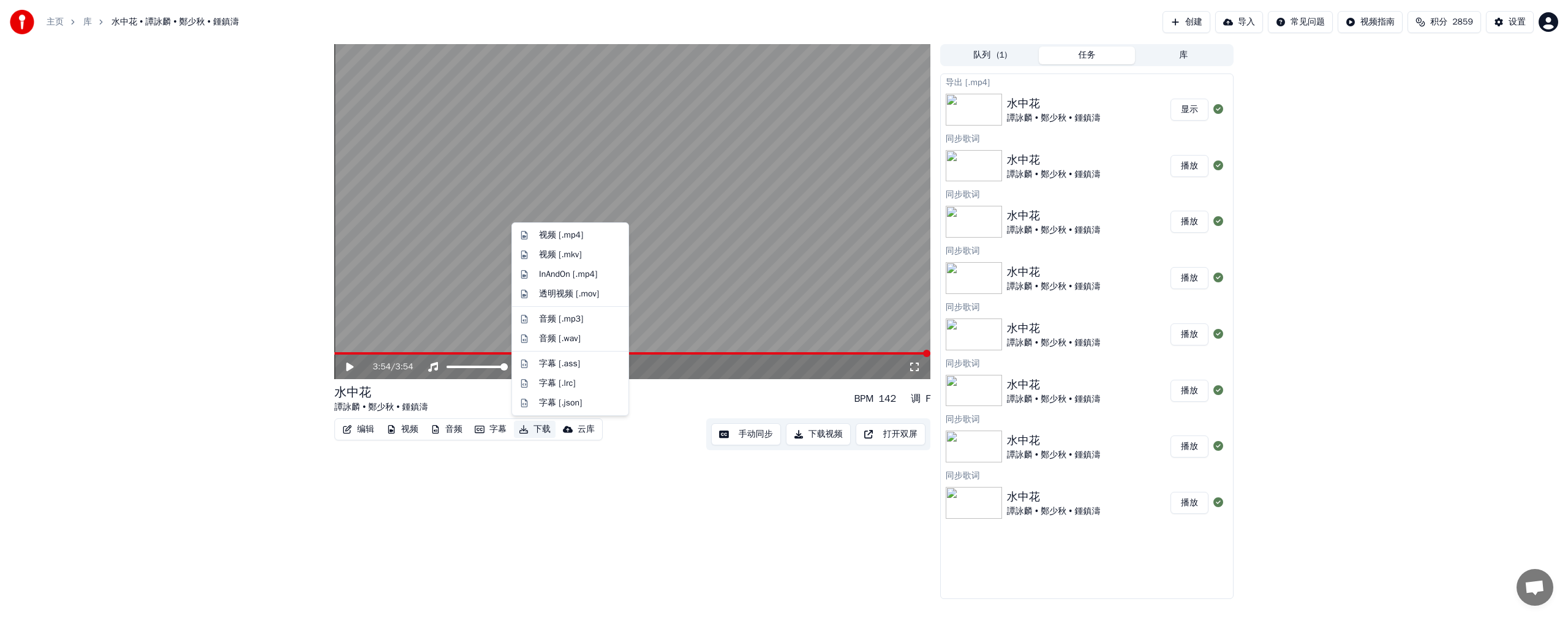 click on "下载" at bounding box center [535, 429] 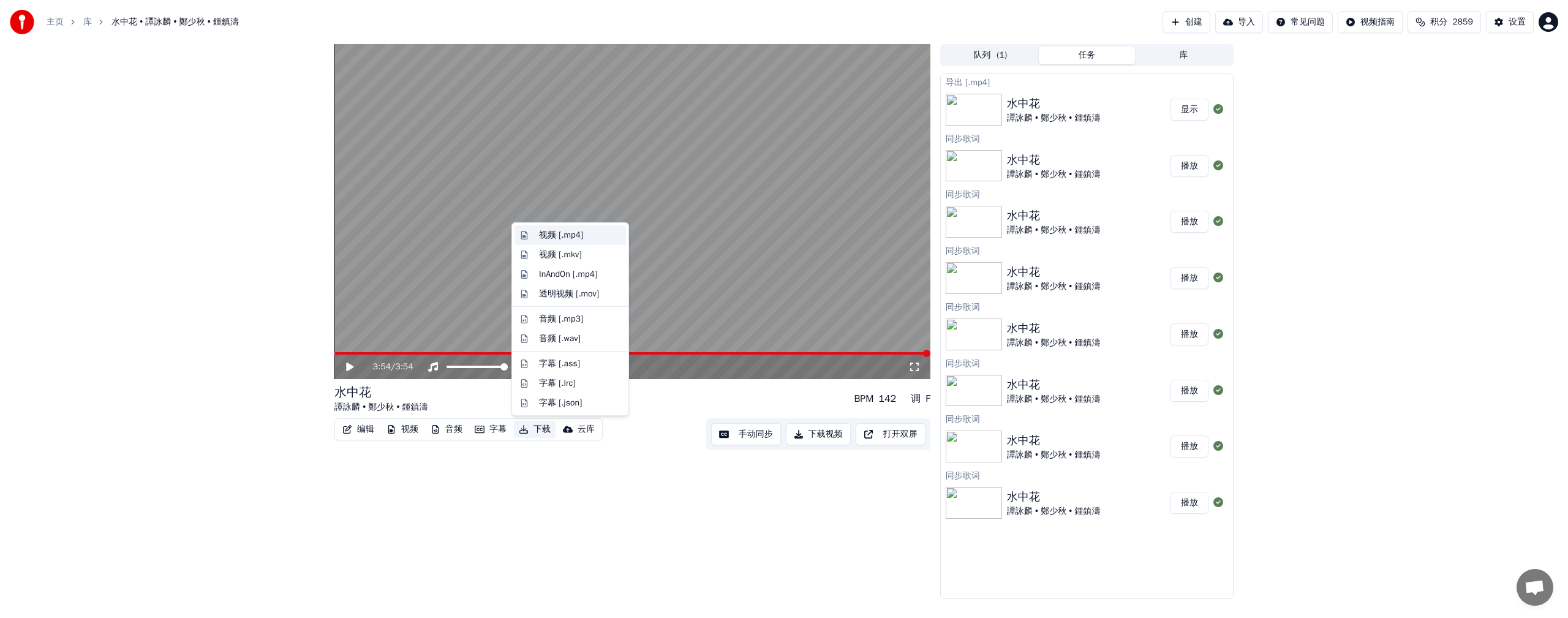 click on "视频 [.mp4]" at bounding box center [561, 235] 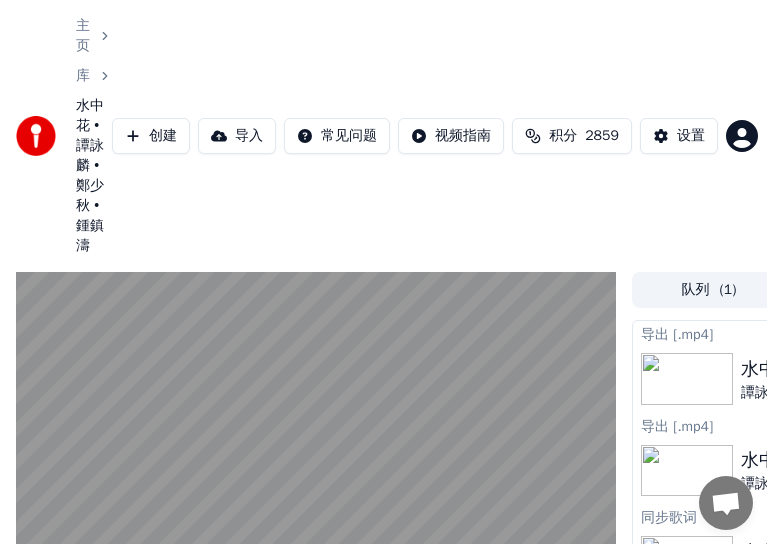 scroll, scrollTop: 399, scrollLeft: 0, axis: vertical 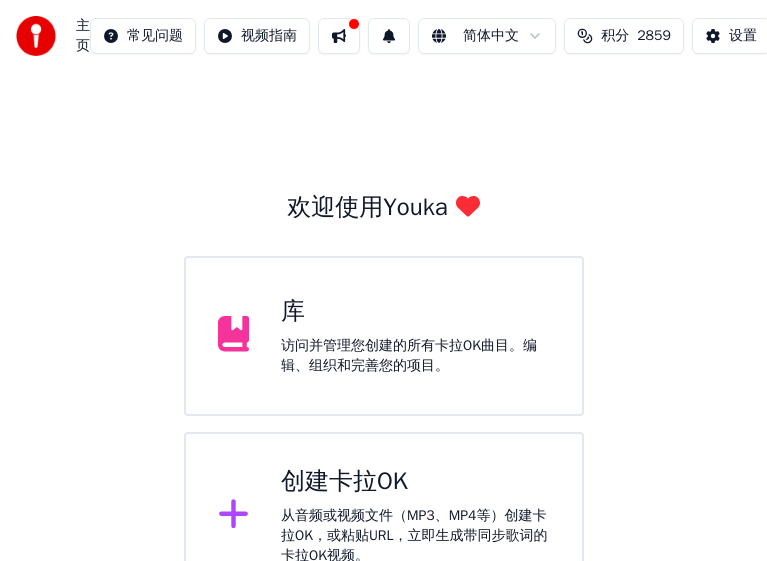 click on "访问并管理您创建的所有卡拉OK曲目。编辑、组织和完善您的项目。" at bounding box center [415, 356] 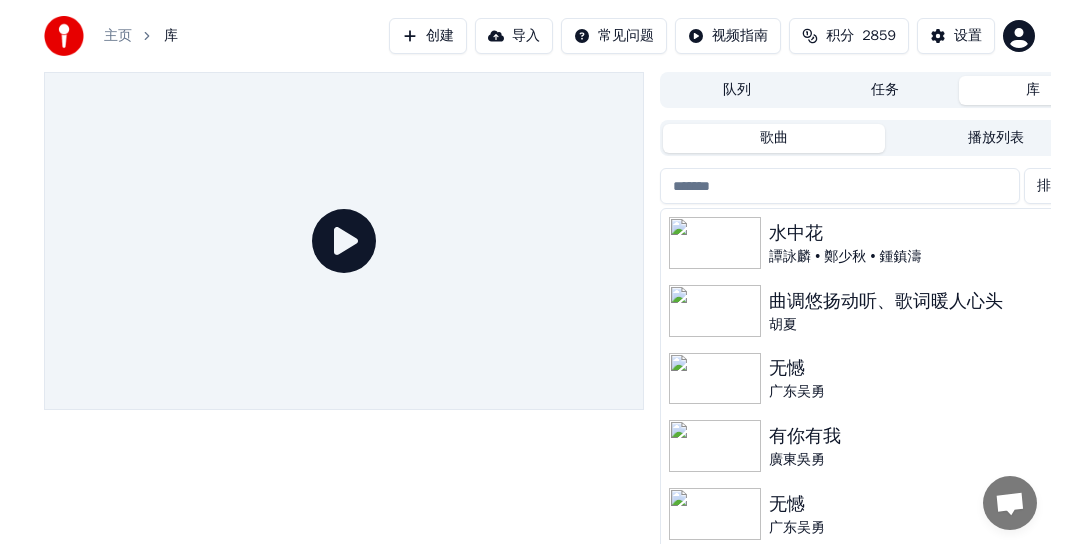 scroll, scrollTop: 379, scrollLeft: 0, axis: vertical 